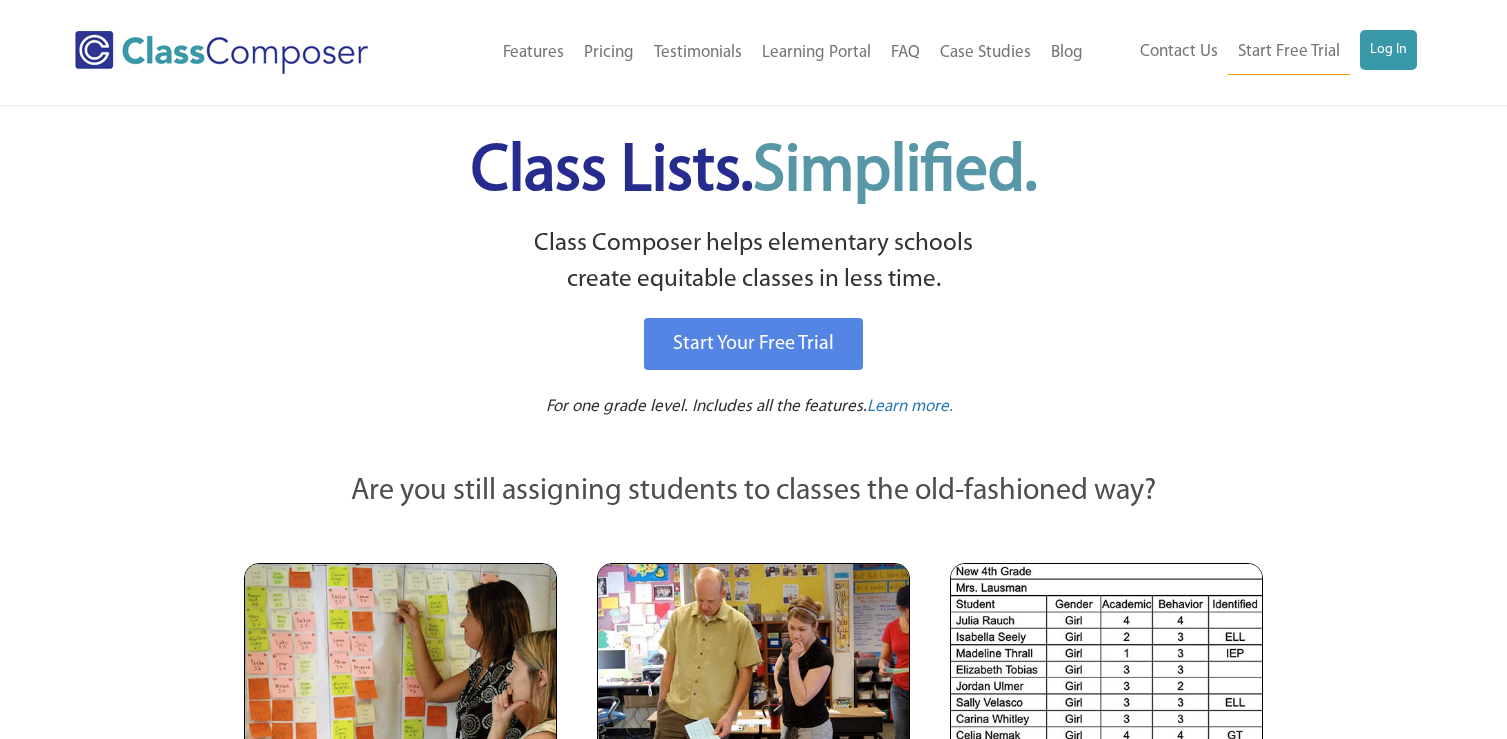 scroll, scrollTop: 0, scrollLeft: 0, axis: both 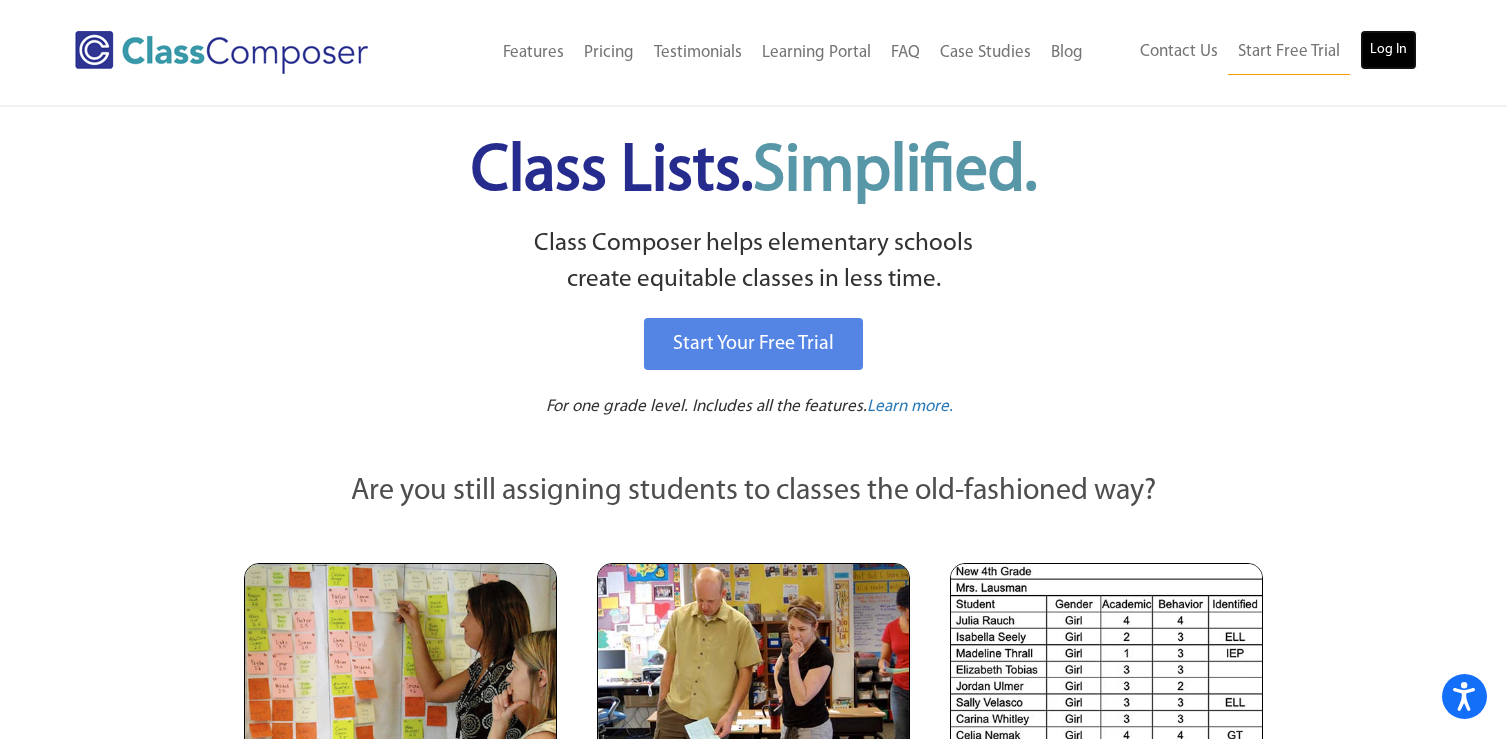 click on "Log In" at bounding box center (1388, 50) 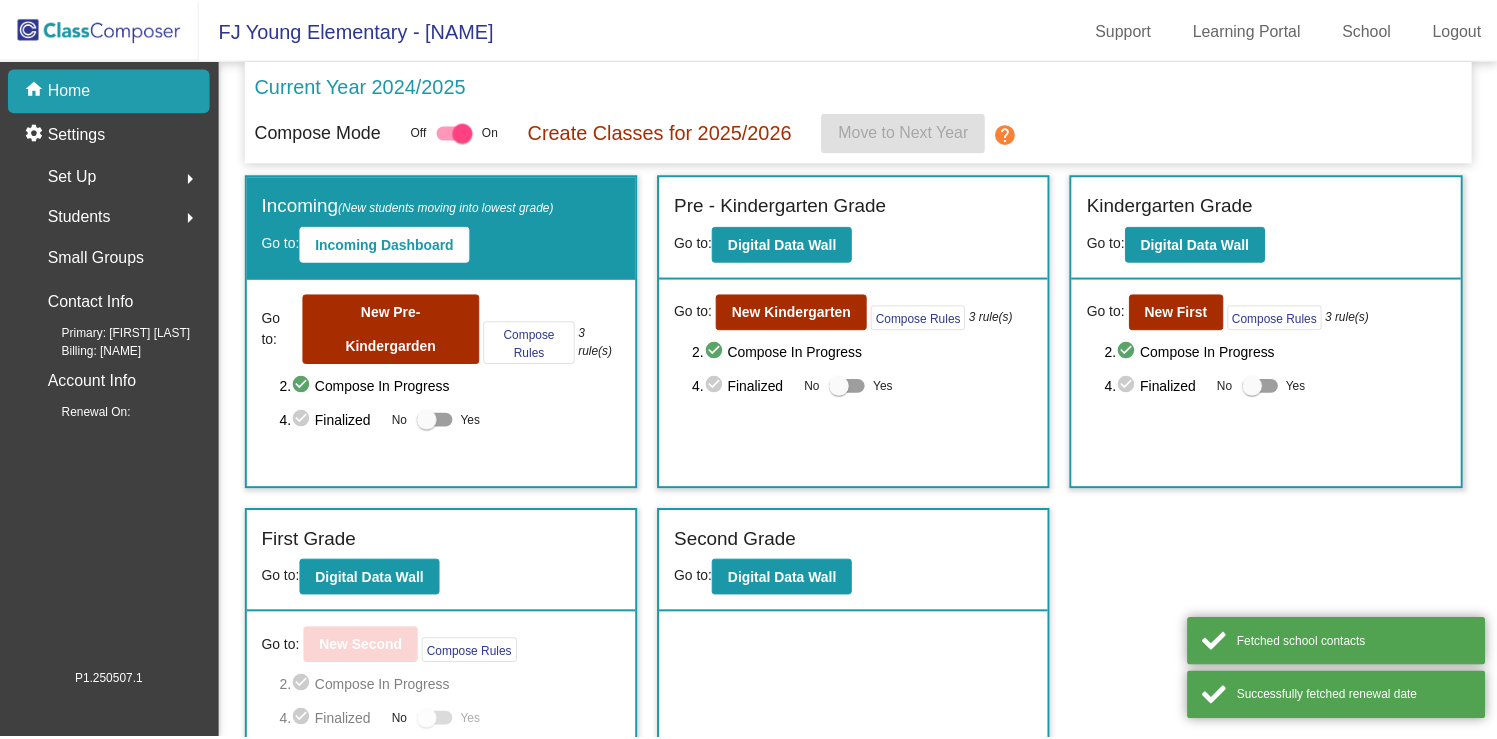 scroll, scrollTop: 0, scrollLeft: 0, axis: both 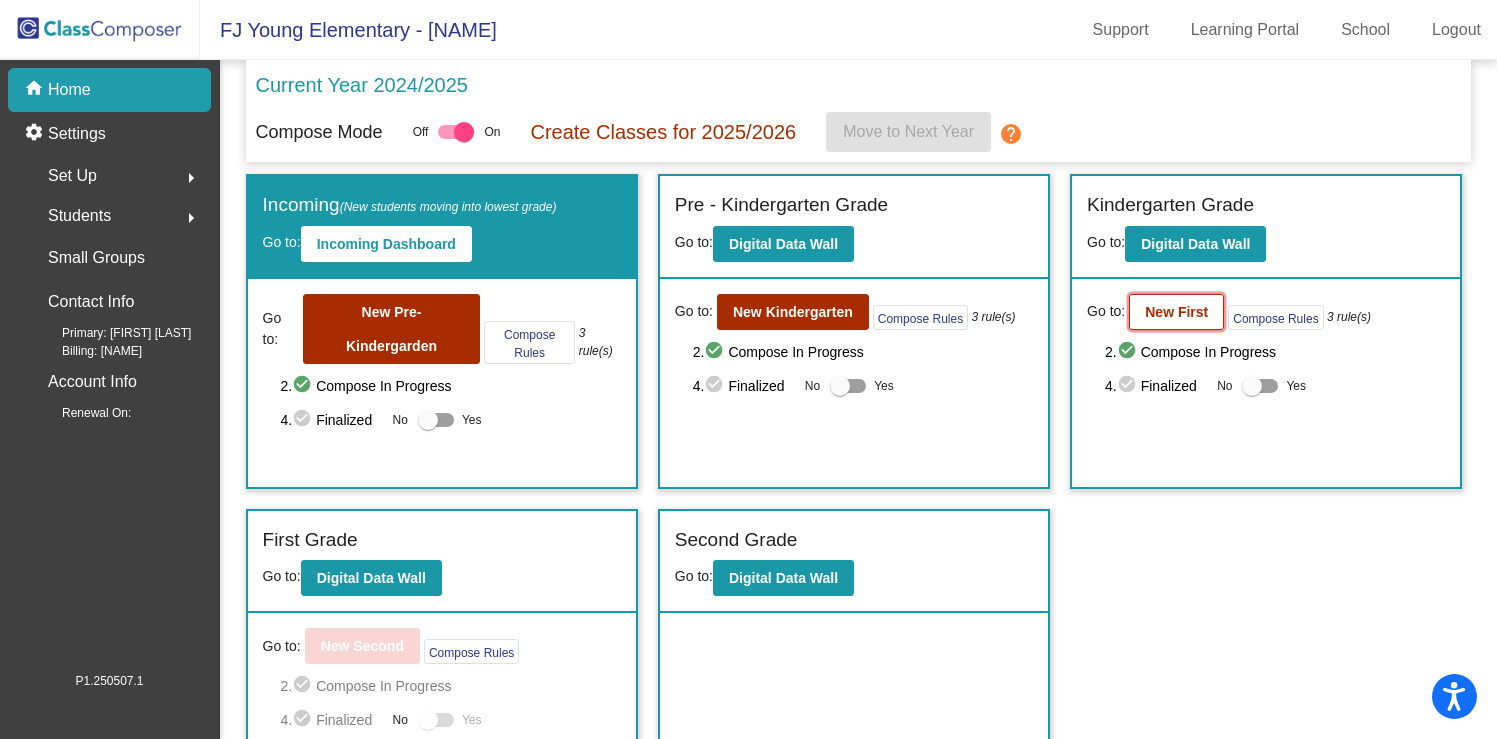 click on "New First" 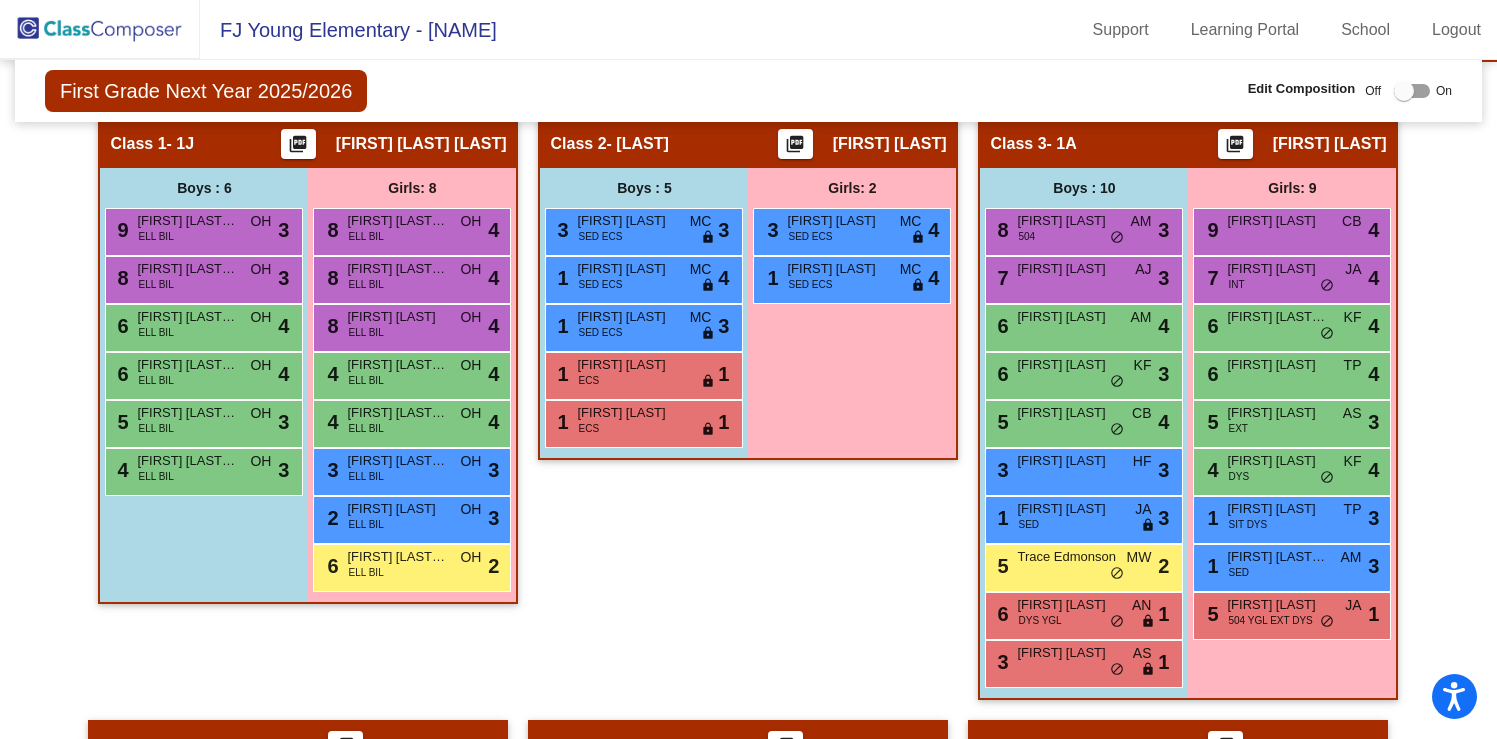 scroll, scrollTop: 872, scrollLeft: 0, axis: vertical 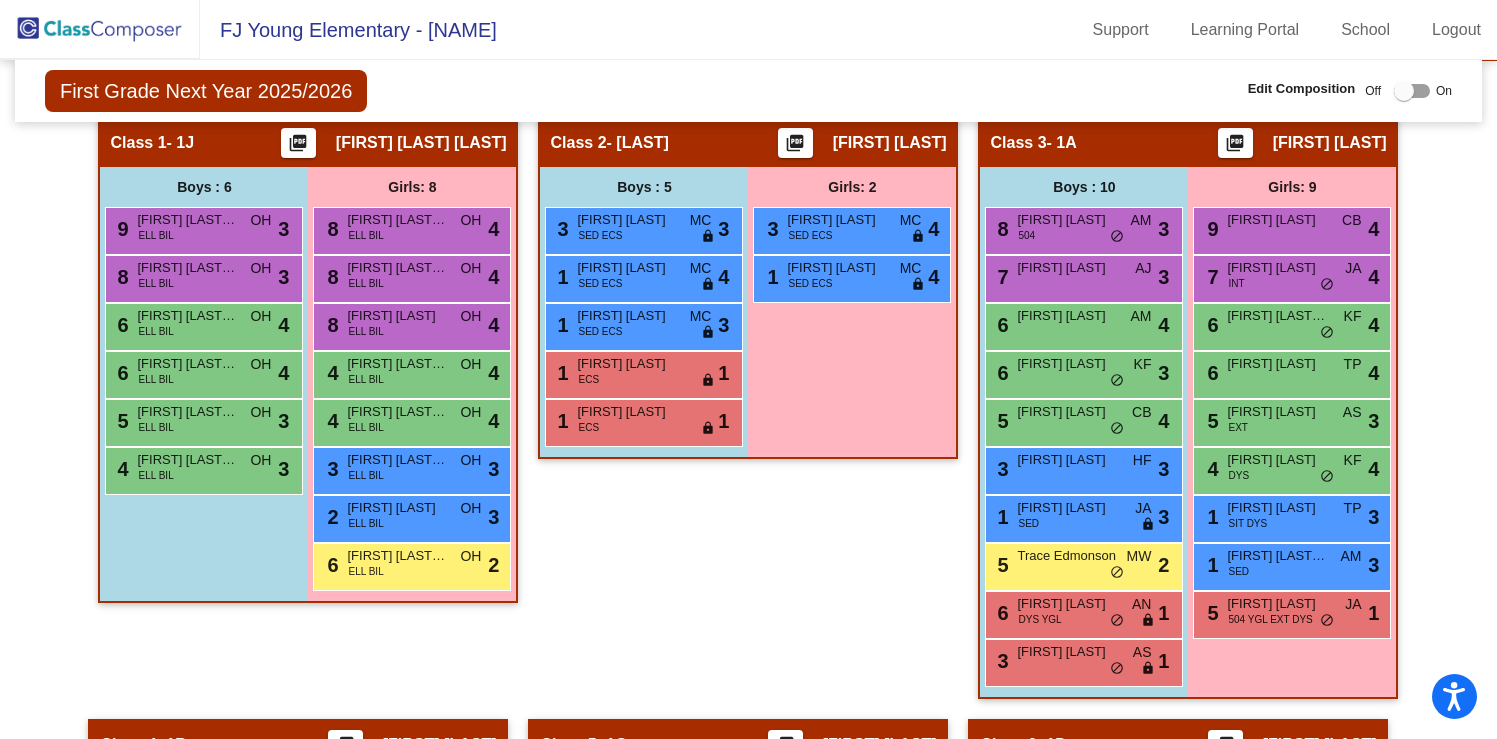 drag, startPoint x: 96, startPoint y: 28, endPoint x: 107, endPoint y: 29, distance: 11.045361 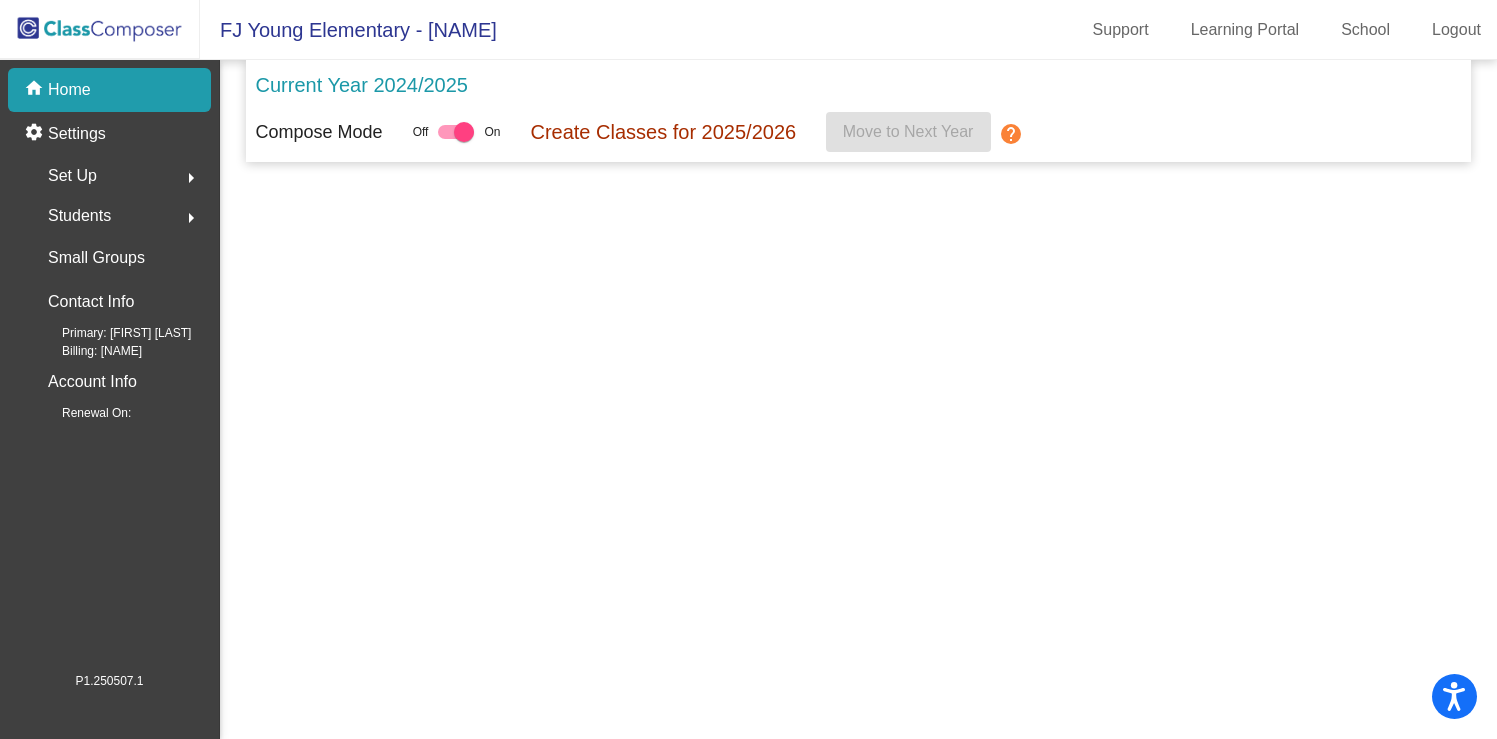 scroll, scrollTop: 0, scrollLeft: 0, axis: both 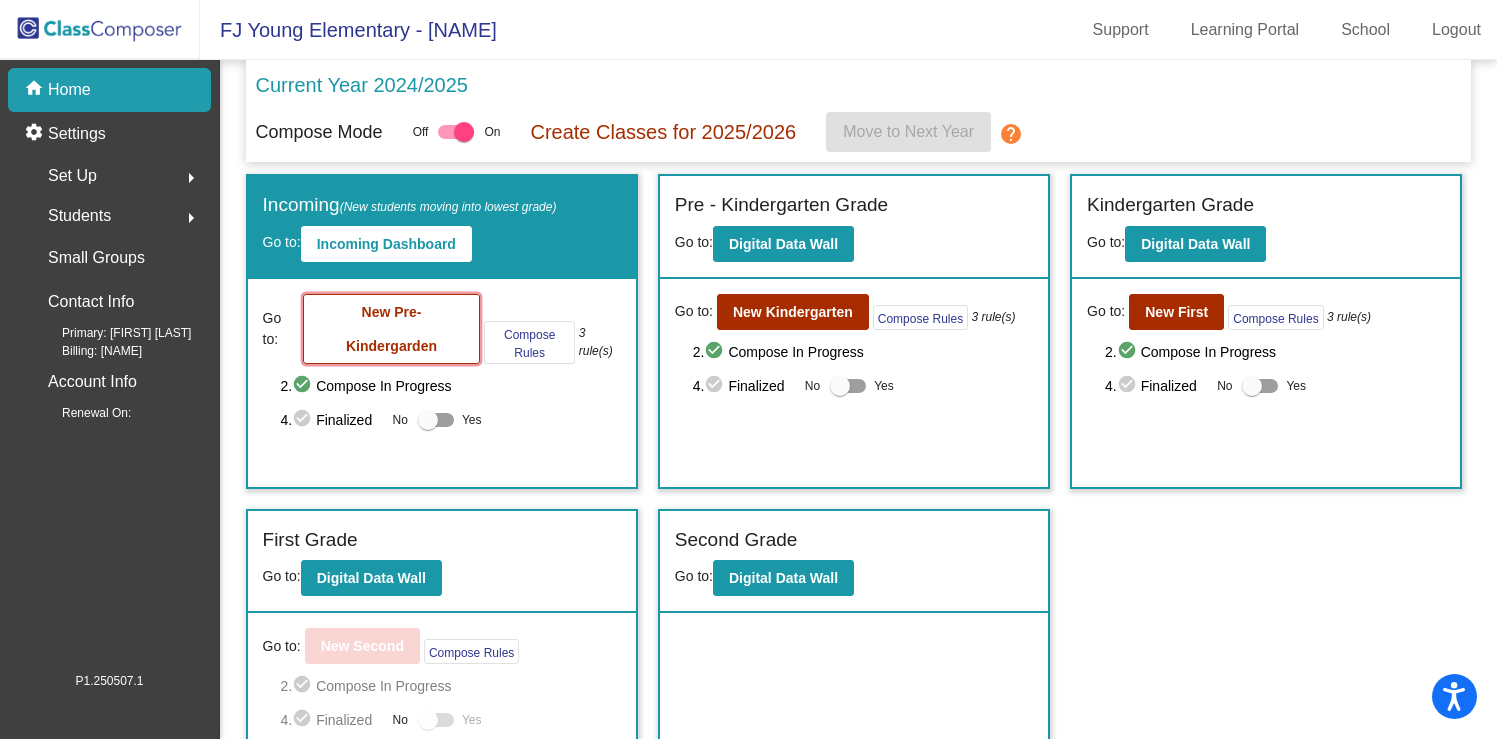 click on "New Pre-Kindergarden" 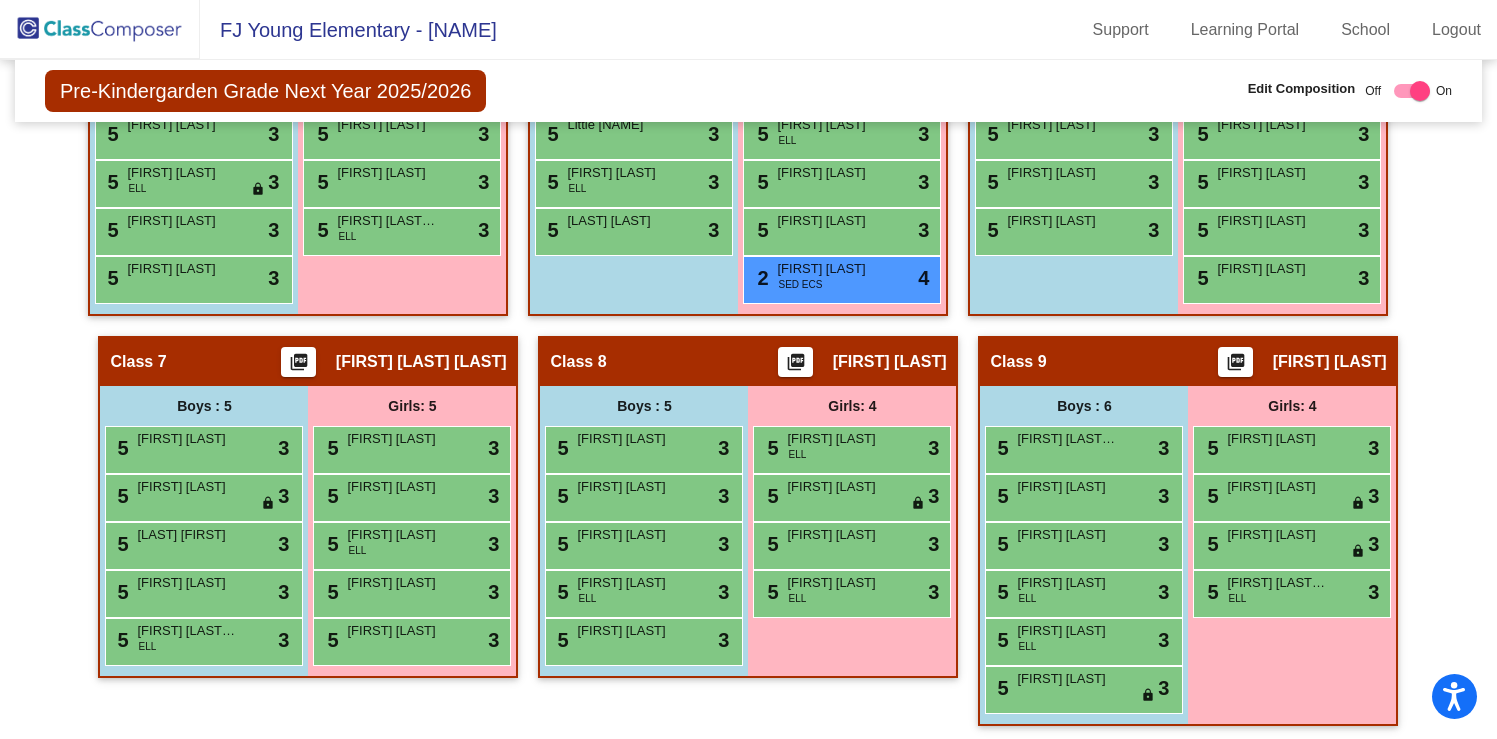 scroll, scrollTop: 1295, scrollLeft: 0, axis: vertical 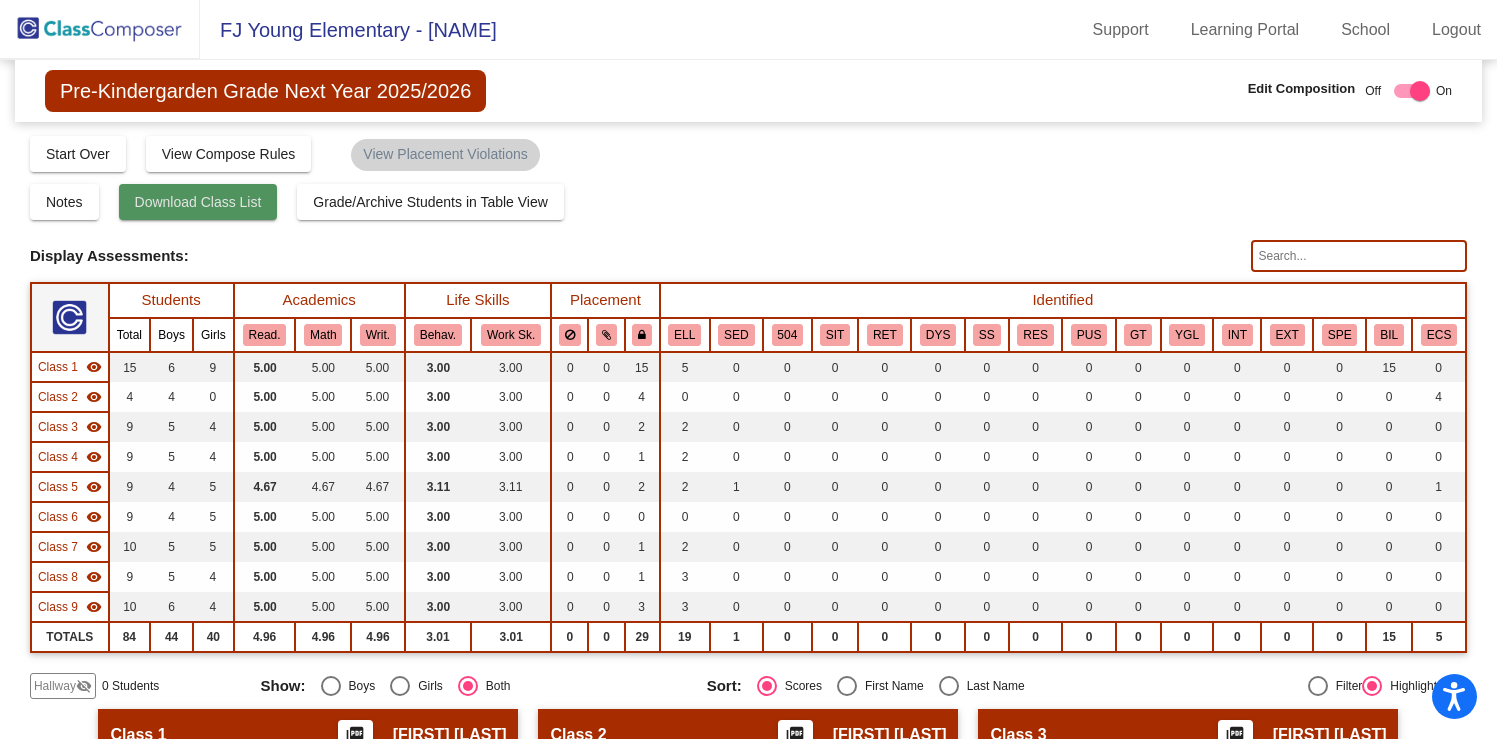 click on "Download Class List" 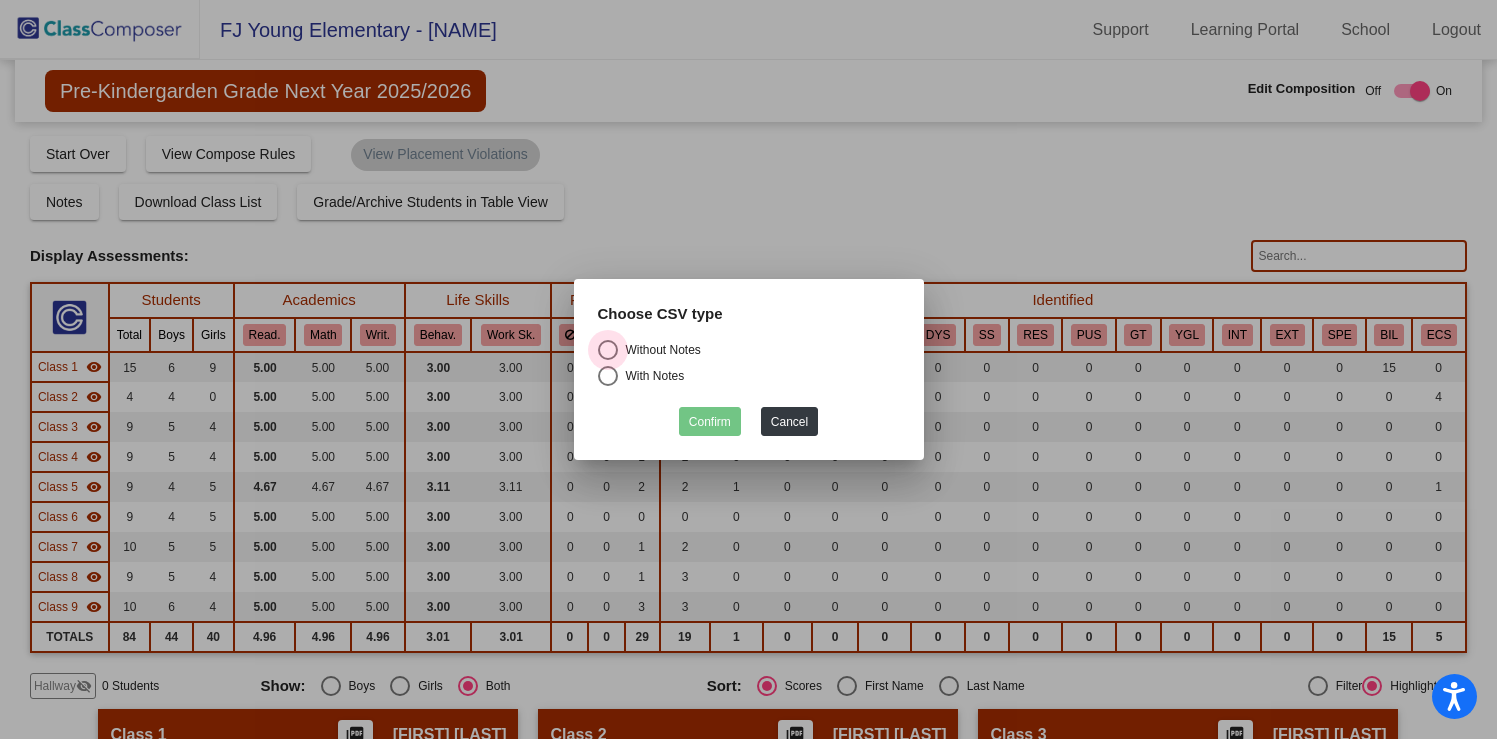 drag, startPoint x: 602, startPoint y: 351, endPoint x: 635, endPoint y: 362, distance: 34.785053 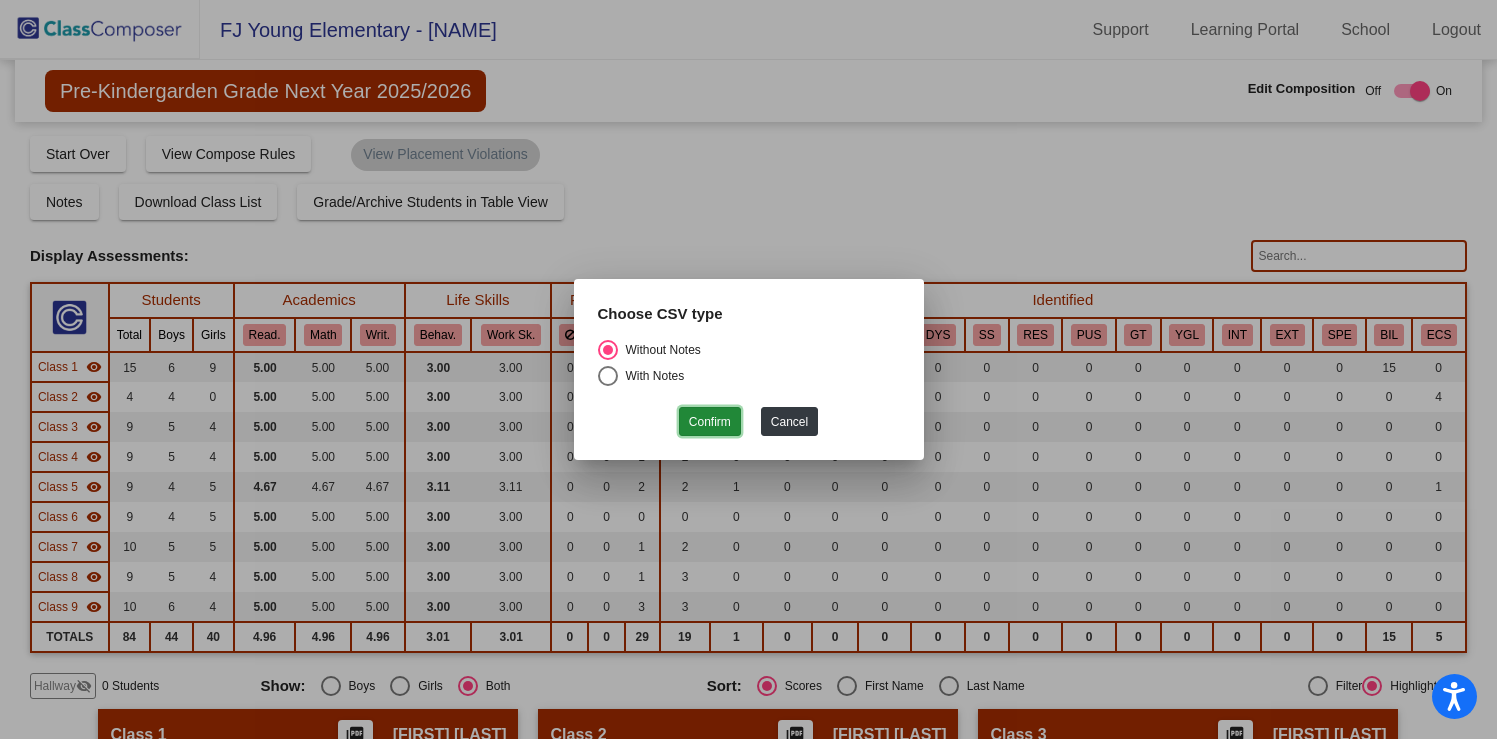 click on "Confirm" at bounding box center [710, 421] 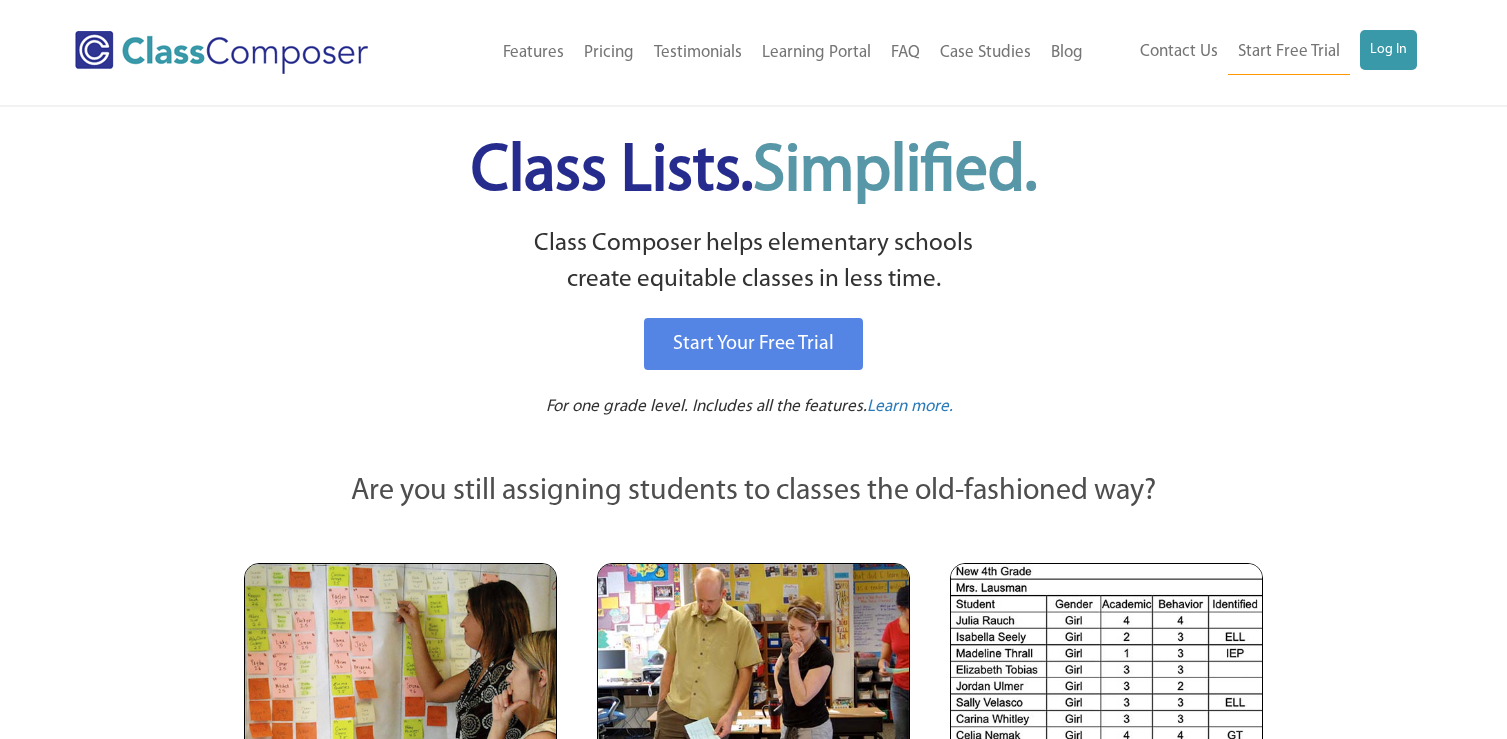 scroll, scrollTop: 0, scrollLeft: 0, axis: both 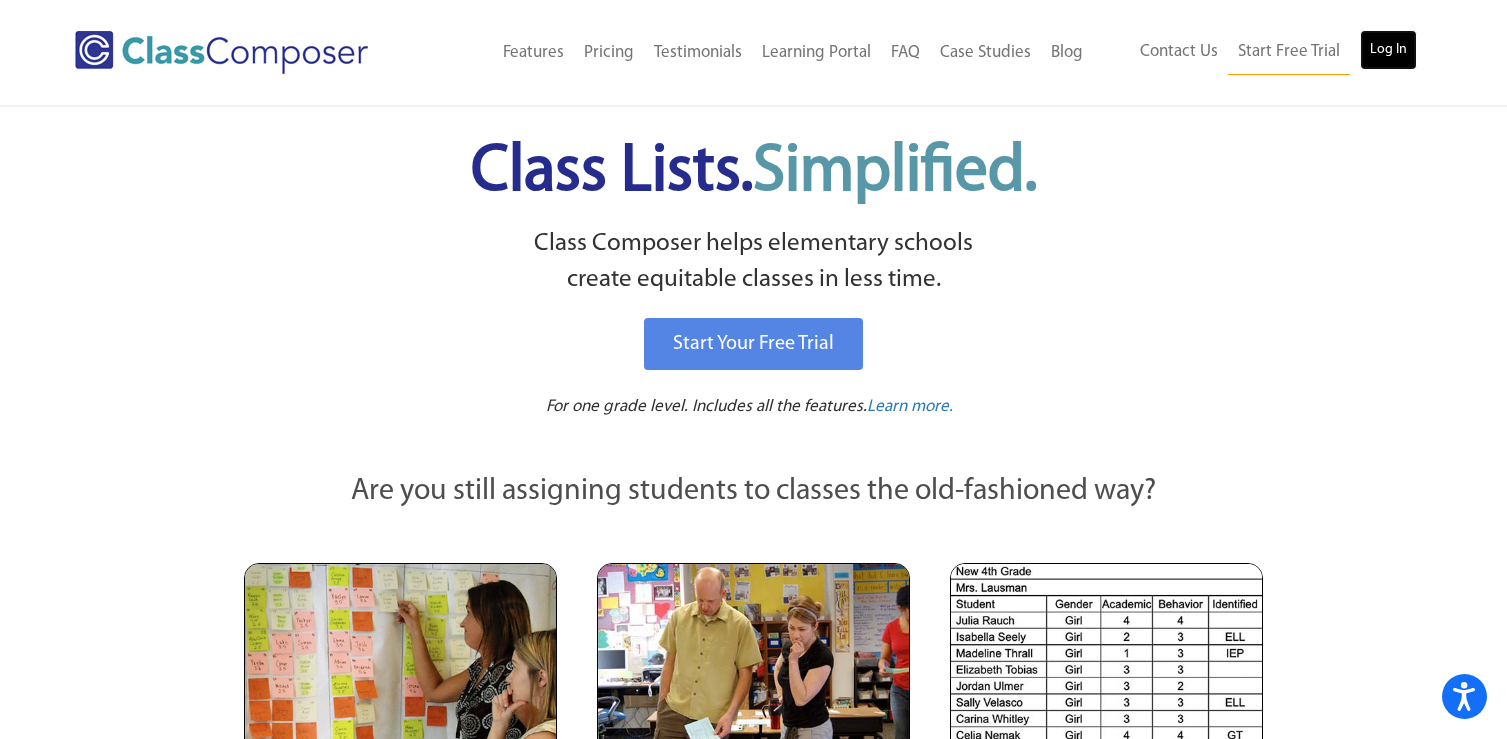 click on "Log In" at bounding box center [1388, 50] 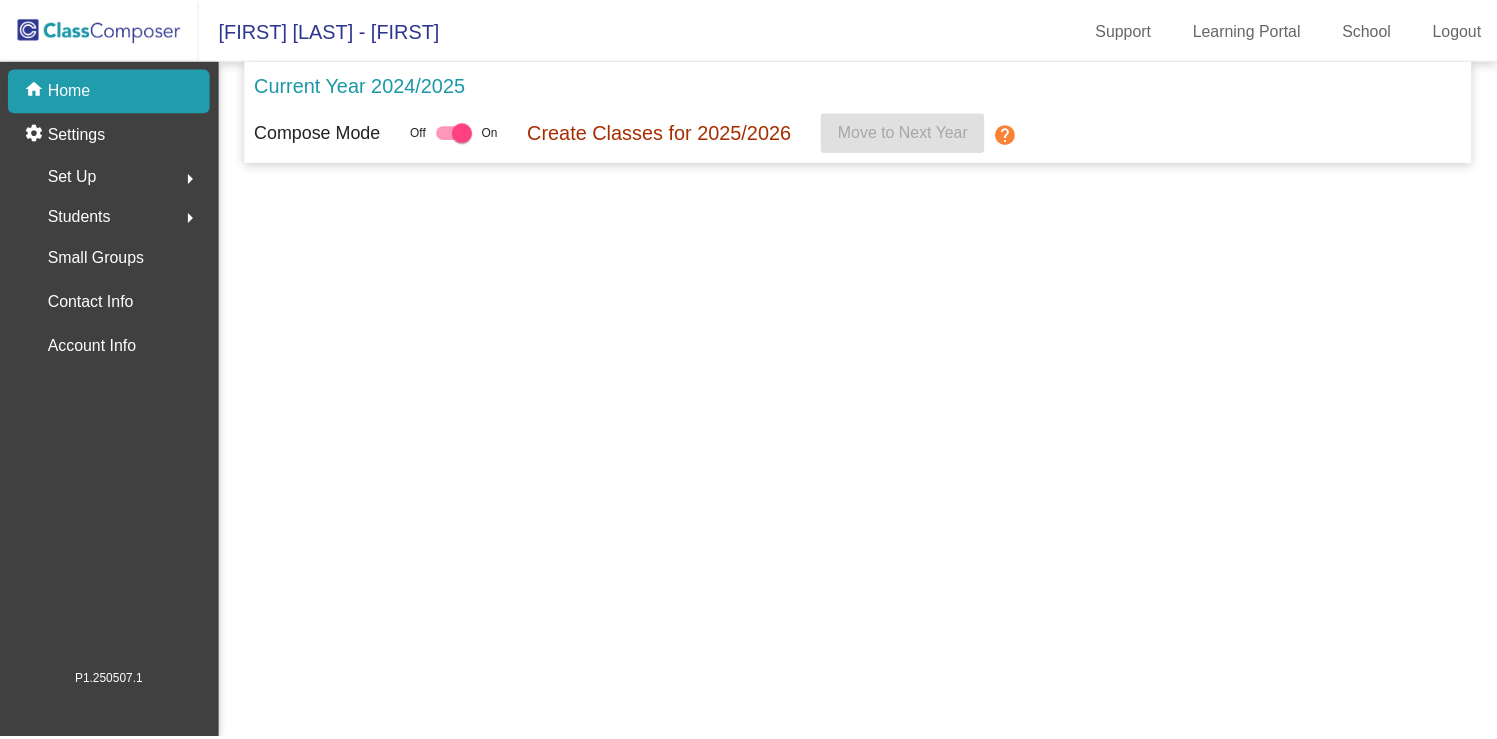 scroll, scrollTop: 0, scrollLeft: 0, axis: both 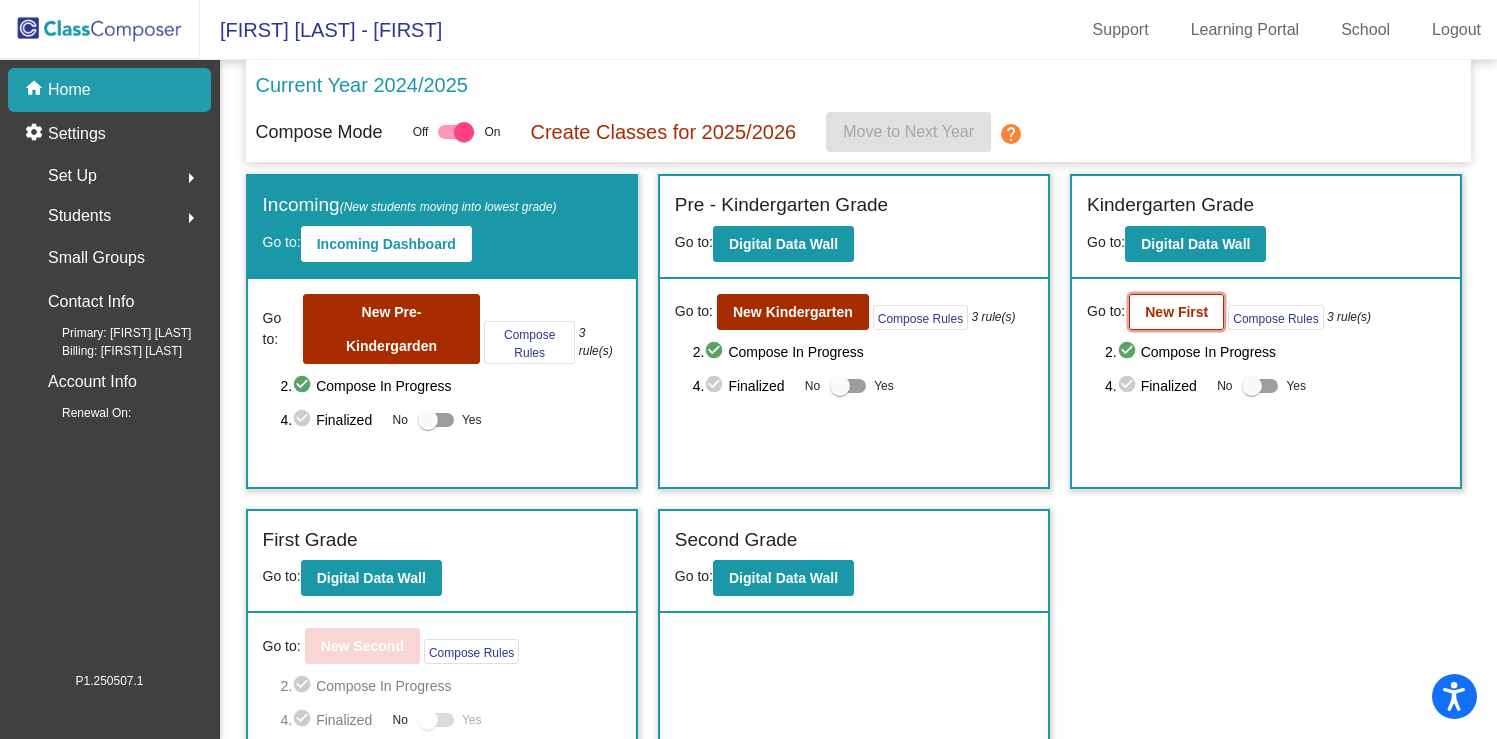 click on "New First" 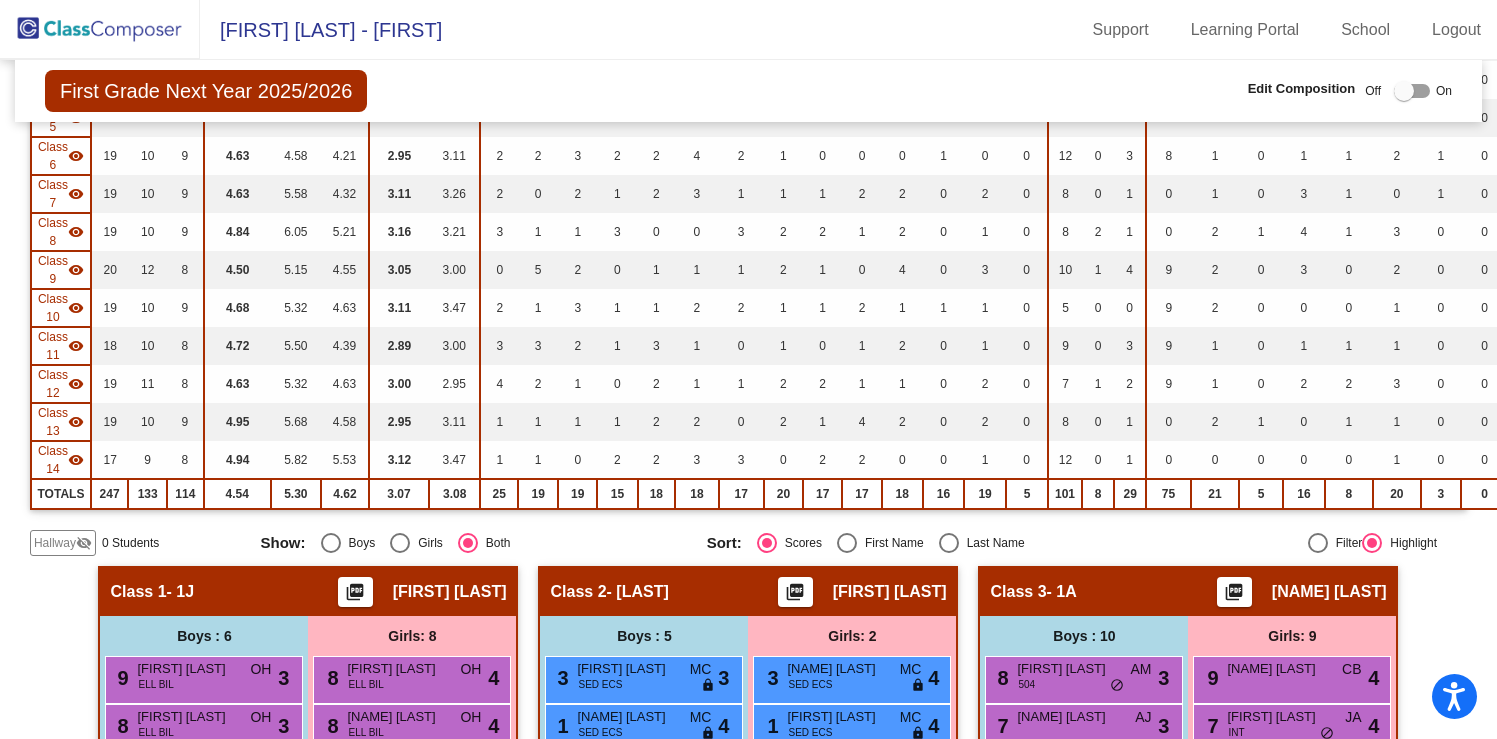 scroll, scrollTop: 717, scrollLeft: 0, axis: vertical 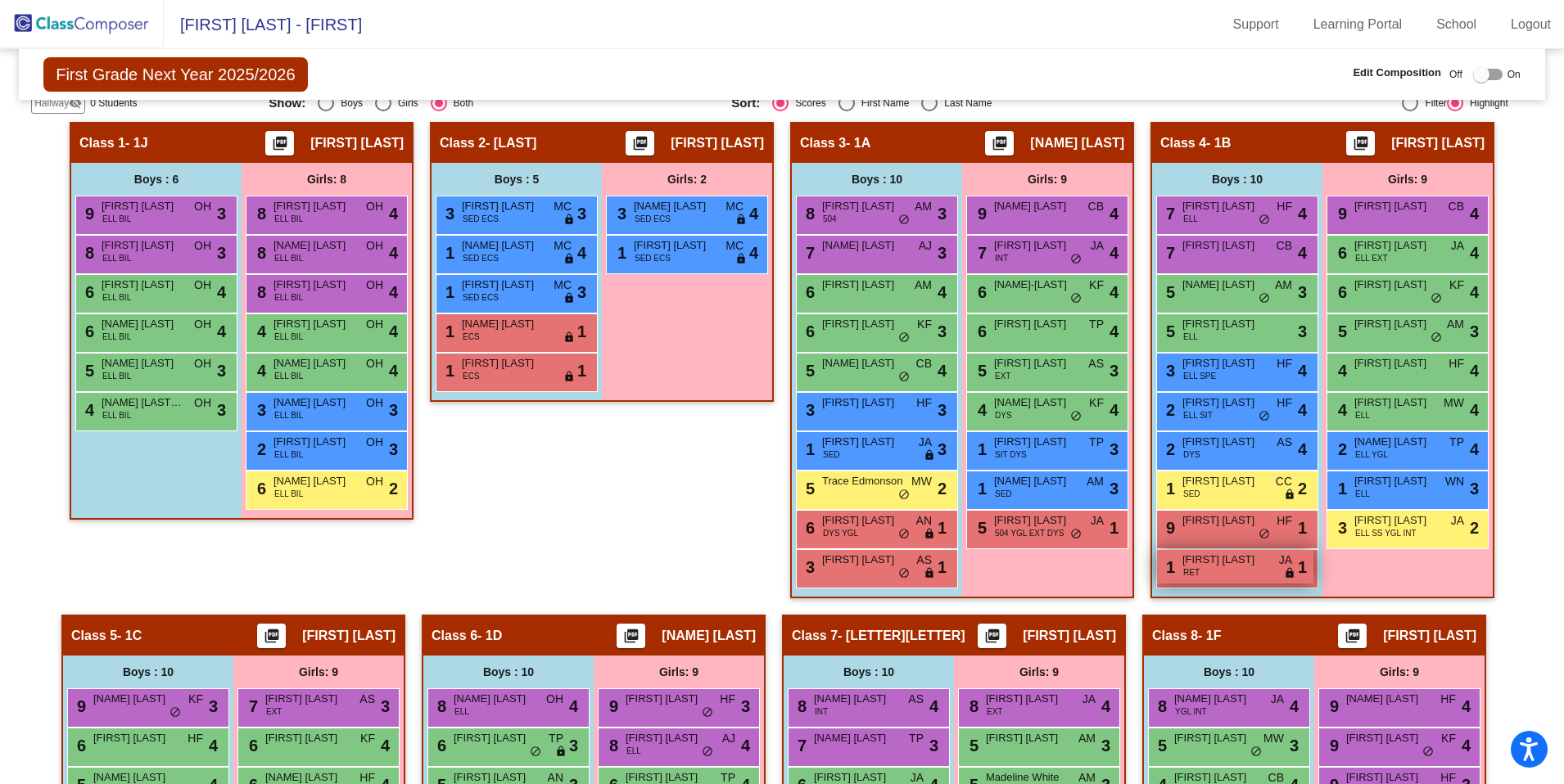 click on "1 Ruben Yharte RET JA lock do_not_disturb_alt 1" at bounding box center (1235, 566) 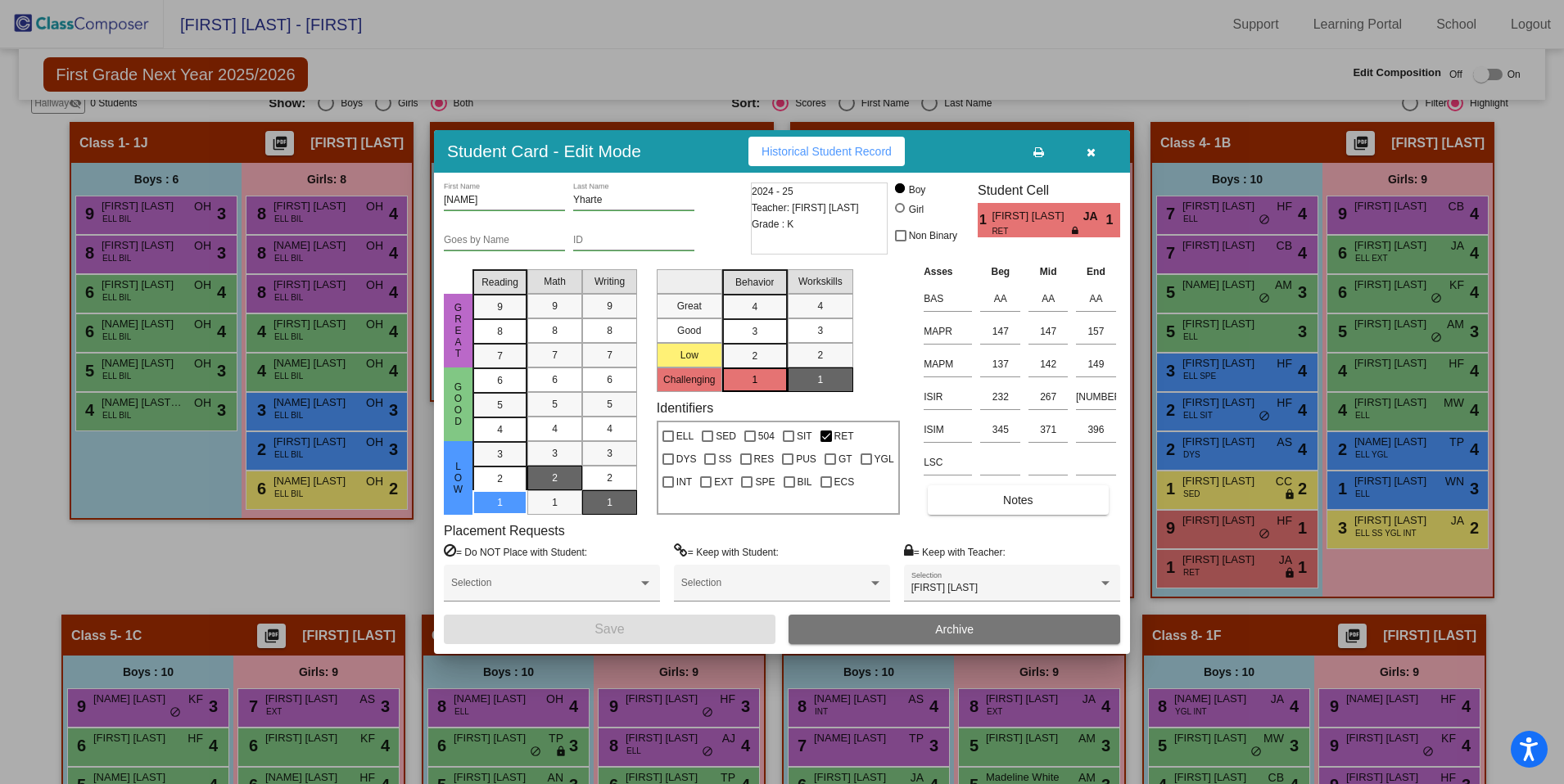 click at bounding box center (782, 392) 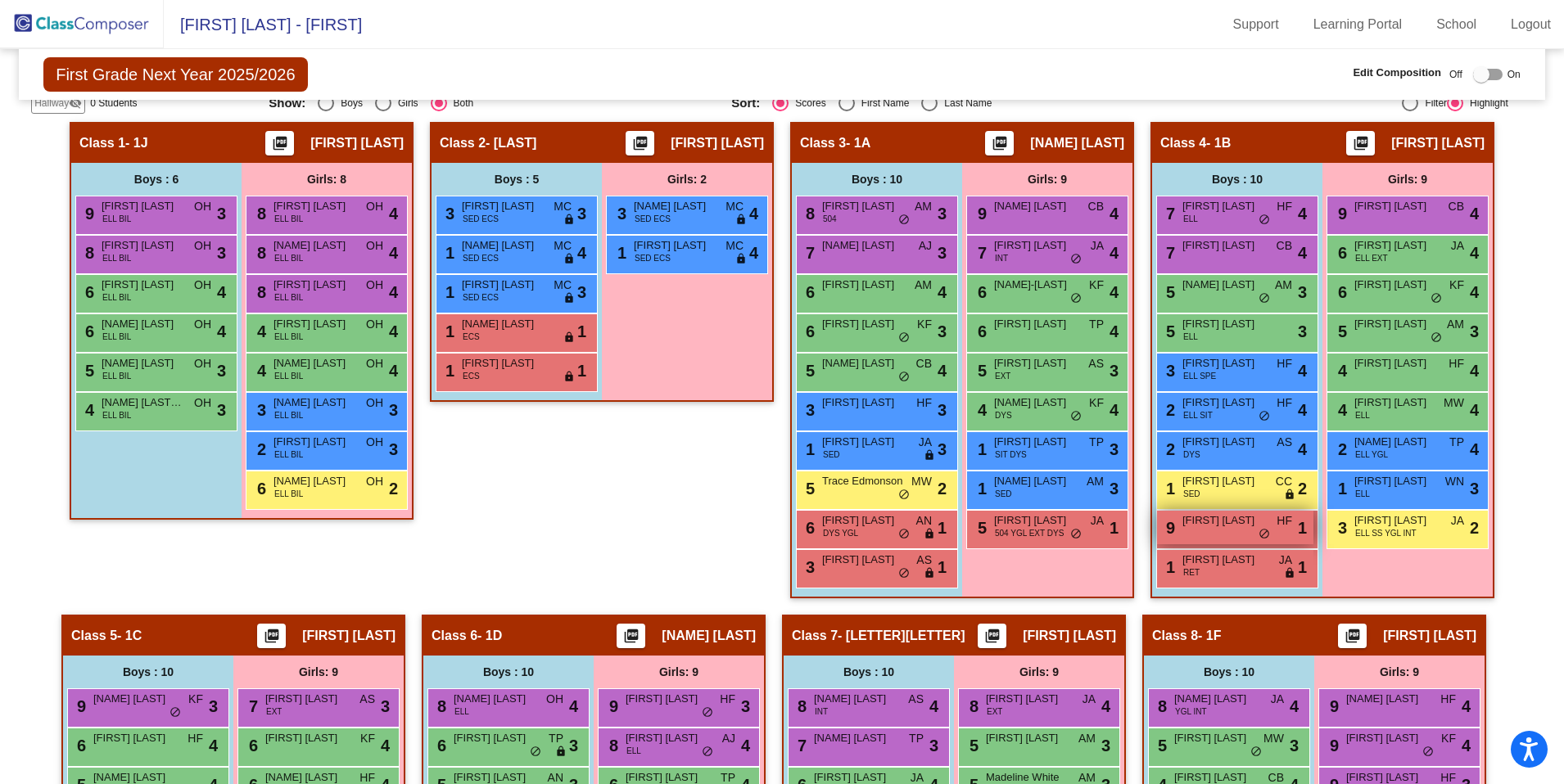 click on "9 Hugo Peters HF lock do_not_disturb_alt 1" at bounding box center [1235, 527] 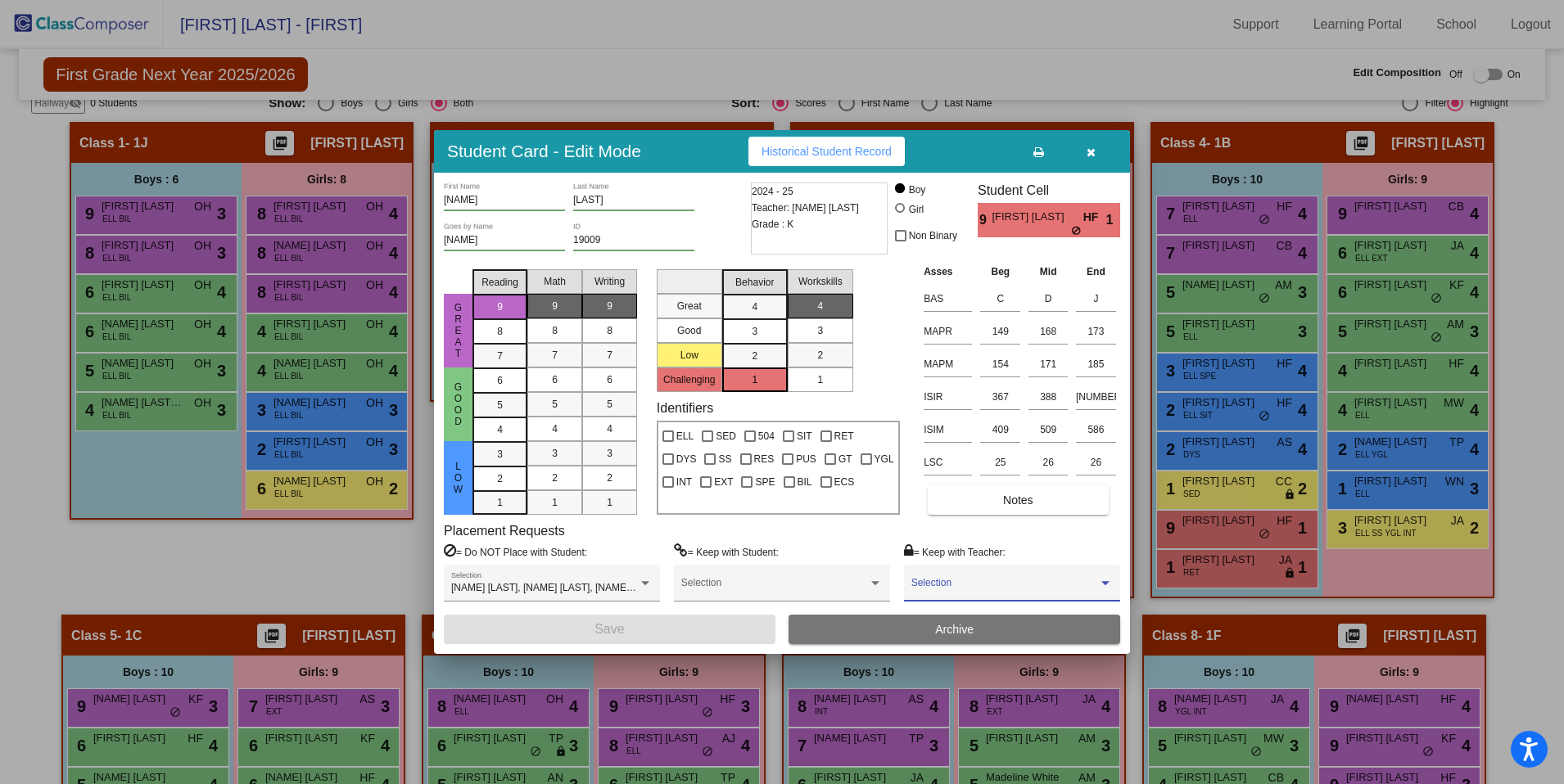 click at bounding box center (1005, 588) 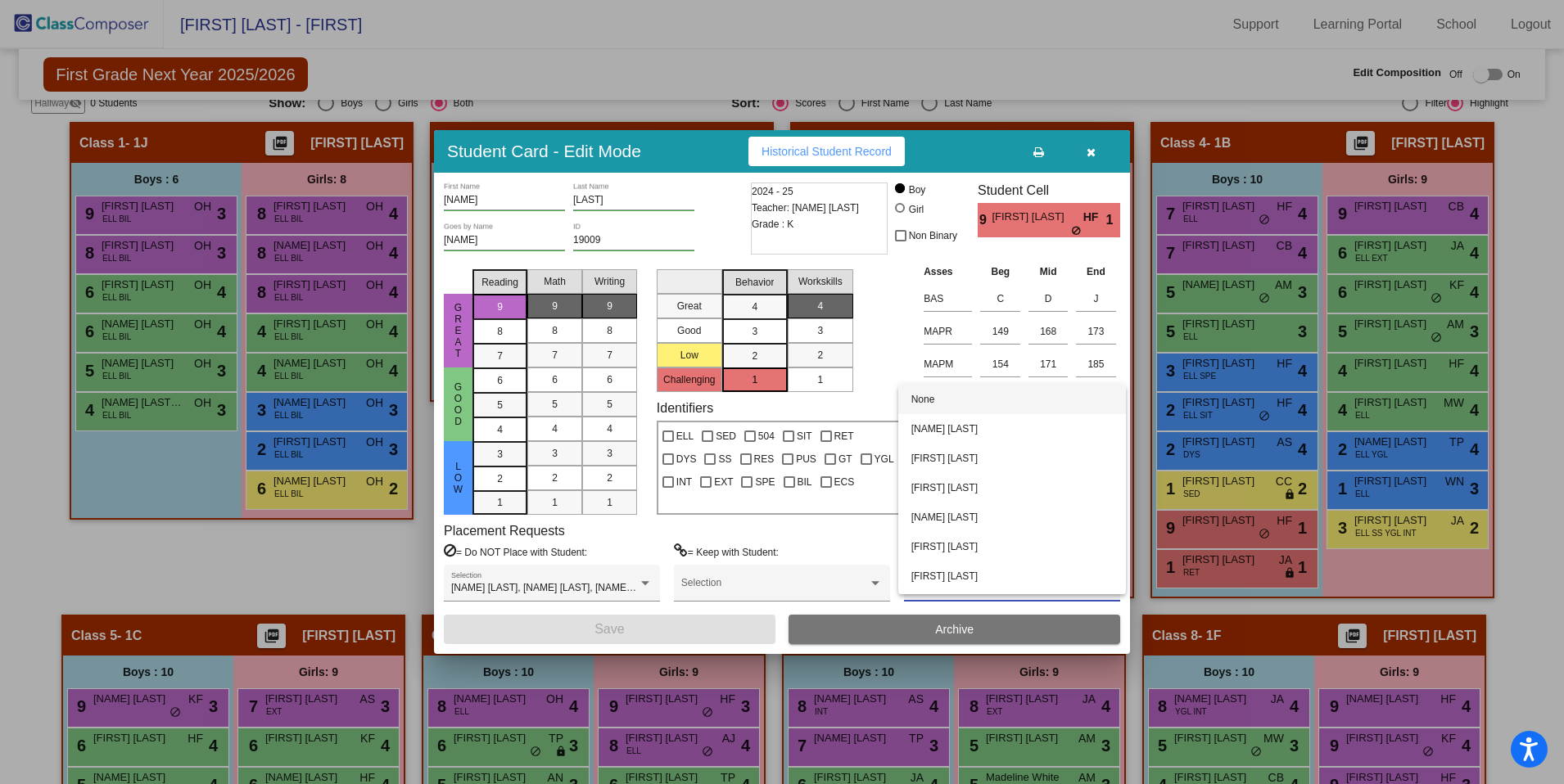 click at bounding box center [782, 392] 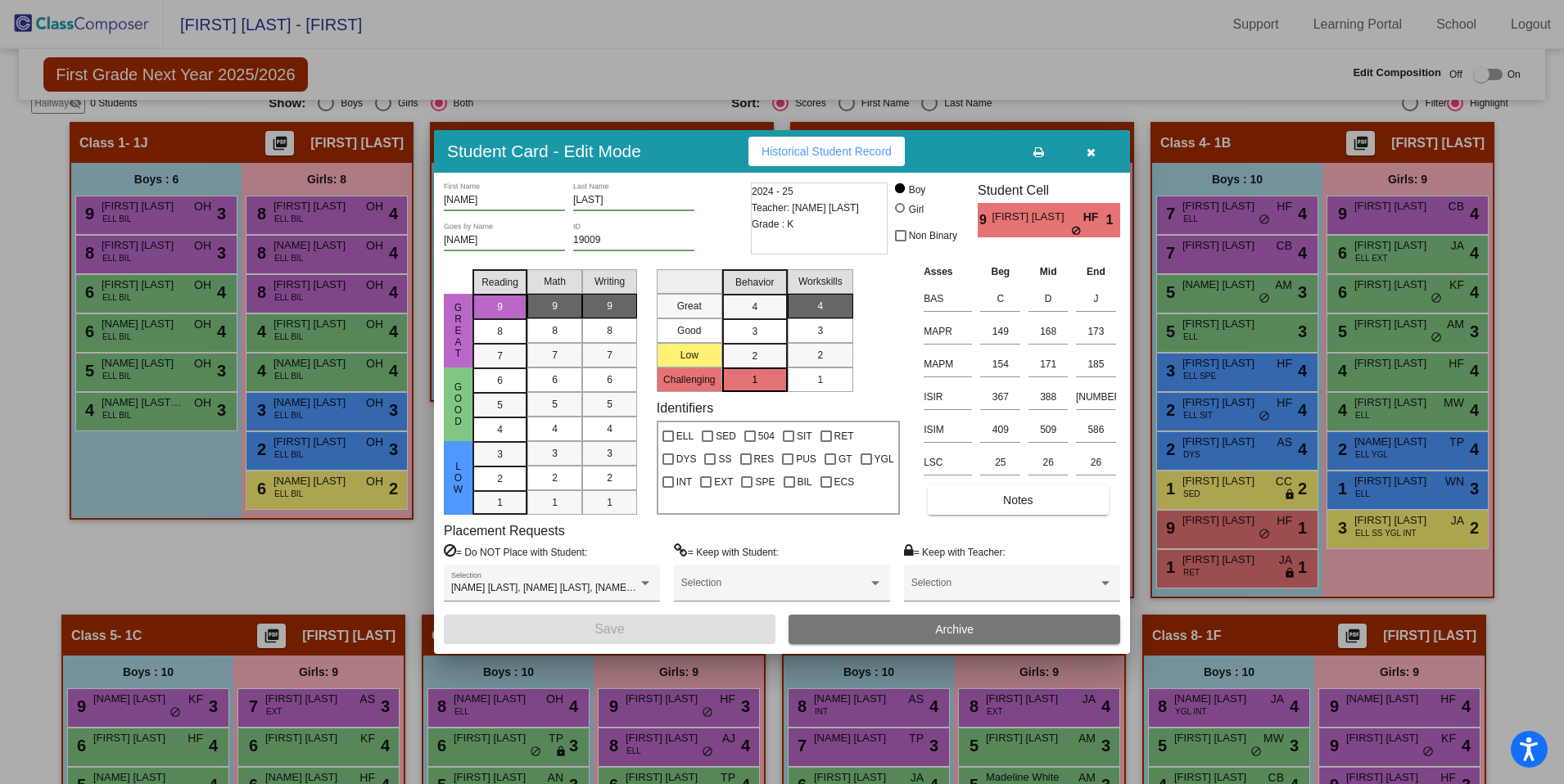 click at bounding box center (1091, 152) 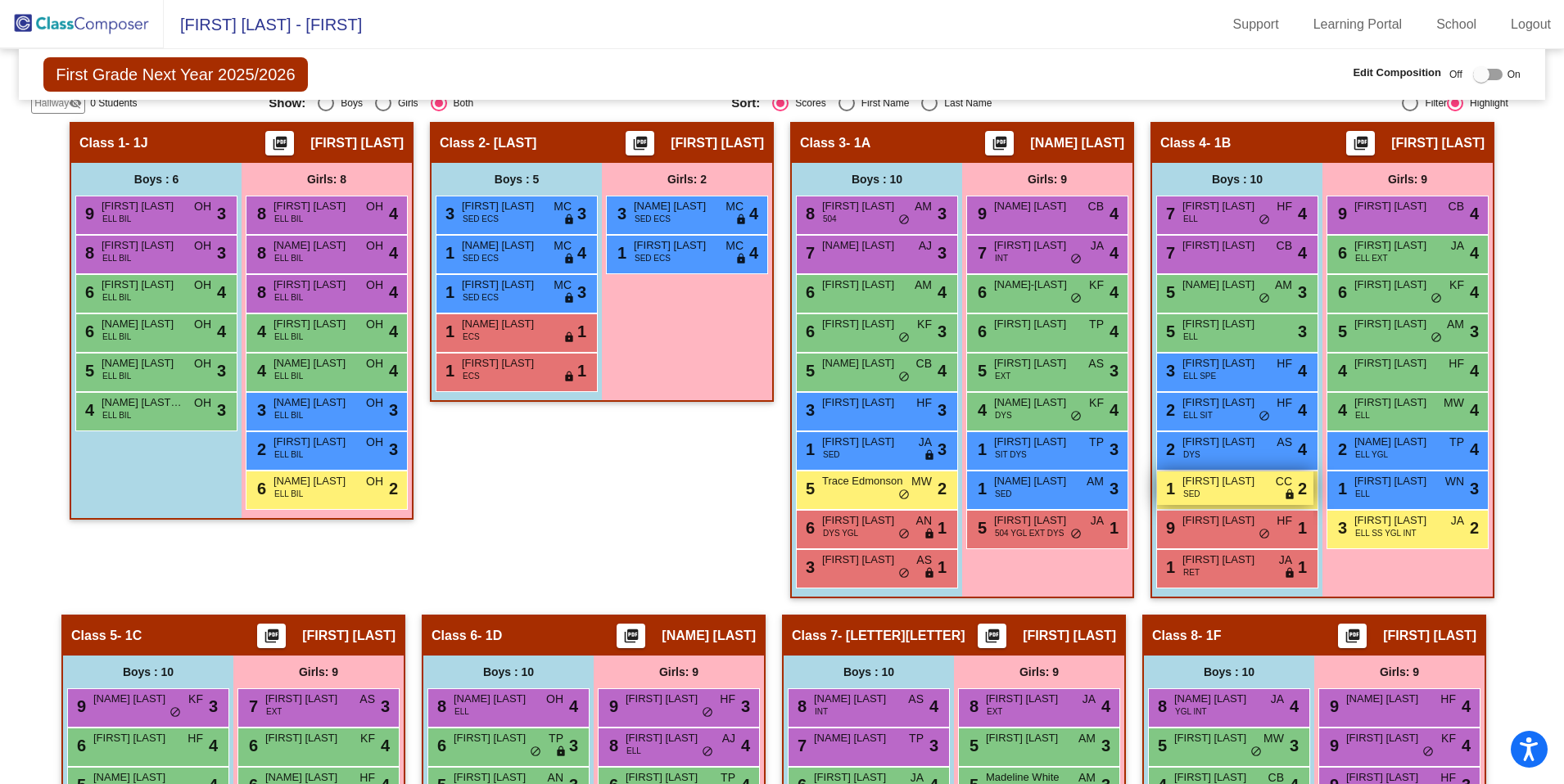 click on "[FIRST] [LAST]" at bounding box center [1223, 481] 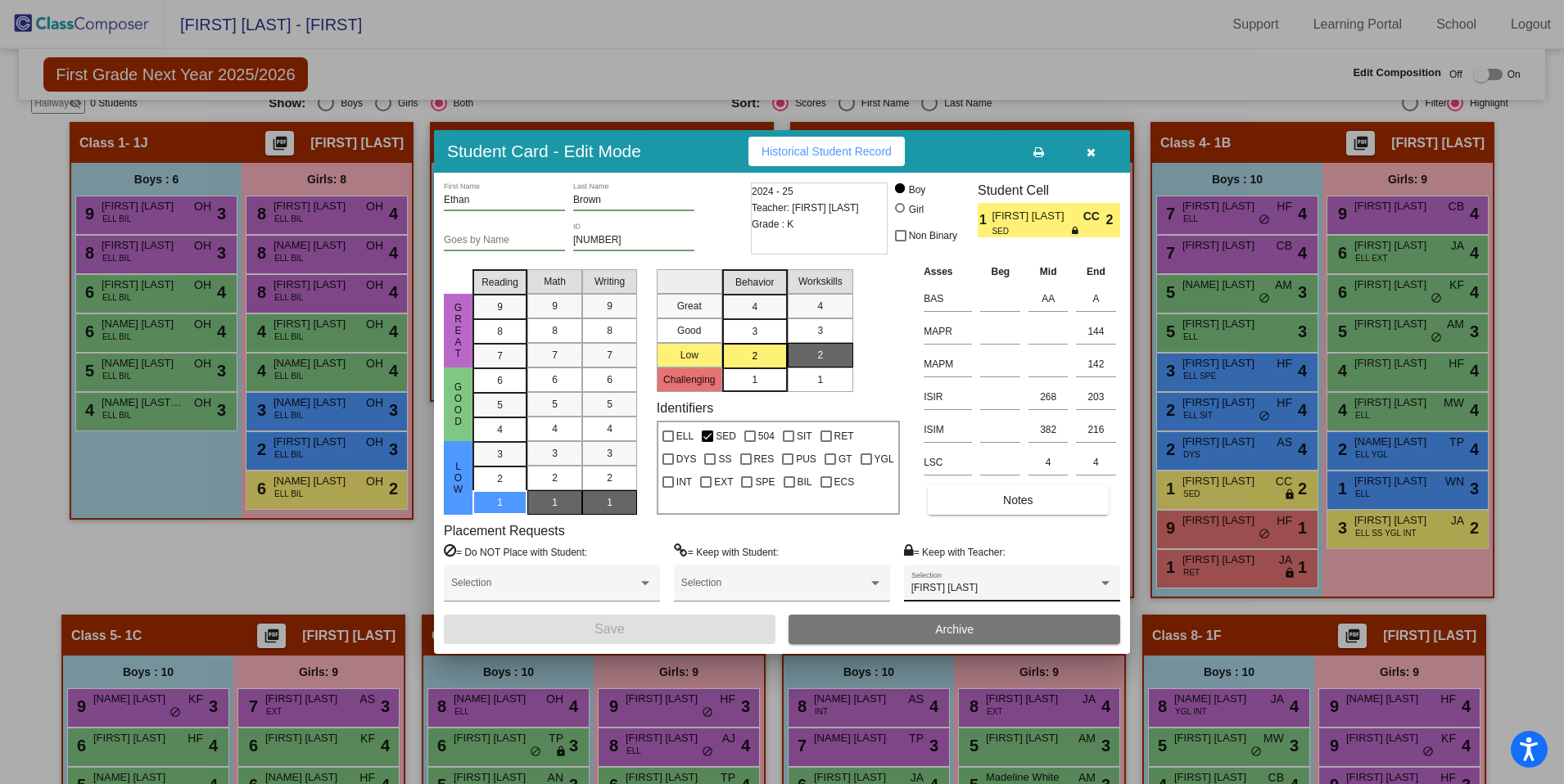 click on "[FIRST] [LAST]" at bounding box center (1005, 588) 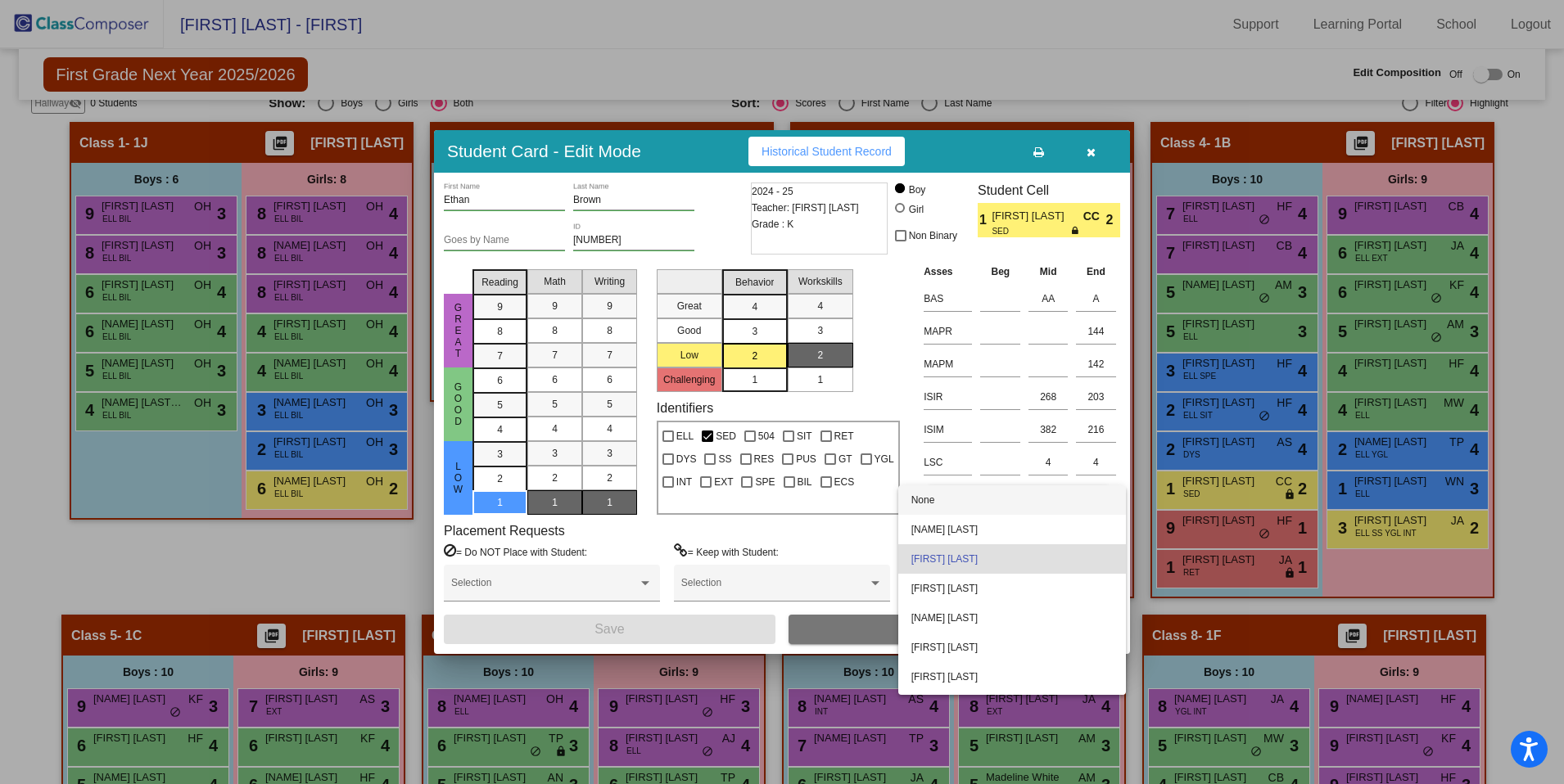 click on "None" at bounding box center (1012, 500) 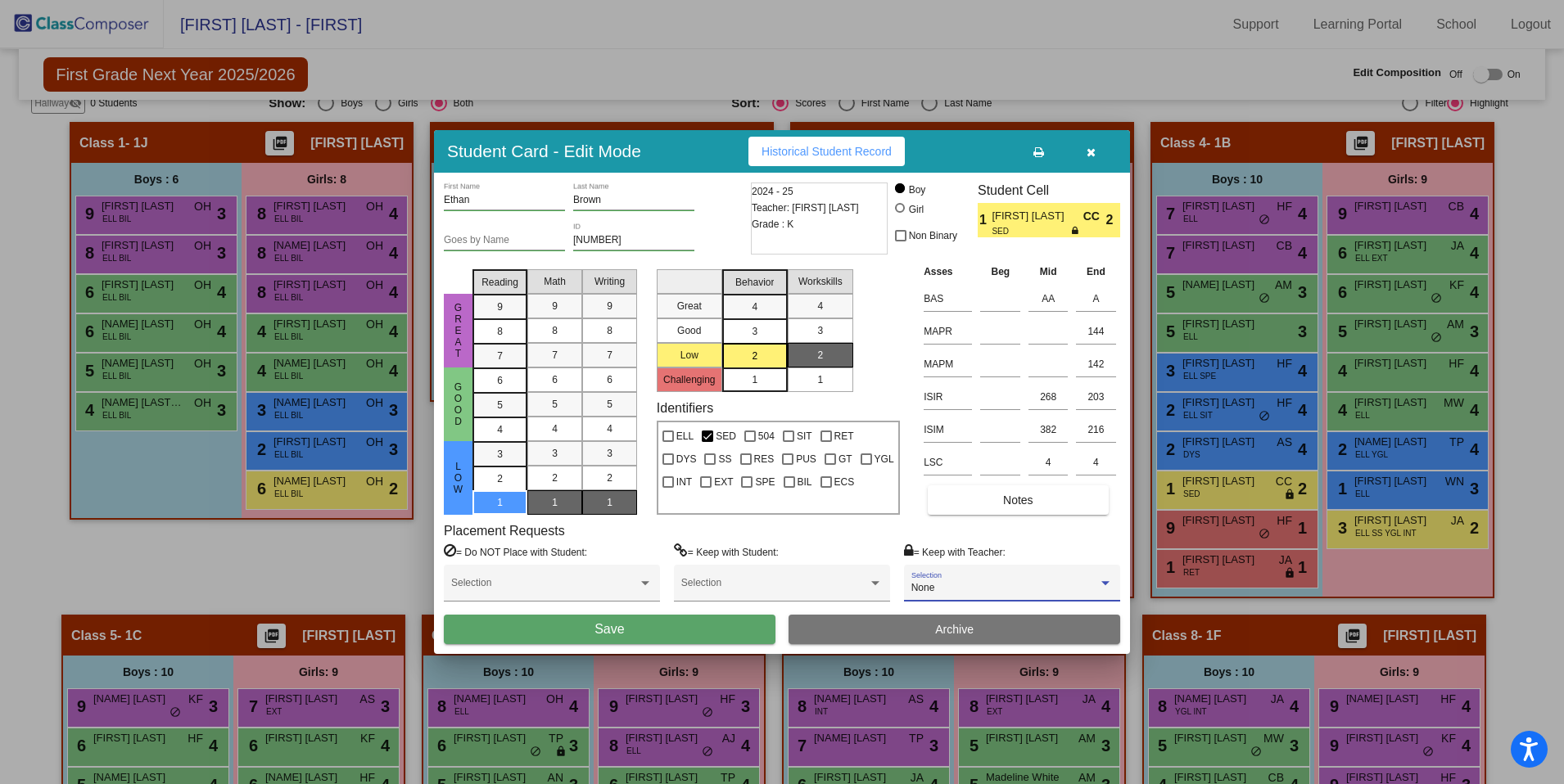 click on "Save" at bounding box center (609, 629) 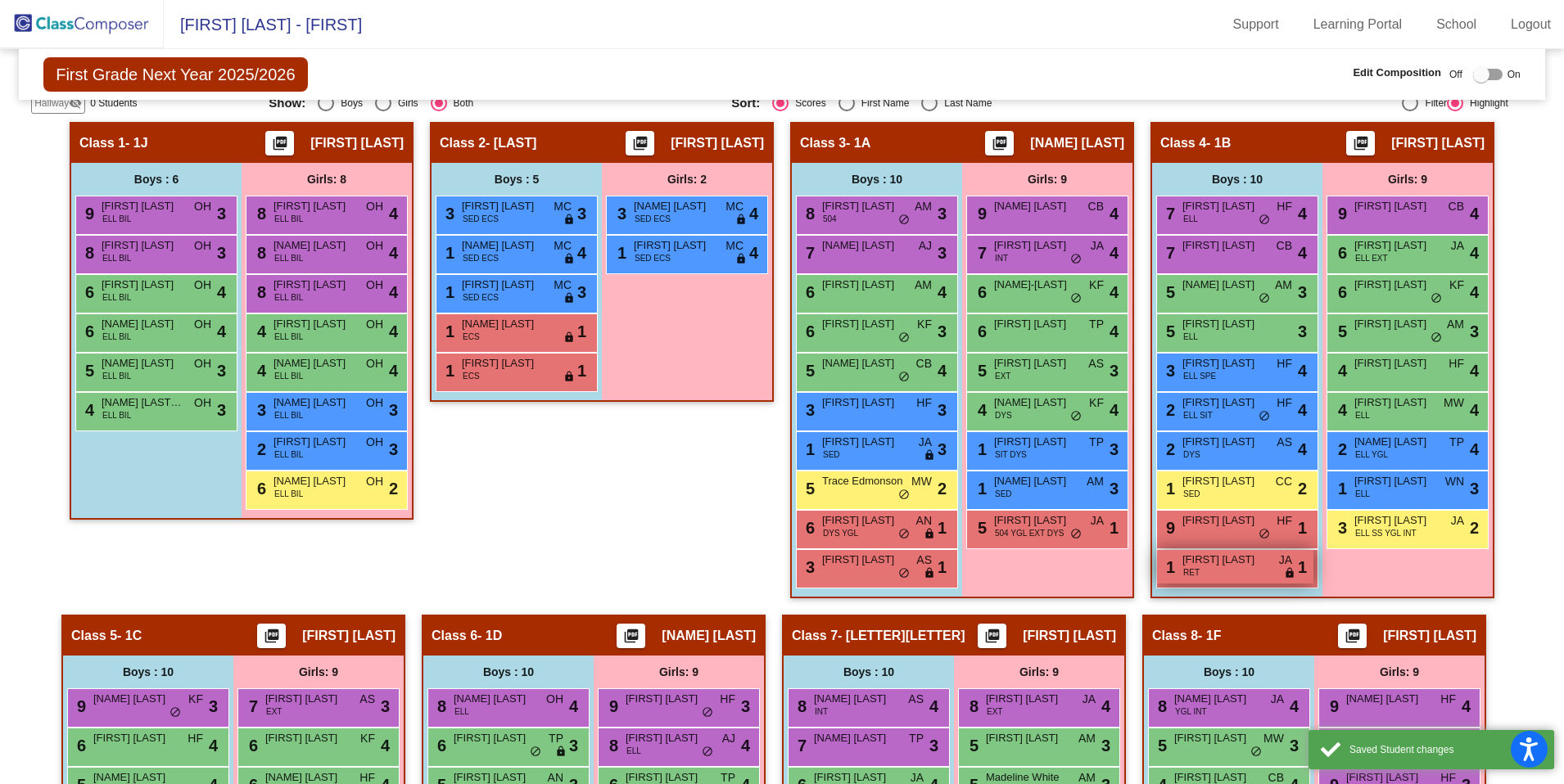 click on "1 Ruben Yharte RET JA lock do_not_disturb_alt 1" at bounding box center [1235, 566] 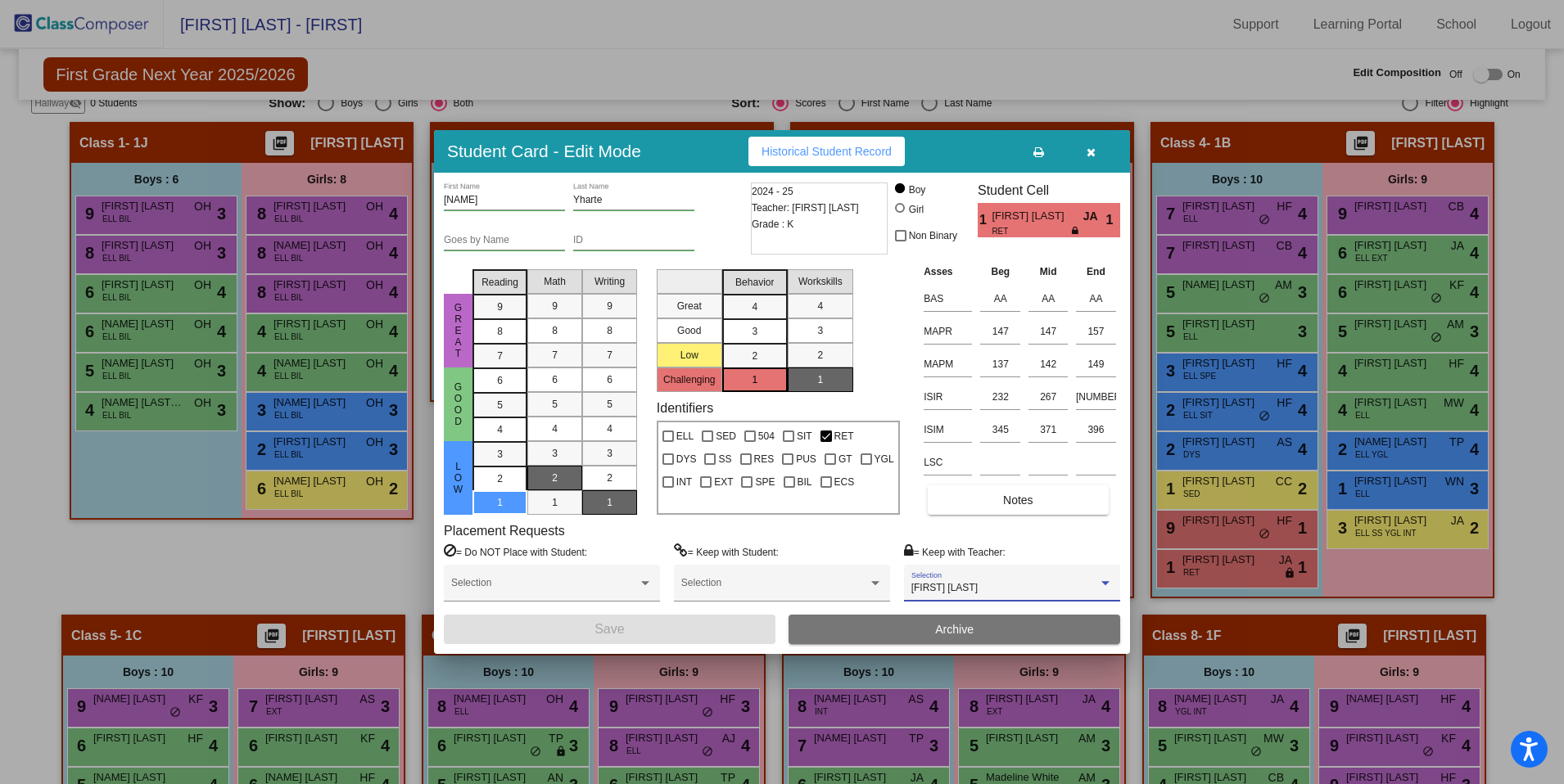 click on "[FIRST] [LAST]" at bounding box center [1005, 588] 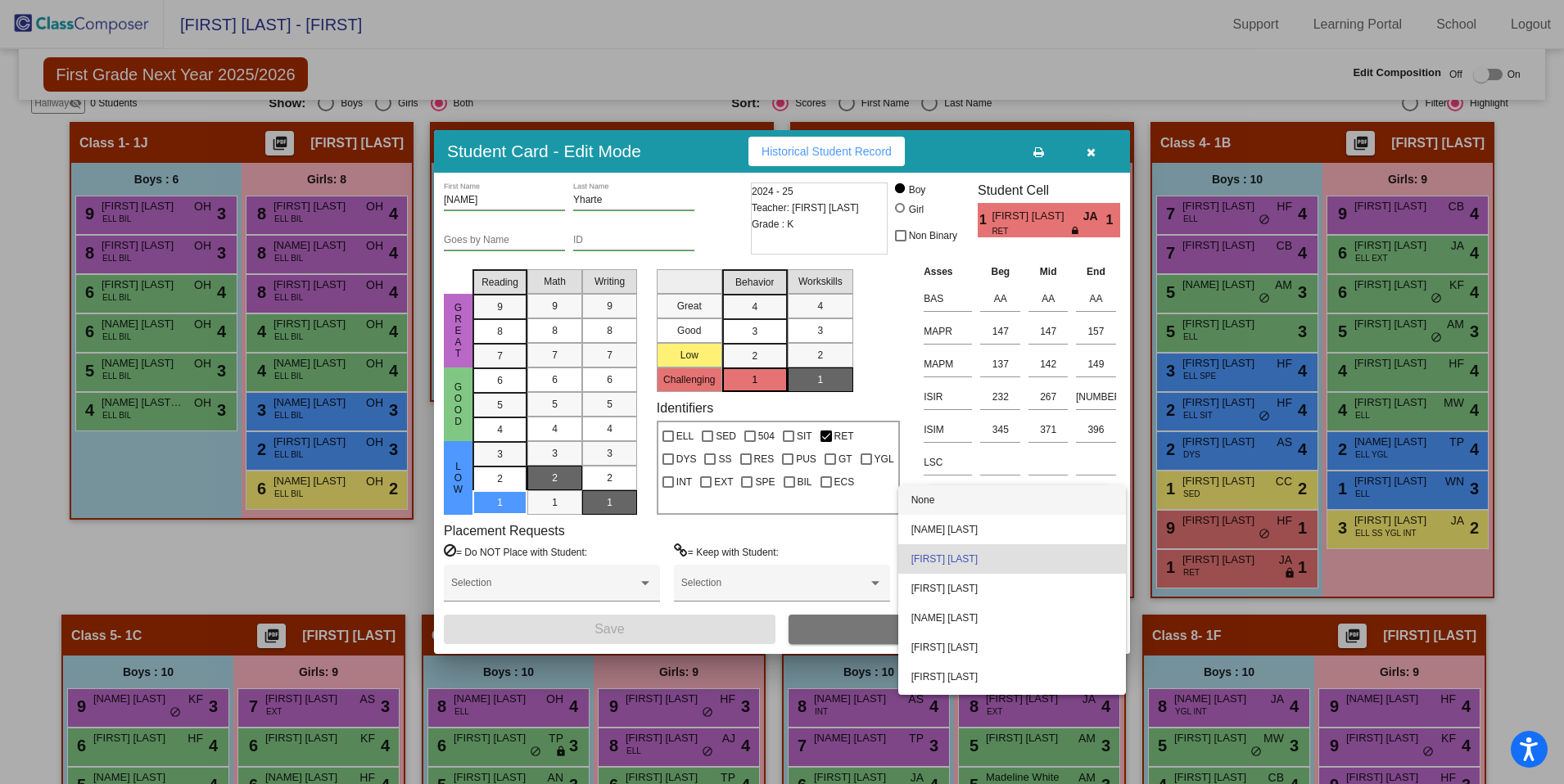 click on "None" at bounding box center [1012, 500] 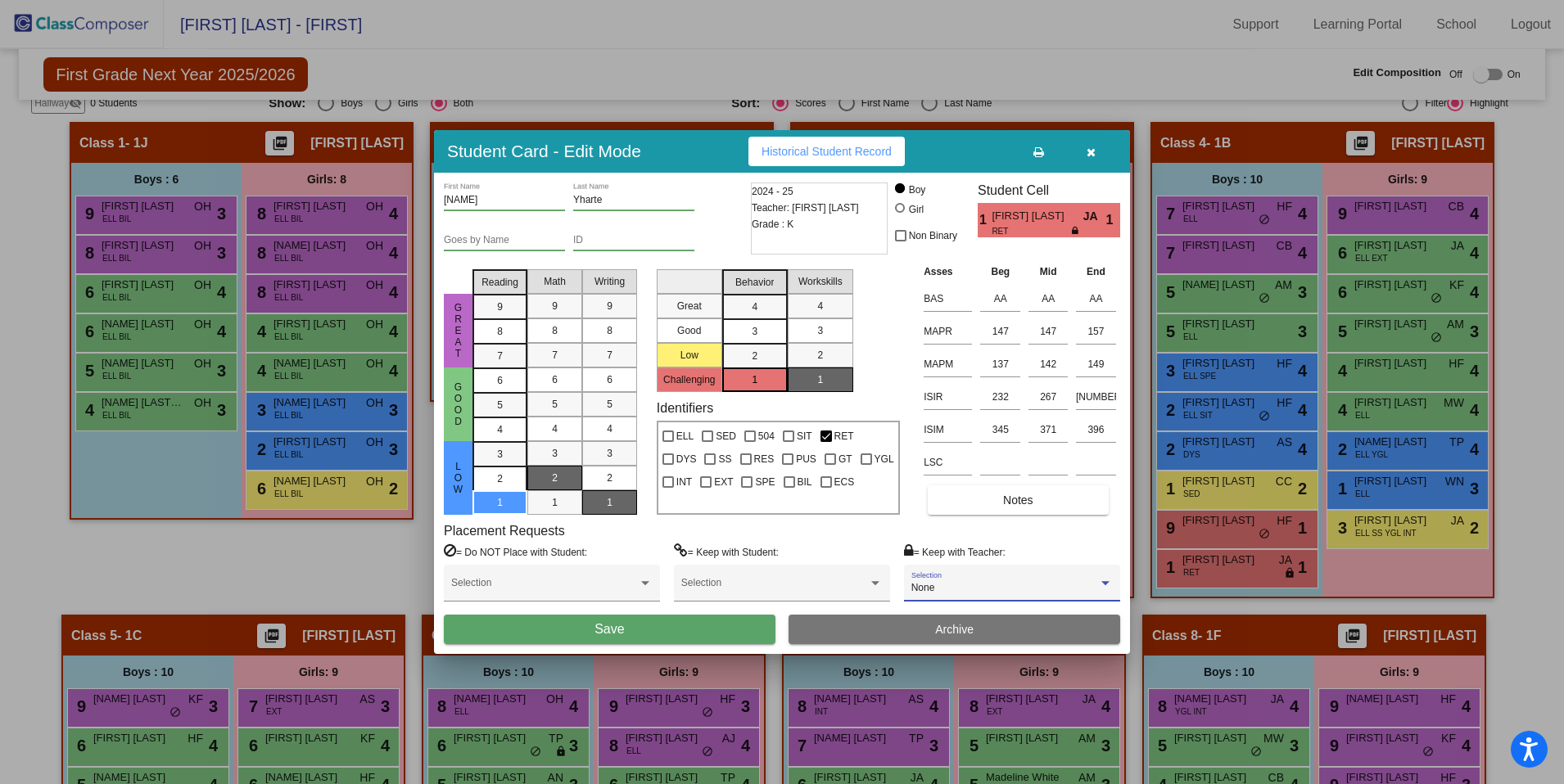 scroll, scrollTop: 0, scrollLeft: 0, axis: both 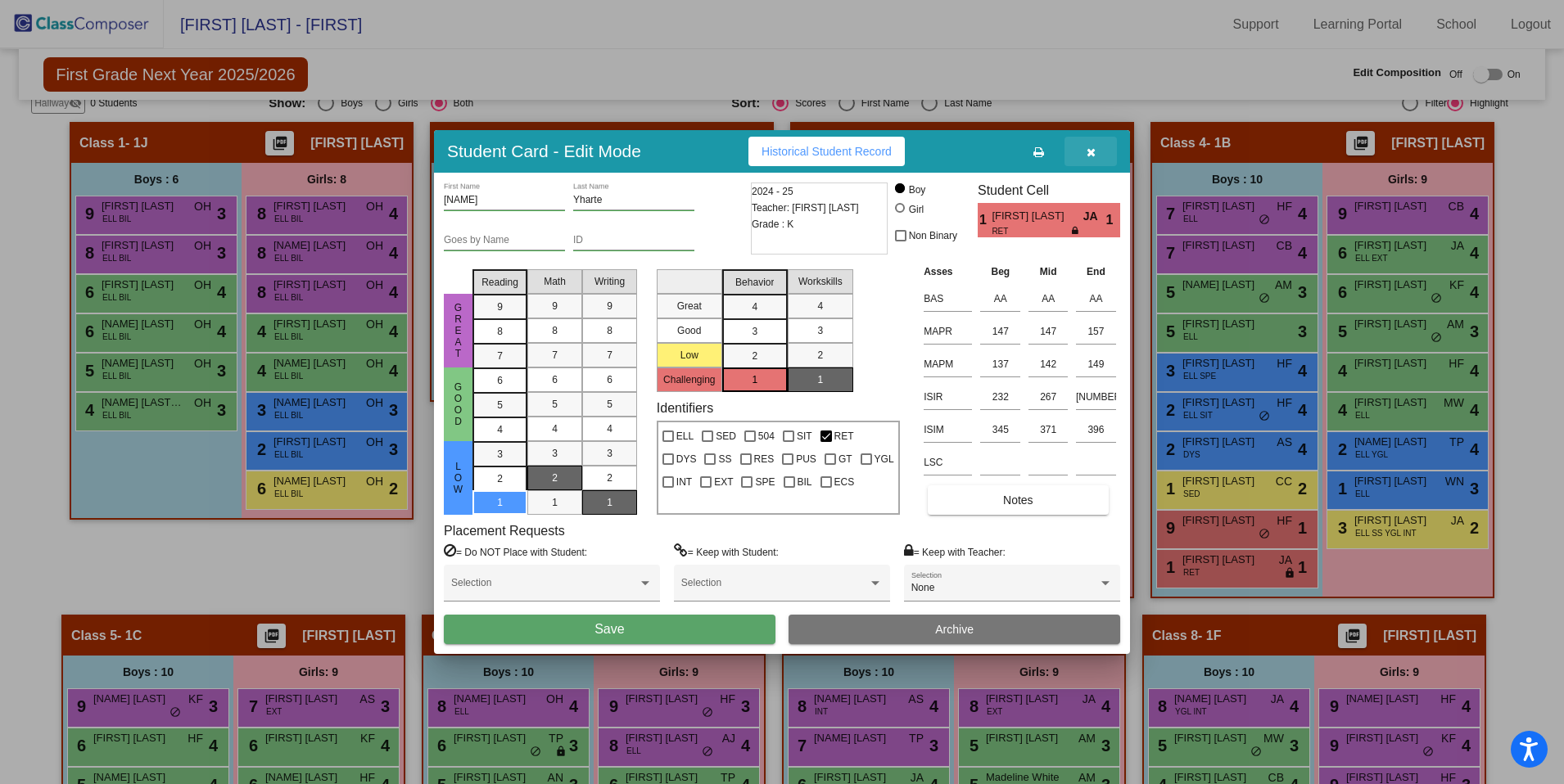 click at bounding box center [1091, 151] 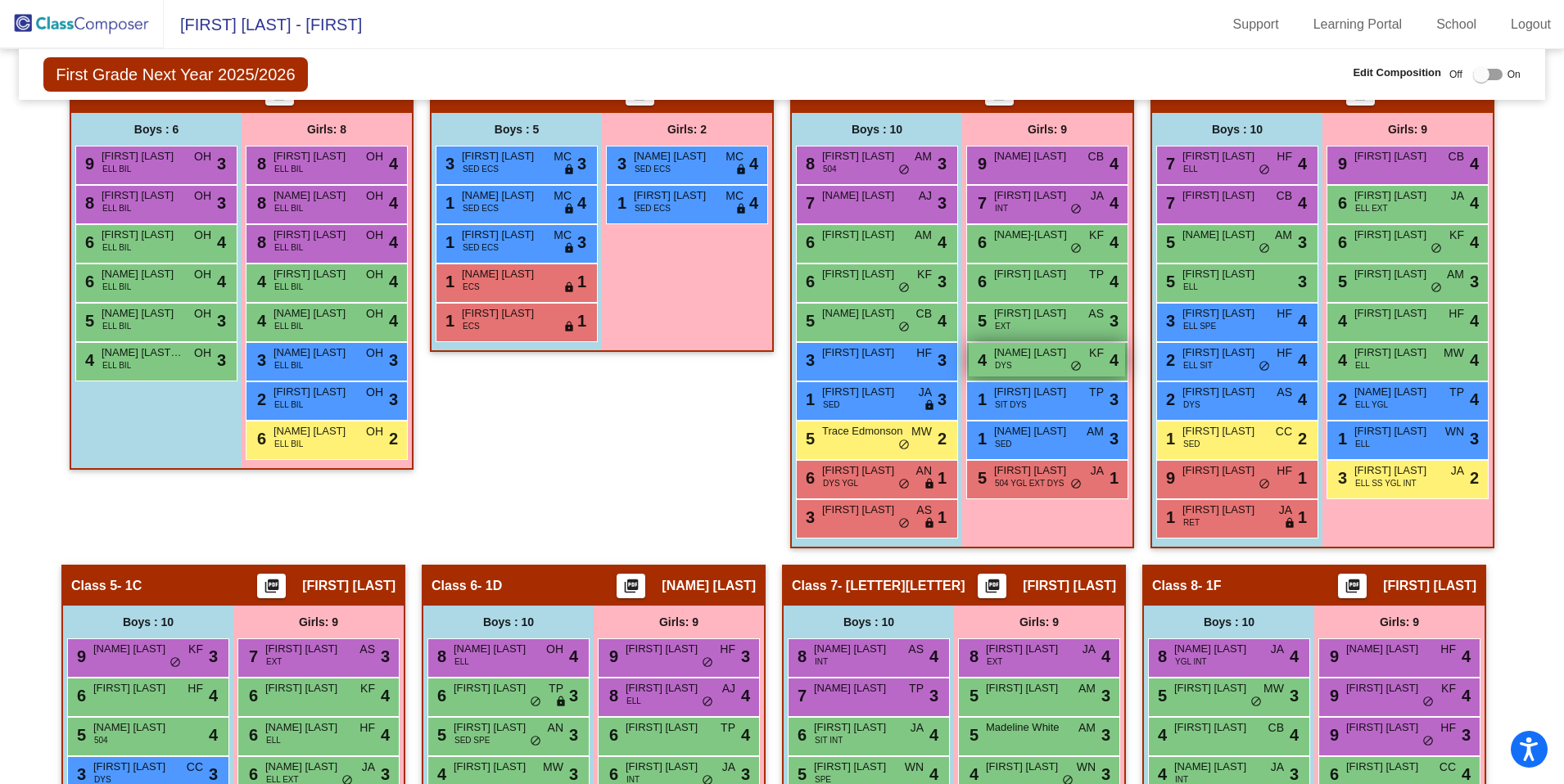 scroll, scrollTop: 736, scrollLeft: 0, axis: vertical 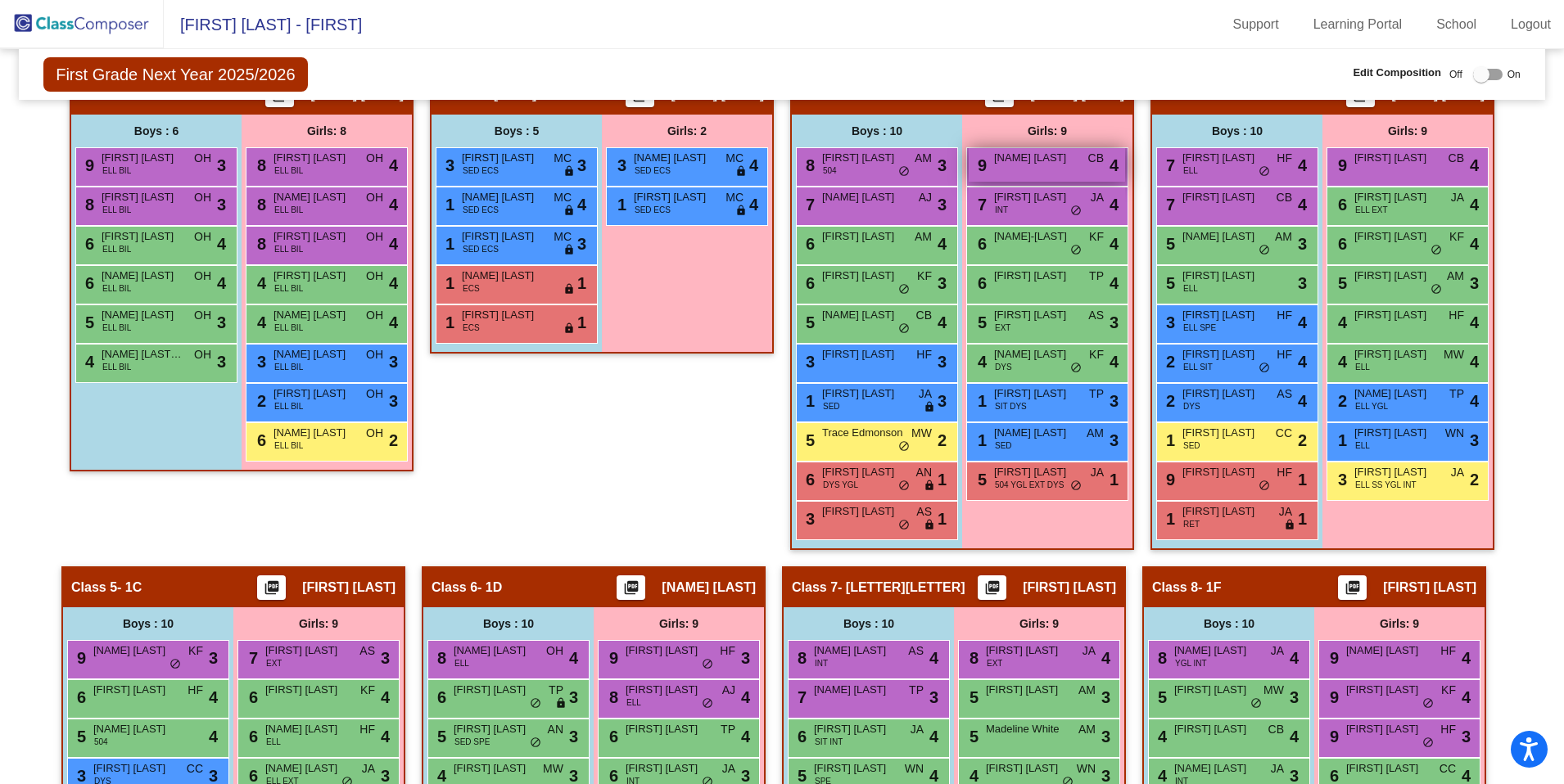click on "9 Oaklyn Reimer CB lock do_not_disturb_alt 4" at bounding box center [1046, 164] 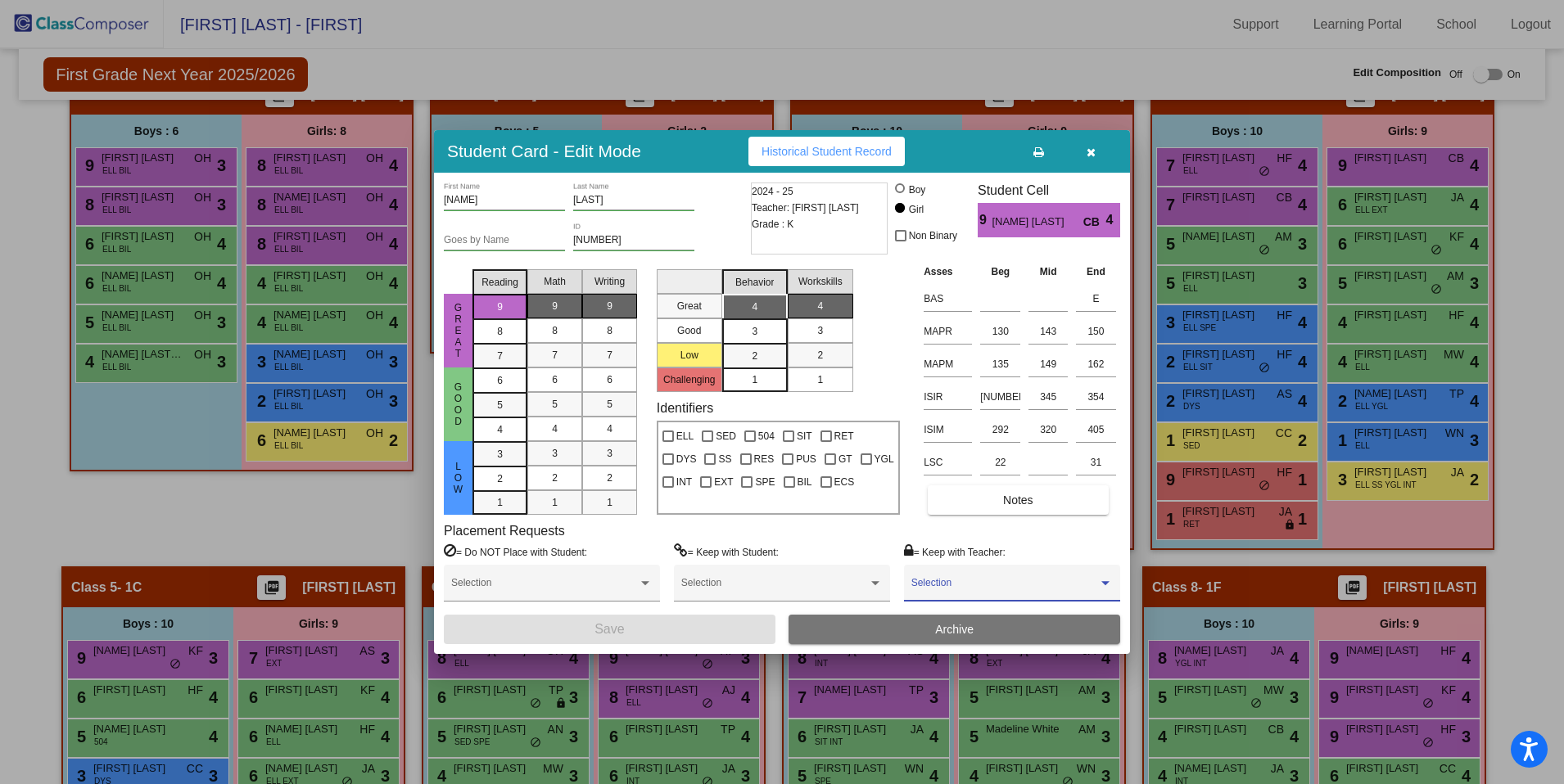 click at bounding box center (1005, 588) 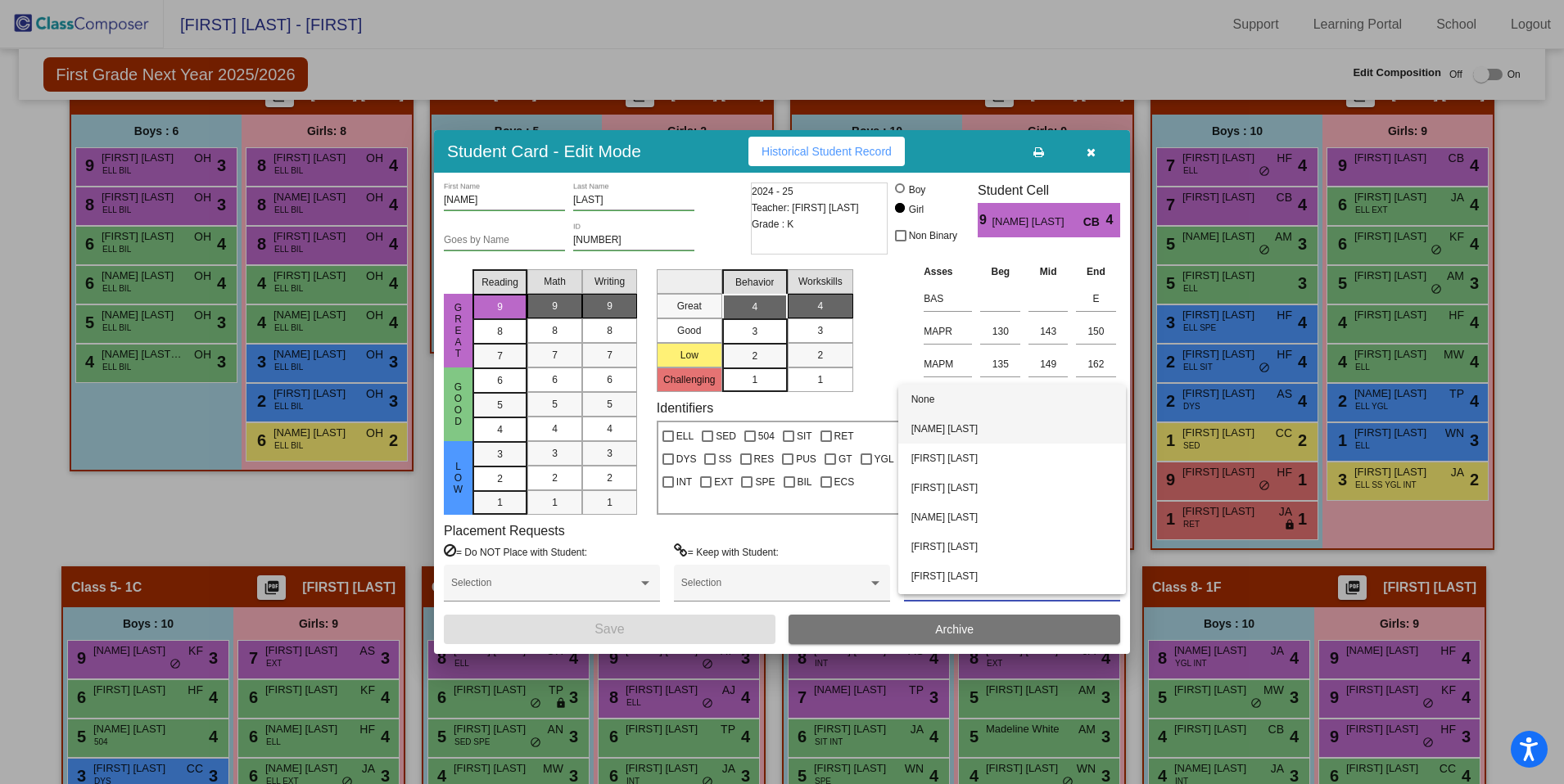 click on "[FIRST] [LAST]" at bounding box center (1012, 429) 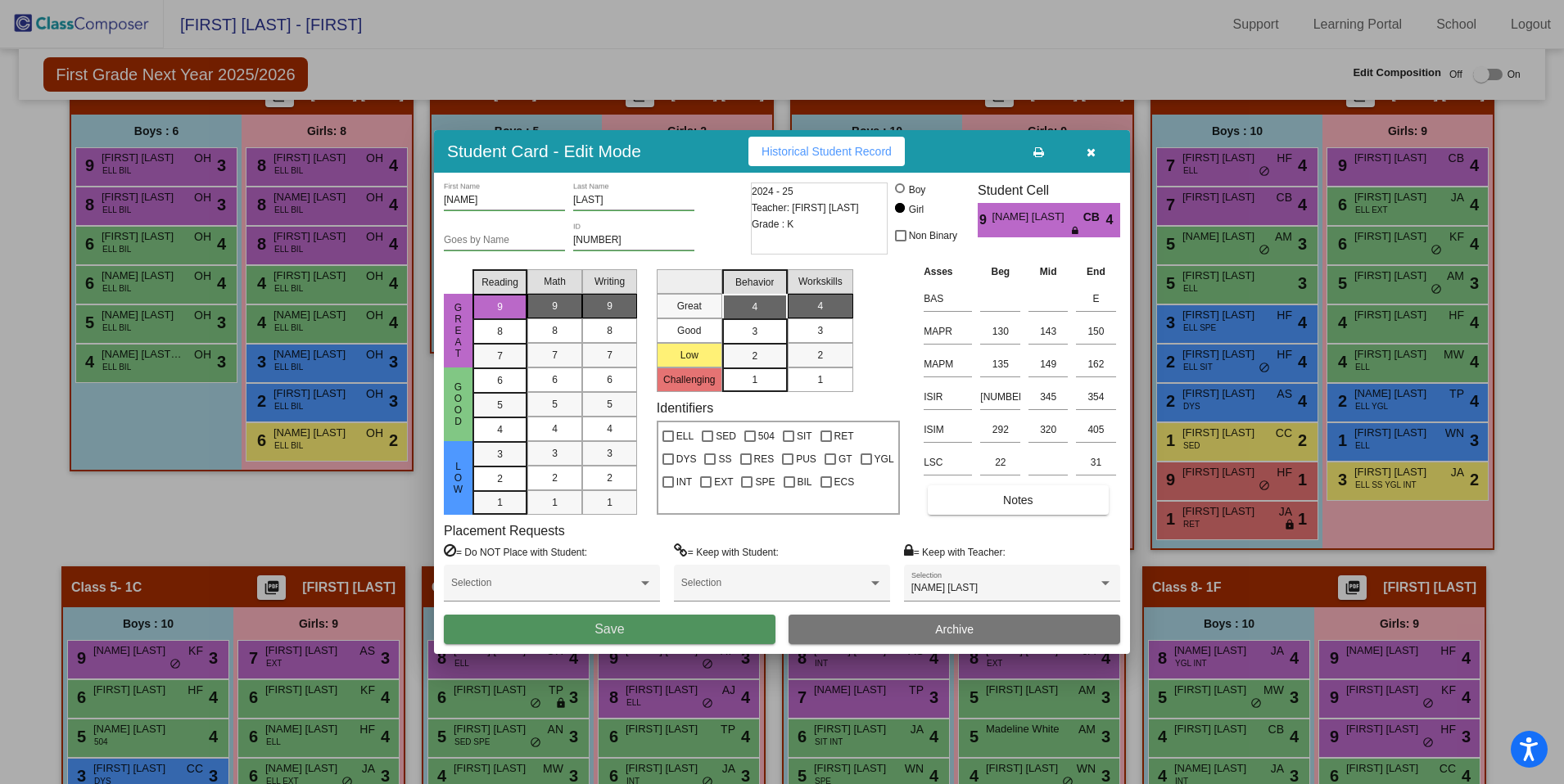 drag, startPoint x: 732, startPoint y: 628, endPoint x: 802, endPoint y: 625, distance: 70.06426 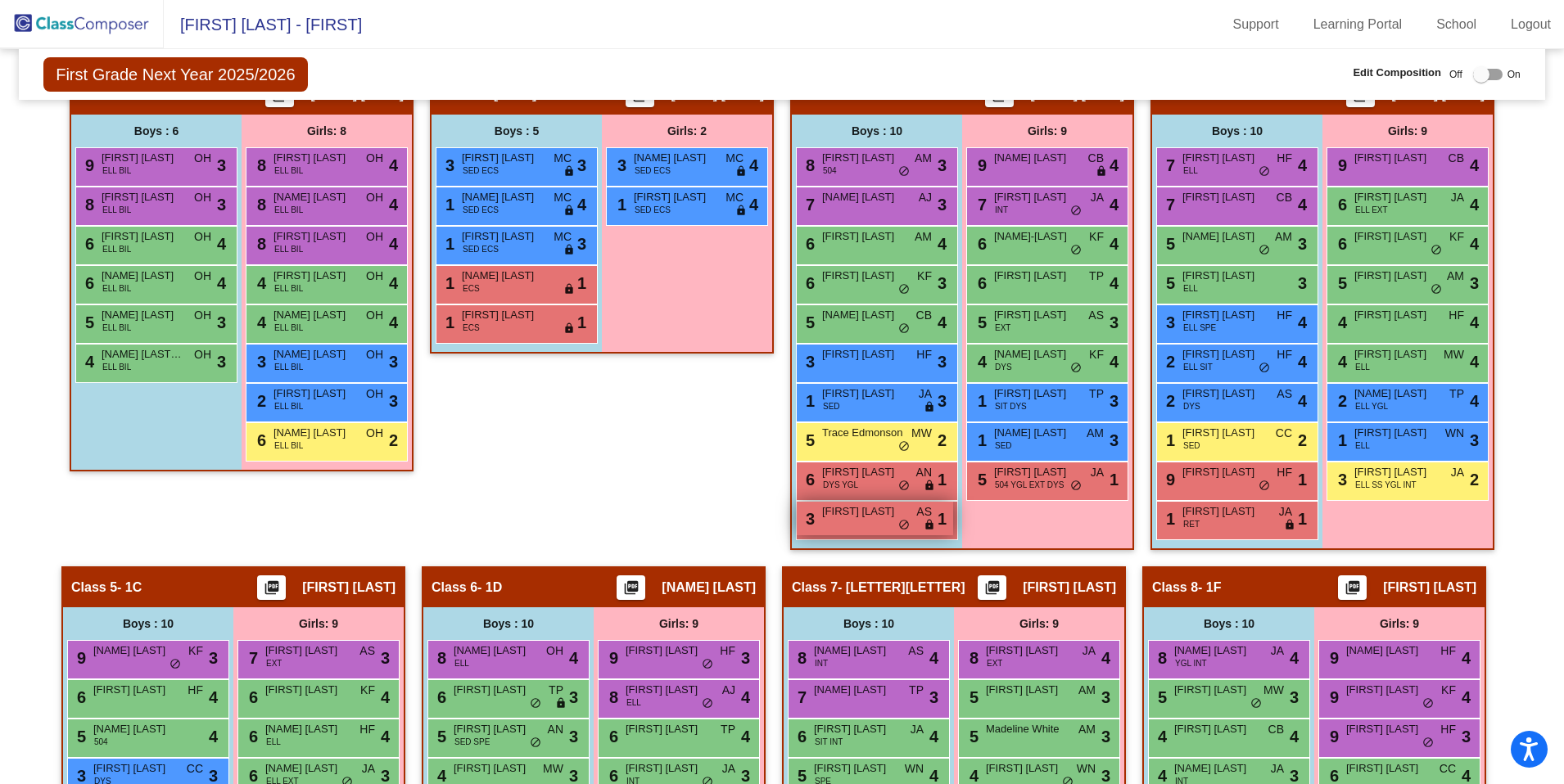 click on "[FIRST] [LAST]" at bounding box center (863, 511) 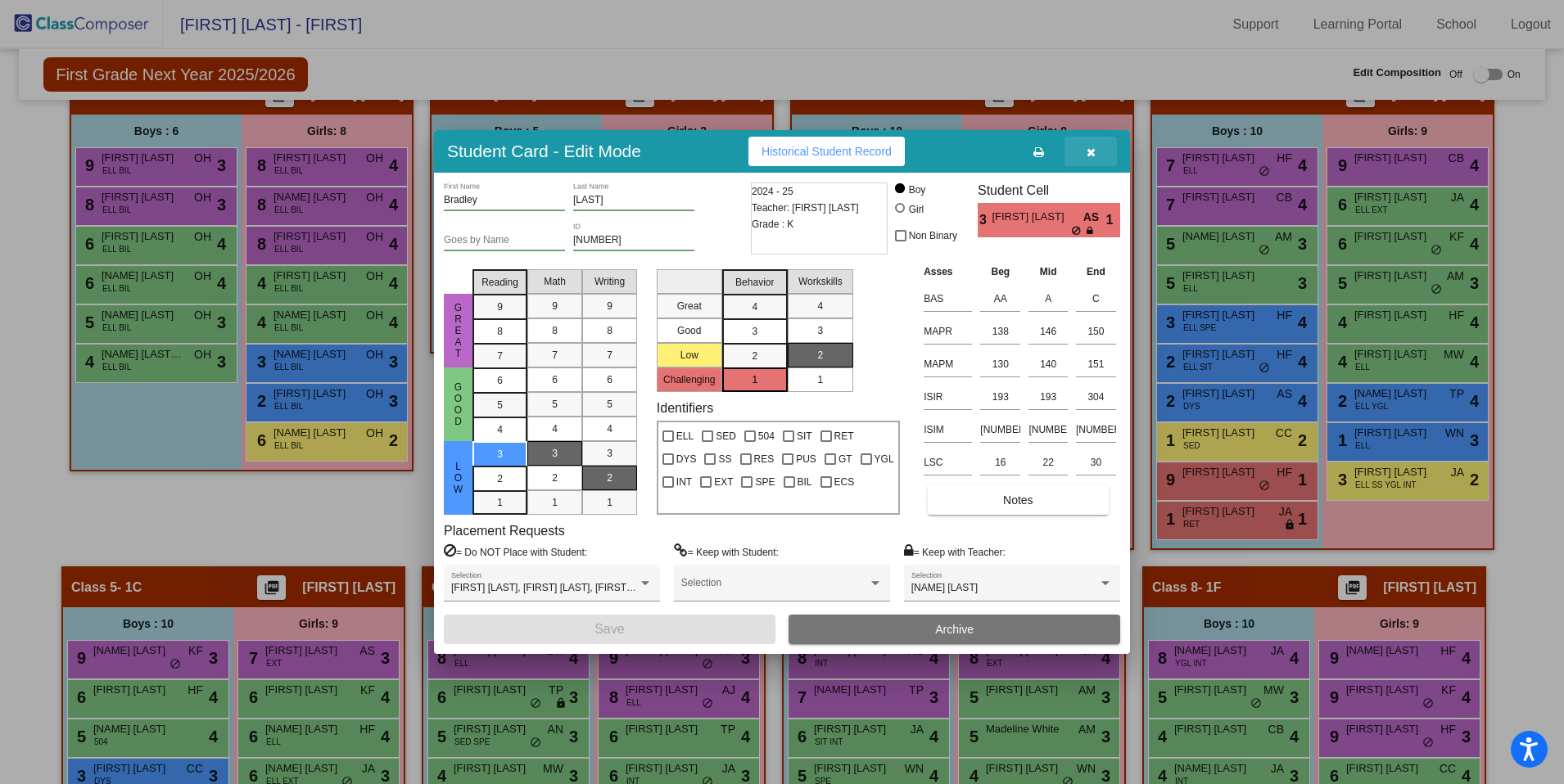 click at bounding box center [1091, 151] 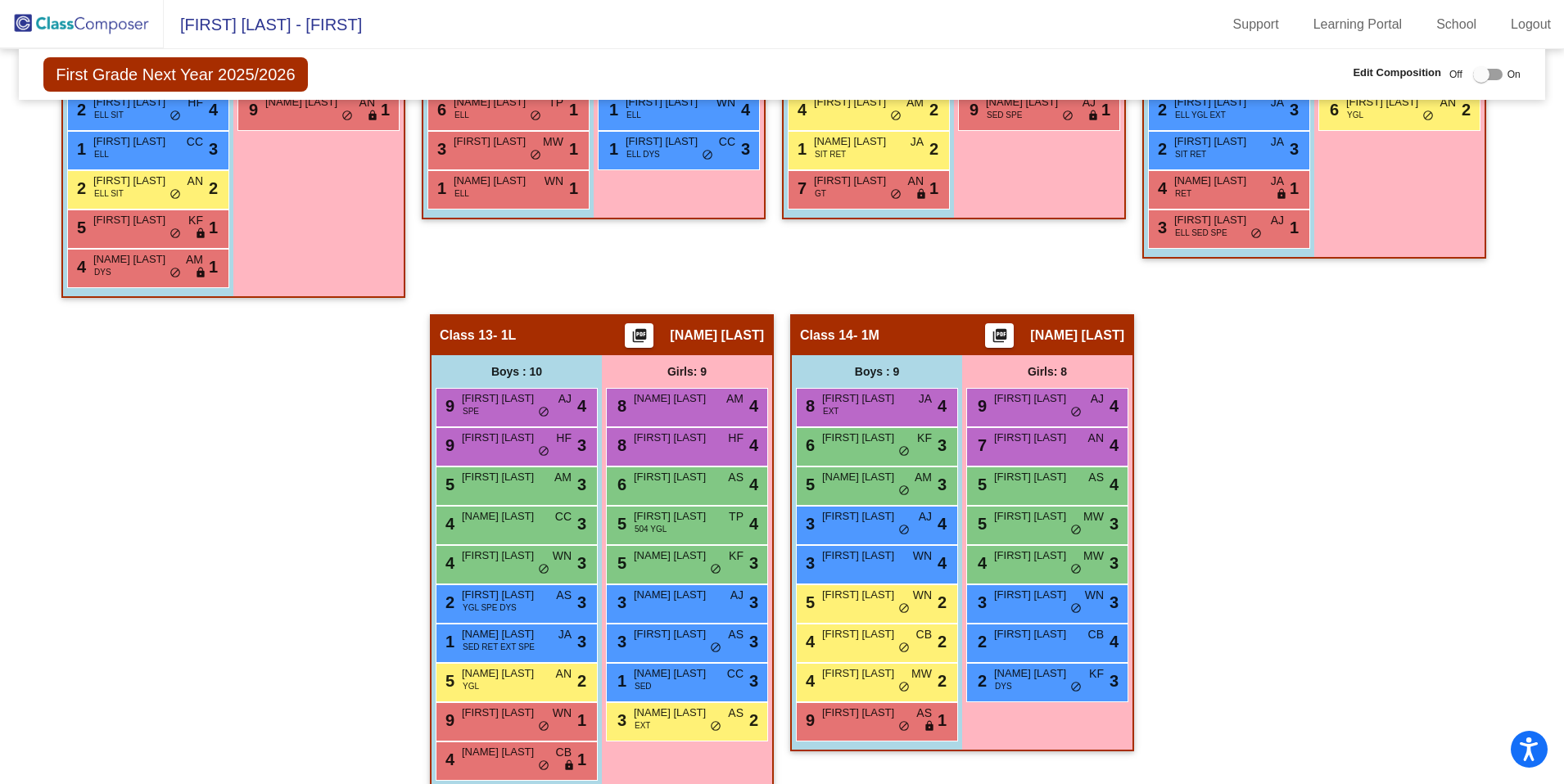 scroll, scrollTop: 2074, scrollLeft: 0, axis: vertical 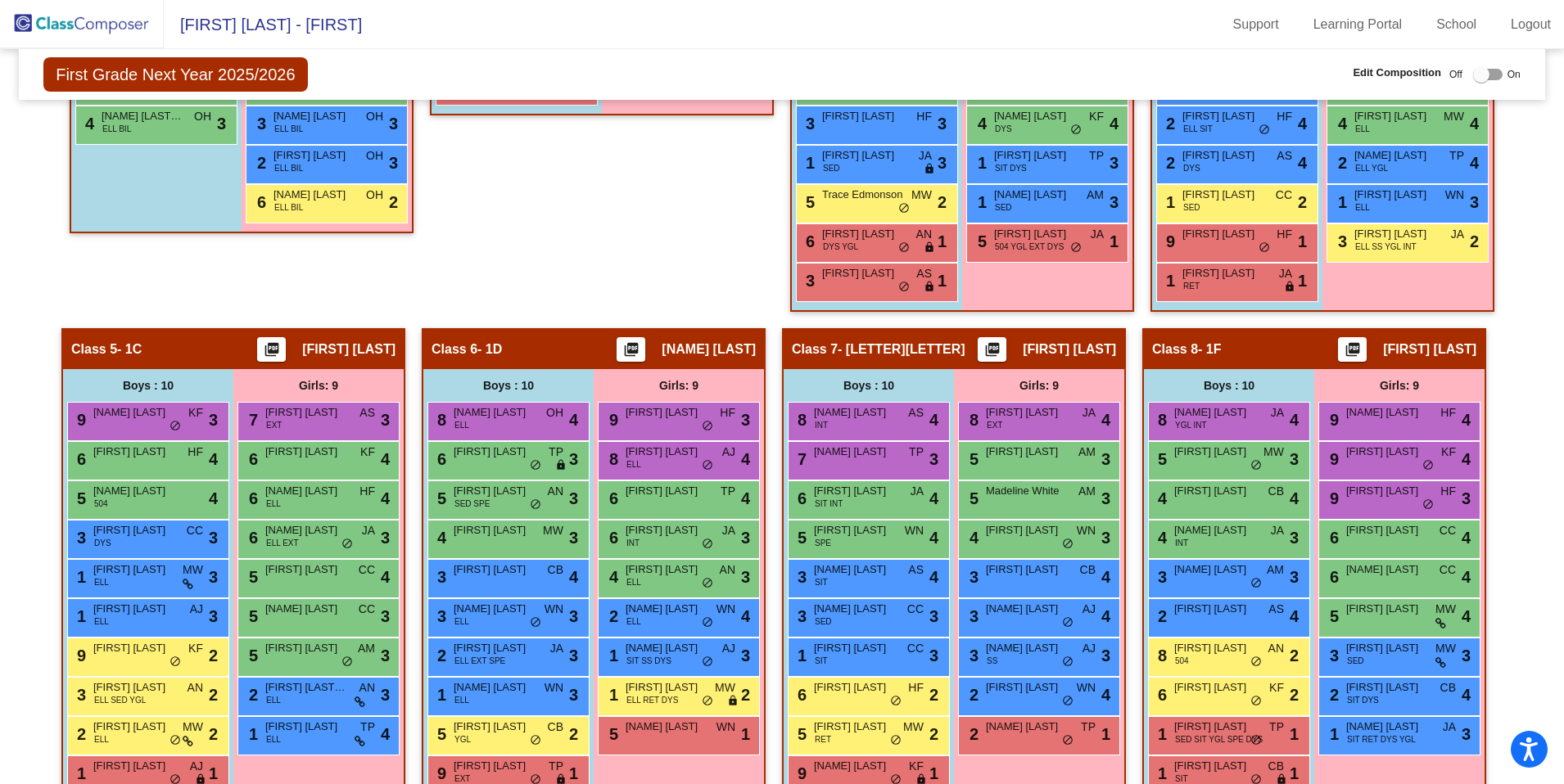 drag, startPoint x: 1231, startPoint y: 295, endPoint x: 1164, endPoint y: 311, distance: 68.88396 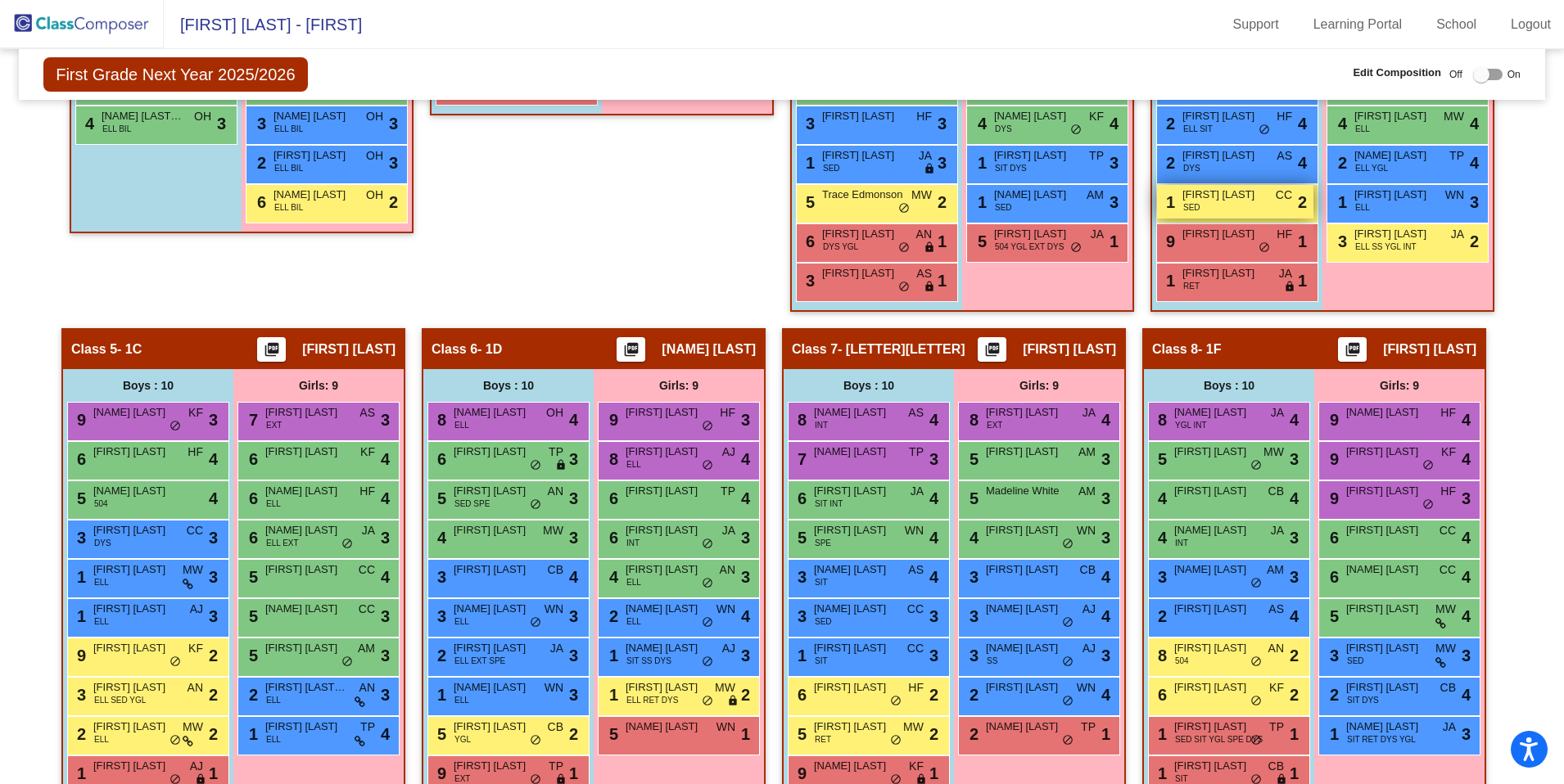 click on "1 Ethan Brown SED CC lock do_not_disturb_alt 2" at bounding box center (1235, 201) 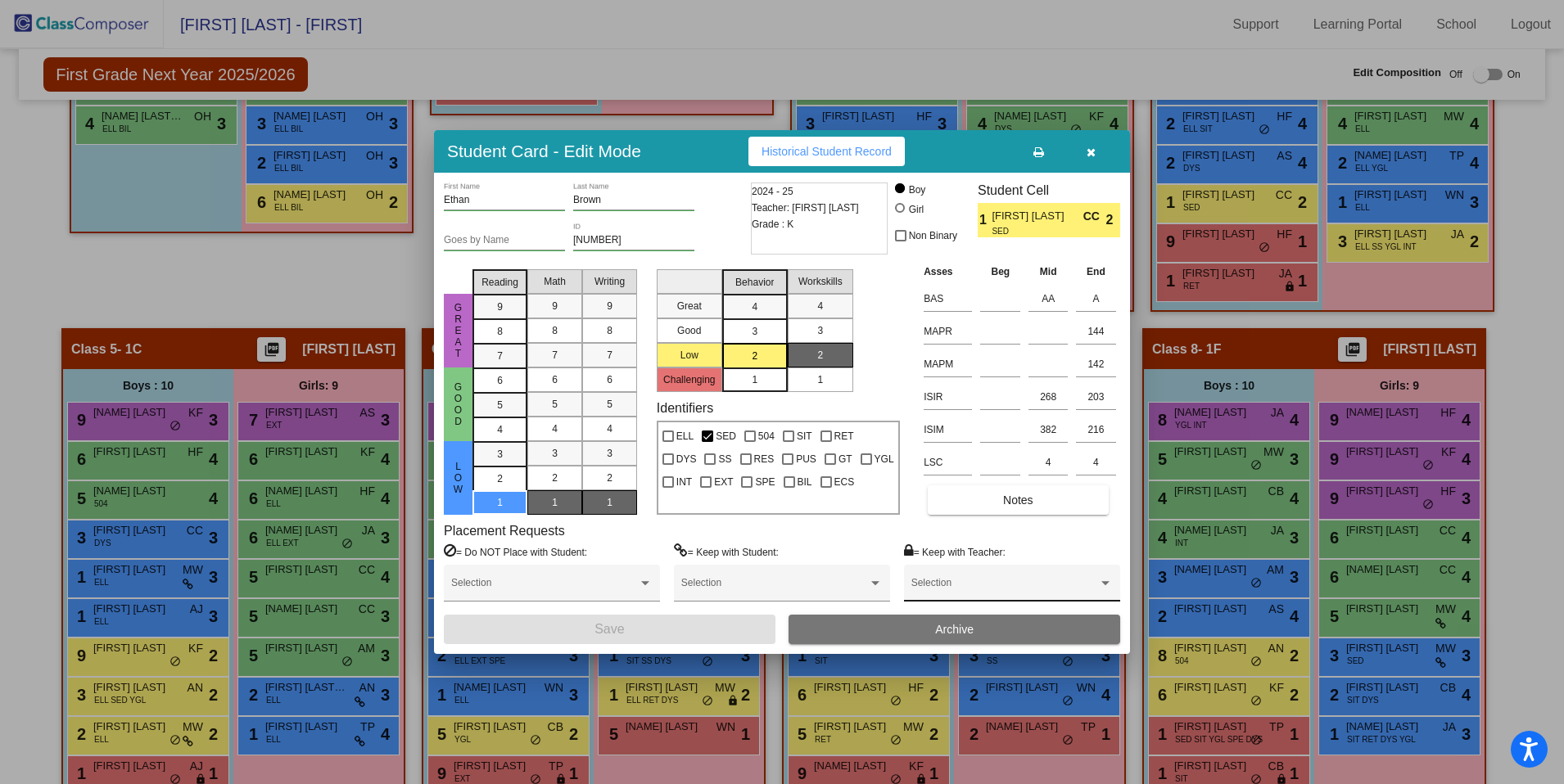 click on "Selection" at bounding box center [1012, 587] 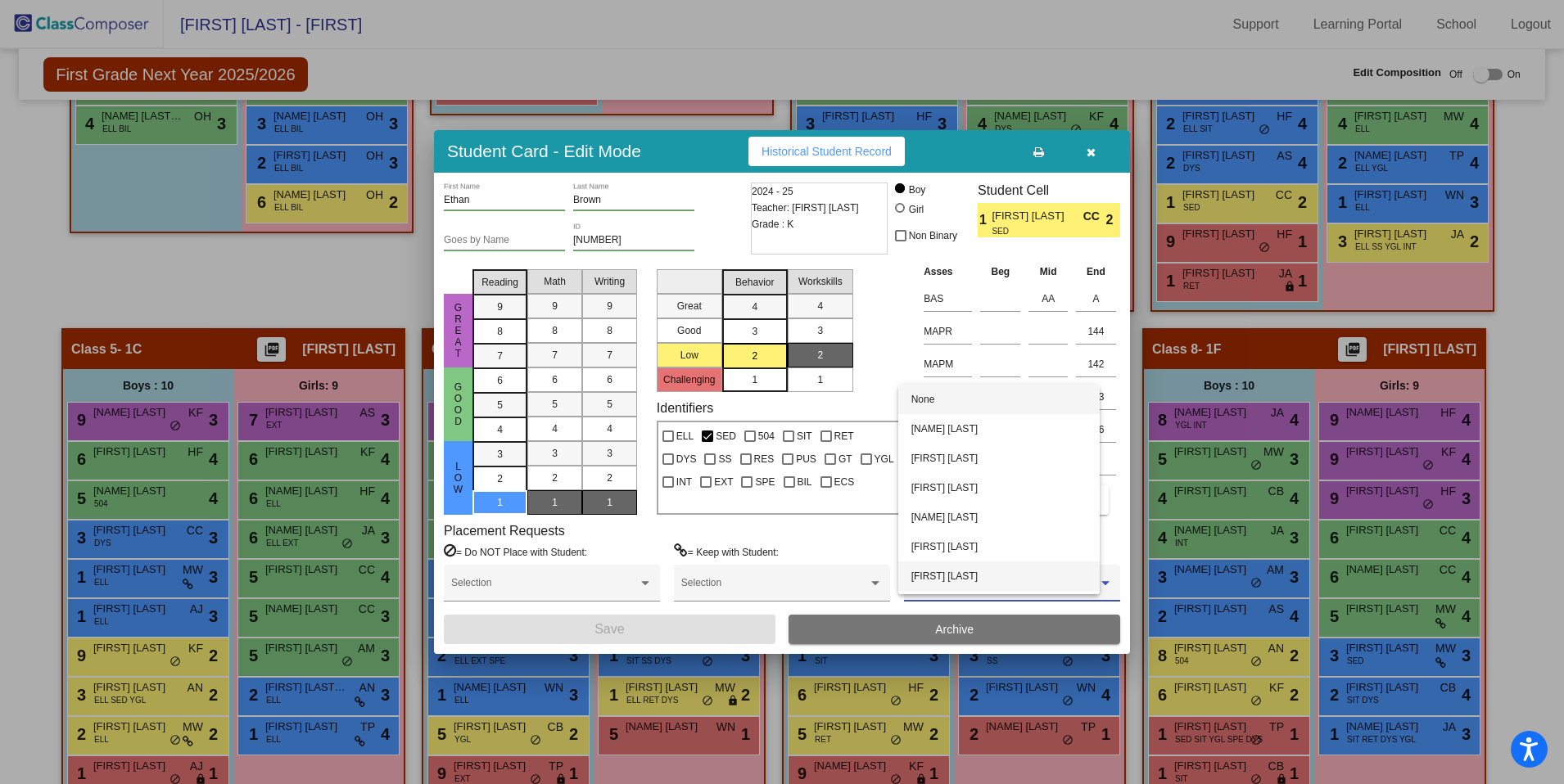 scroll, scrollTop: 0, scrollLeft: 0, axis: both 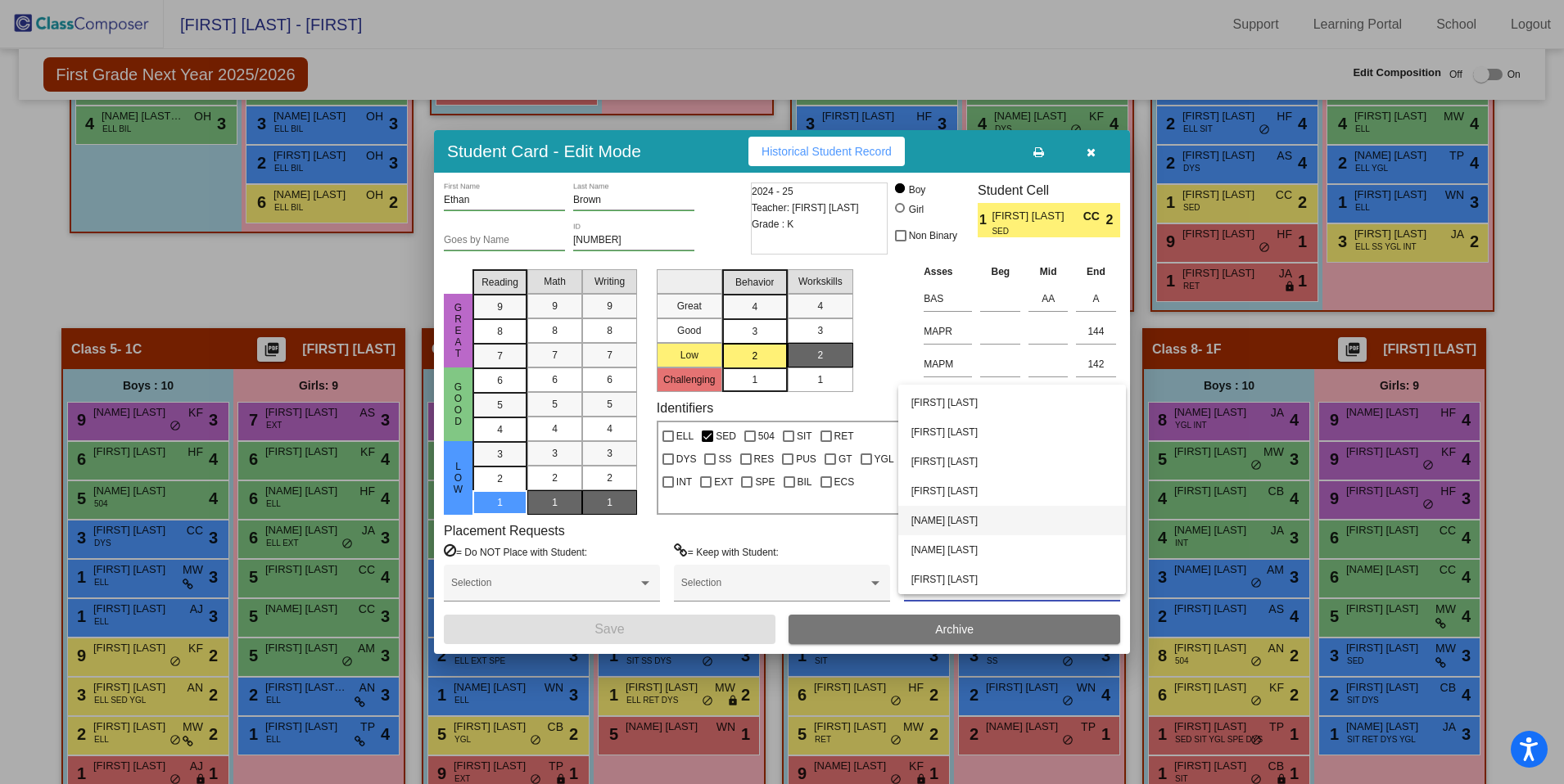 click on "[FIRST] [LAST]" at bounding box center [1012, 520] 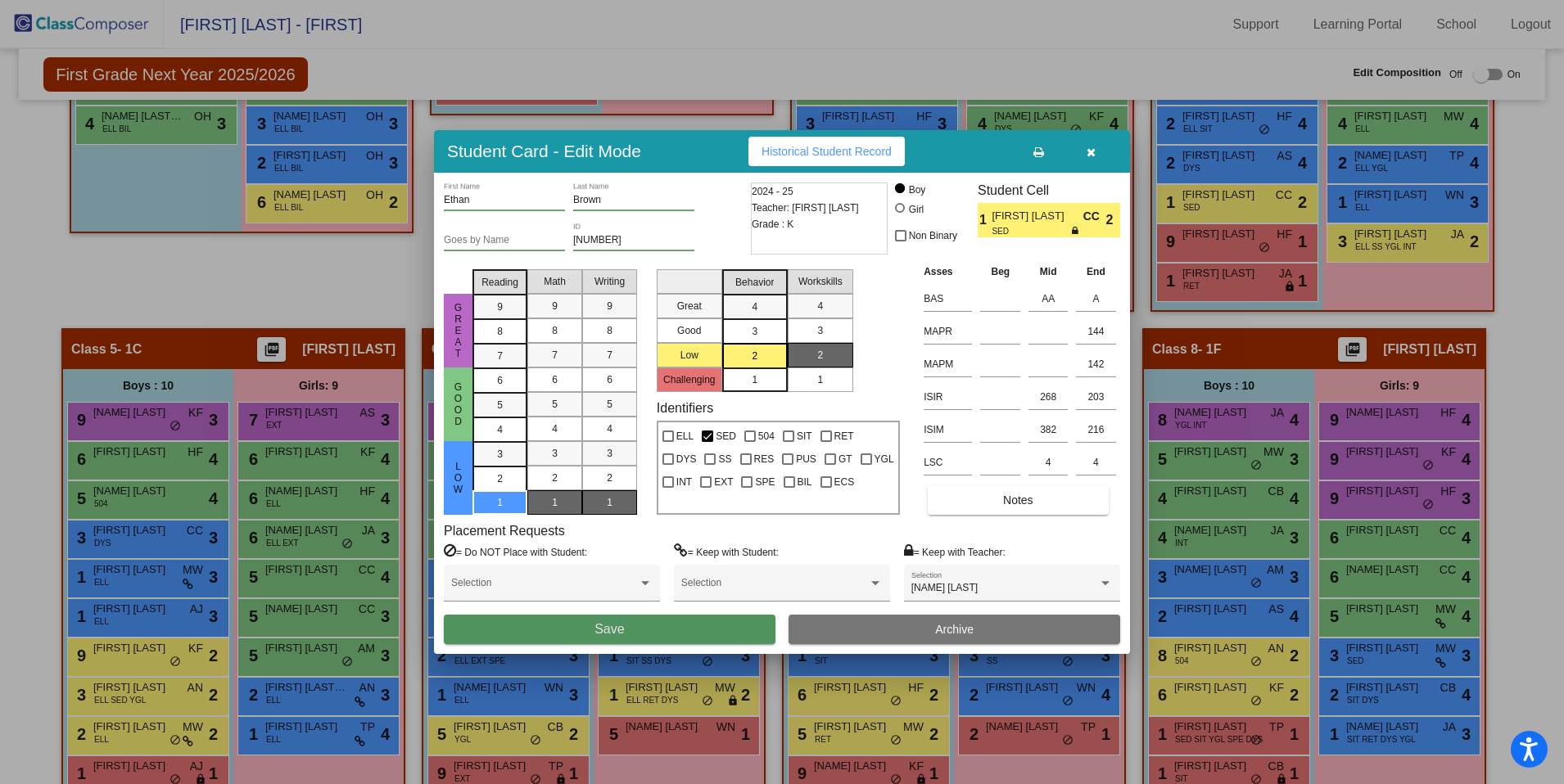 click on "Save" at bounding box center (609, 629) 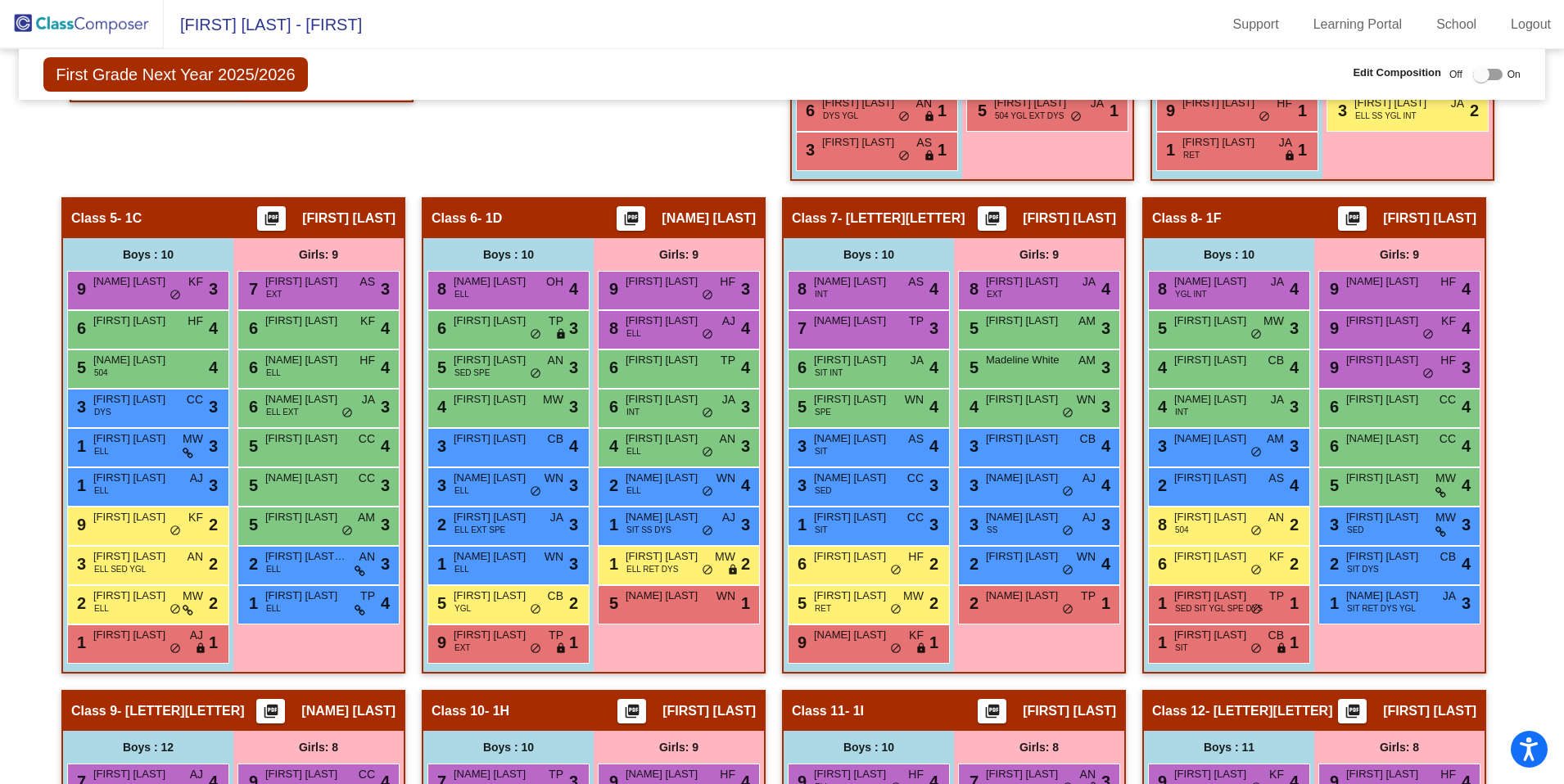 scroll, scrollTop: 1161, scrollLeft: 0, axis: vertical 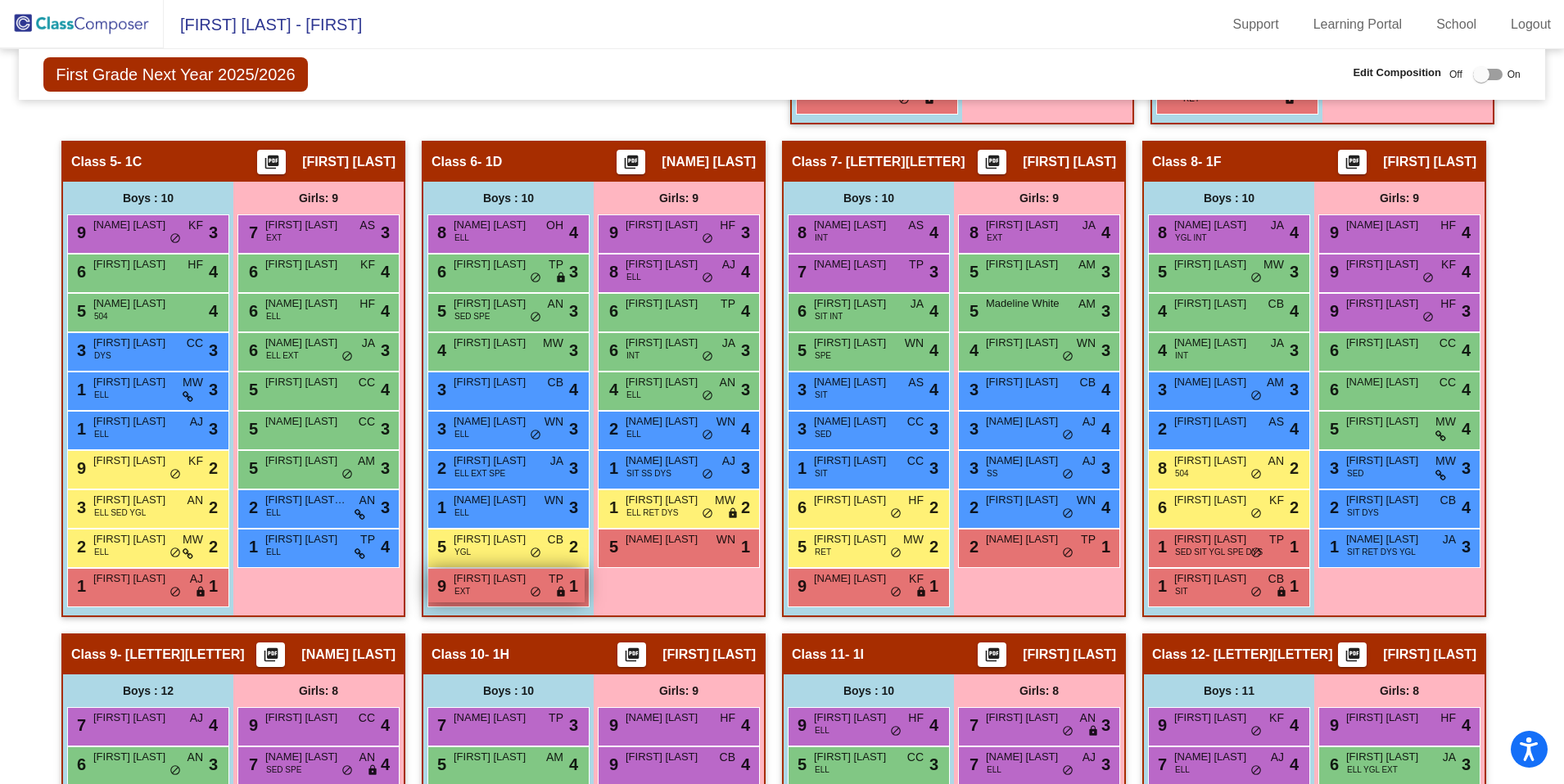 click on "[FIRST] [LAST]" at bounding box center [495, 579] 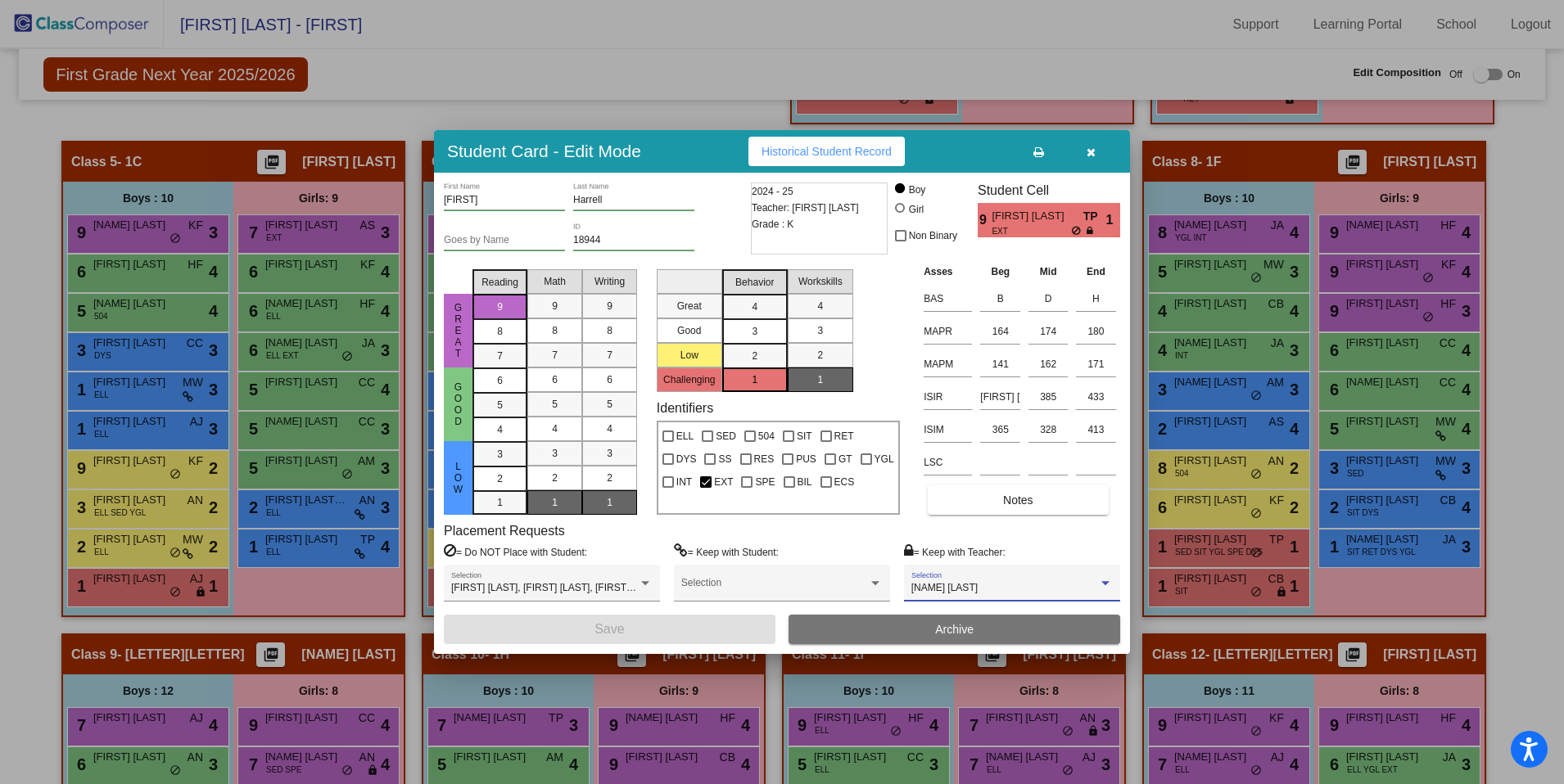 click on "[FIRST] [LAST]" at bounding box center (1005, 588) 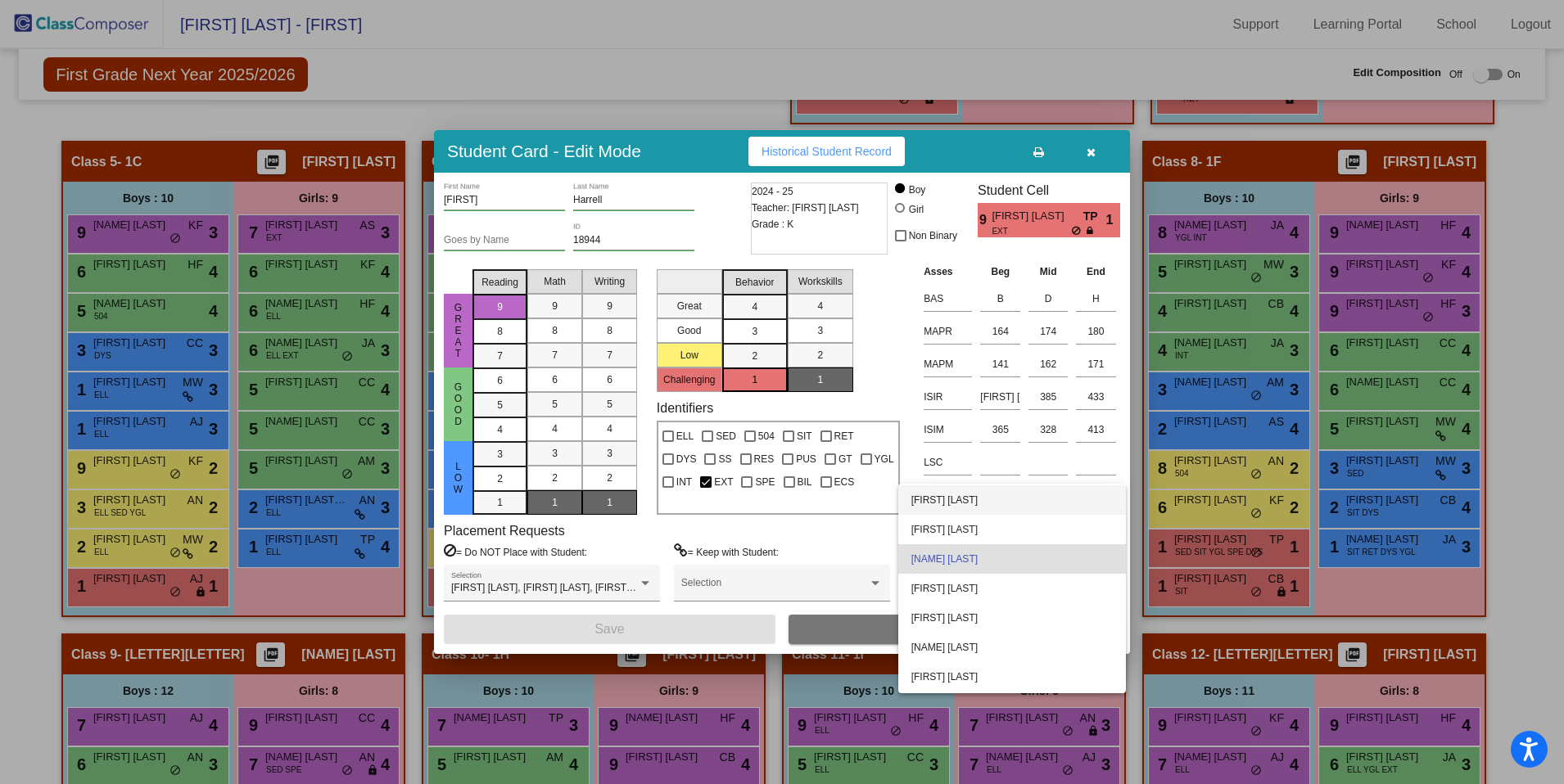 scroll, scrollTop: 0, scrollLeft: 0, axis: both 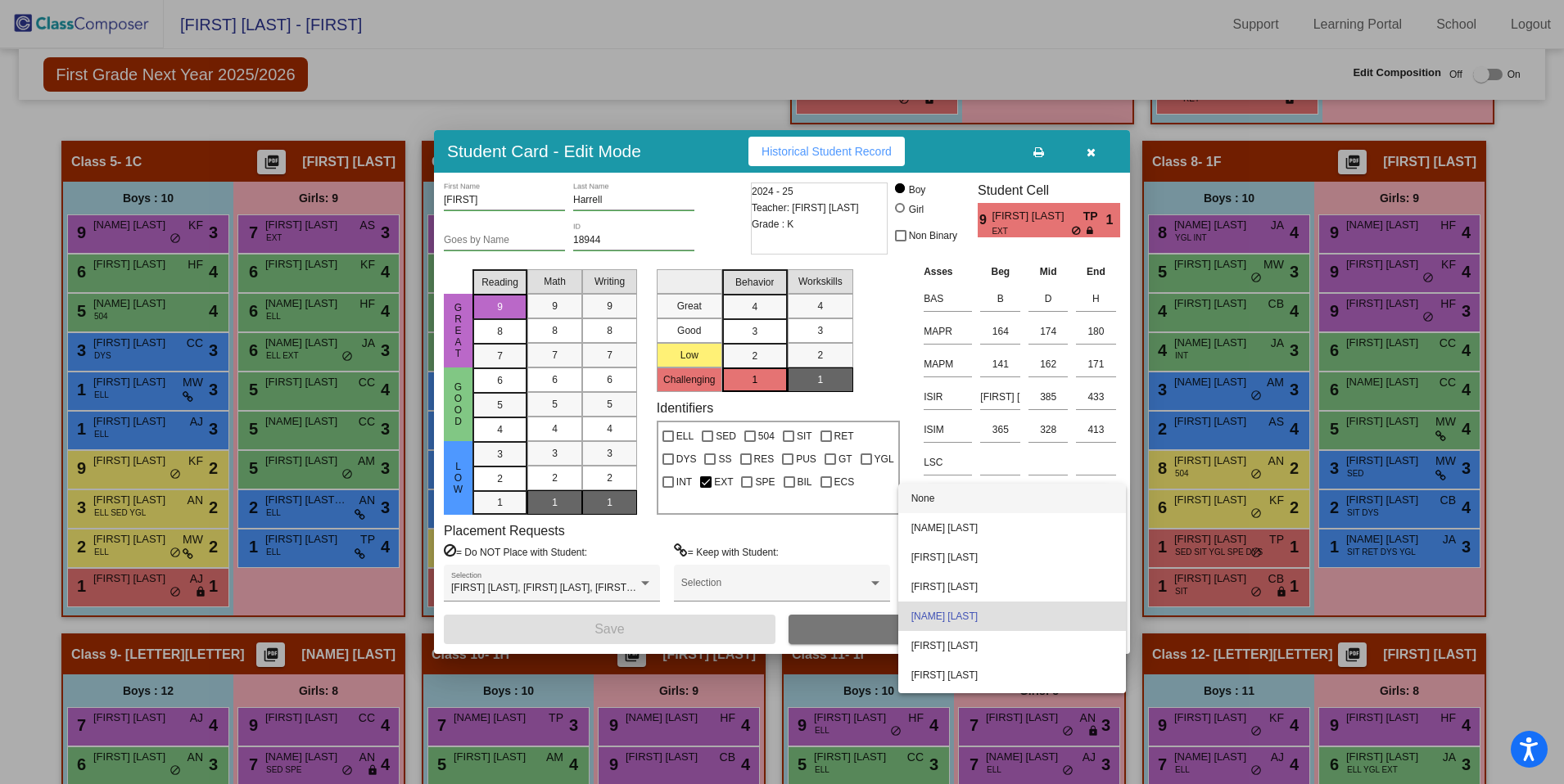 click on "None" at bounding box center [1012, 498] 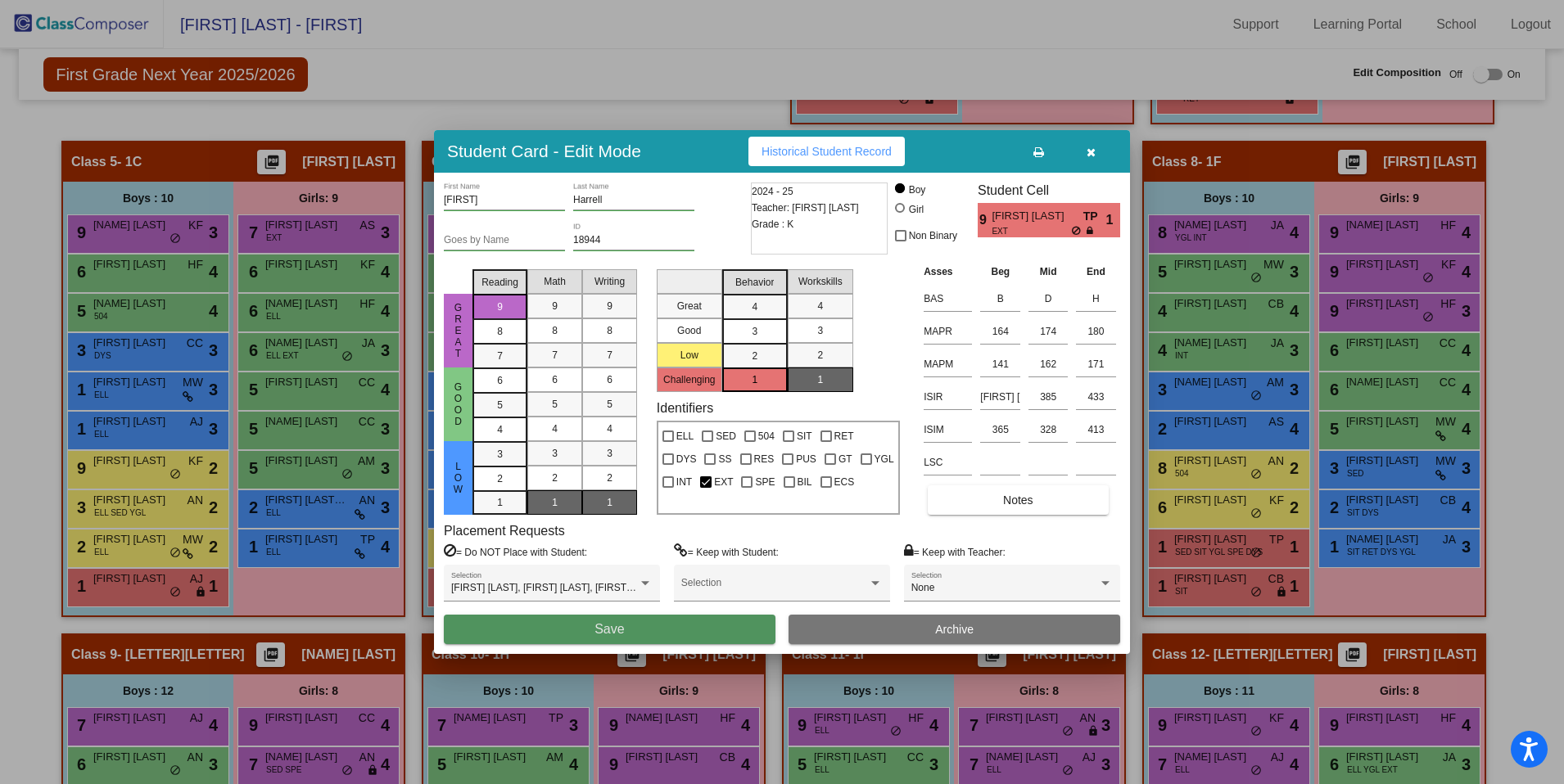 click on "Save" at bounding box center [609, 629] 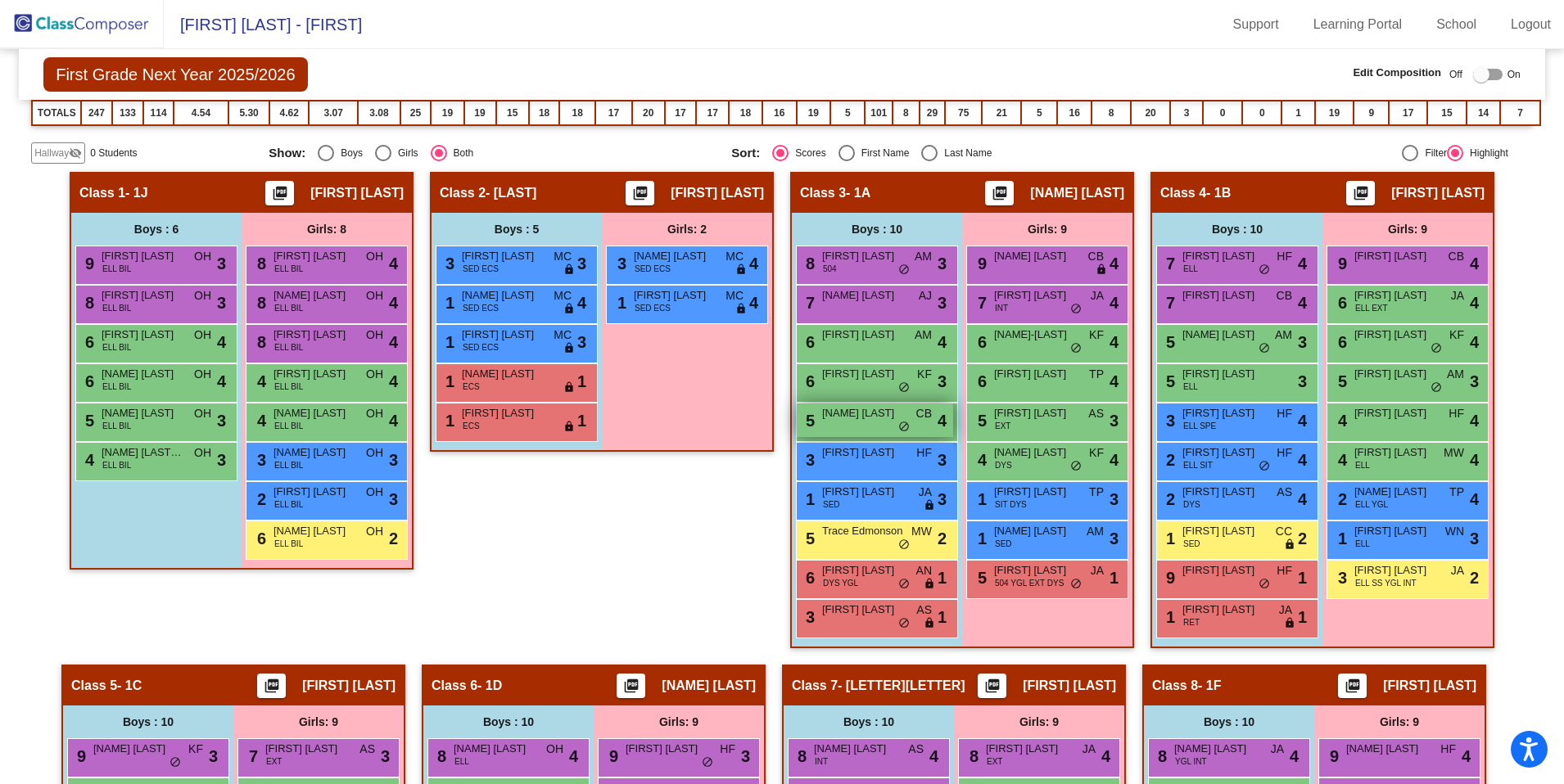 scroll, scrollTop: 641, scrollLeft: 0, axis: vertical 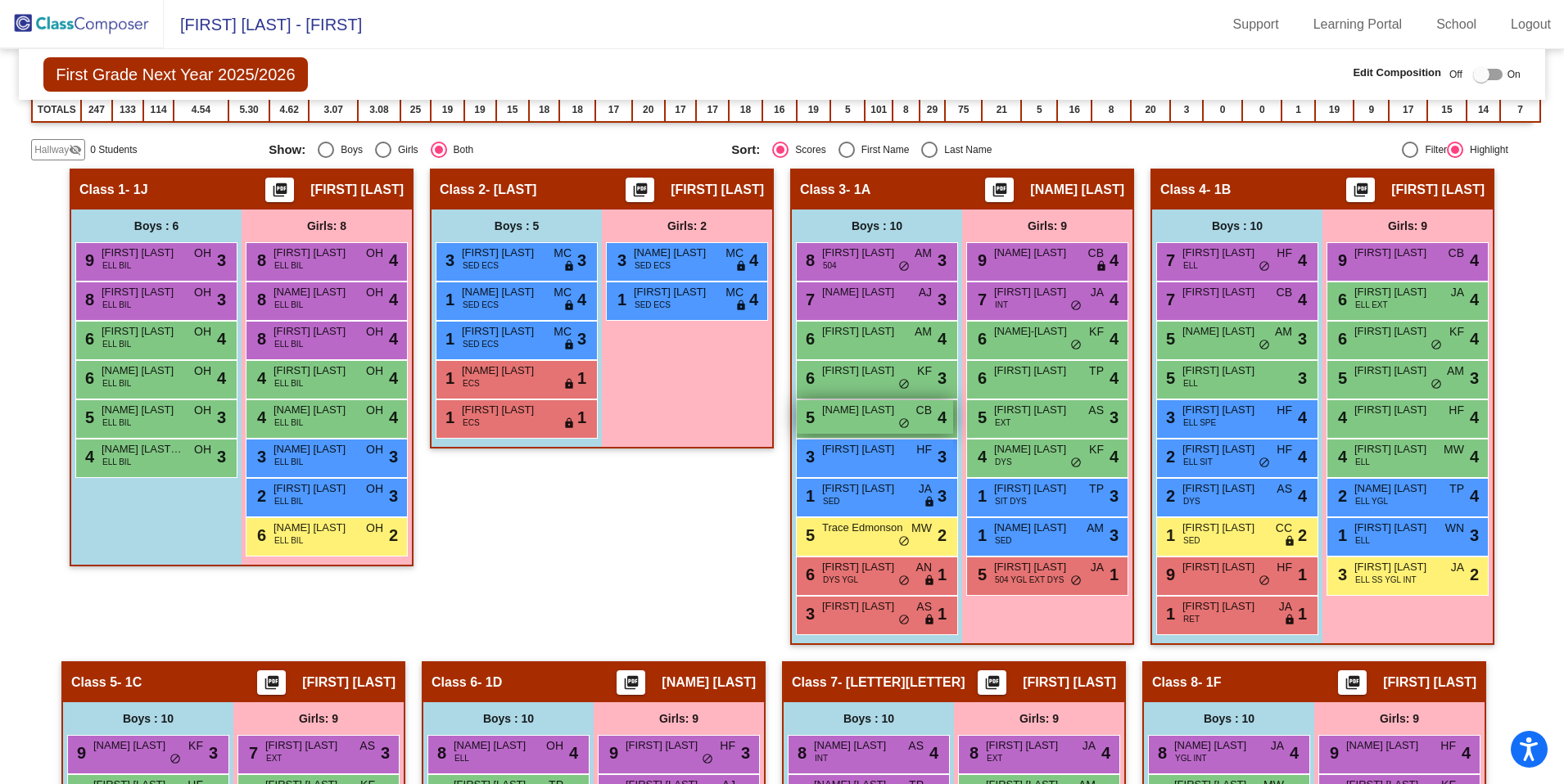 click on "5 Brixton Adams CB lock do_not_disturb_alt 4" at bounding box center (875, 417) 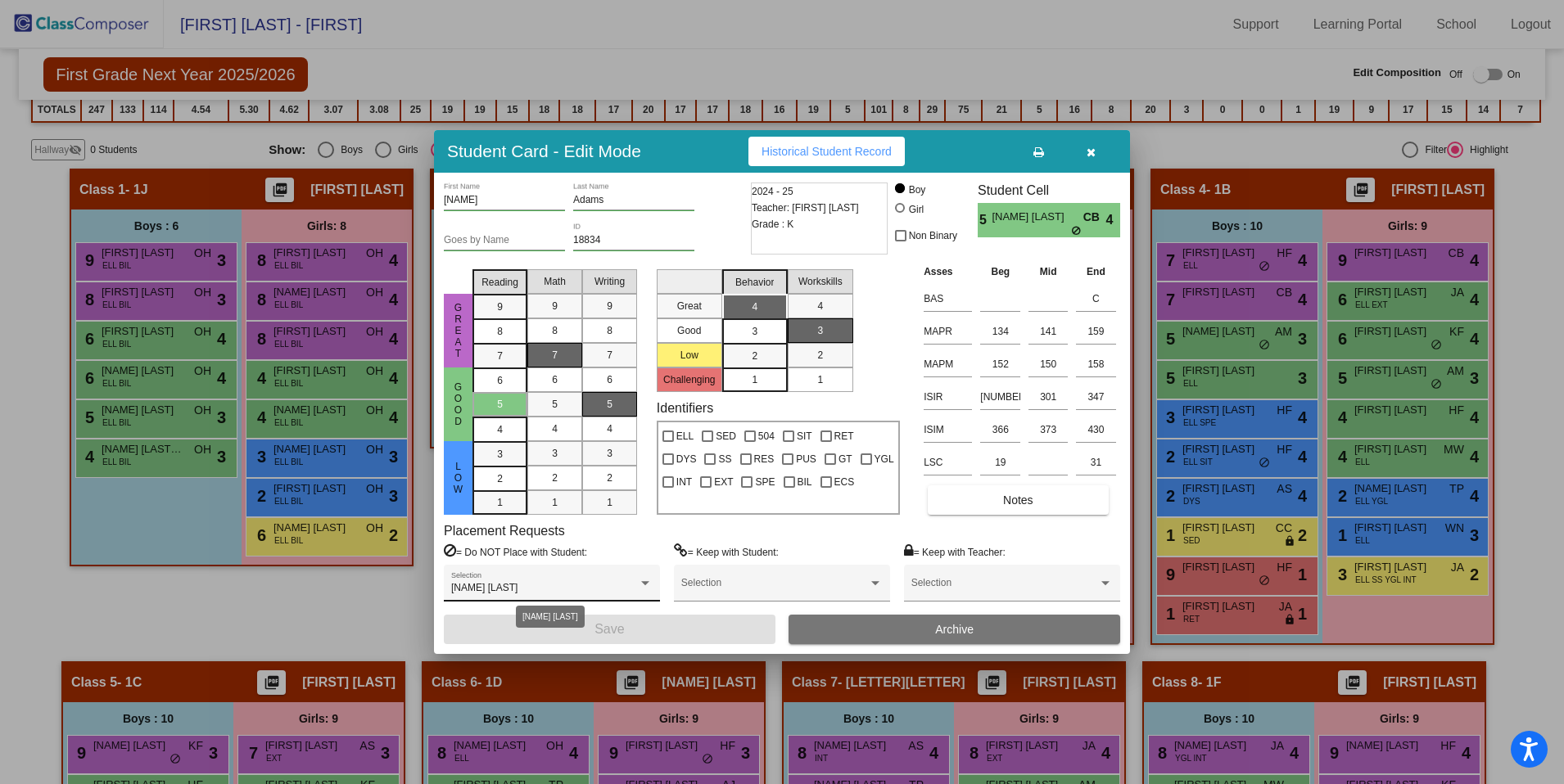 click at bounding box center [645, 583] 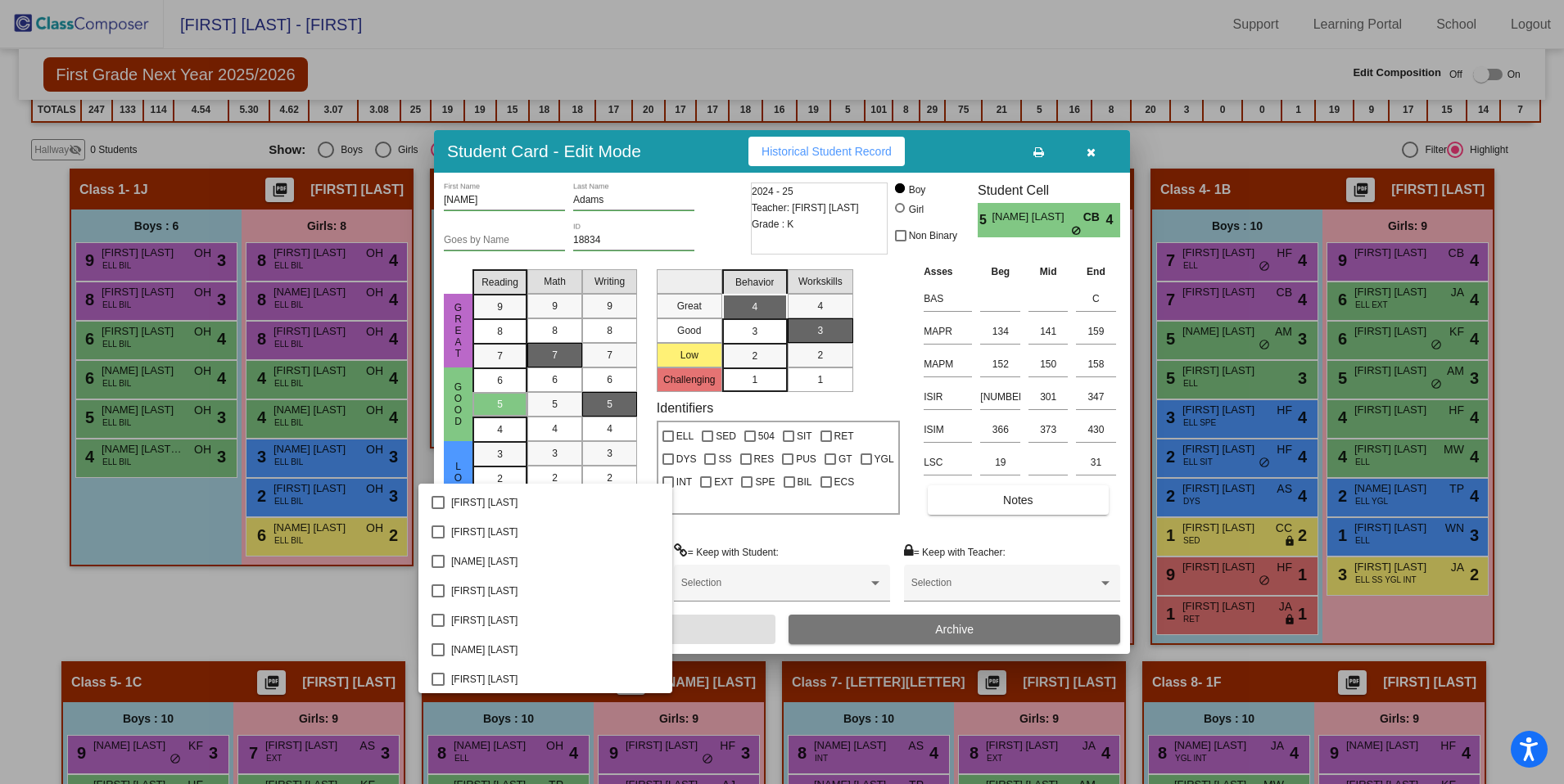 scroll, scrollTop: 6371, scrollLeft: 0, axis: vertical 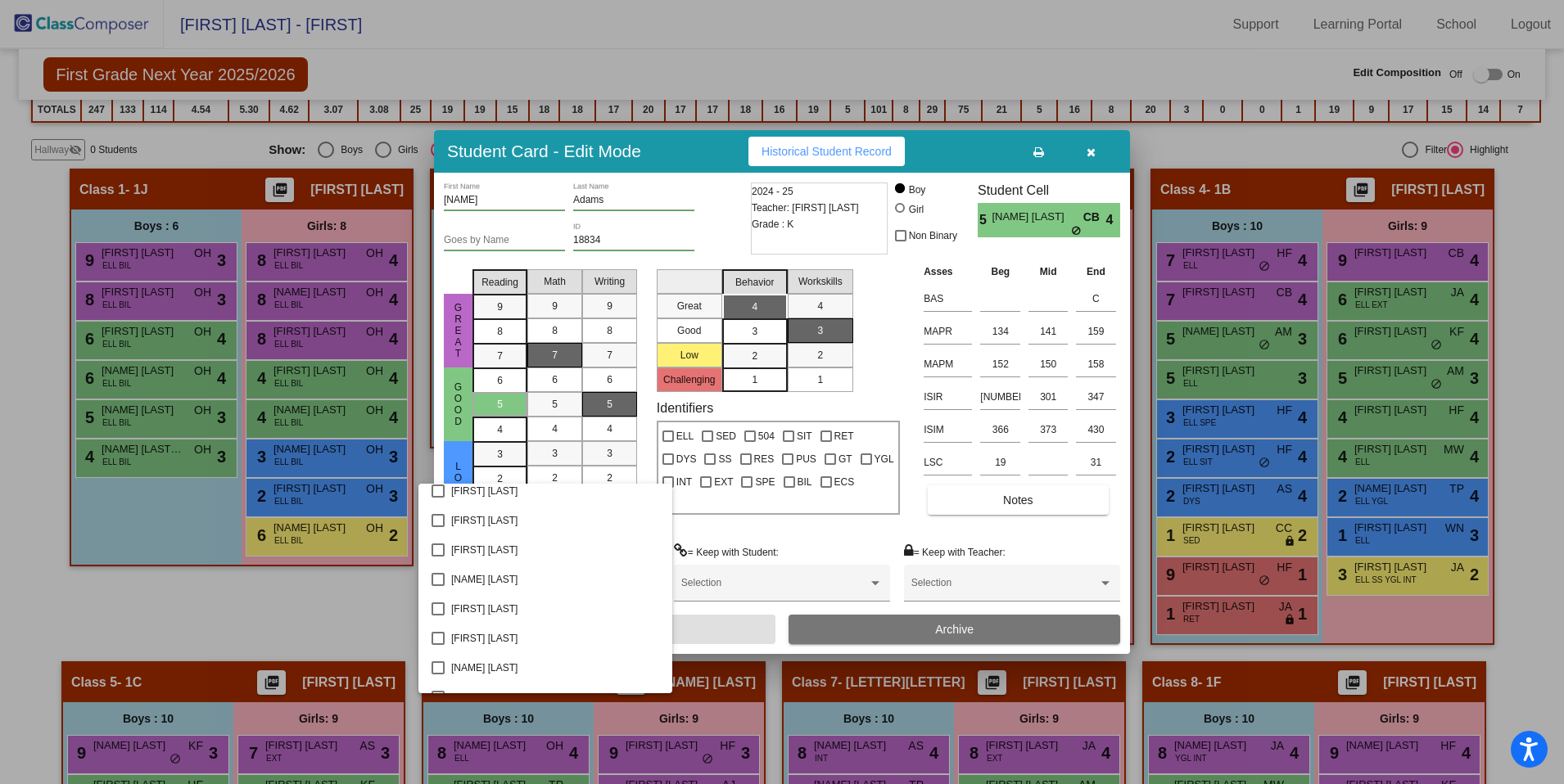 click at bounding box center [782, 392] 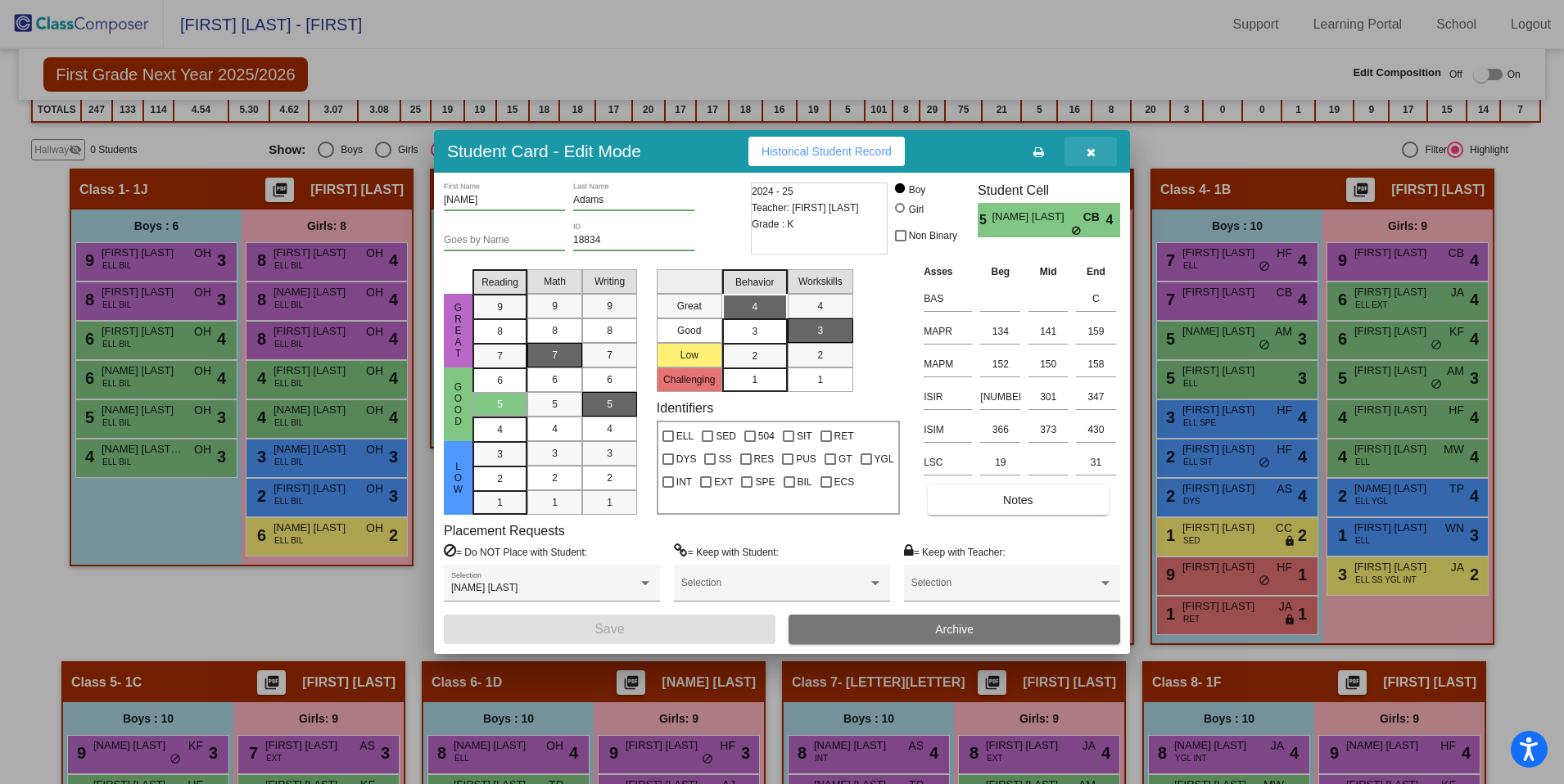 click at bounding box center (1091, 152) 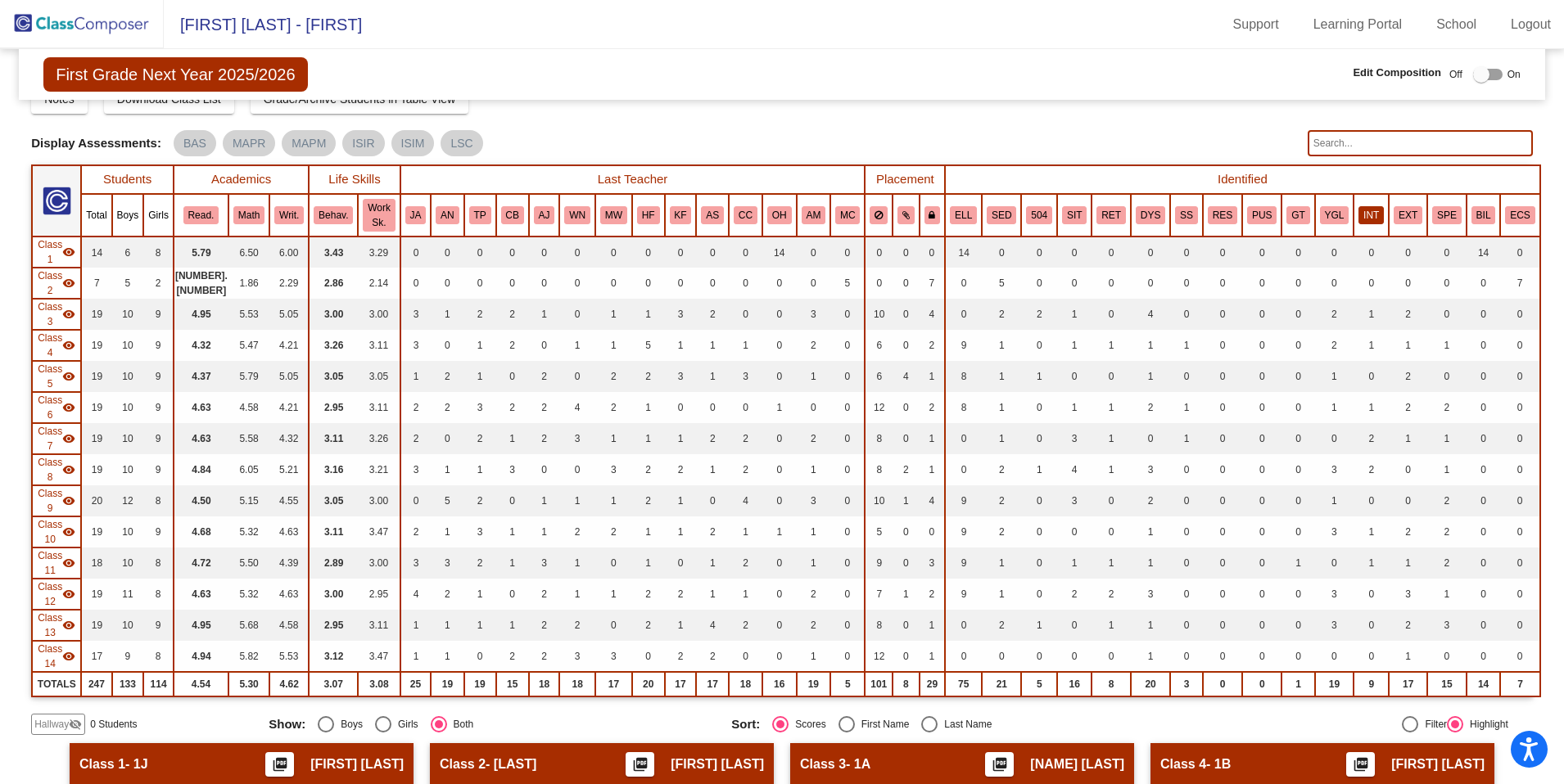 scroll, scrollTop: 0, scrollLeft: 0, axis: both 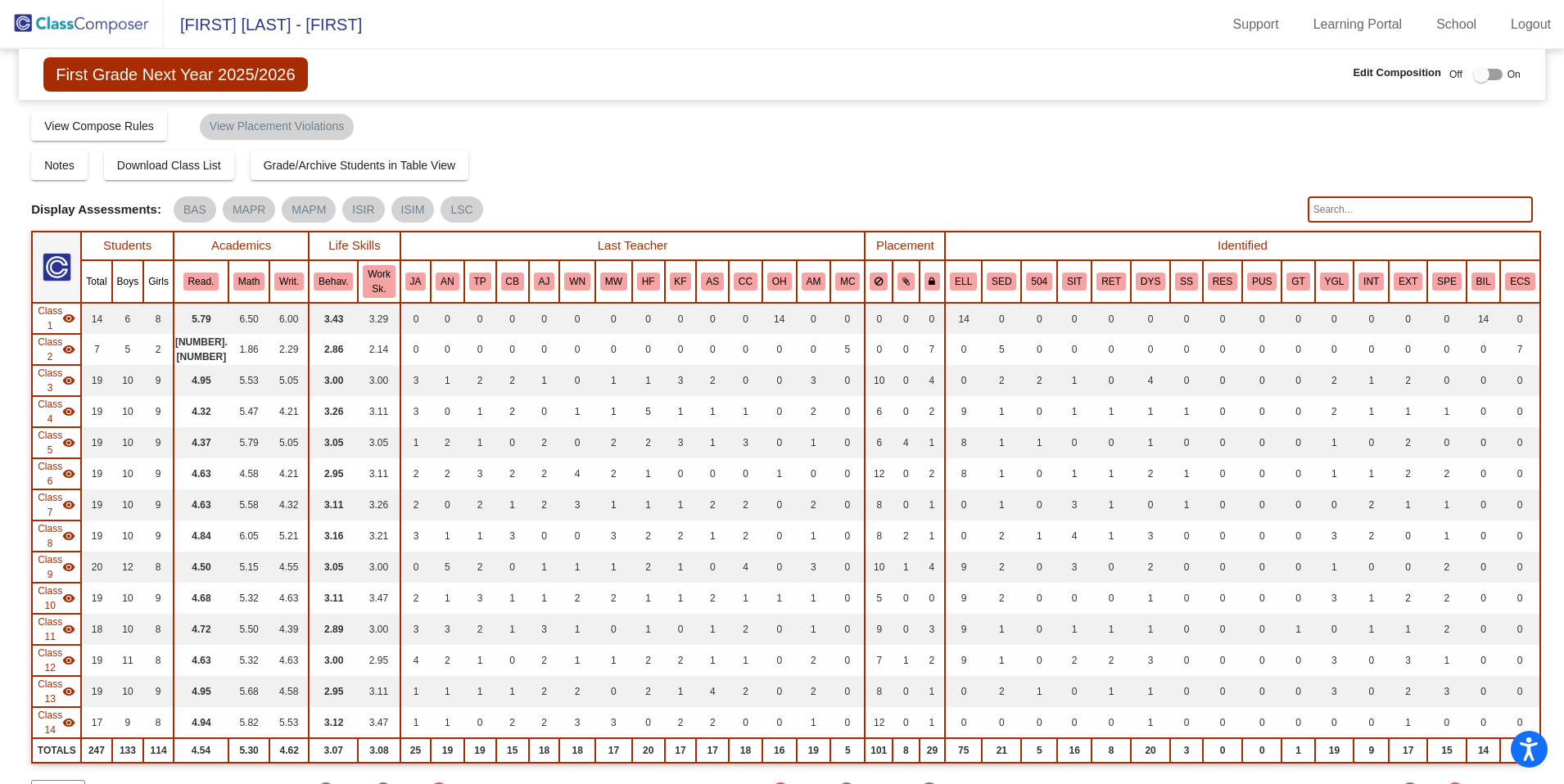 click 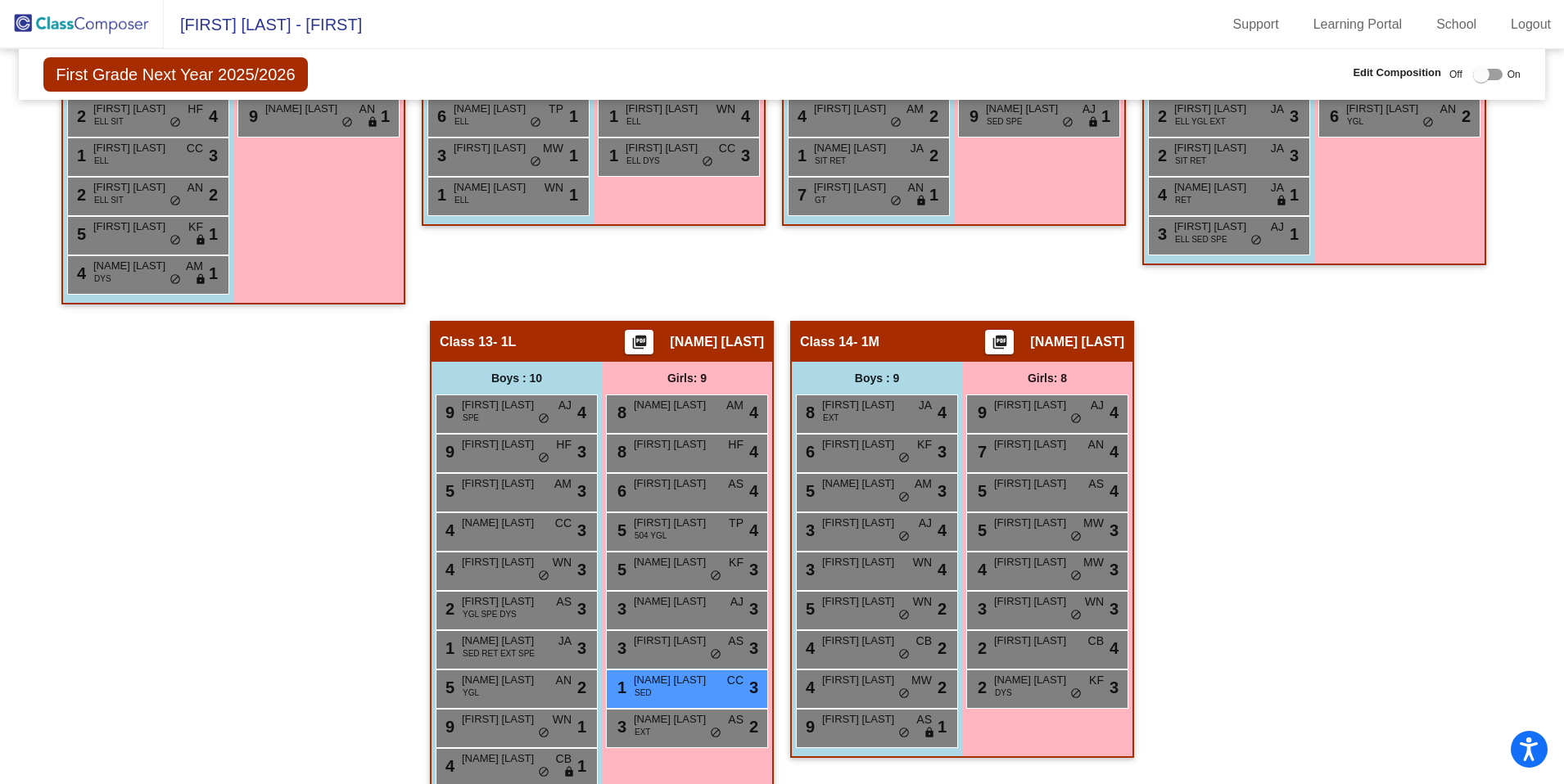 scroll, scrollTop: 2074, scrollLeft: 0, axis: vertical 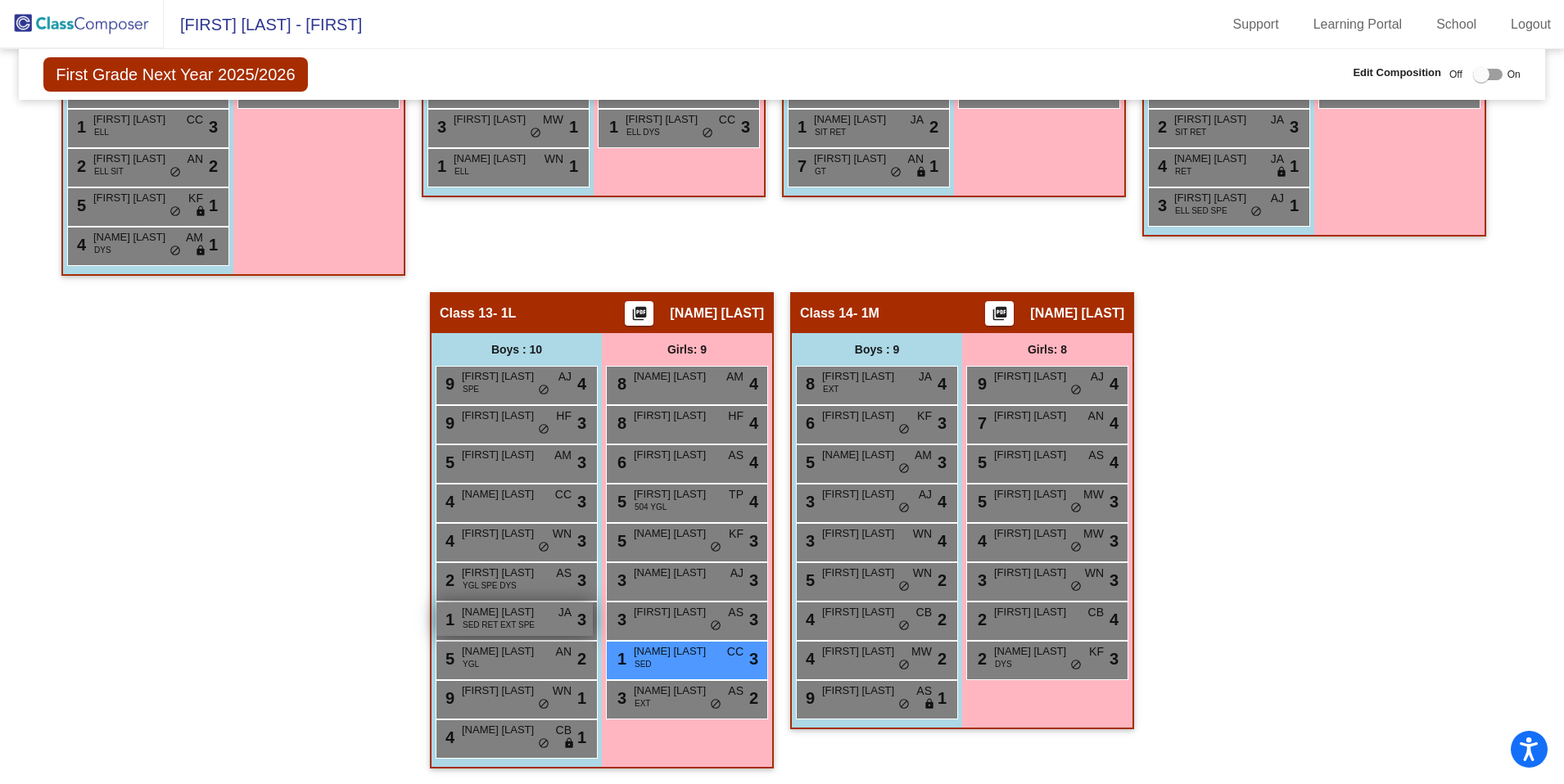 click on "SED RET EXT SPE" at bounding box center (499, 624) 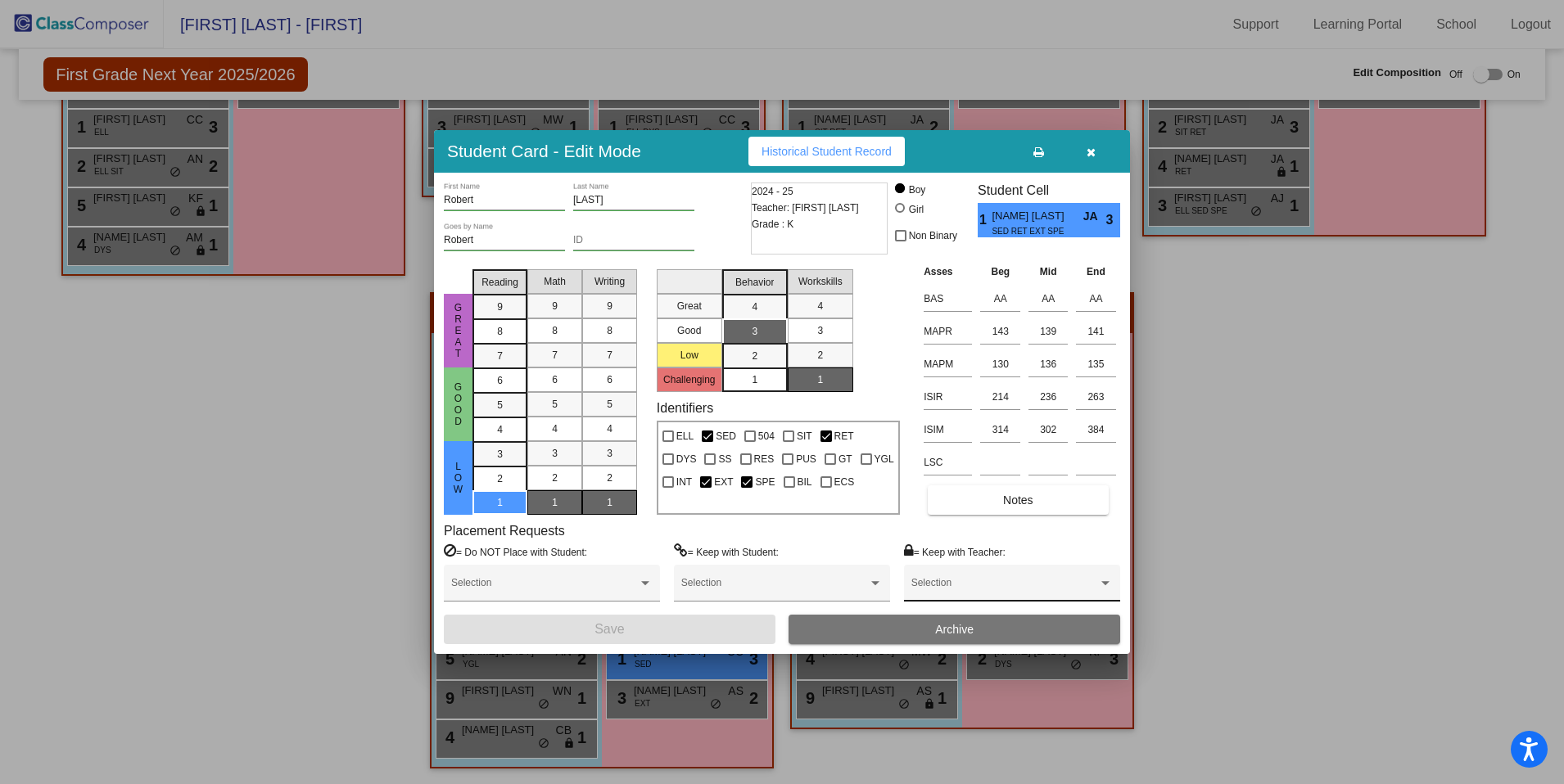 click at bounding box center (1005, 588) 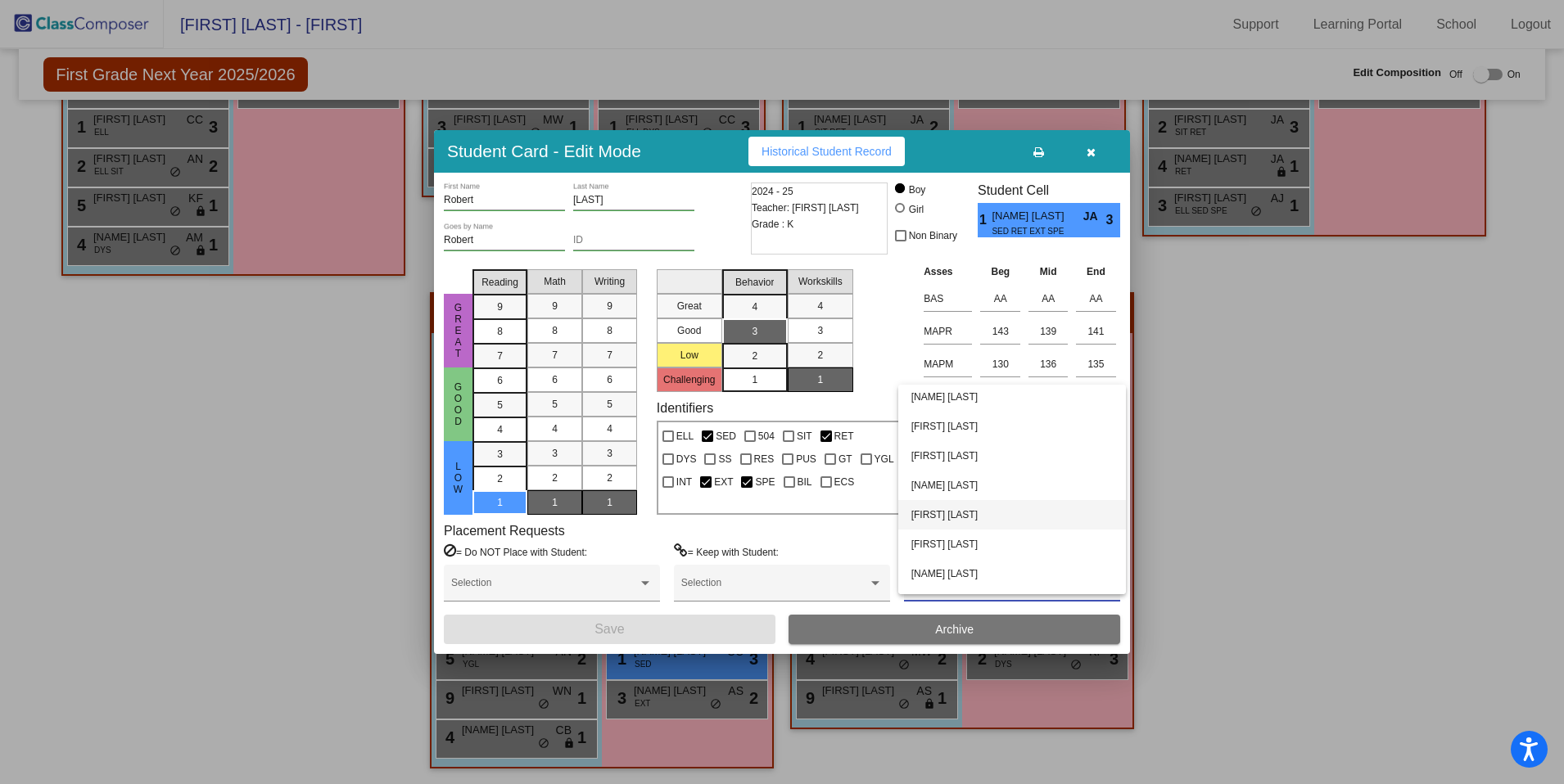 scroll, scrollTop: 34, scrollLeft: 0, axis: vertical 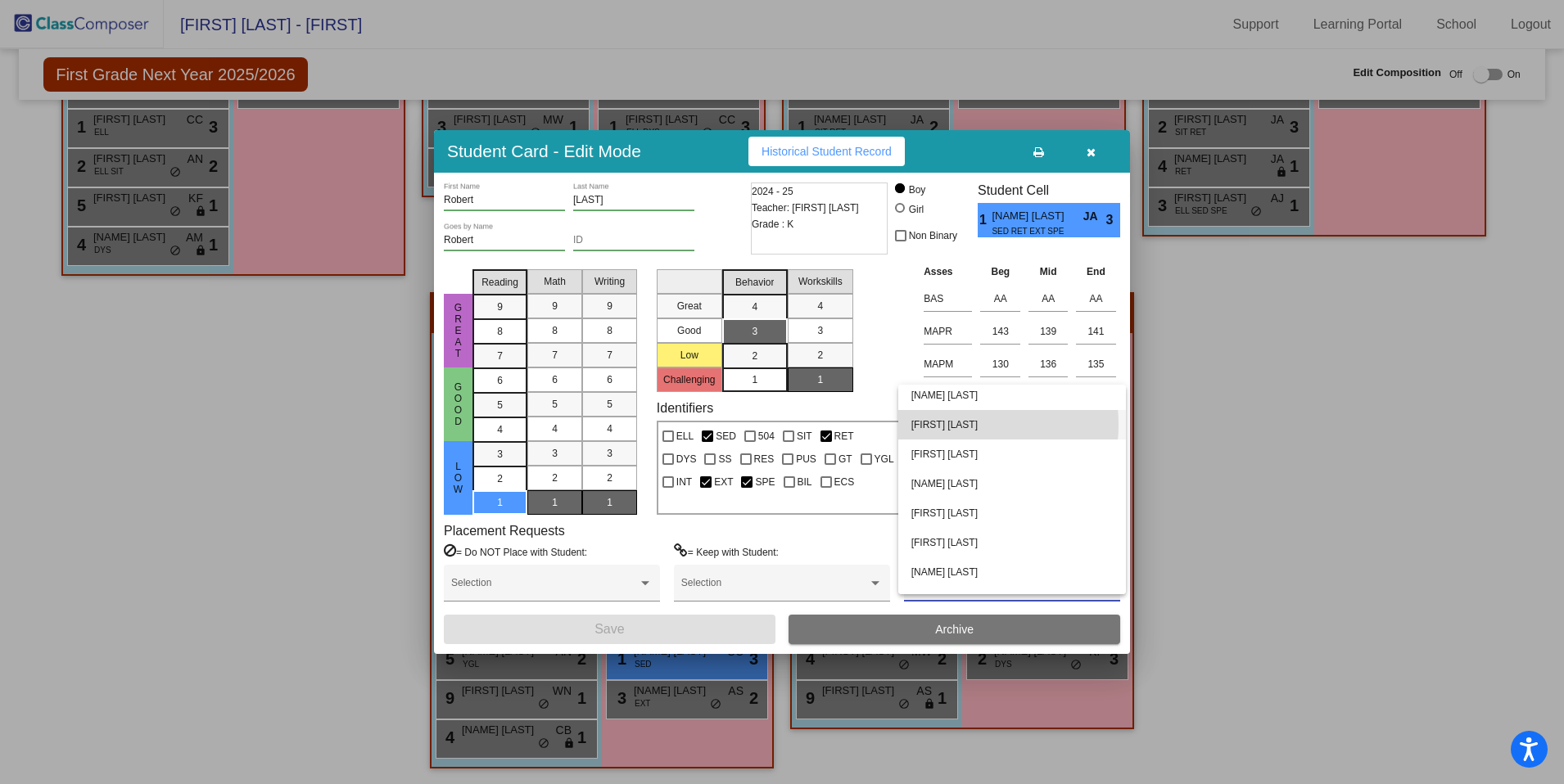 click on "[FIRST] [LAST]" at bounding box center [1012, 425] 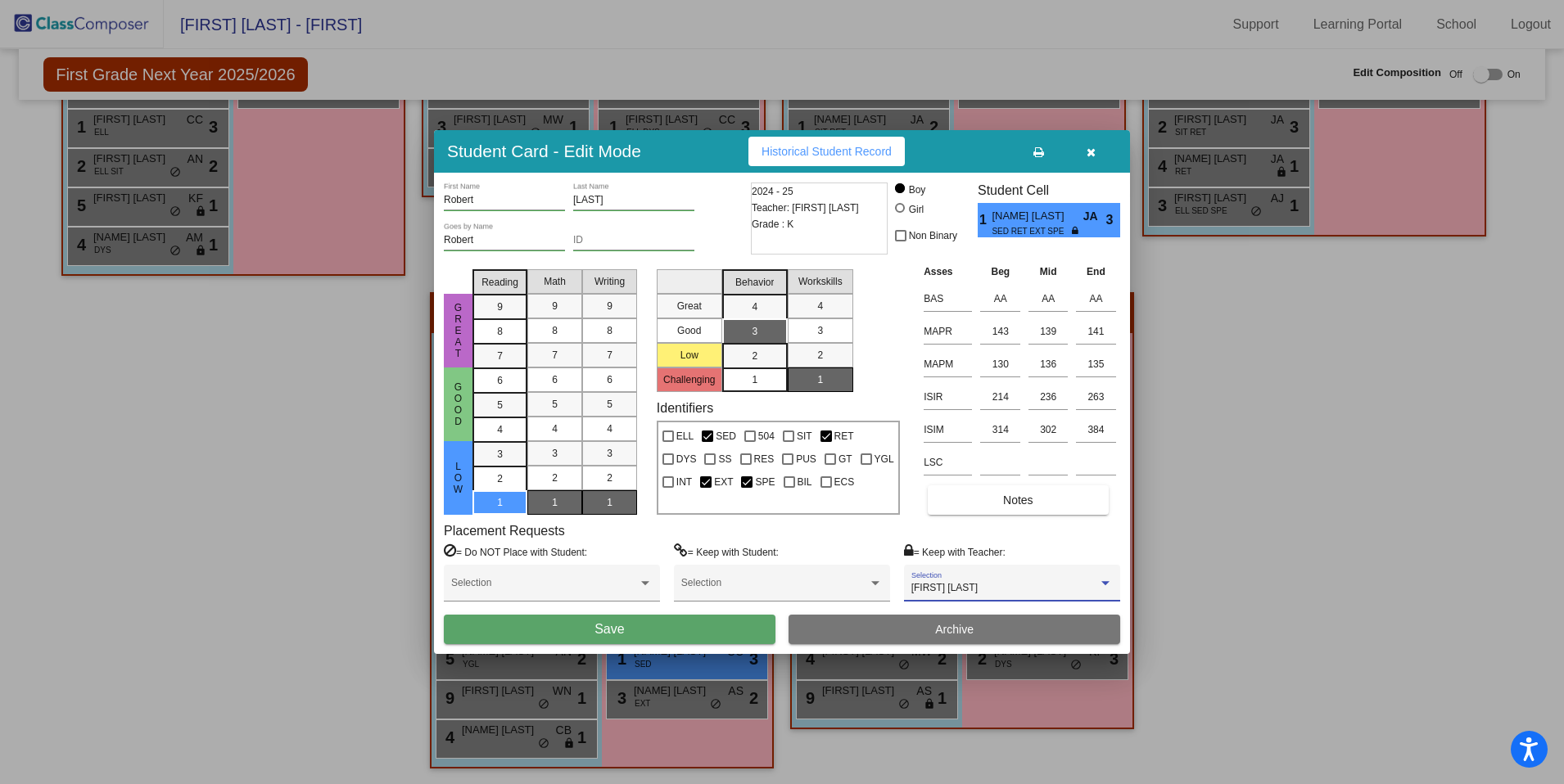 click on "Save" at bounding box center [609, 629] 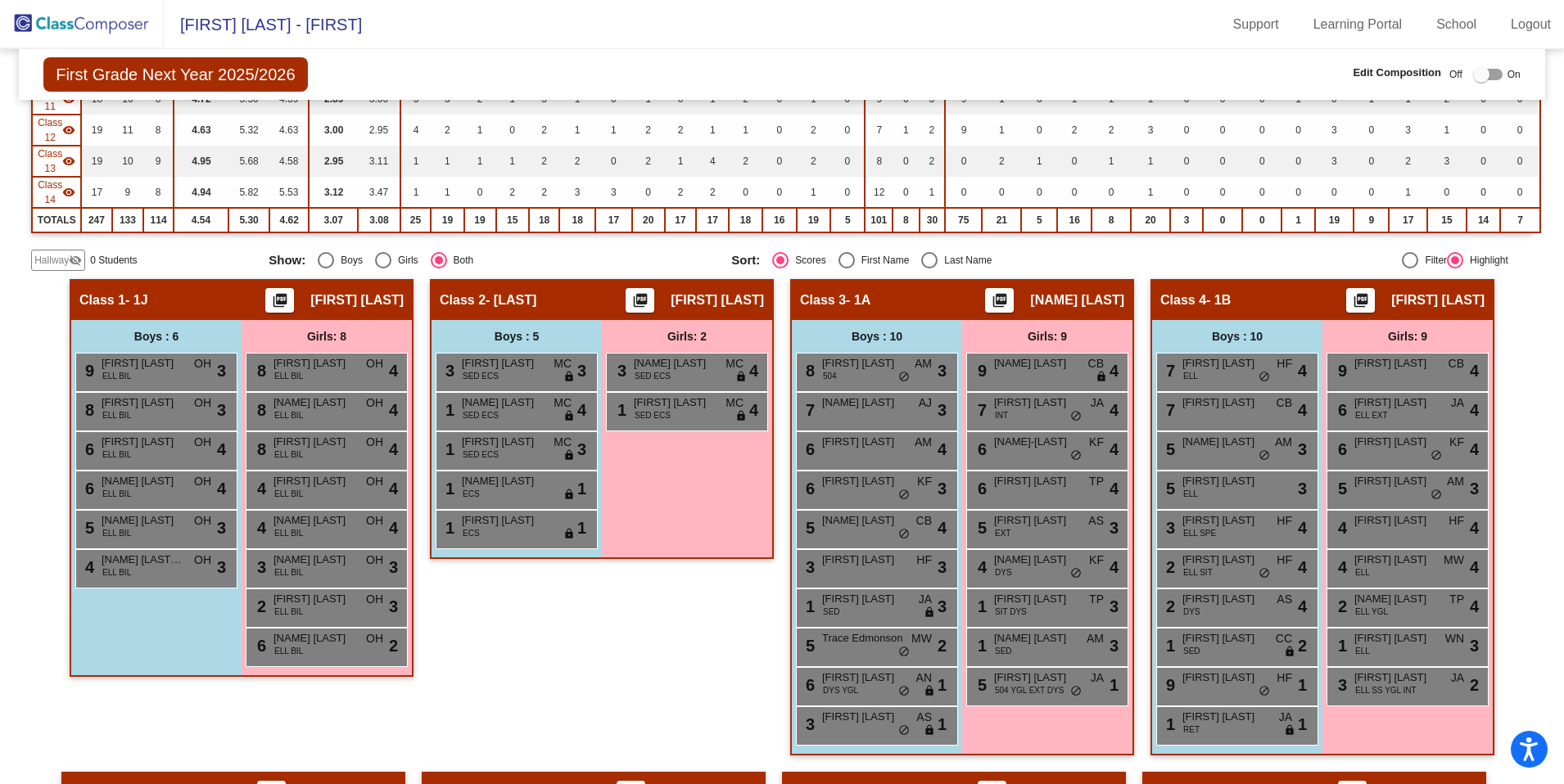 scroll, scrollTop: 0, scrollLeft: 0, axis: both 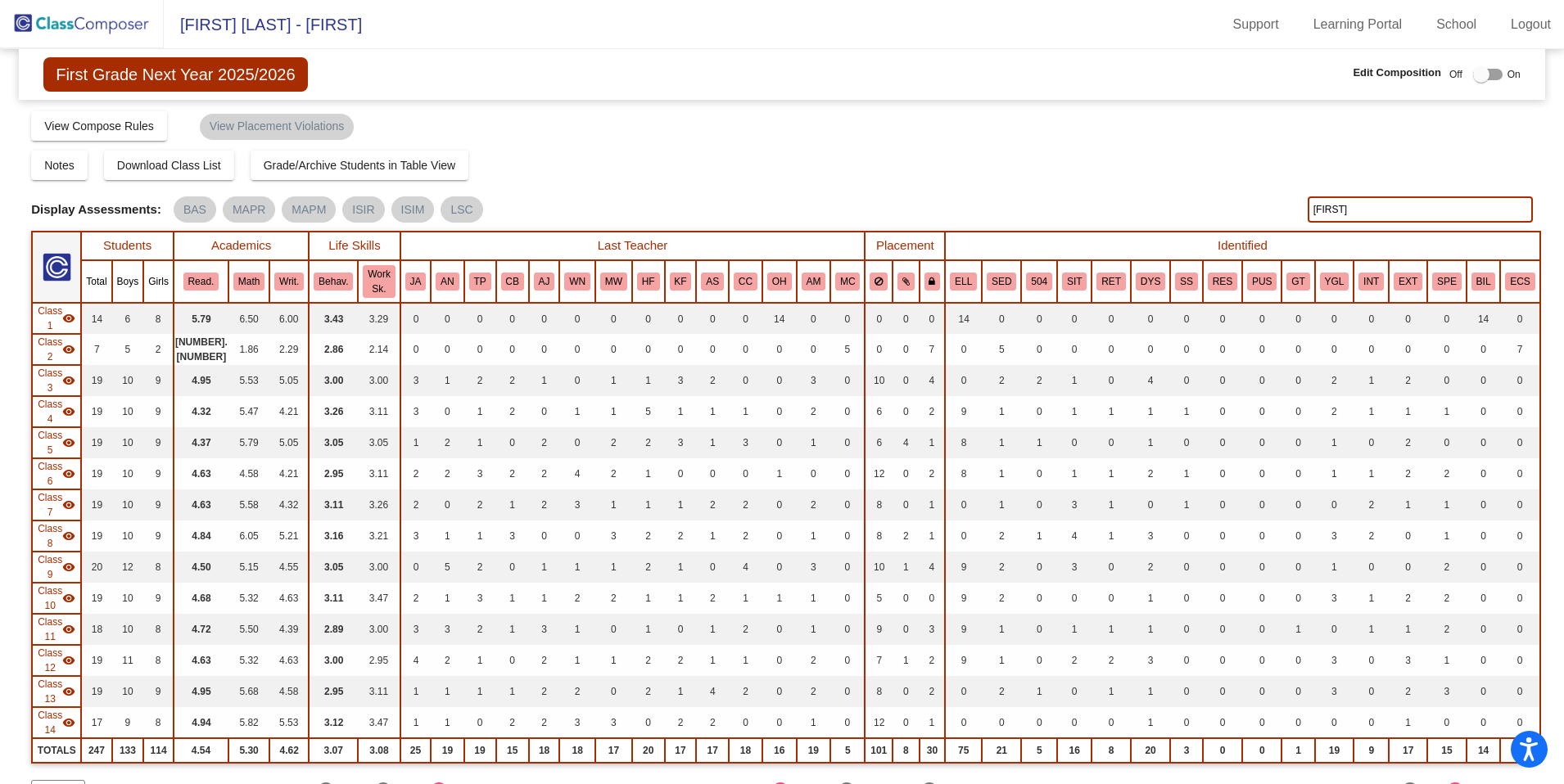 click on "[FIRST]" 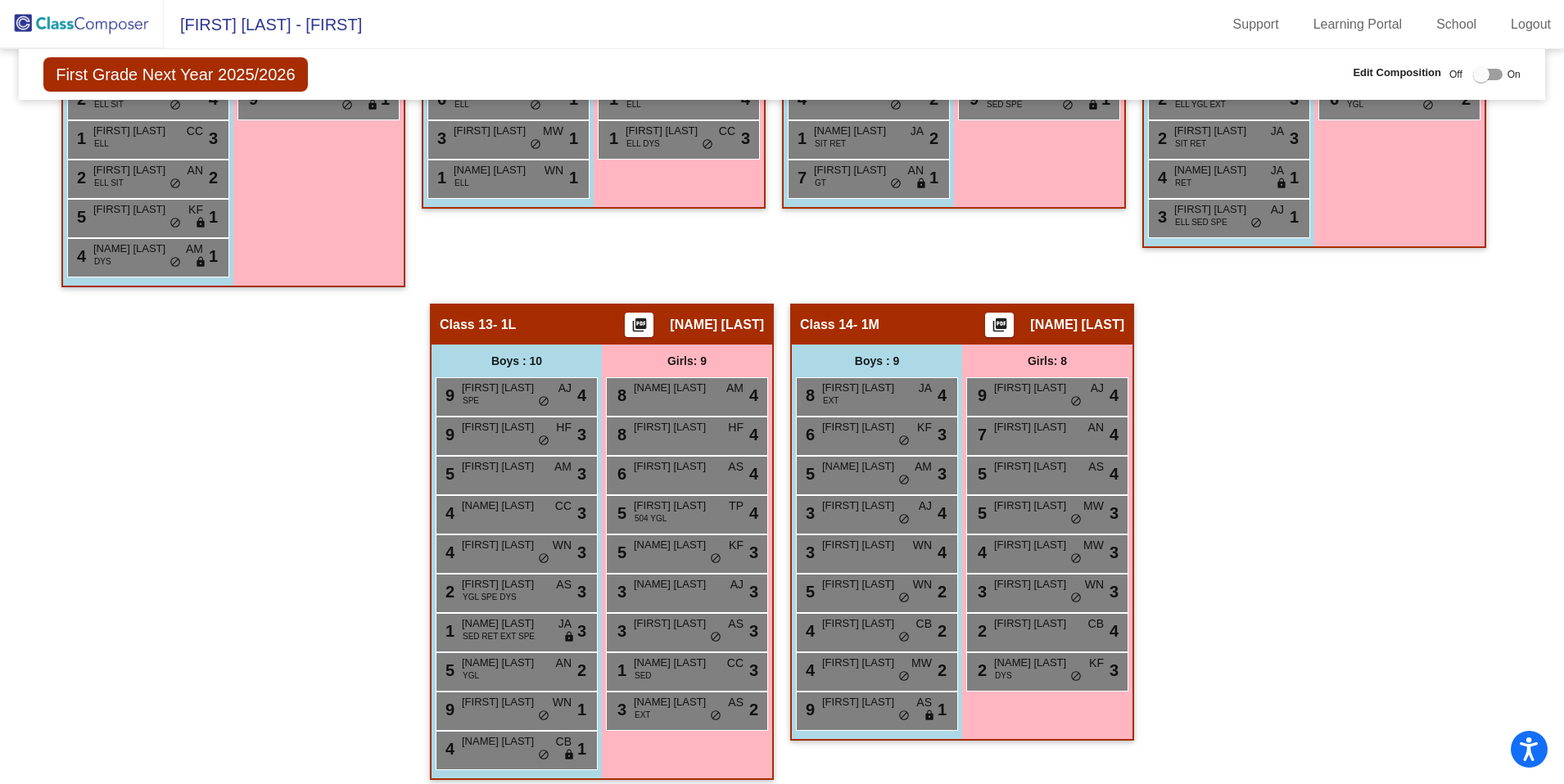 scroll, scrollTop: 2074, scrollLeft: 0, axis: vertical 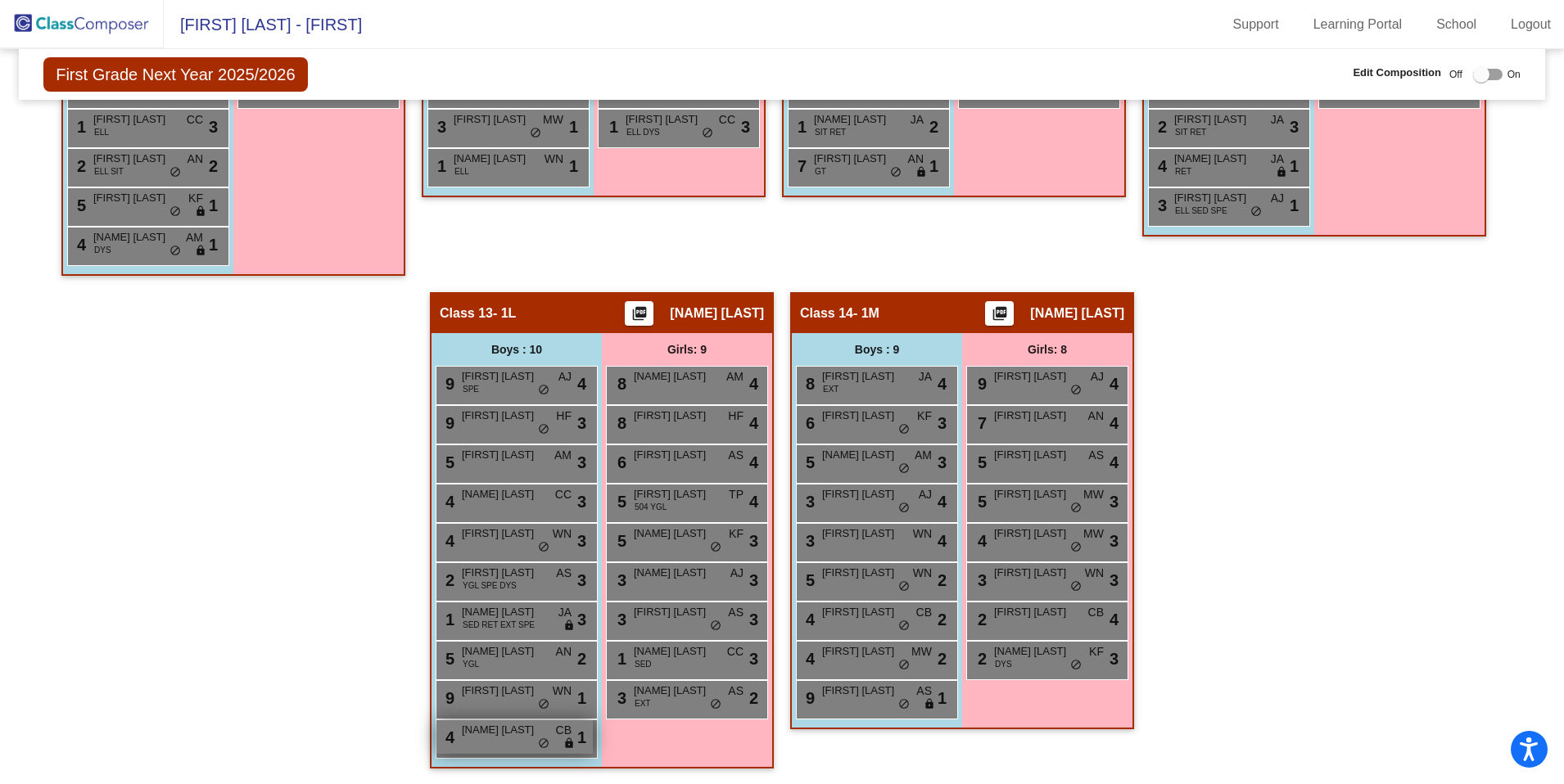 type on "[FIRST]" 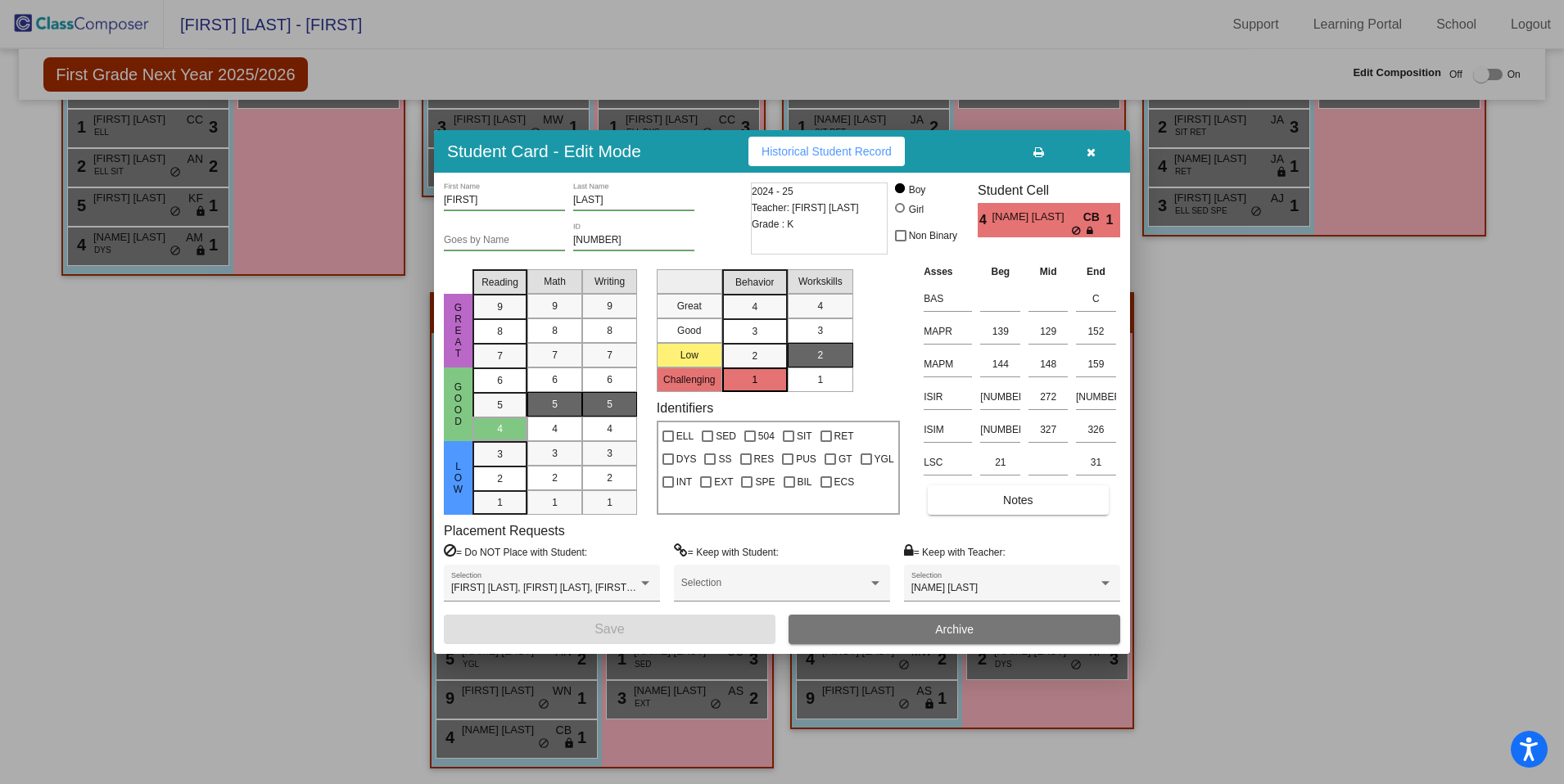 click at bounding box center (782, 392) 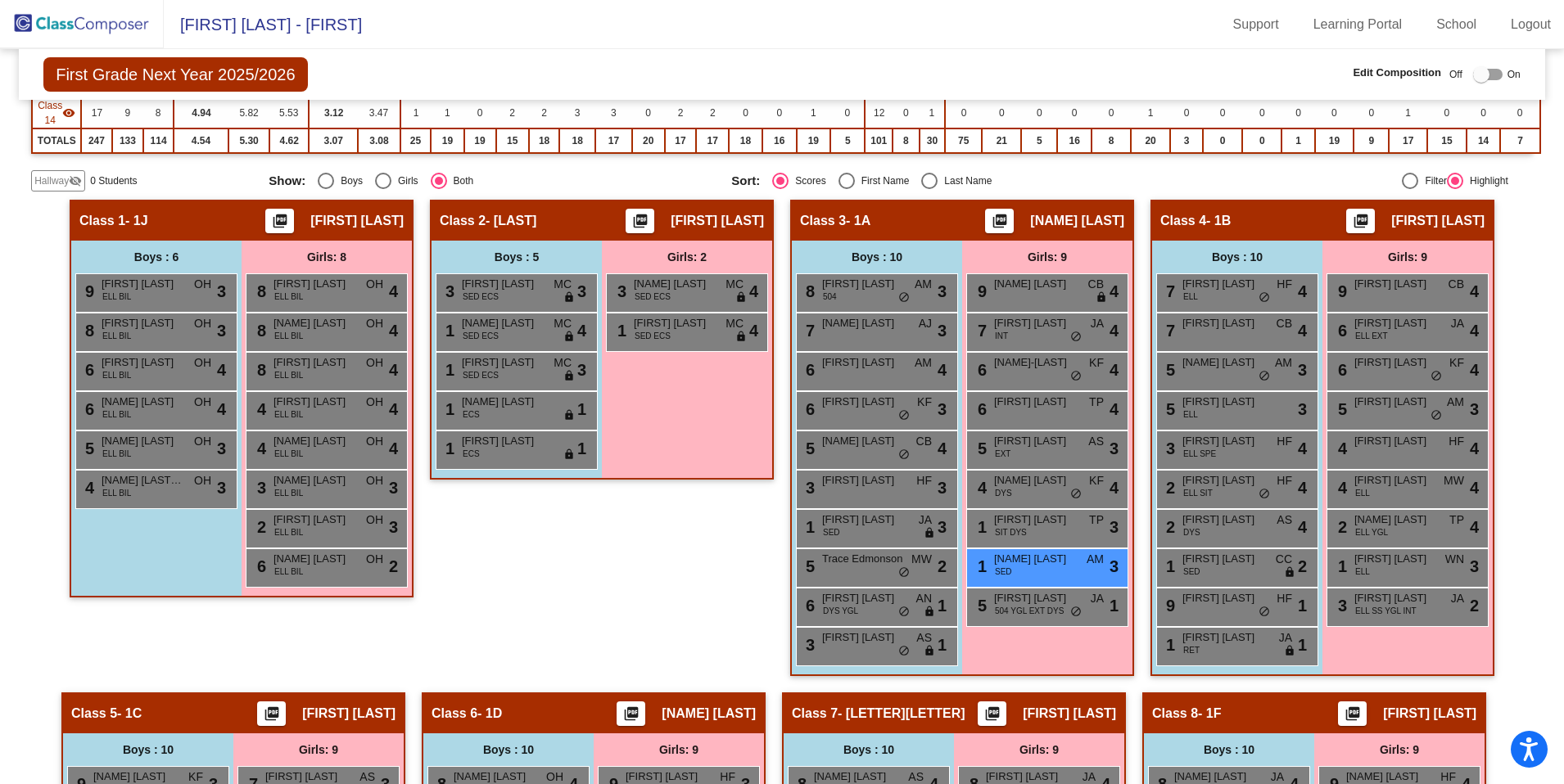 scroll, scrollTop: 611, scrollLeft: 0, axis: vertical 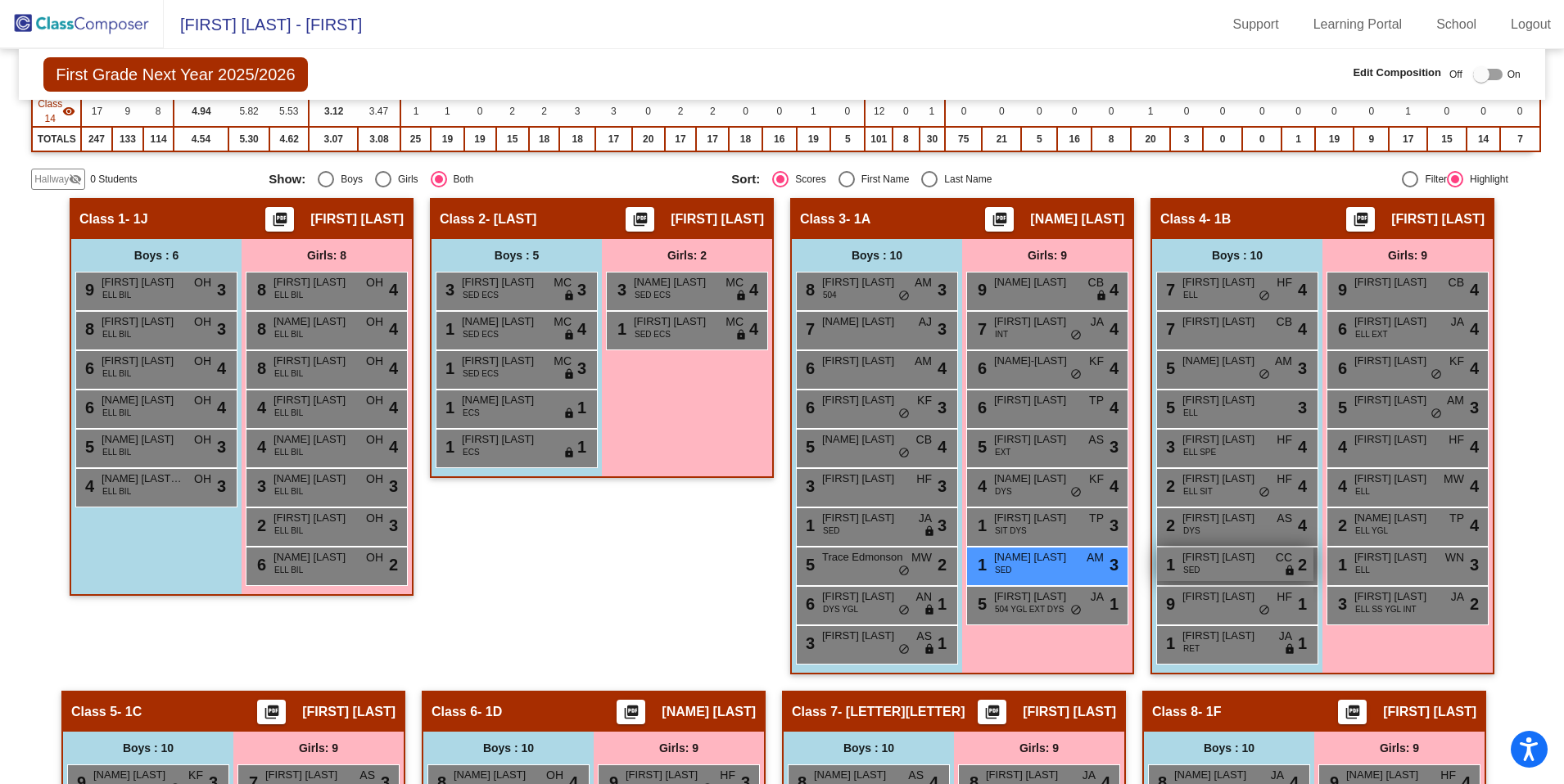 click on "1 Ethan Brown SED CC lock do_not_disturb_alt 2" at bounding box center [1235, 564] 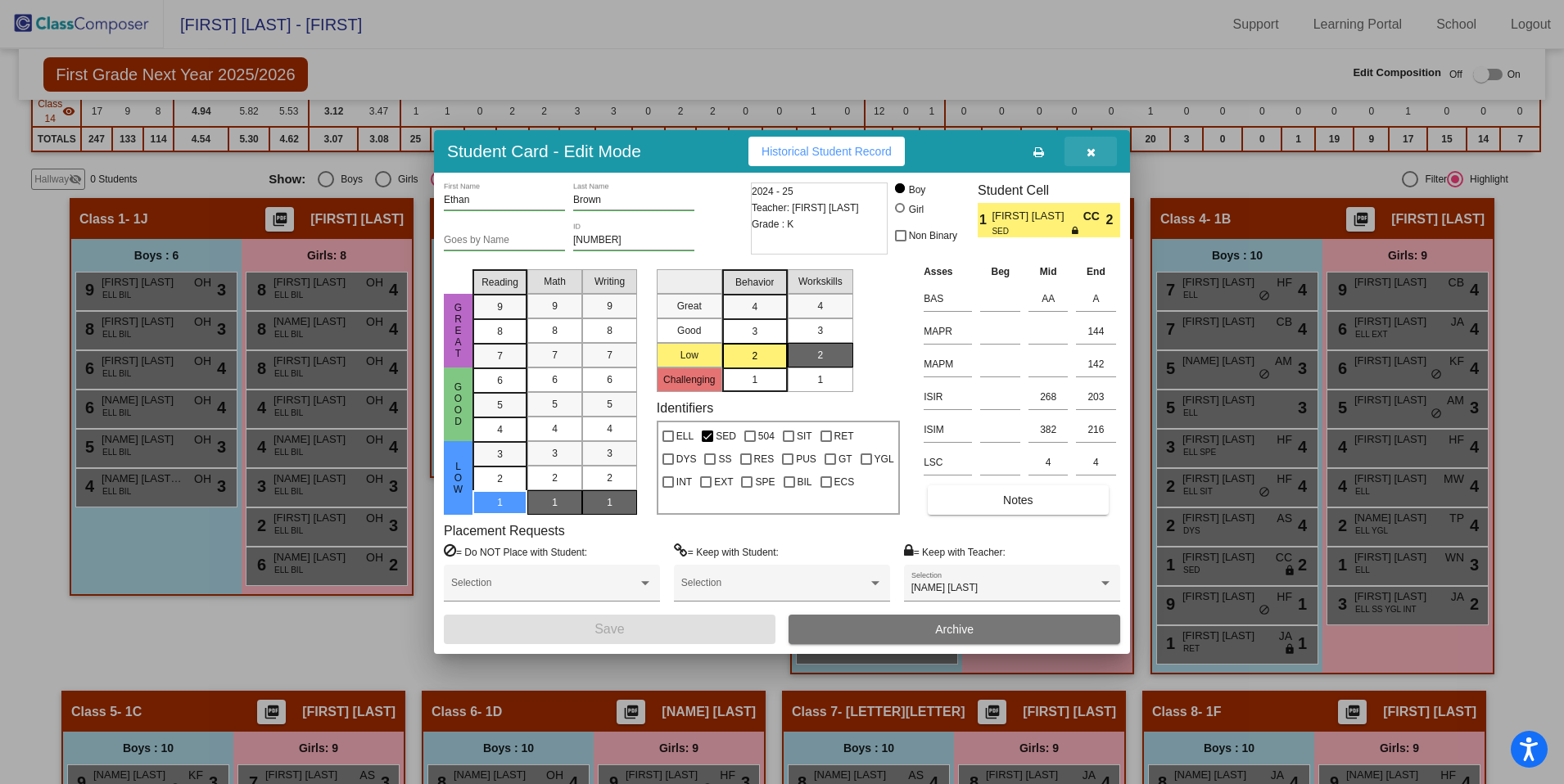click at bounding box center [1091, 151] 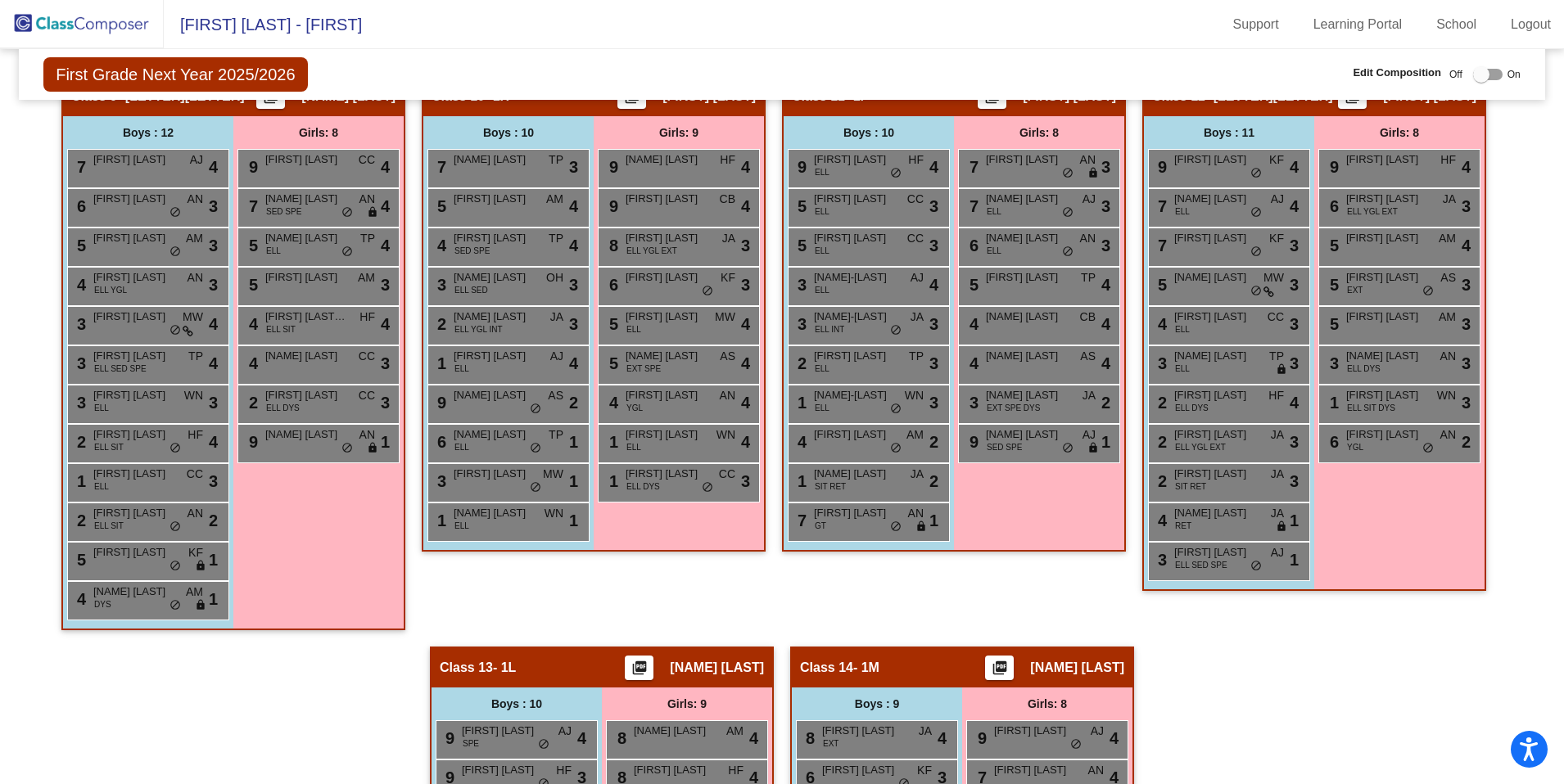 scroll, scrollTop: 2074, scrollLeft: 0, axis: vertical 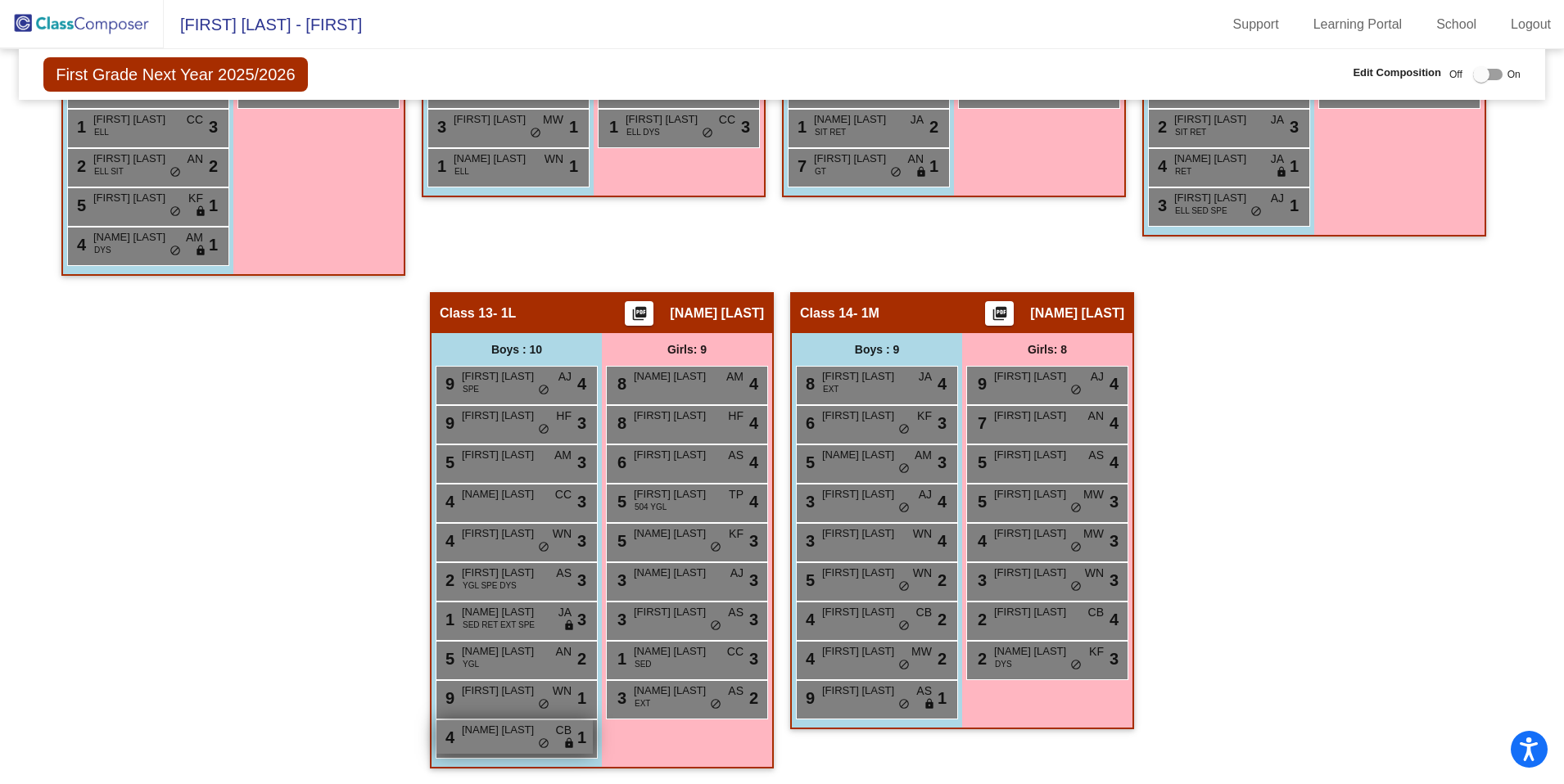 click on "4 Neil Buhler CB lock do_not_disturb_alt 1" at bounding box center (514, 737) 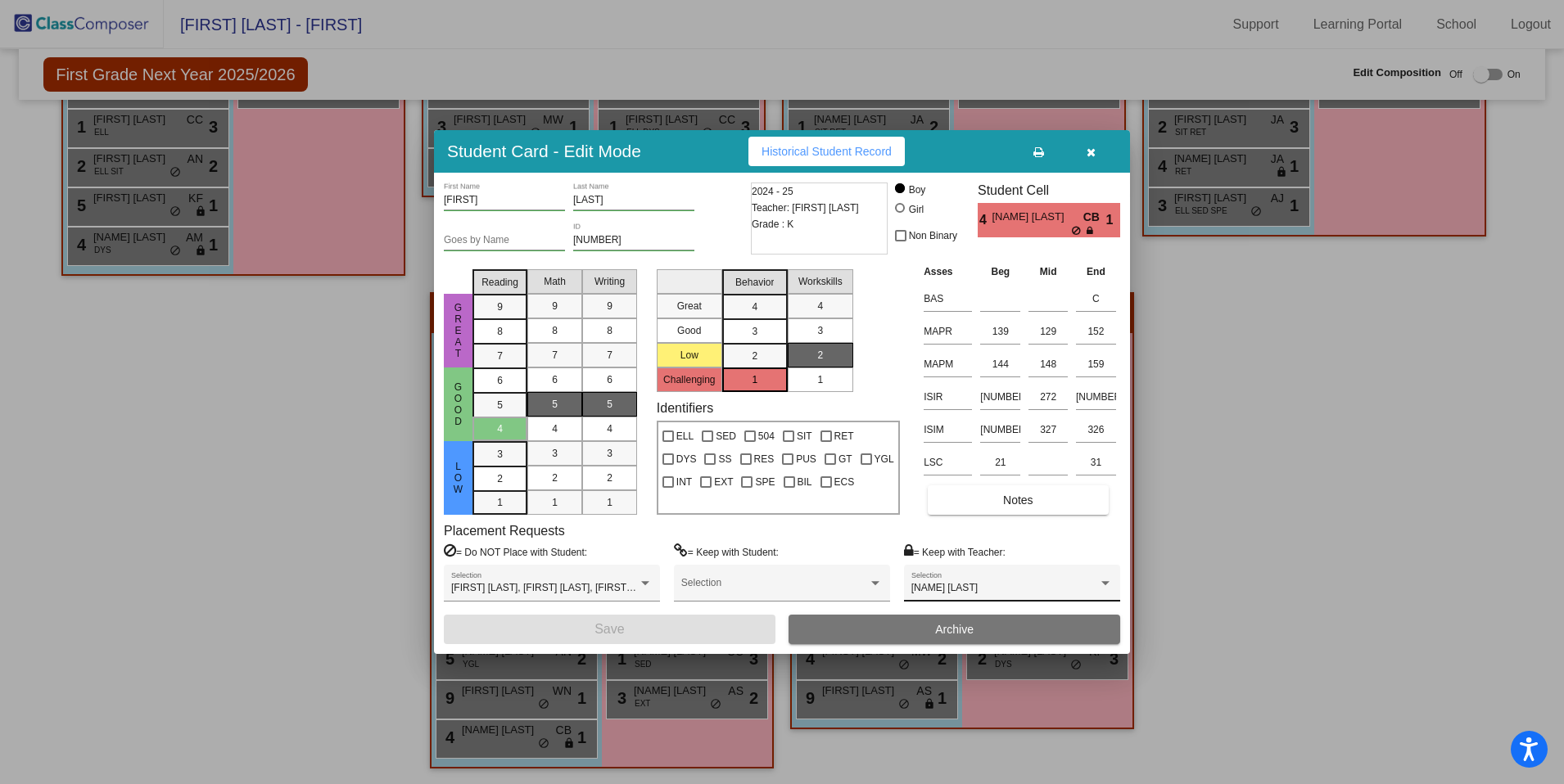 click on "[FIRST] [LAST]" at bounding box center [944, 588] 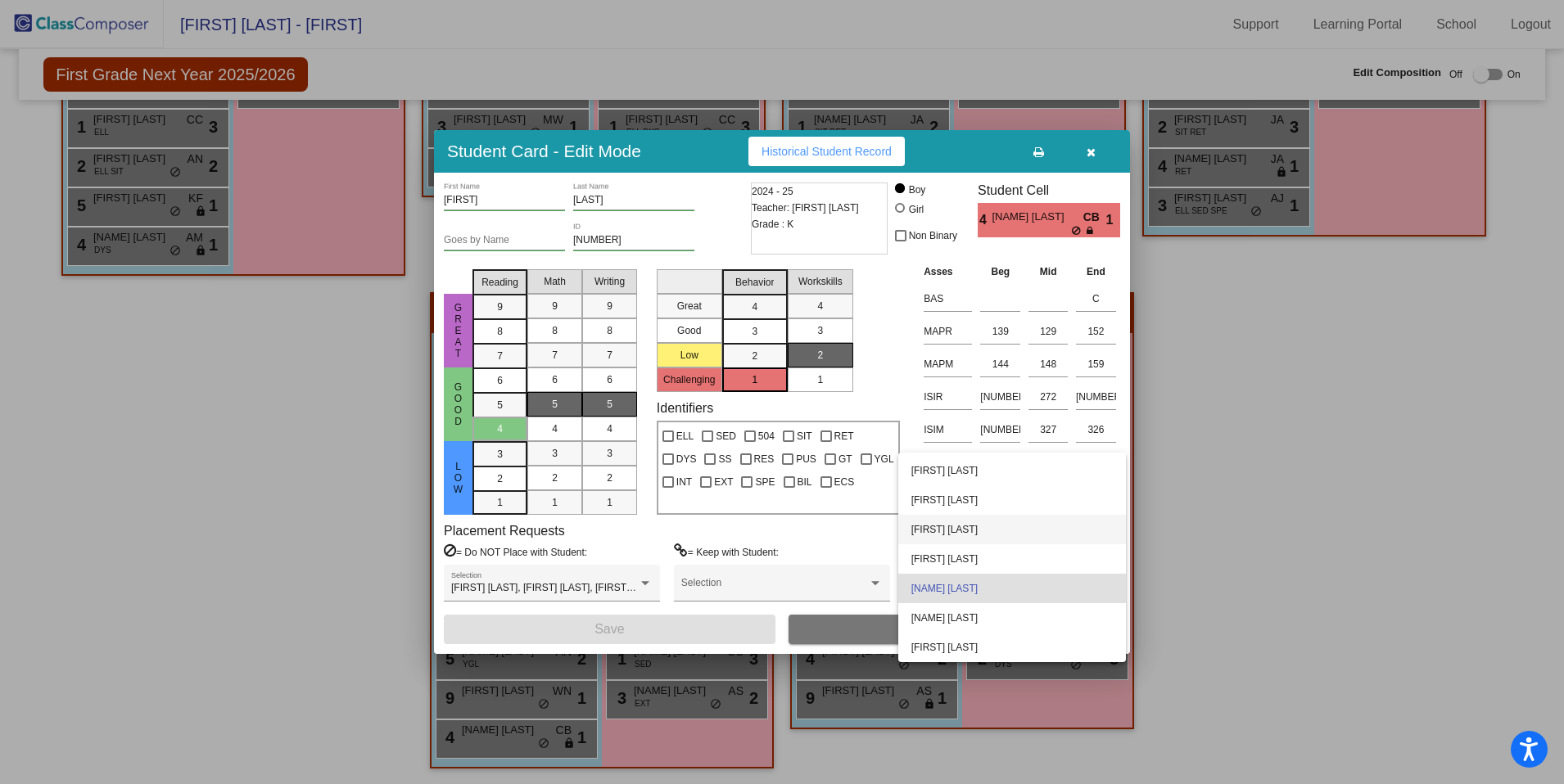 scroll, scrollTop: 0, scrollLeft: 0, axis: both 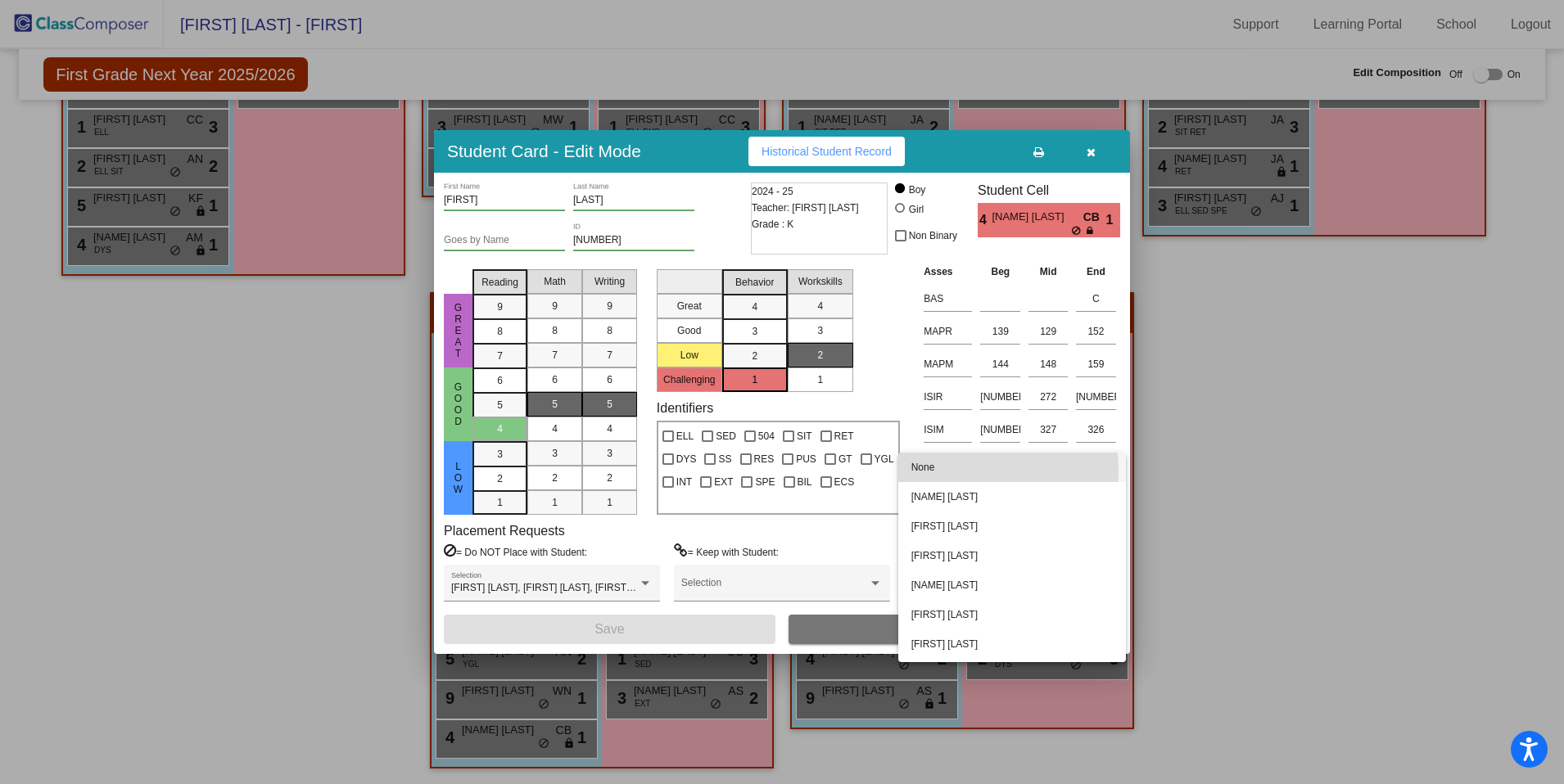 click on "None" at bounding box center (1012, 467) 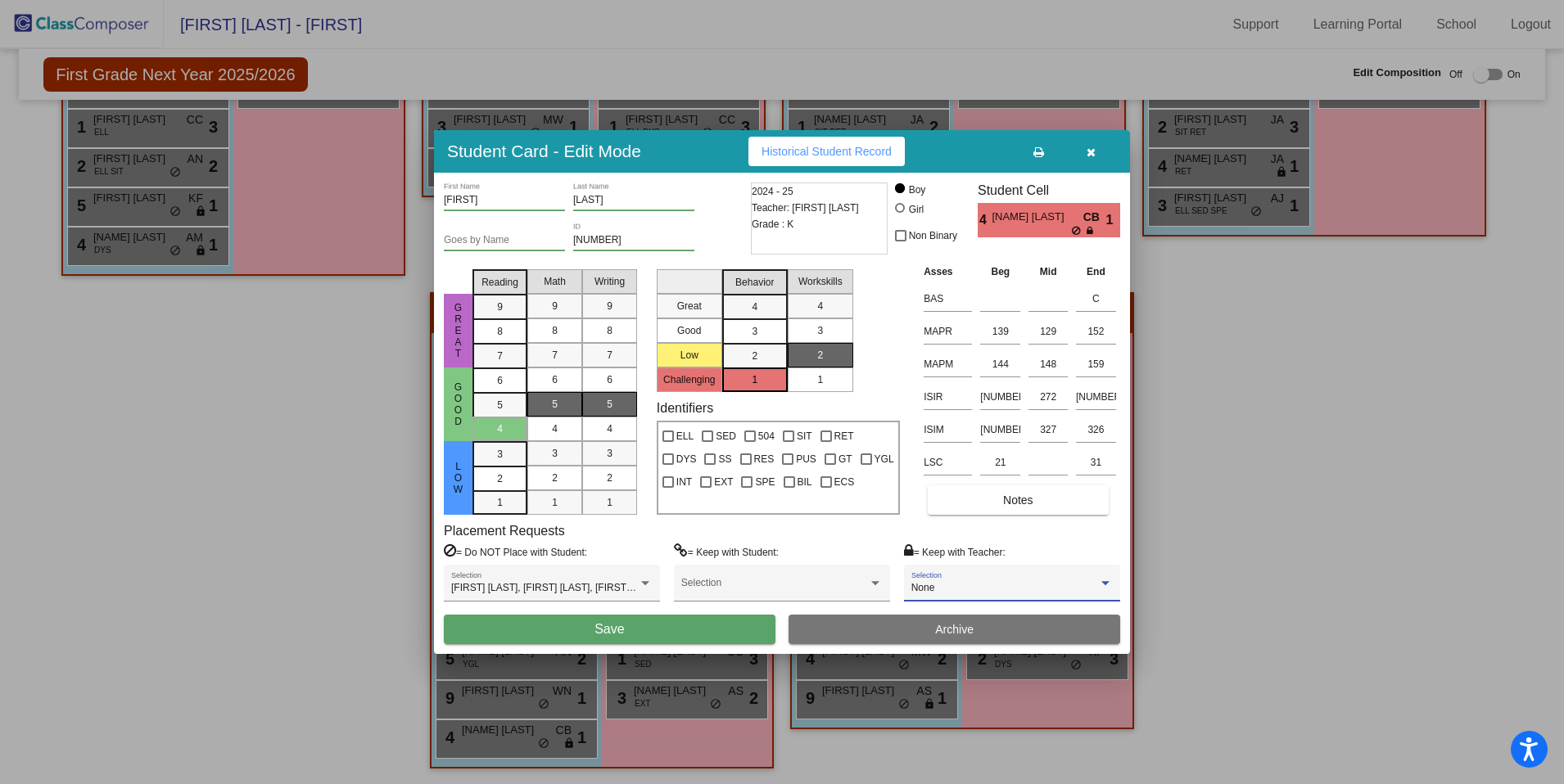click on "Save" at bounding box center (609, 629) 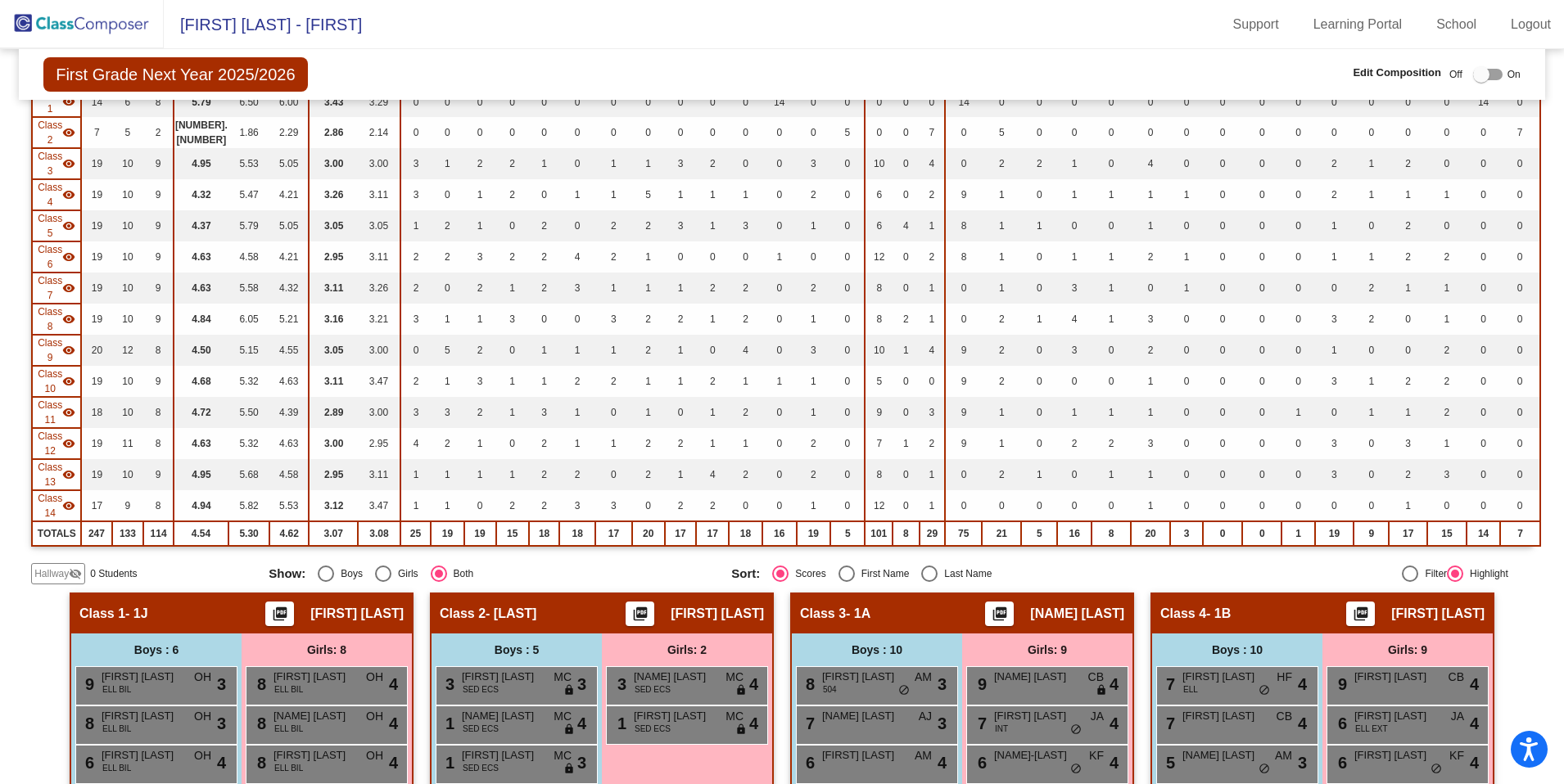 scroll, scrollTop: 0, scrollLeft: 0, axis: both 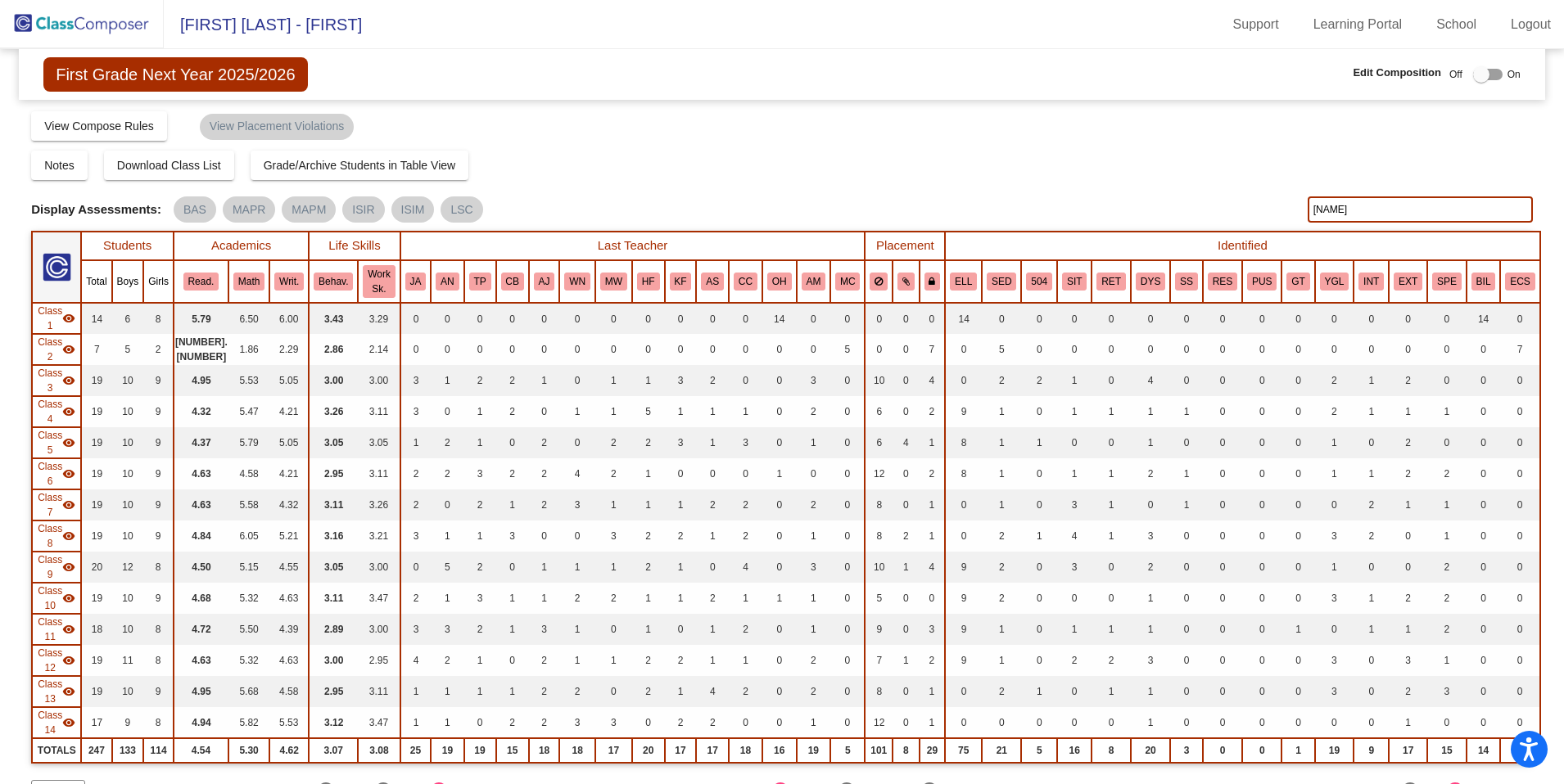 click 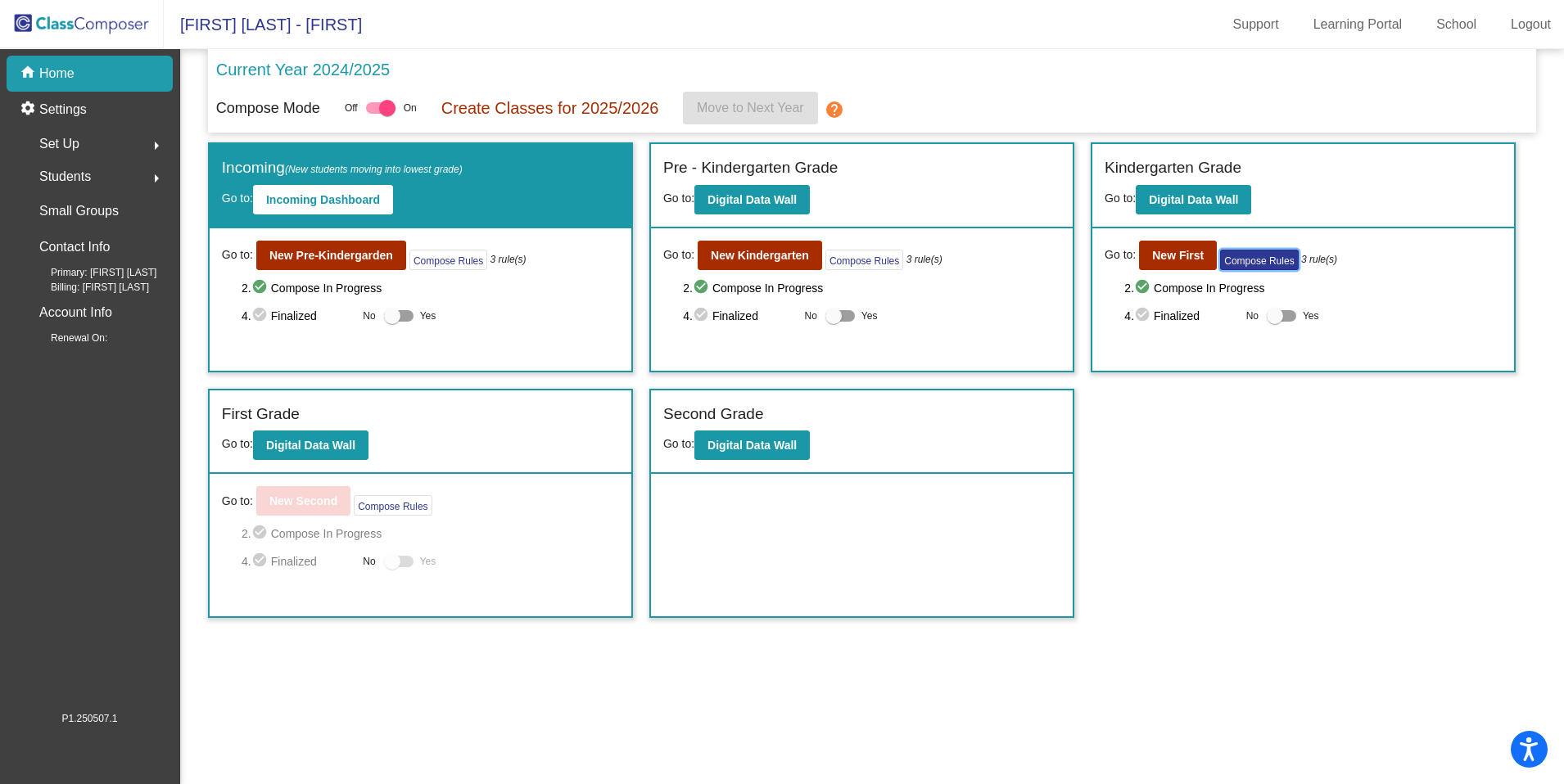 click on "Compose Rules" 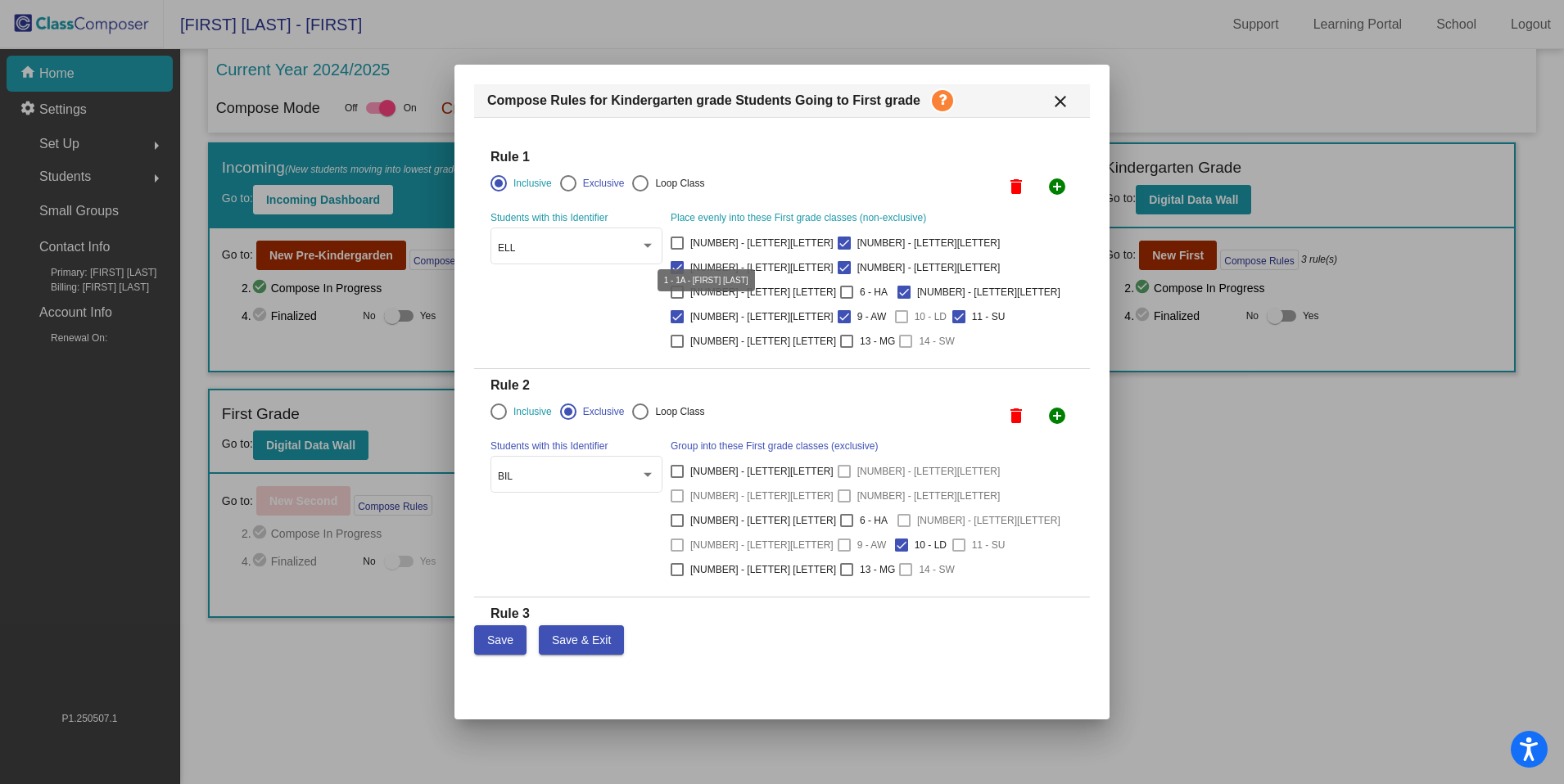 click at bounding box center [677, 243] 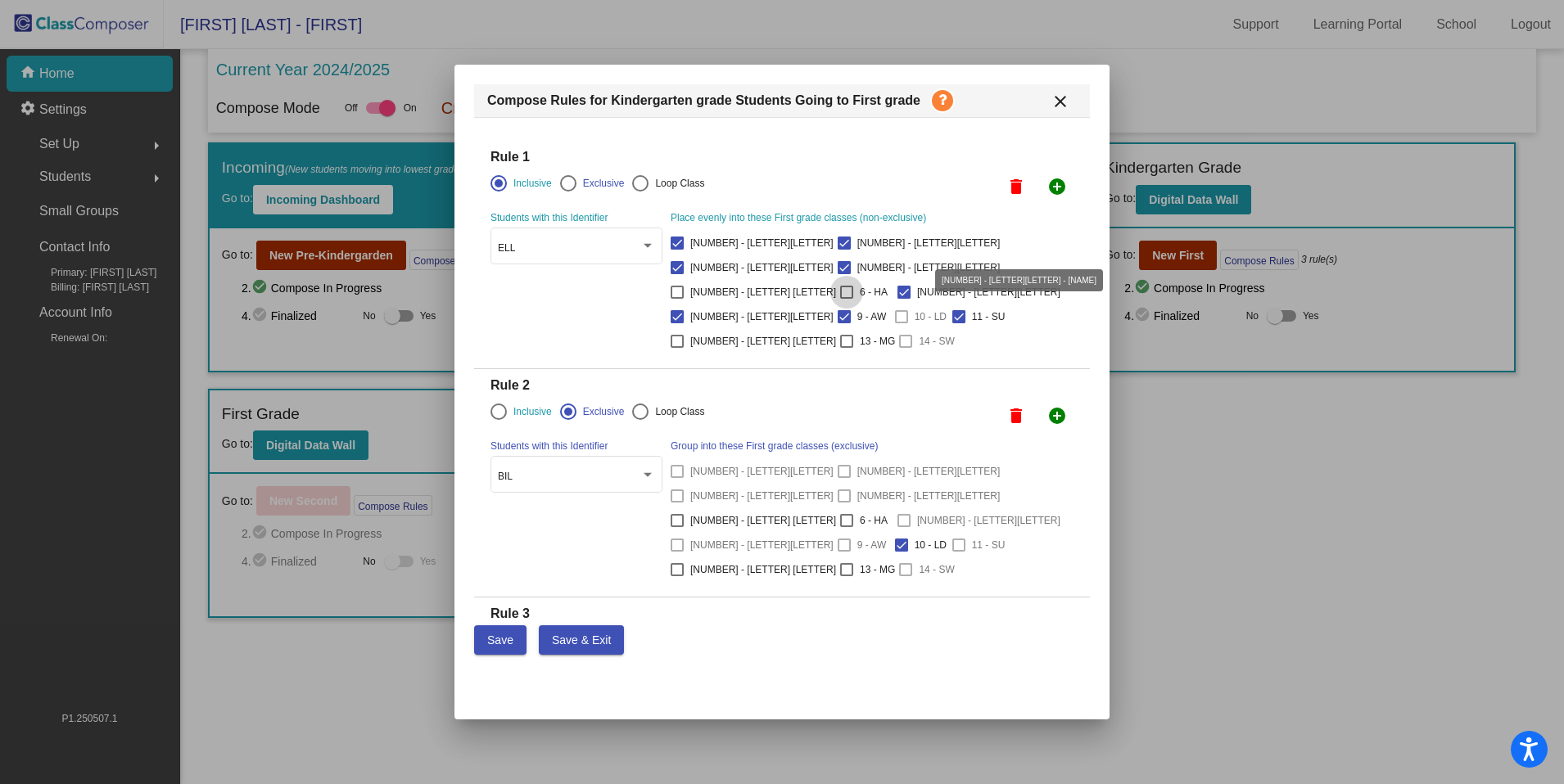 click at bounding box center [847, 292] 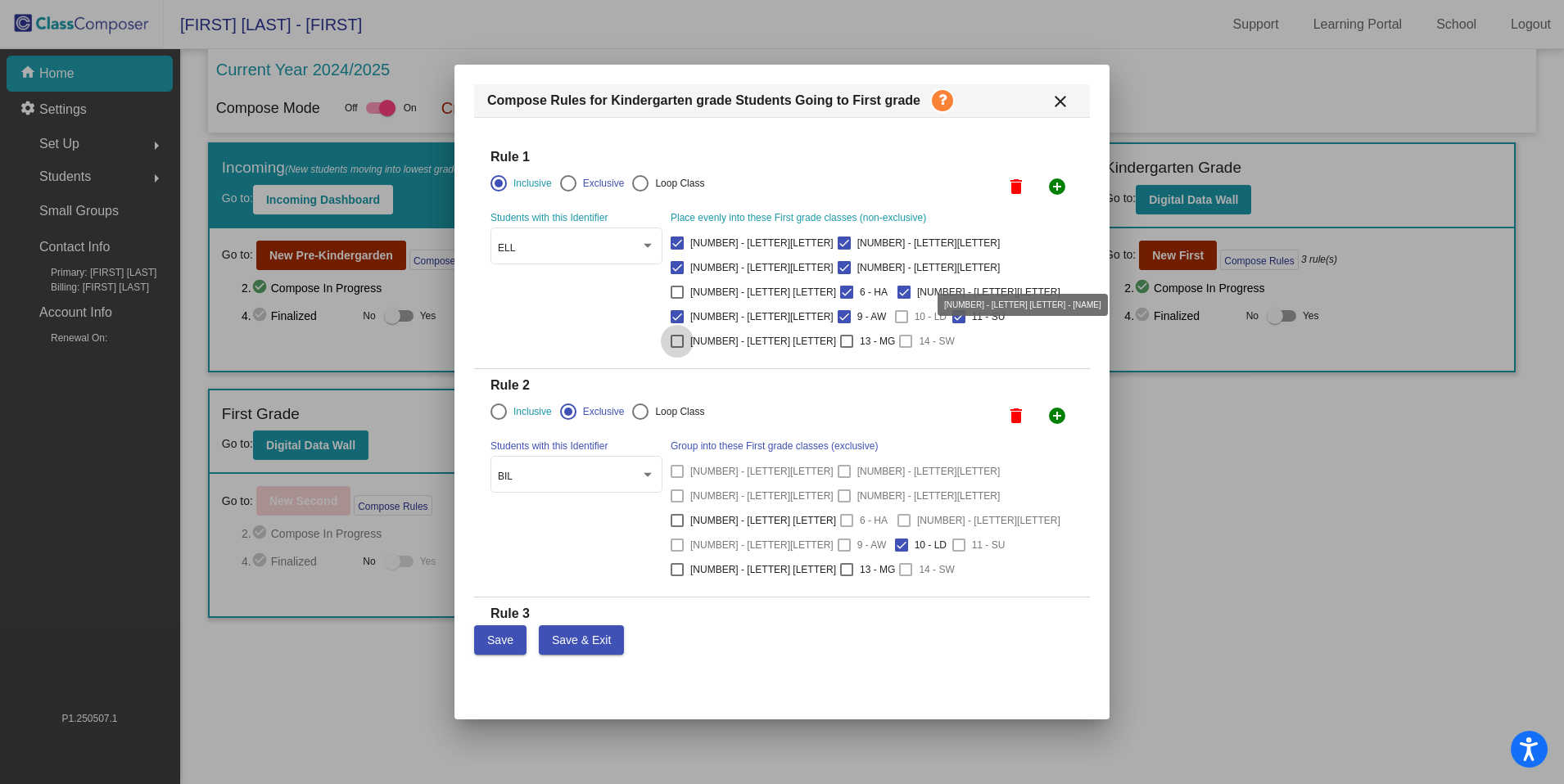 click at bounding box center (677, 341) 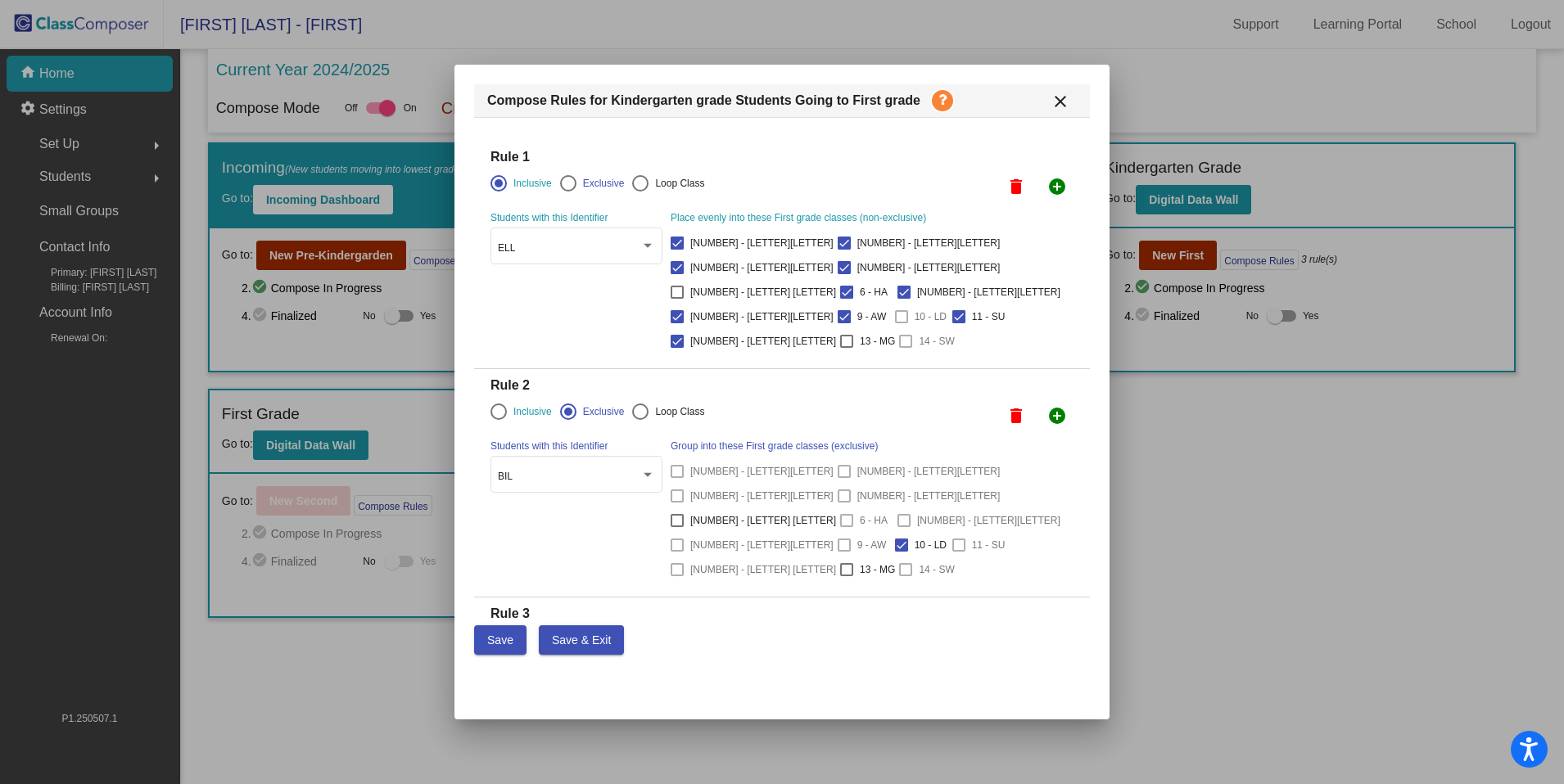 click on "Save & Exit" at bounding box center (581, 640) 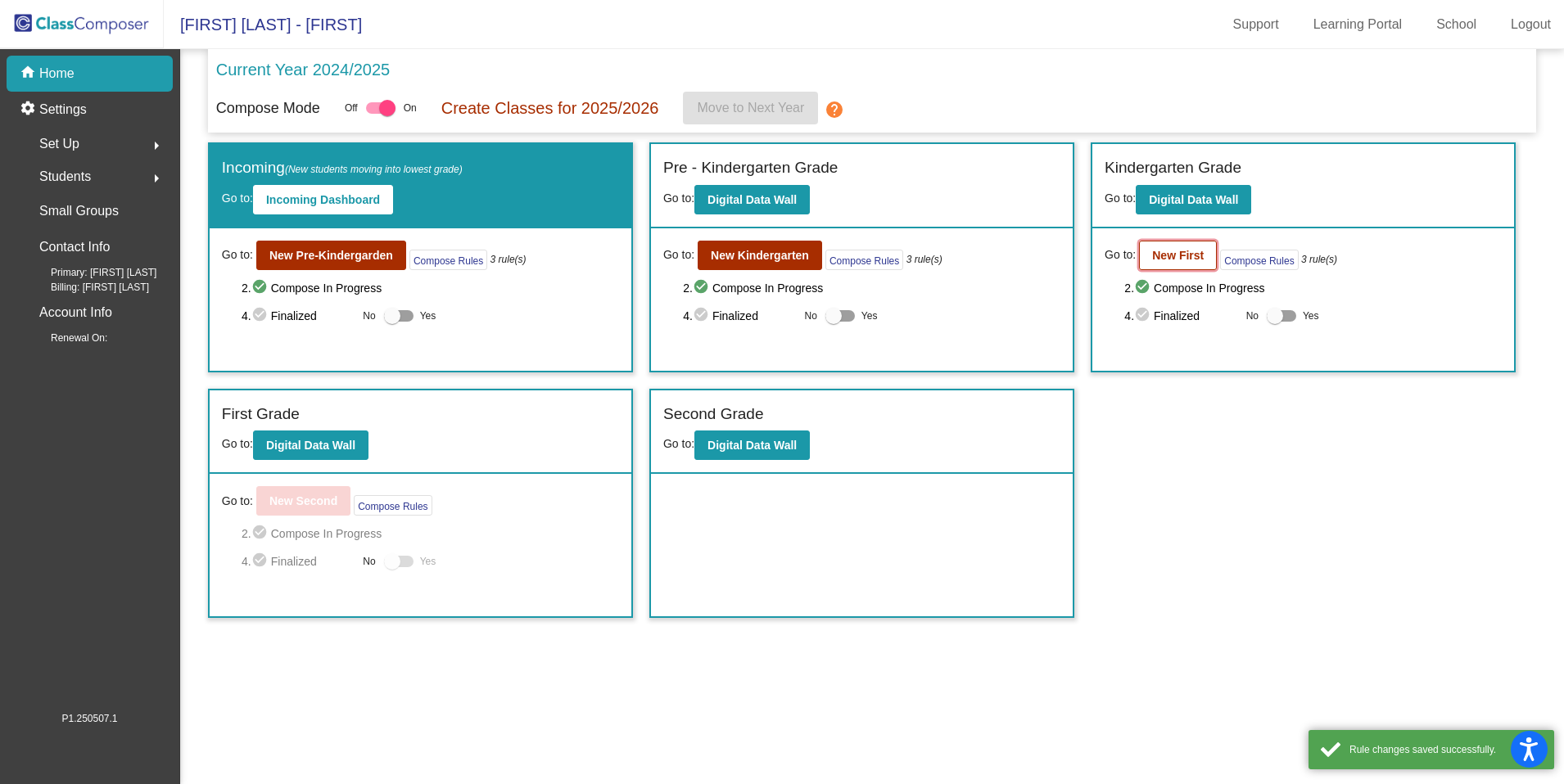 click on "New First" 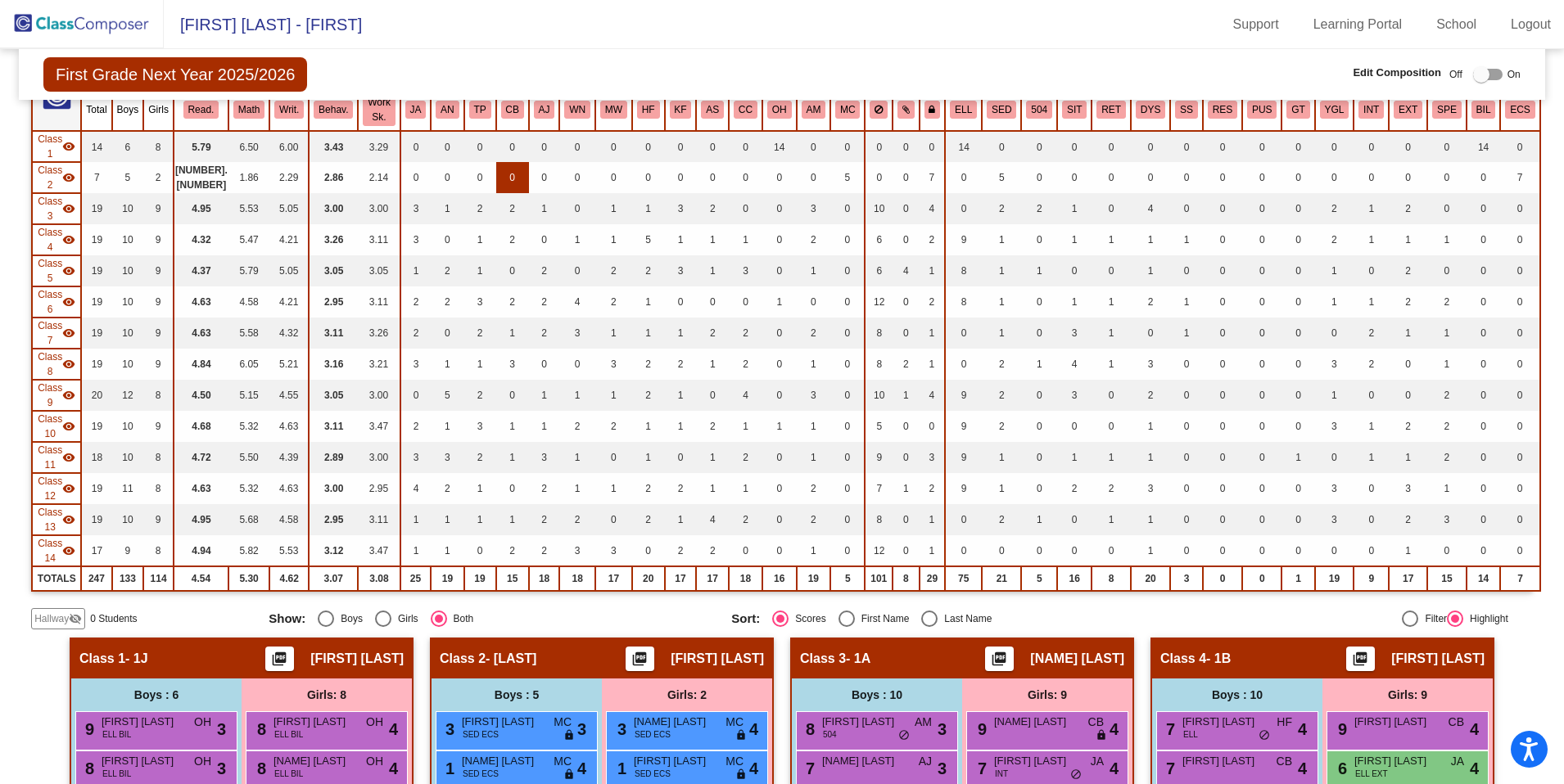 scroll, scrollTop: 0, scrollLeft: 0, axis: both 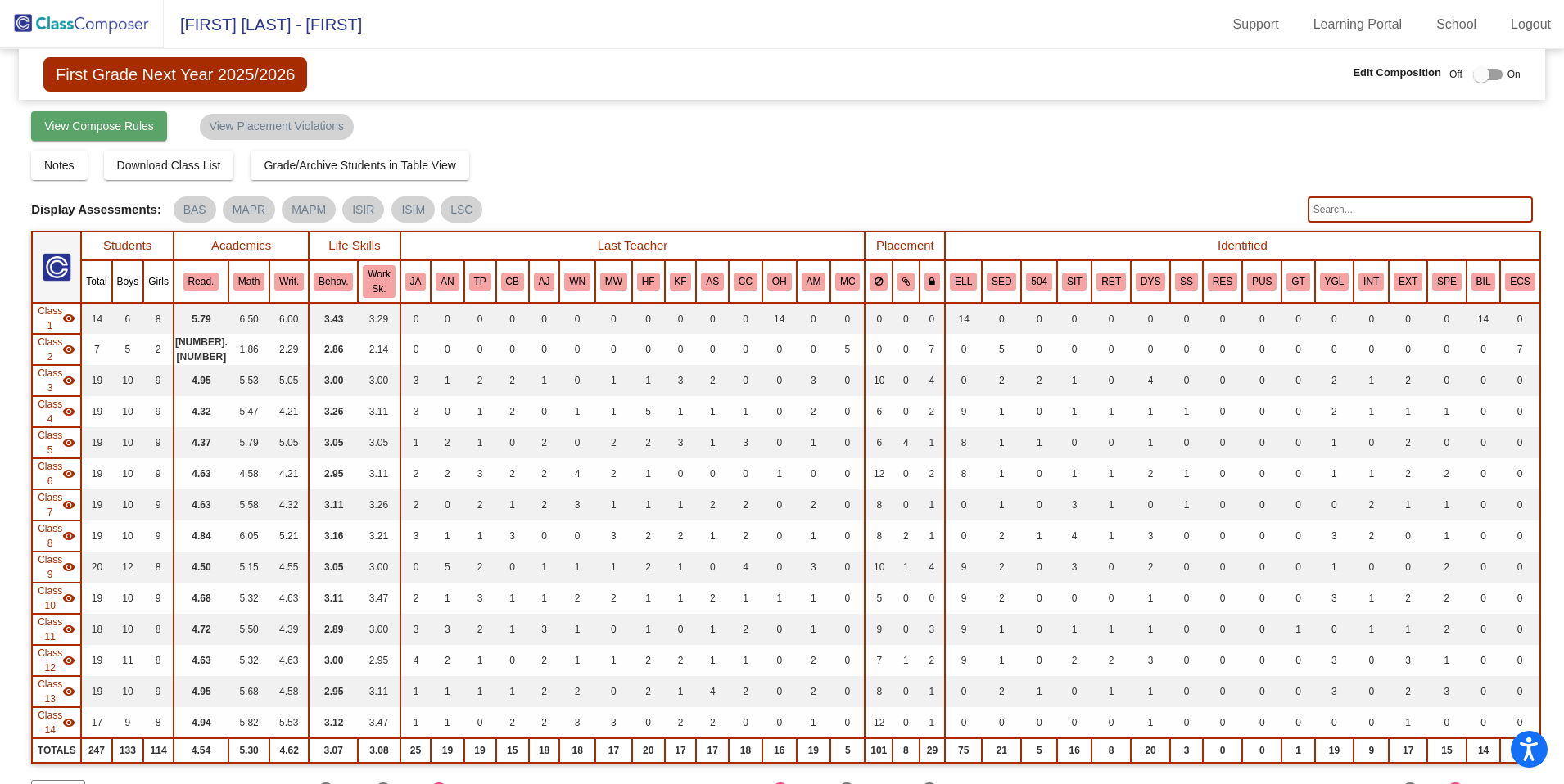 click on "View Compose Rules" 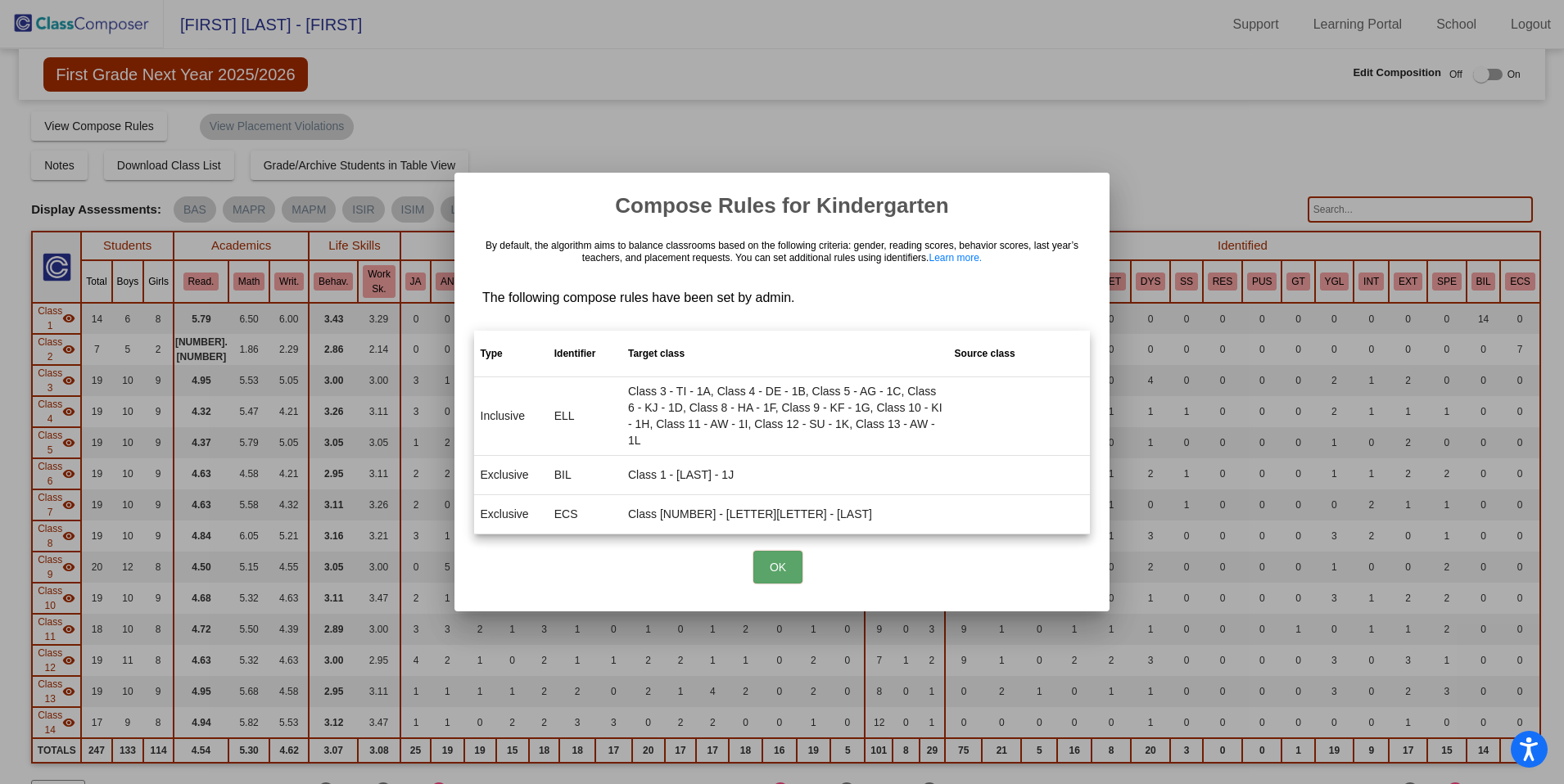 click on "OK" at bounding box center (778, 567) 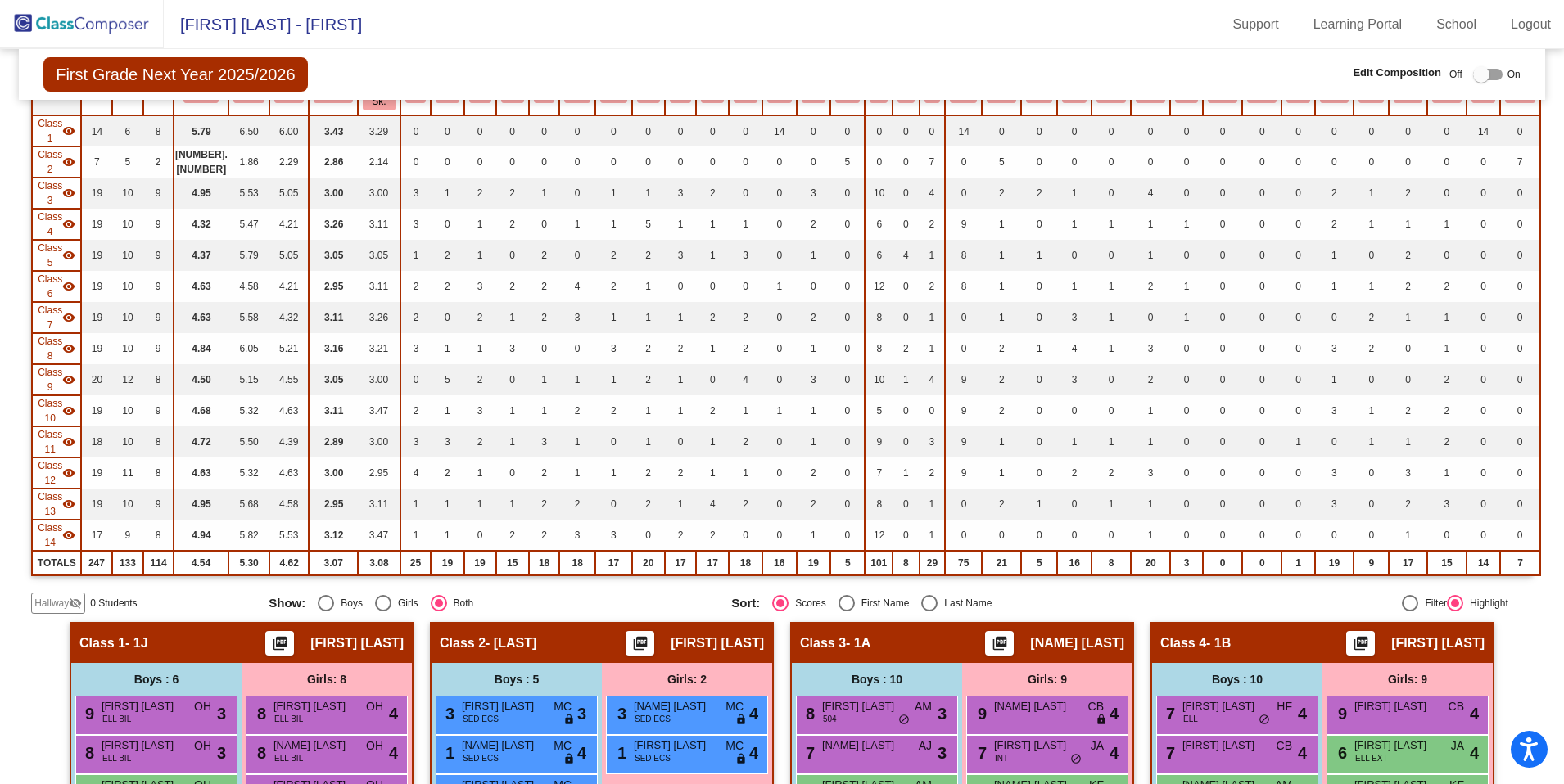 scroll, scrollTop: 0, scrollLeft: 0, axis: both 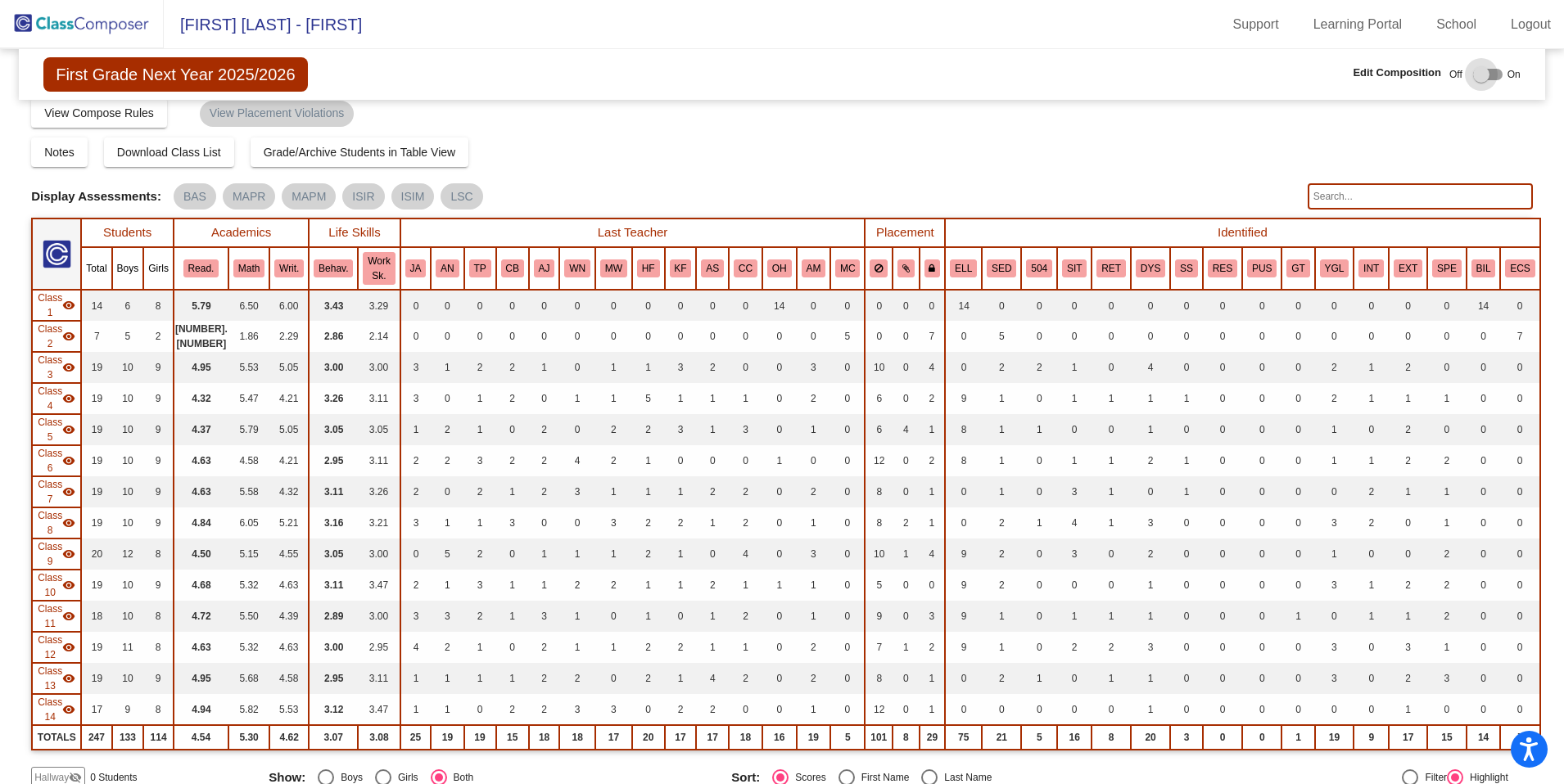 click at bounding box center [1481, 74] 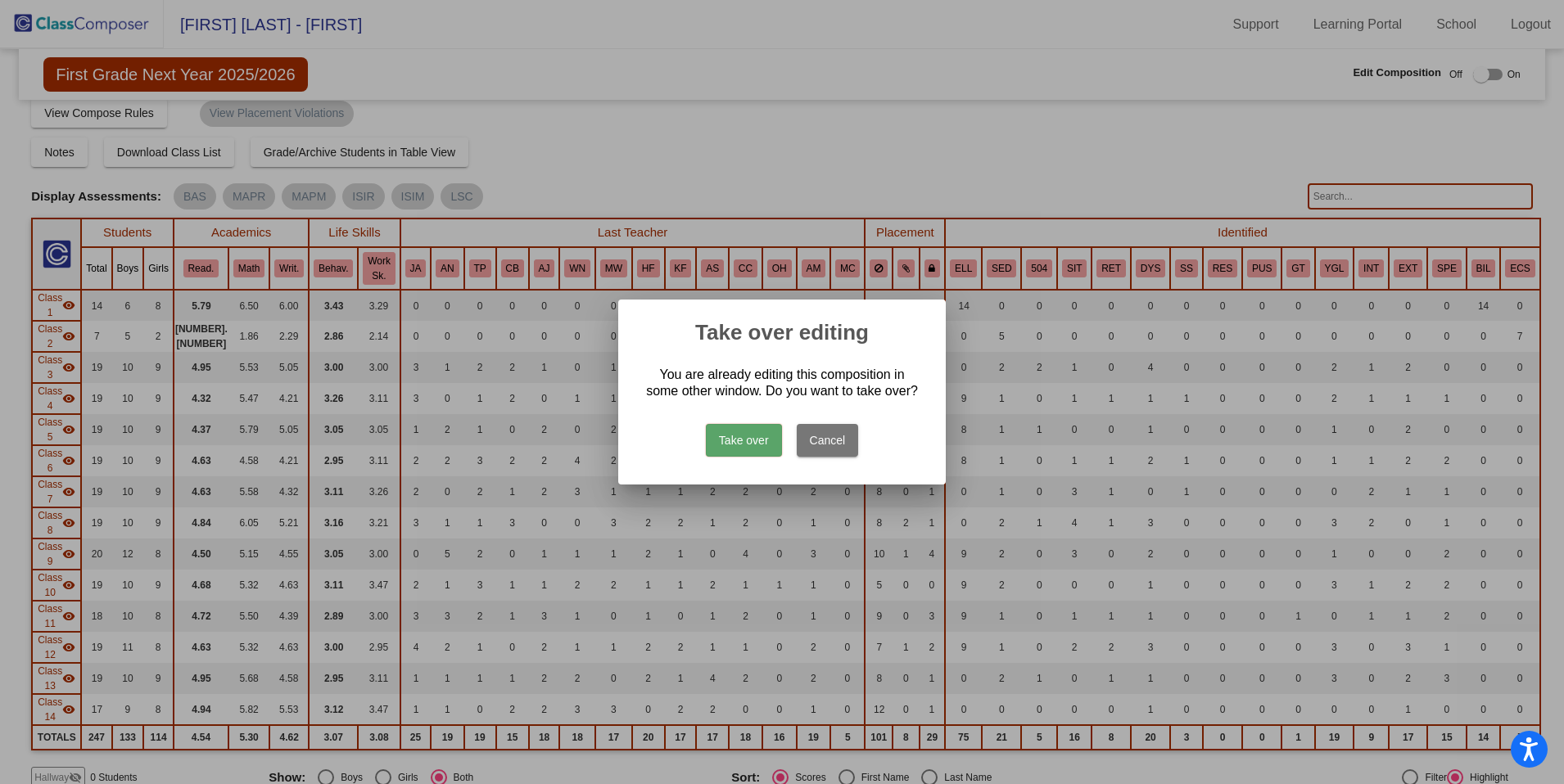 click on "Take over" at bounding box center [744, 440] 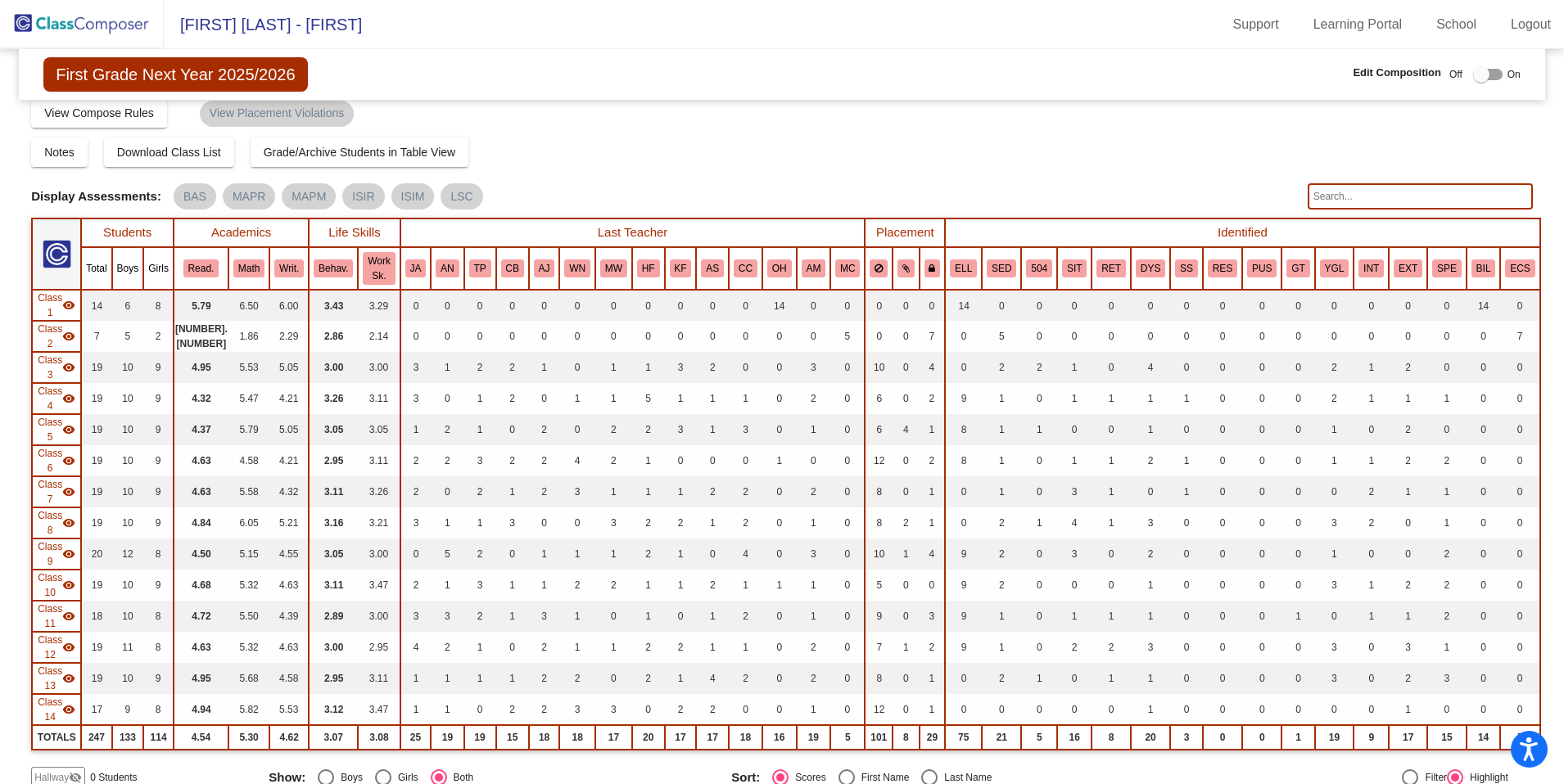 scroll, scrollTop: 0, scrollLeft: 0, axis: both 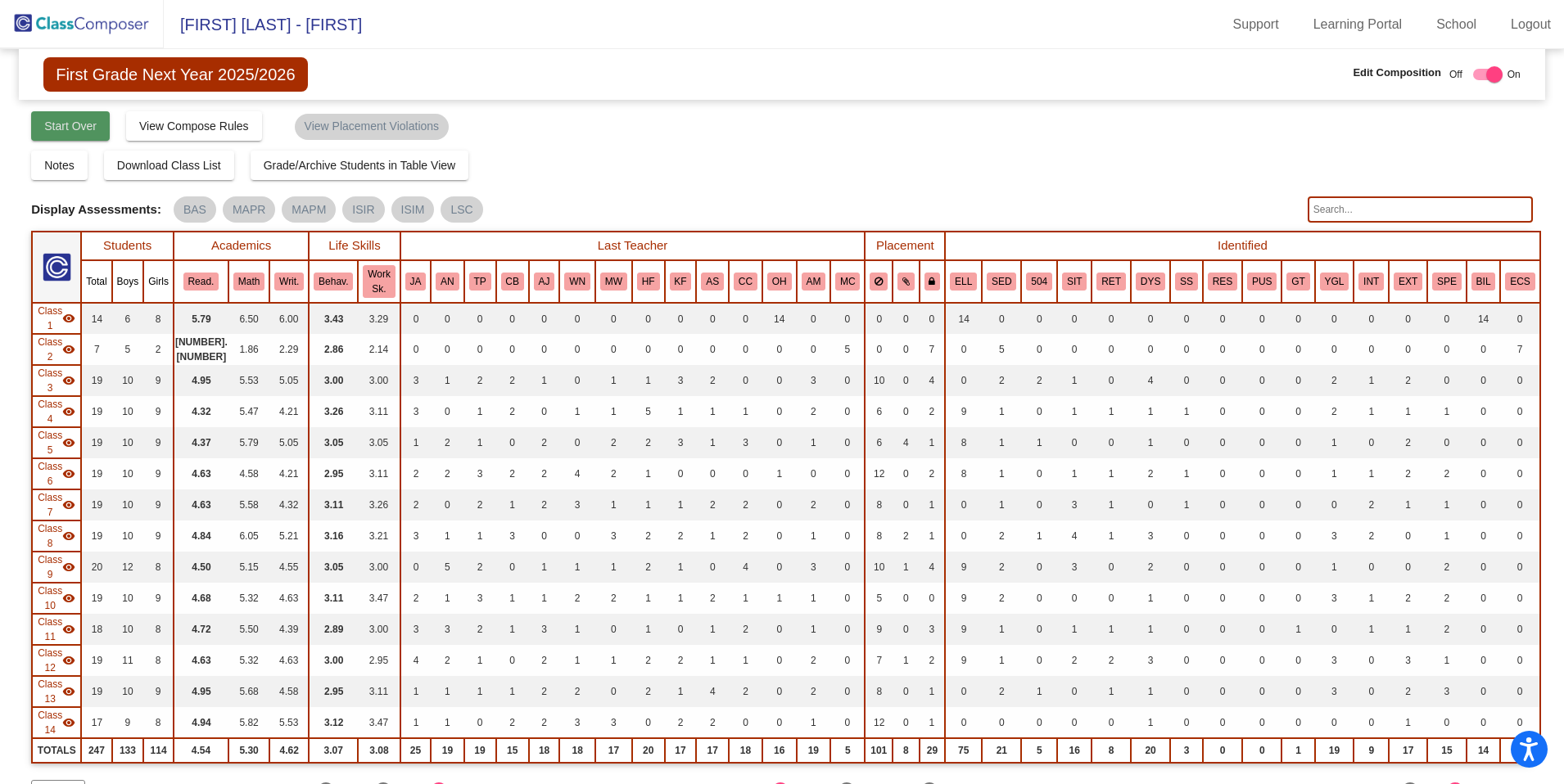 click on "Start Over" 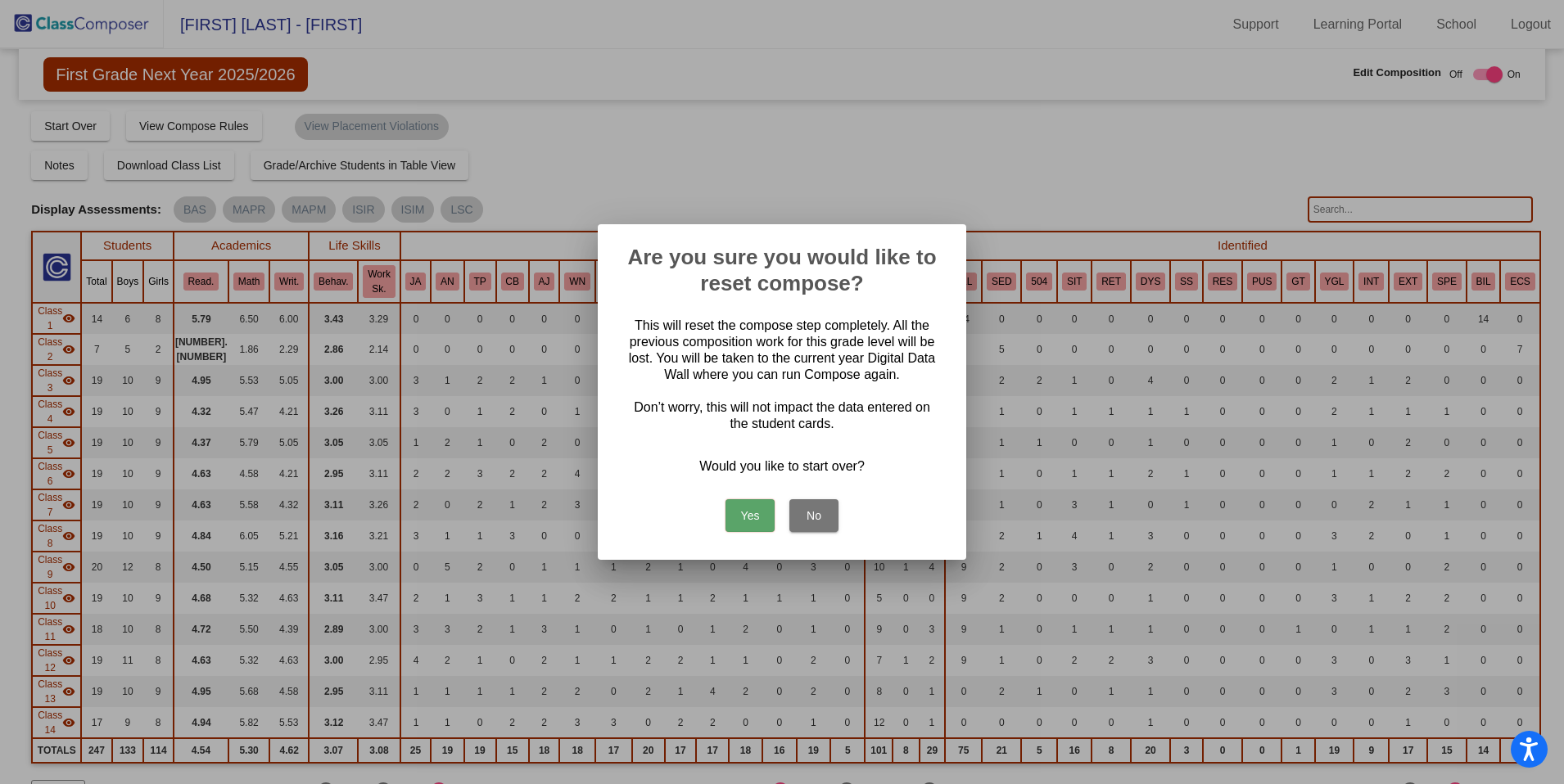 scroll, scrollTop: 0, scrollLeft: 0, axis: both 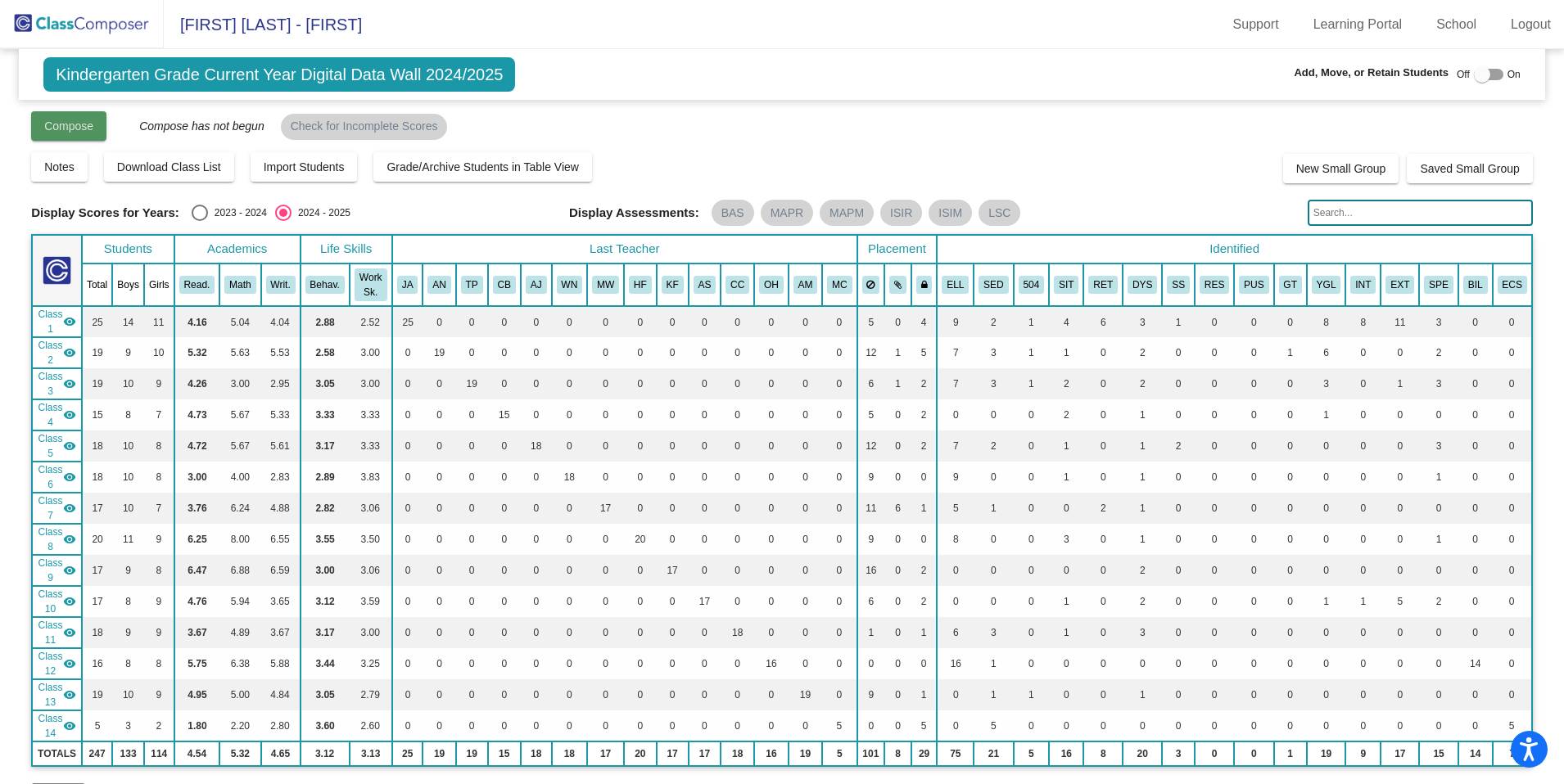 click on "Compose" 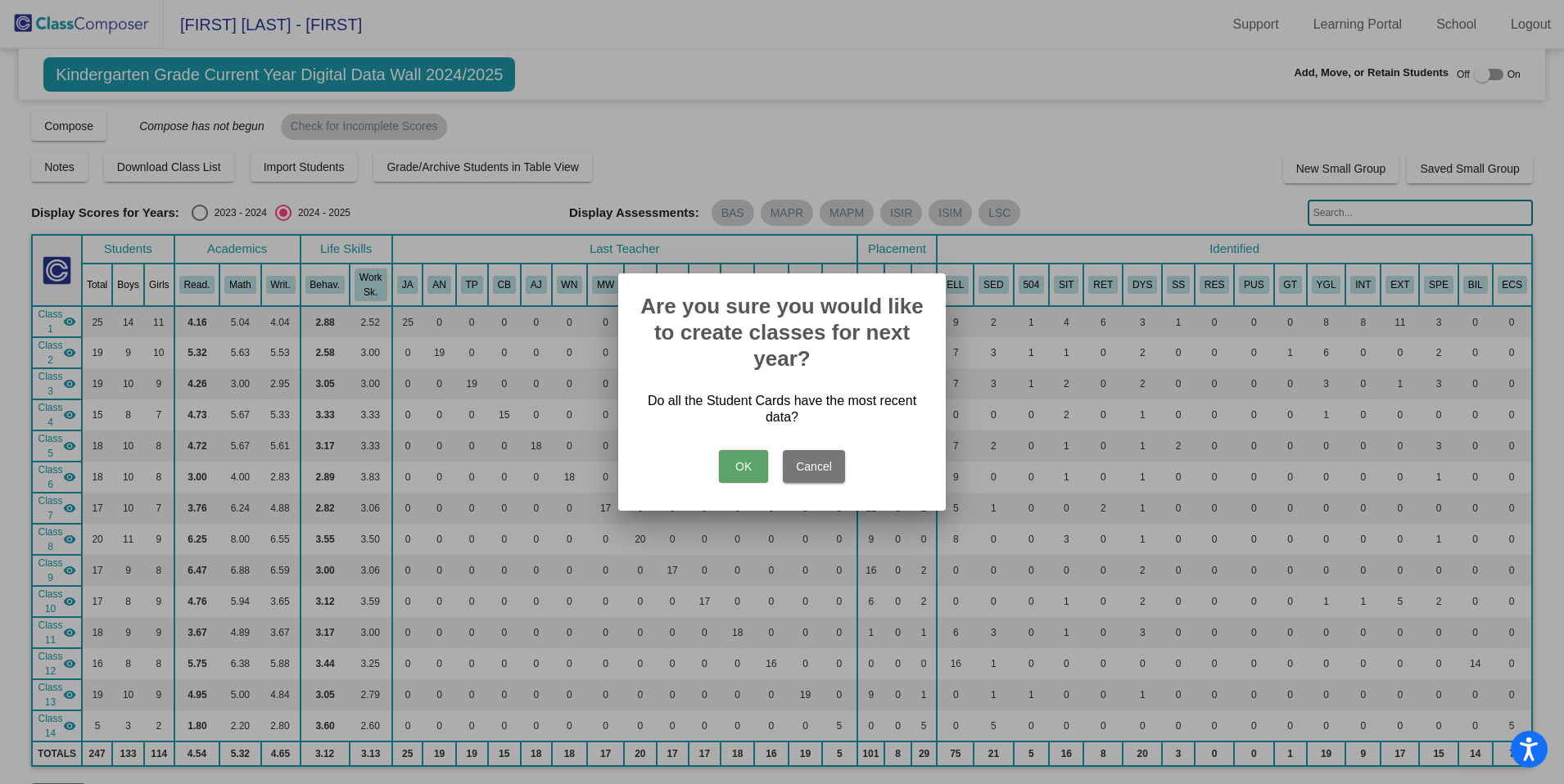 click on "OK" at bounding box center (744, 466) 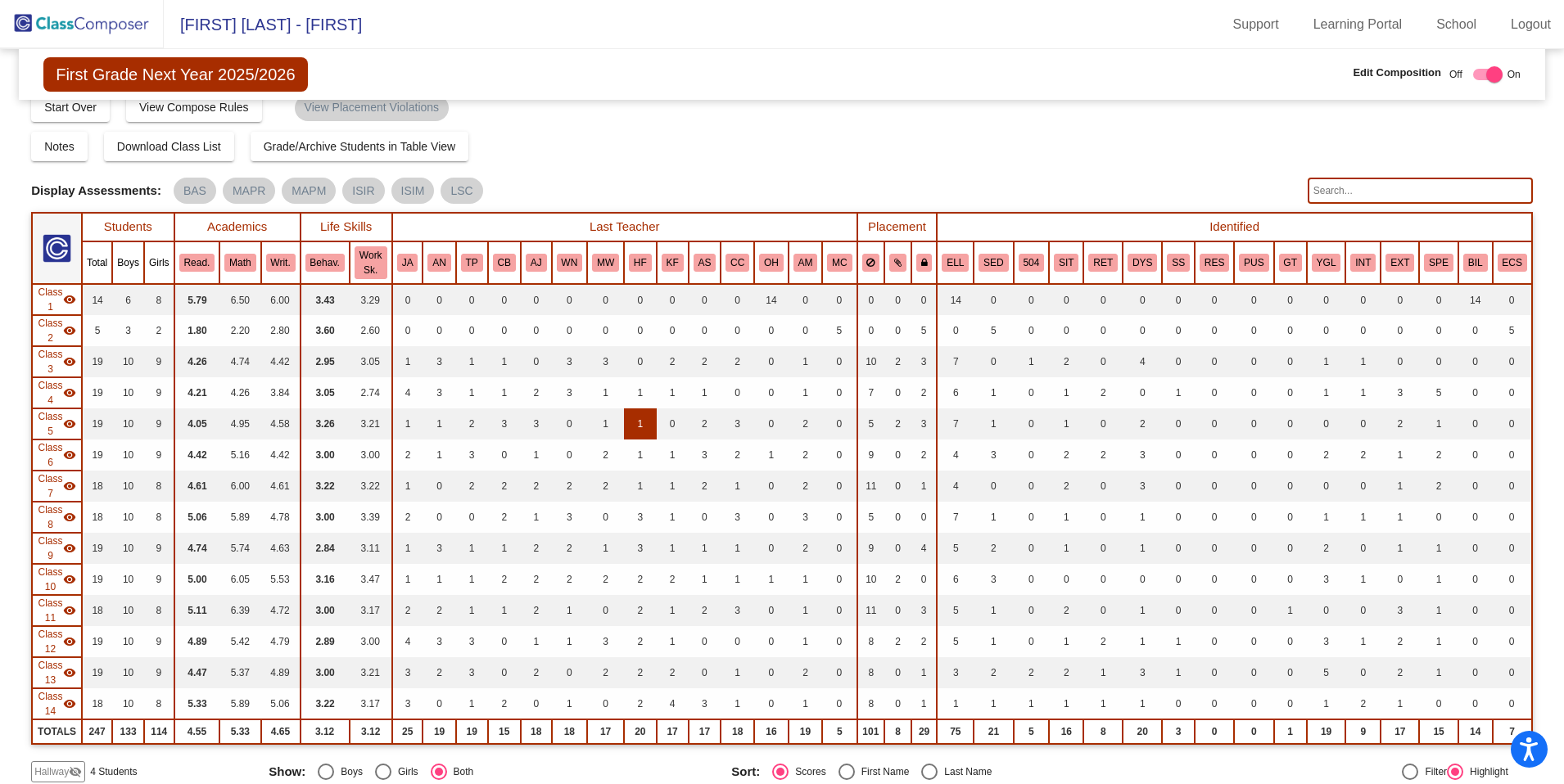scroll, scrollTop: 0, scrollLeft: 0, axis: both 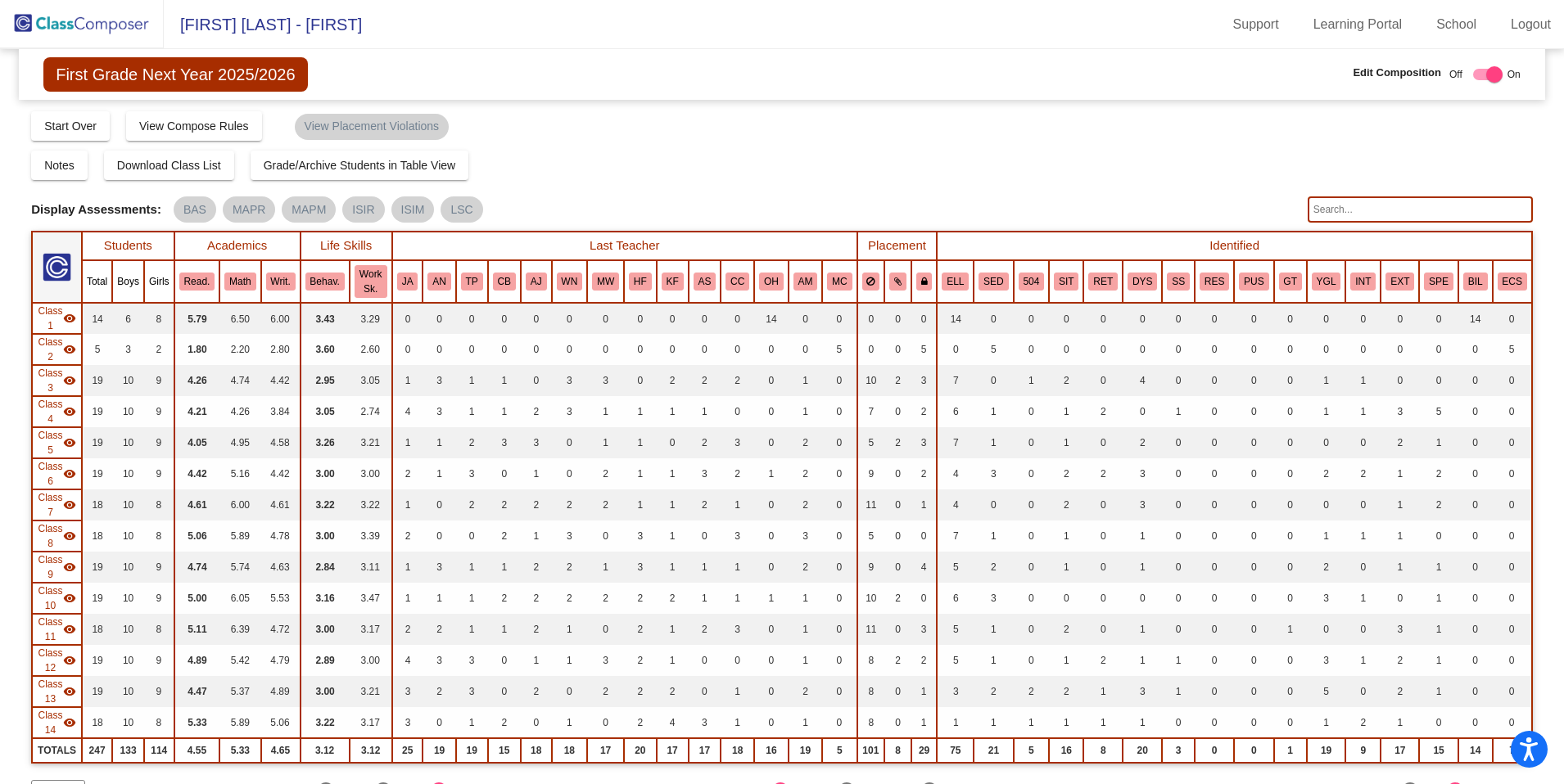 click on "visibility" 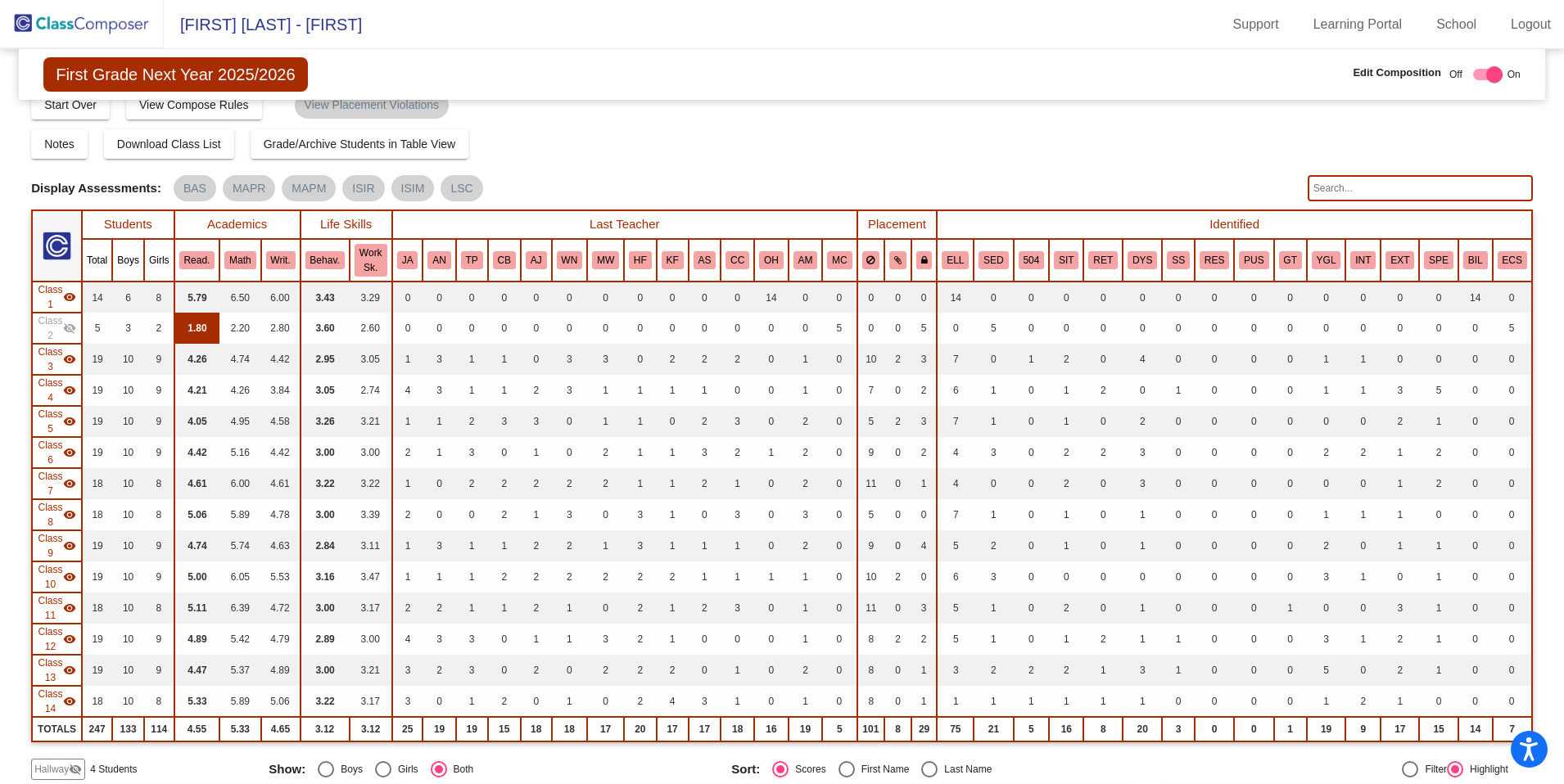 scroll, scrollTop: 0, scrollLeft: 0, axis: both 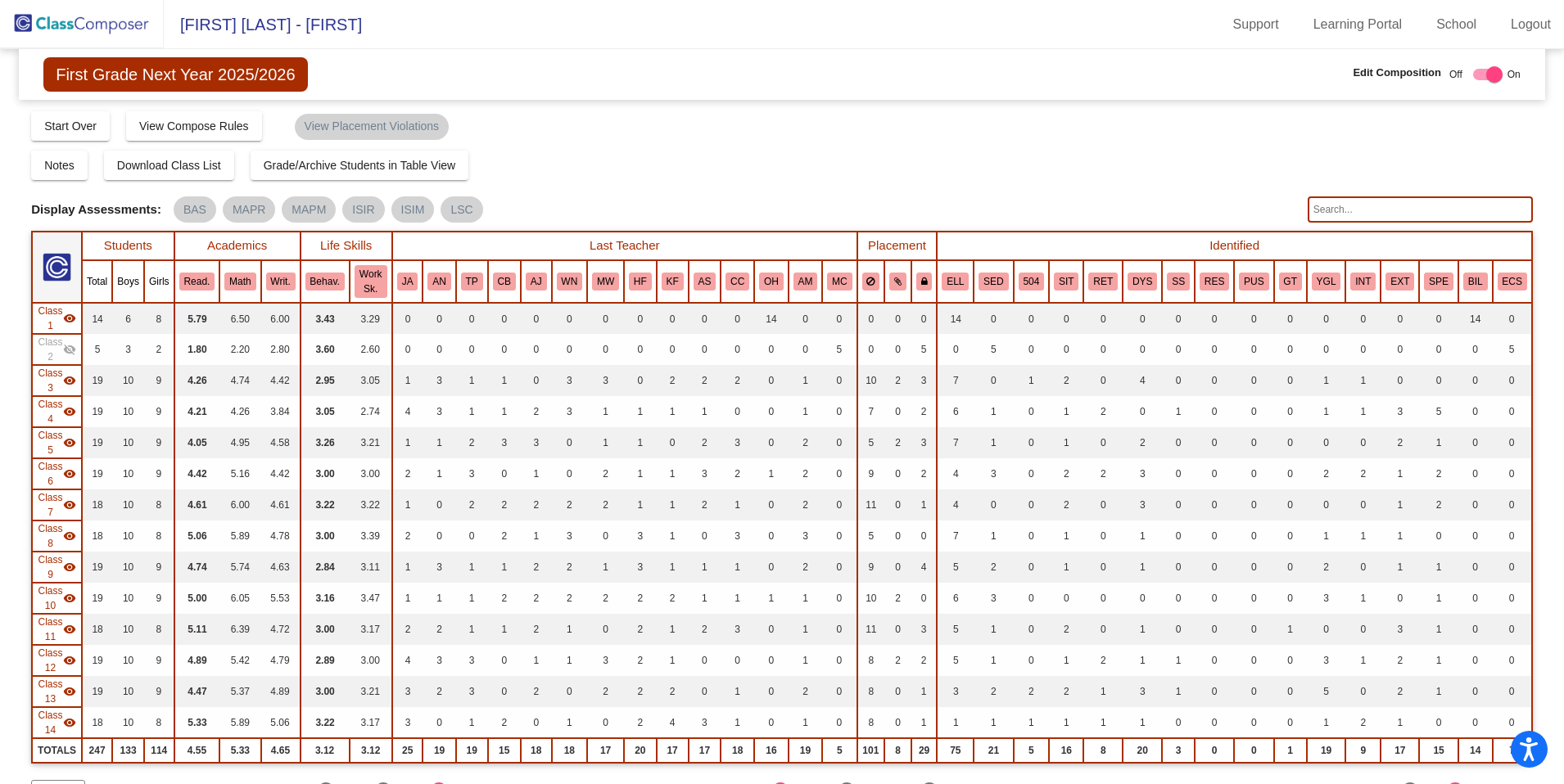 click on "visibility" 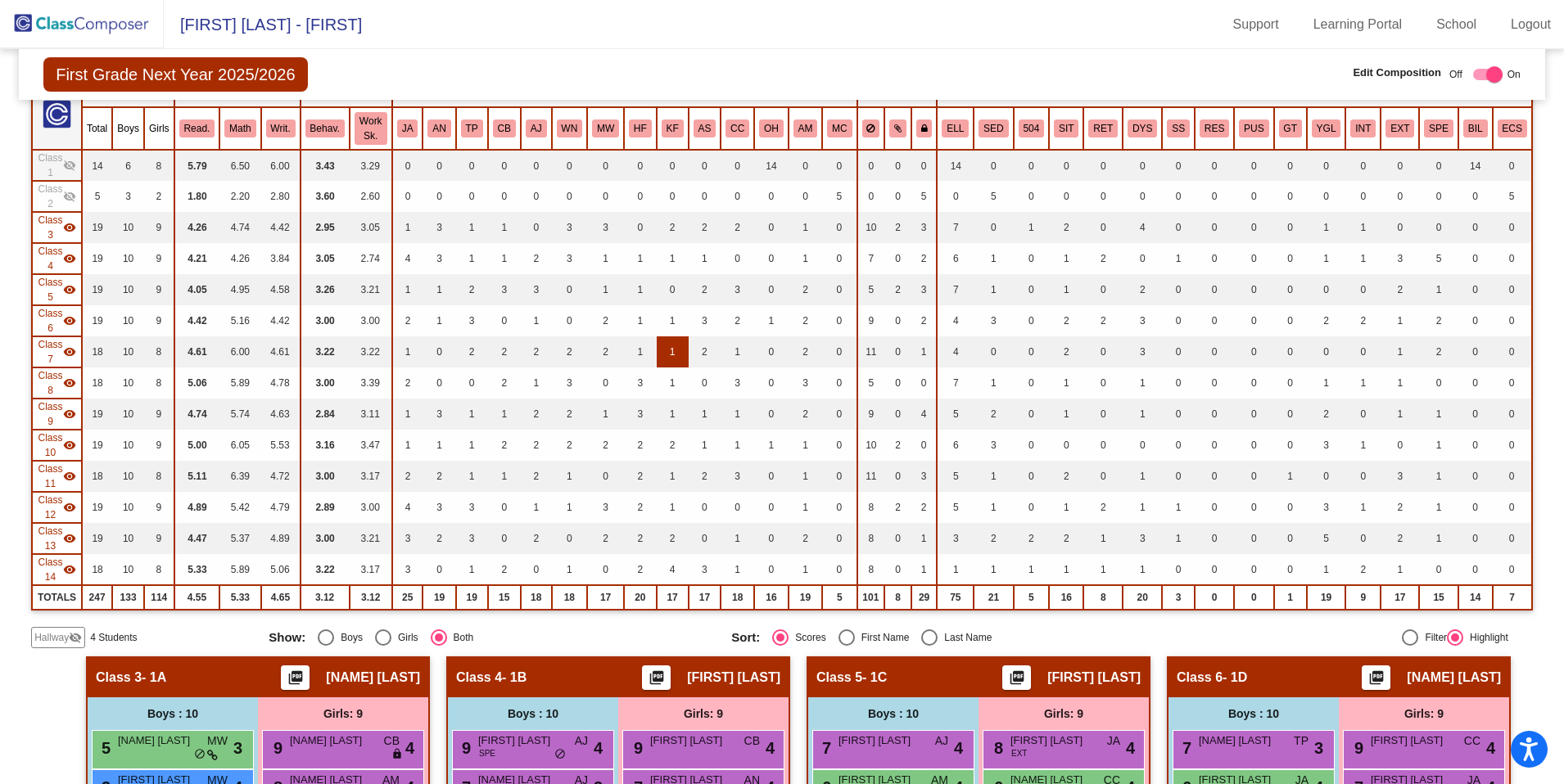 scroll, scrollTop: 0, scrollLeft: 0, axis: both 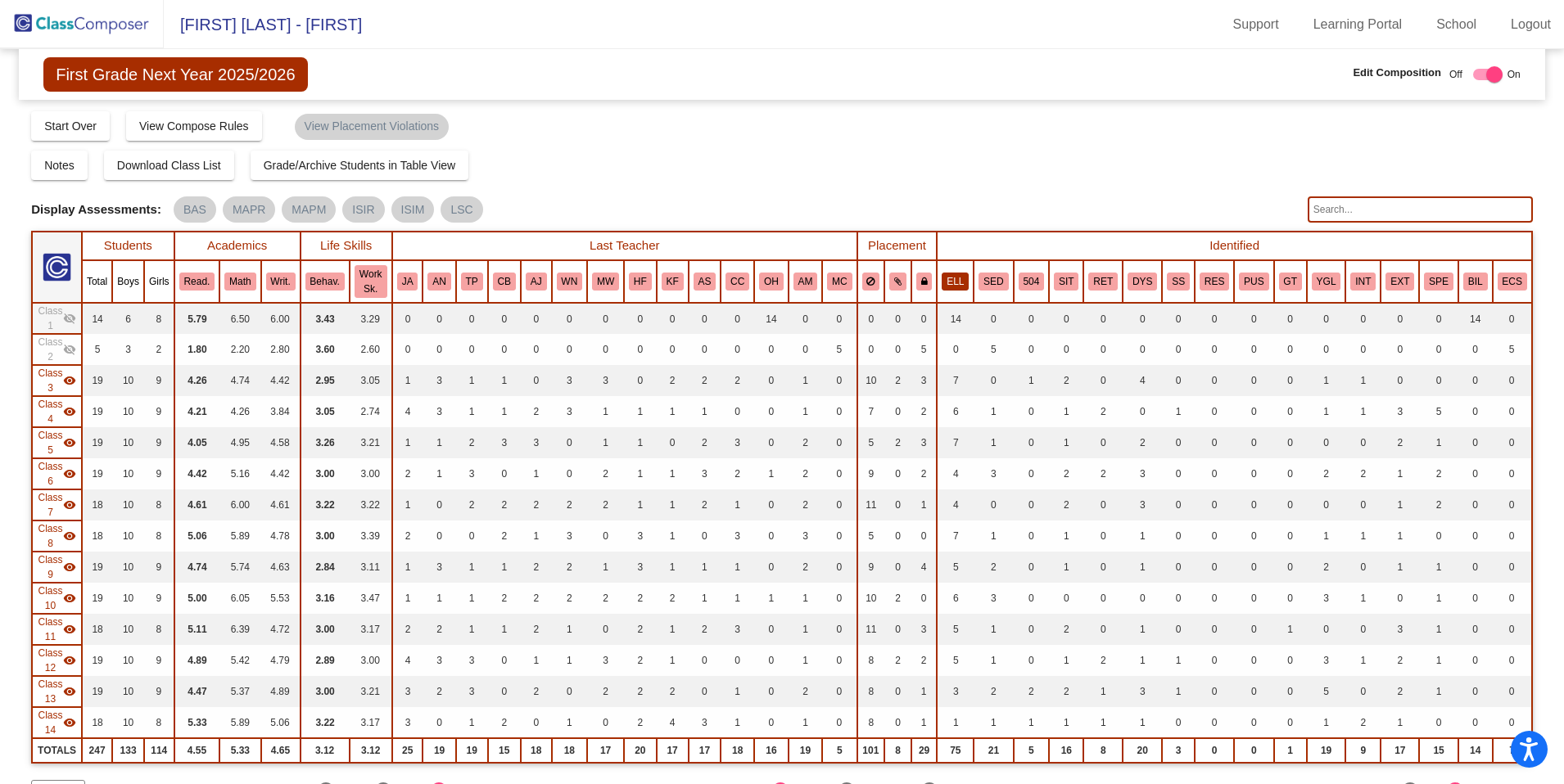 click on "ELL" 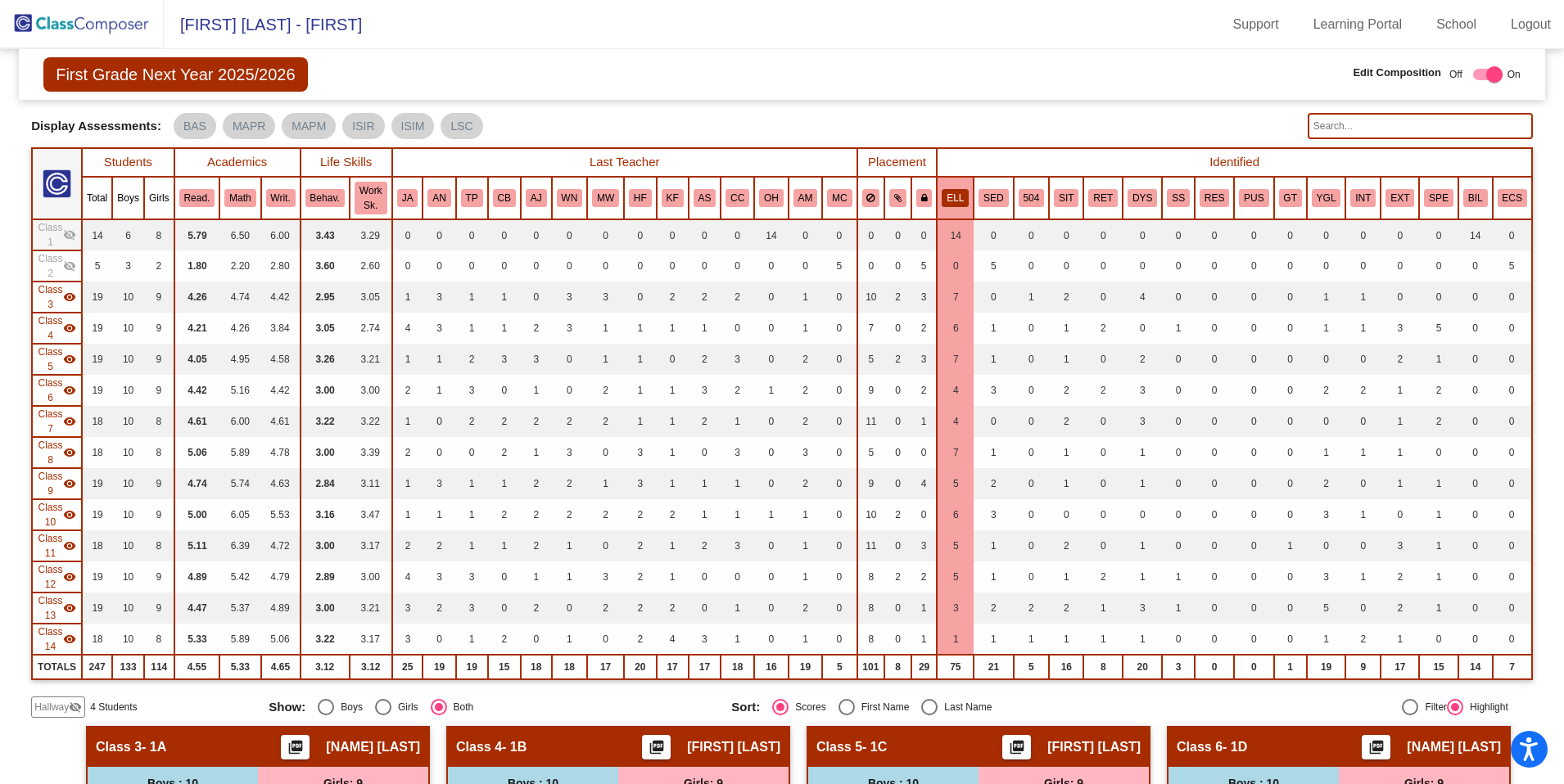 scroll, scrollTop: 0, scrollLeft: 0, axis: both 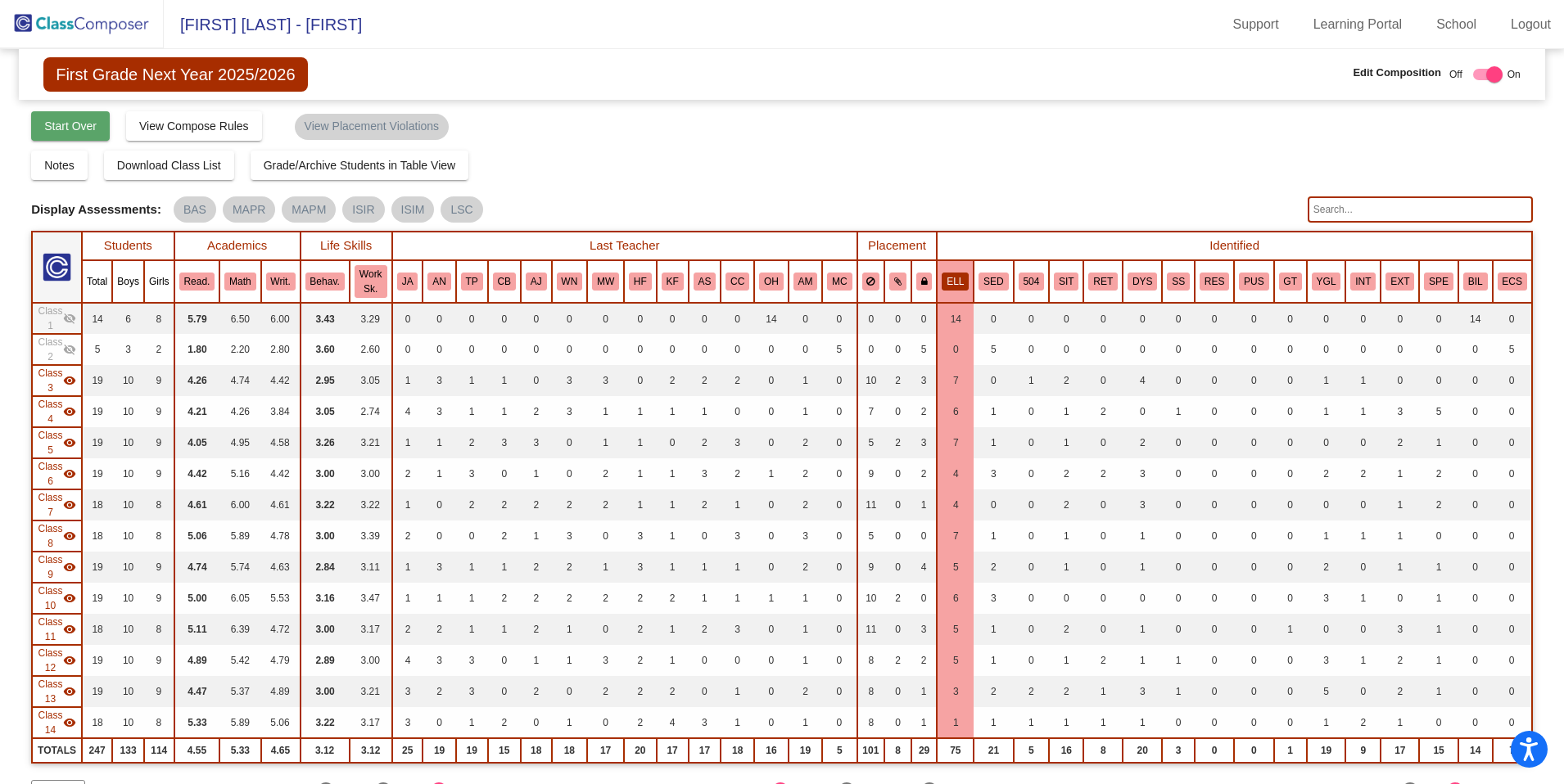 click on "Start Over" 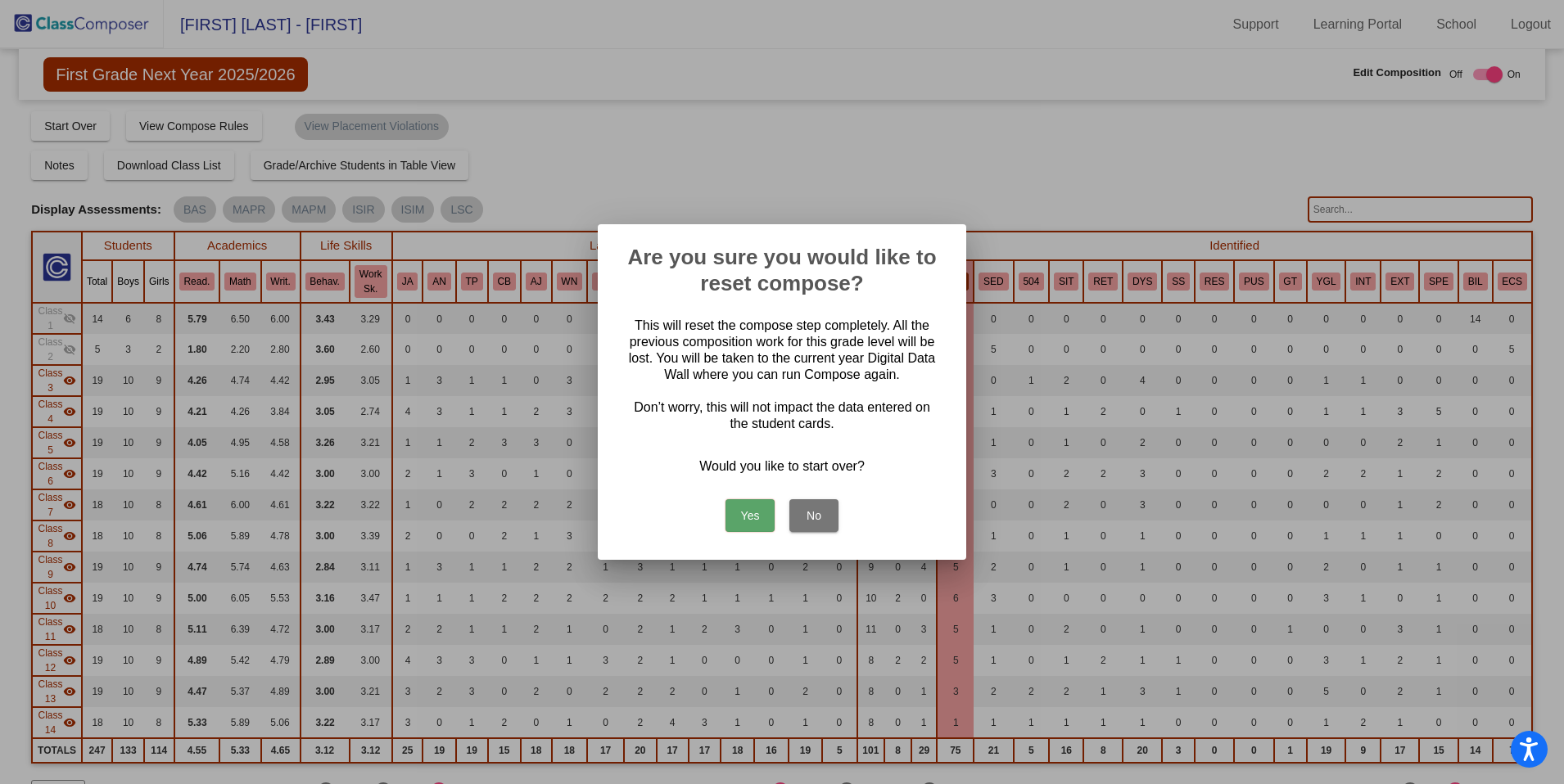 click on "Yes" at bounding box center (750, 516) 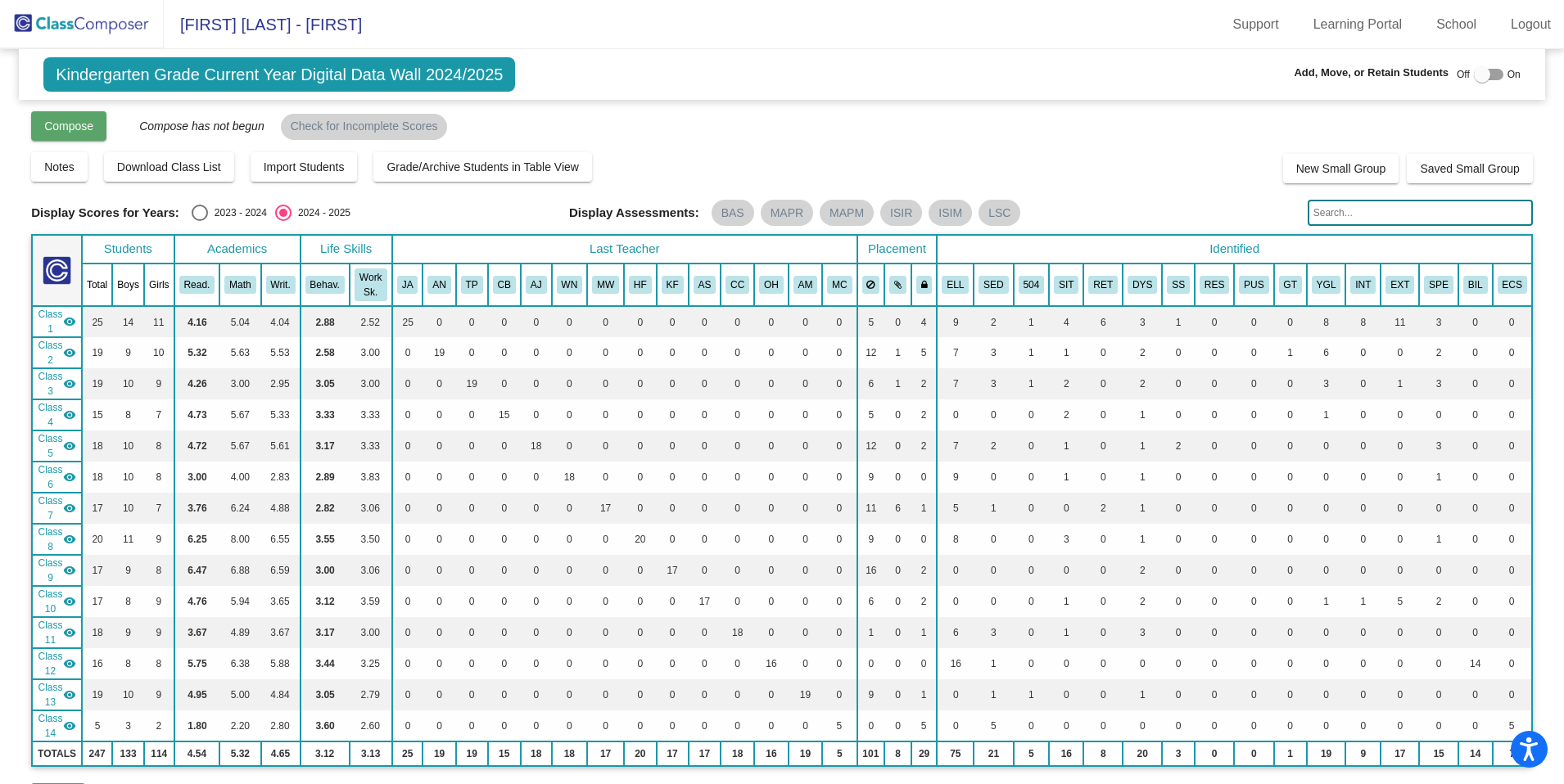 click on "Compose" 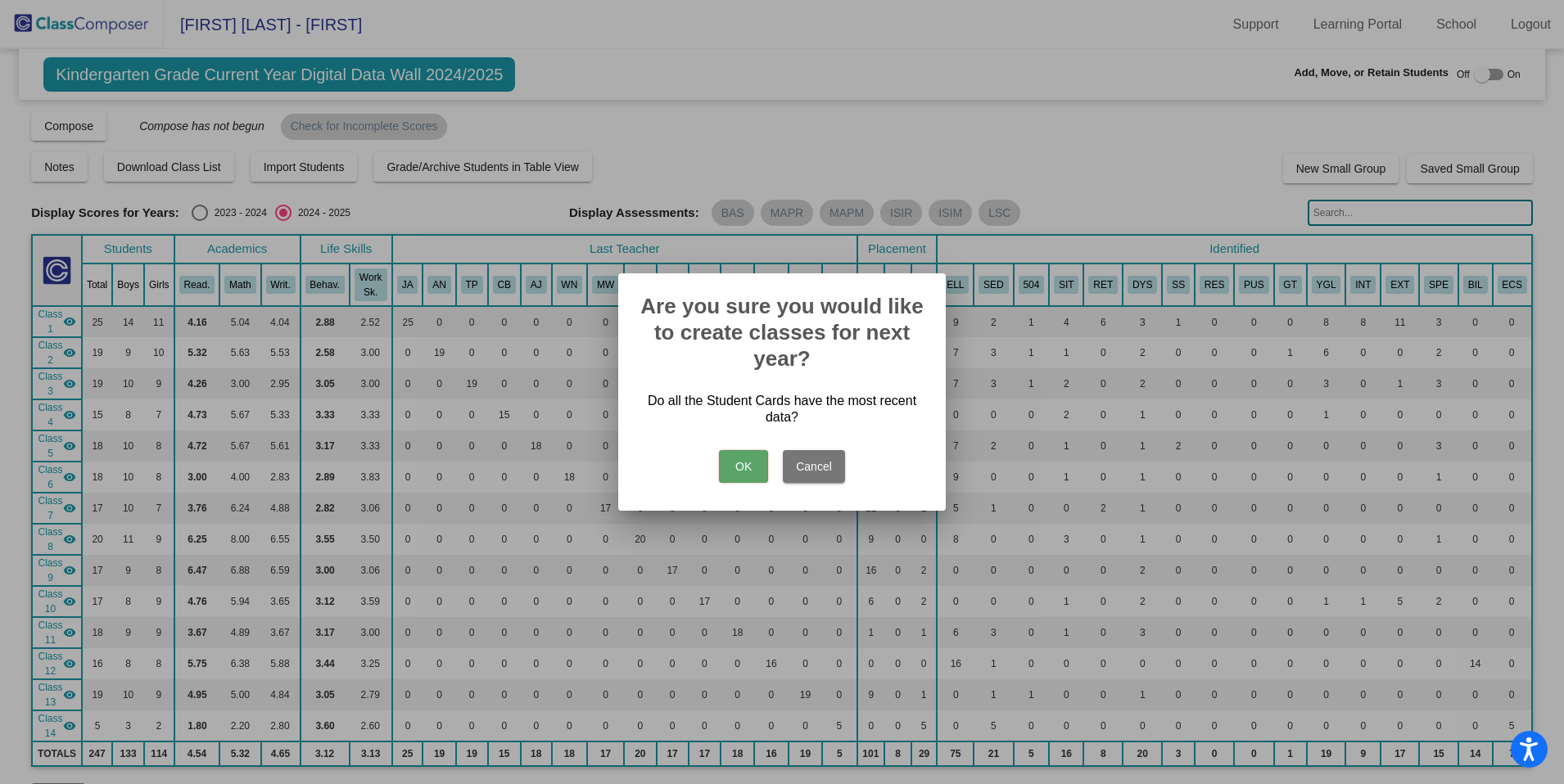 click on "OK" at bounding box center (744, 466) 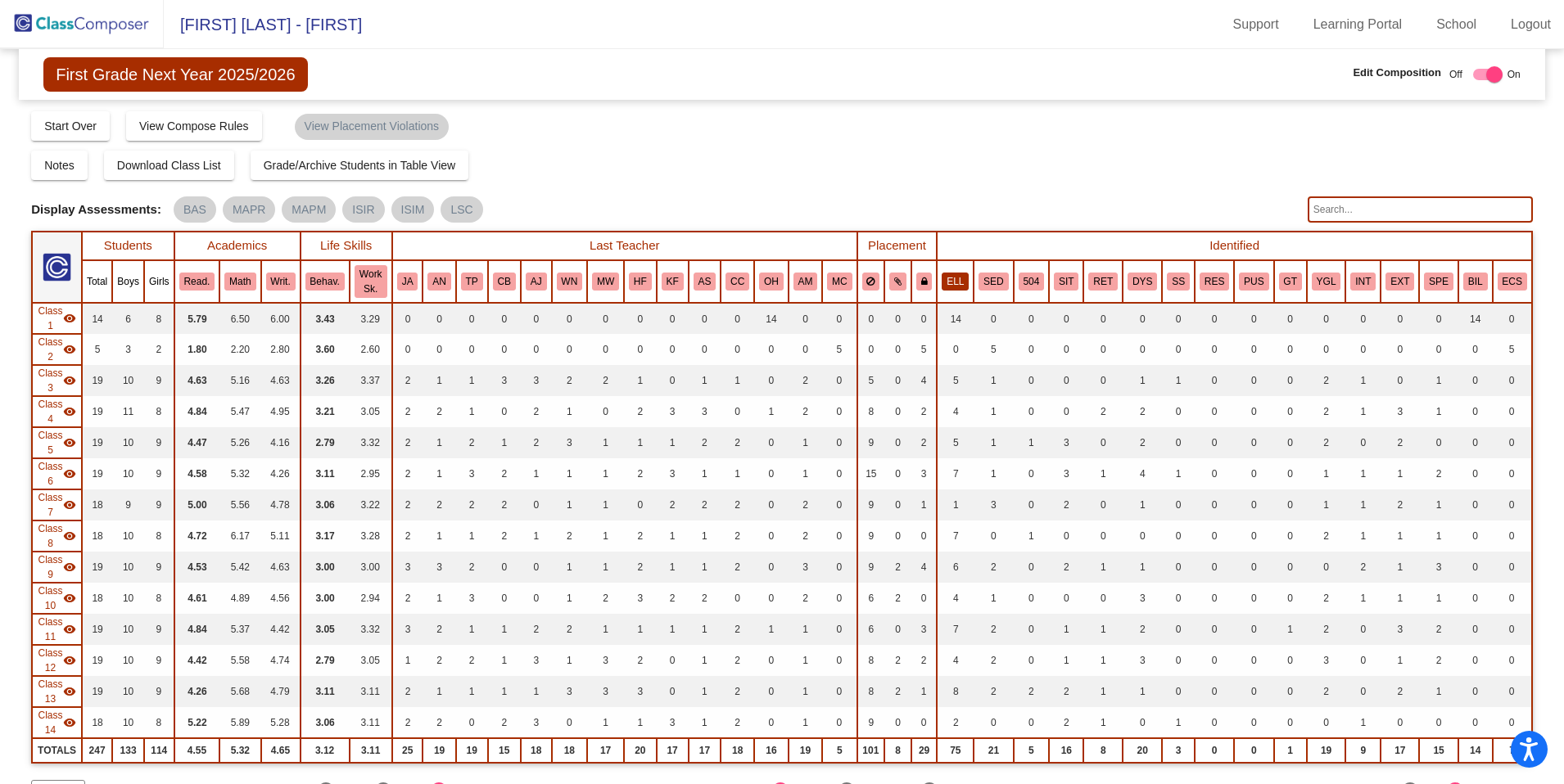 click on "ELL" 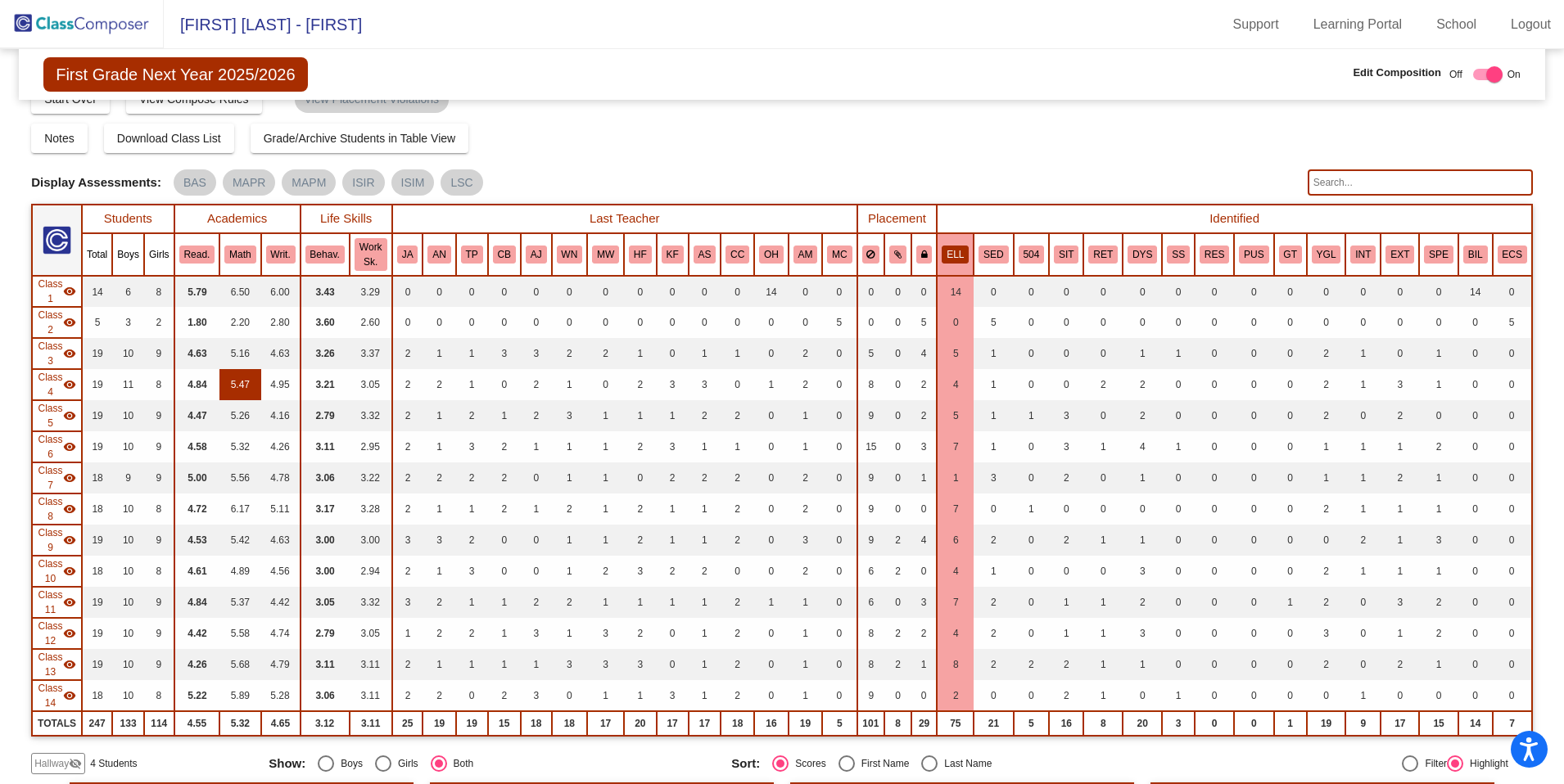 scroll, scrollTop: 0, scrollLeft: 0, axis: both 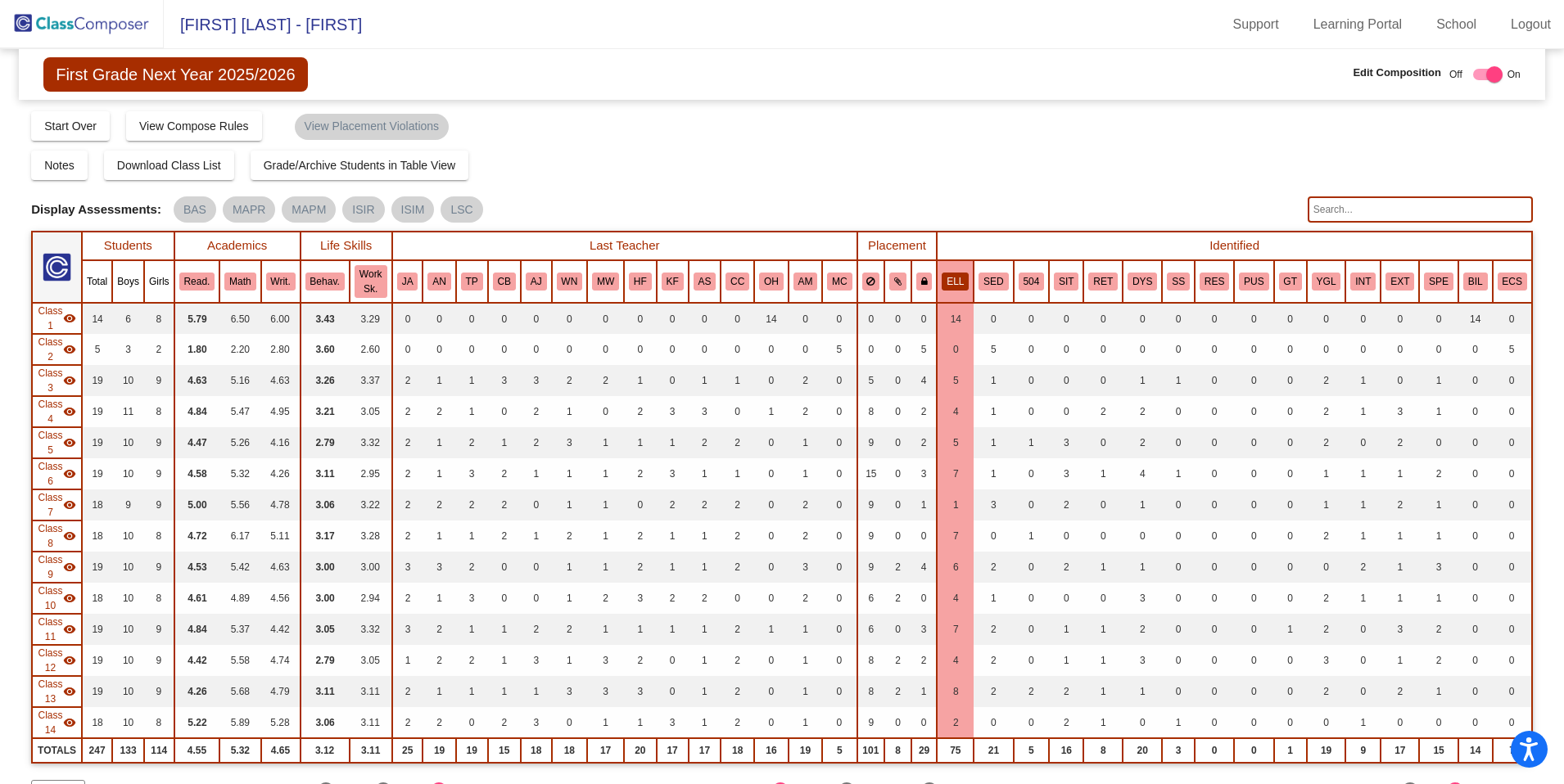 click on "visibility" 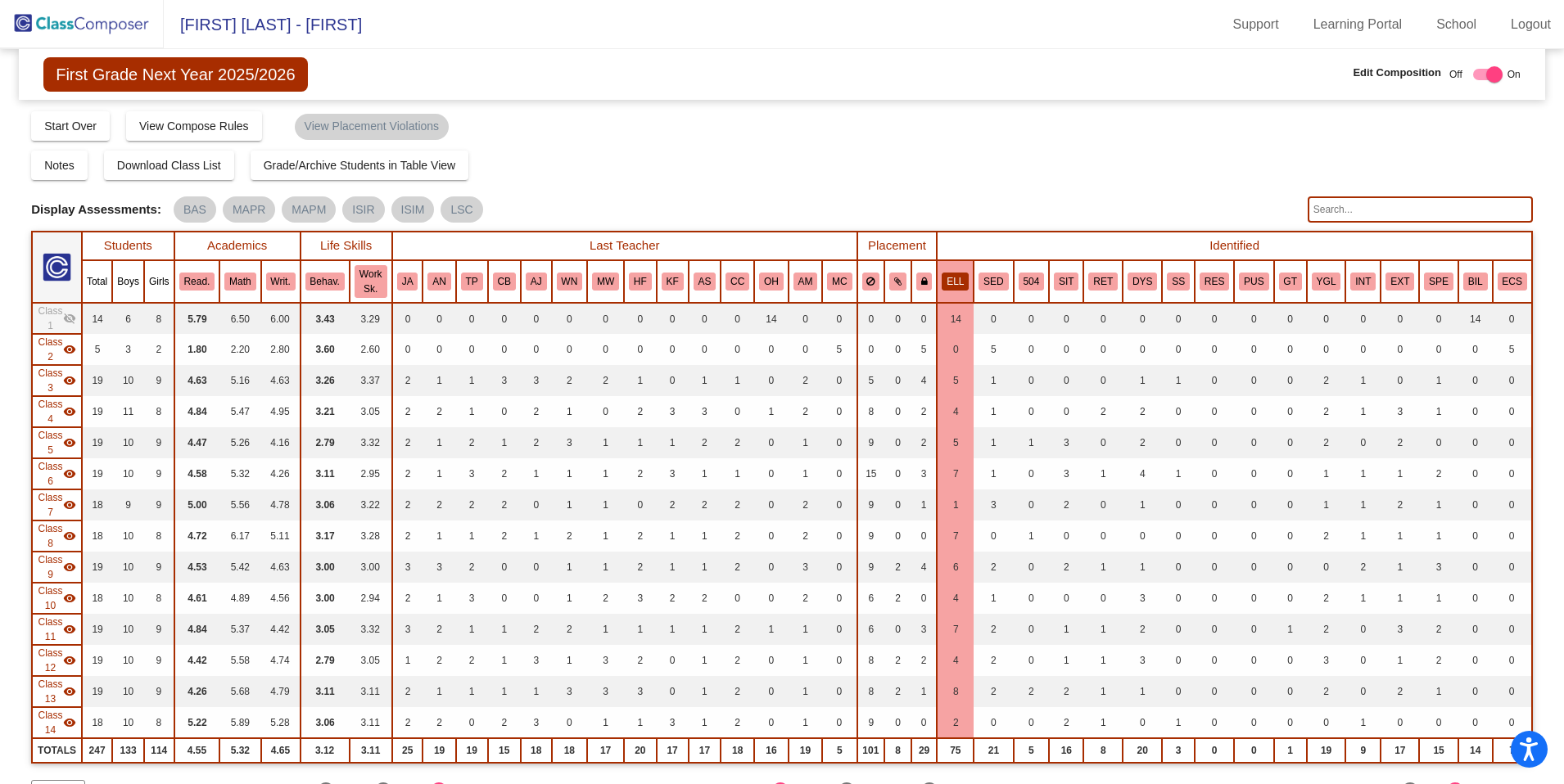click on "visibility" 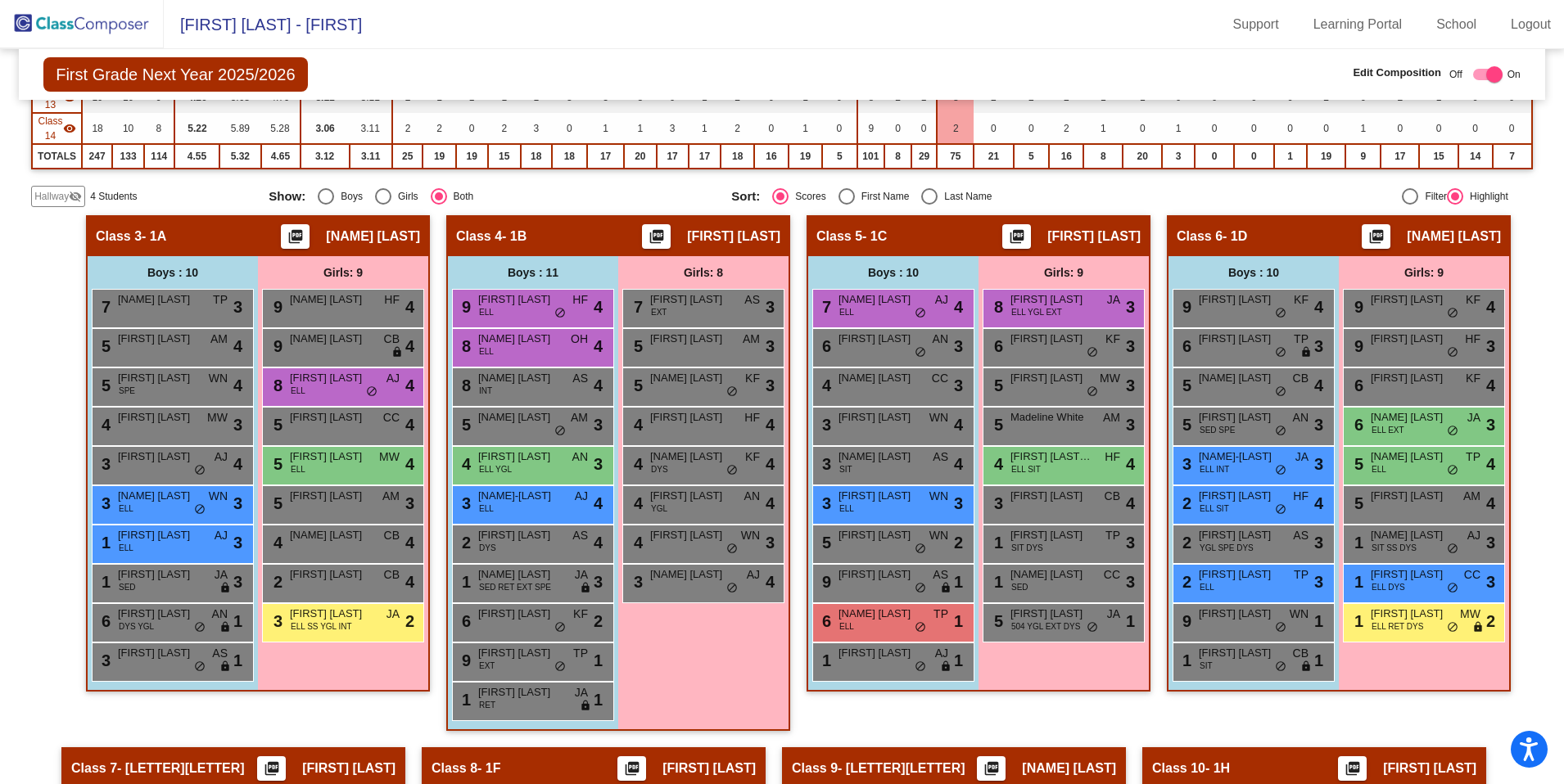 scroll, scrollTop: 596, scrollLeft: 0, axis: vertical 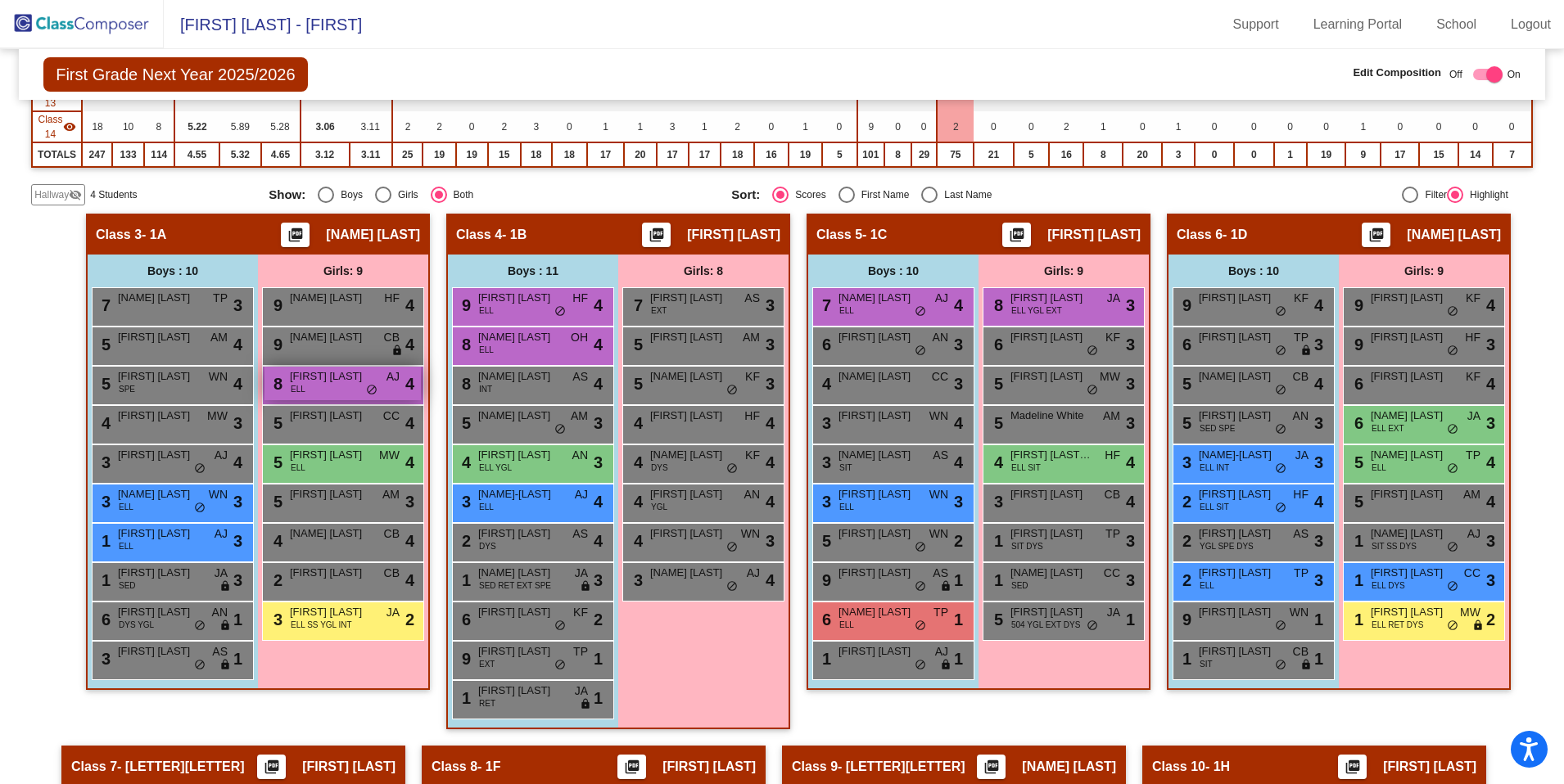 click on "8 Abigail Bruton ELL AJ lock do_not_disturb_alt 4" at bounding box center [342, 383] 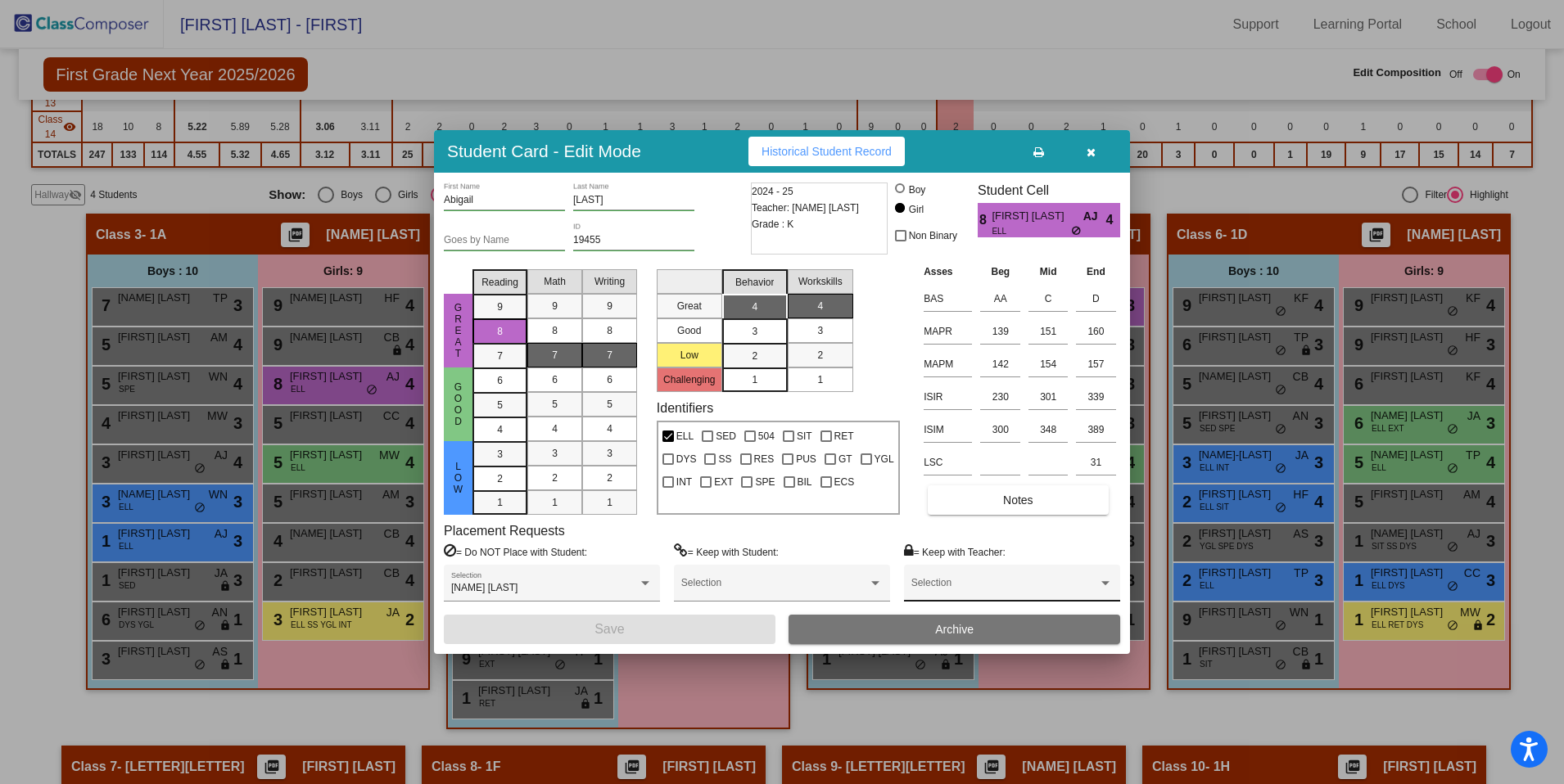 click on "Selection" at bounding box center [1012, 587] 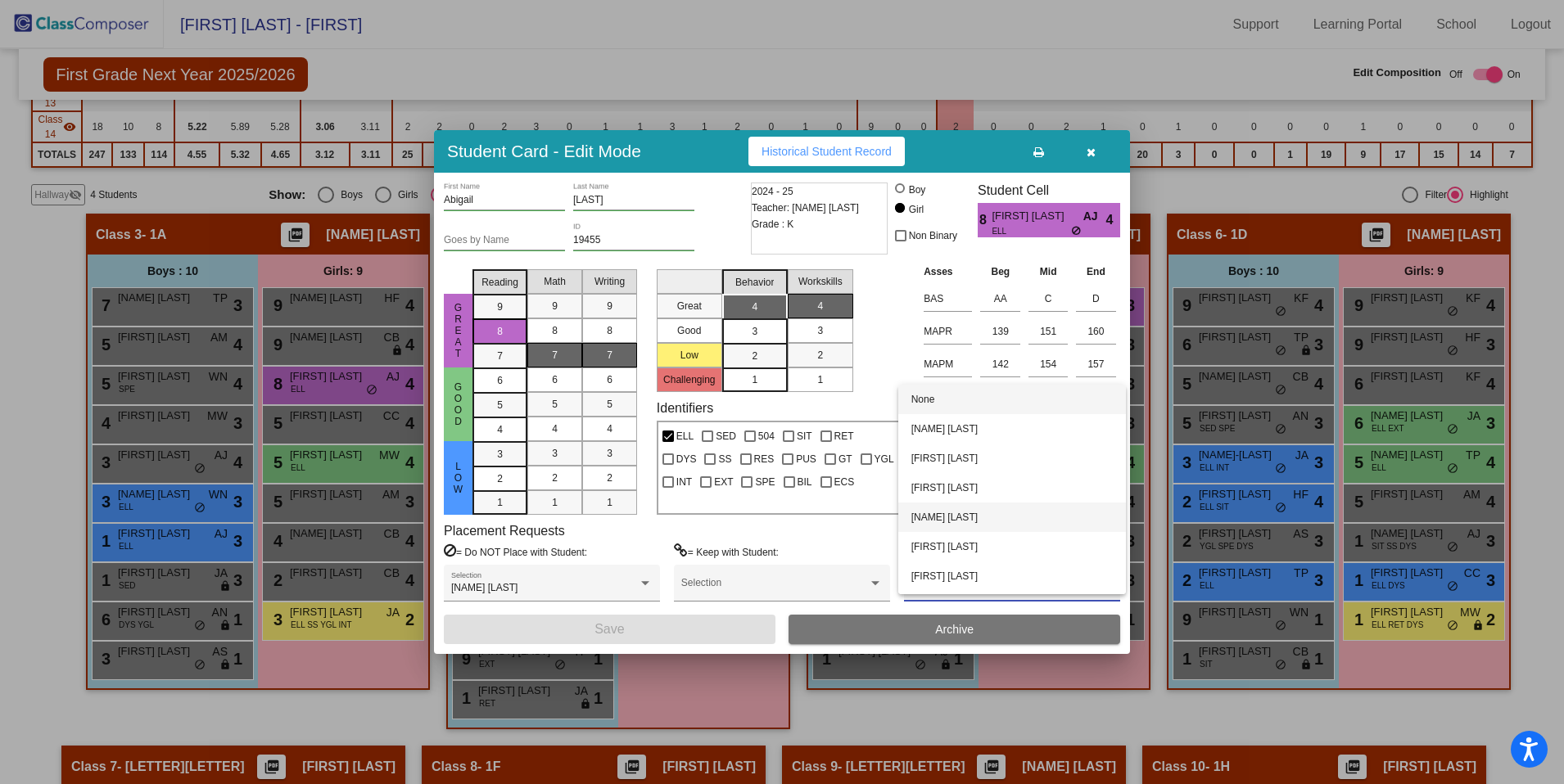 click on "[FIRST] [LAST]" at bounding box center (1012, 517) 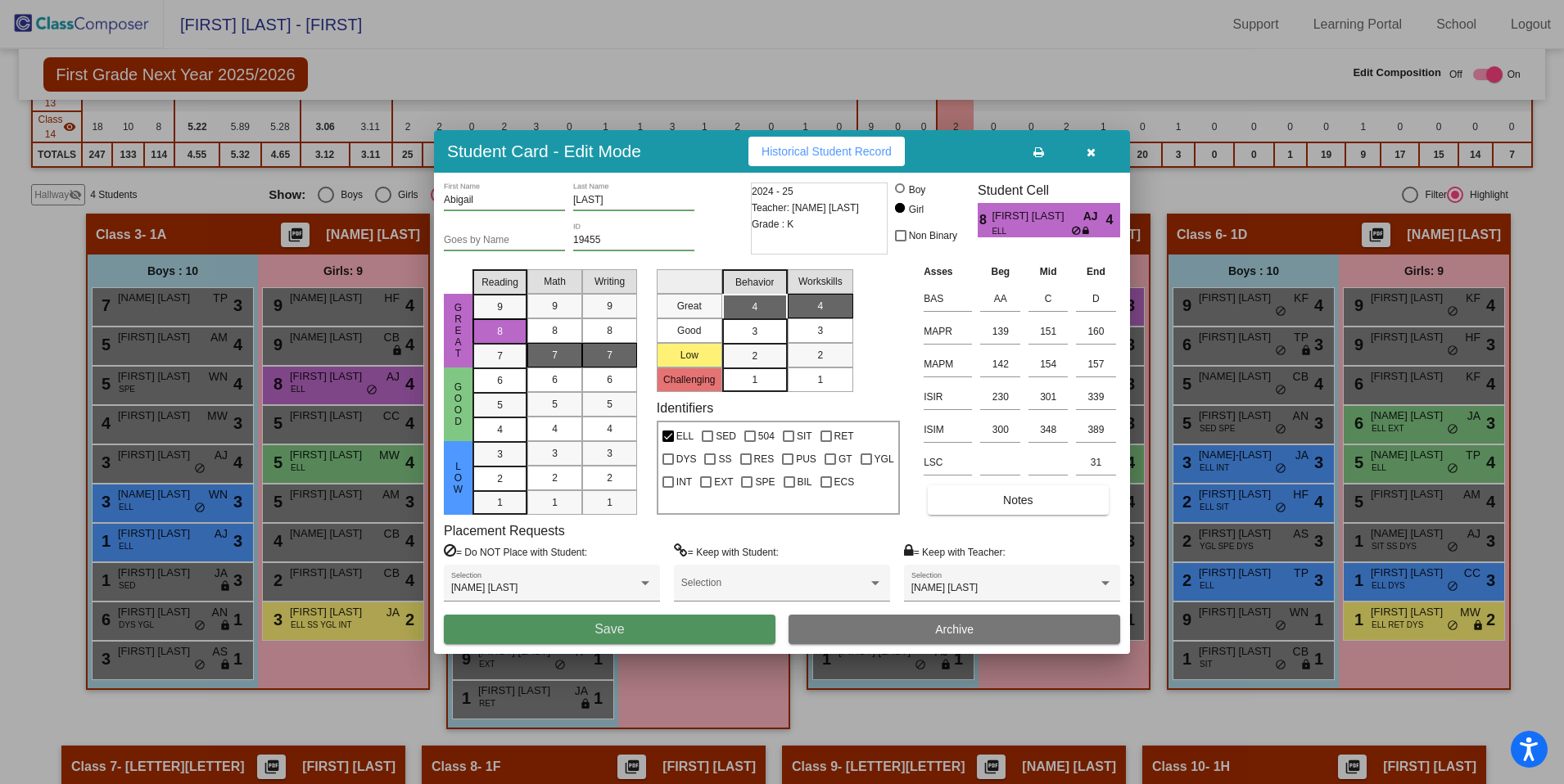 click on "Save" at bounding box center [609, 629] 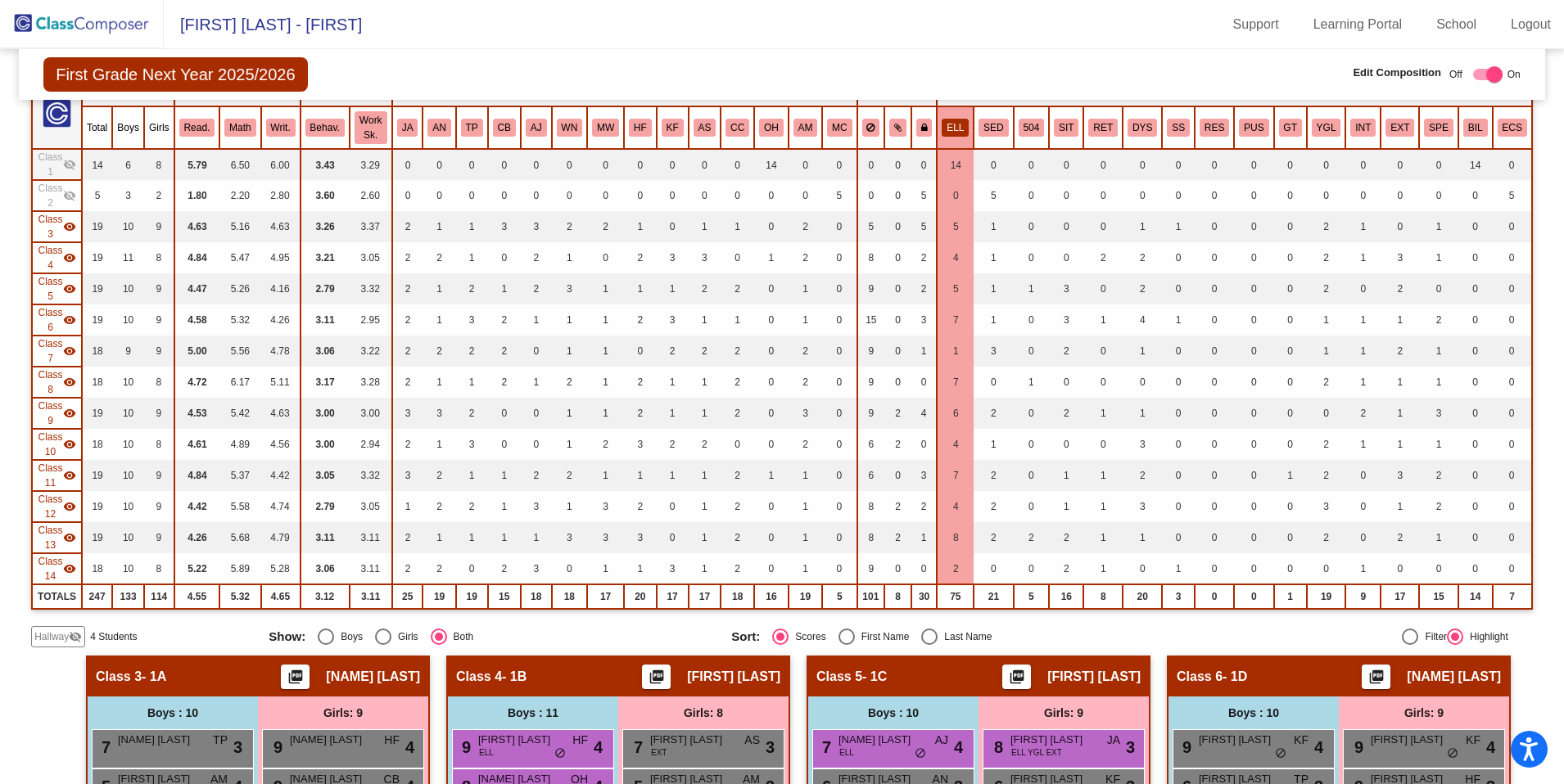 scroll, scrollTop: 0, scrollLeft: 0, axis: both 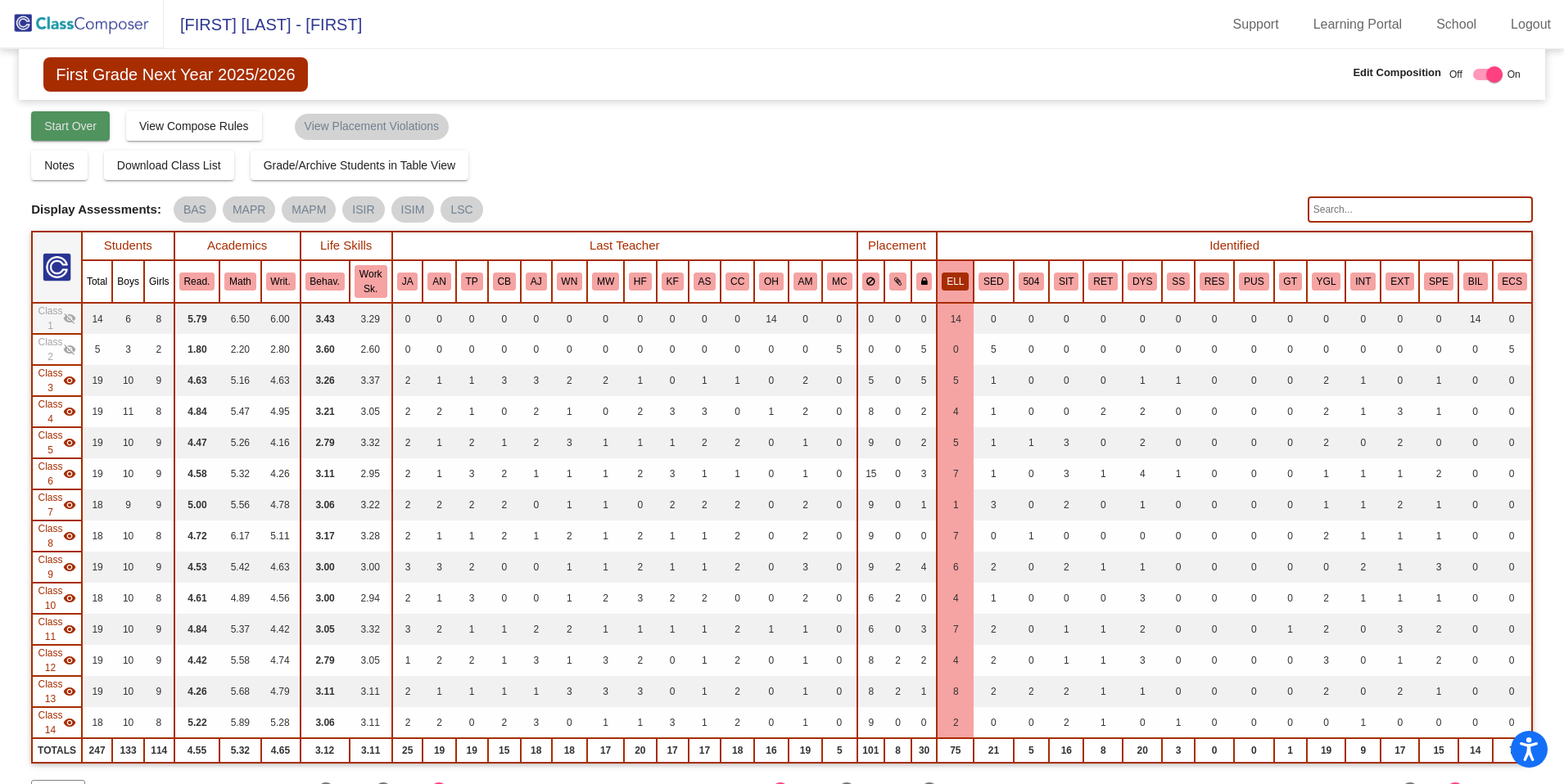 click on "Start Over" 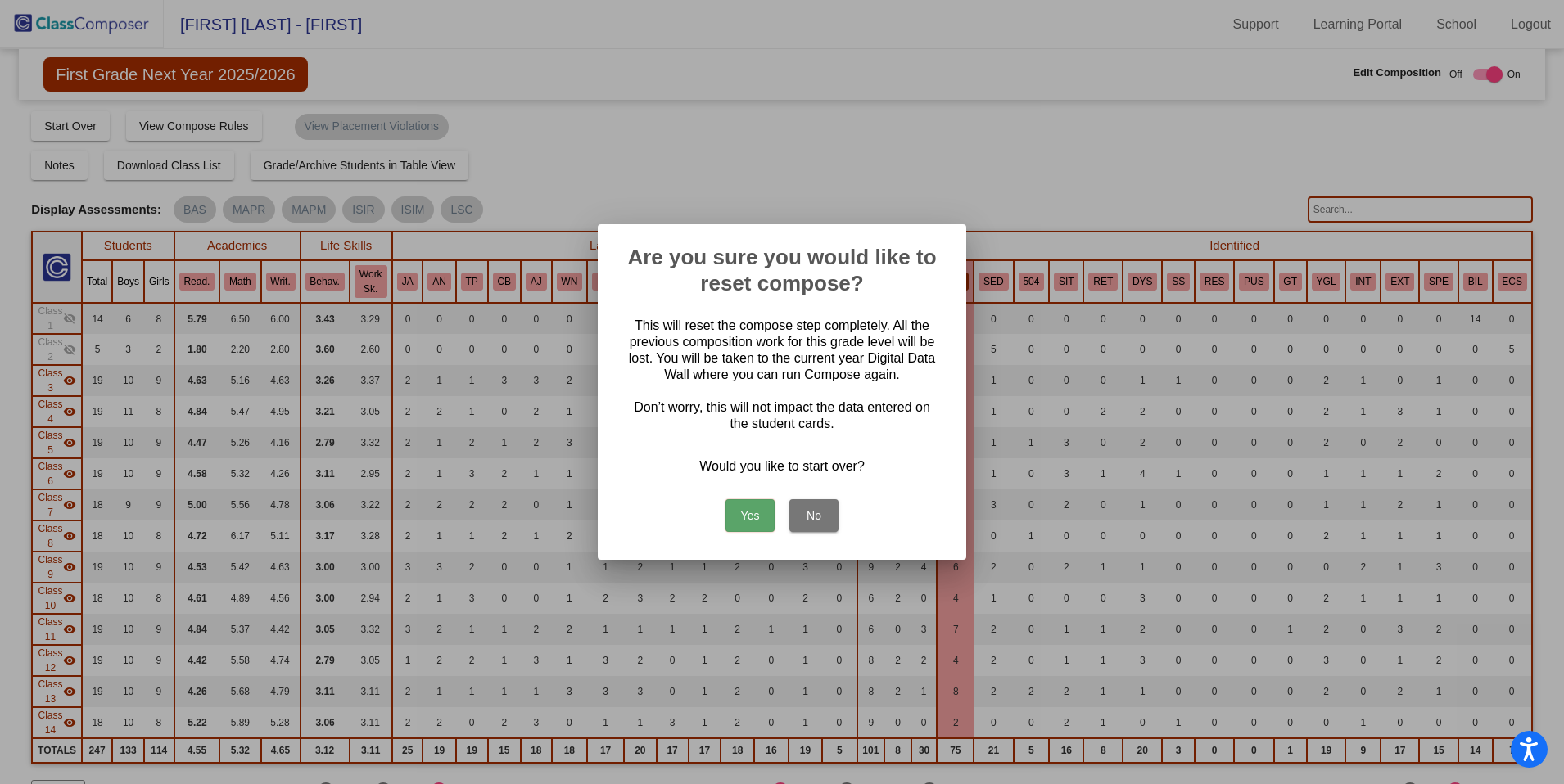 click on "No" at bounding box center (814, 516) 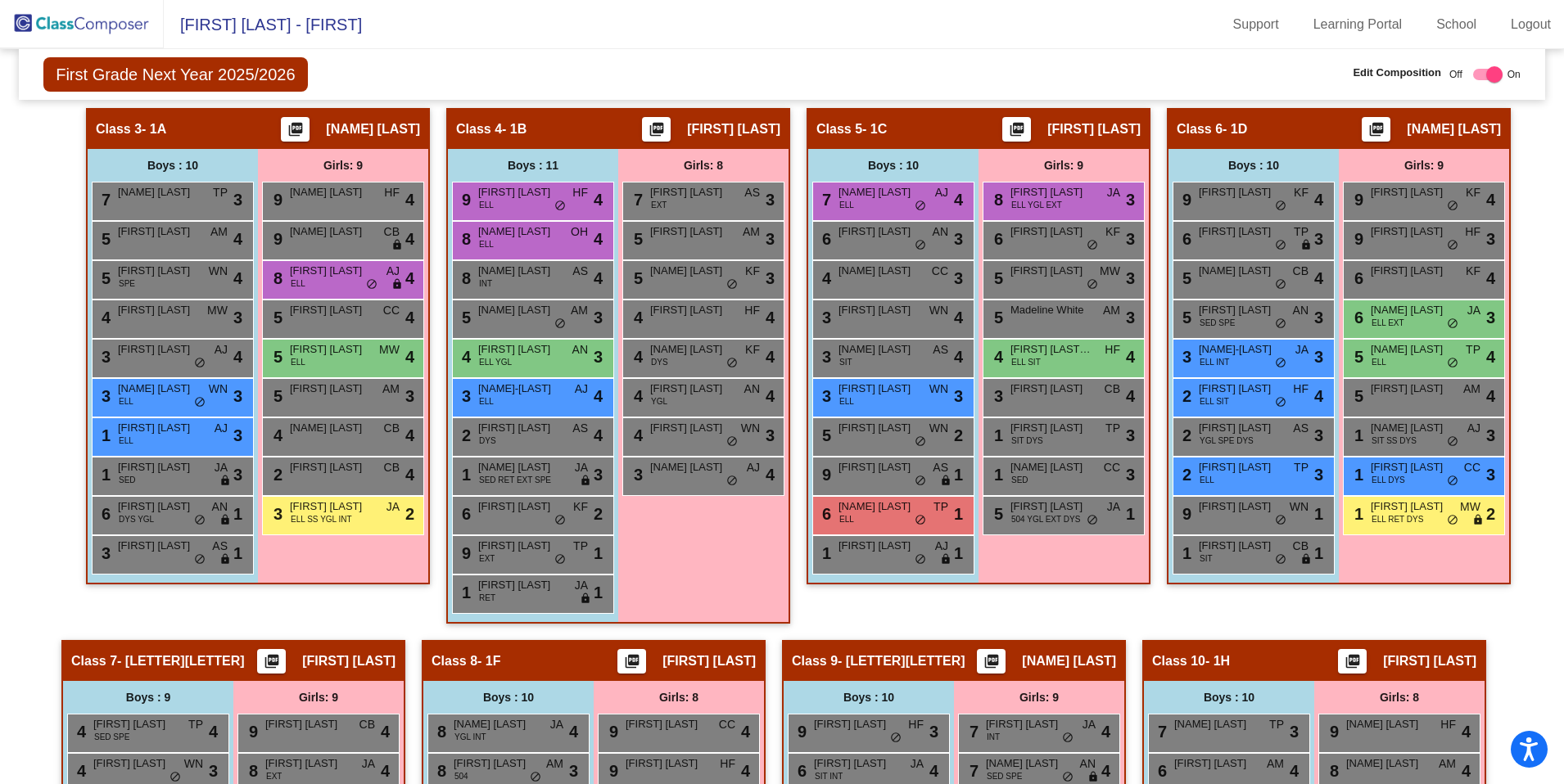 scroll, scrollTop: 703, scrollLeft: 0, axis: vertical 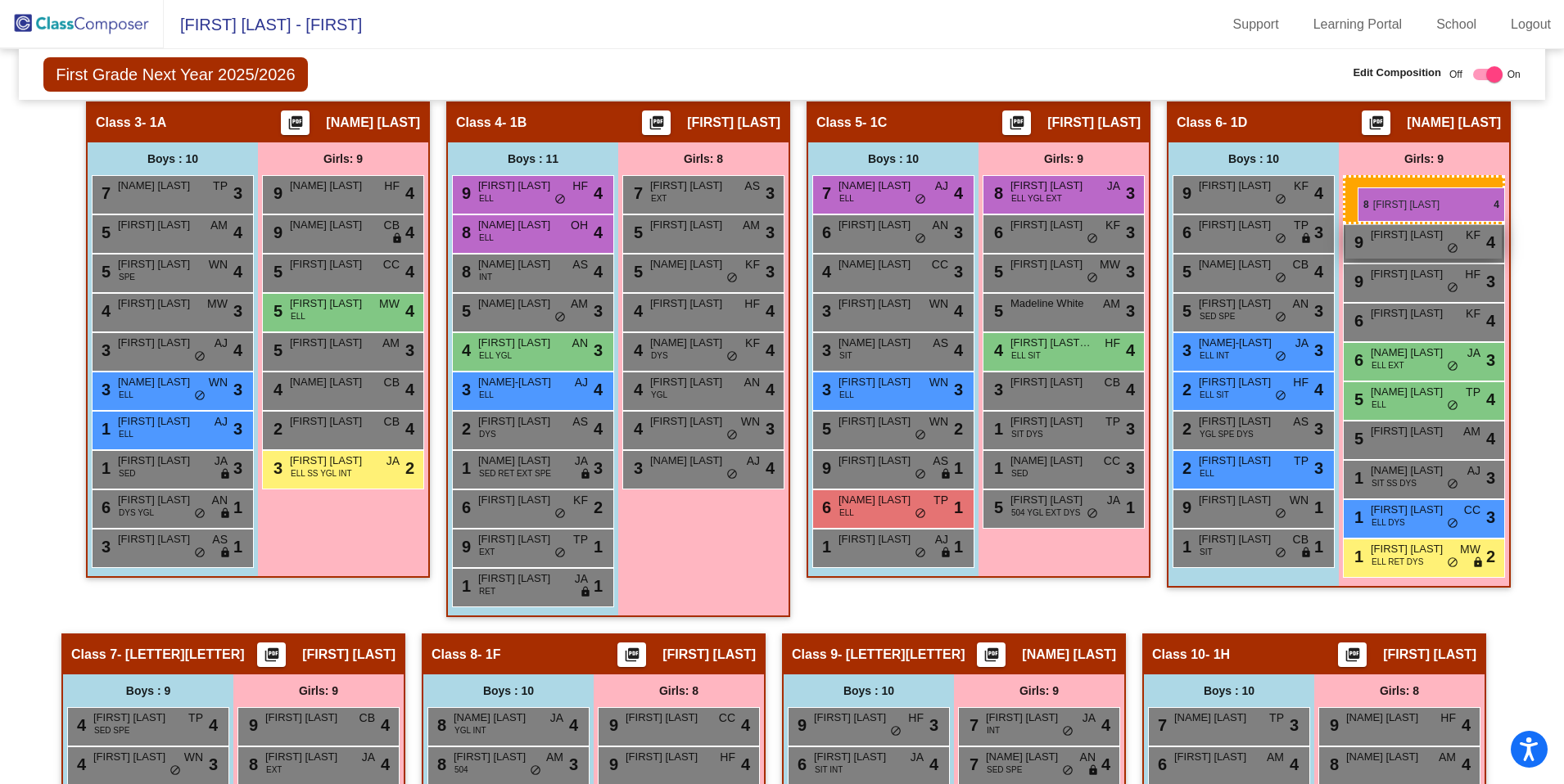 drag, startPoint x: 295, startPoint y: 277, endPoint x: 1357, endPoint y: 187, distance: 1065.8067 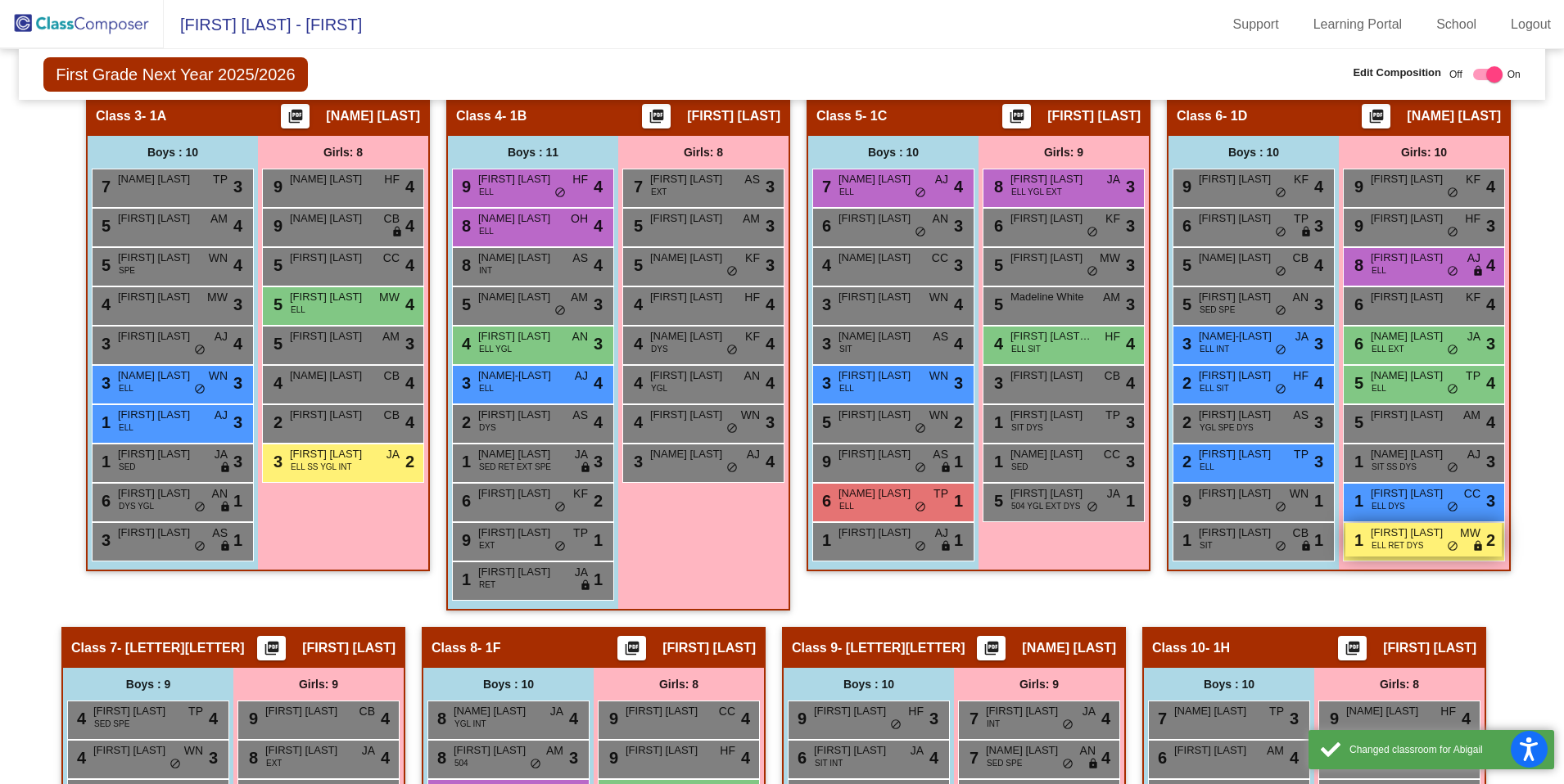 scroll, scrollTop: 696, scrollLeft: 0, axis: vertical 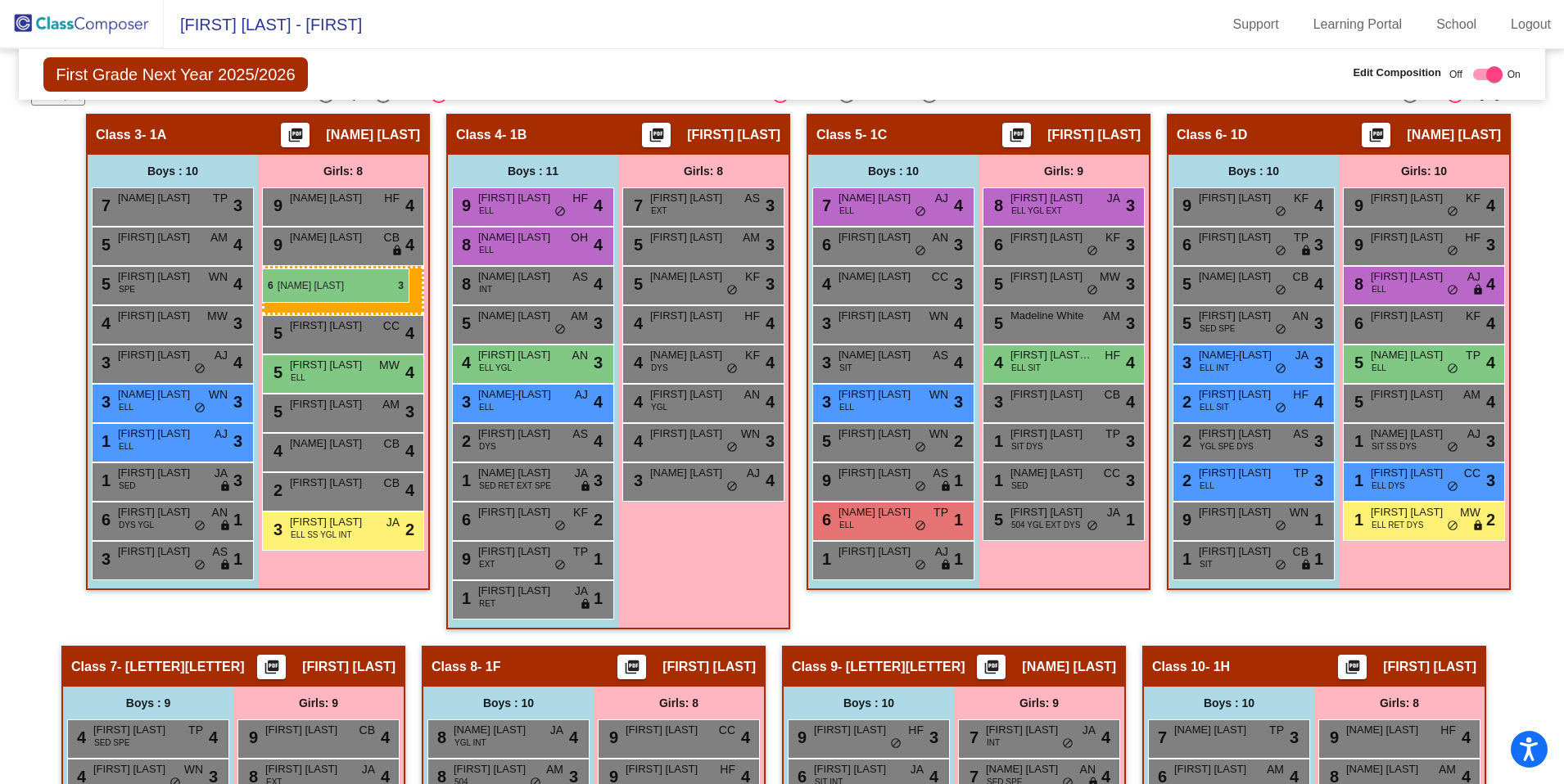 drag, startPoint x: 1409, startPoint y: 363, endPoint x: 260, endPoint y: 268, distance: 1152.9206 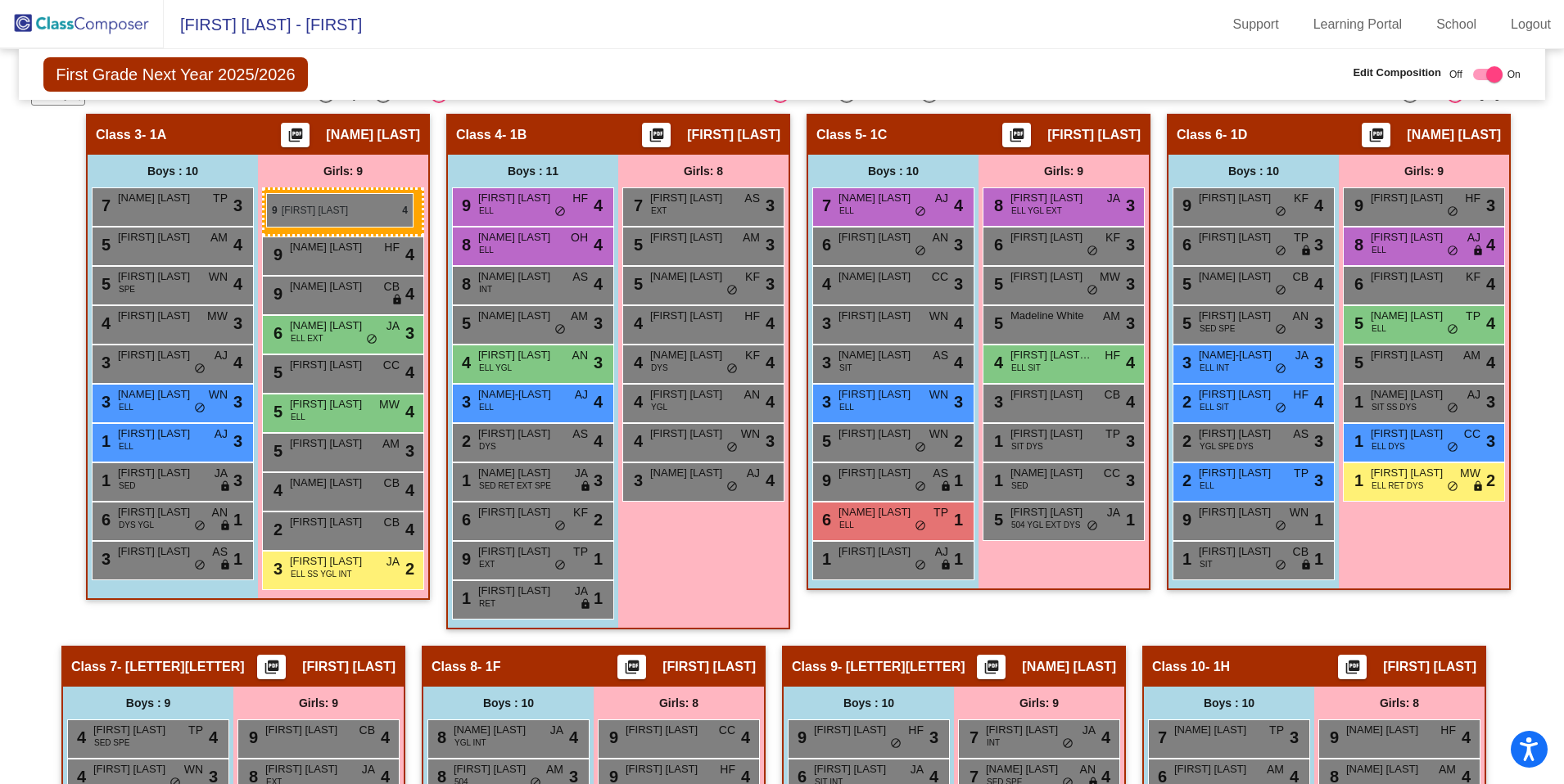 drag, startPoint x: 1384, startPoint y: 210, endPoint x: 257, endPoint y: 192, distance: 1127.1437 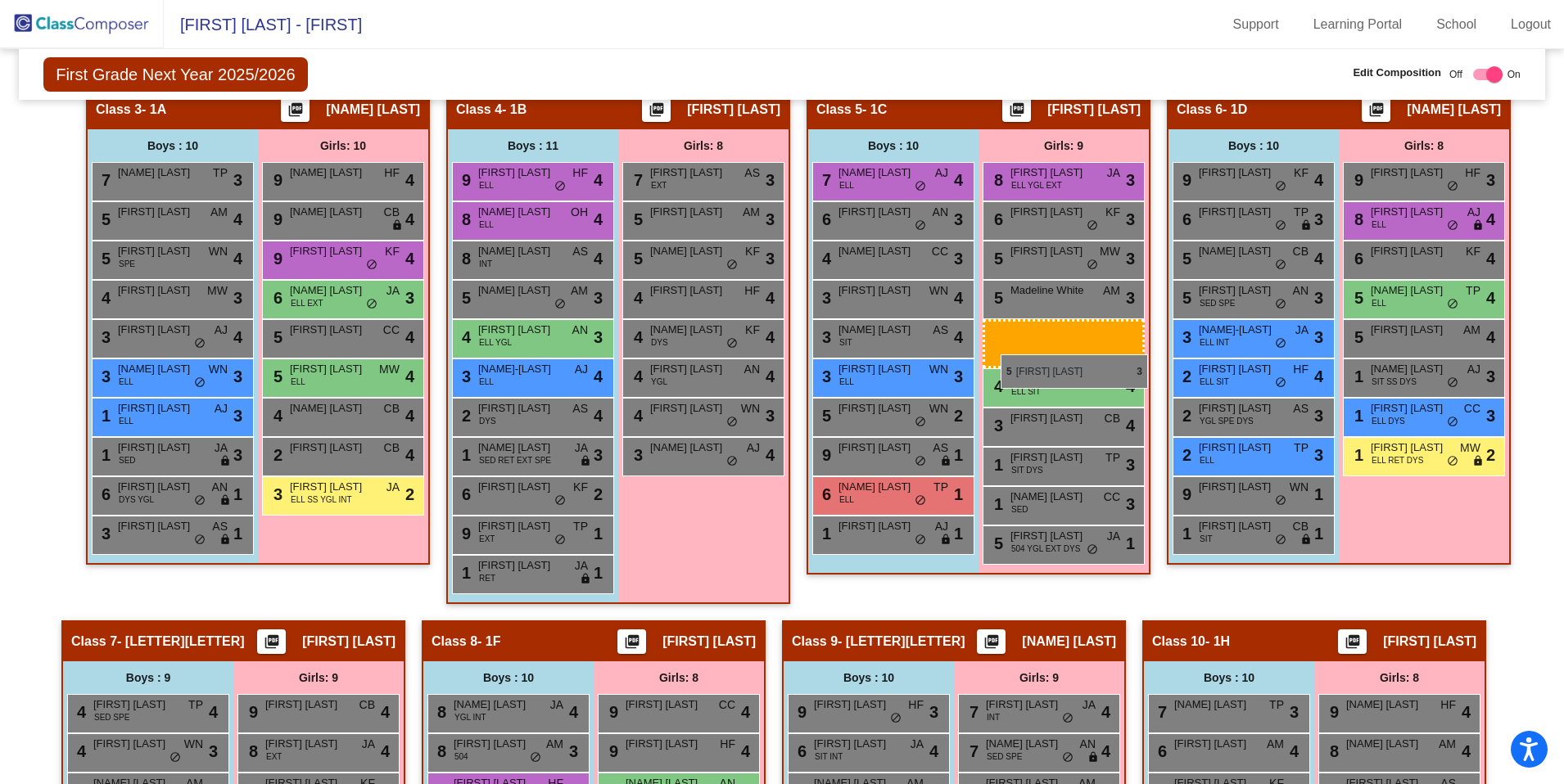 scroll, scrollTop: 718, scrollLeft: 0, axis: vertical 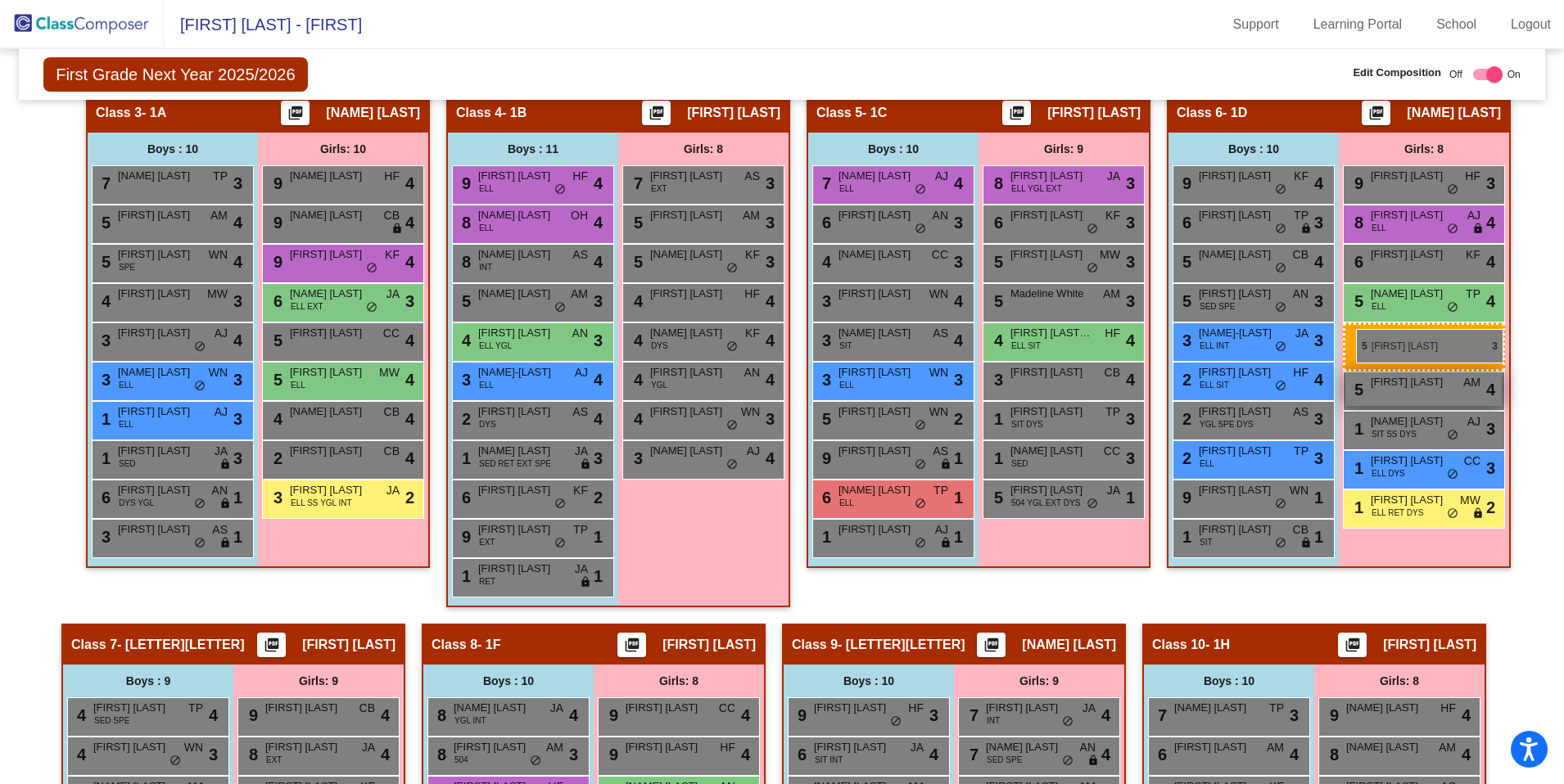 drag, startPoint x: 331, startPoint y: 432, endPoint x: 1356, endPoint y: 329, distance: 1030.1621 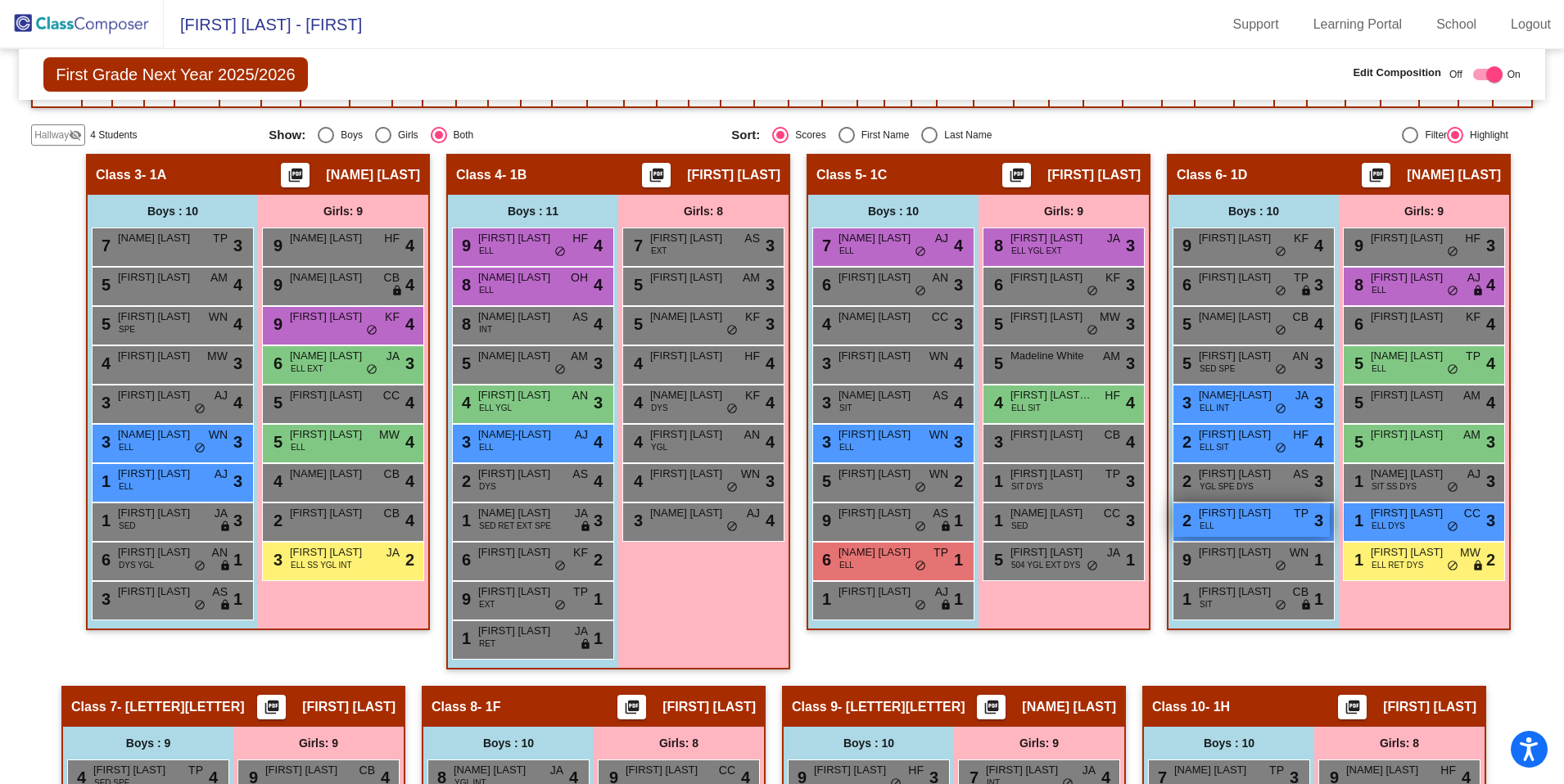 scroll, scrollTop: 673, scrollLeft: 0, axis: vertical 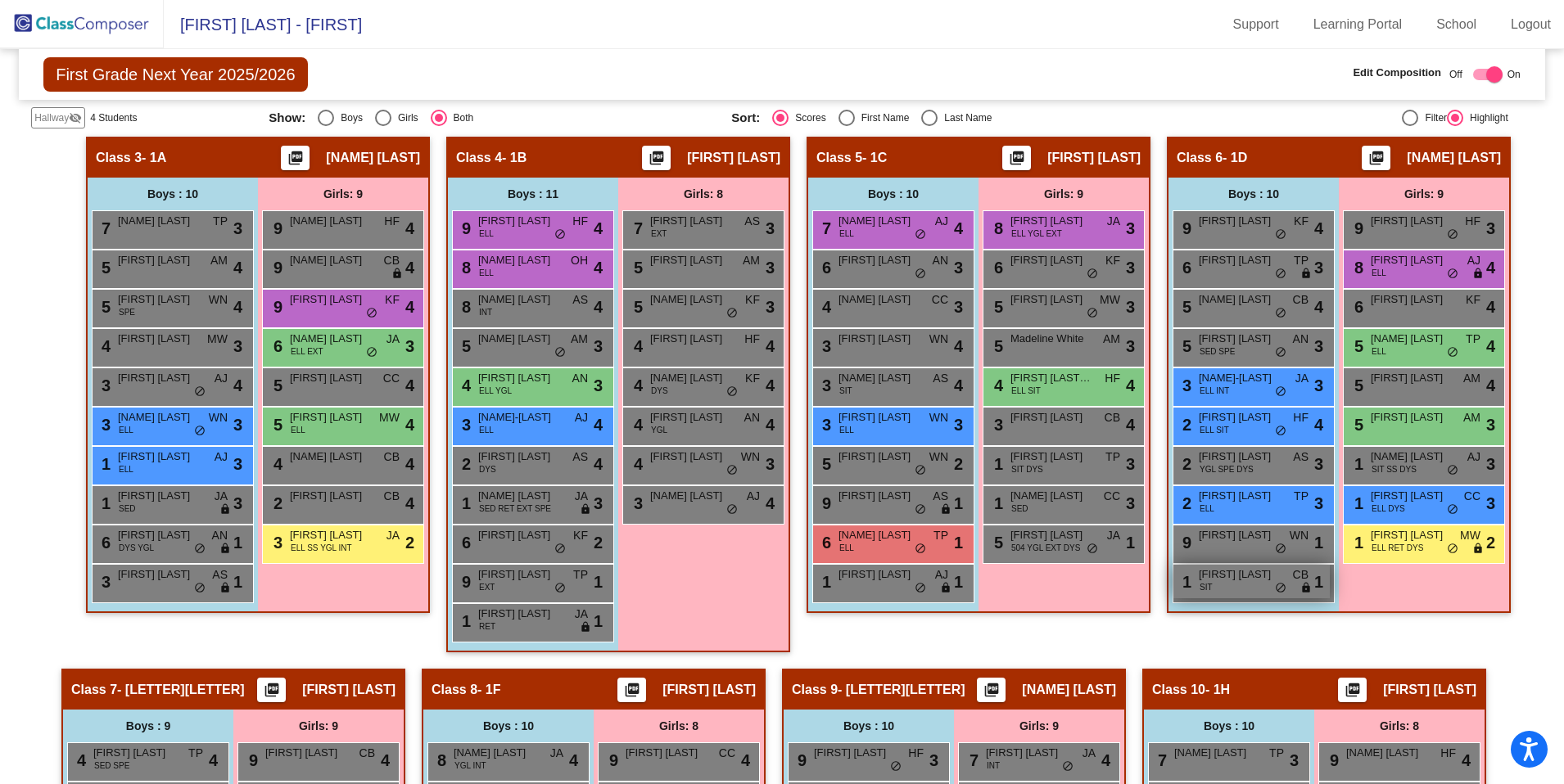 click on "SIT" at bounding box center (1206, 587) 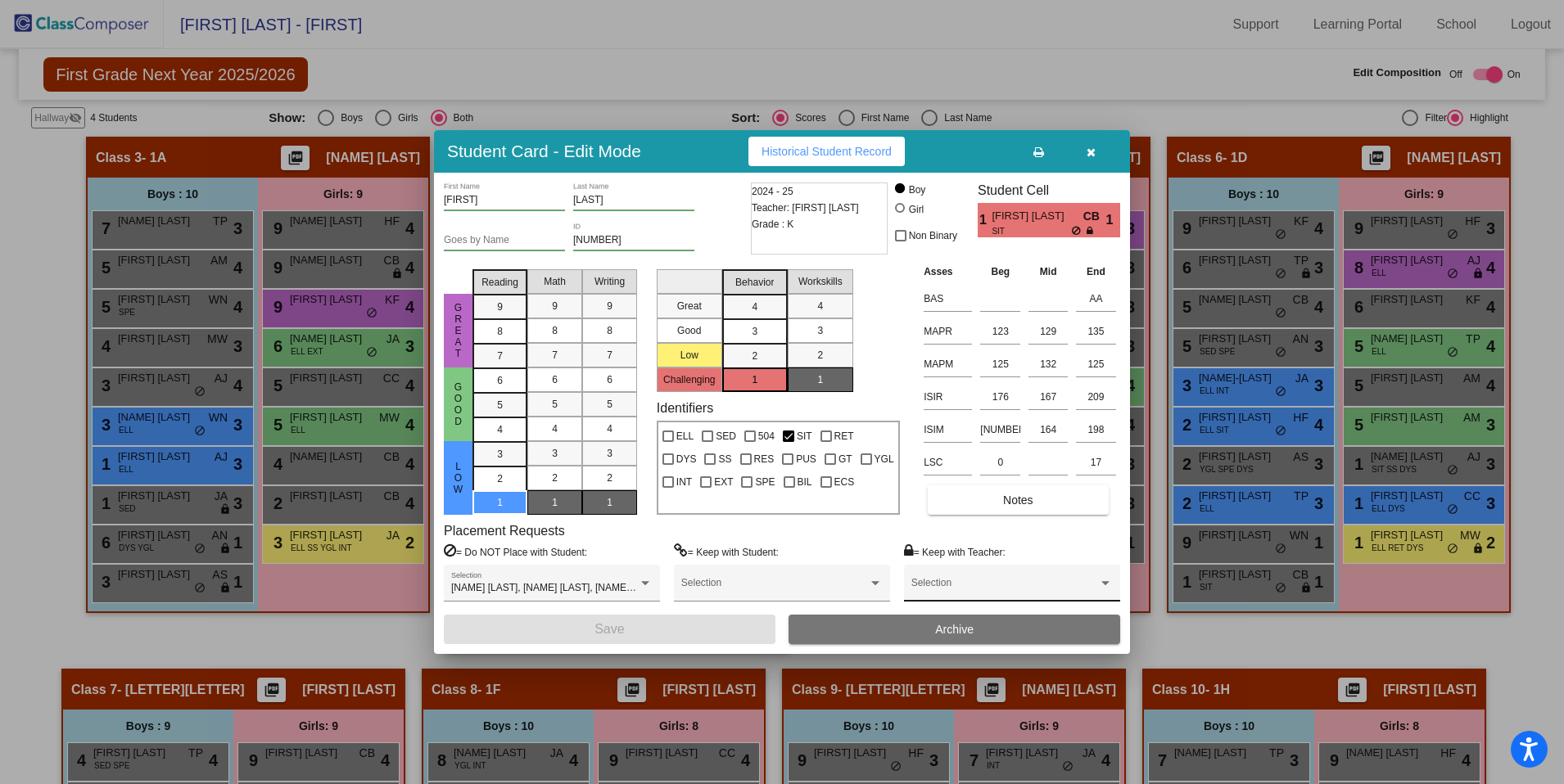 click at bounding box center (1005, 588) 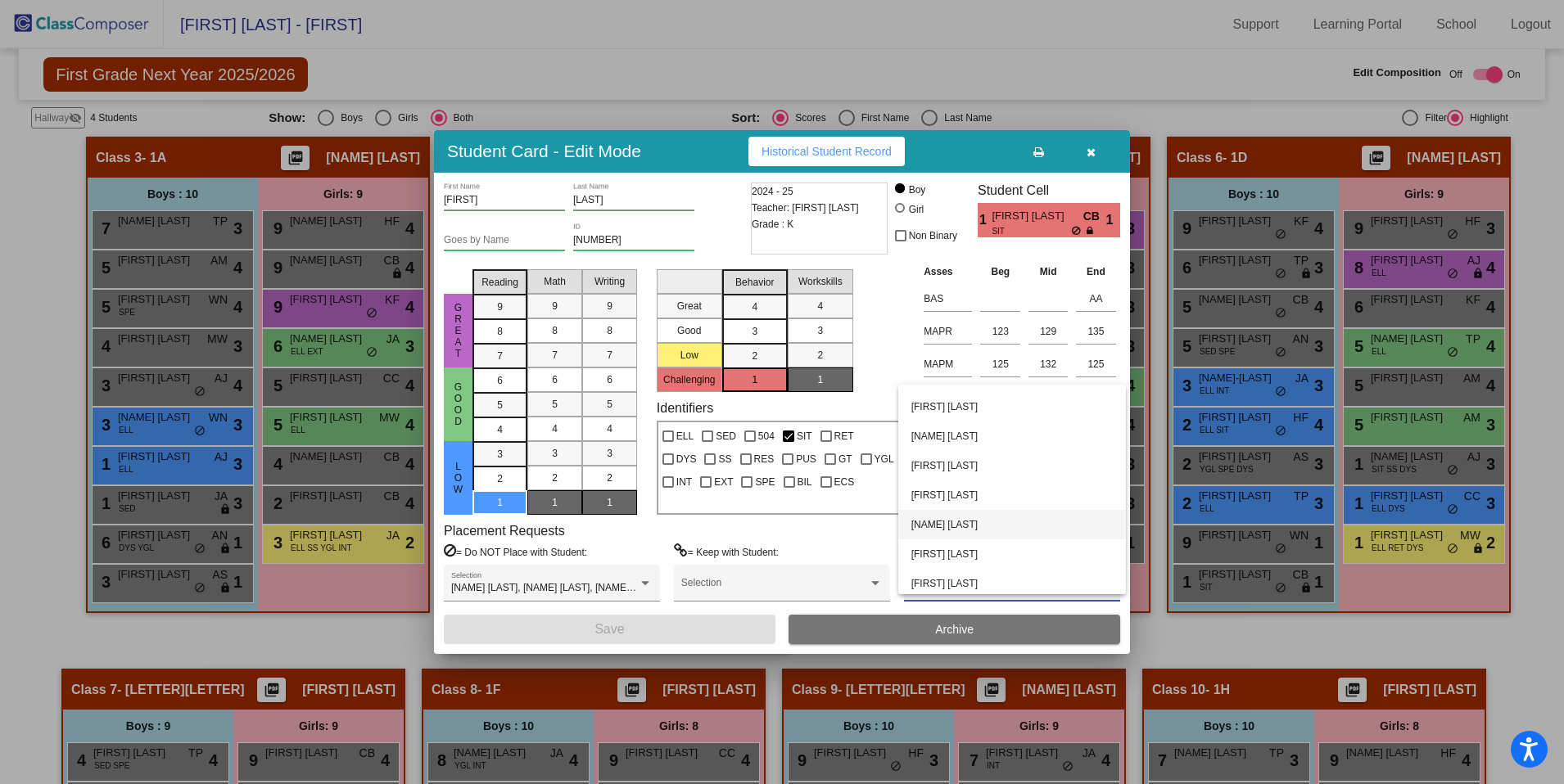 scroll, scrollTop: 0, scrollLeft: 0, axis: both 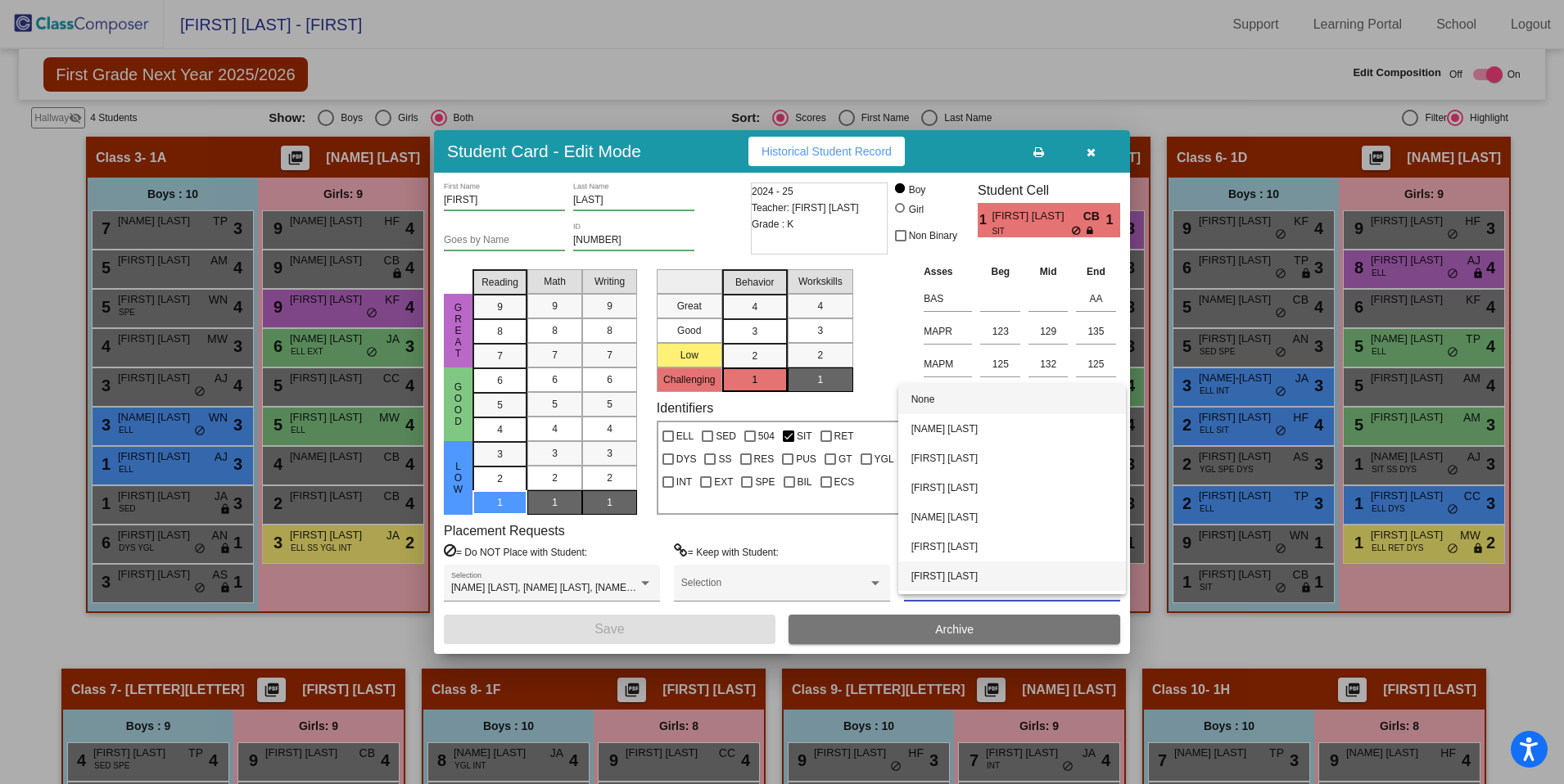 click on "[FIRST] [LAST]" at bounding box center (1012, 576) 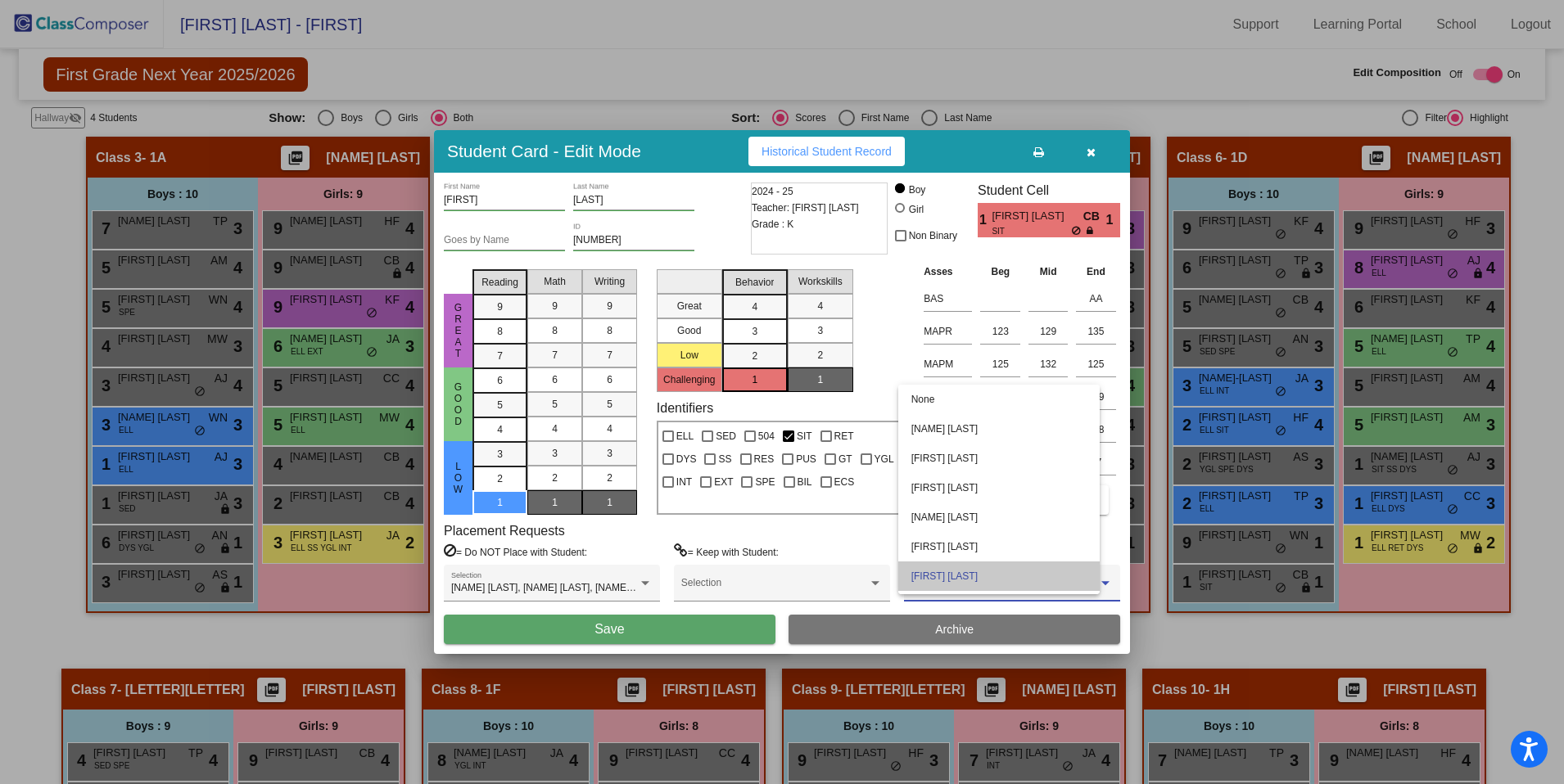 scroll, scrollTop: 26, scrollLeft: 0, axis: vertical 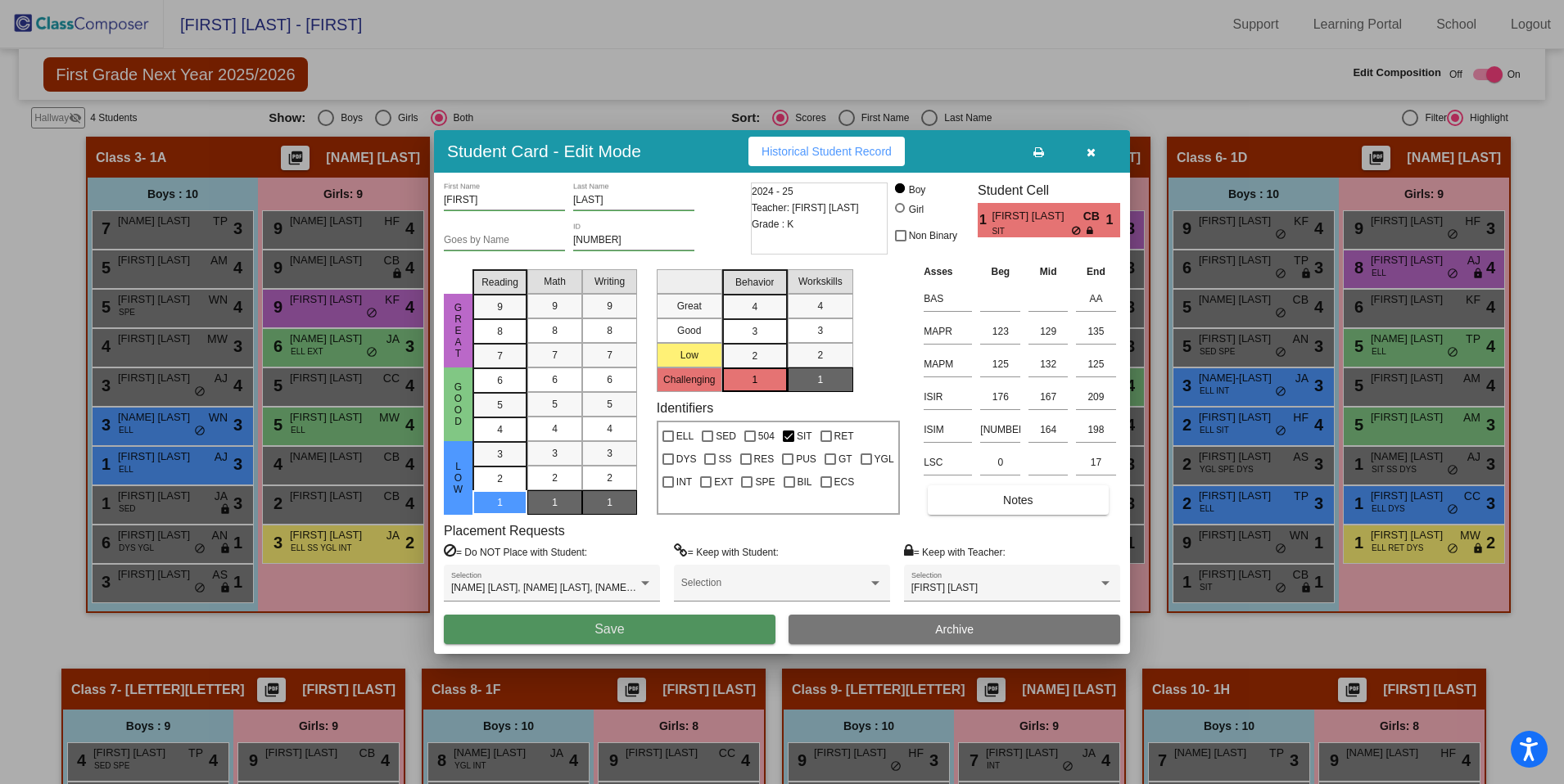 click on "Save" at bounding box center [609, 629] 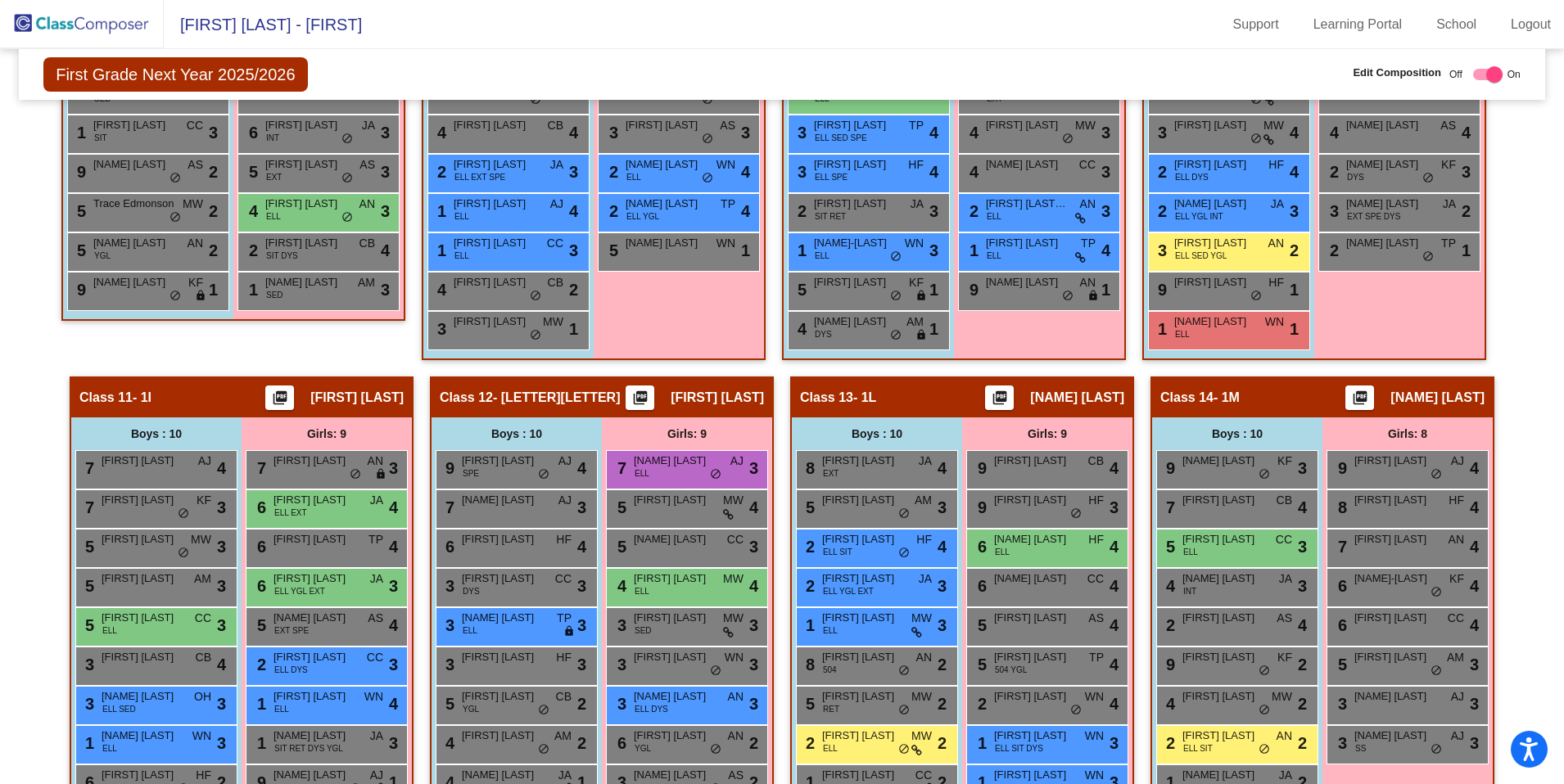 scroll, scrollTop: 1542, scrollLeft: 0, axis: vertical 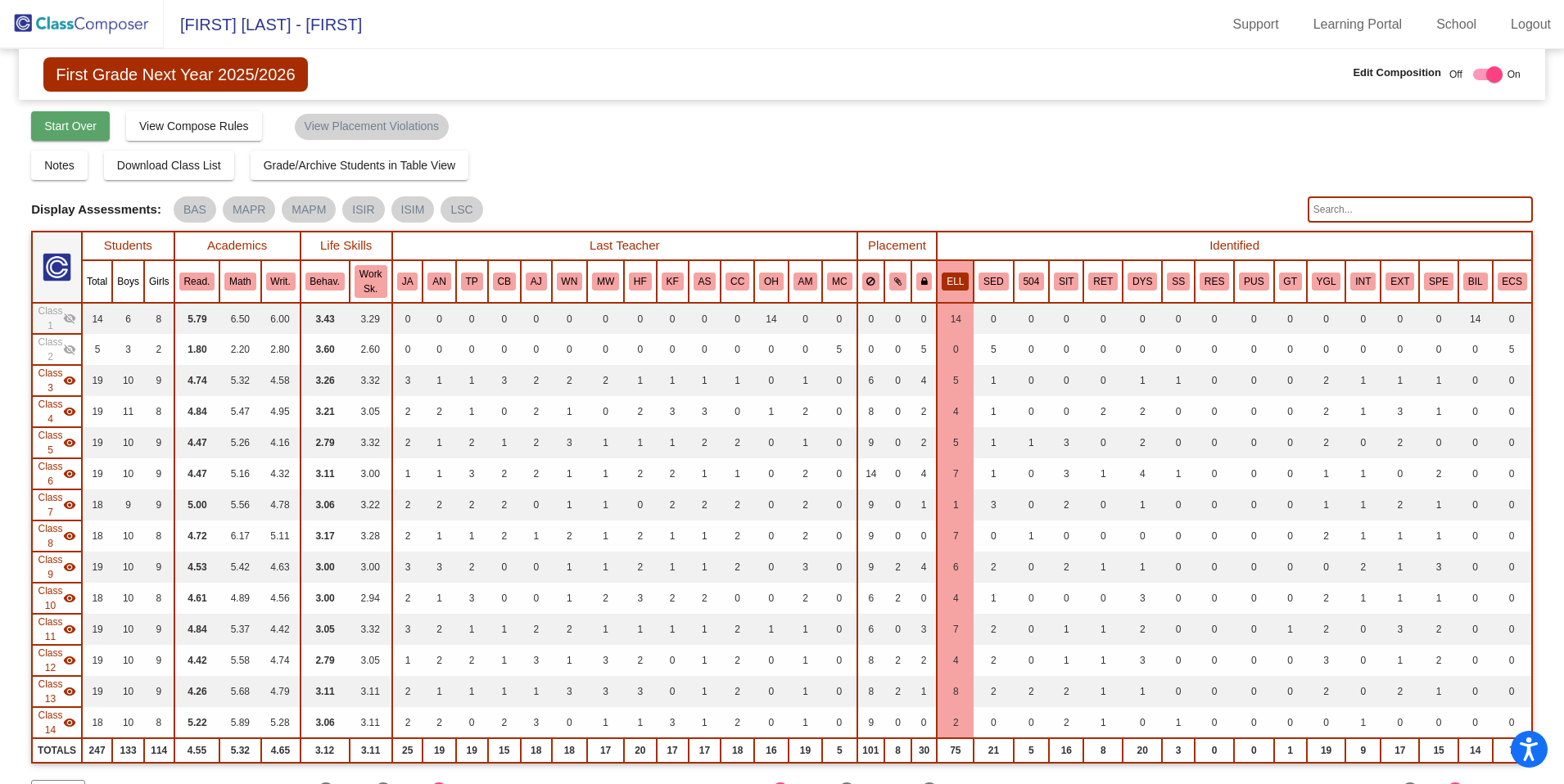 click on "Start Over" 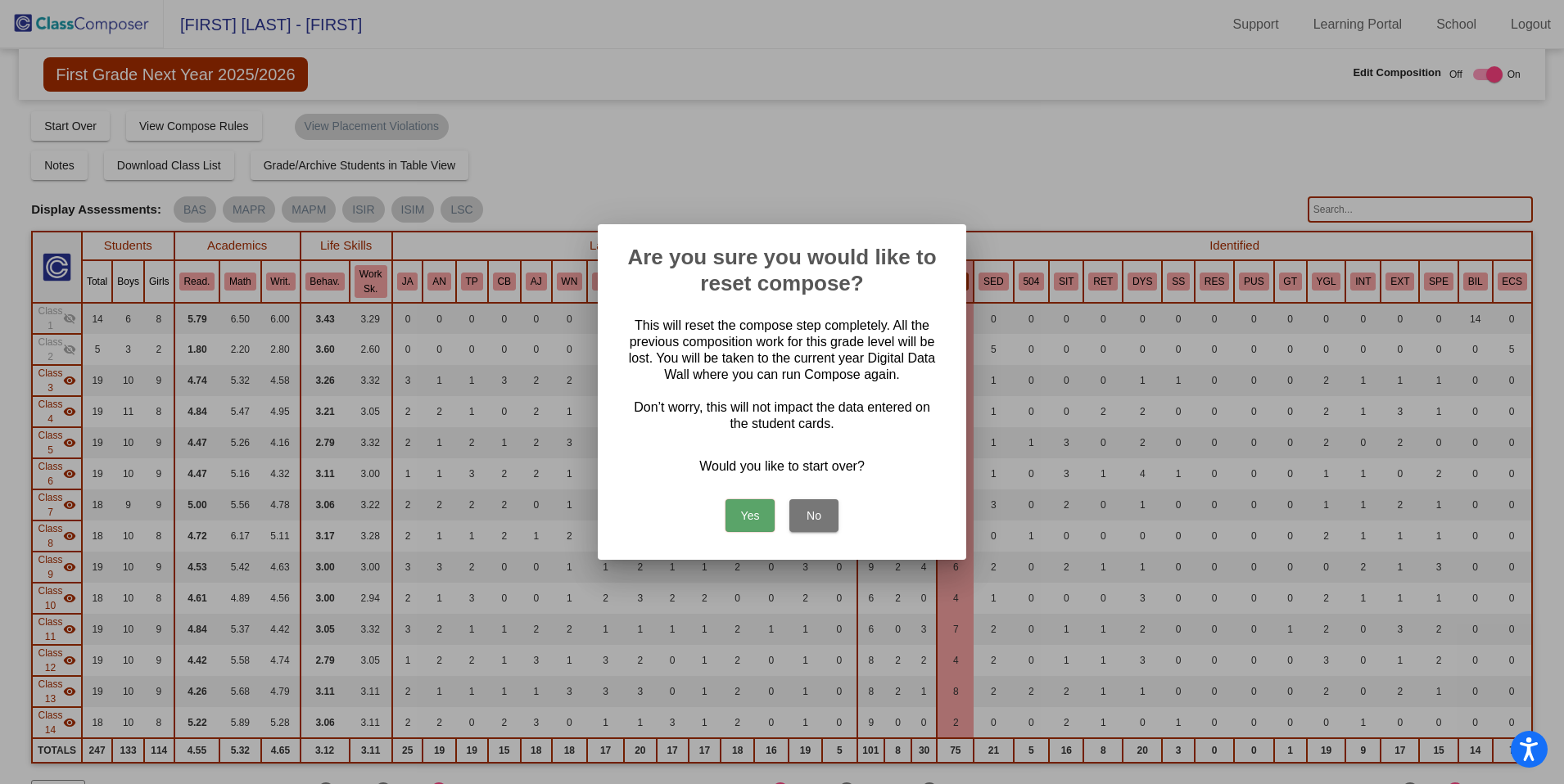 scroll, scrollTop: 0, scrollLeft: 0, axis: both 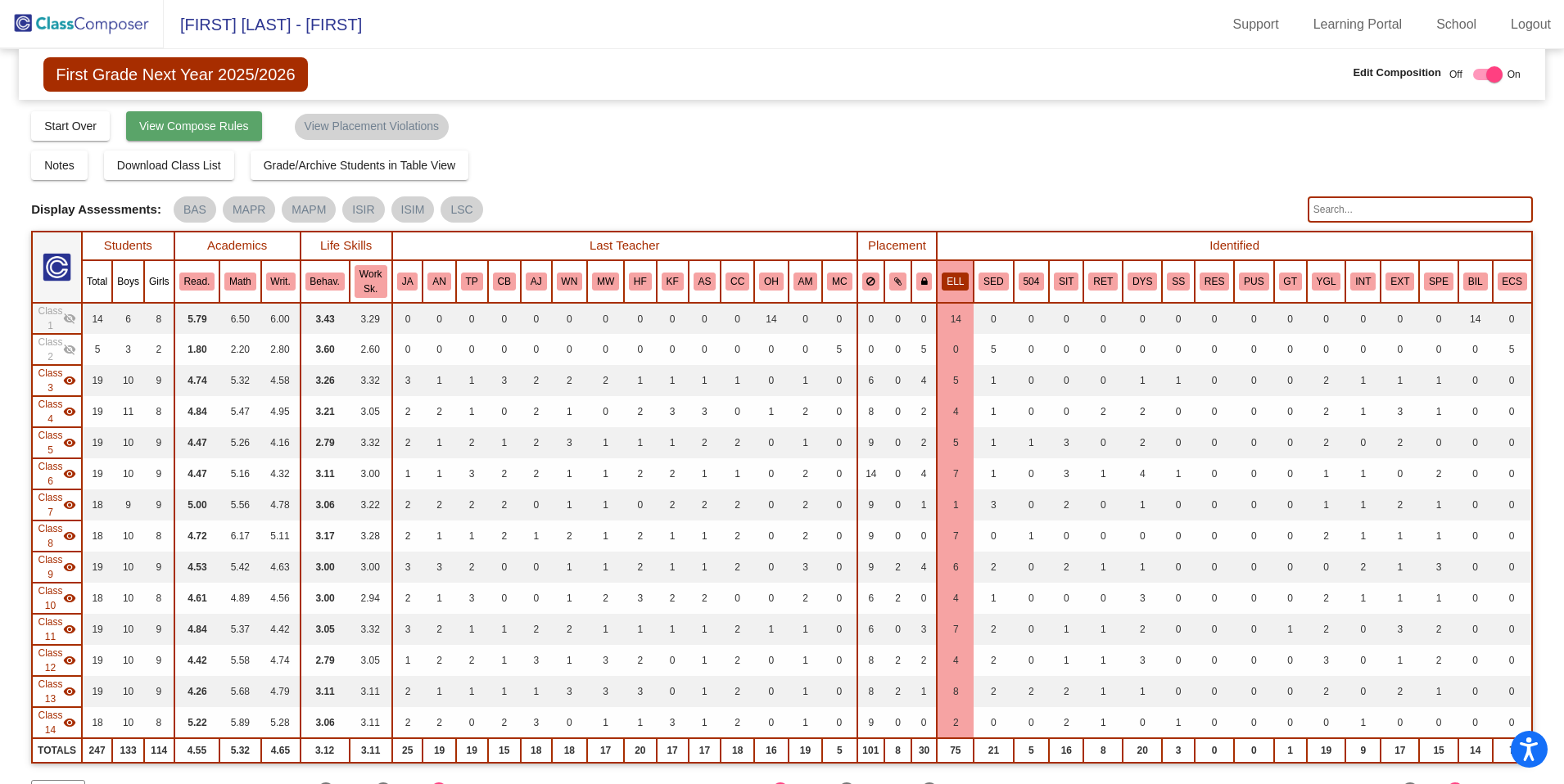 click on "View Compose Rules" 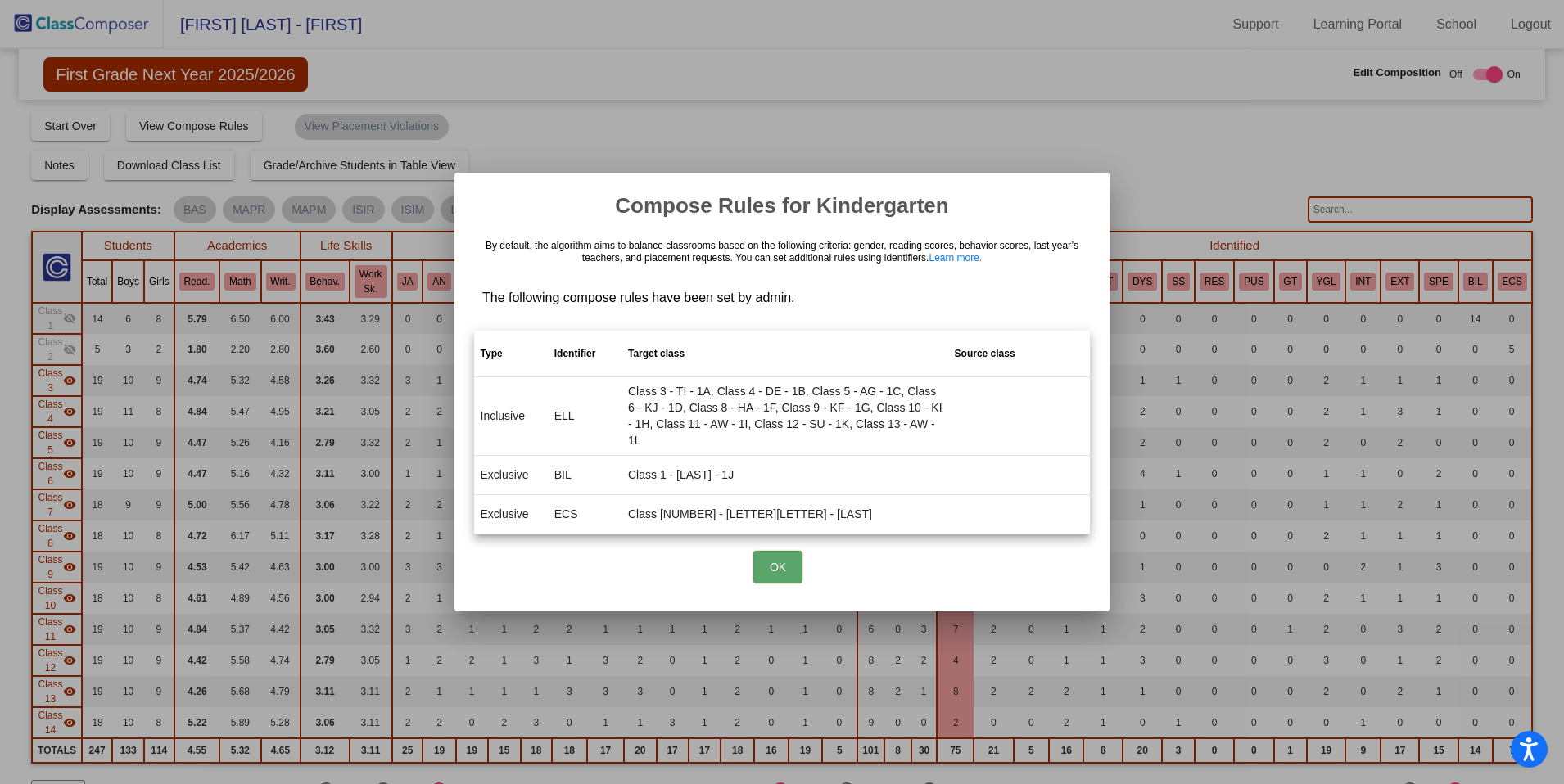 click on "OK" at bounding box center [778, 567] 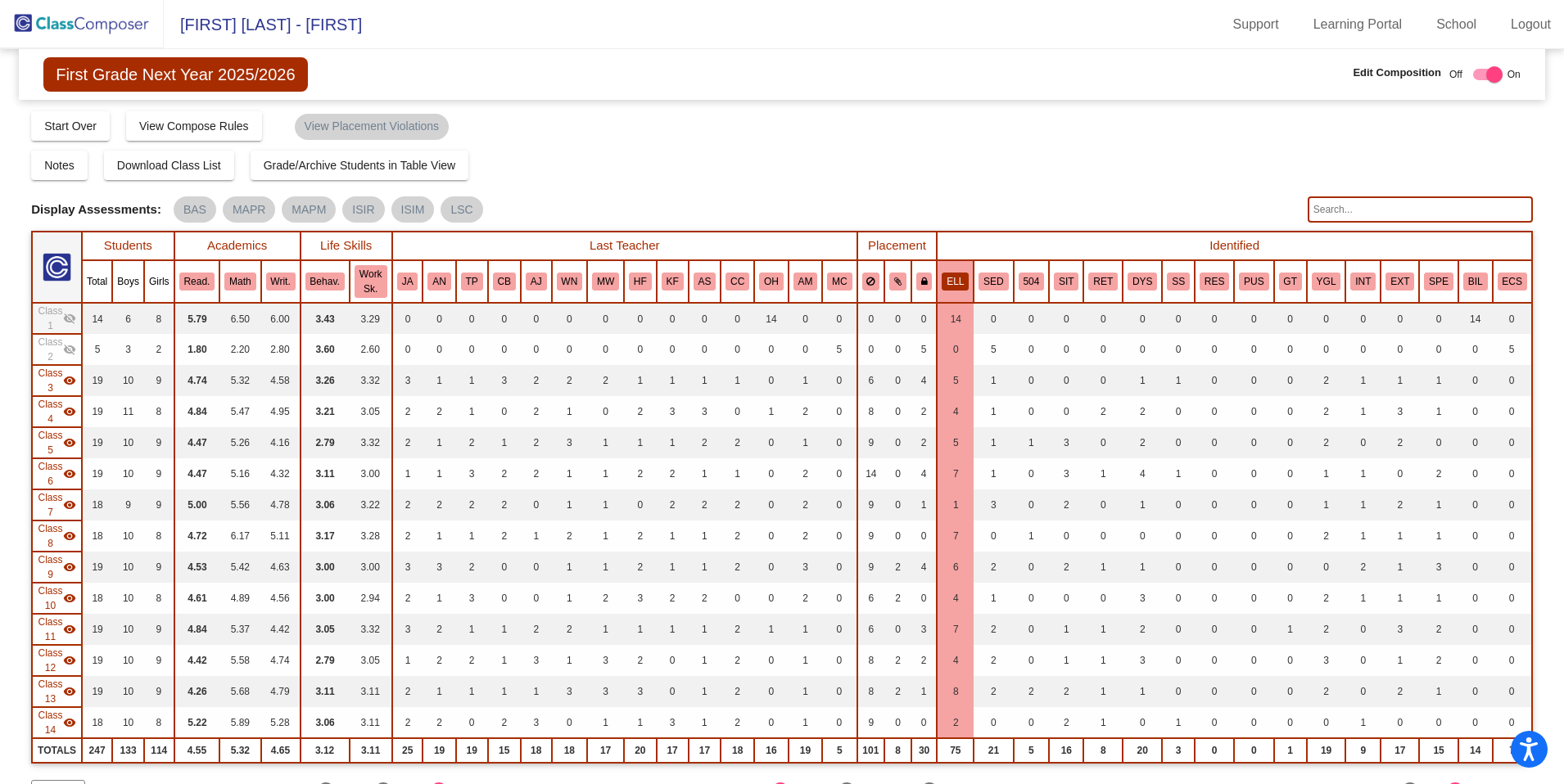 click 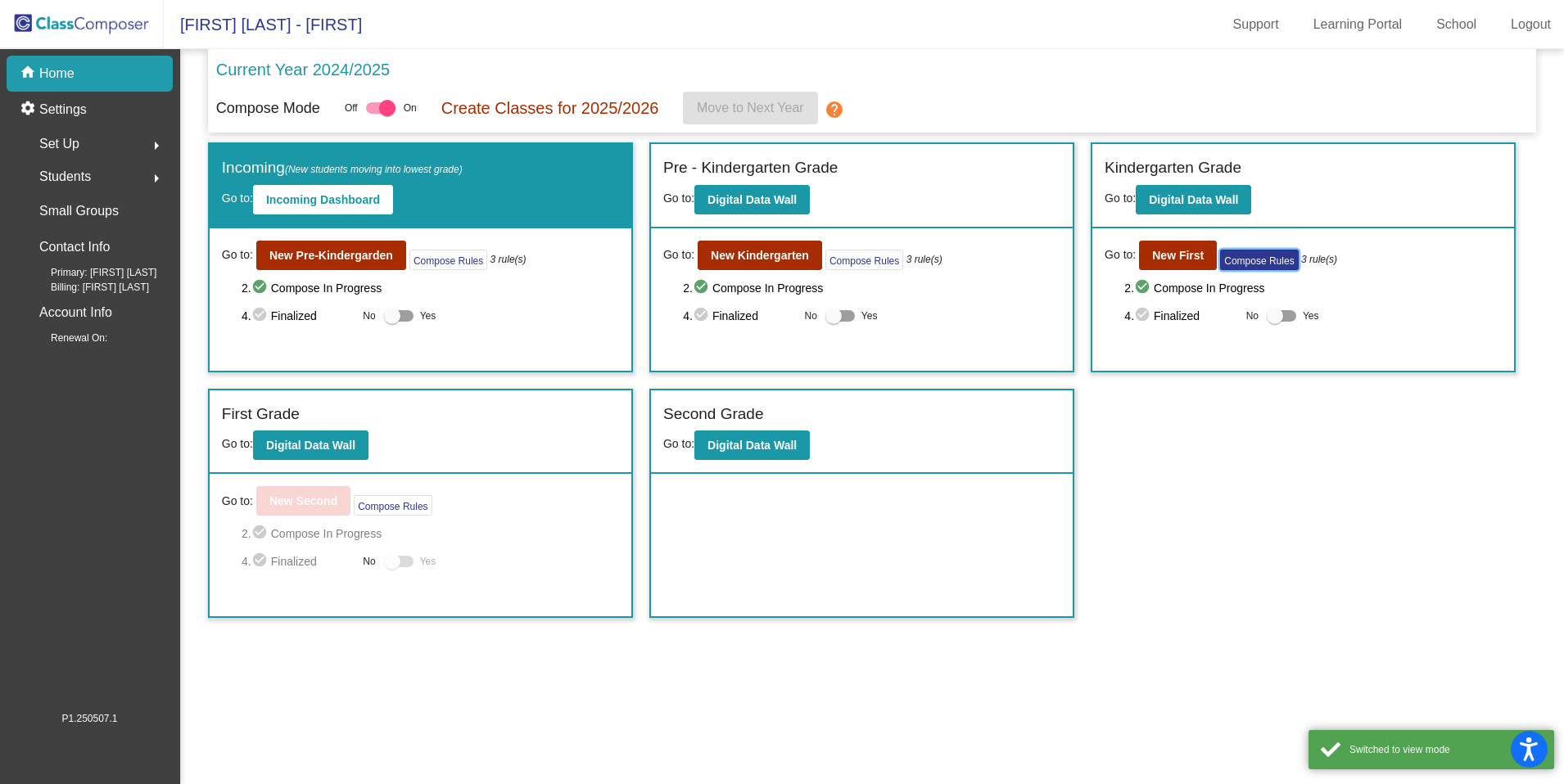 click on "Compose Rules" 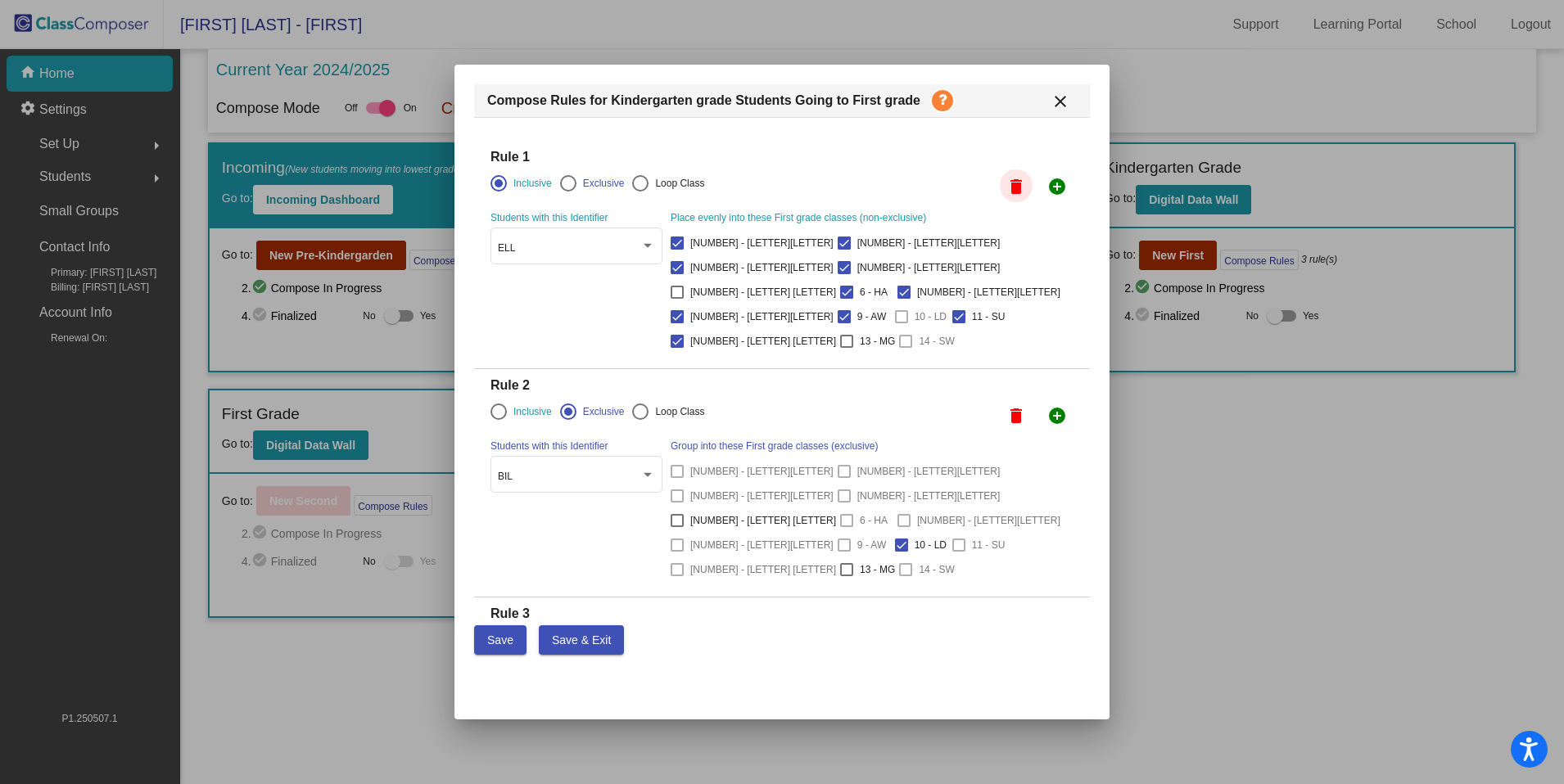 click on "delete" at bounding box center [1016, 187] 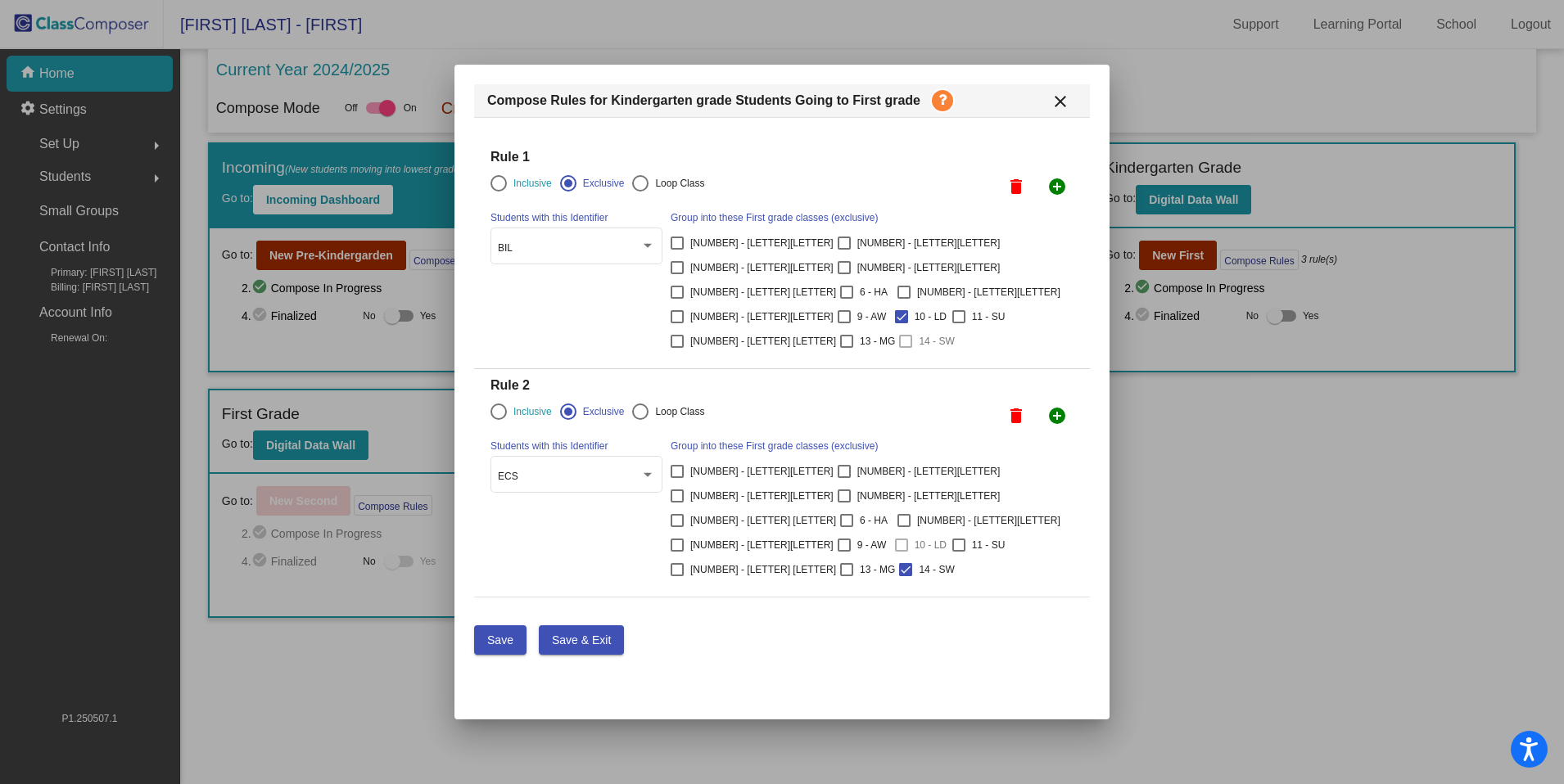 click on "Save & Exit" at bounding box center [581, 640] 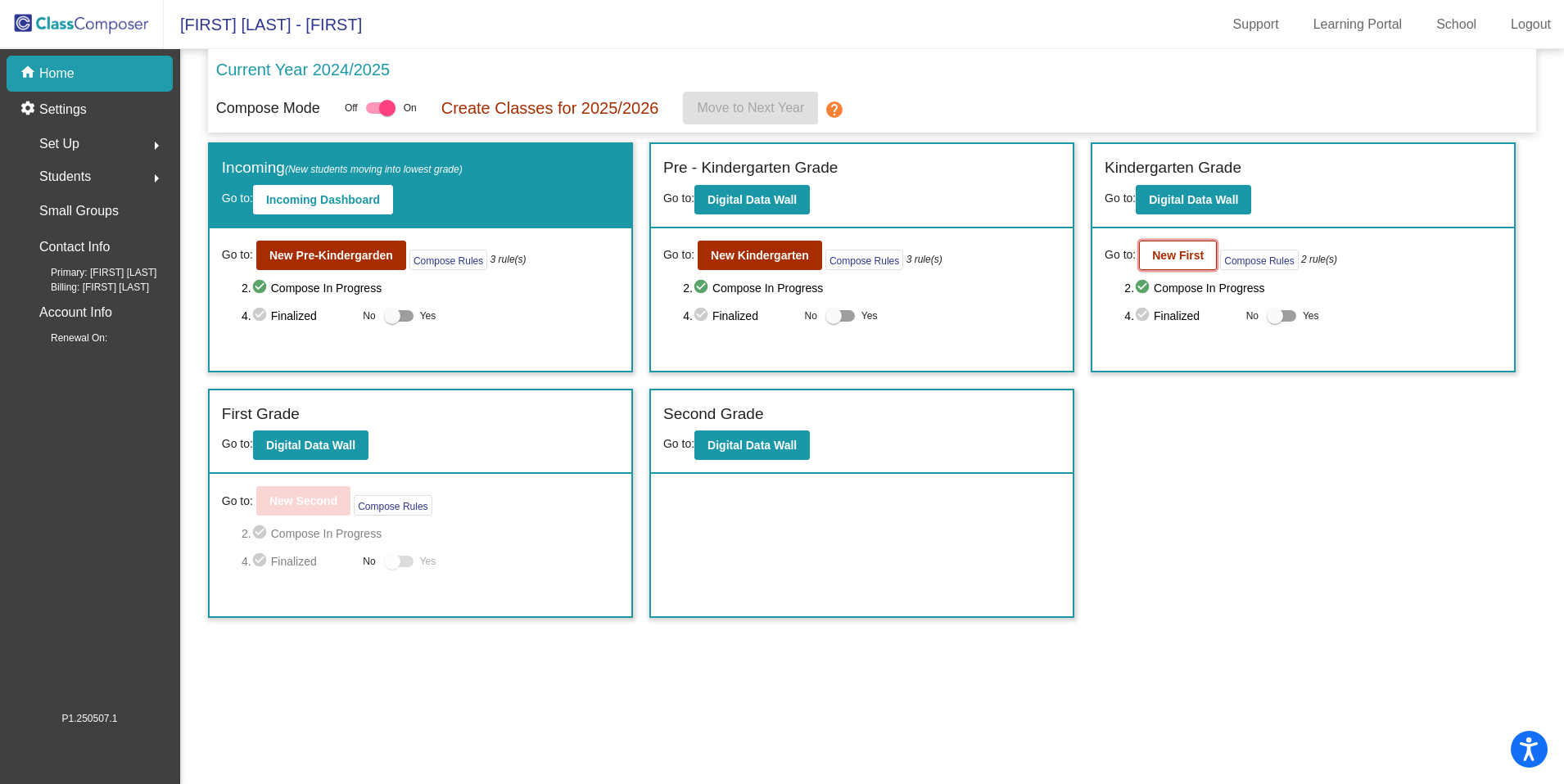 click on "New First" 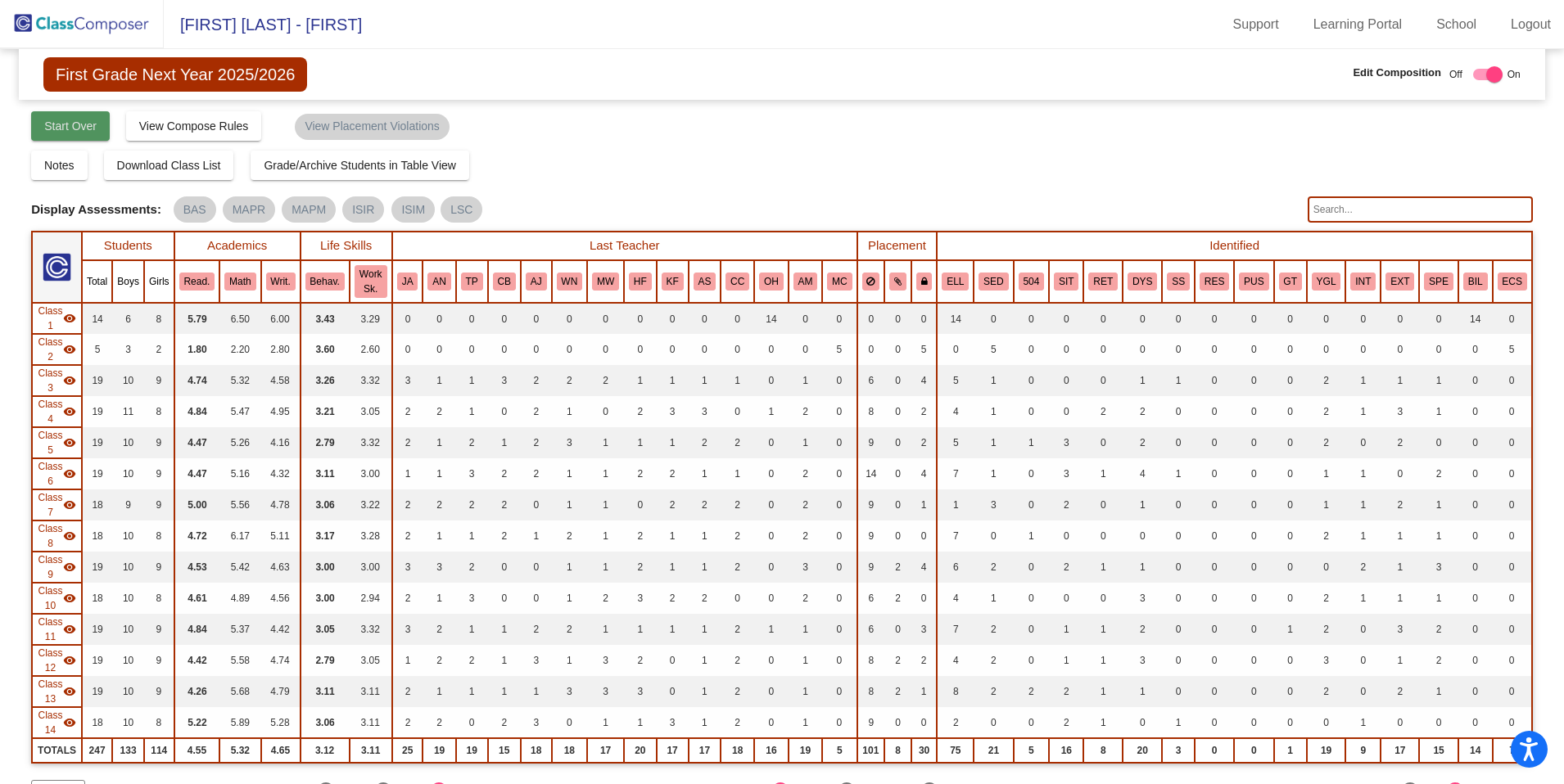 click on "Start Over" 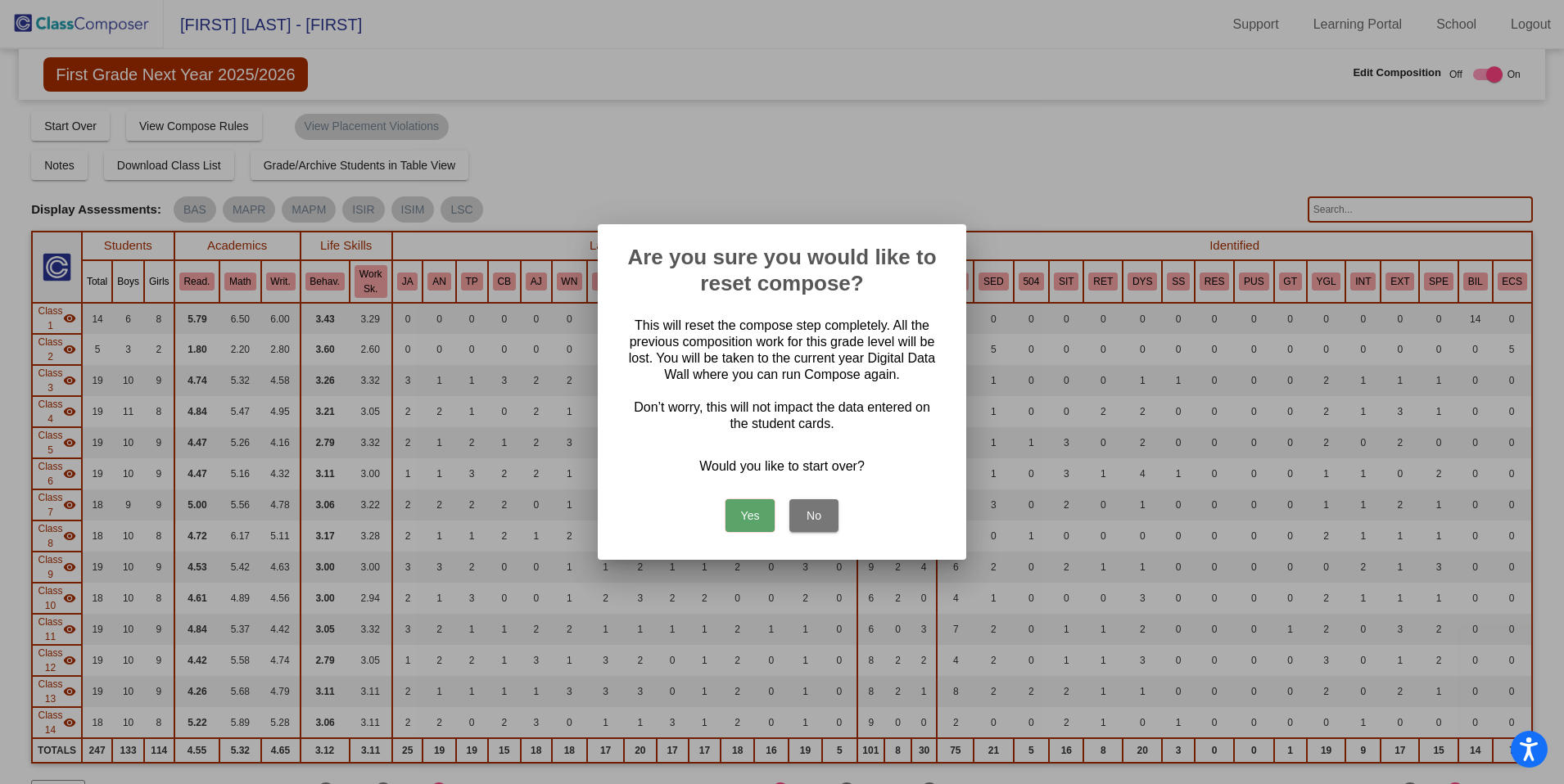 click on "Yes" at bounding box center (750, 516) 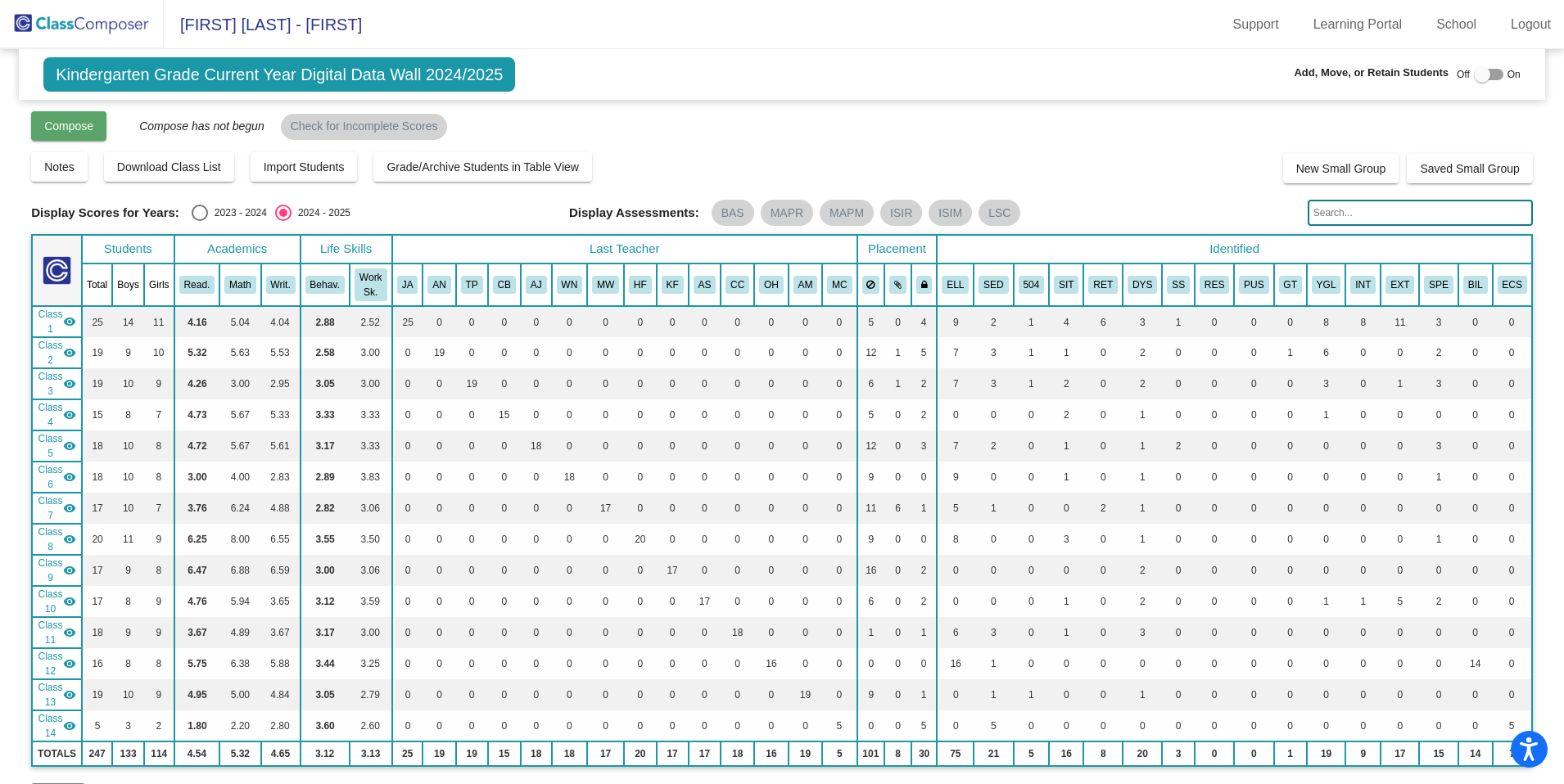 click on "Compose" 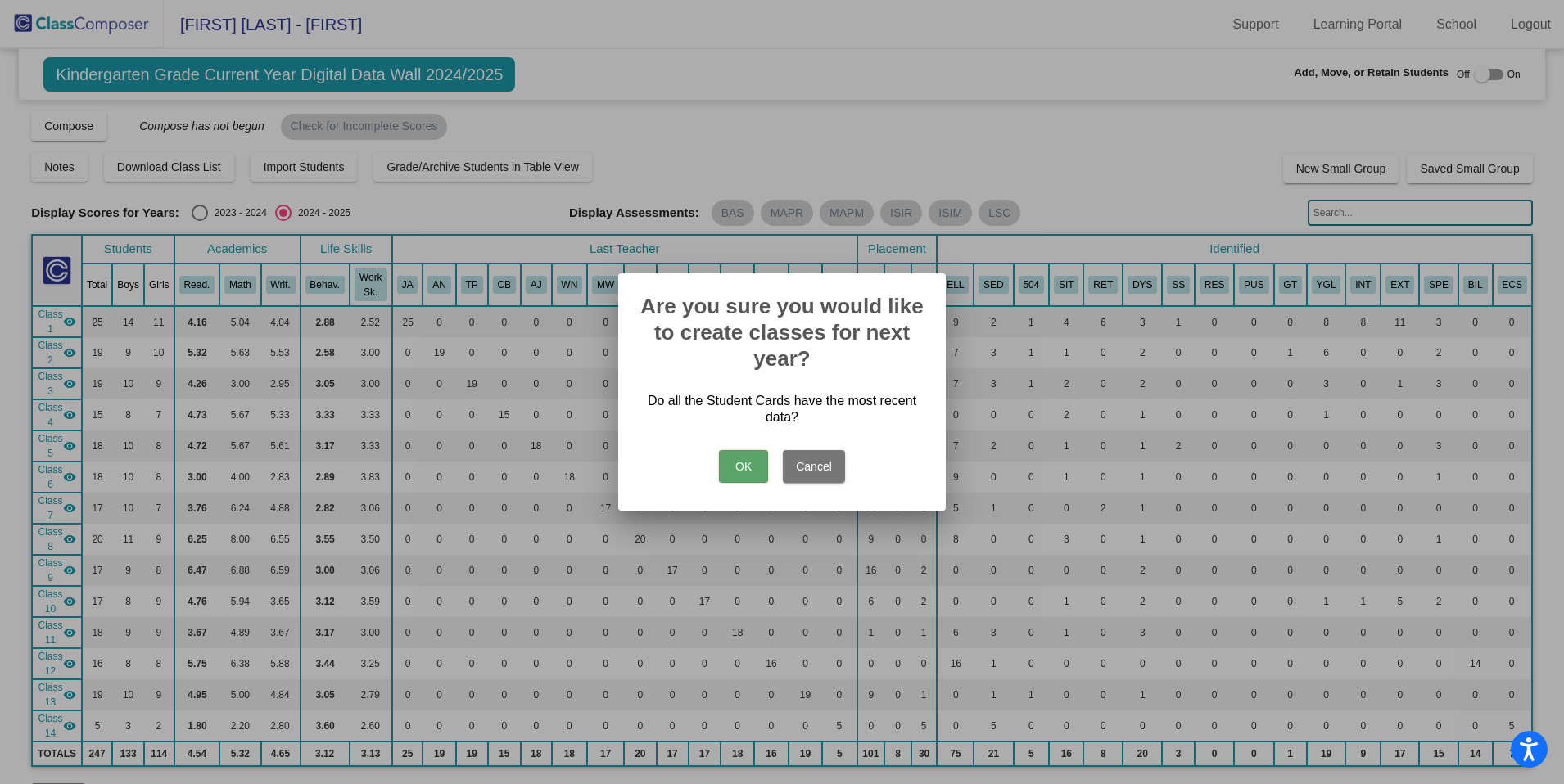 click on "OK" at bounding box center (744, 466) 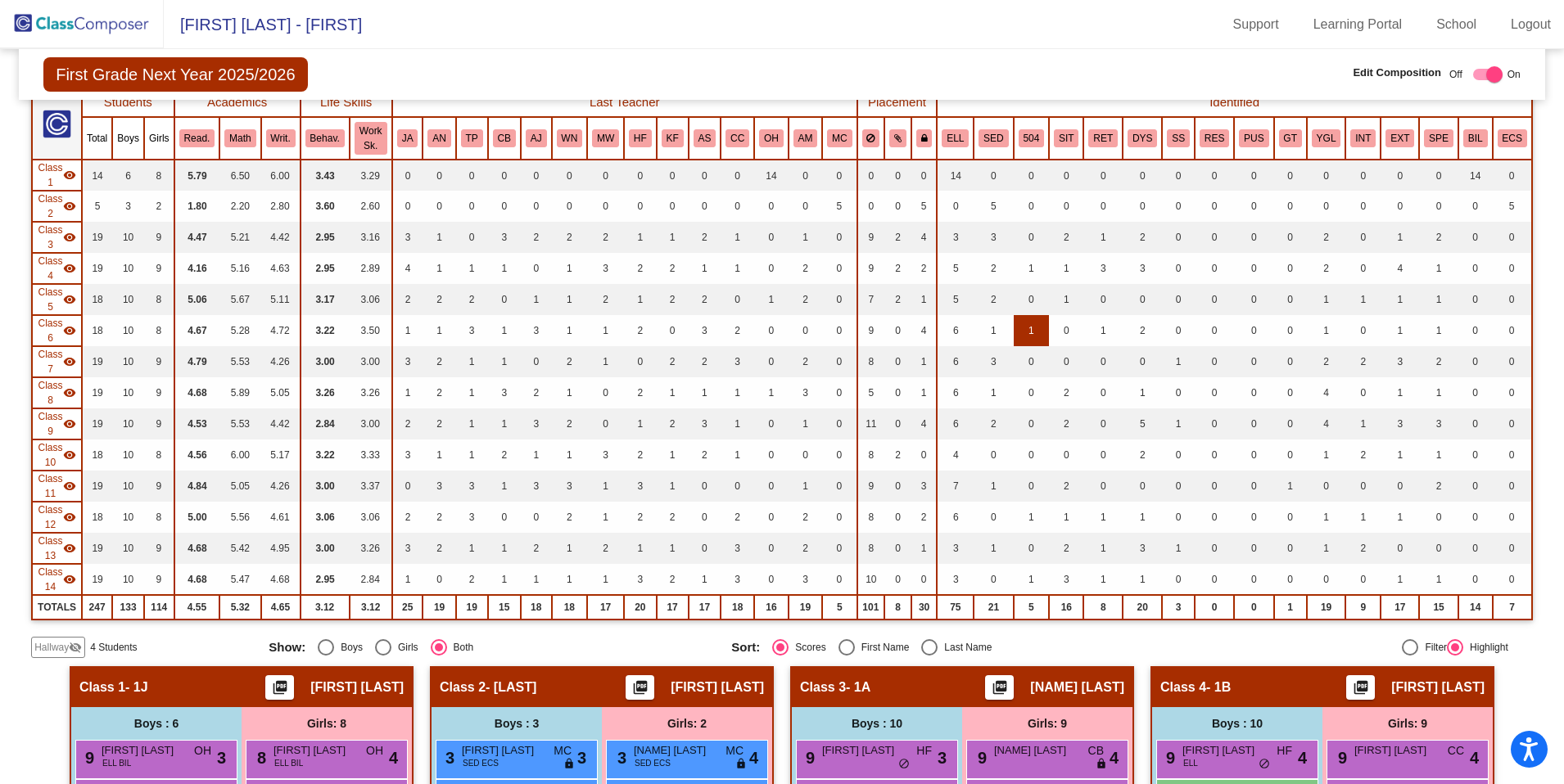 scroll, scrollTop: 125, scrollLeft: 0, axis: vertical 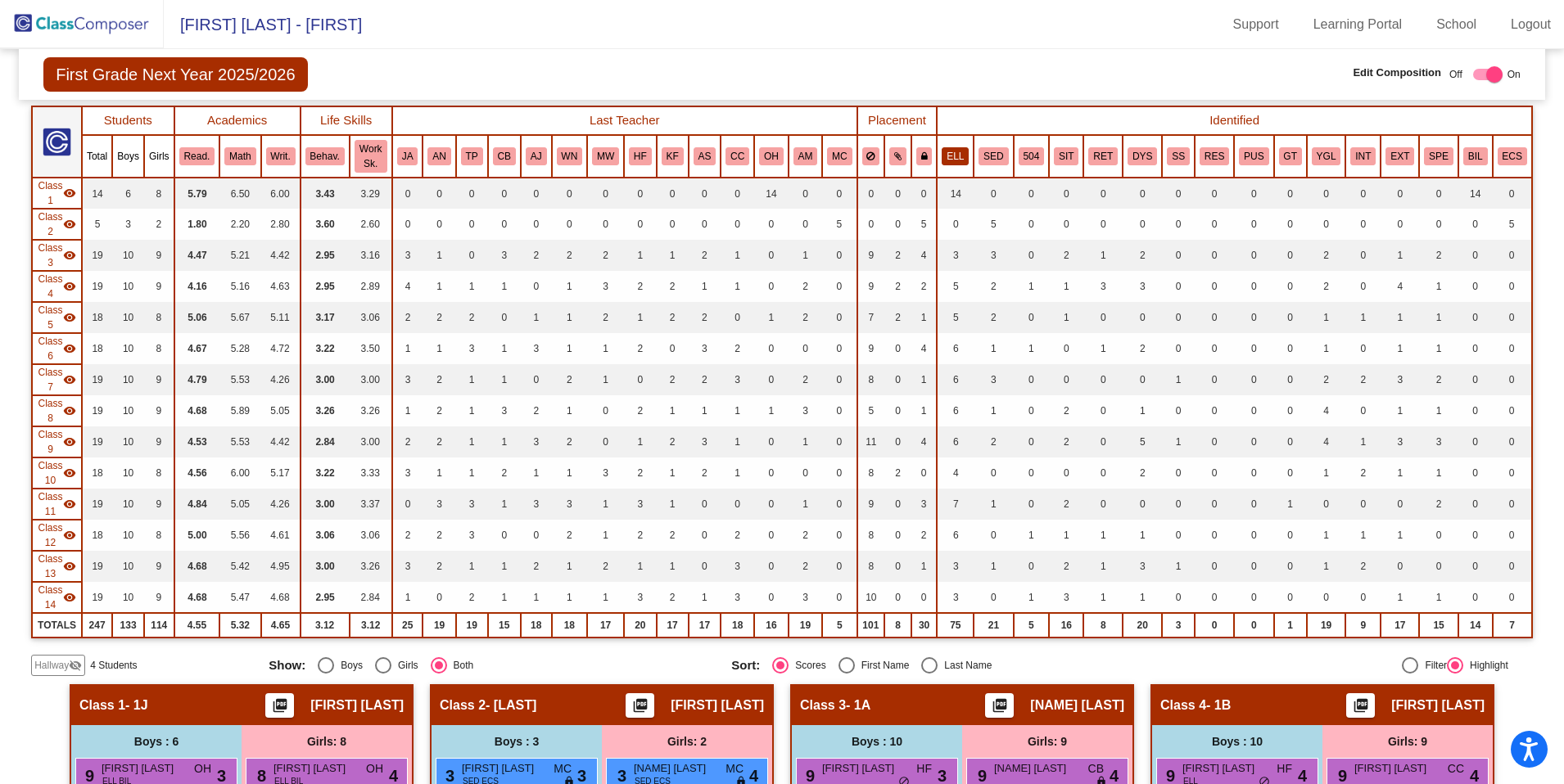 click on "ELL" 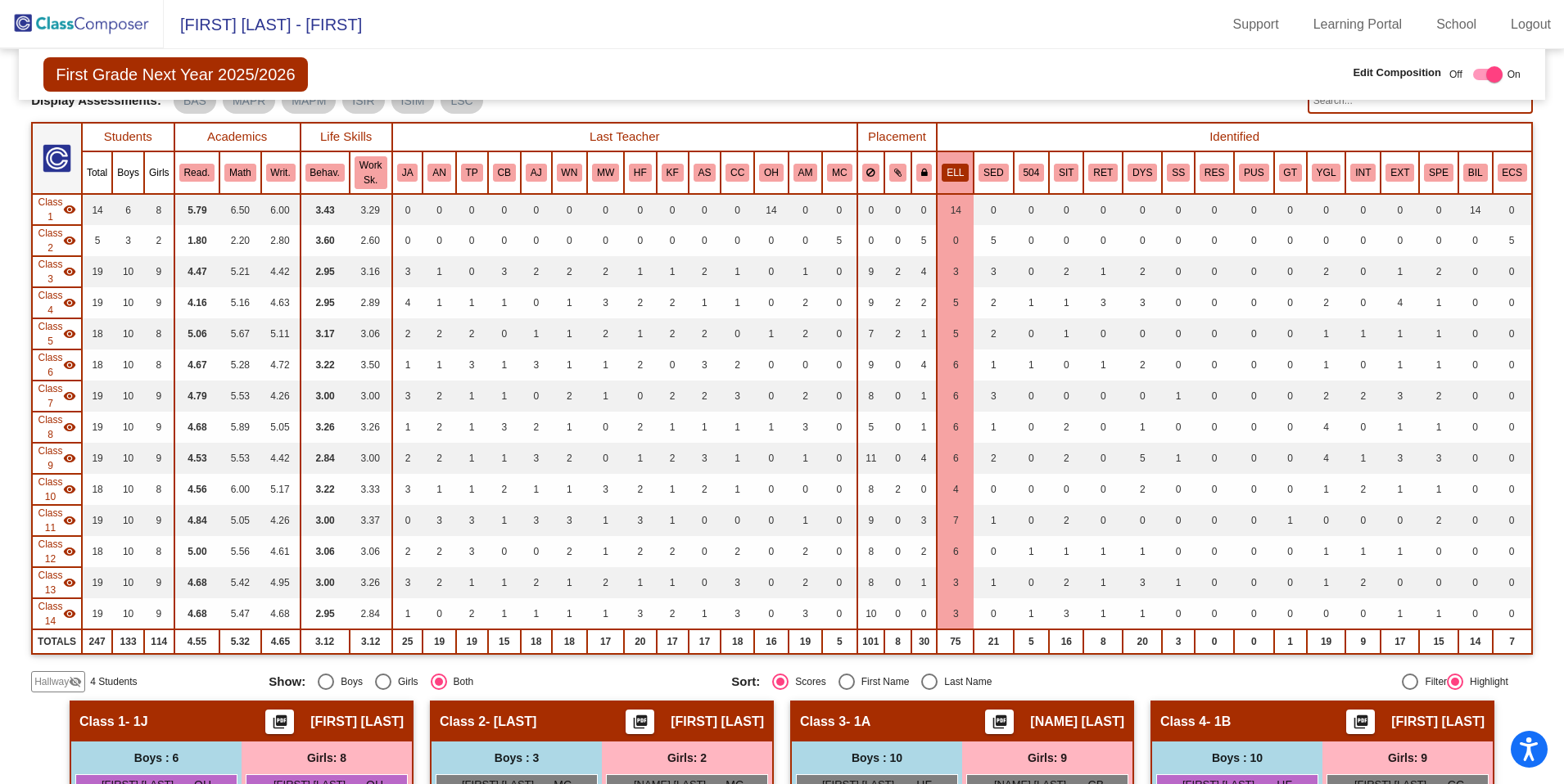 scroll, scrollTop: 0, scrollLeft: 0, axis: both 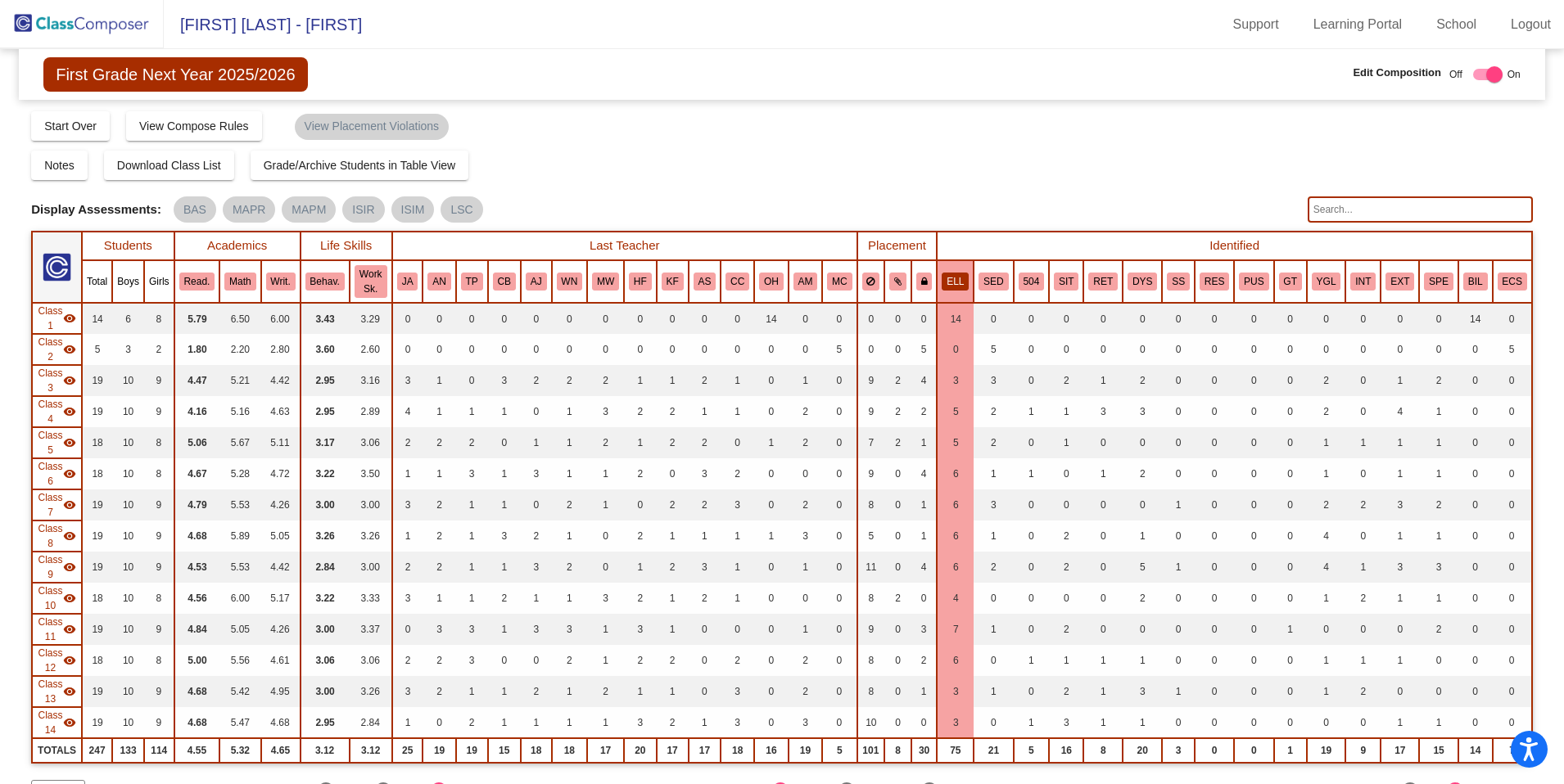 click 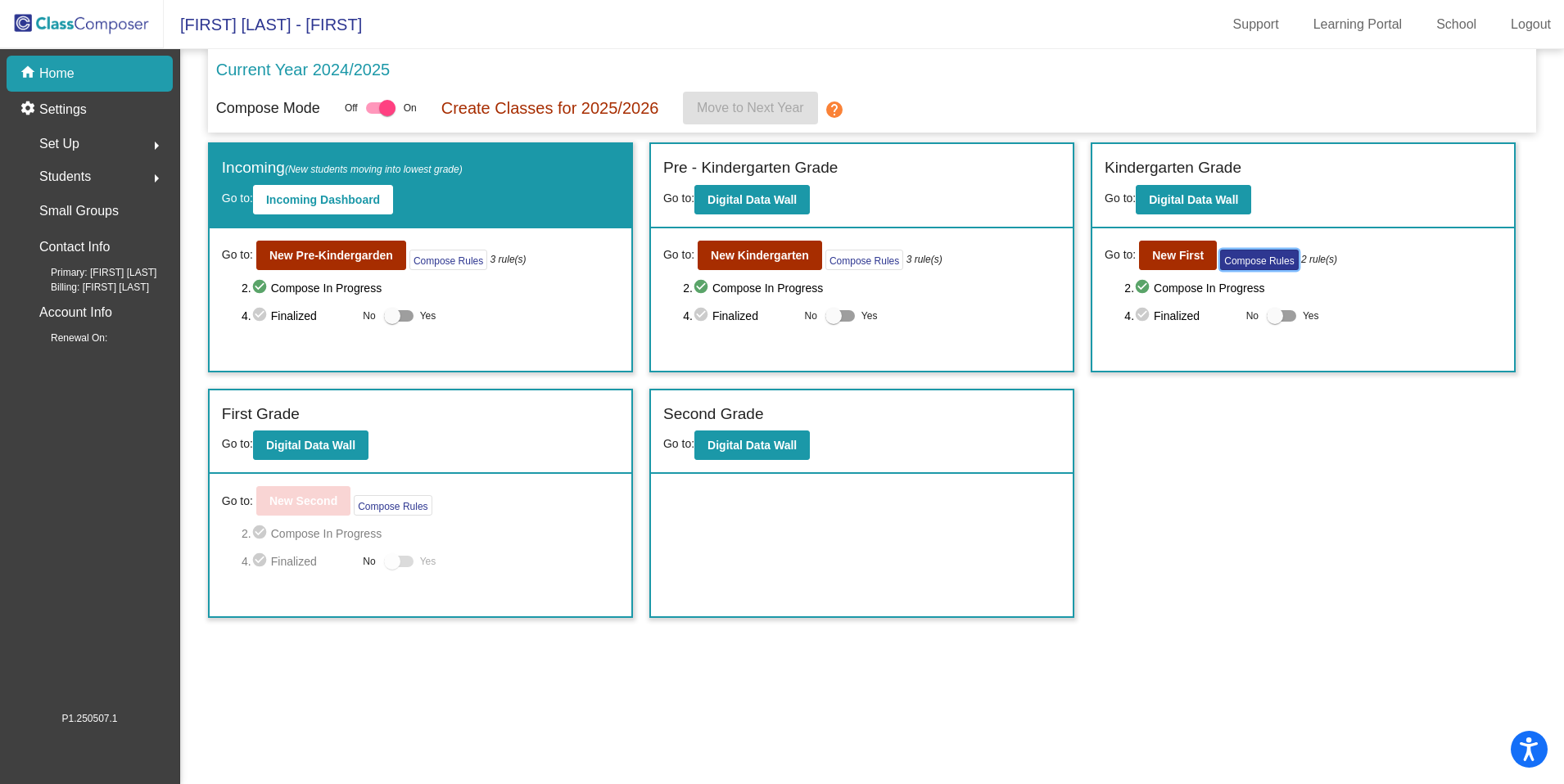 click on "Compose Rules" 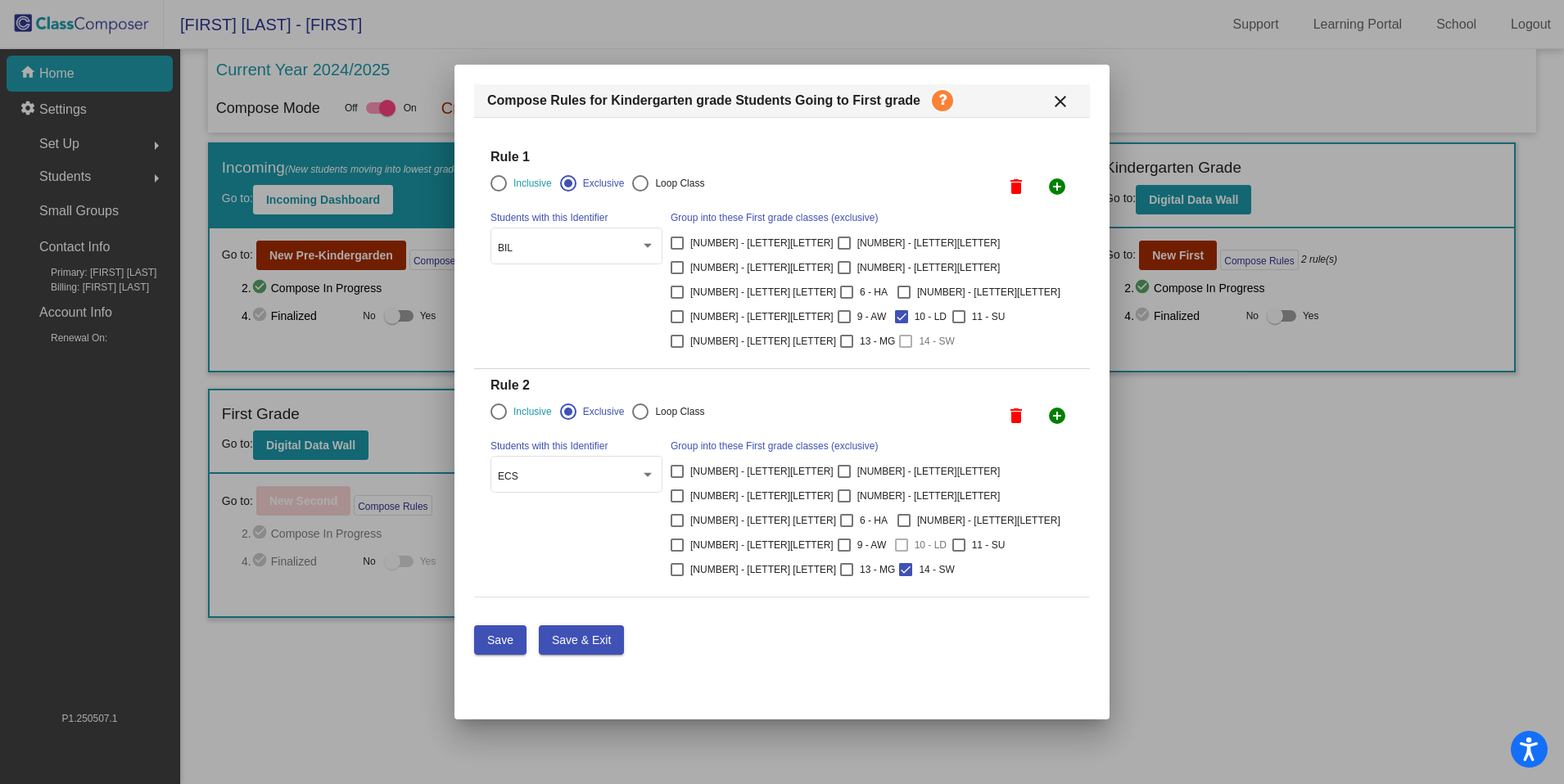 click on "add_circle" at bounding box center (1057, 187) 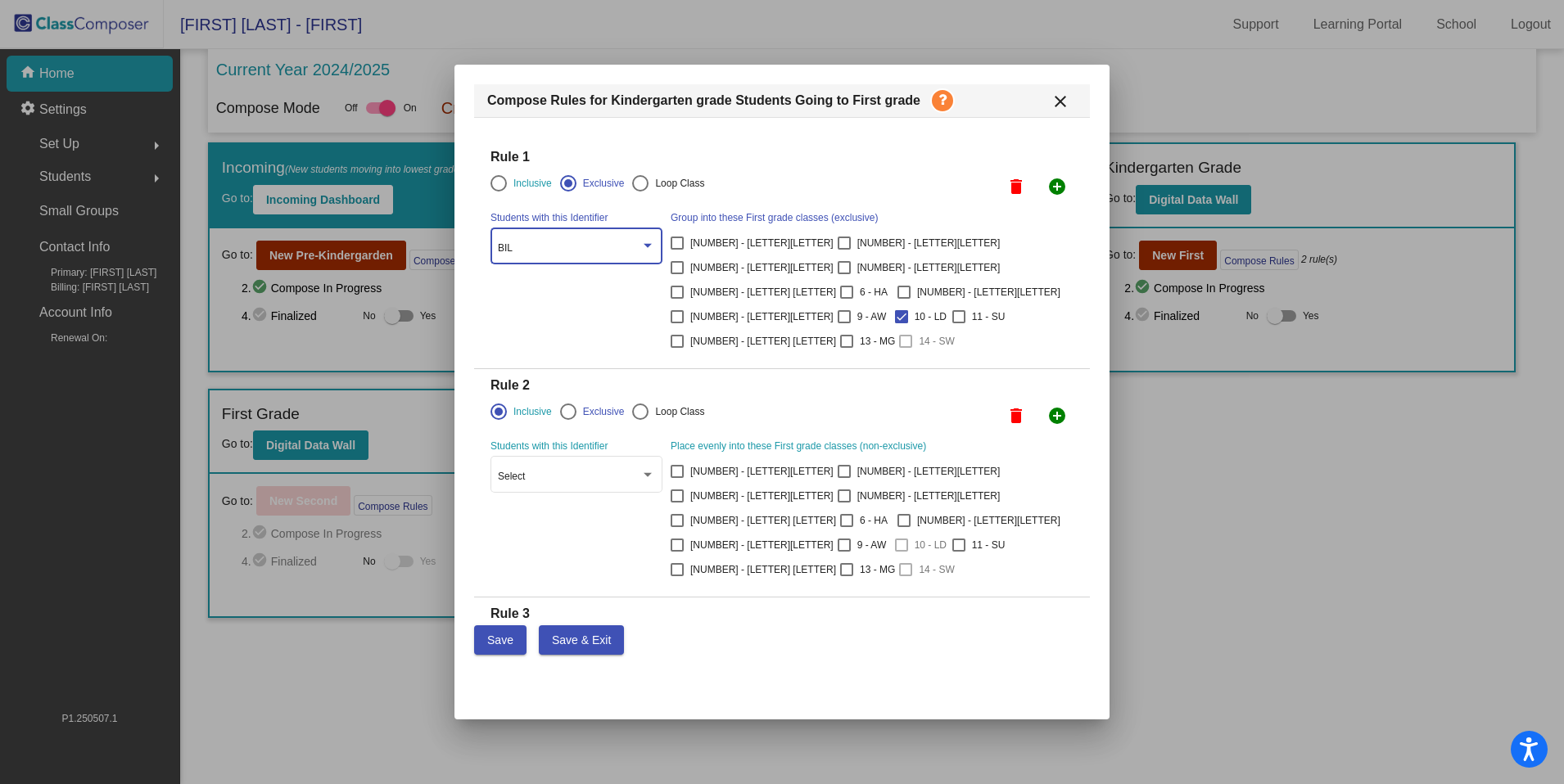click on "BIL" at bounding box center (569, 249) 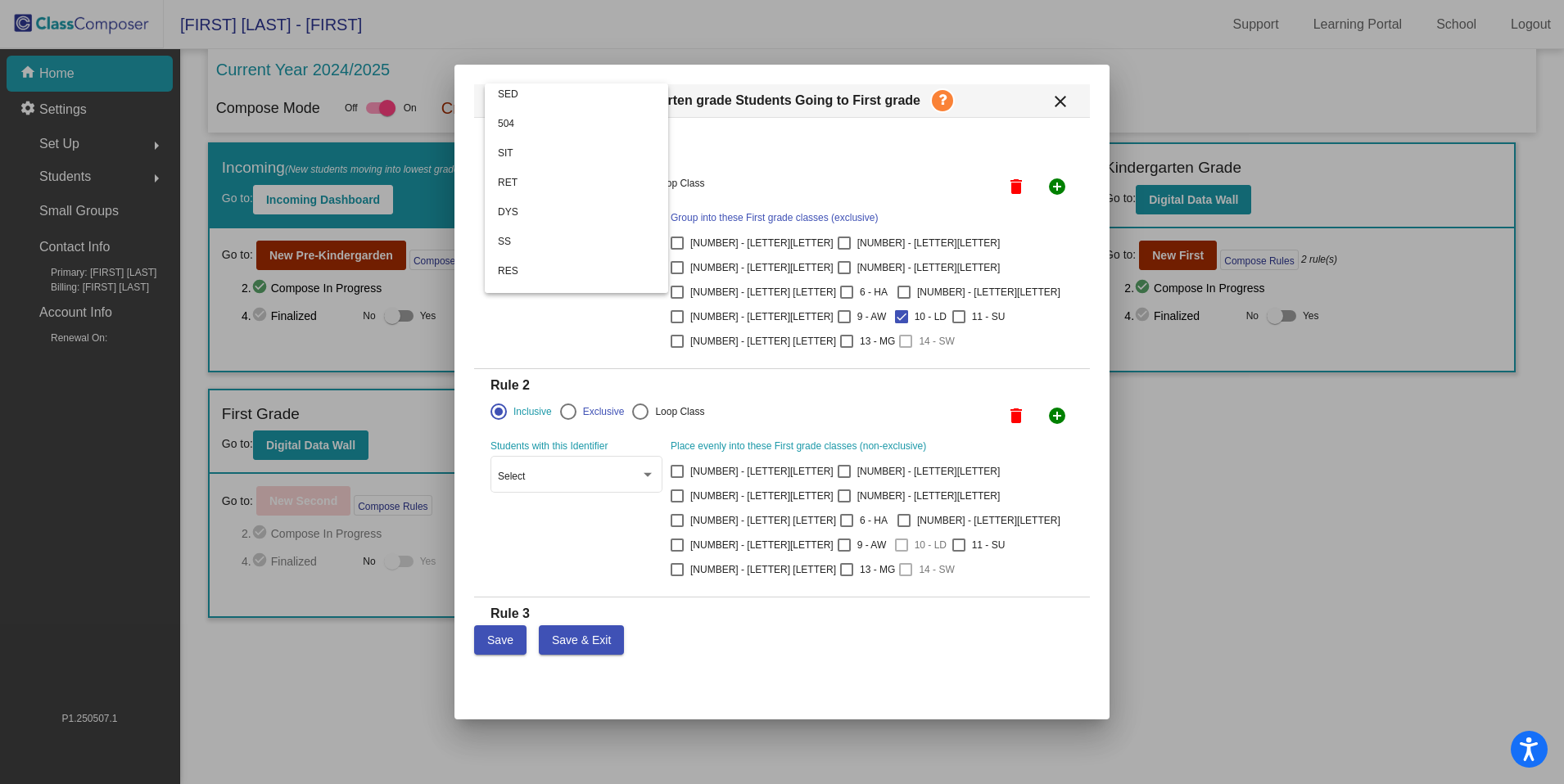 scroll, scrollTop: 0, scrollLeft: 0, axis: both 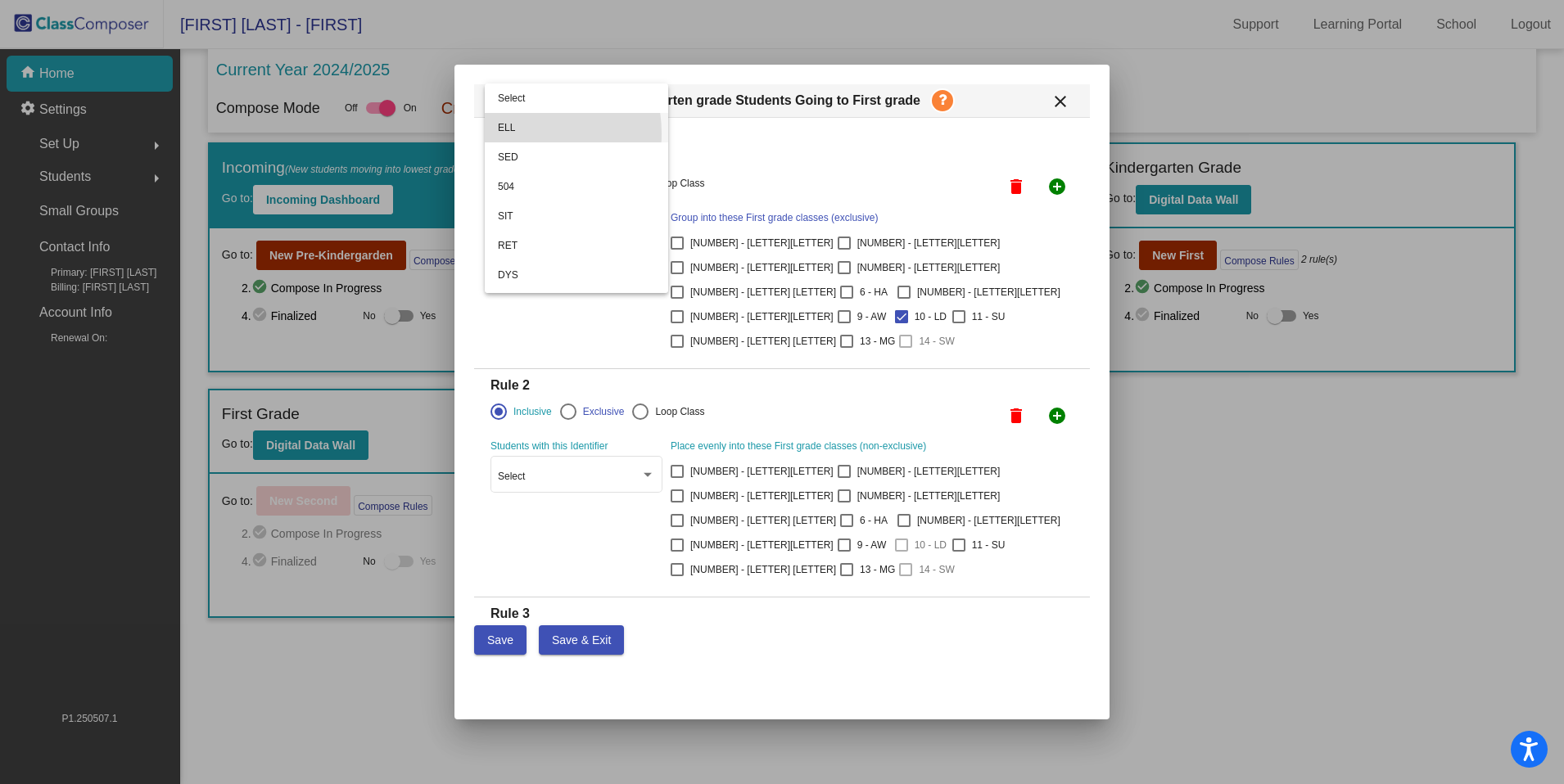 click on "ELL" at bounding box center (576, 128) 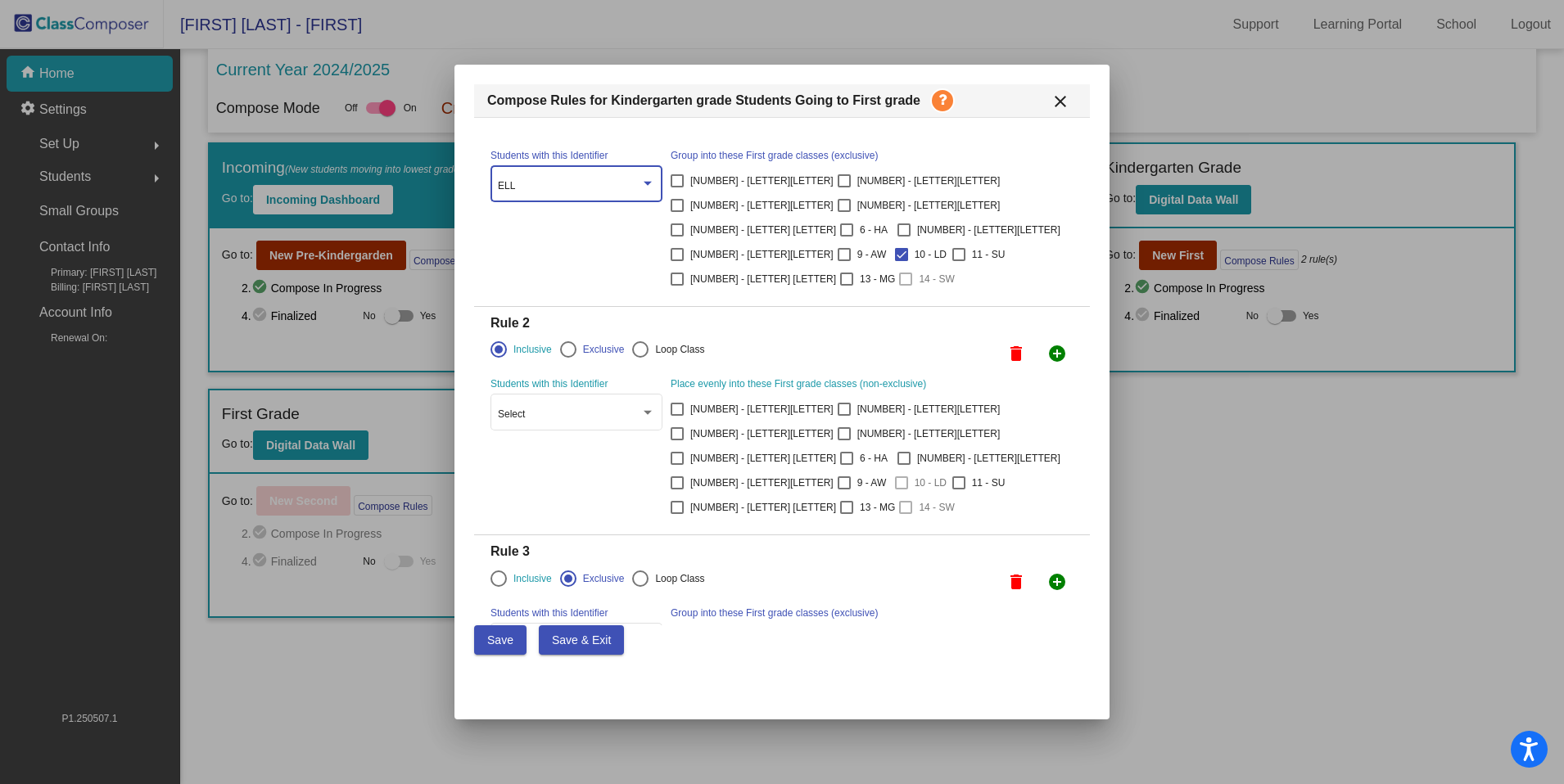 scroll, scrollTop: 0, scrollLeft: 0, axis: both 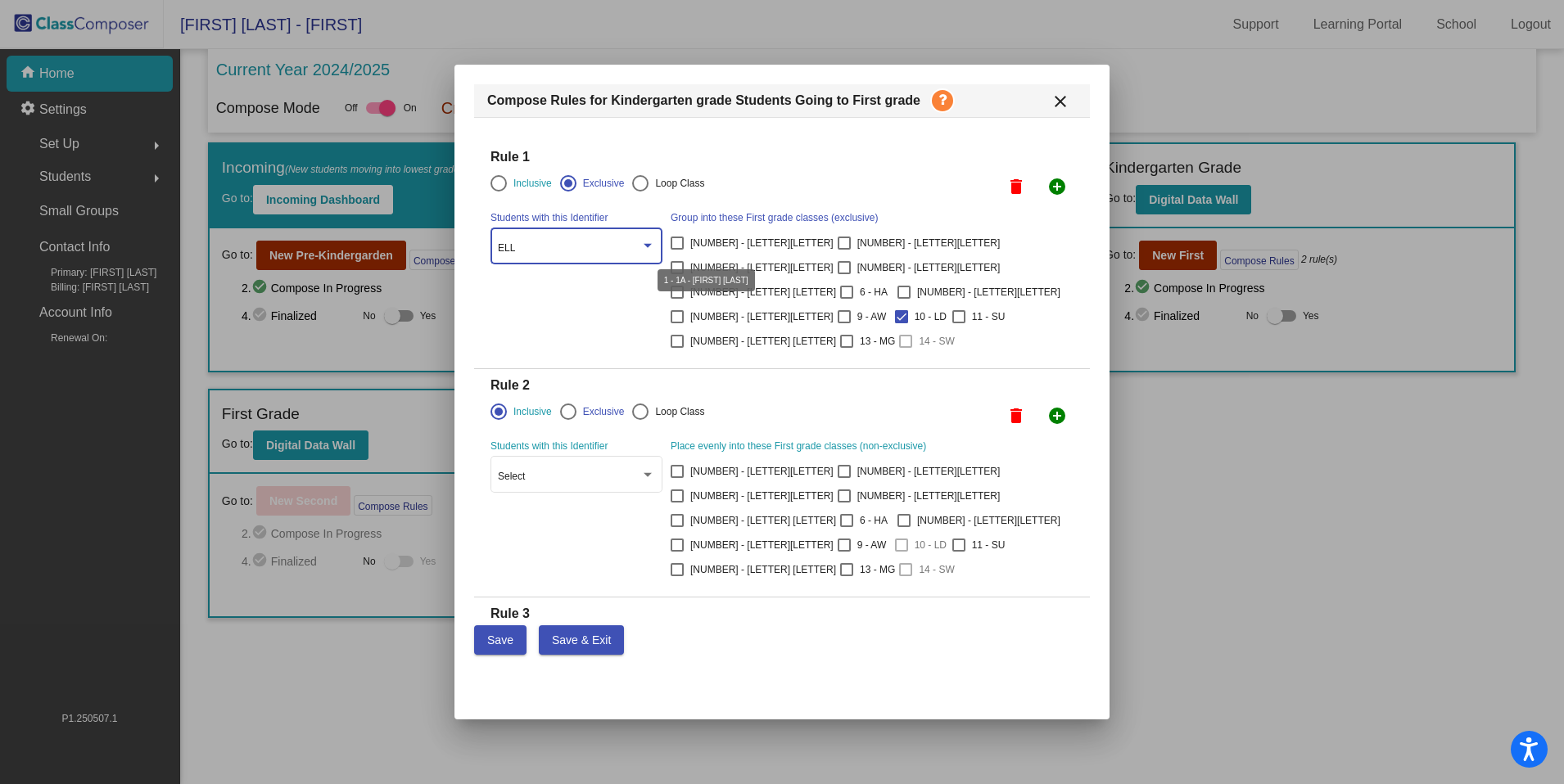 click at bounding box center (648, 246) 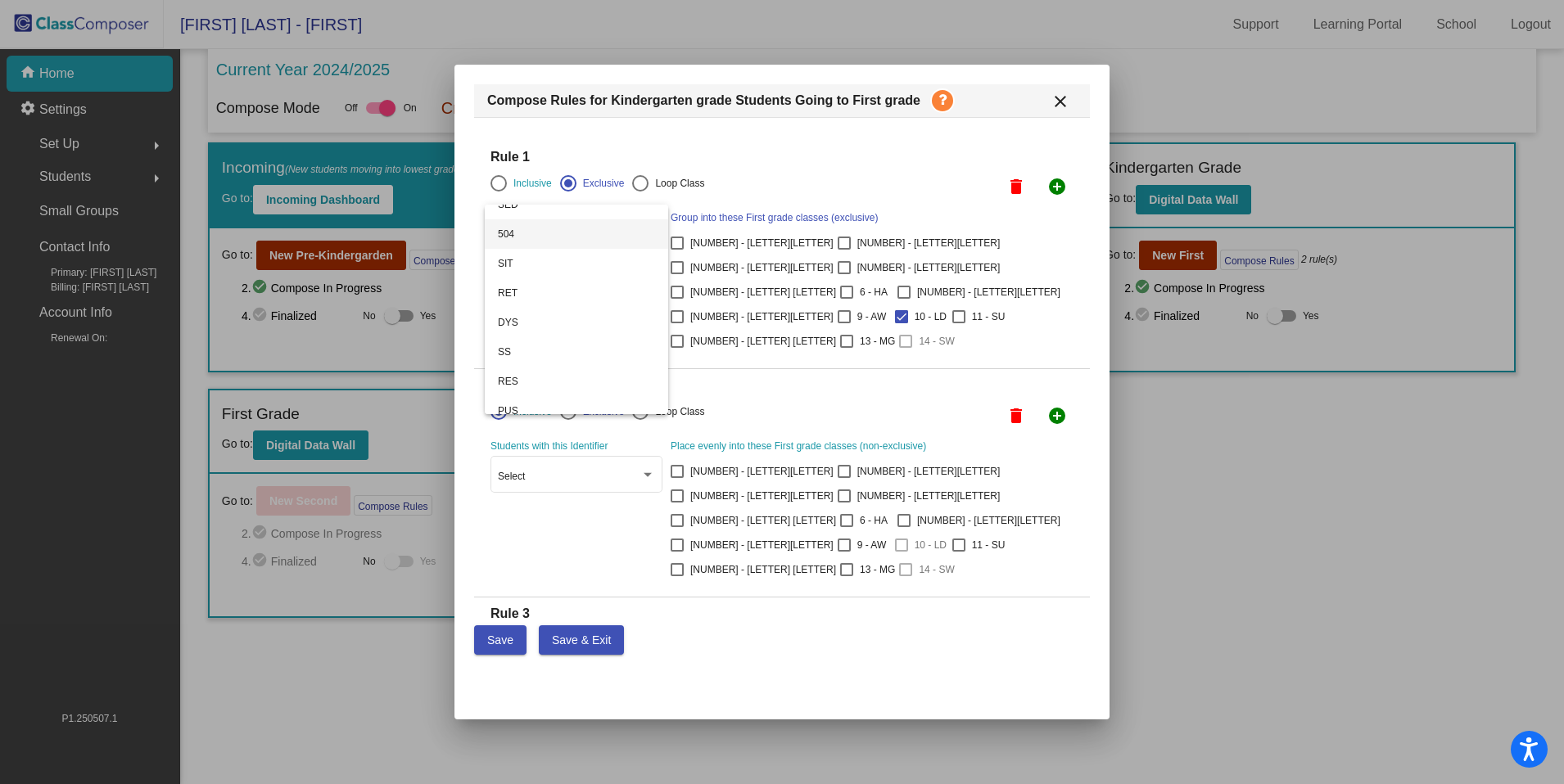 scroll, scrollTop: 188, scrollLeft: 0, axis: vertical 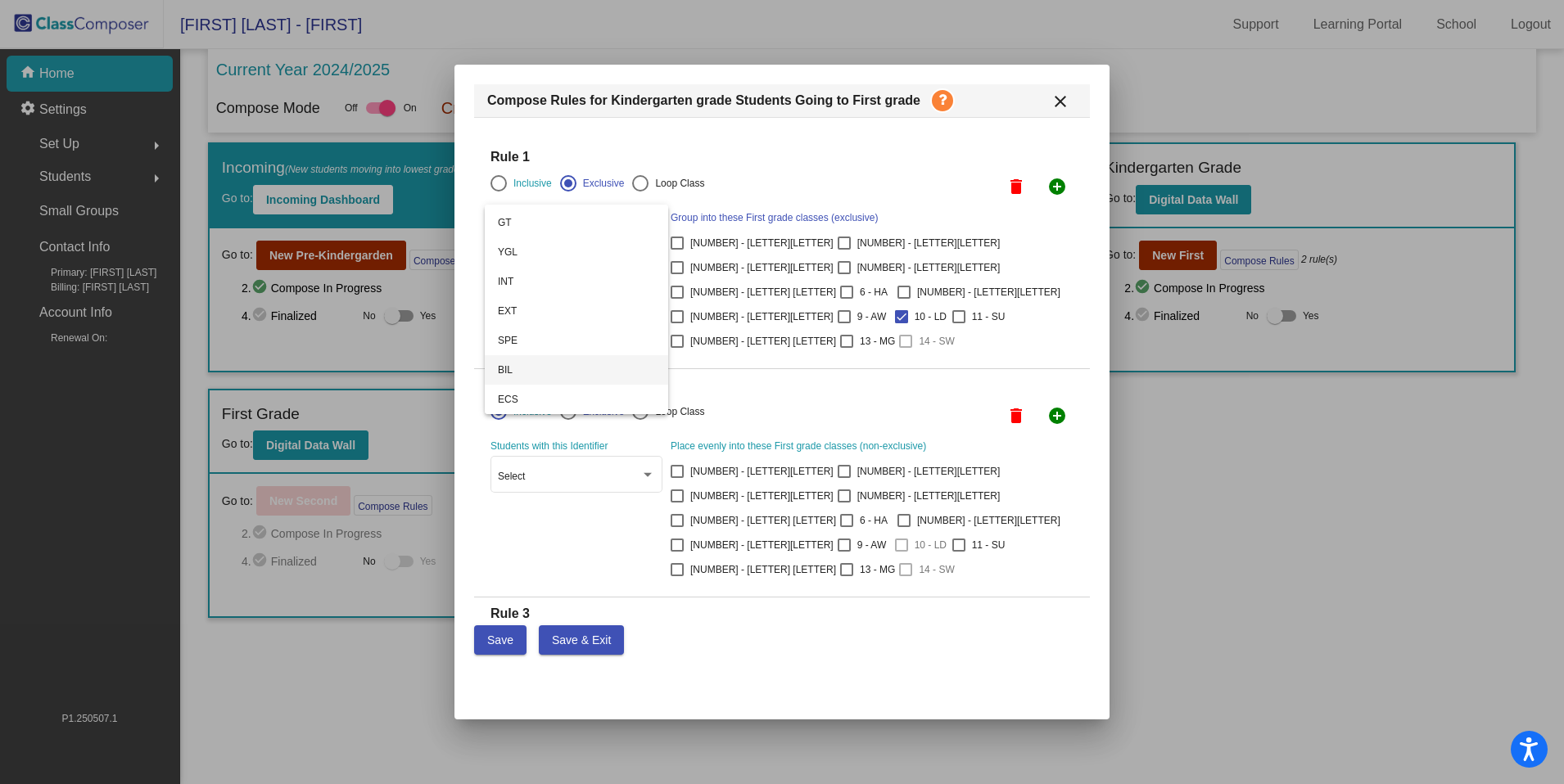 click on "BIL" at bounding box center (576, 370) 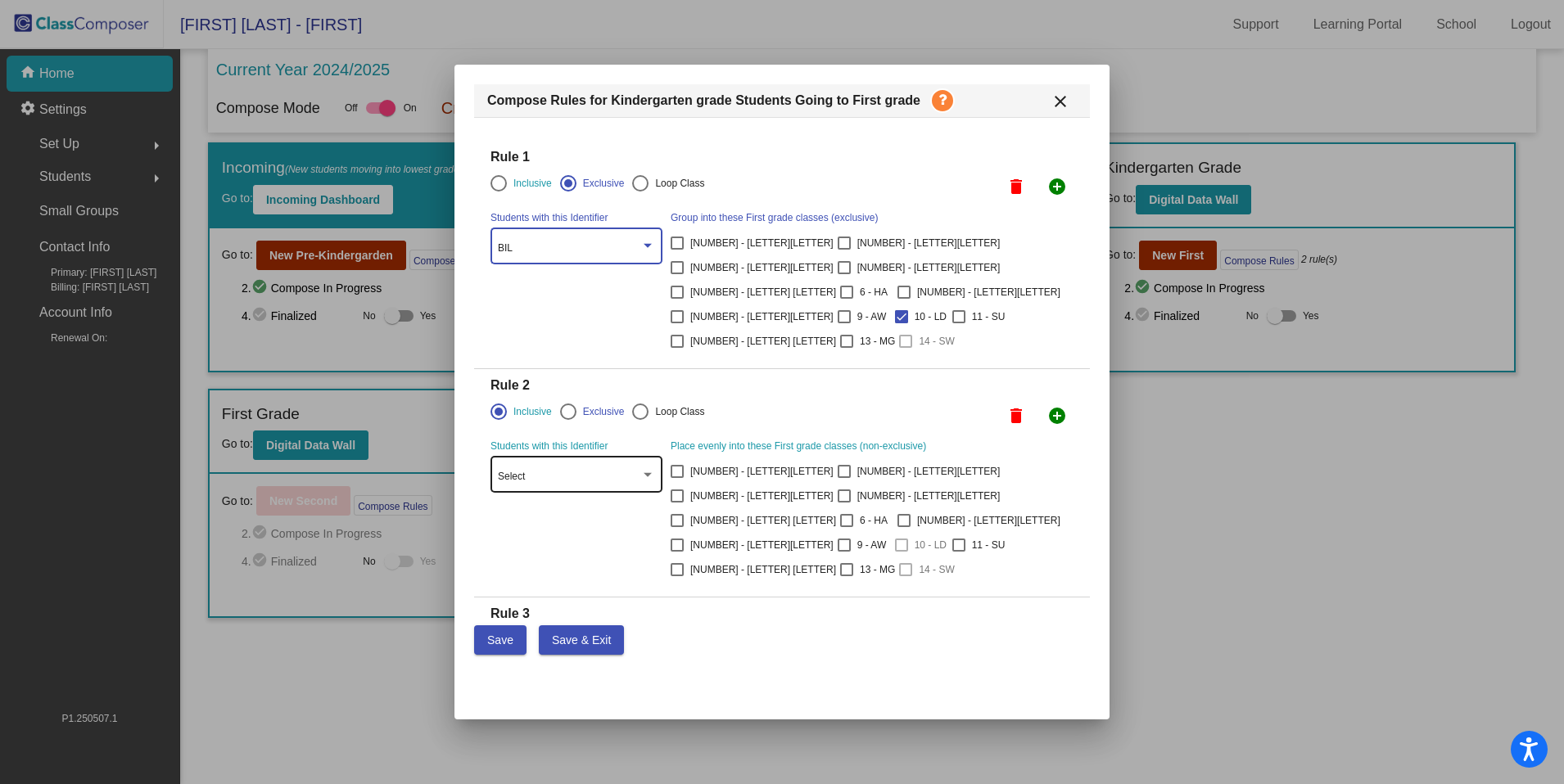 click on "Select" at bounding box center [569, 477] 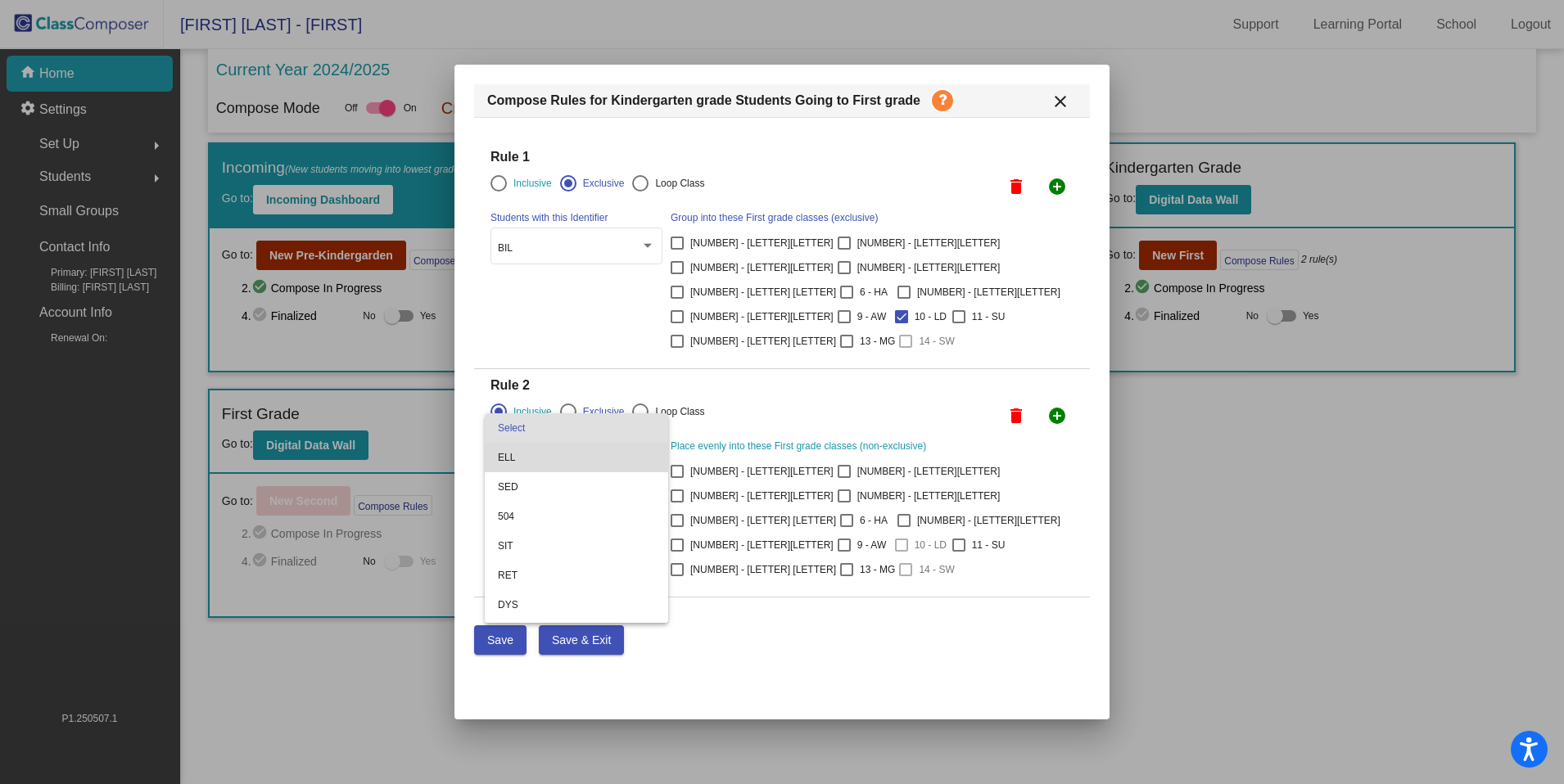 click on "ELL" at bounding box center [576, 457] 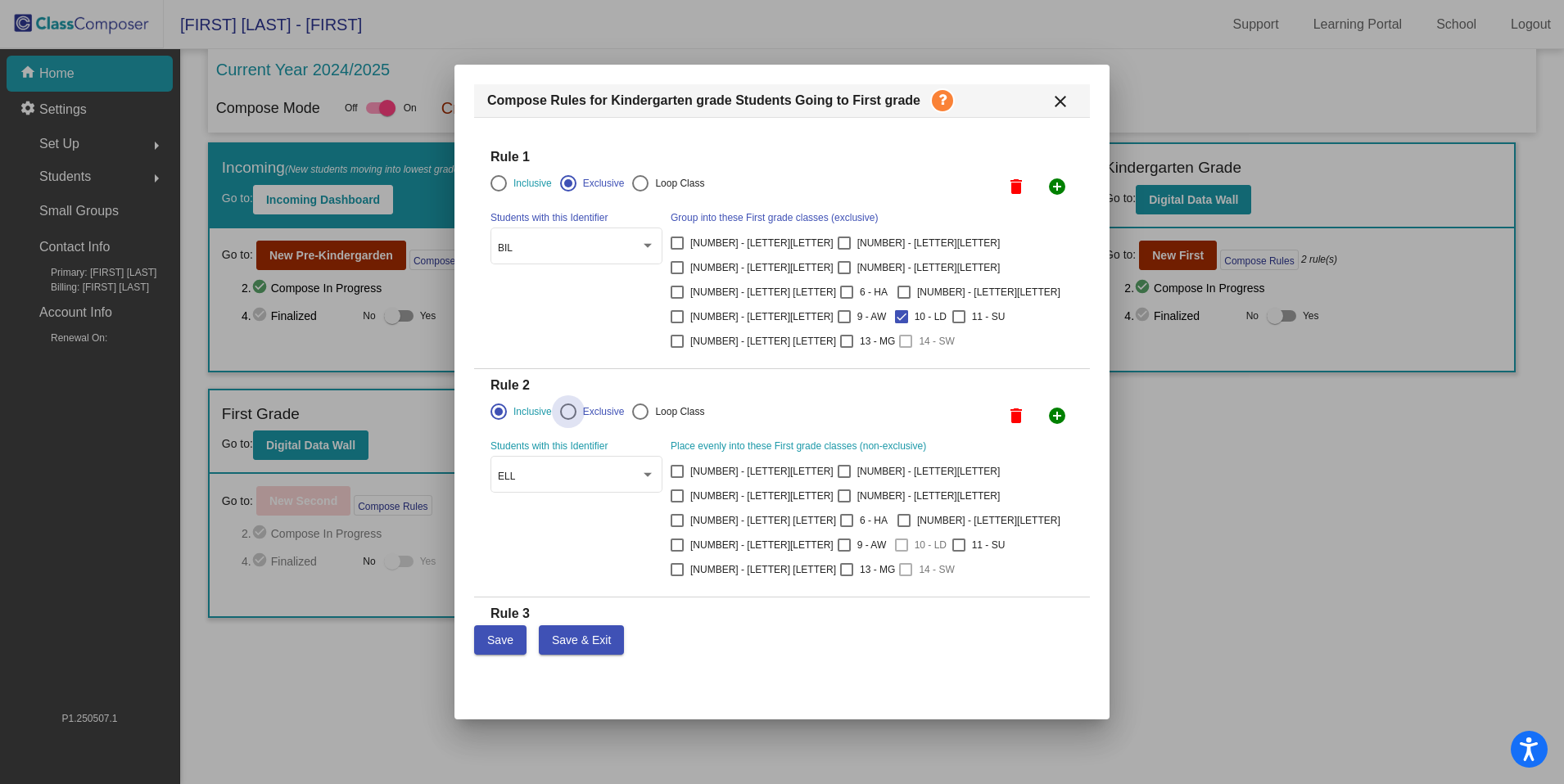 click at bounding box center [568, 412] 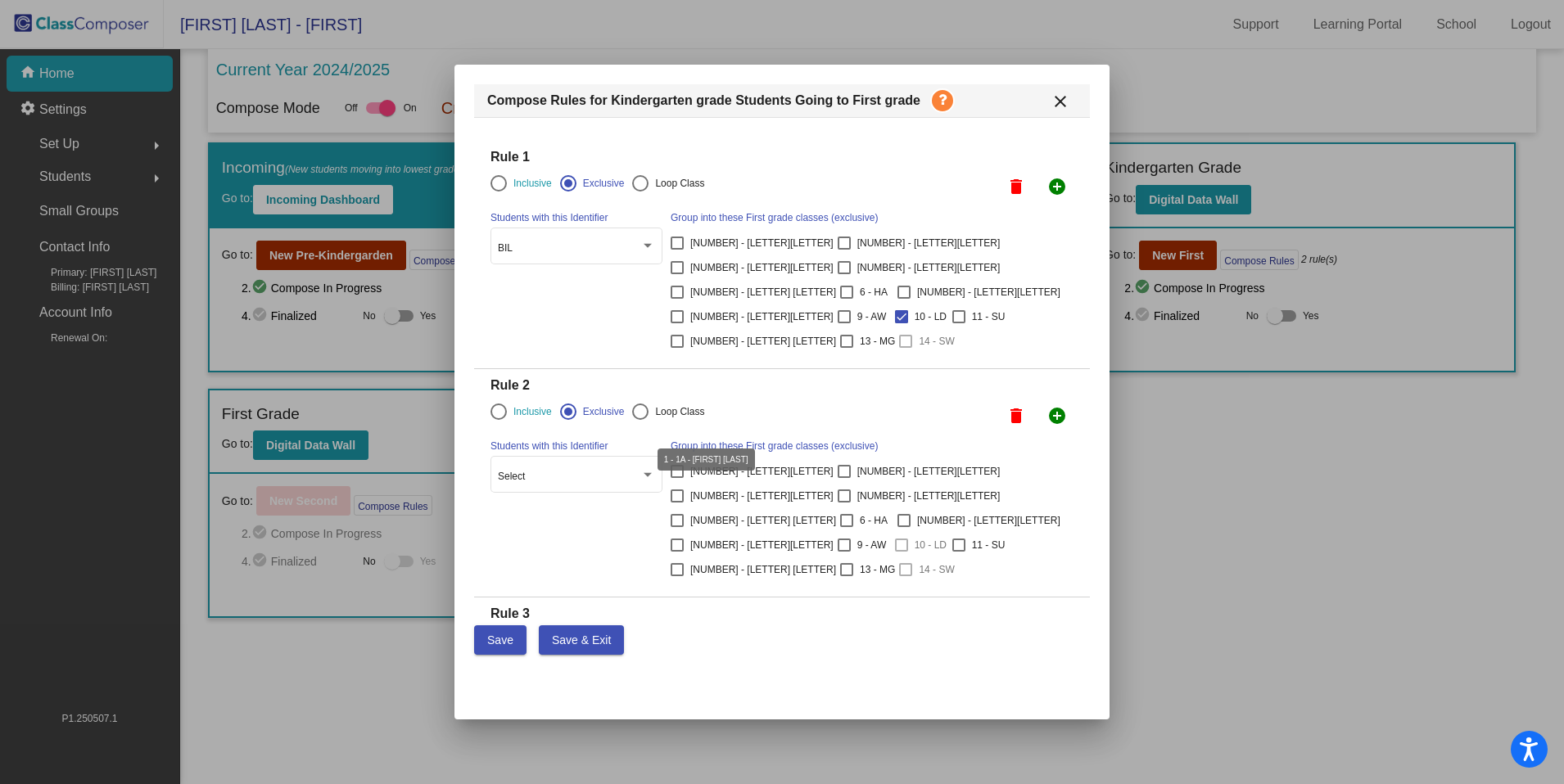 click at bounding box center (677, 471) 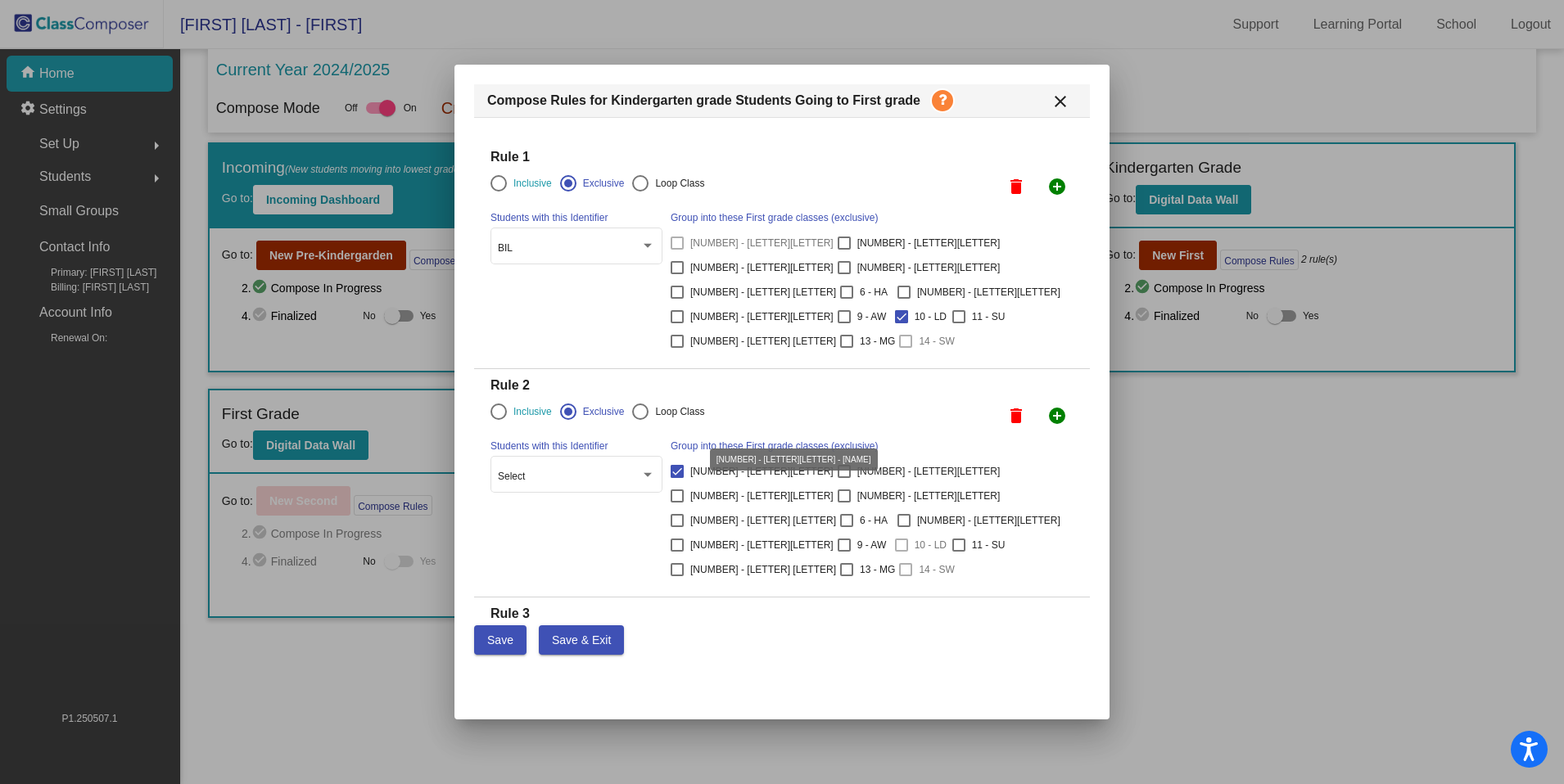 click at bounding box center (844, 471) 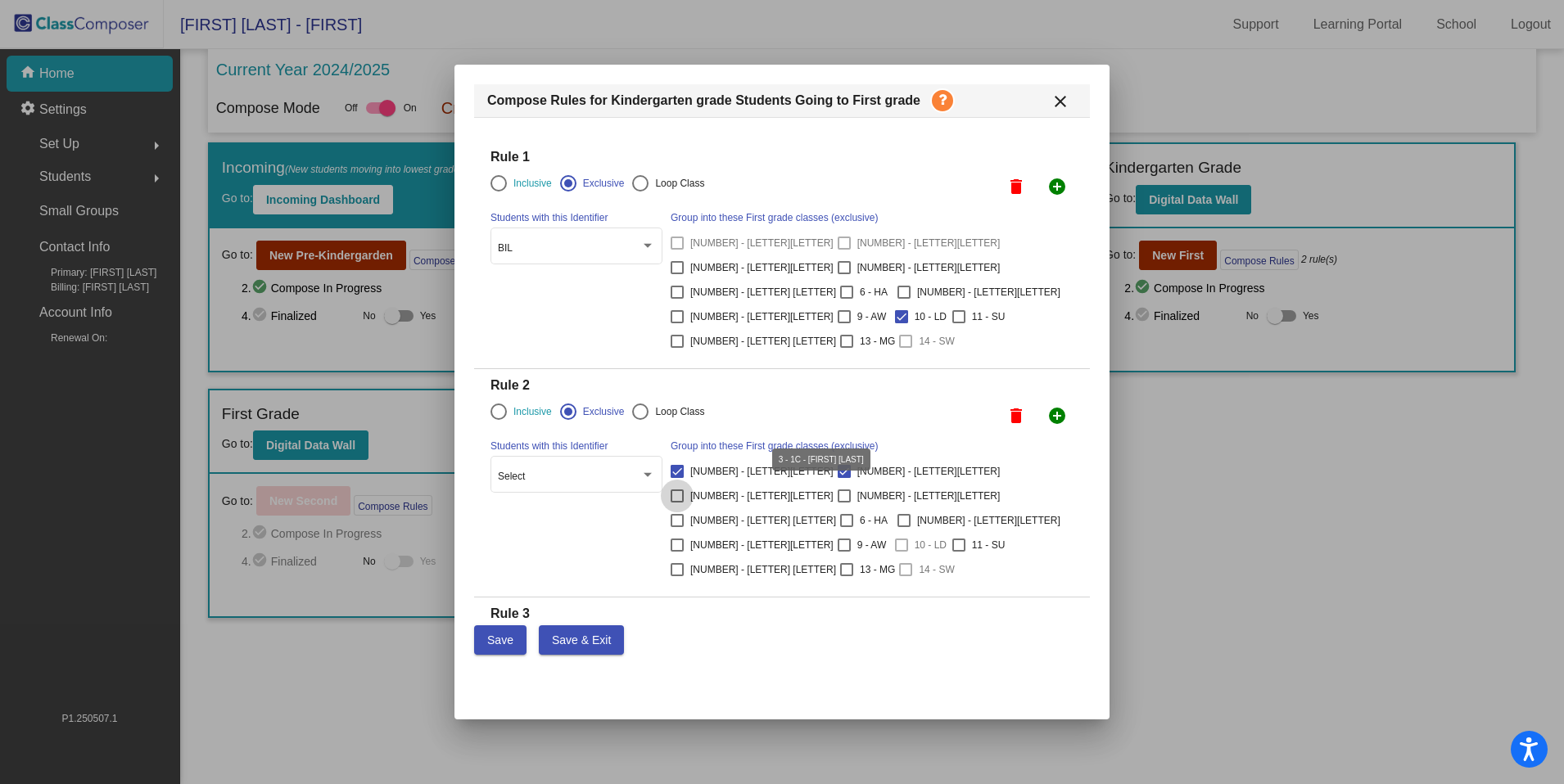 click at bounding box center [677, 496] 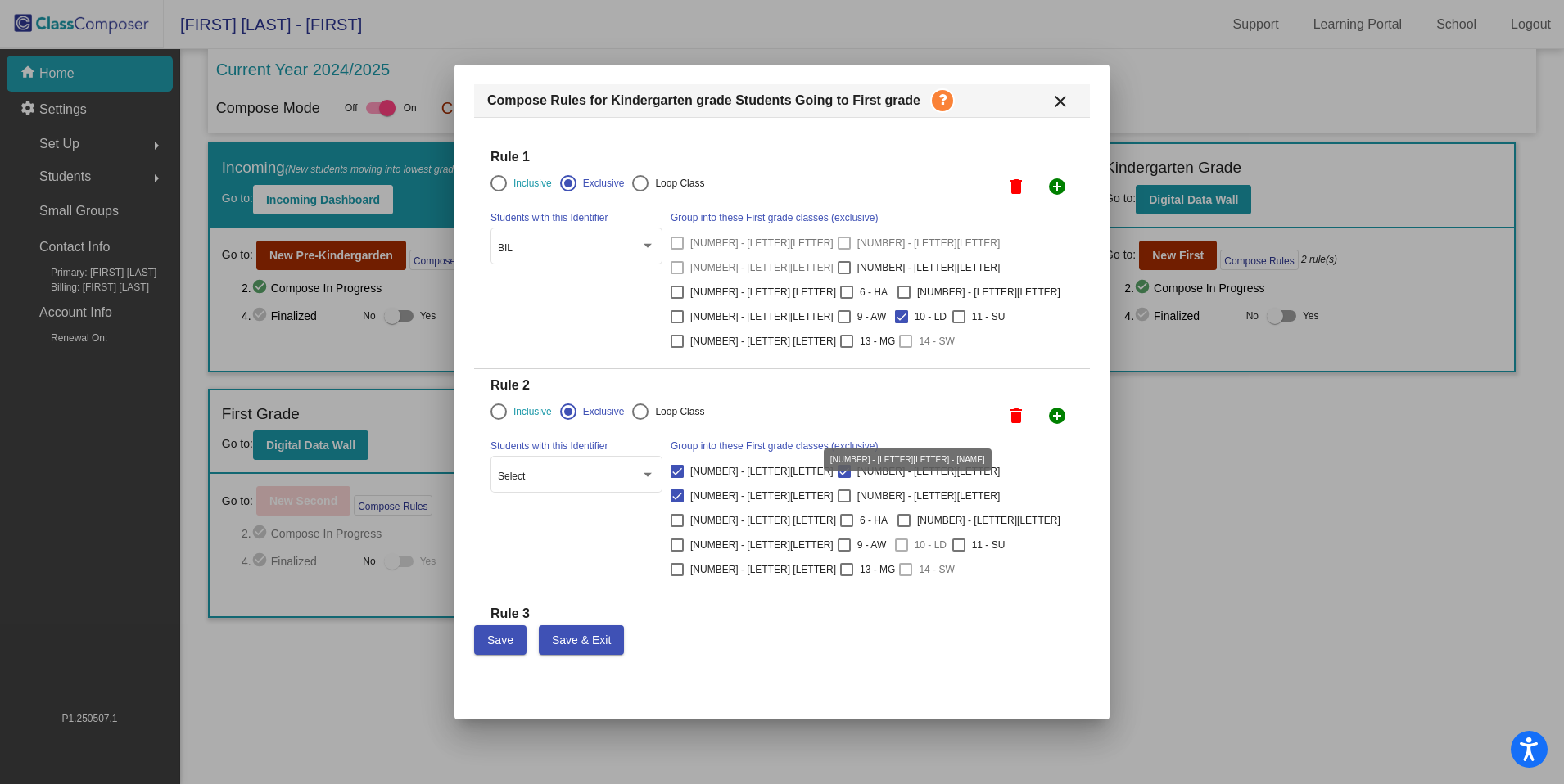 click at bounding box center [844, 496] 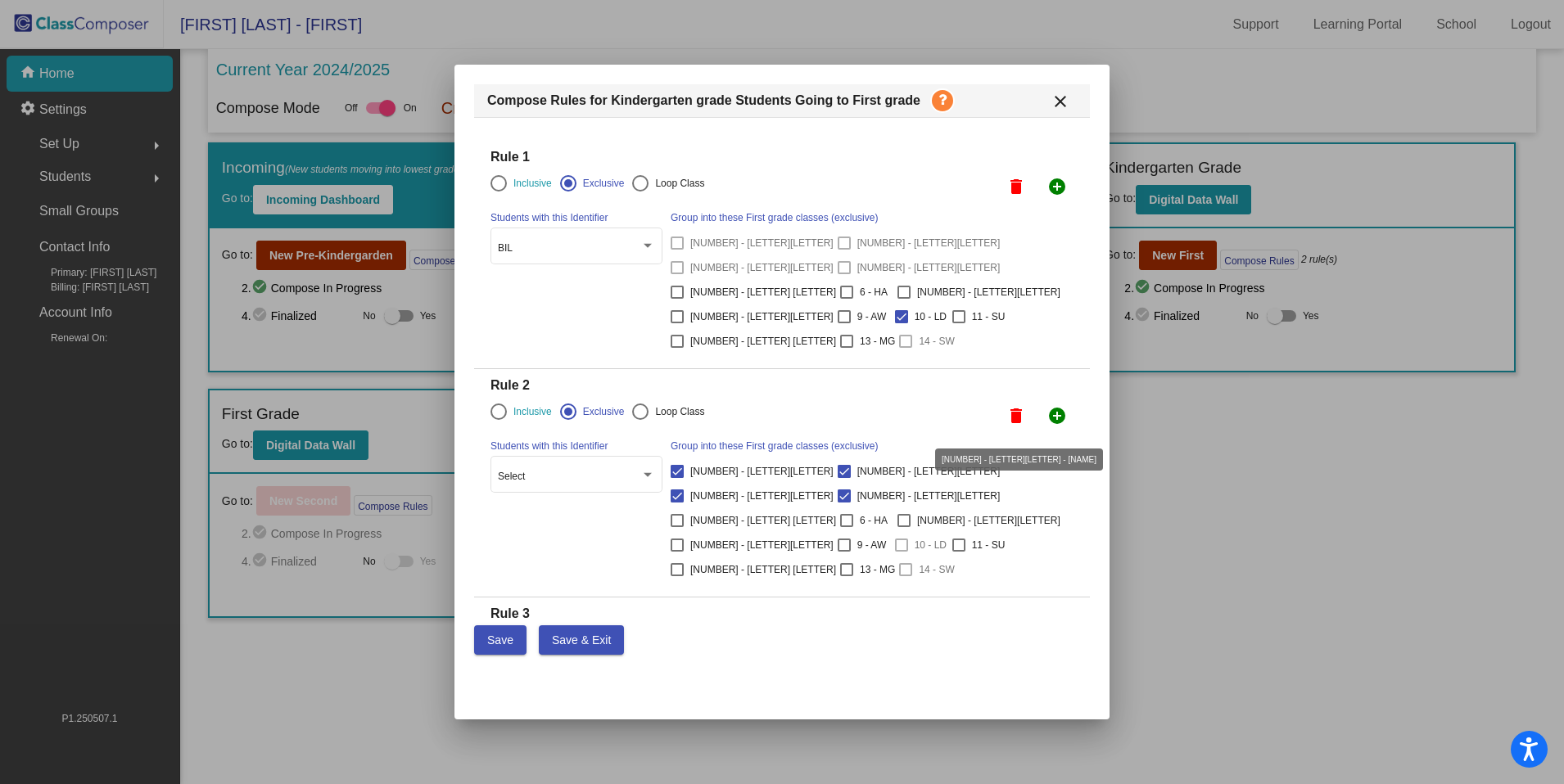 click at bounding box center (847, 520) 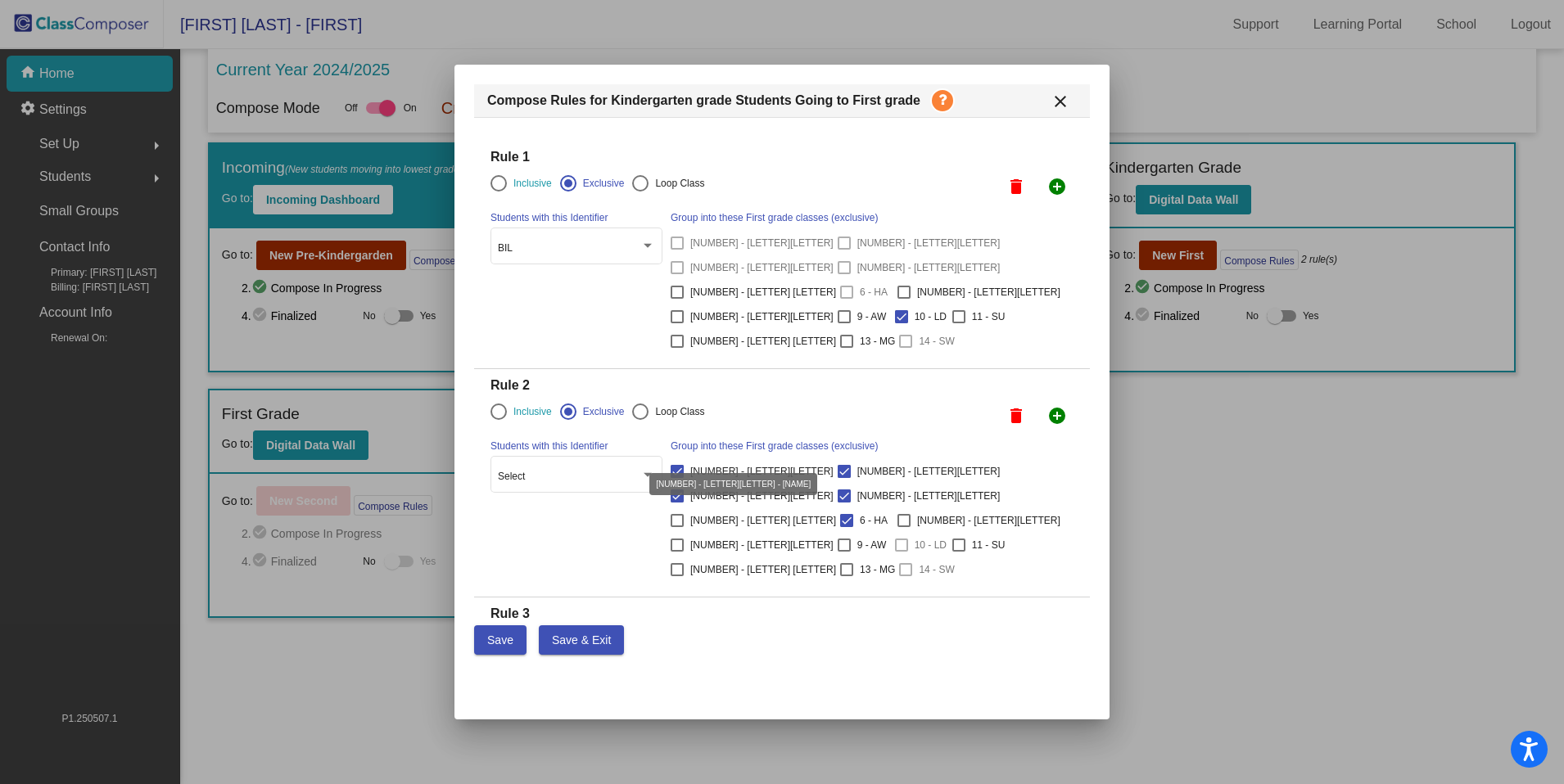click at bounding box center [904, 520] 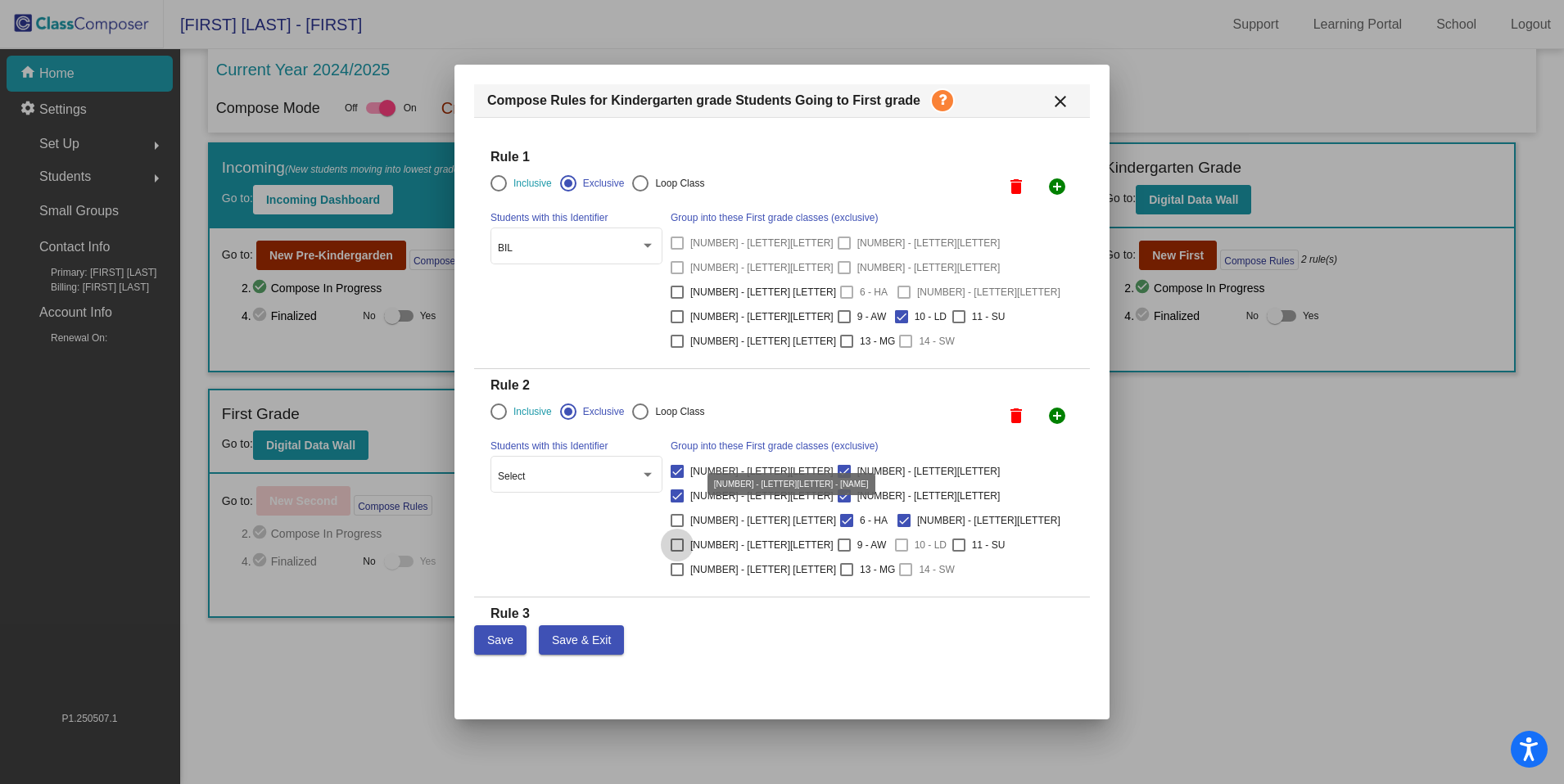 click on "8 - KI" at bounding box center (752, 545) 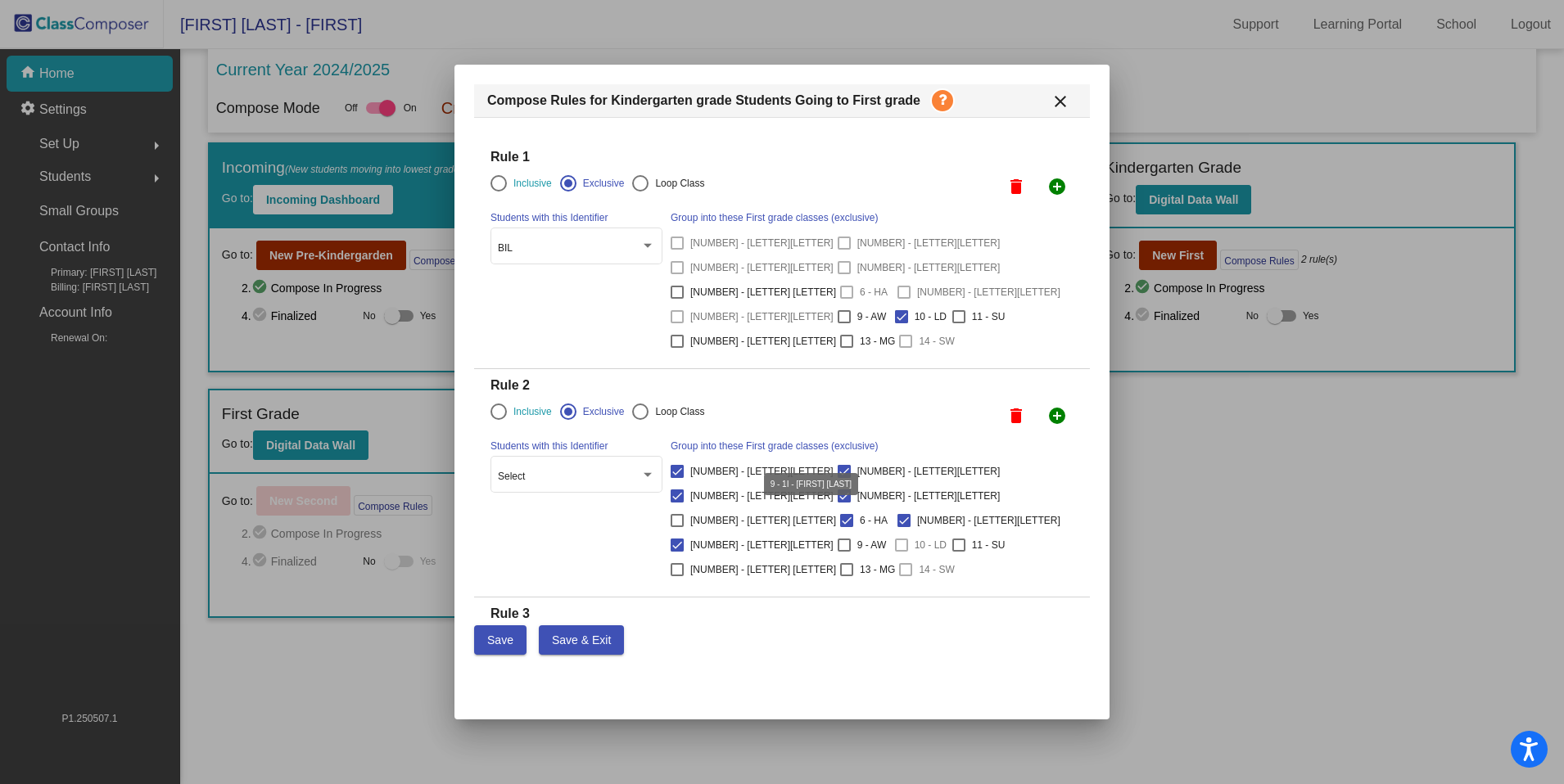 click on "9 - AW" at bounding box center [862, 545] 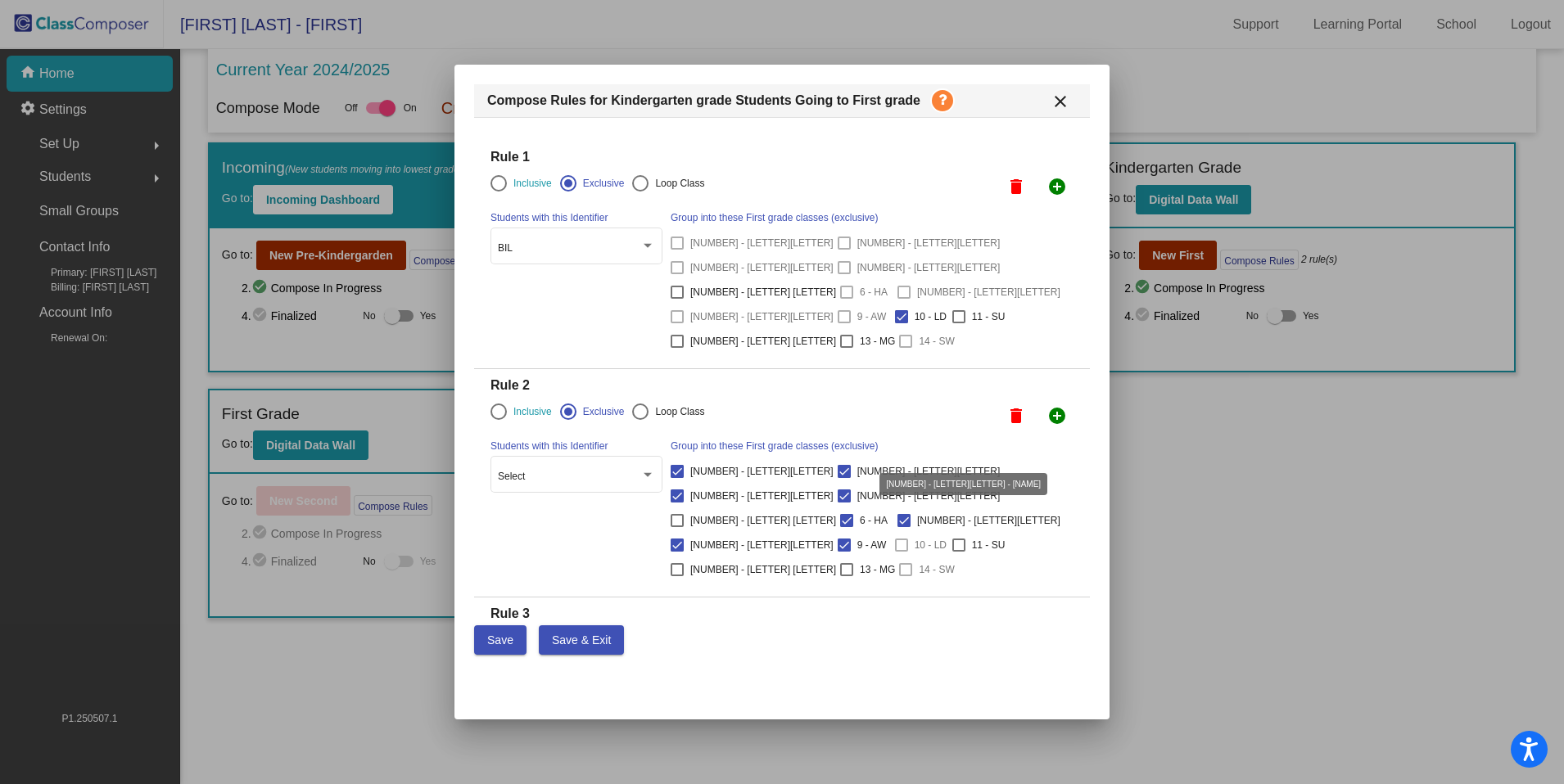 click at bounding box center (959, 545) 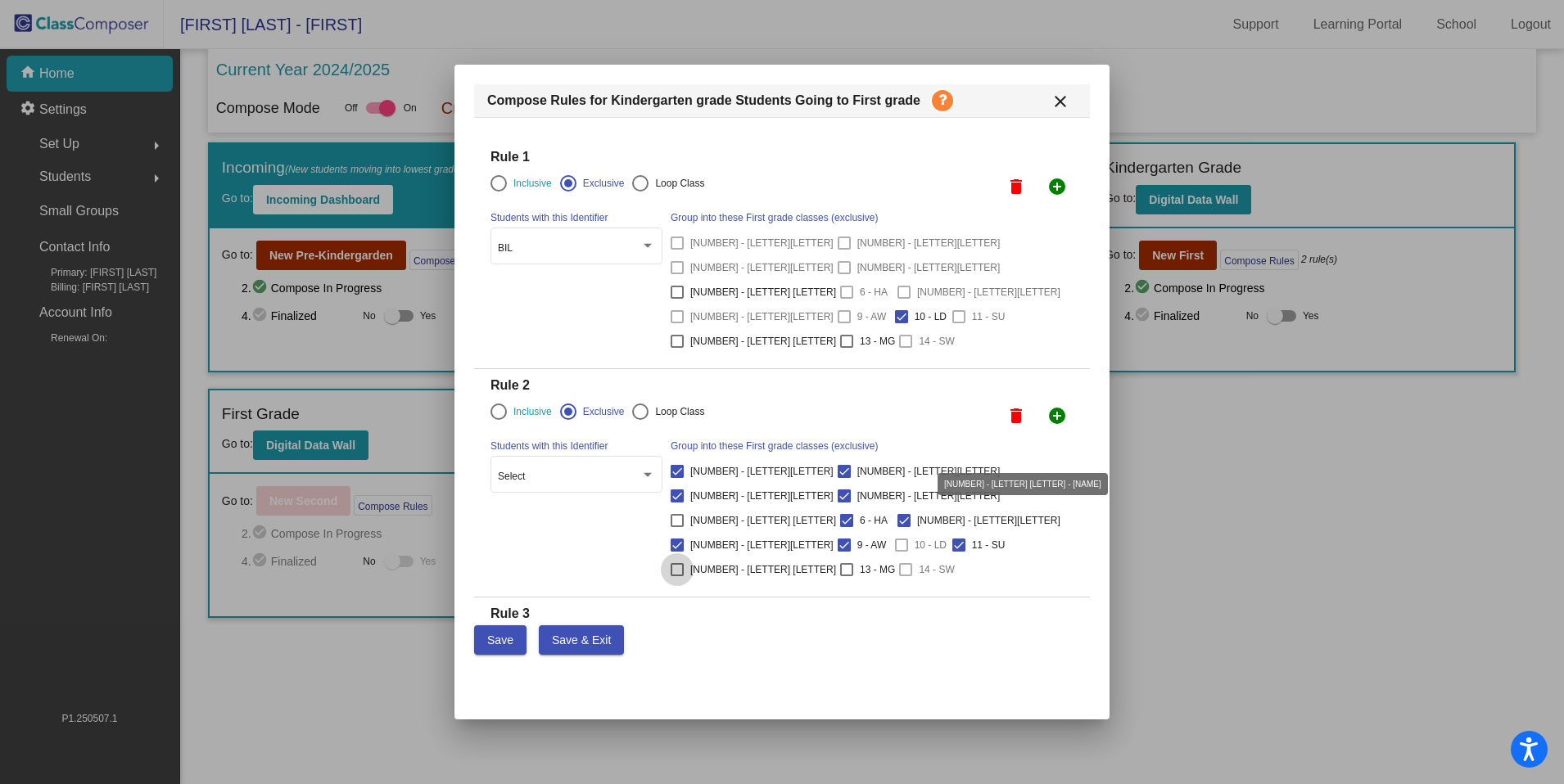 click at bounding box center [677, 570] 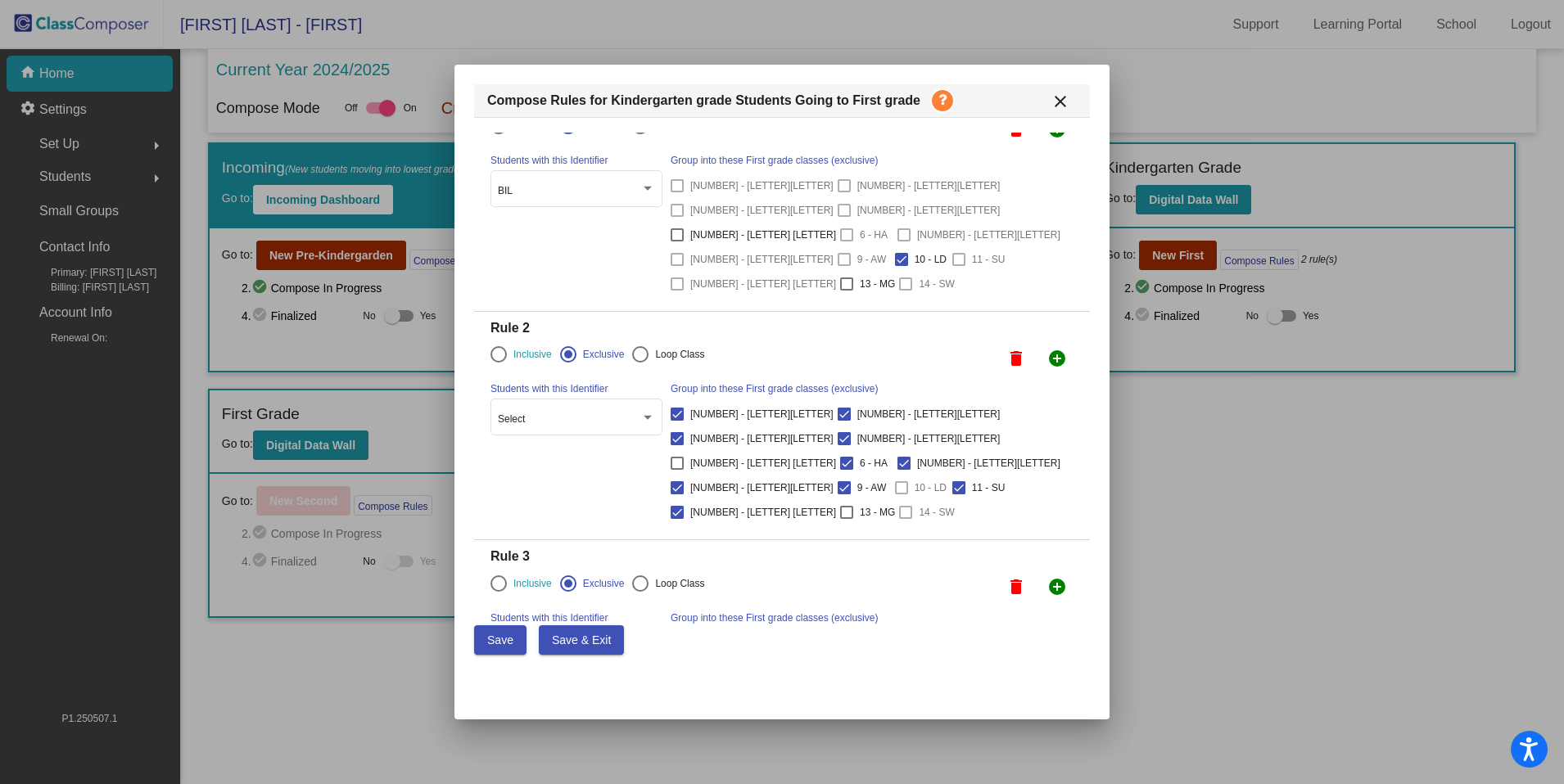 scroll, scrollTop: 62, scrollLeft: 0, axis: vertical 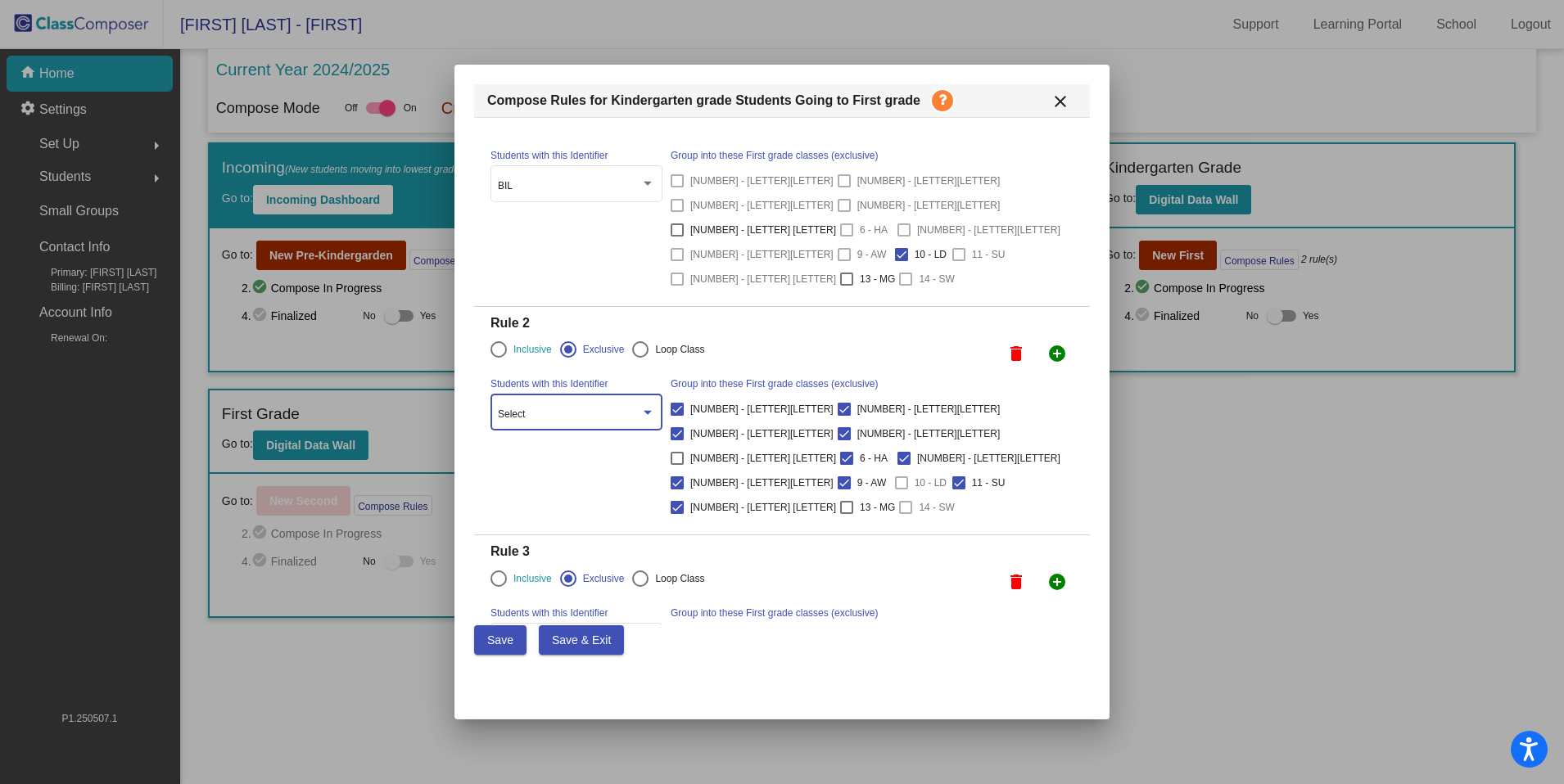 click on "Select" at bounding box center (569, 415) 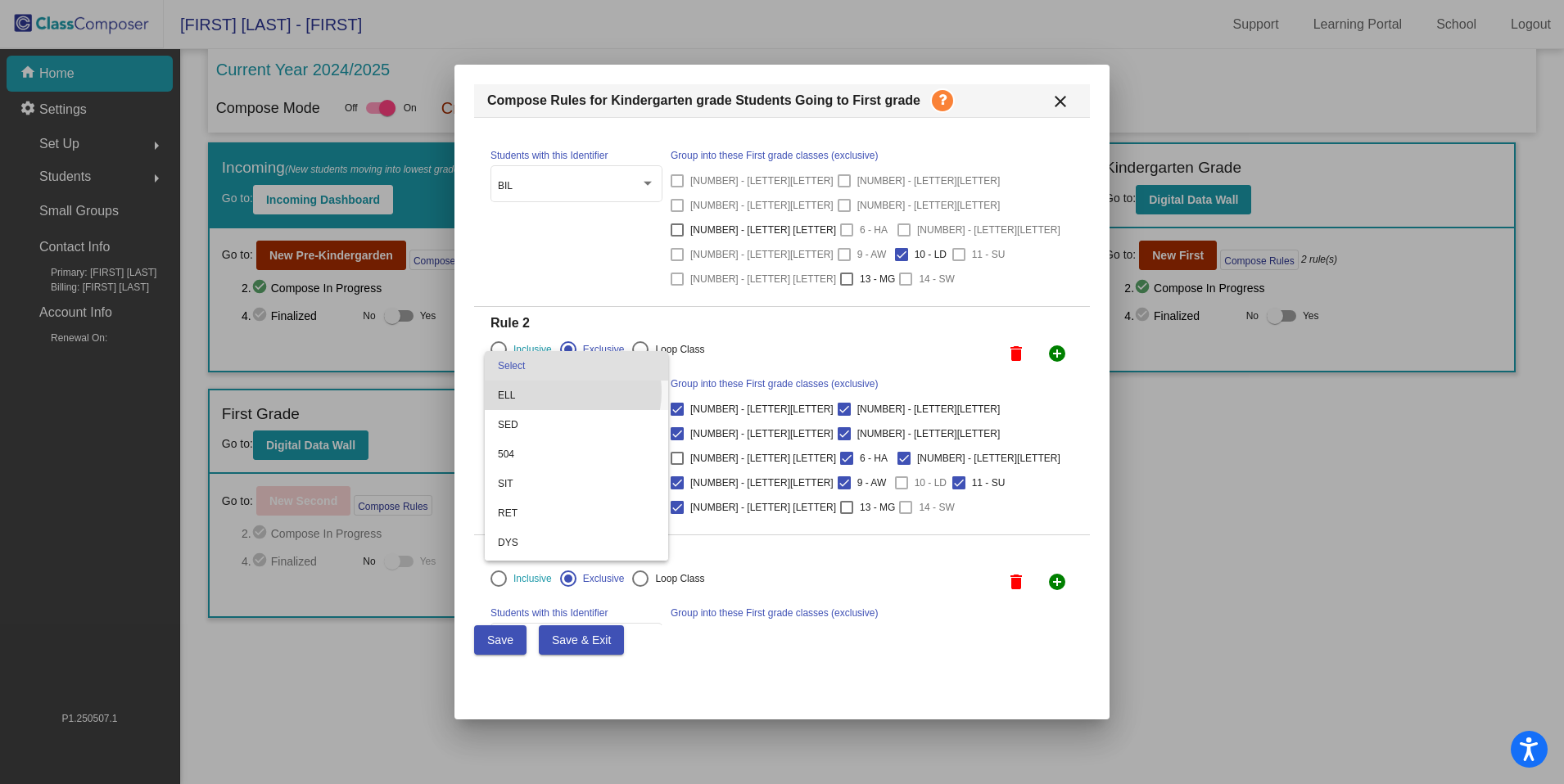 click on "ELL" at bounding box center (576, 395) 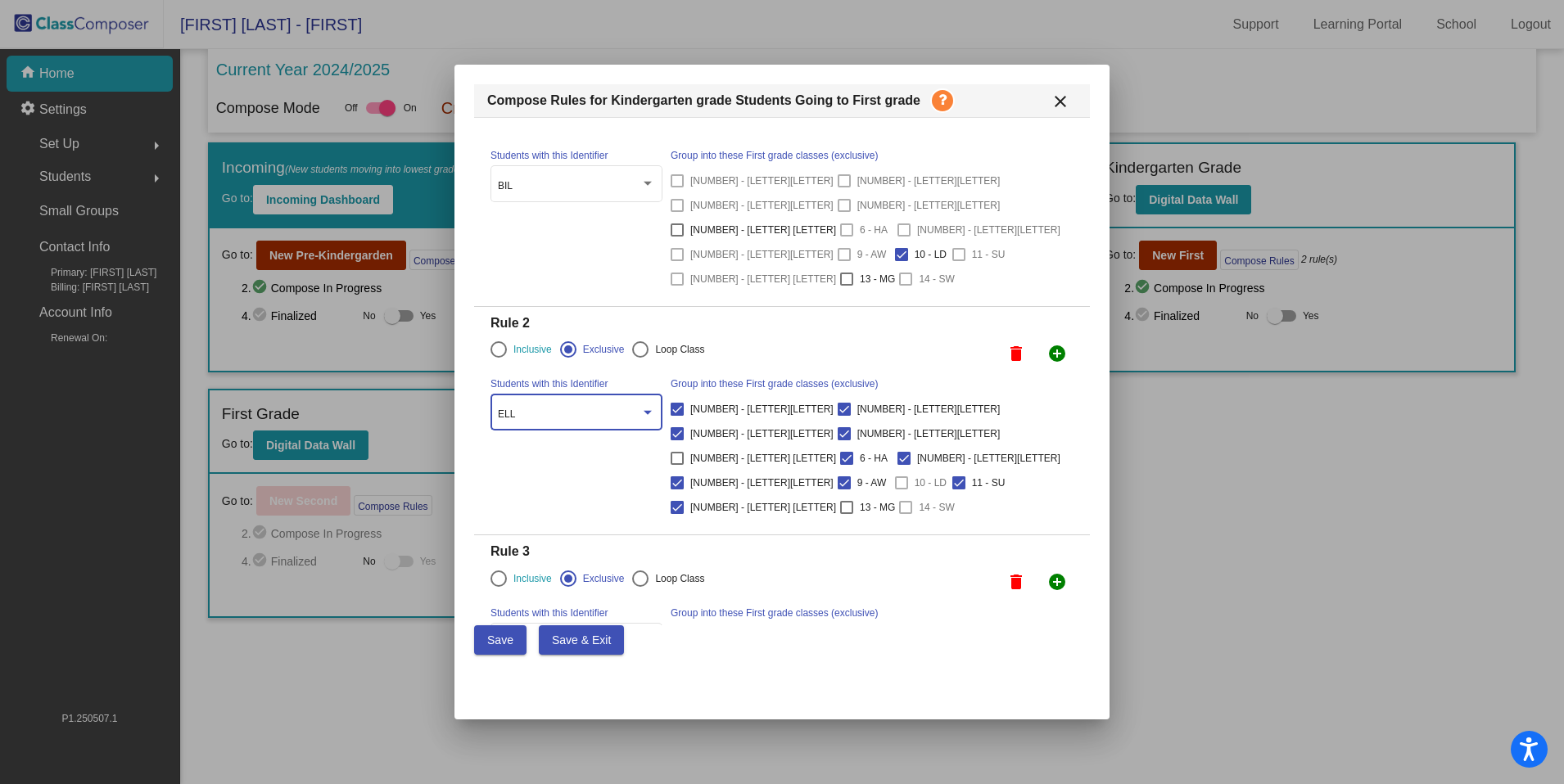 click on "Save & Exit" at bounding box center (581, 640) 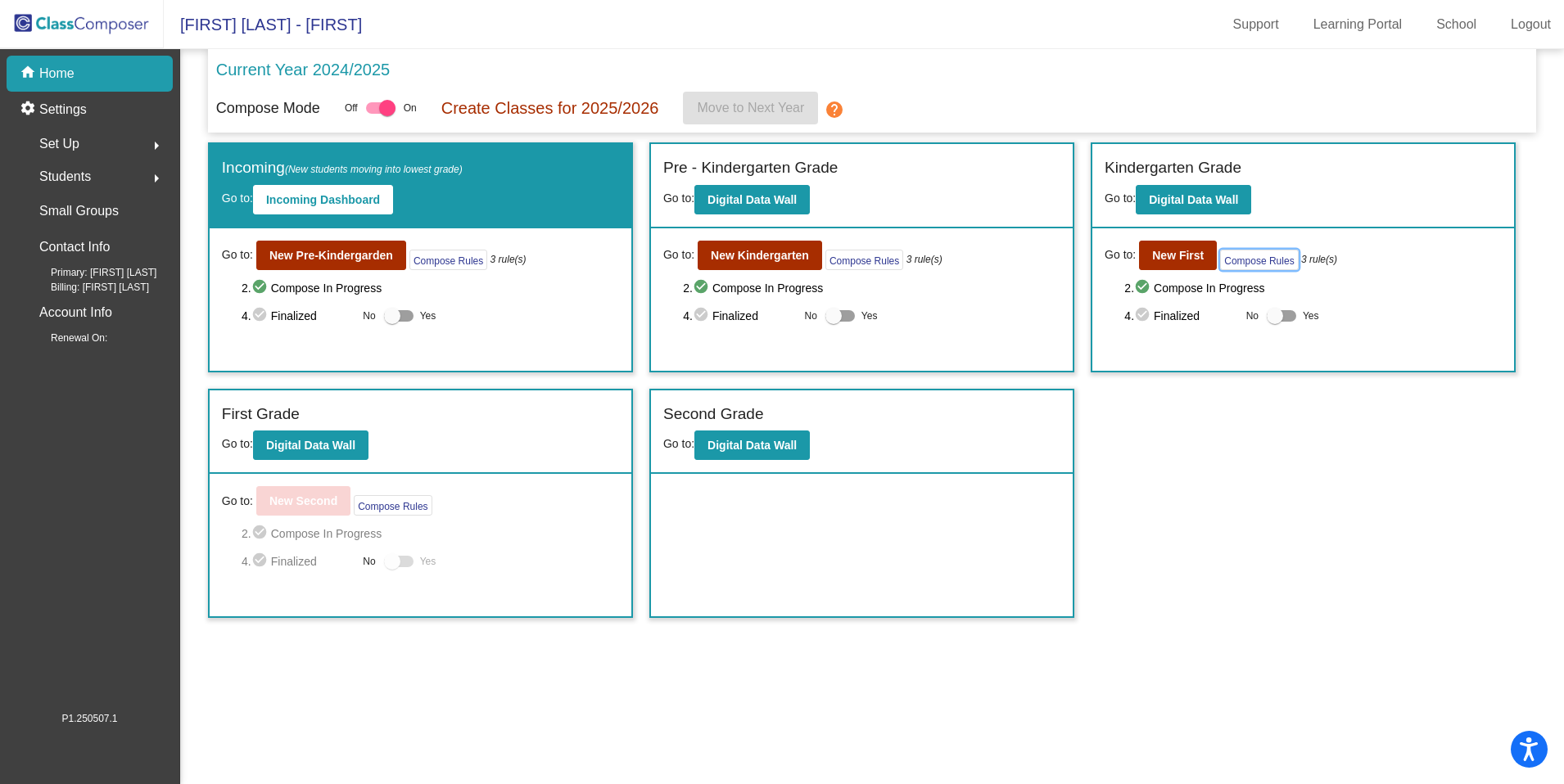 scroll, scrollTop: 0, scrollLeft: 0, axis: both 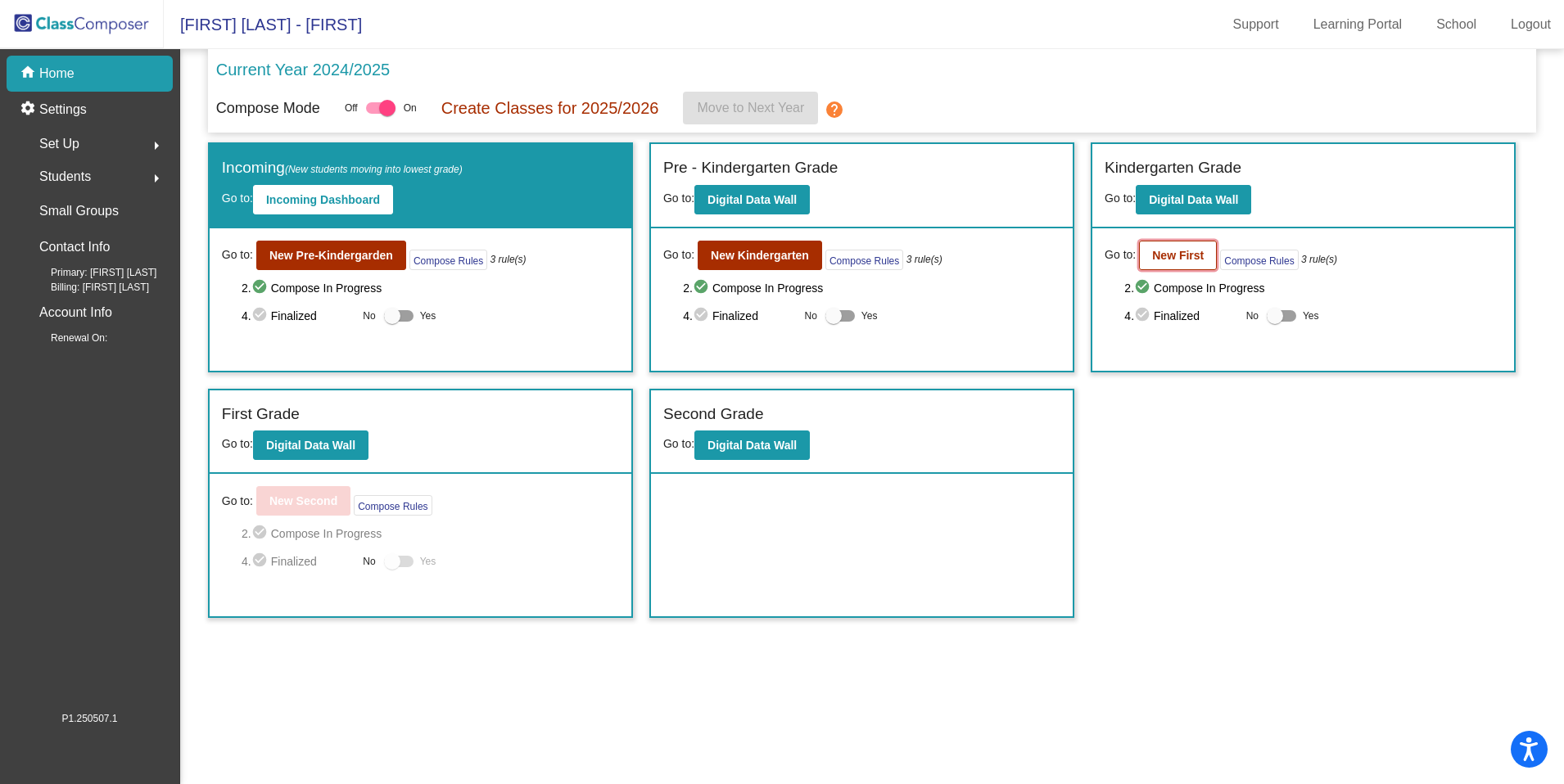 click on "New First" 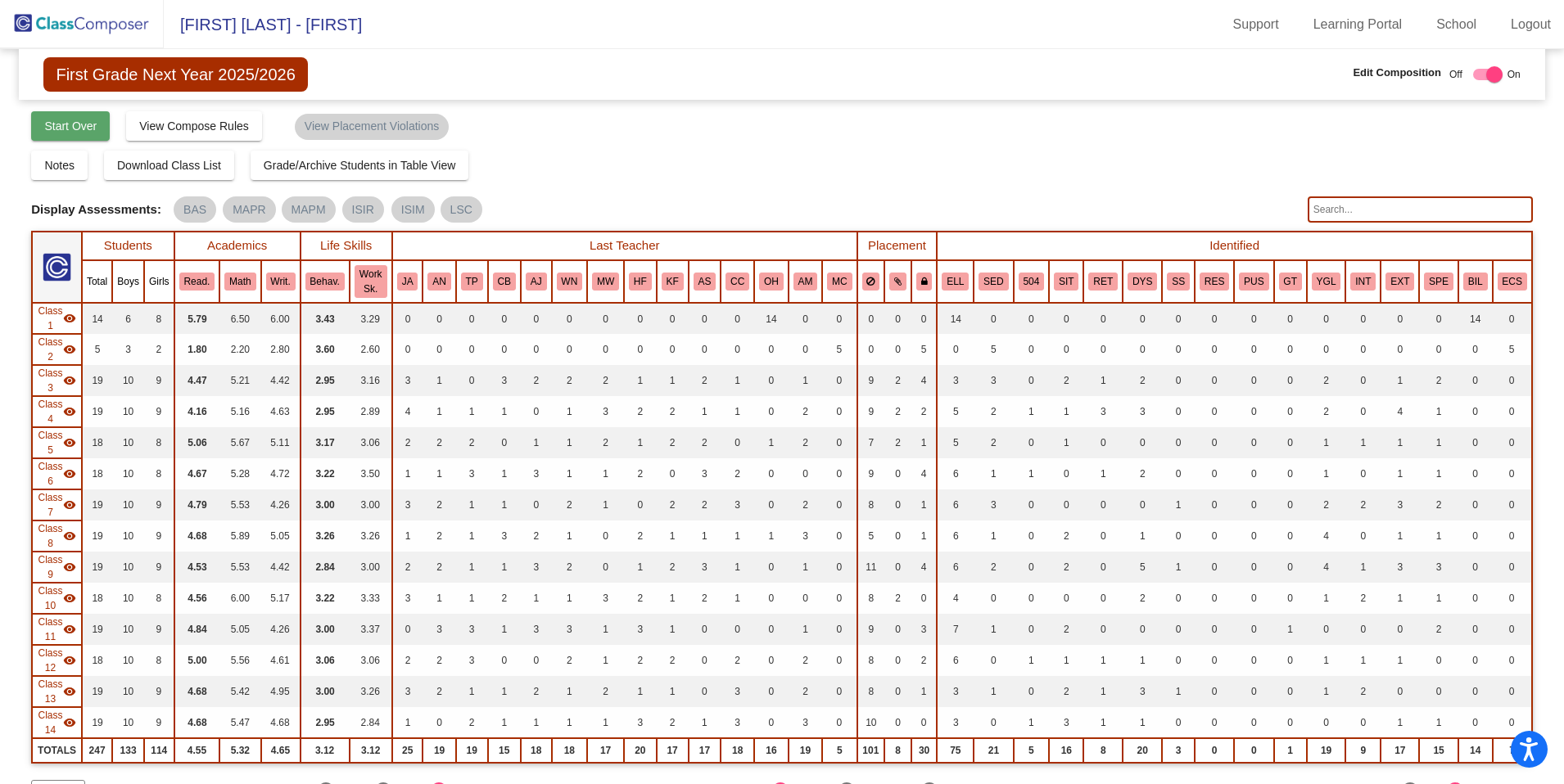click on "Start Over" 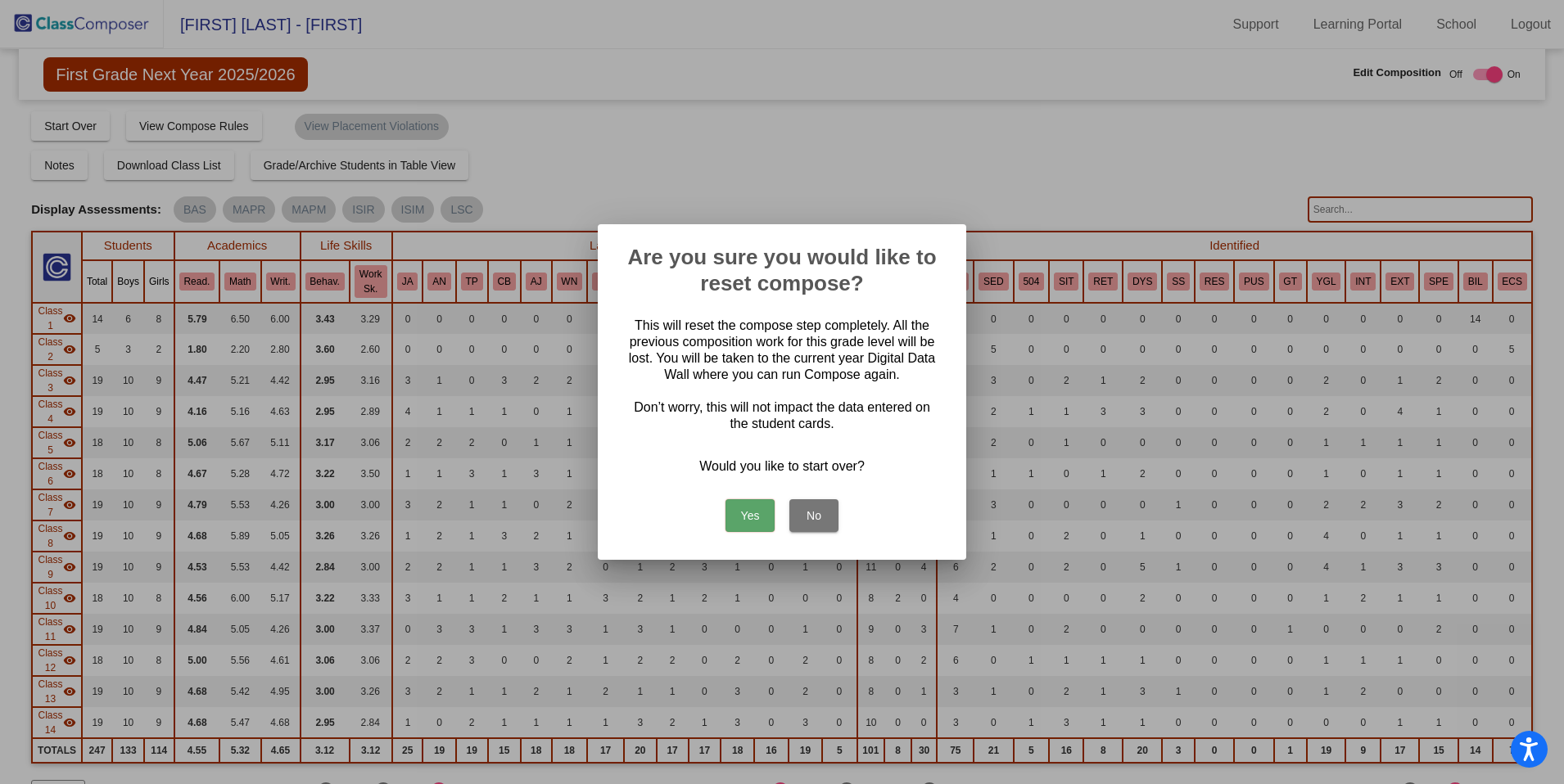 click on "Yes" at bounding box center [750, 516] 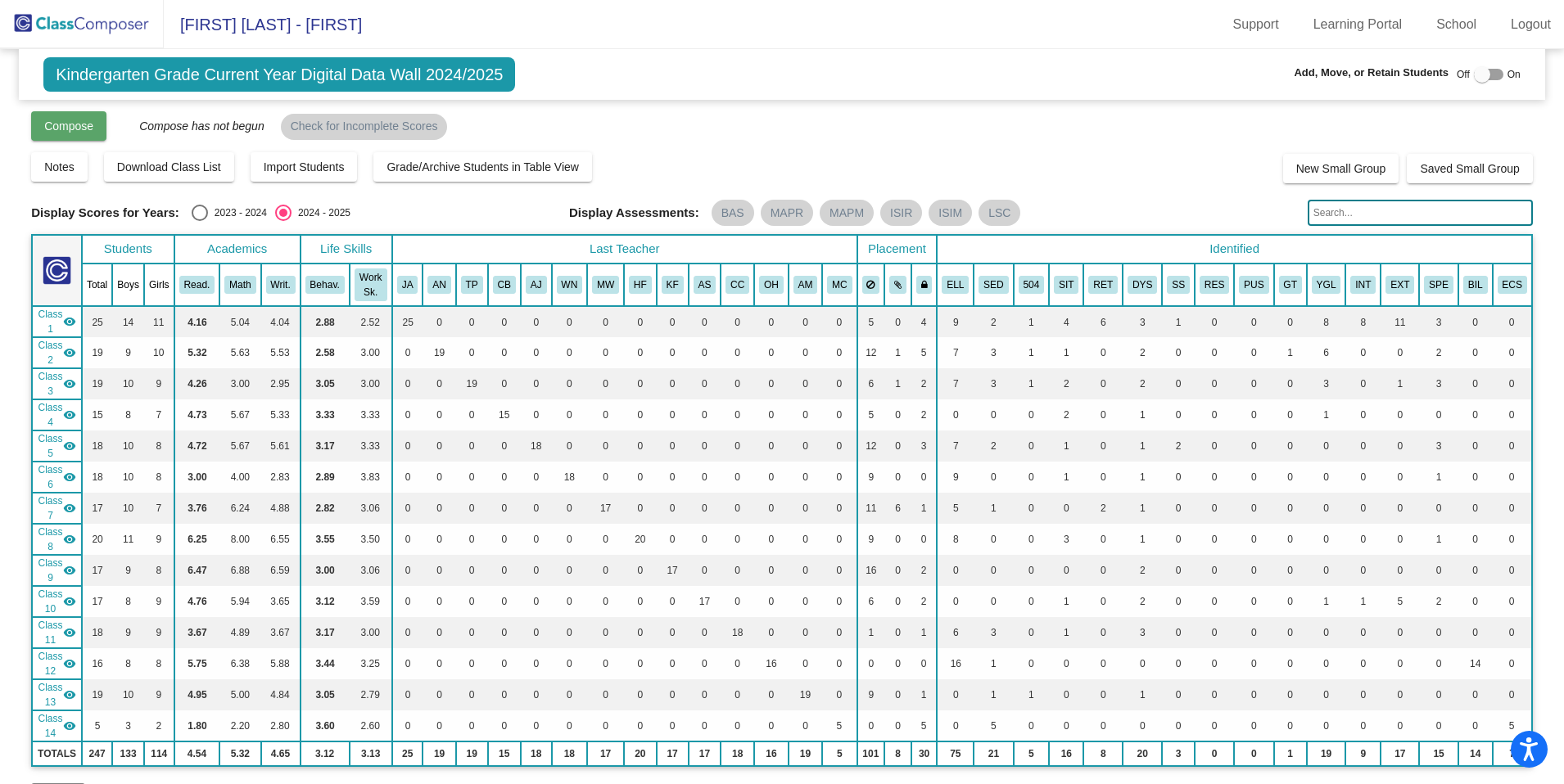 click on "Compose" 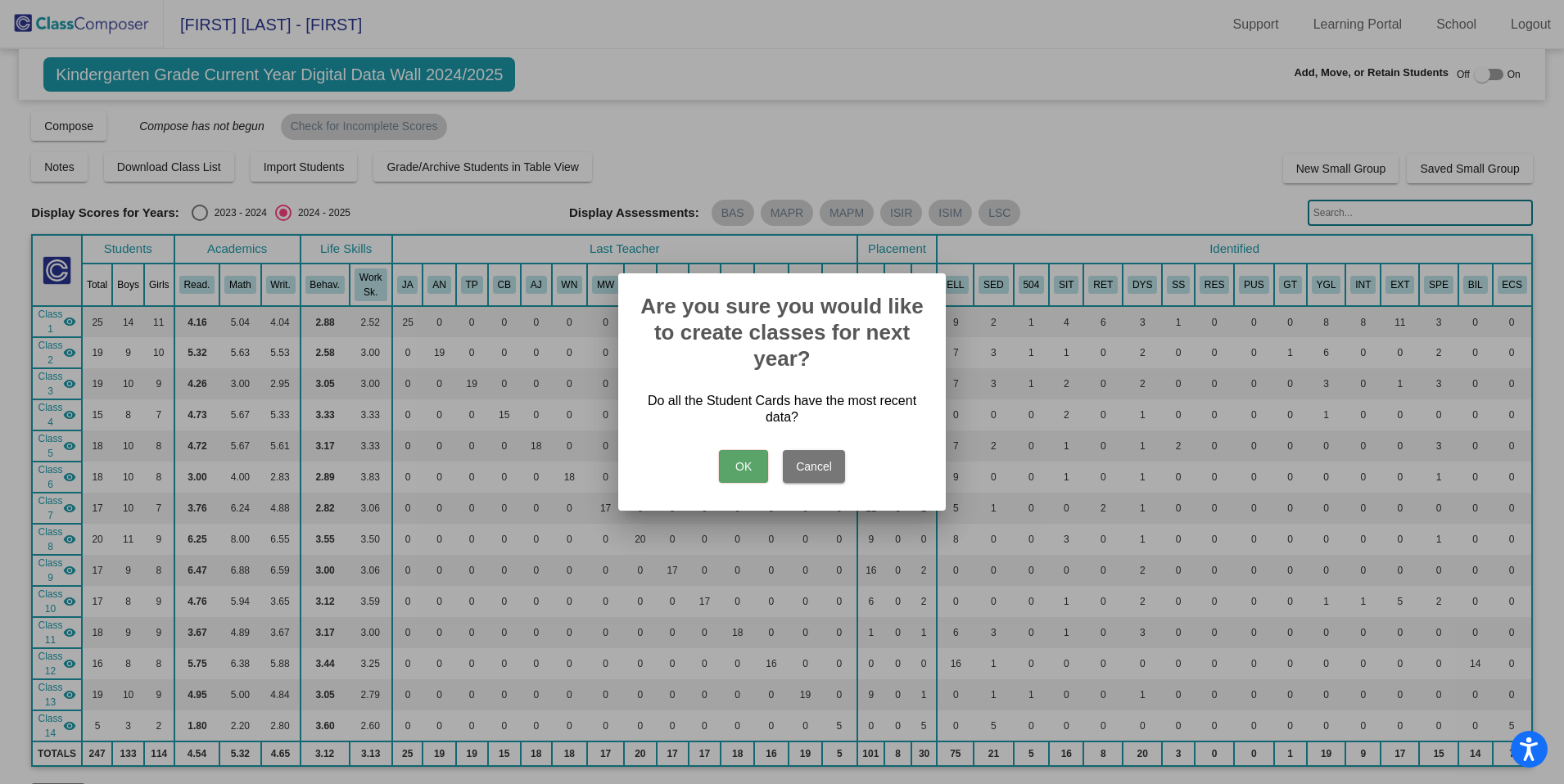 click on "OK" at bounding box center [744, 466] 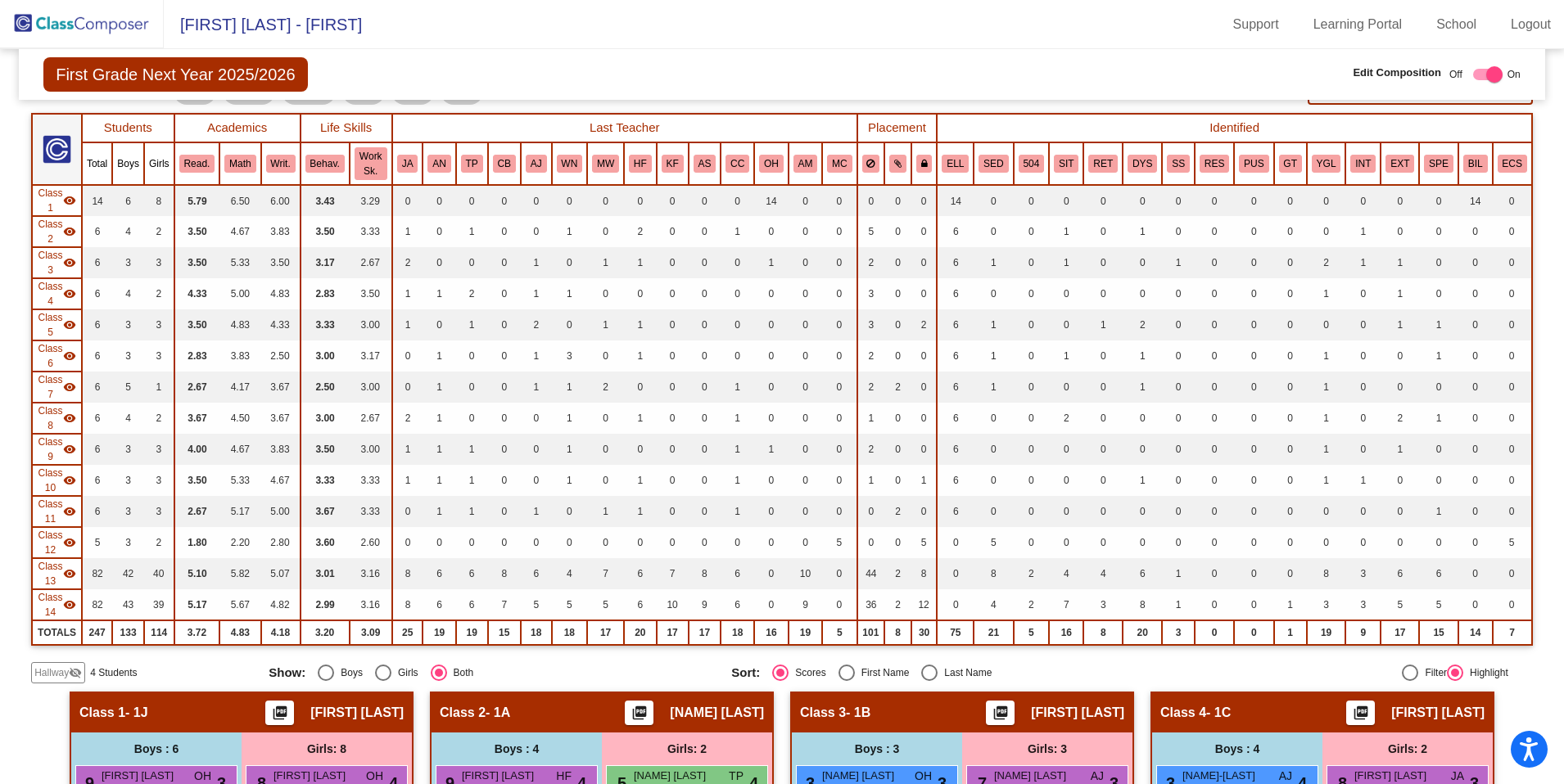 scroll, scrollTop: 0, scrollLeft: 0, axis: both 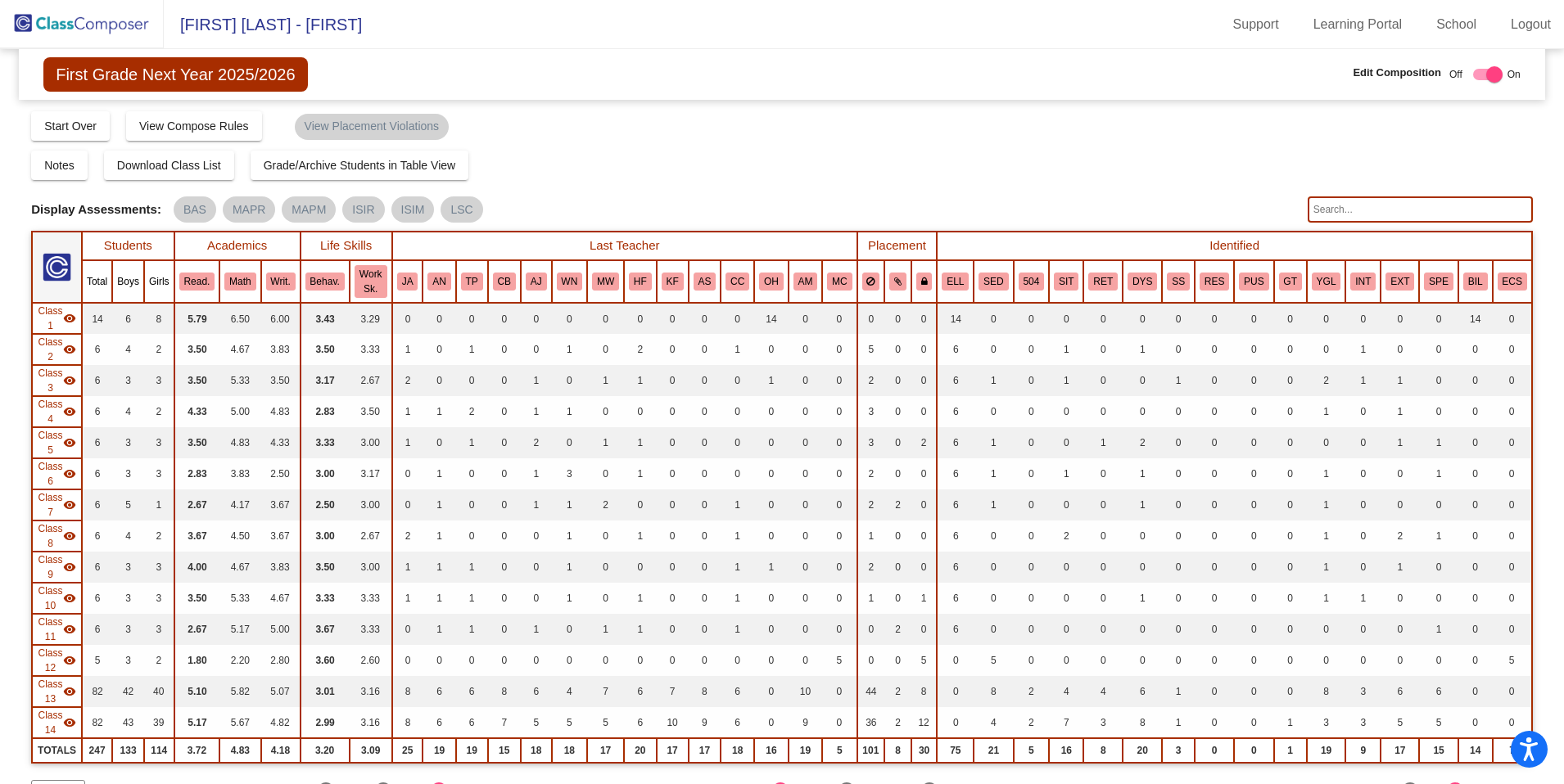 click 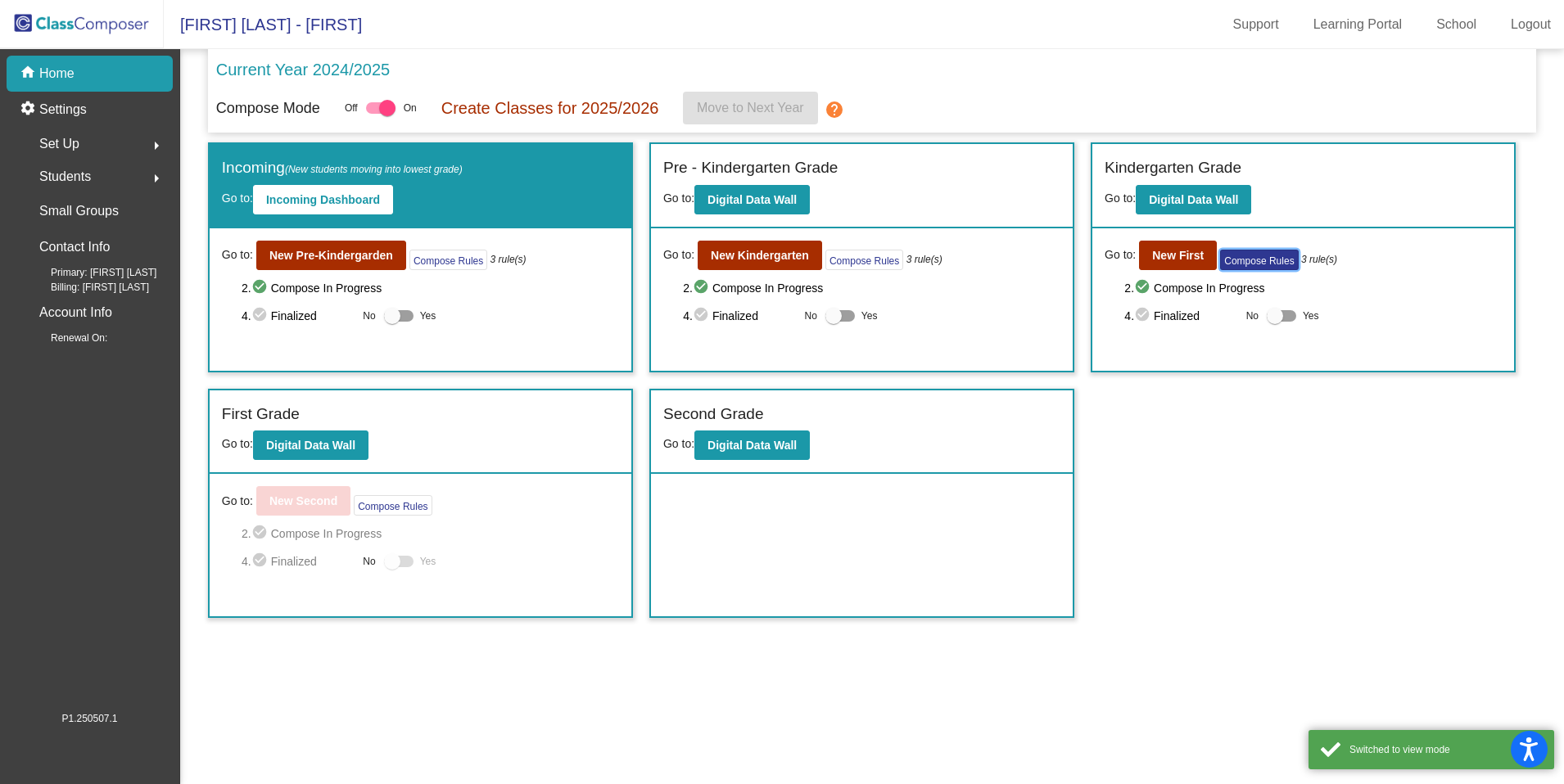 click on "Compose Rules" 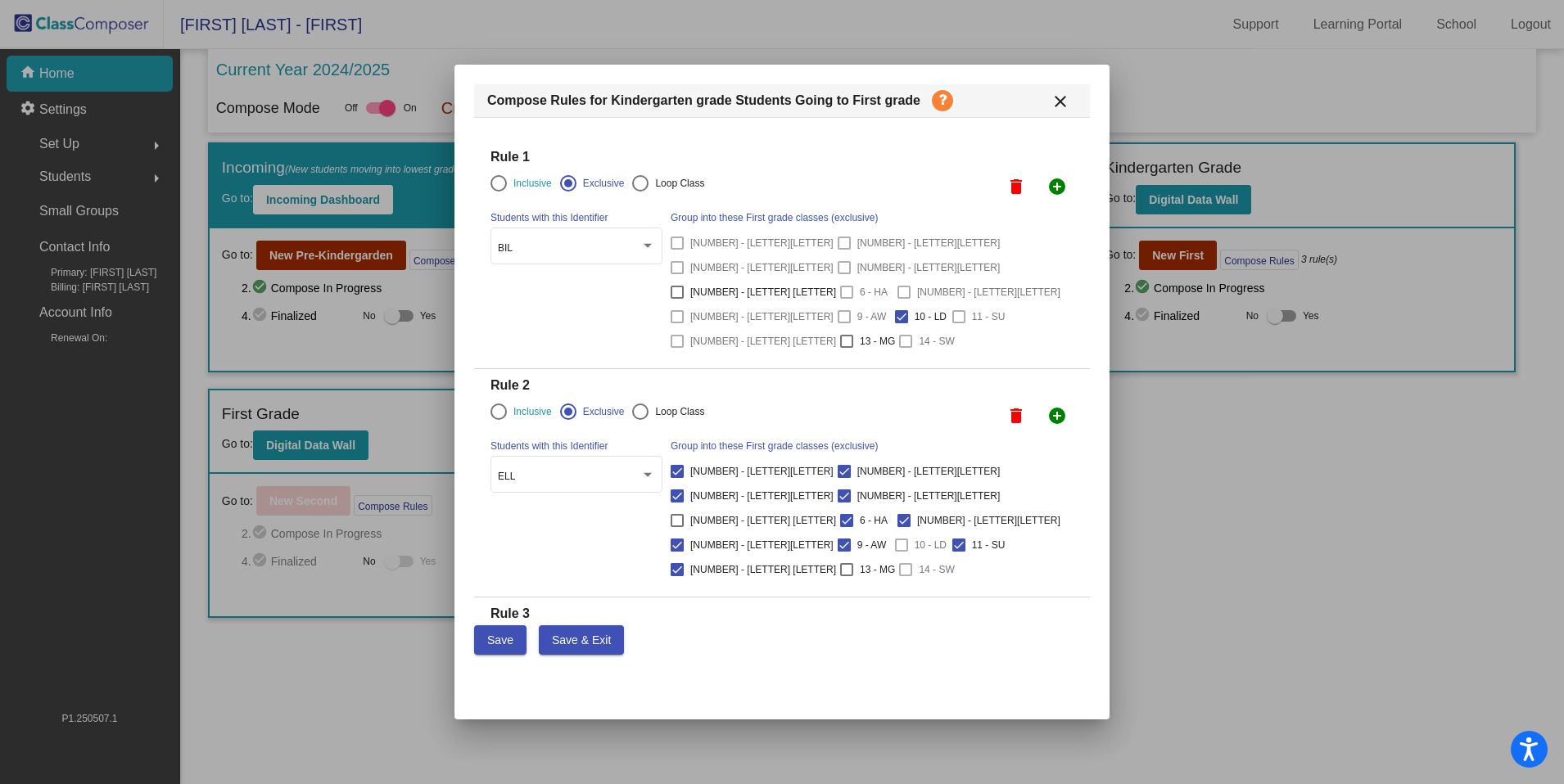 click at bounding box center [499, 412] 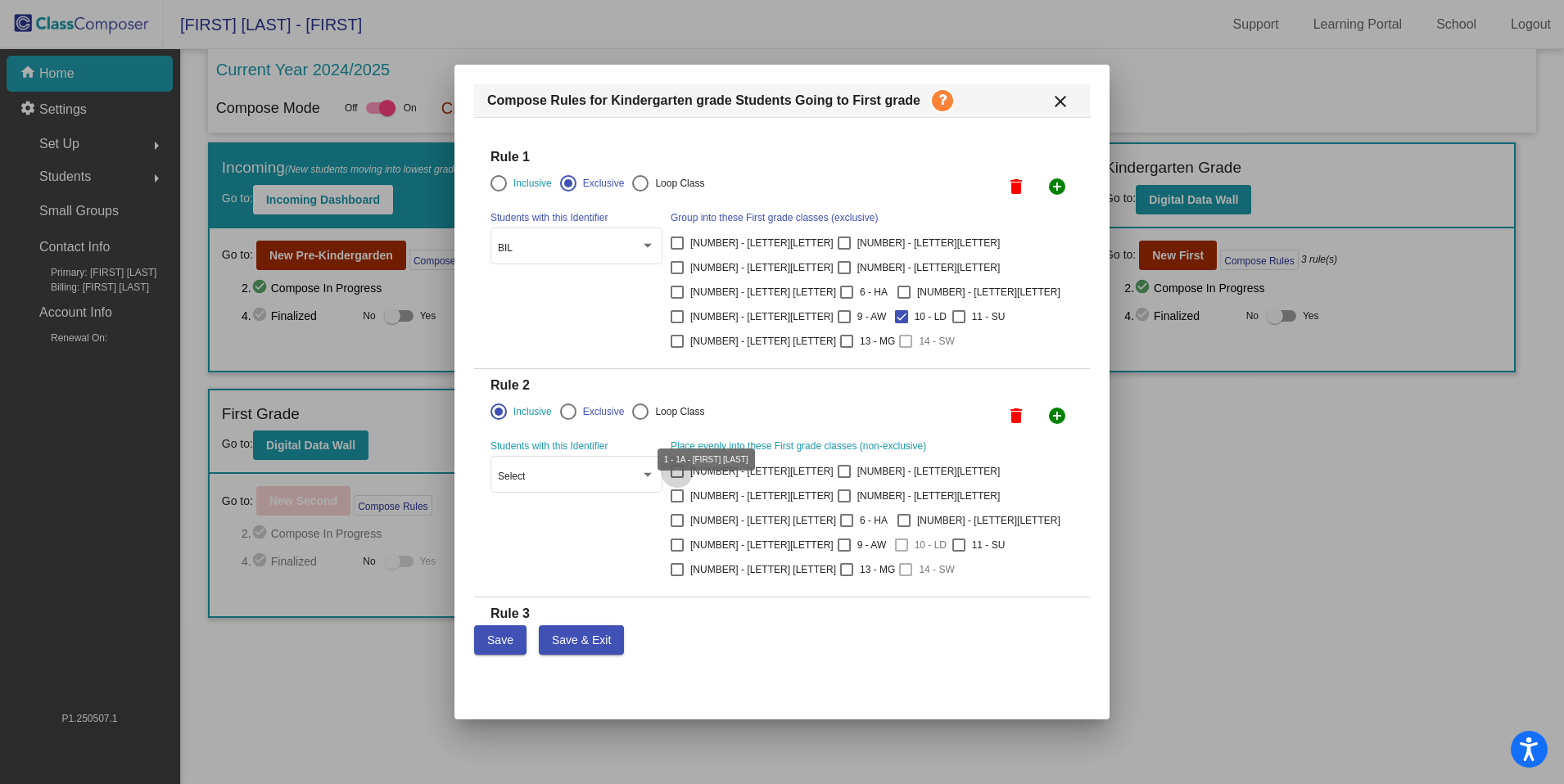 click at bounding box center (677, 471) 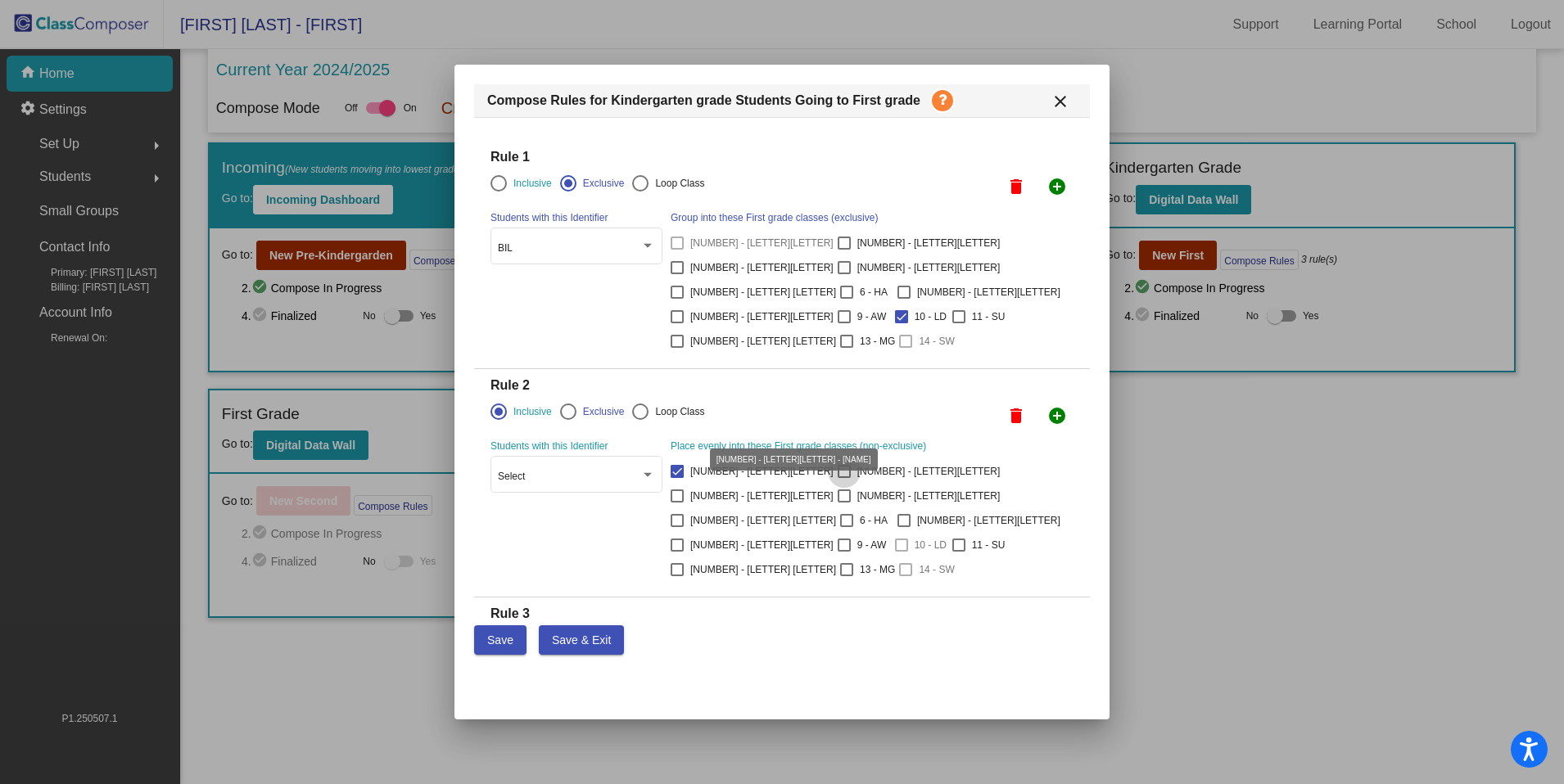 click at bounding box center [844, 471] 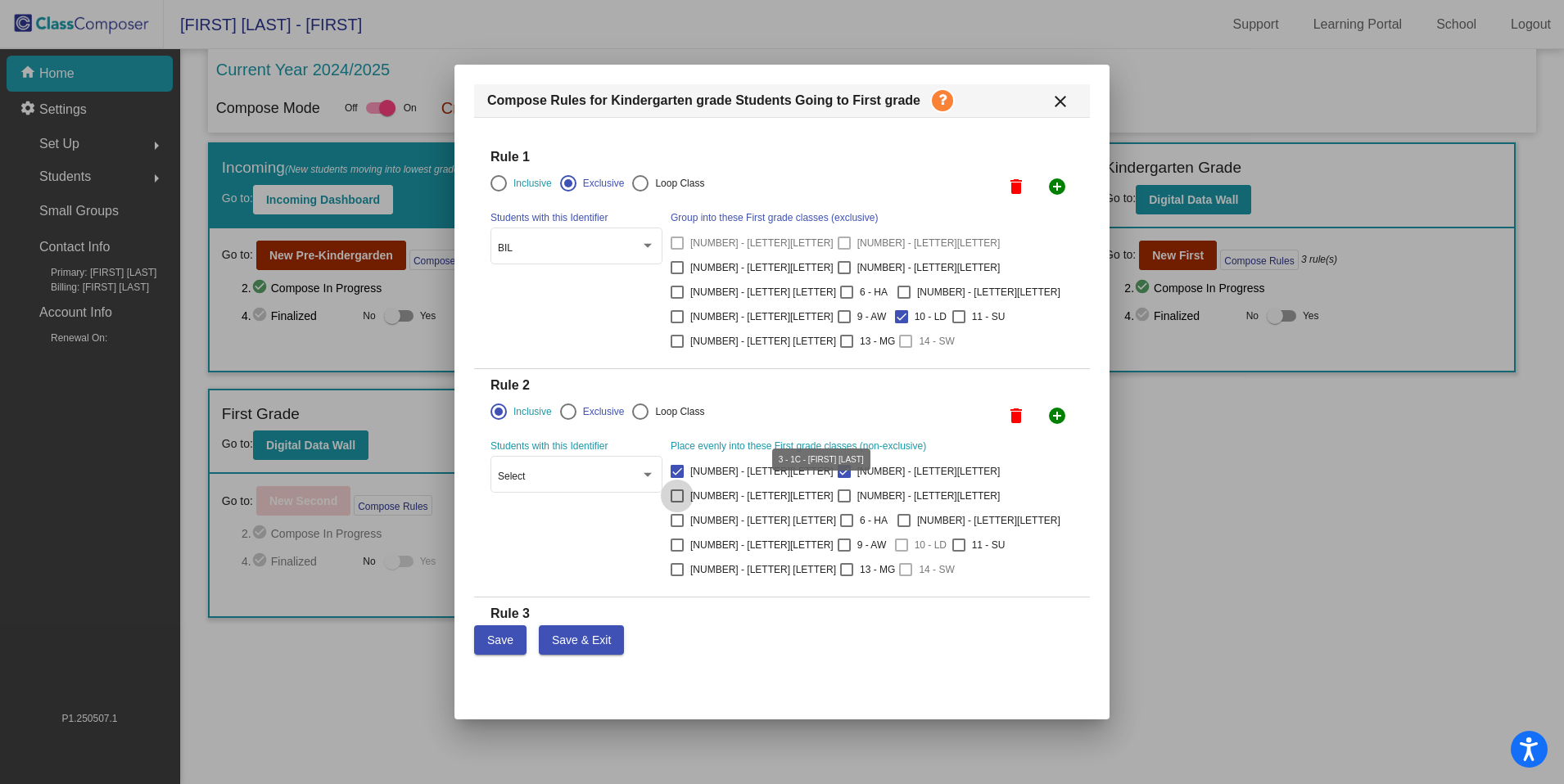 click at bounding box center (677, 496) 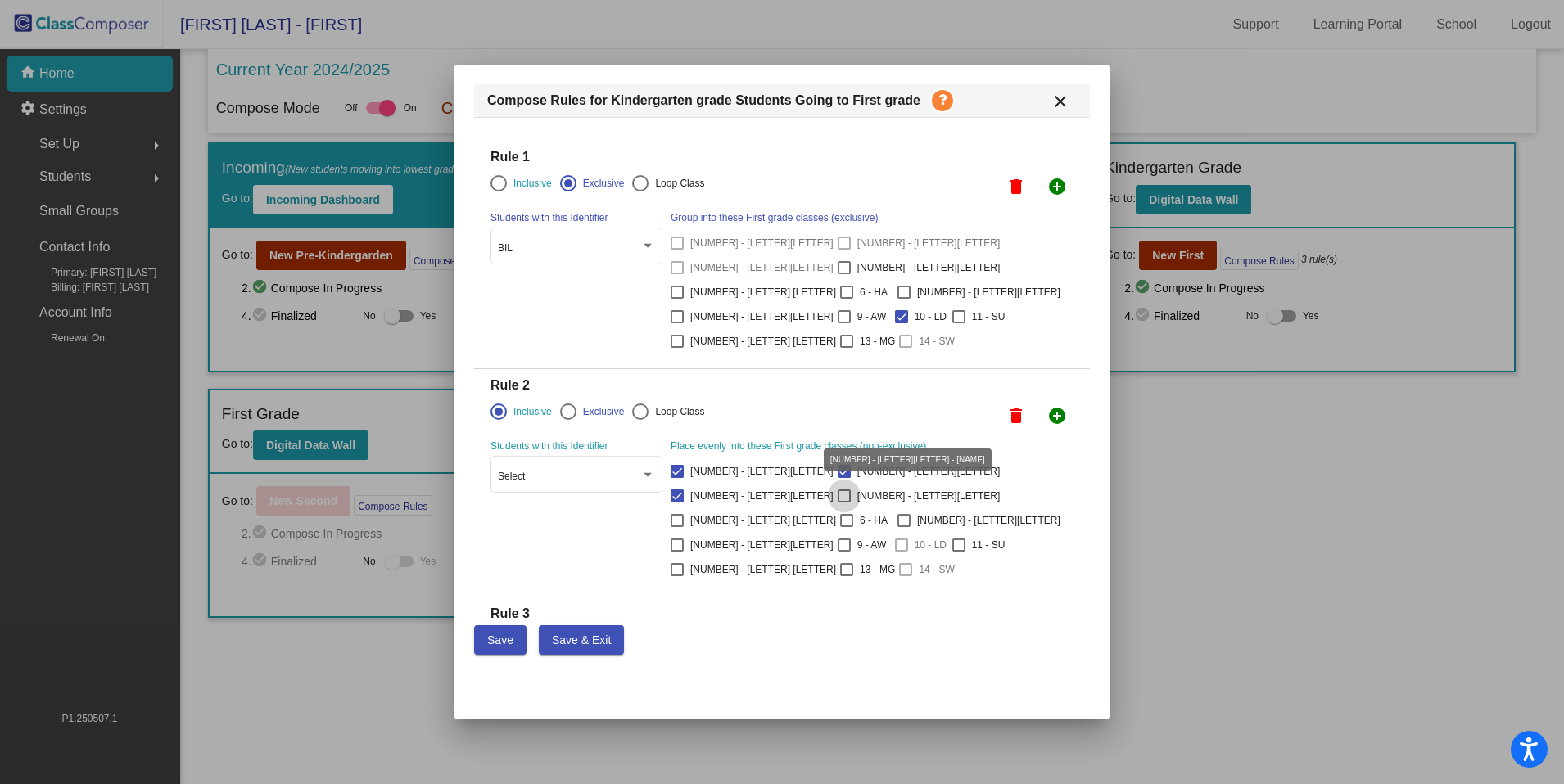 click at bounding box center (844, 496) 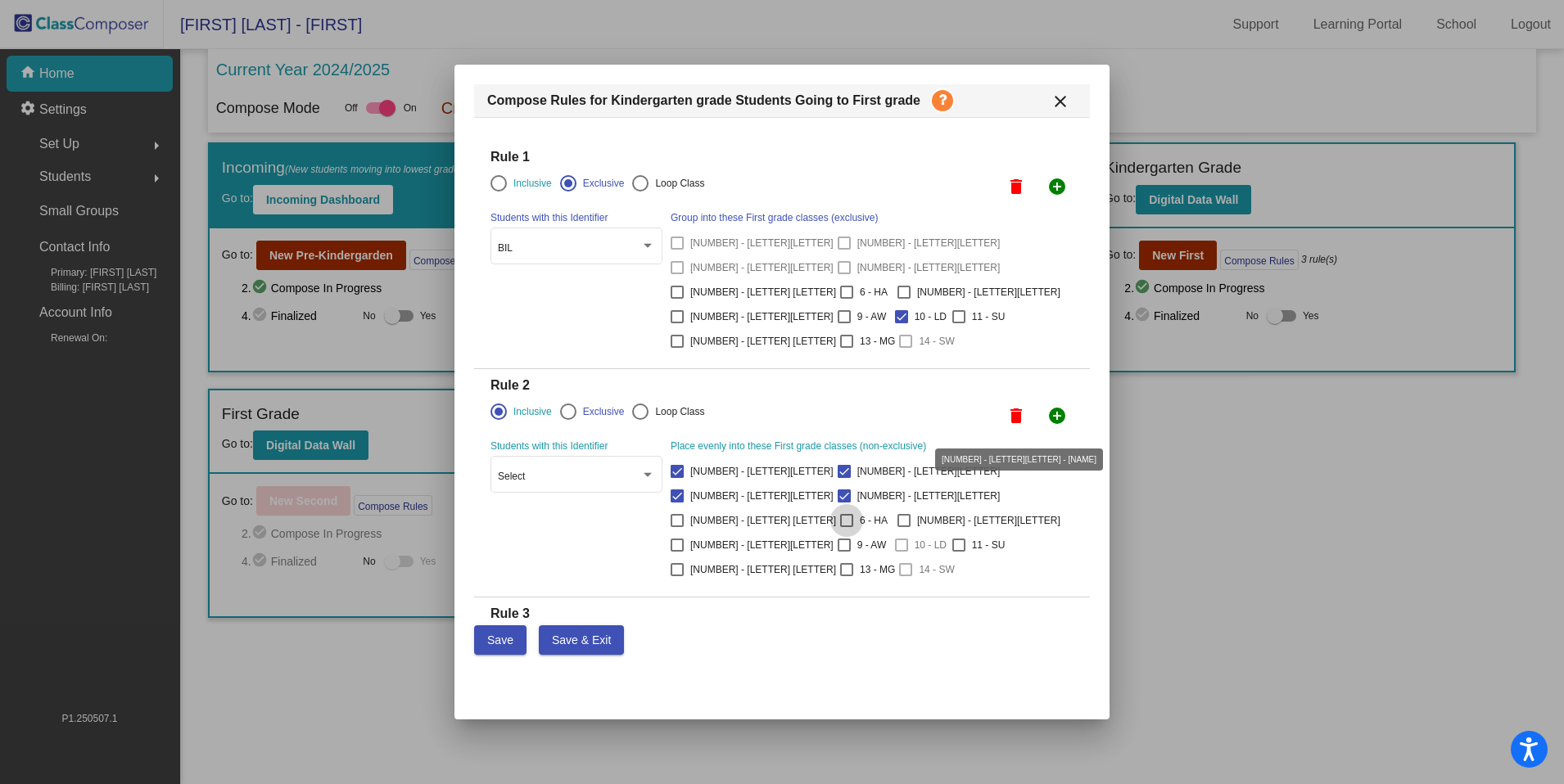 click at bounding box center [847, 520] 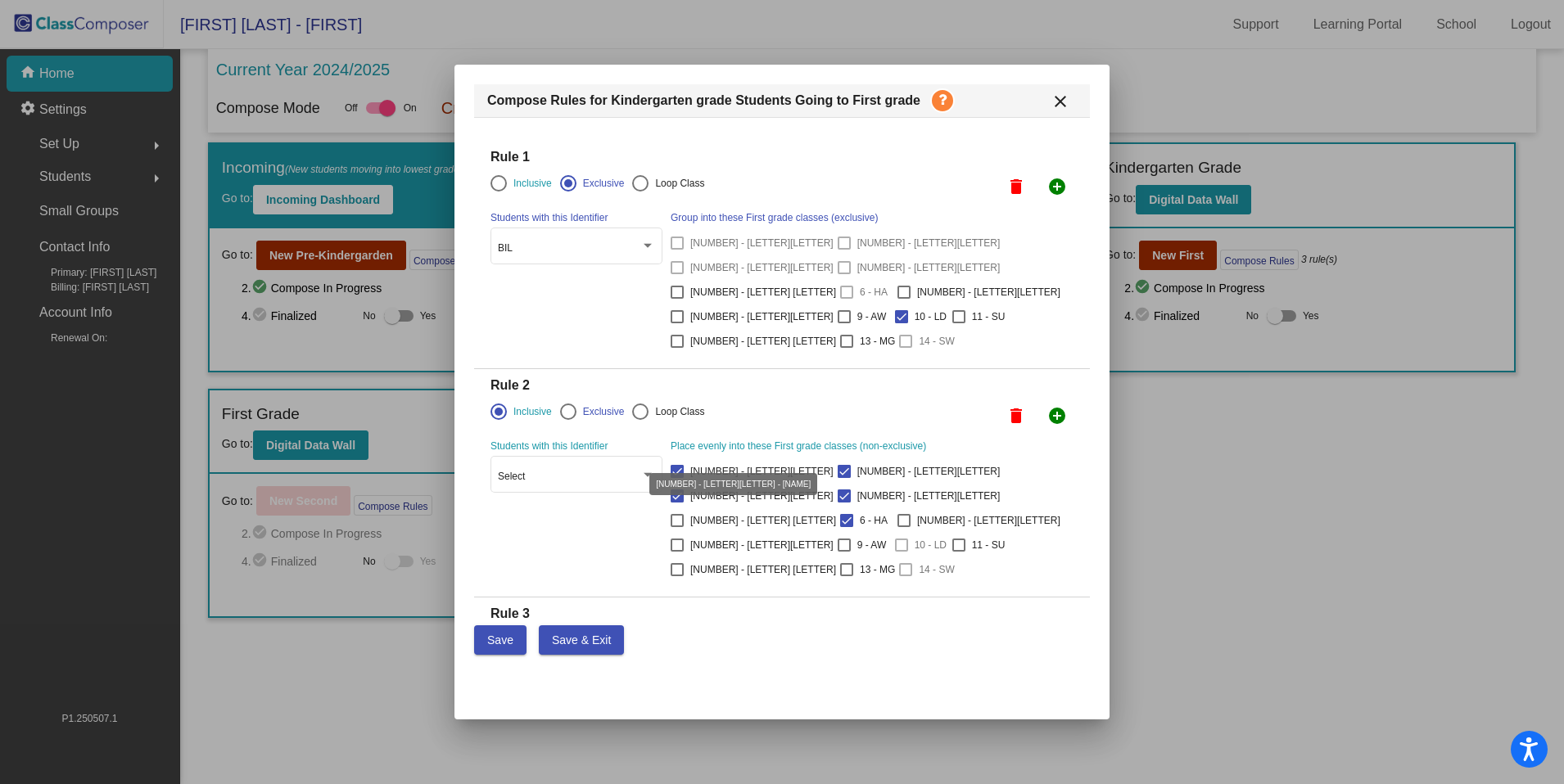 click at bounding box center [904, 520] 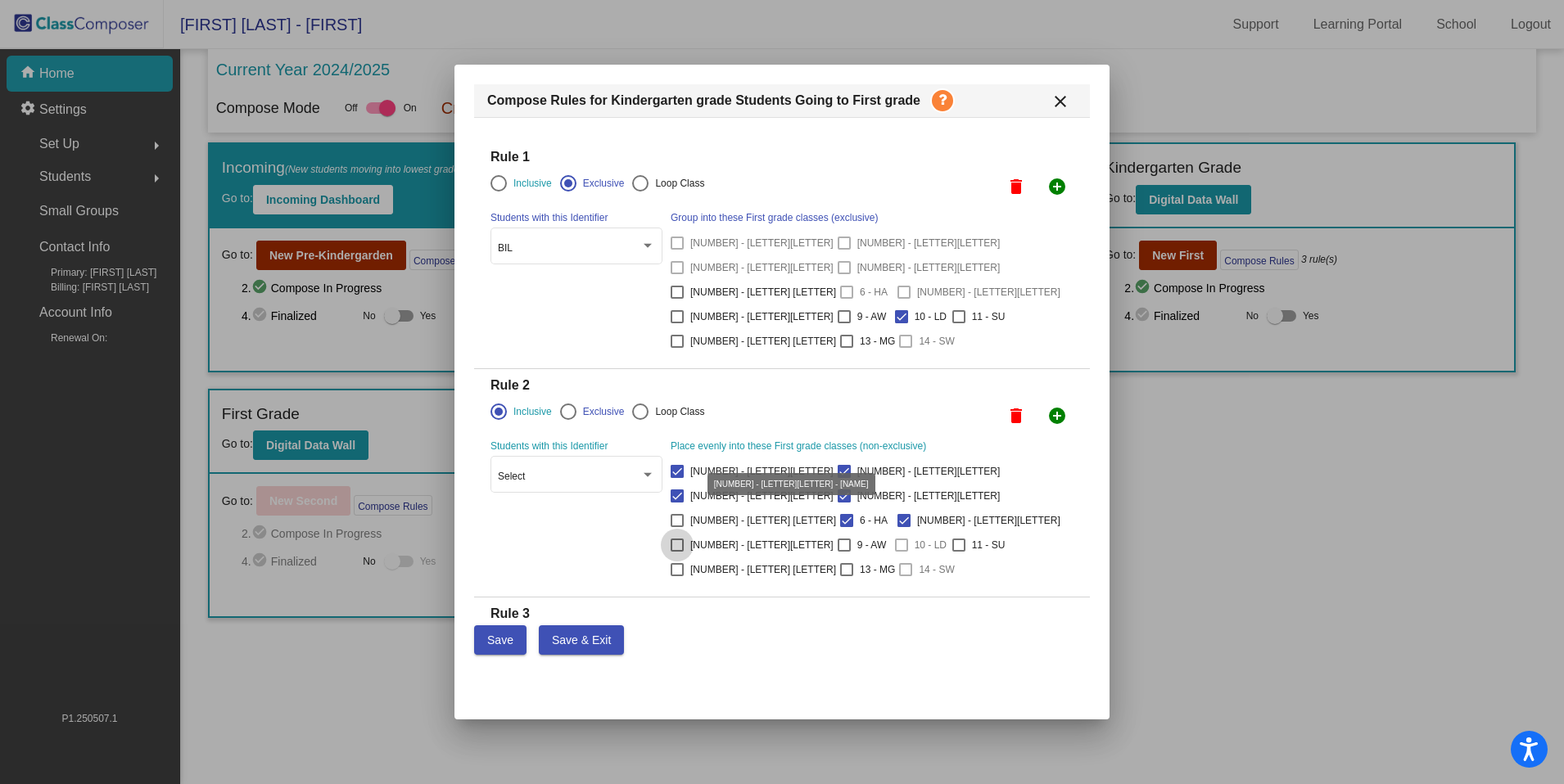 click at bounding box center [677, 545] 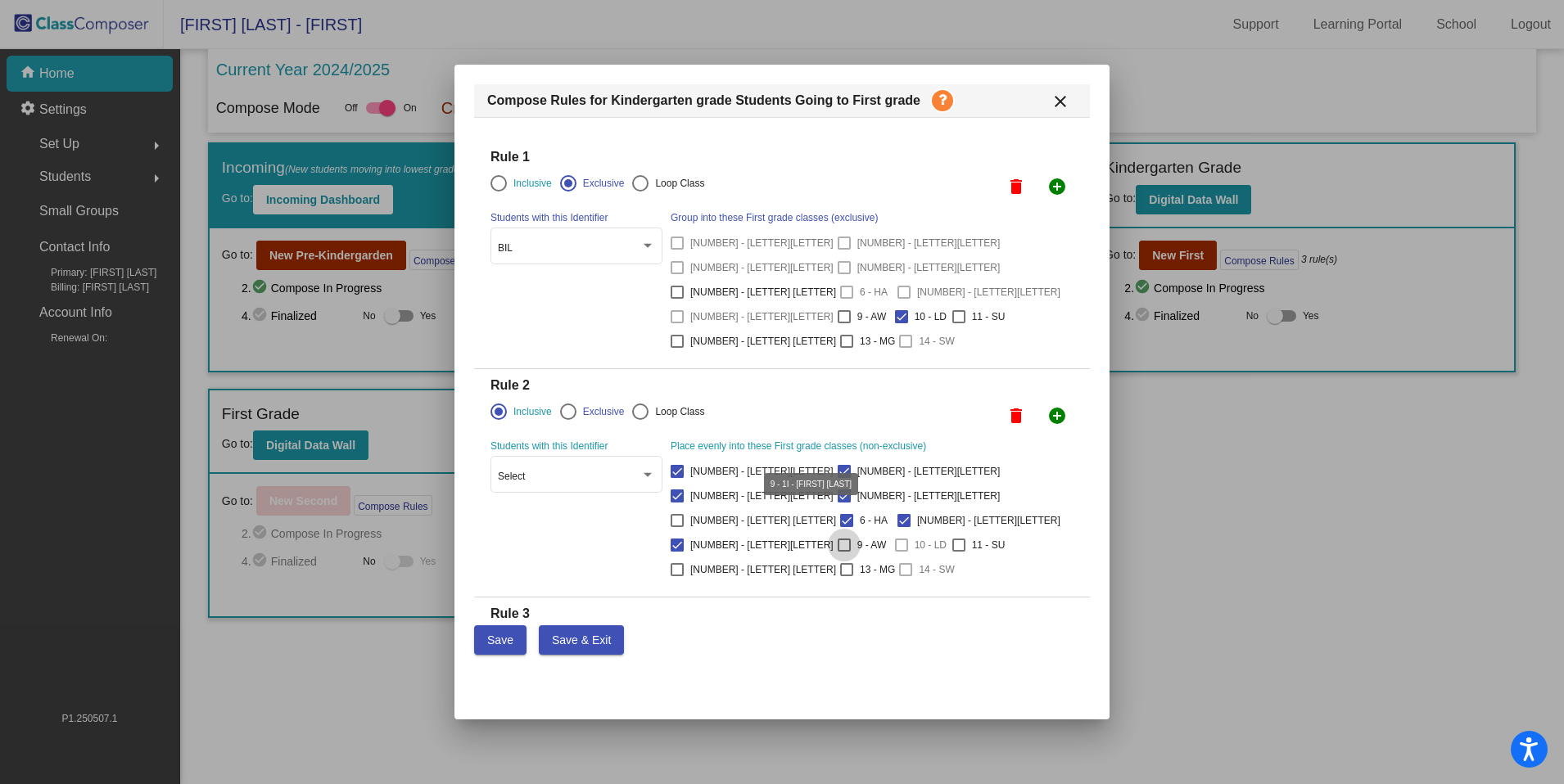 click at bounding box center [844, 545] 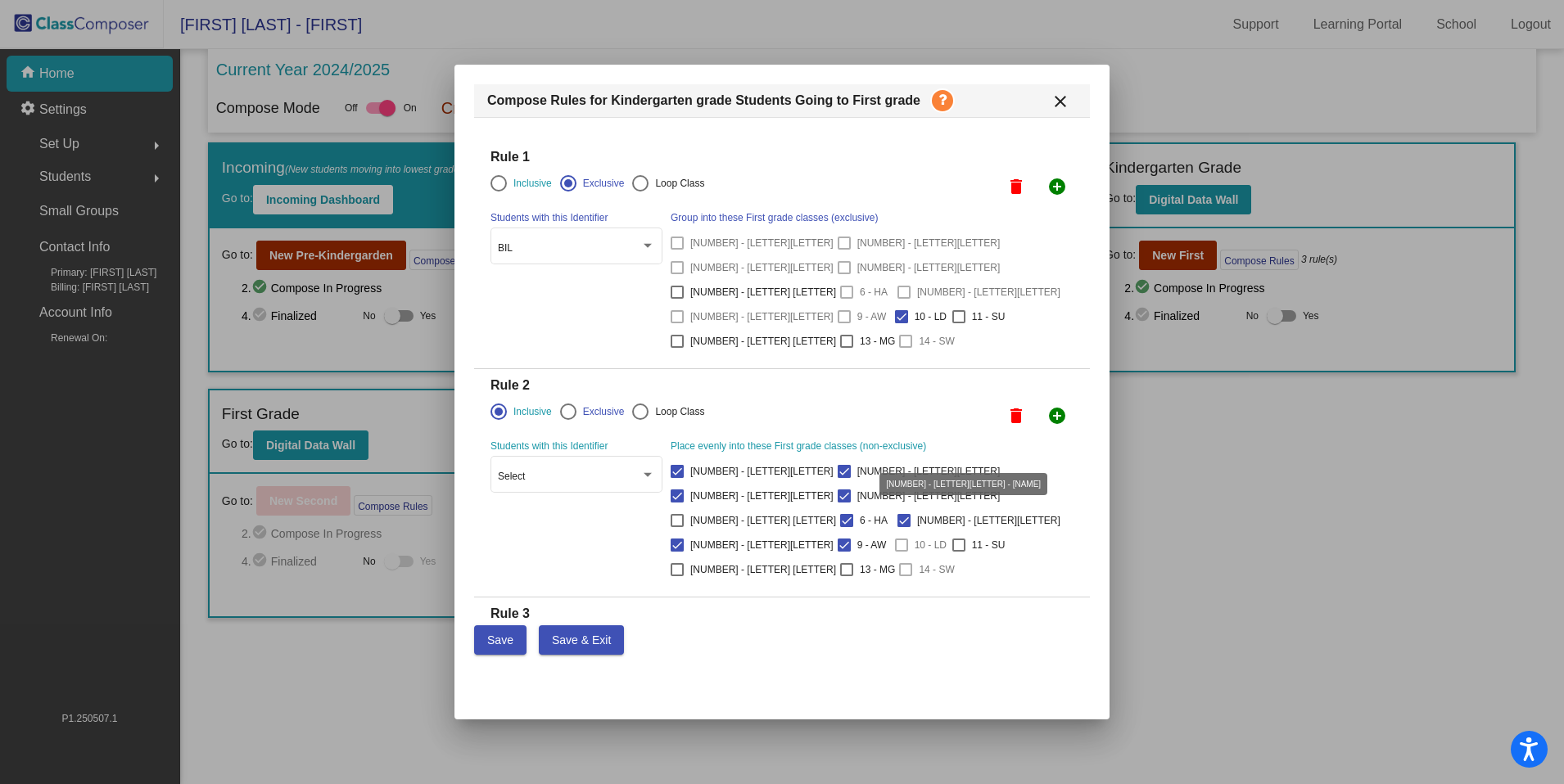 click at bounding box center [959, 545] 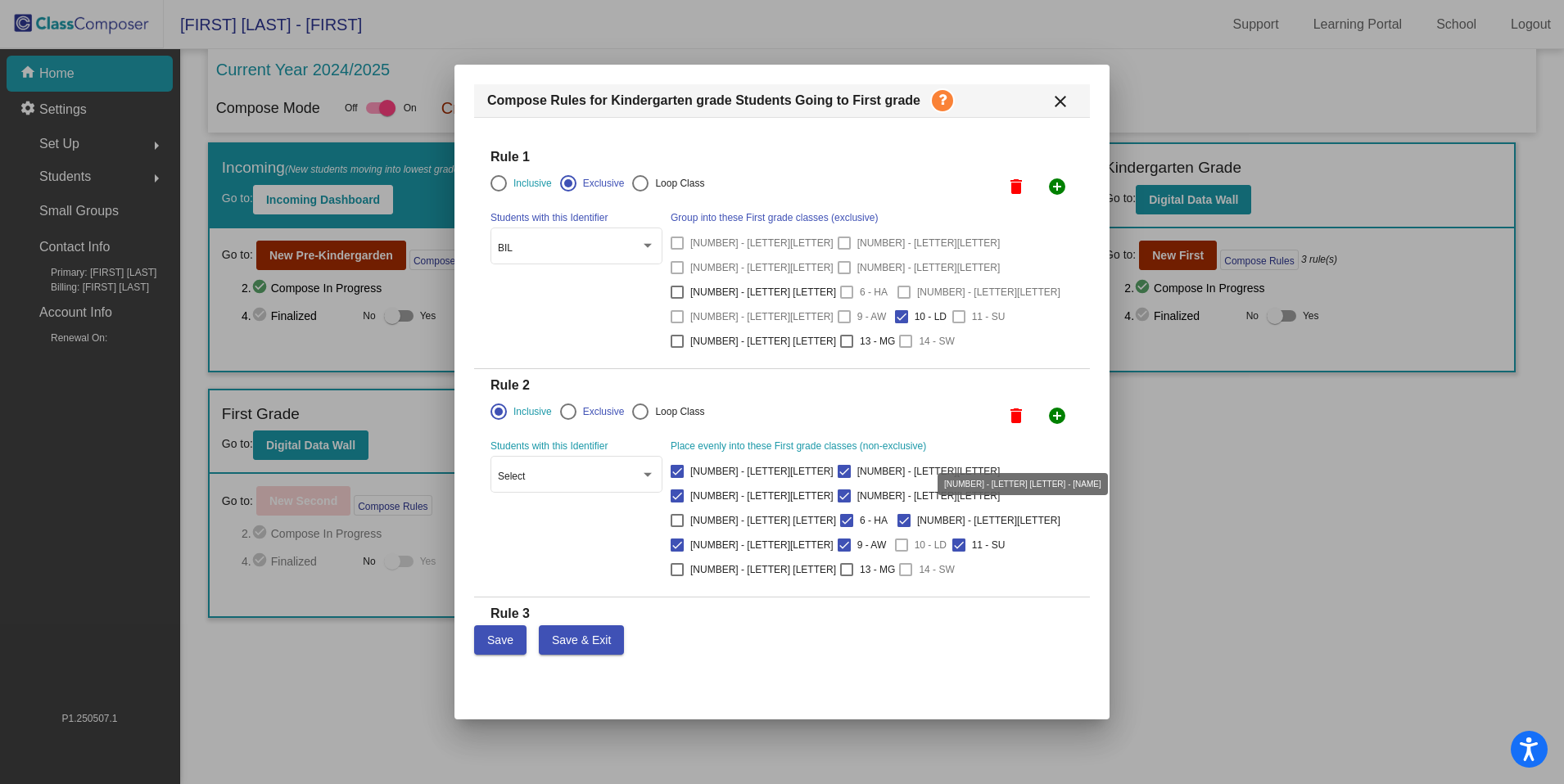 click at bounding box center (677, 570) 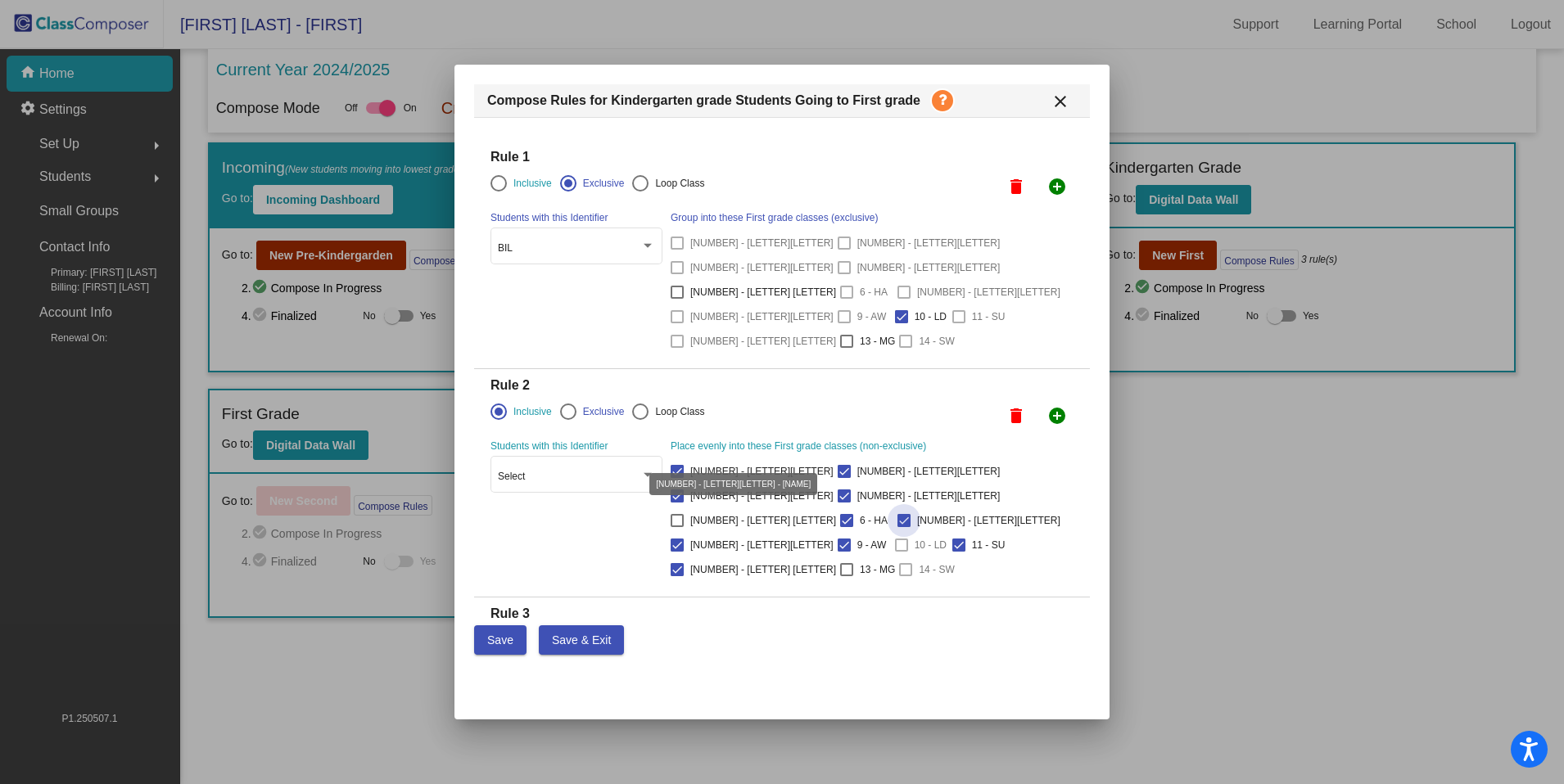 click at bounding box center [904, 520] 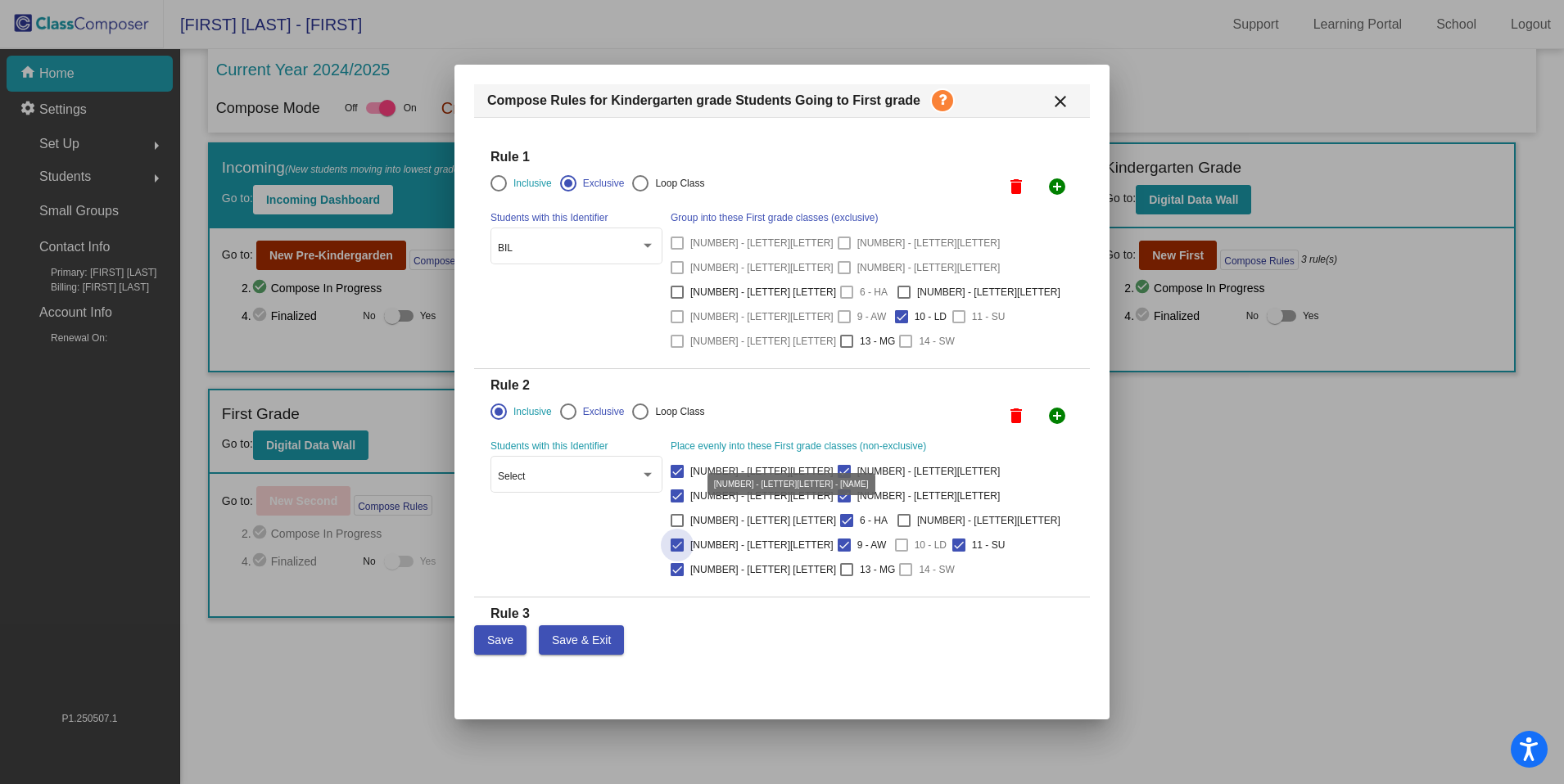 drag, startPoint x: 733, startPoint y: 448, endPoint x: 733, endPoint y: 426, distance: 22 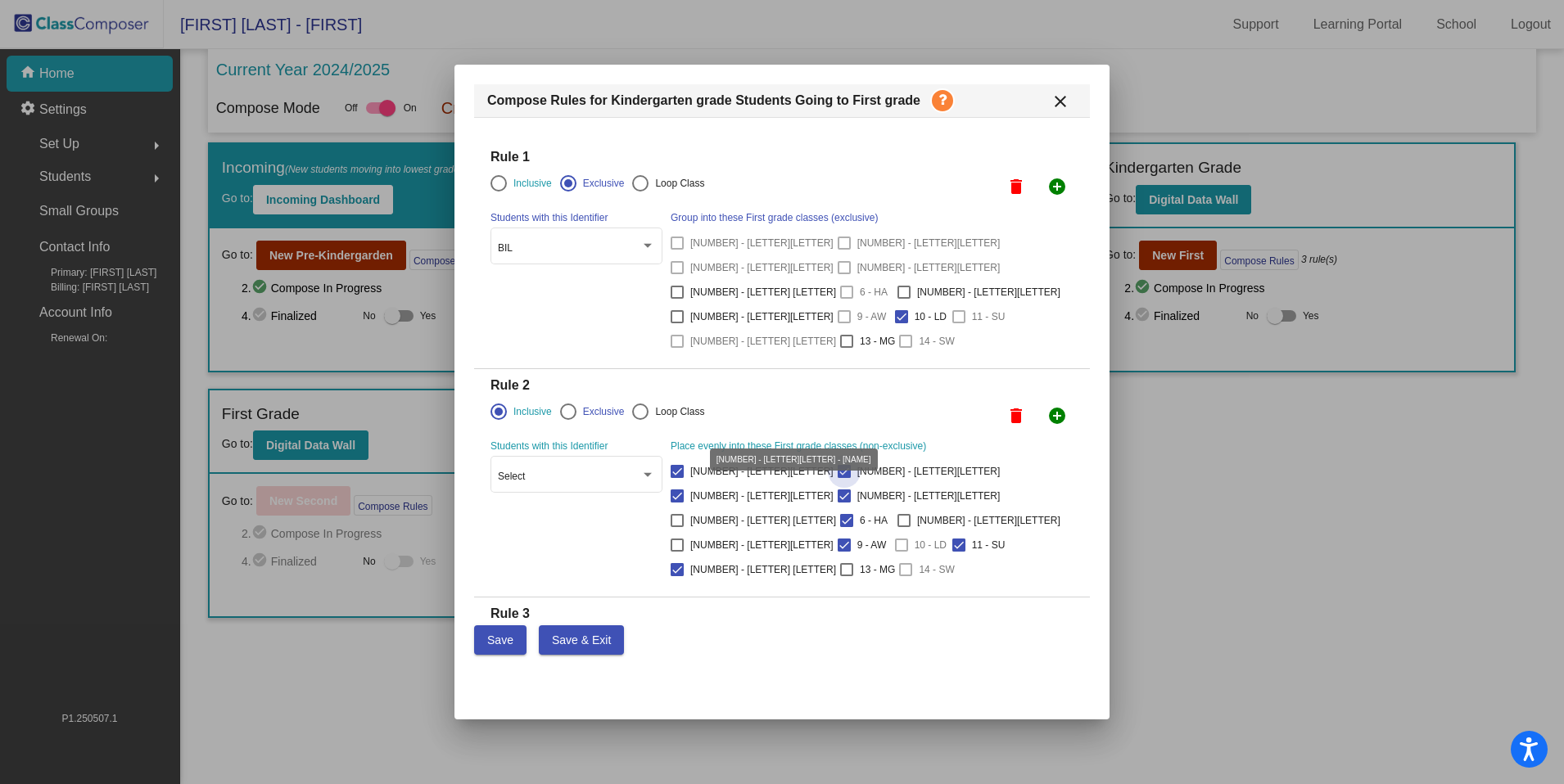 drag, startPoint x: 733, startPoint y: 421, endPoint x: 771, endPoint y: 421, distance: 38 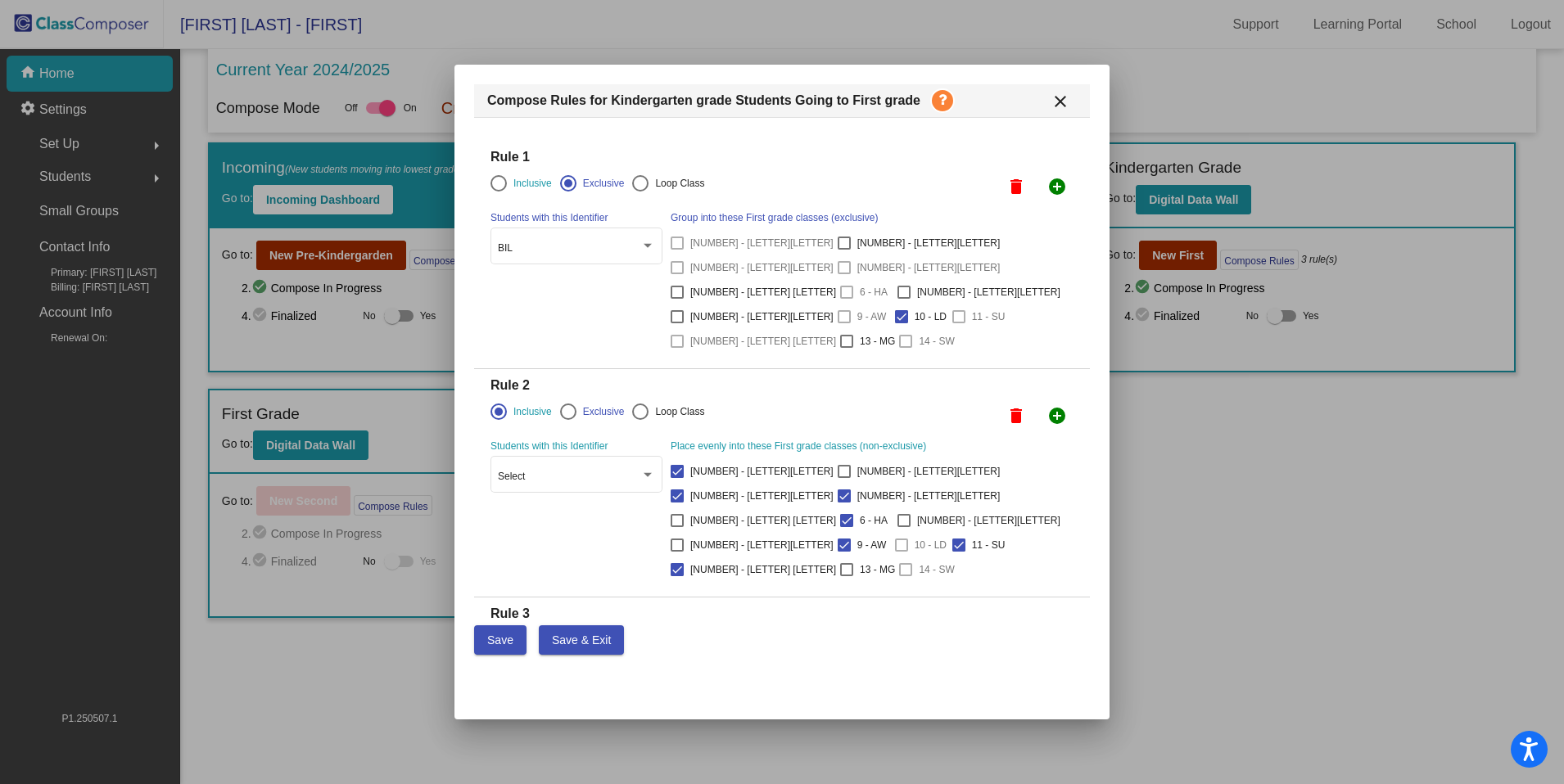 drag, startPoint x: 783, startPoint y: 421, endPoint x: 793, endPoint y: 422, distance: 10.049876 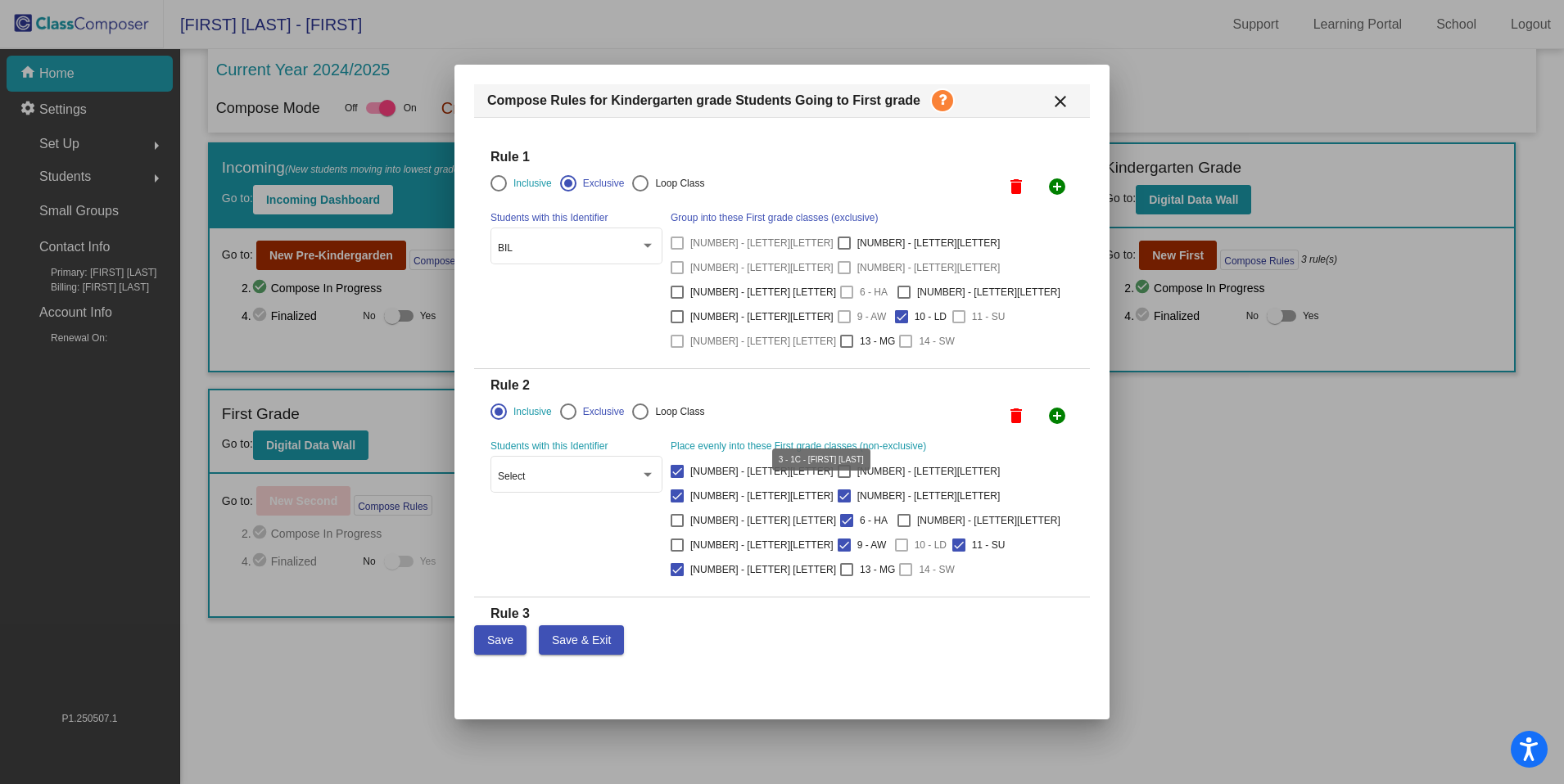 drag, startPoint x: 794, startPoint y: 423, endPoint x: 793, endPoint y: 437, distance: 14.035669 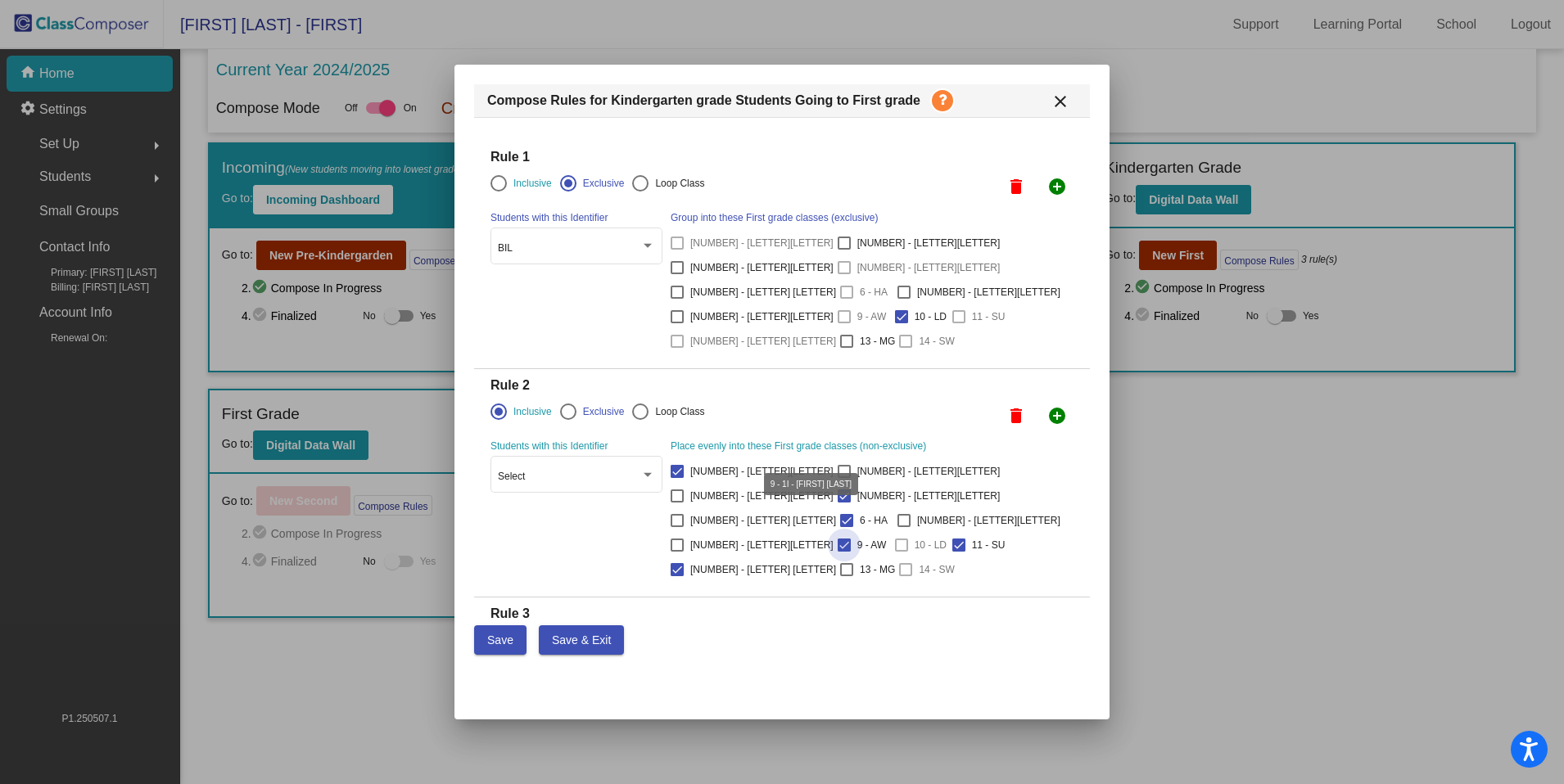click at bounding box center (844, 545) 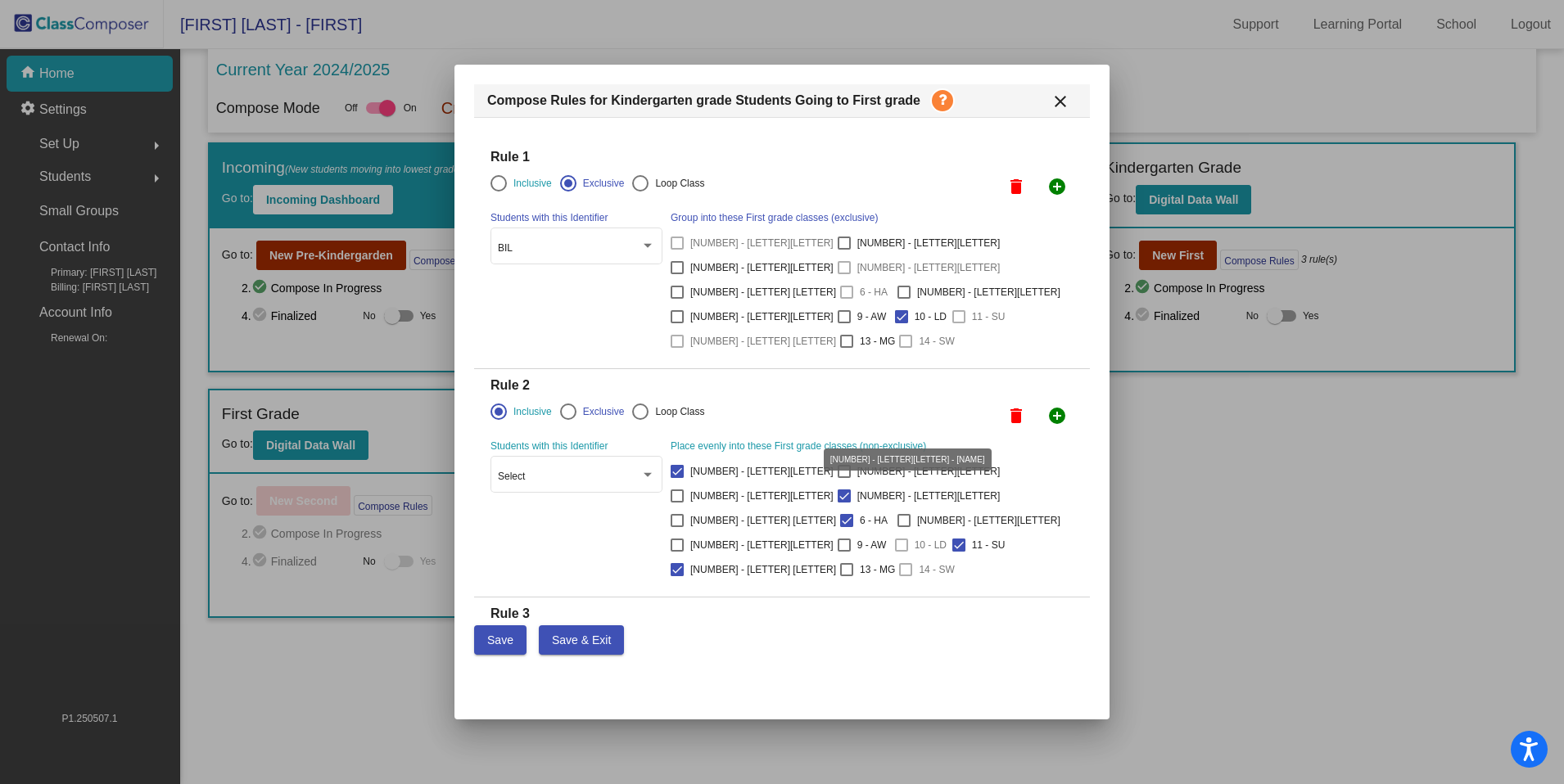 click at bounding box center [844, 496] 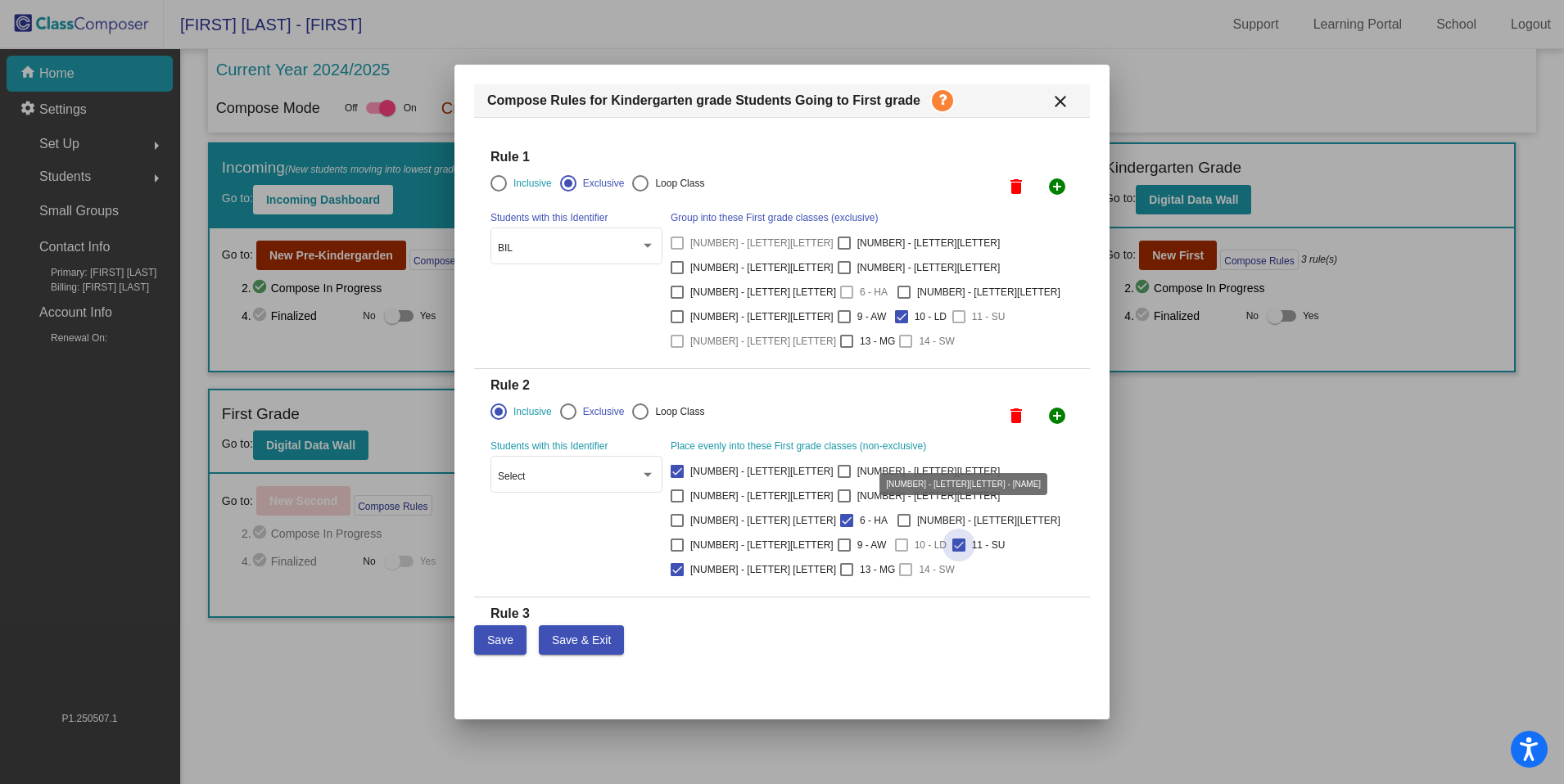 drag, startPoint x: 911, startPoint y: 445, endPoint x: 920, endPoint y: 444, distance: 9.05539 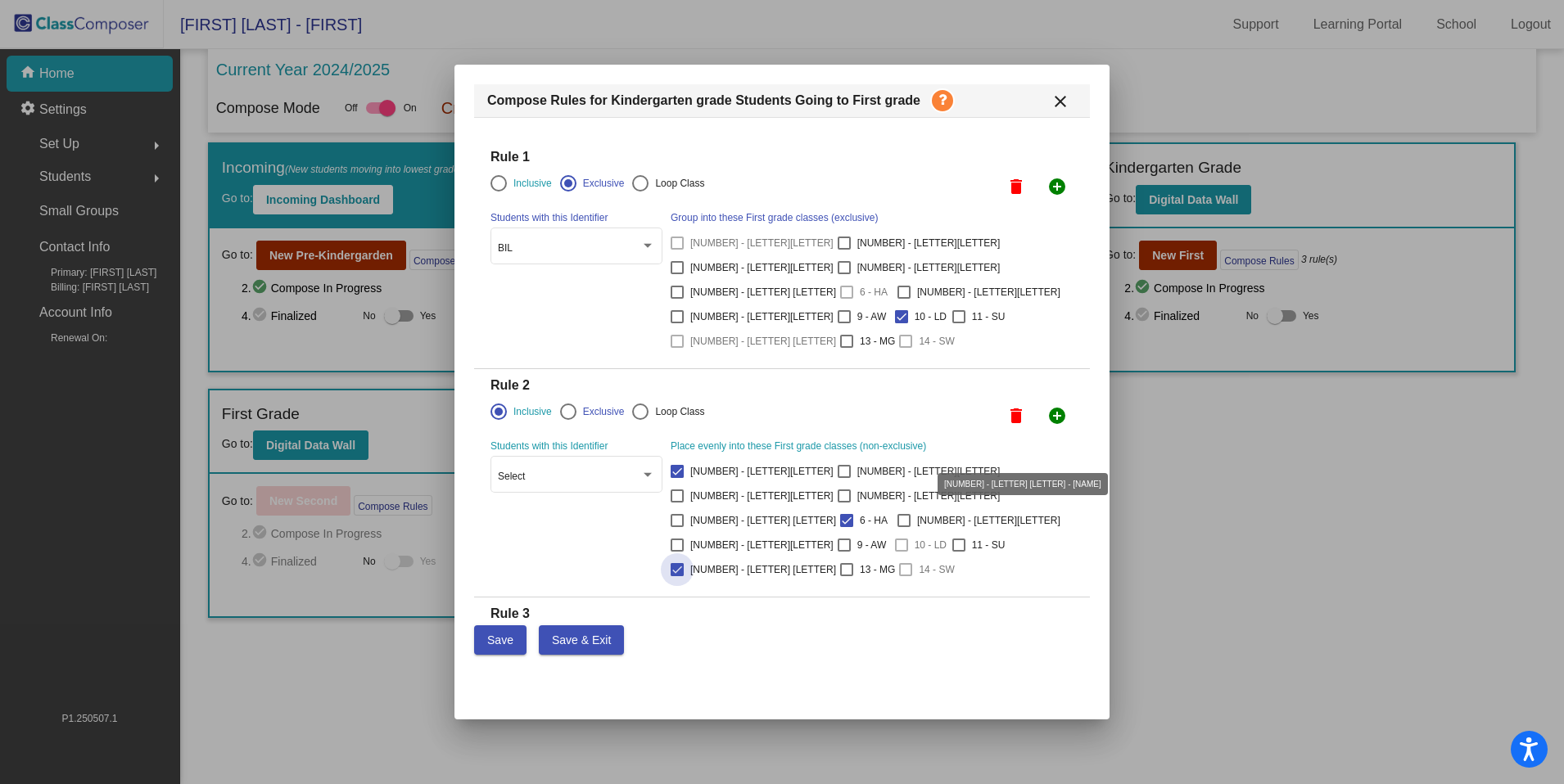 click at bounding box center [677, 570] 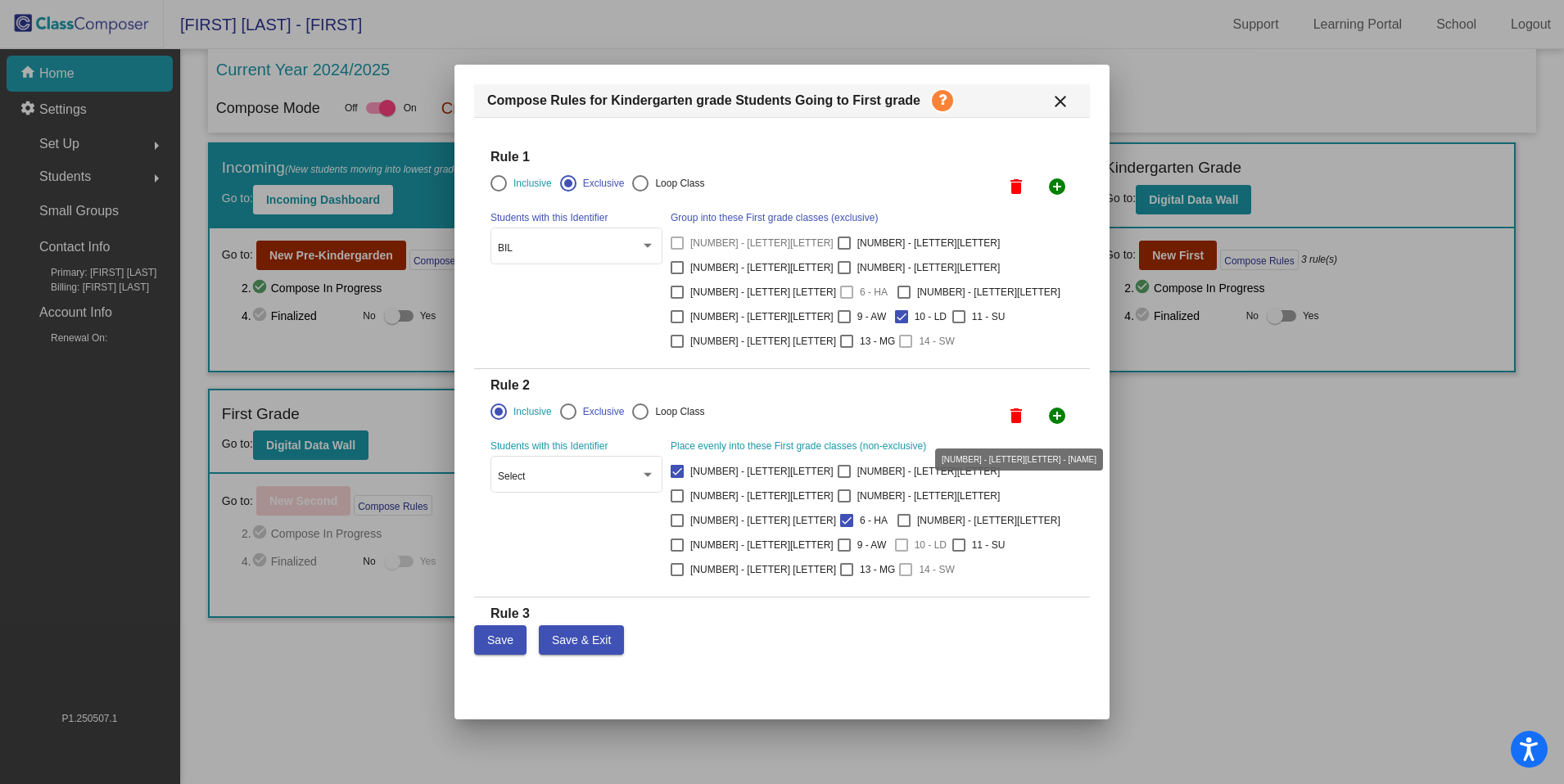 click at bounding box center [847, 520] 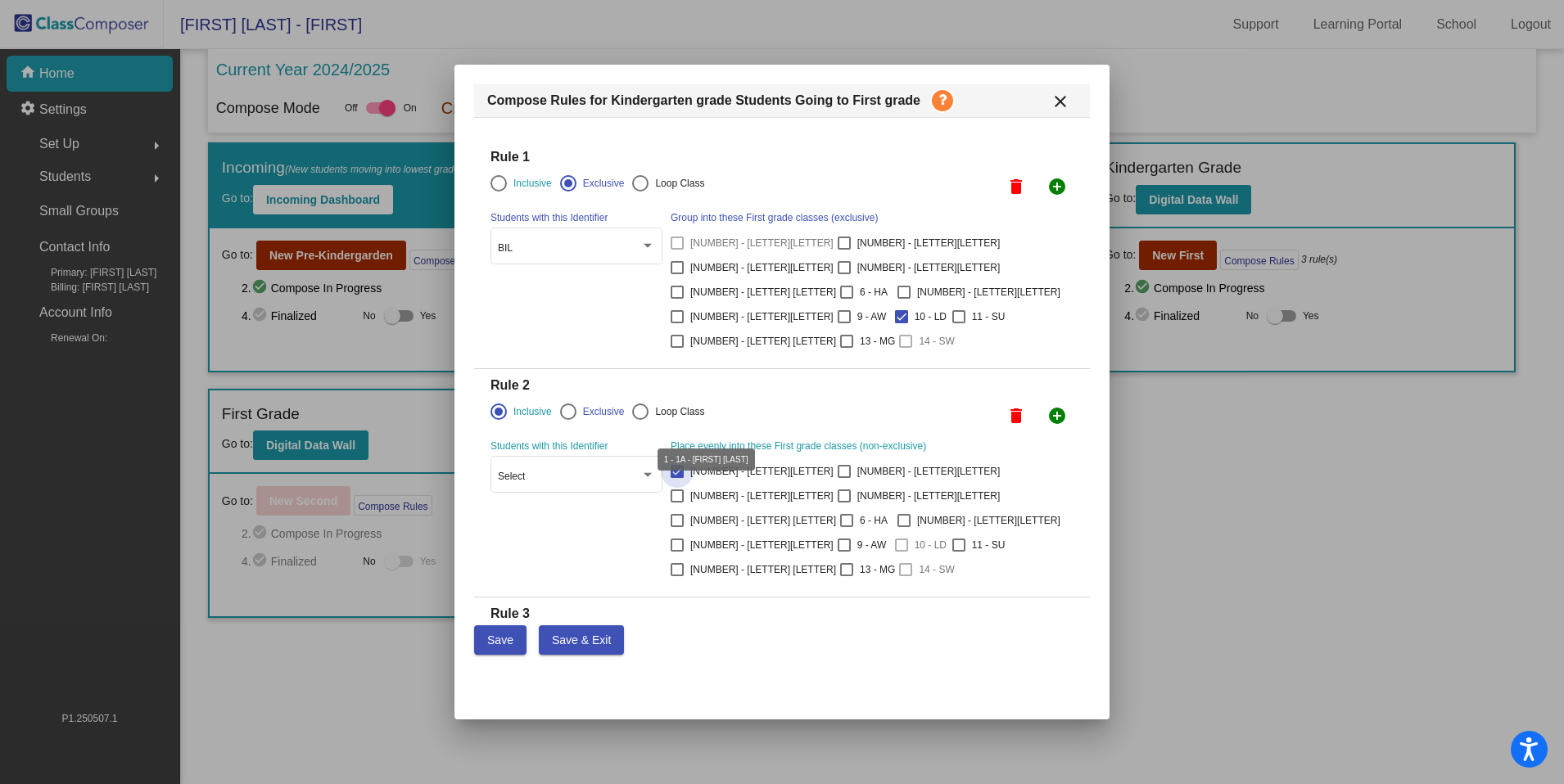 click at bounding box center (677, 471) 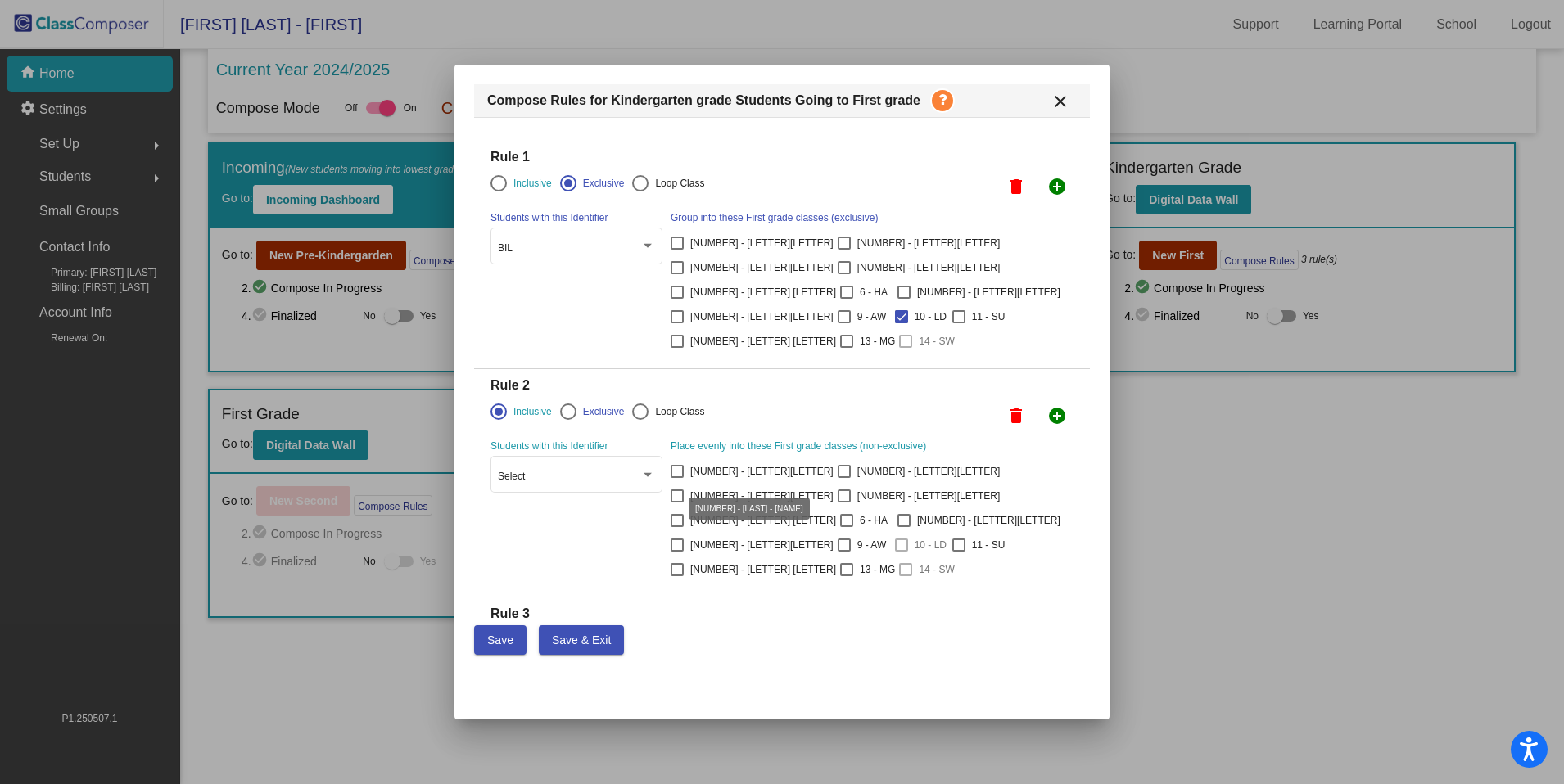 click at bounding box center [906, 570] 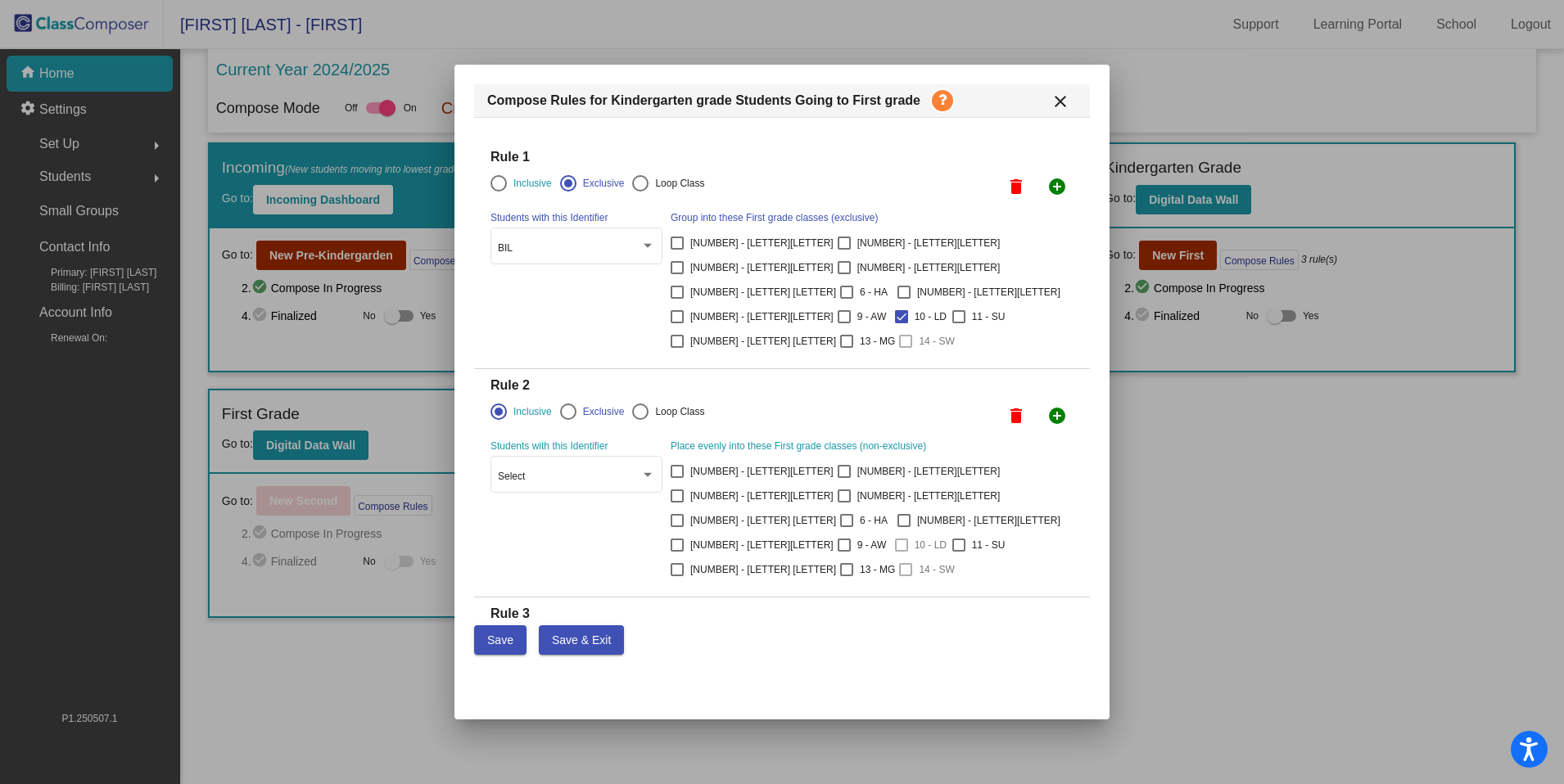 click at bounding box center (906, 570) 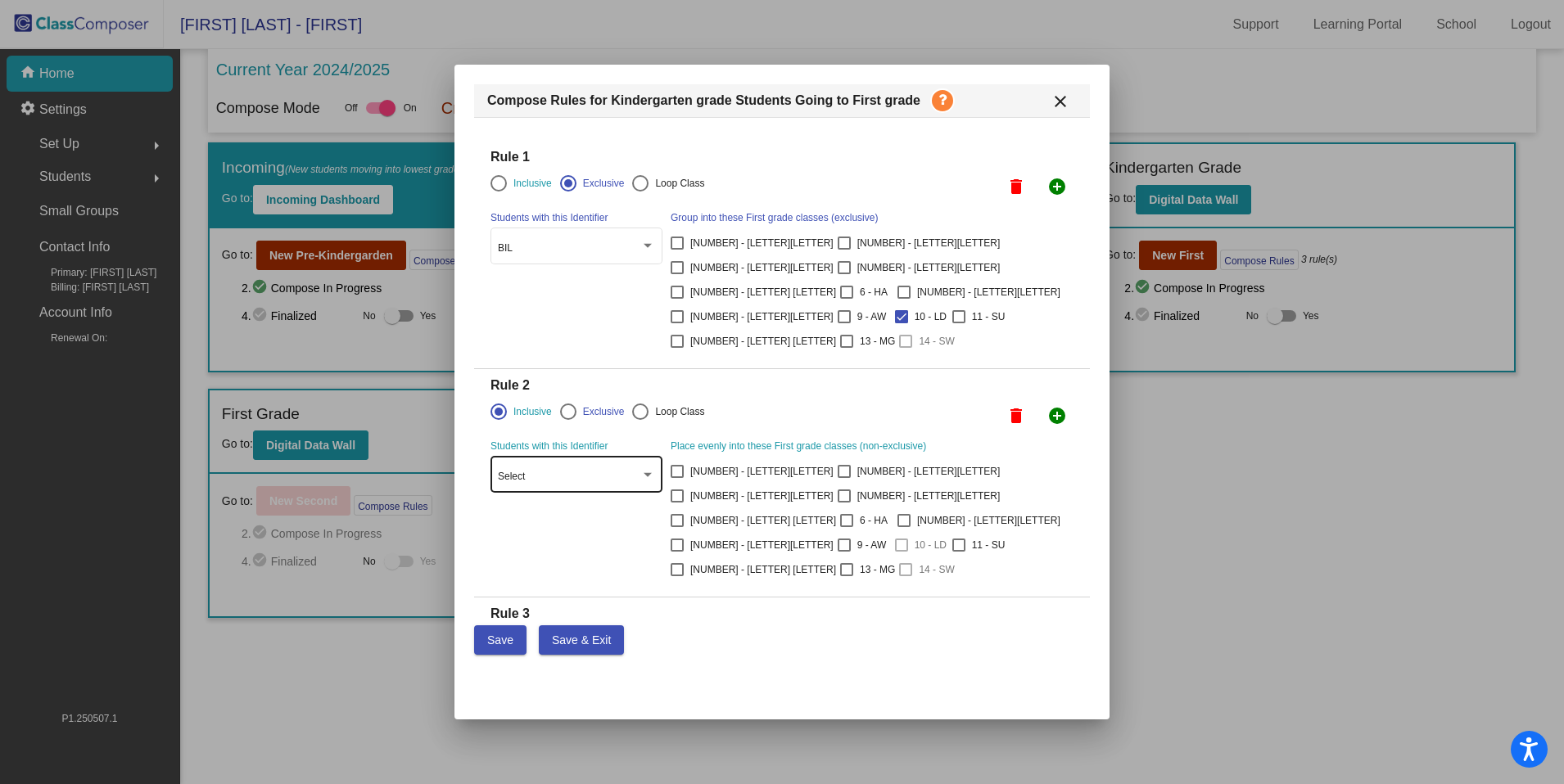 click on "Select" at bounding box center (569, 477) 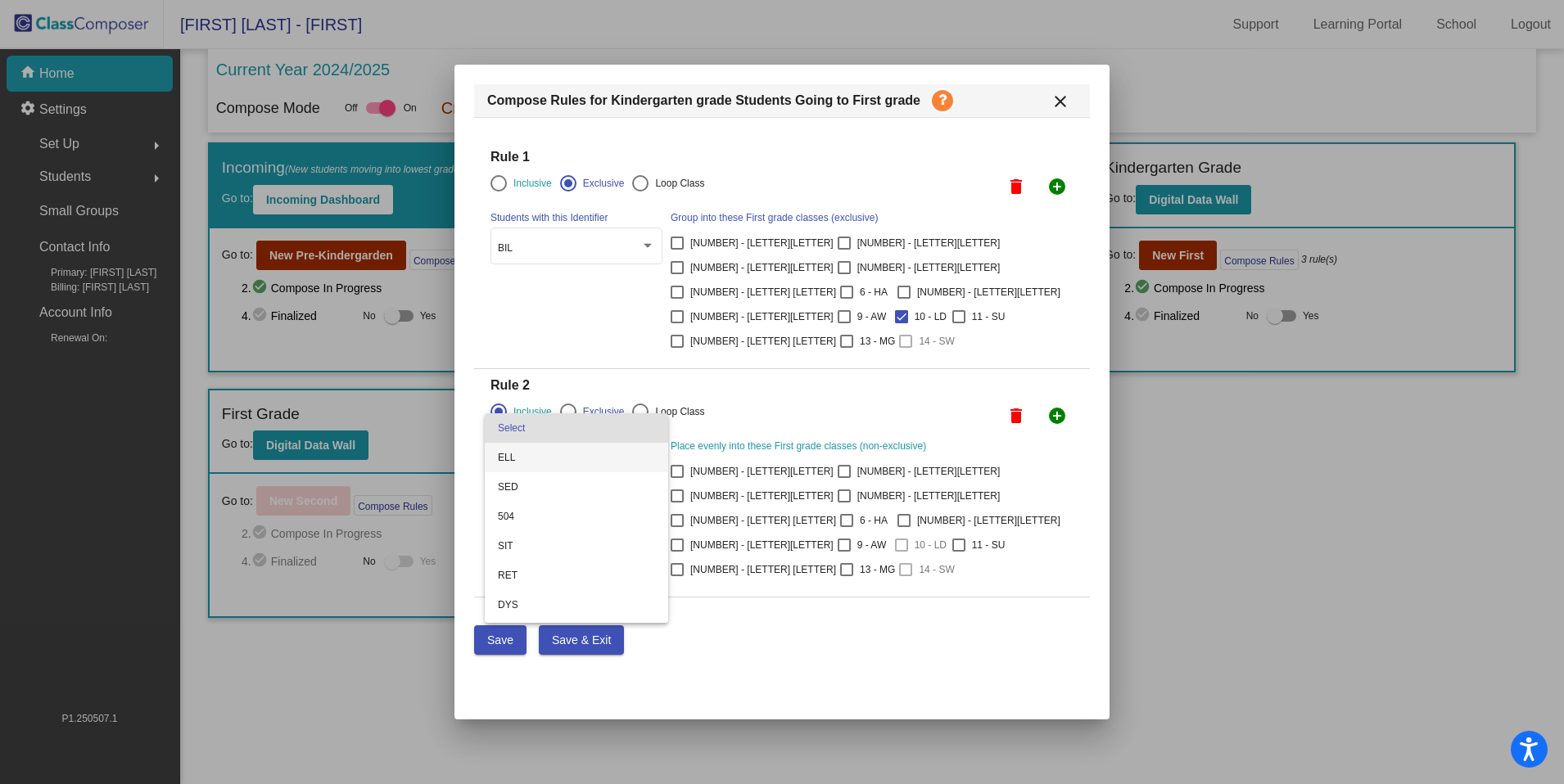 click on "ELL" at bounding box center (576, 457) 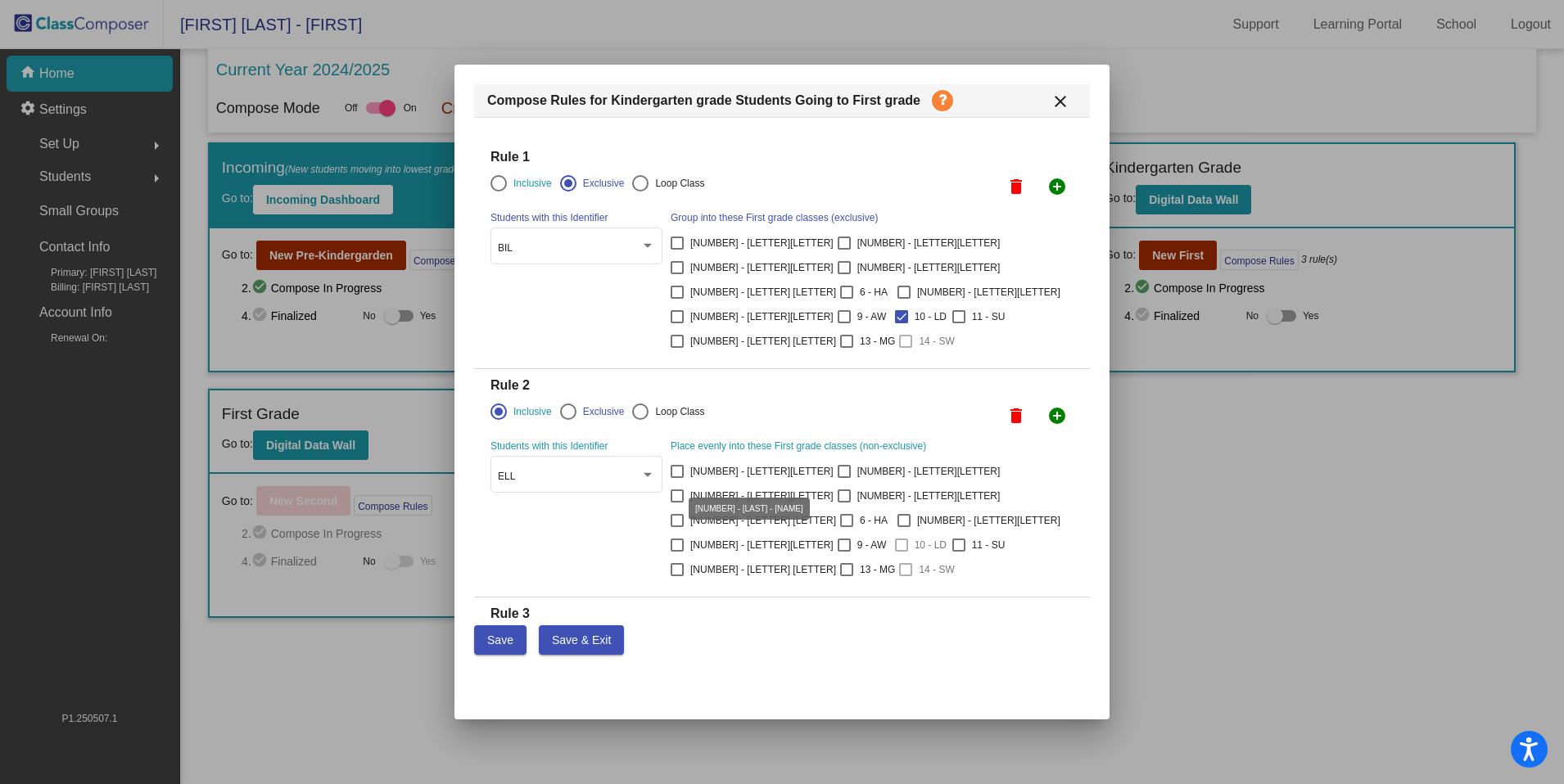 click at bounding box center (906, 570) 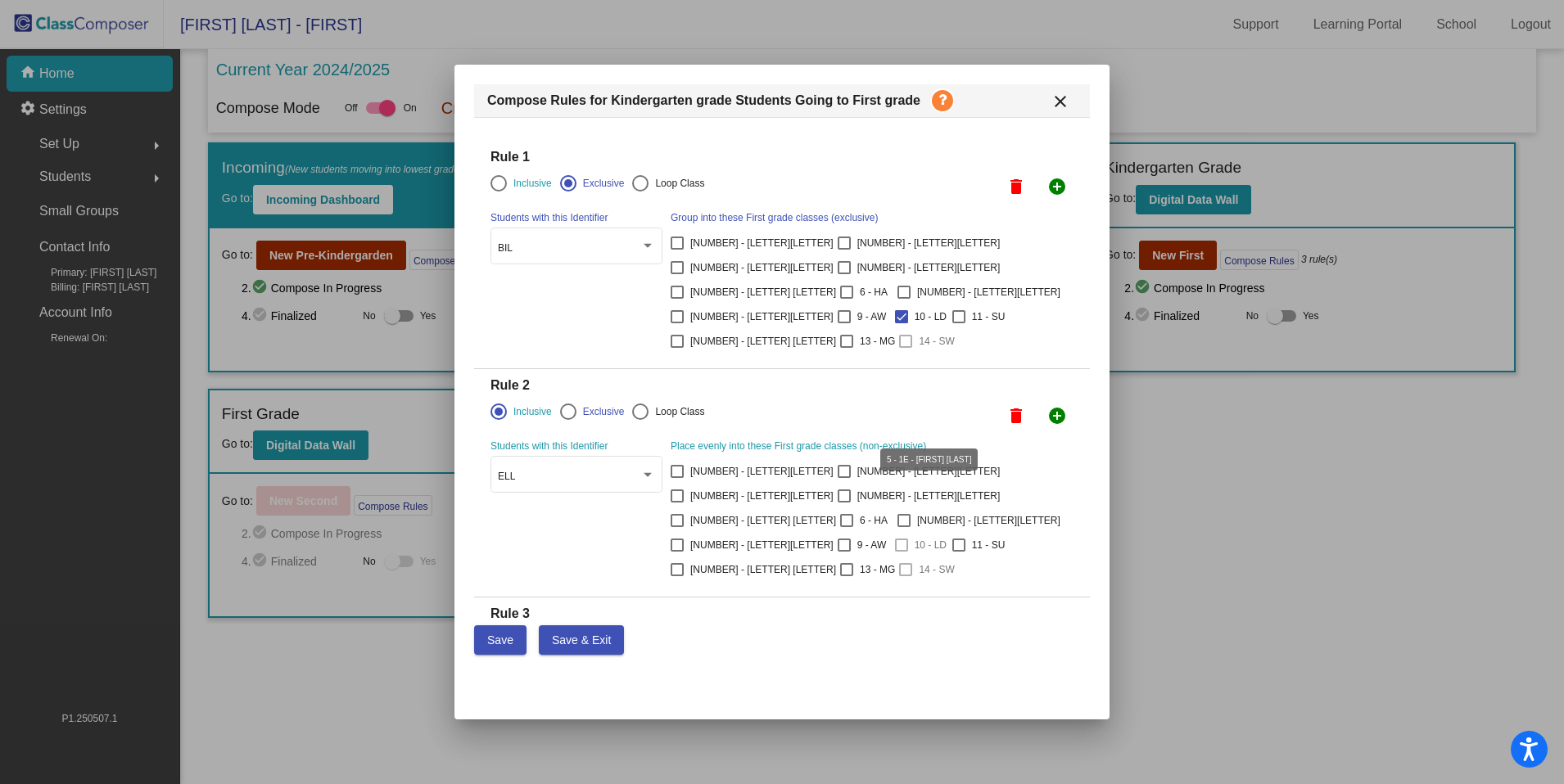 click at bounding box center (677, 520) 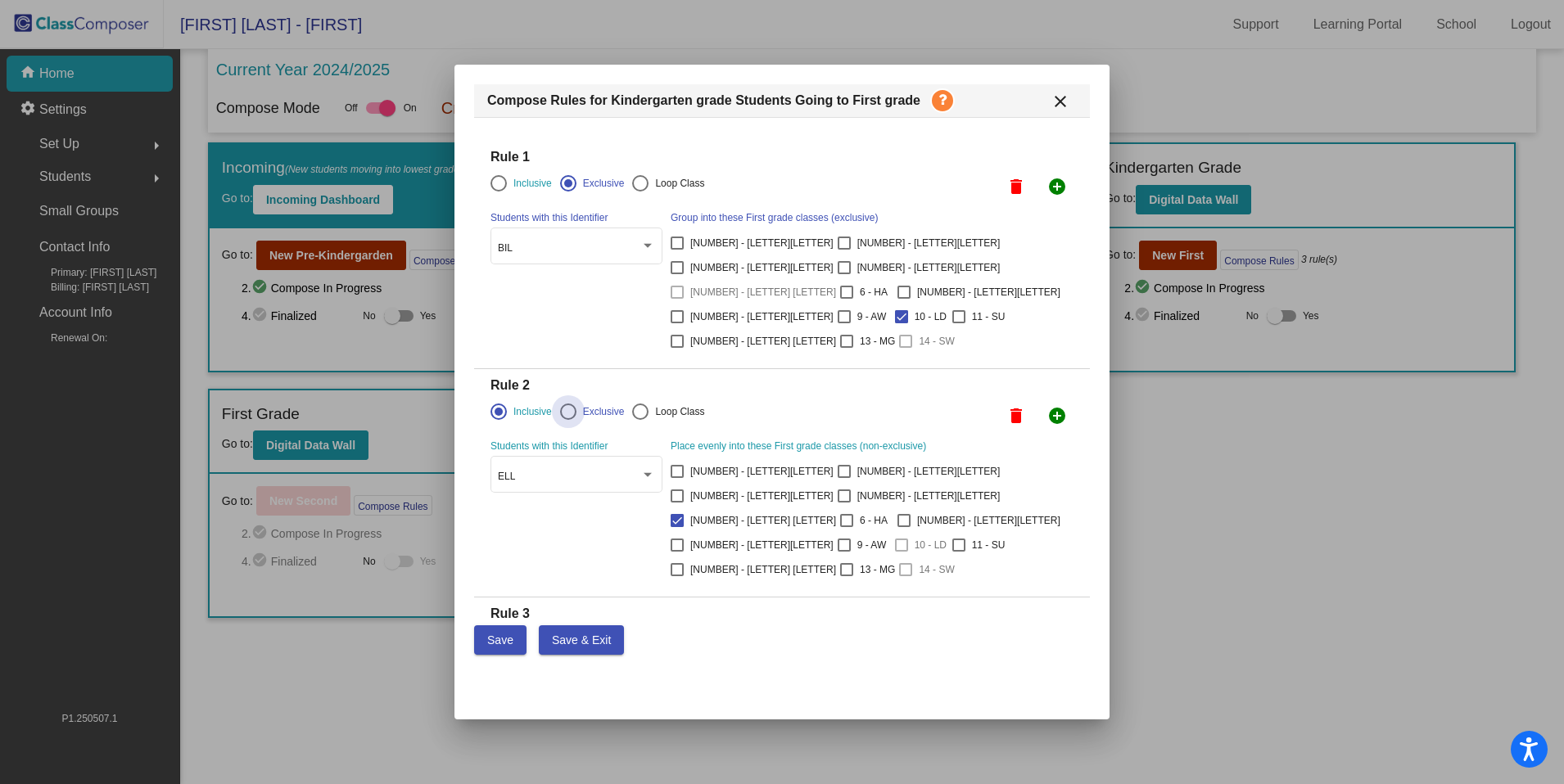 click at bounding box center (568, 412) 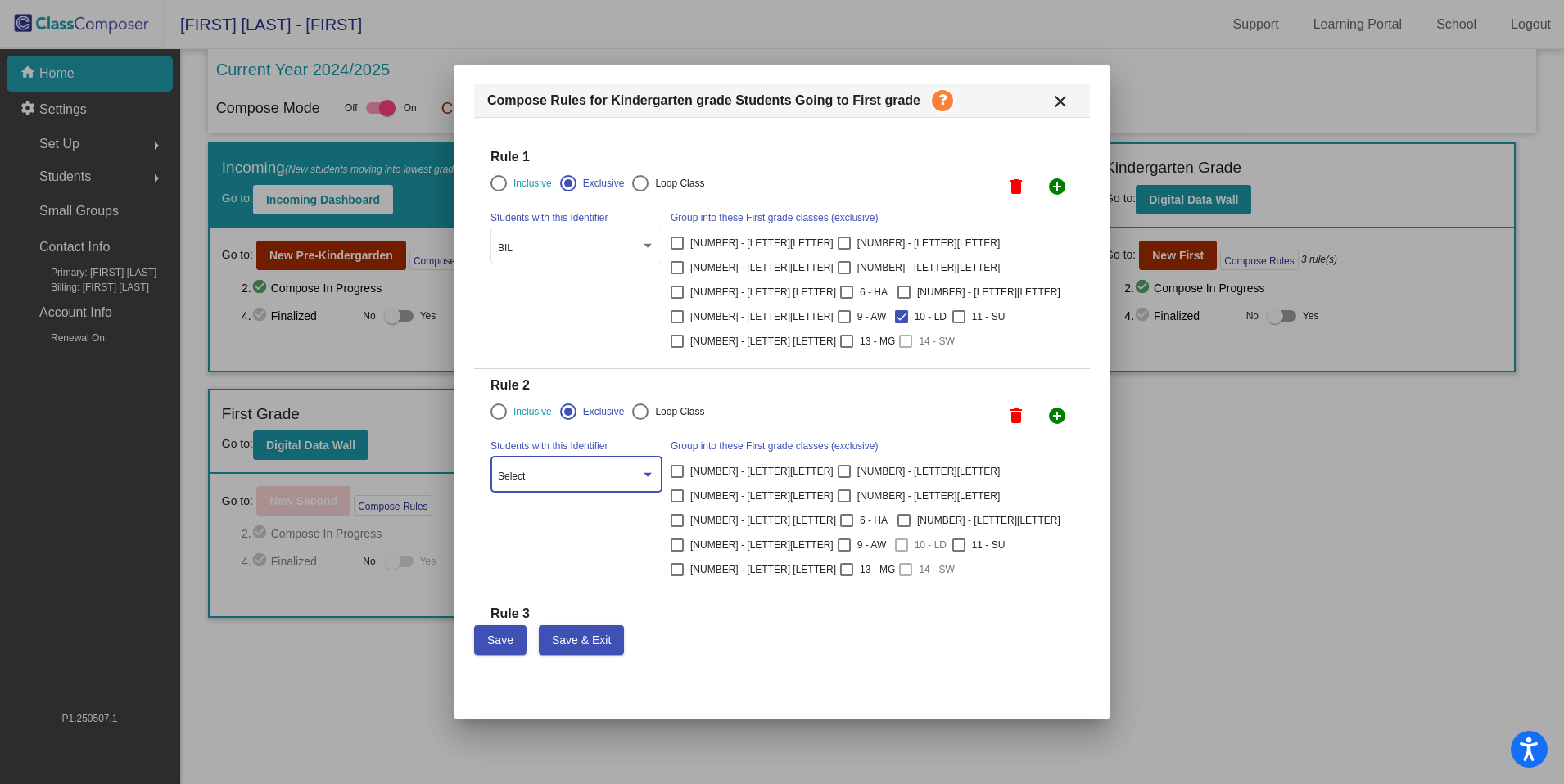 click on "Select" at bounding box center (569, 477) 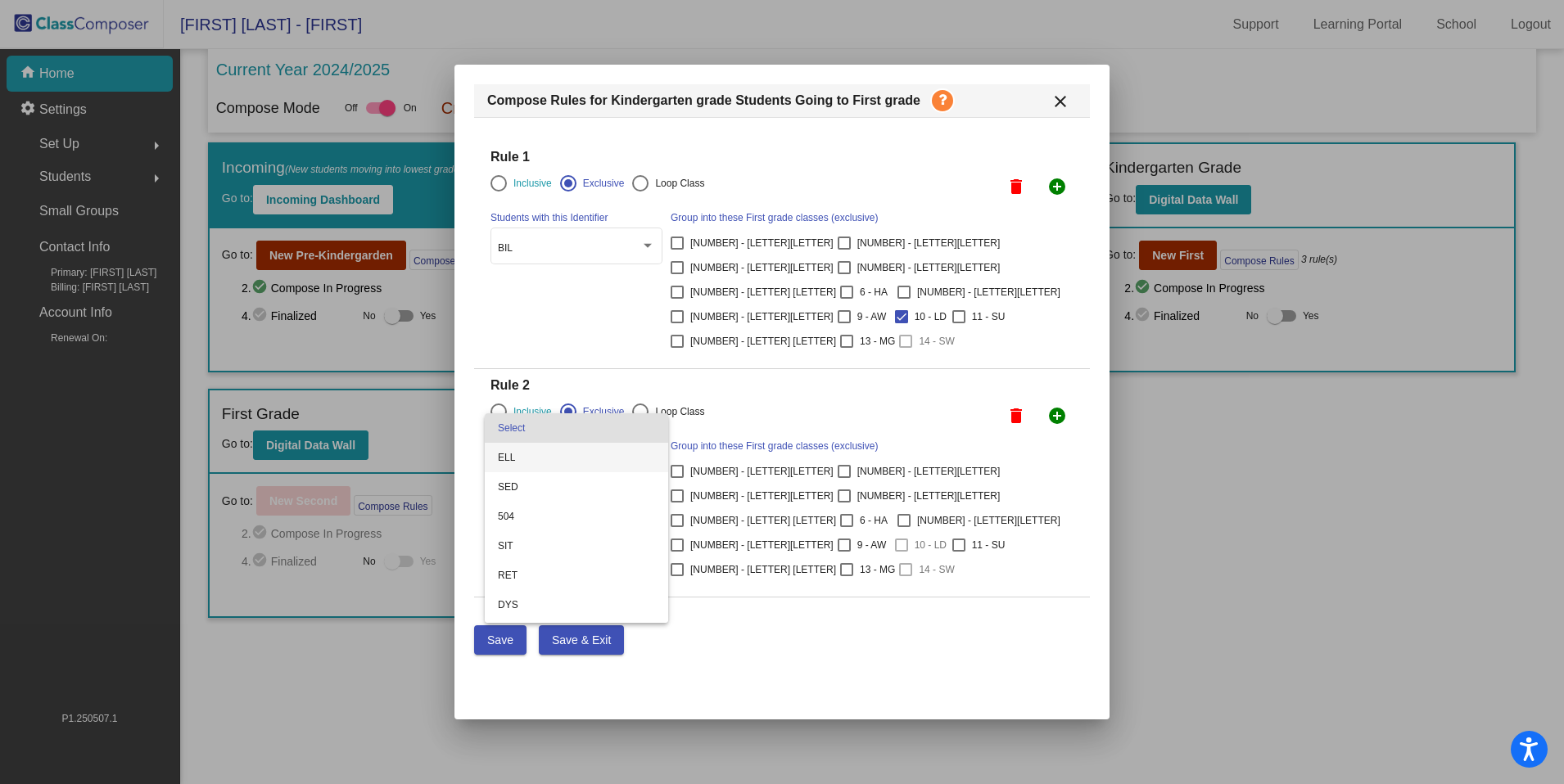 click on "ELL" at bounding box center [576, 457] 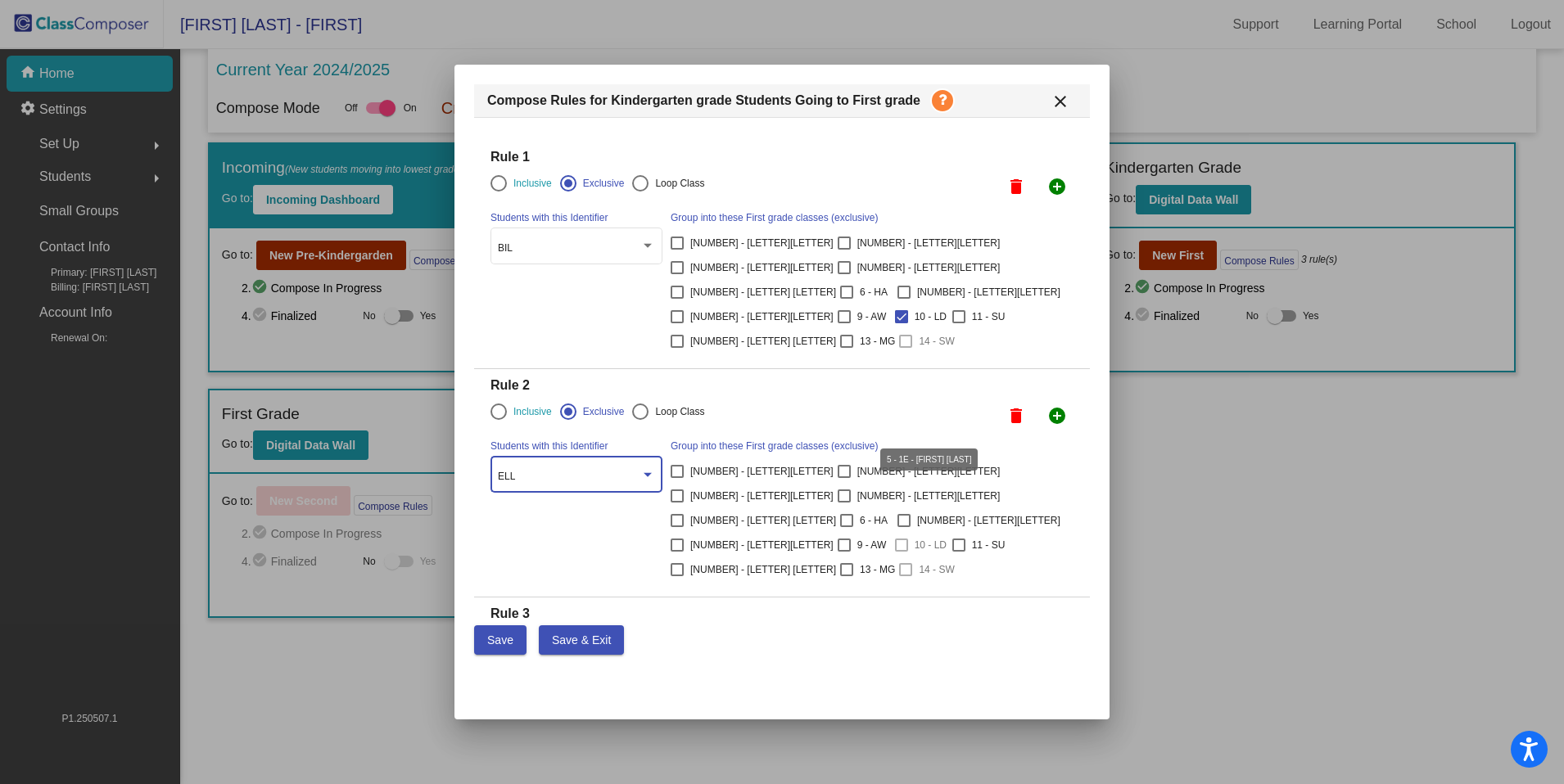 click at bounding box center (677, 520) 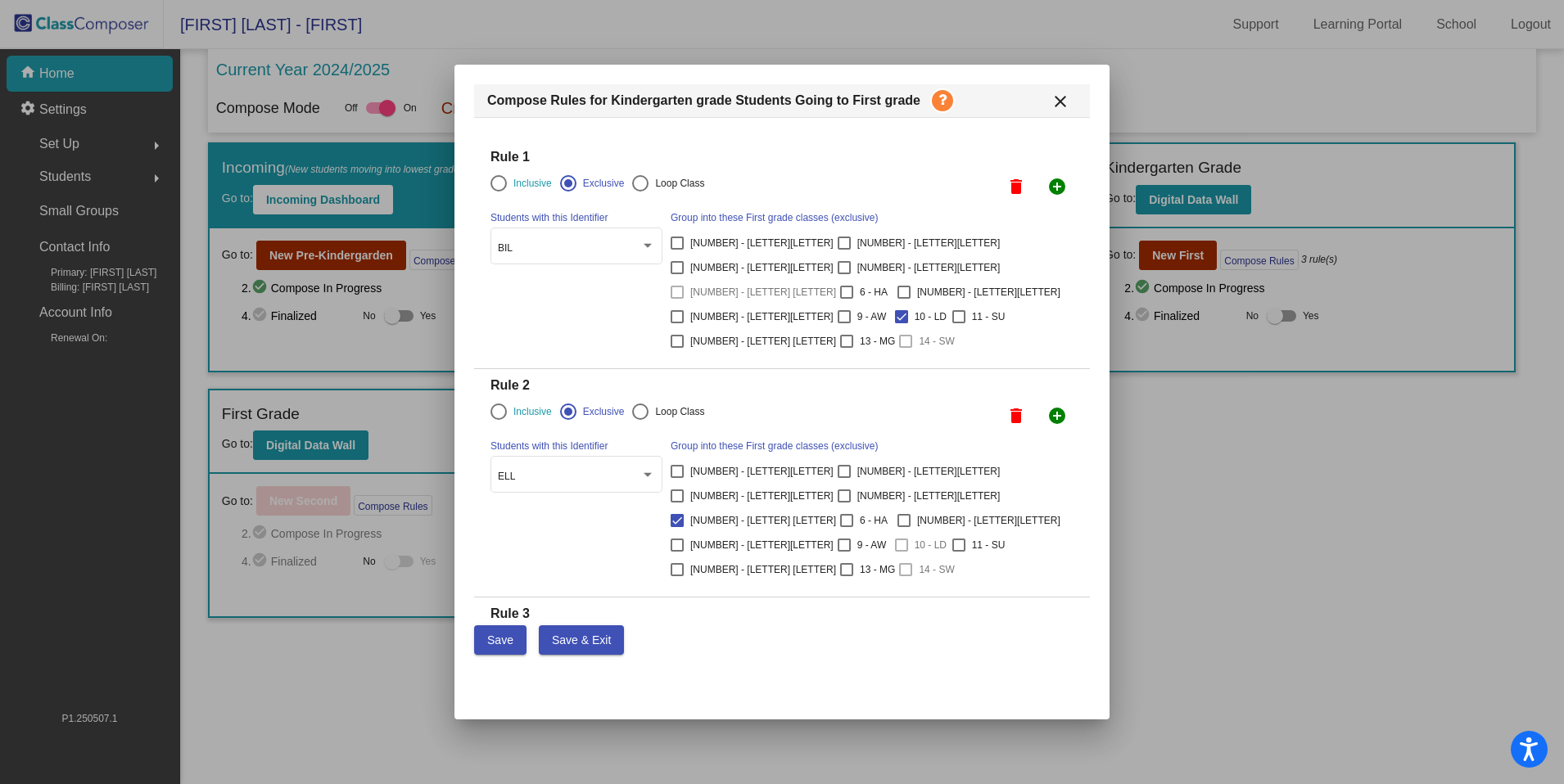scroll, scrollTop: 62, scrollLeft: 0, axis: vertical 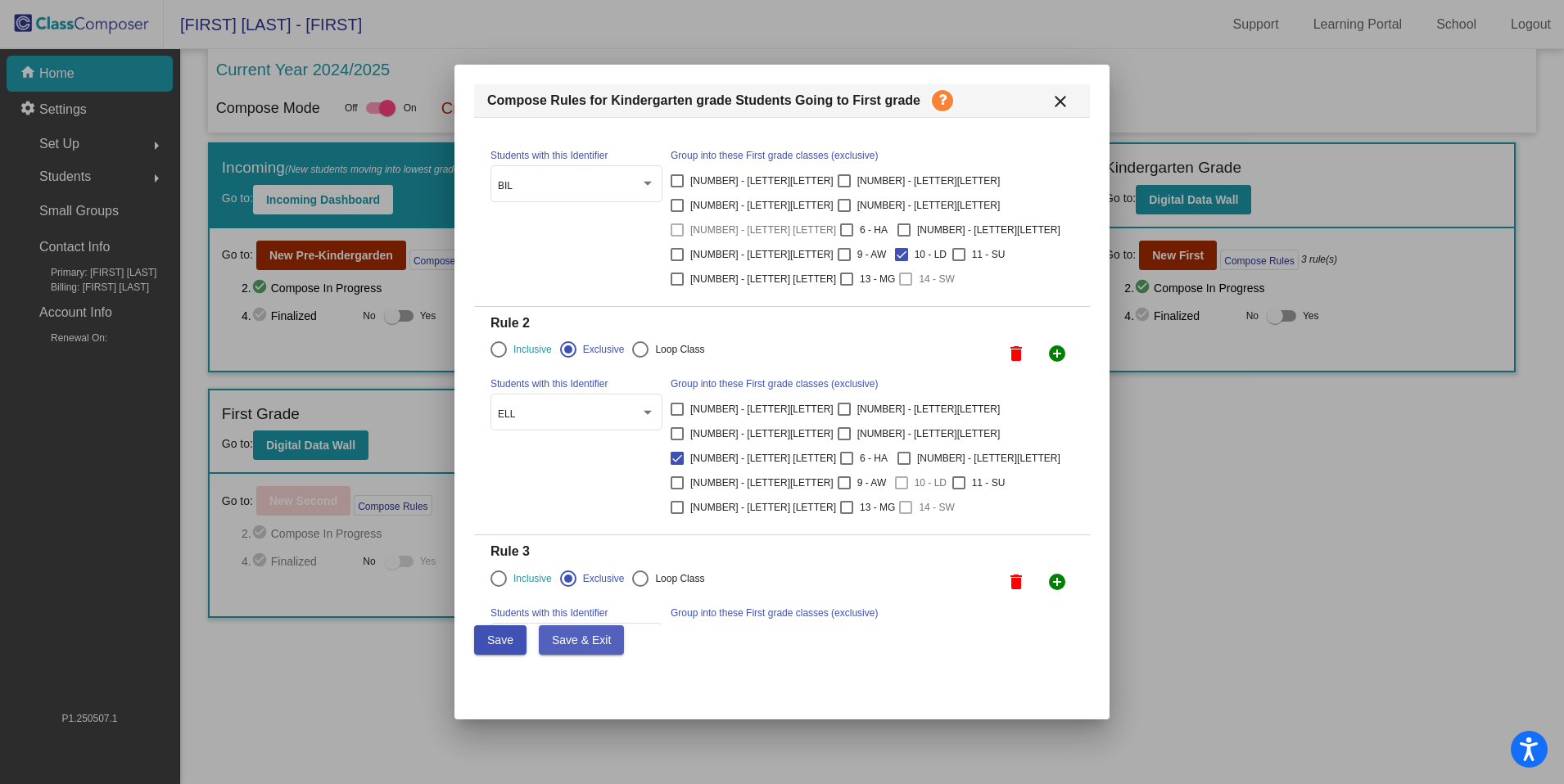 click on "Save & Exit" at bounding box center [581, 640] 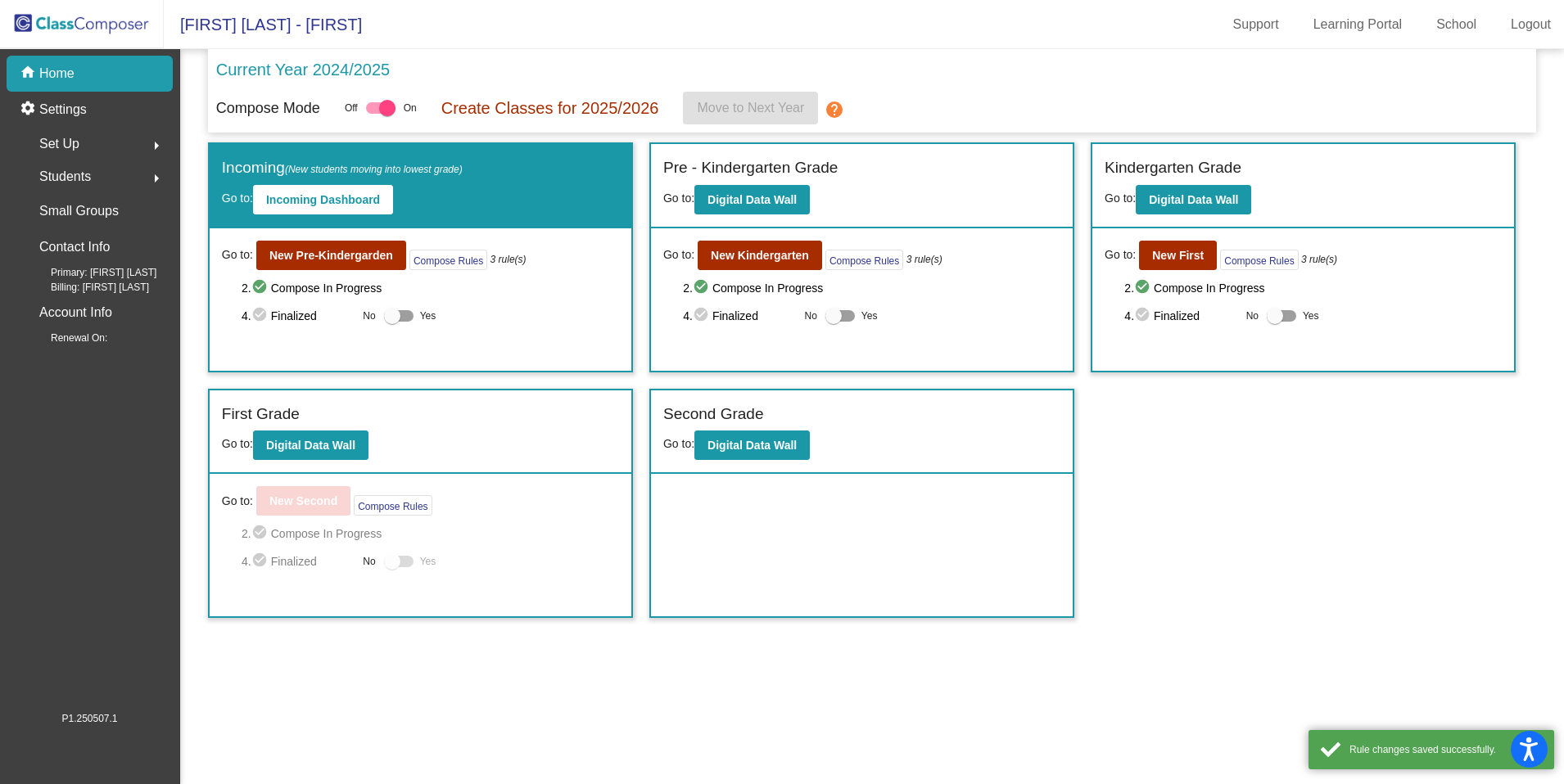 click on "Set Up" 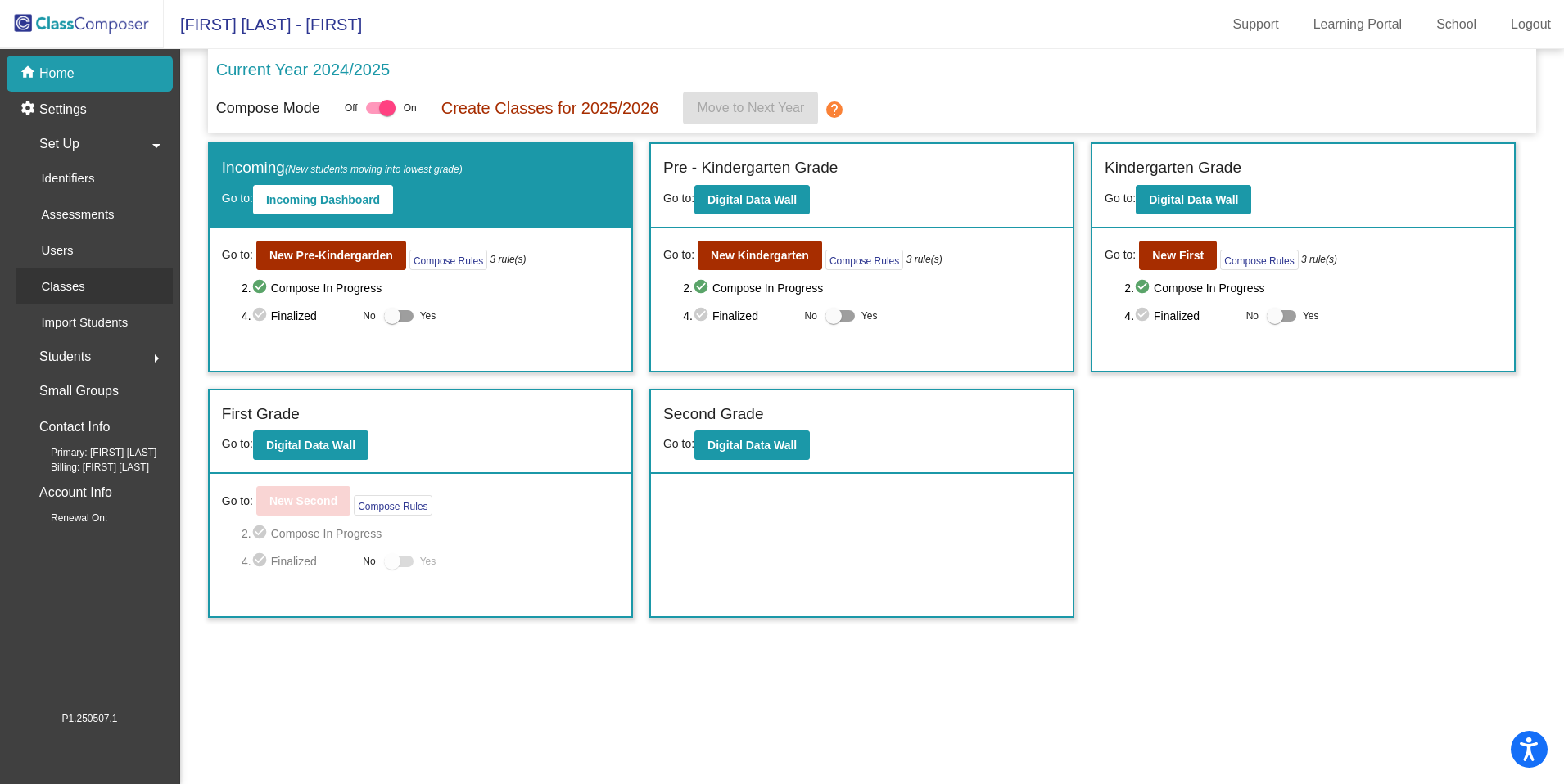click on "Classes" 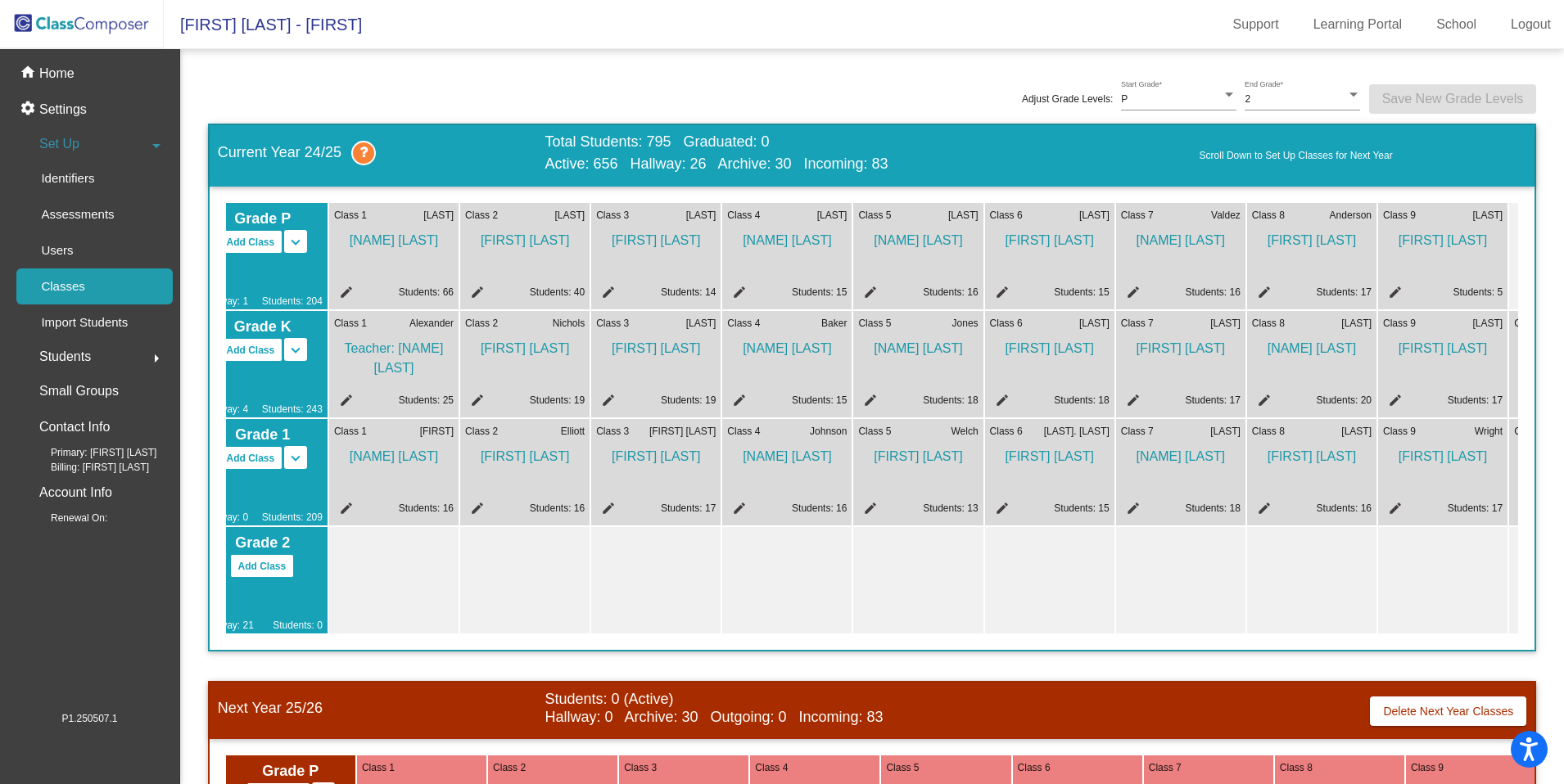 scroll, scrollTop: 0, scrollLeft: 0, axis: both 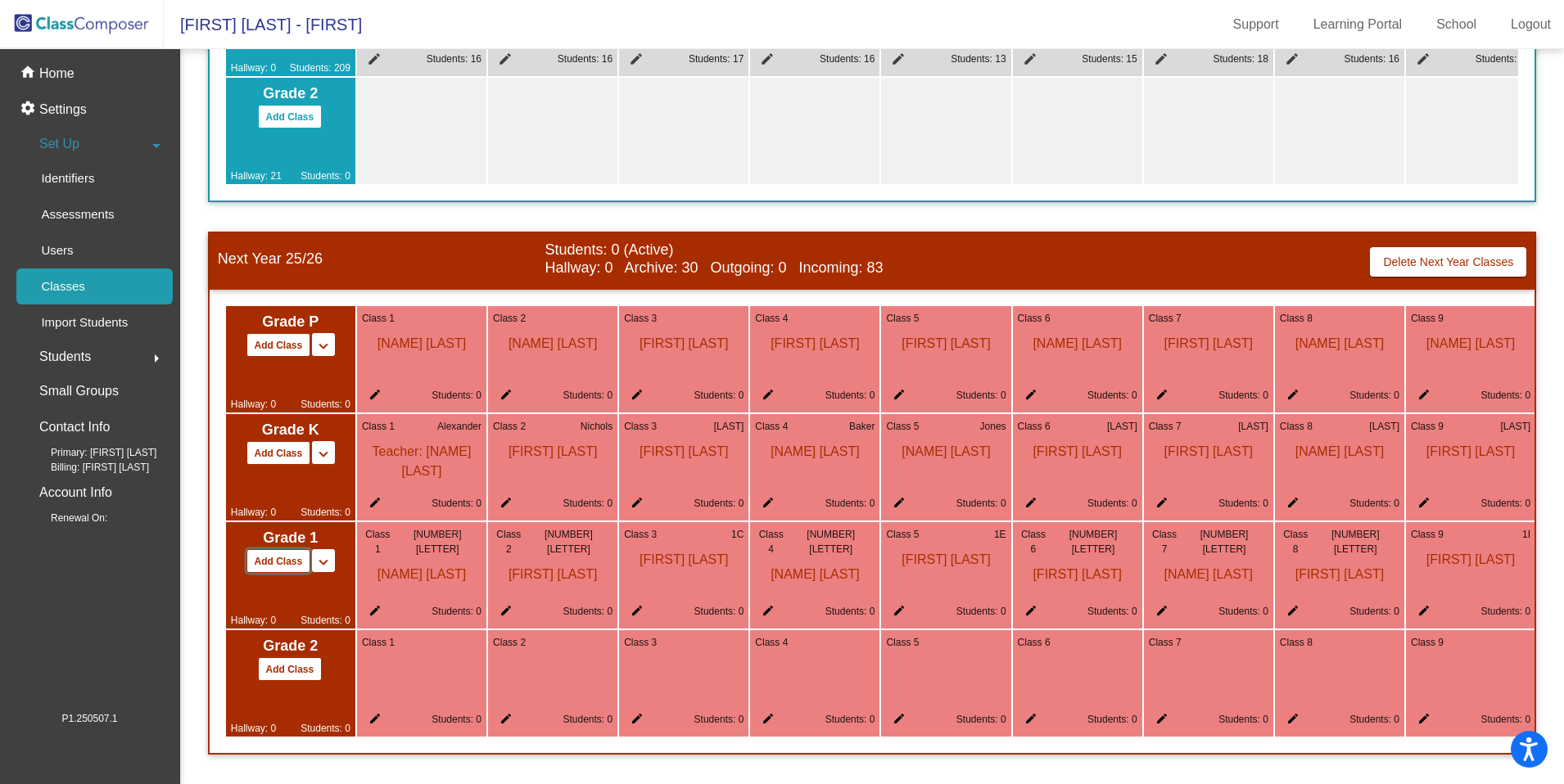 click on "Add Class" 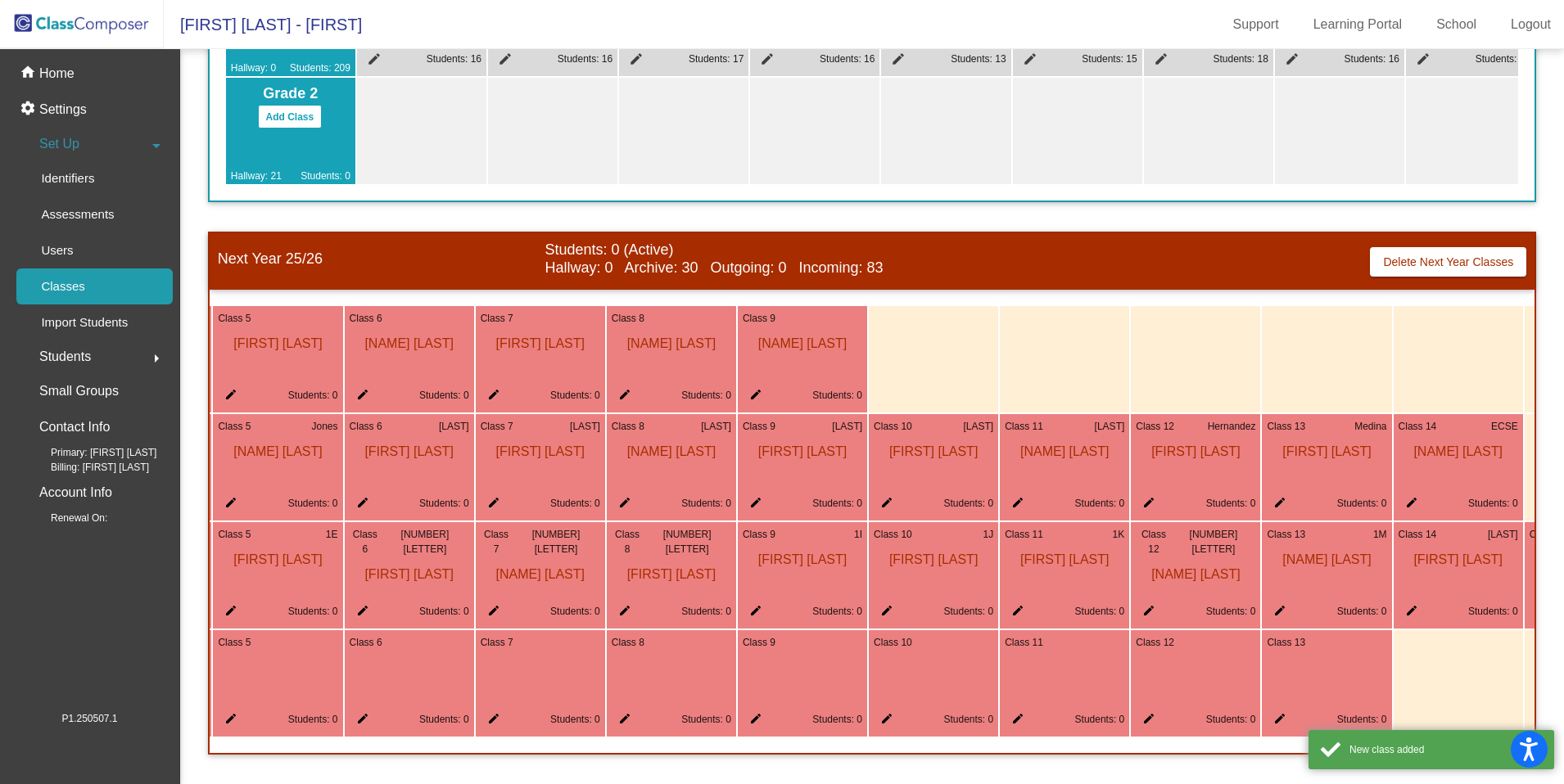 scroll, scrollTop: 0, scrollLeft: 811, axis: horizontal 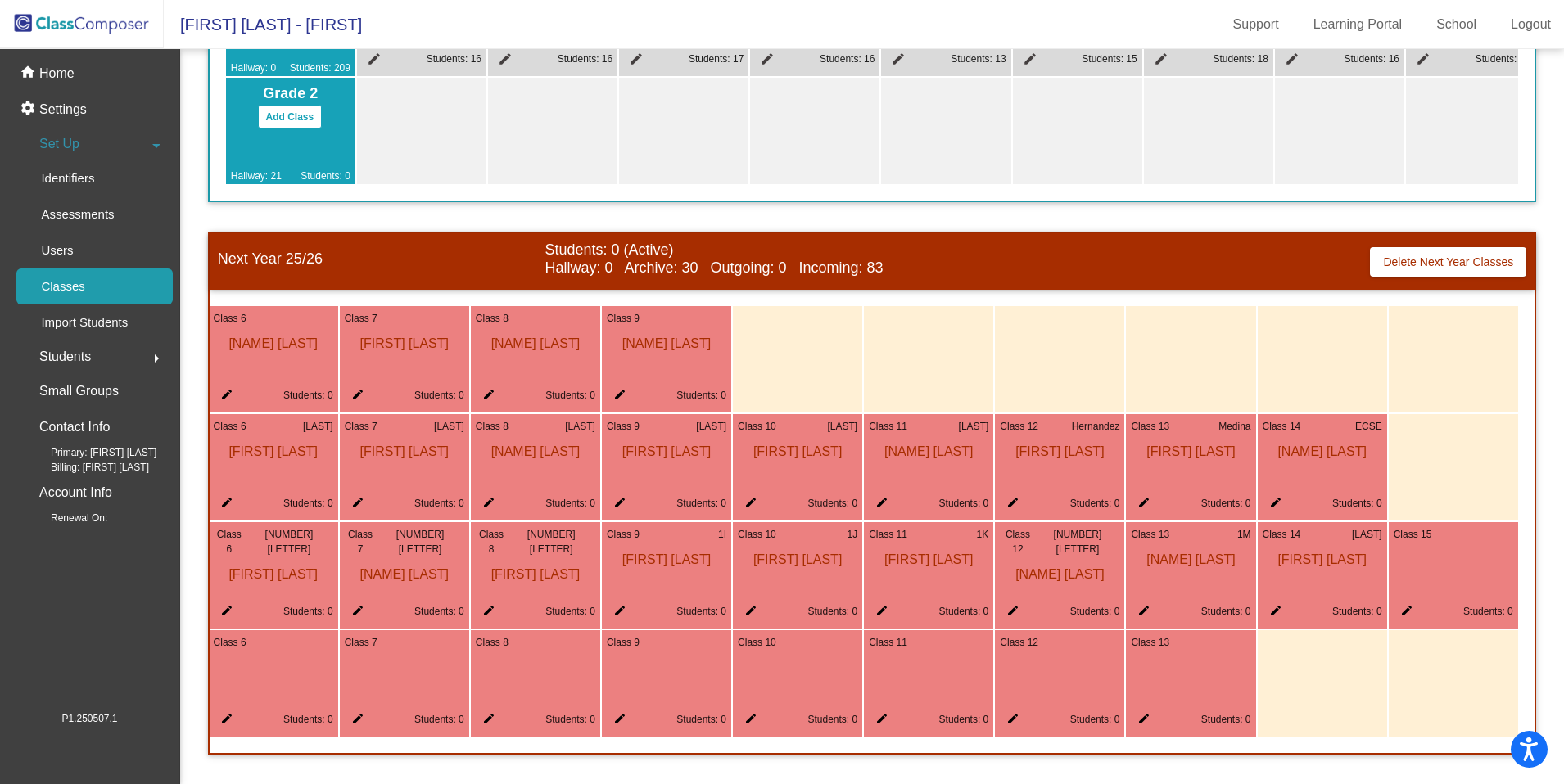 click on "Class 15 edit Students: 0" 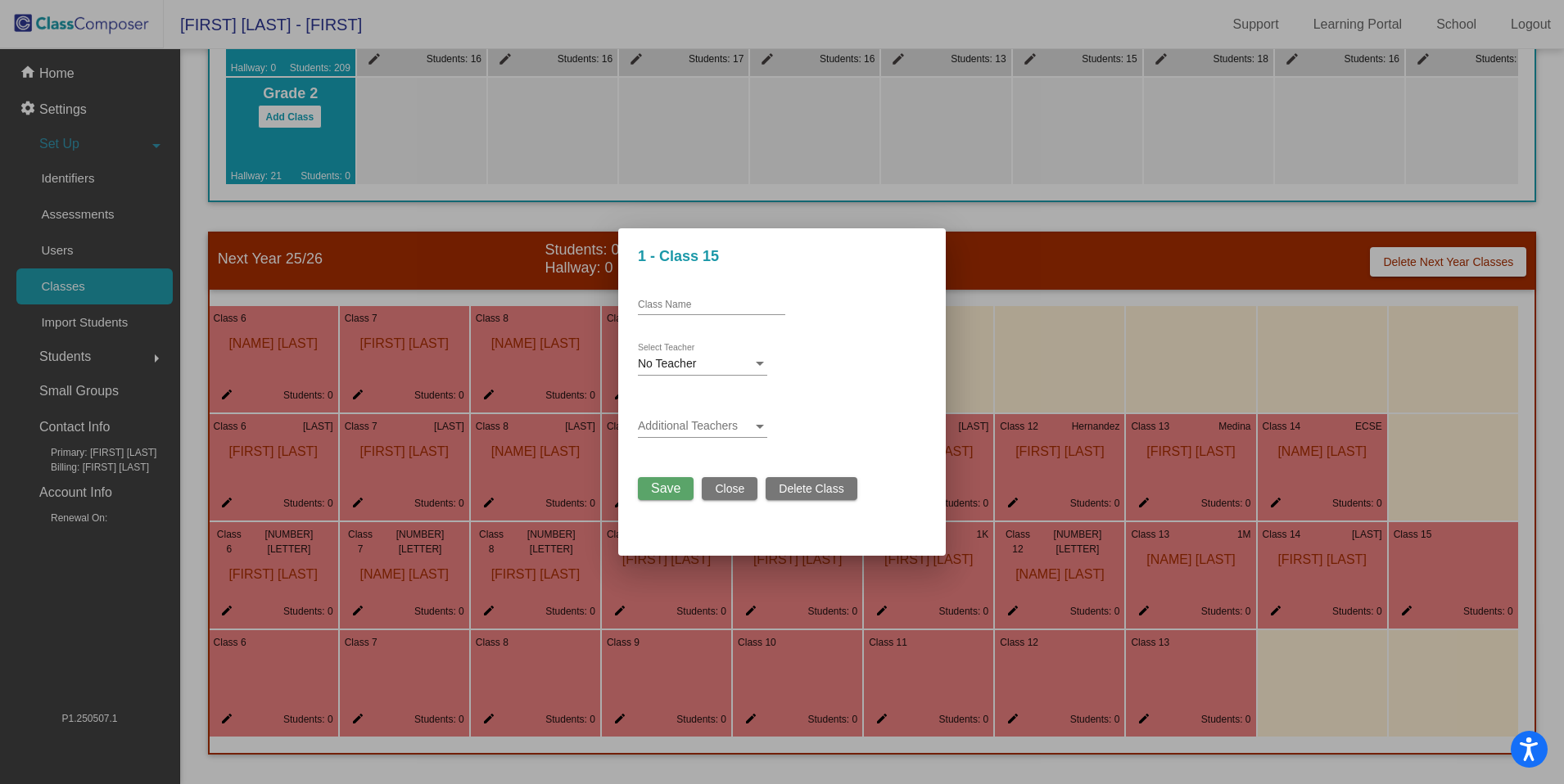 click on "Class Name" at bounding box center (712, 305) 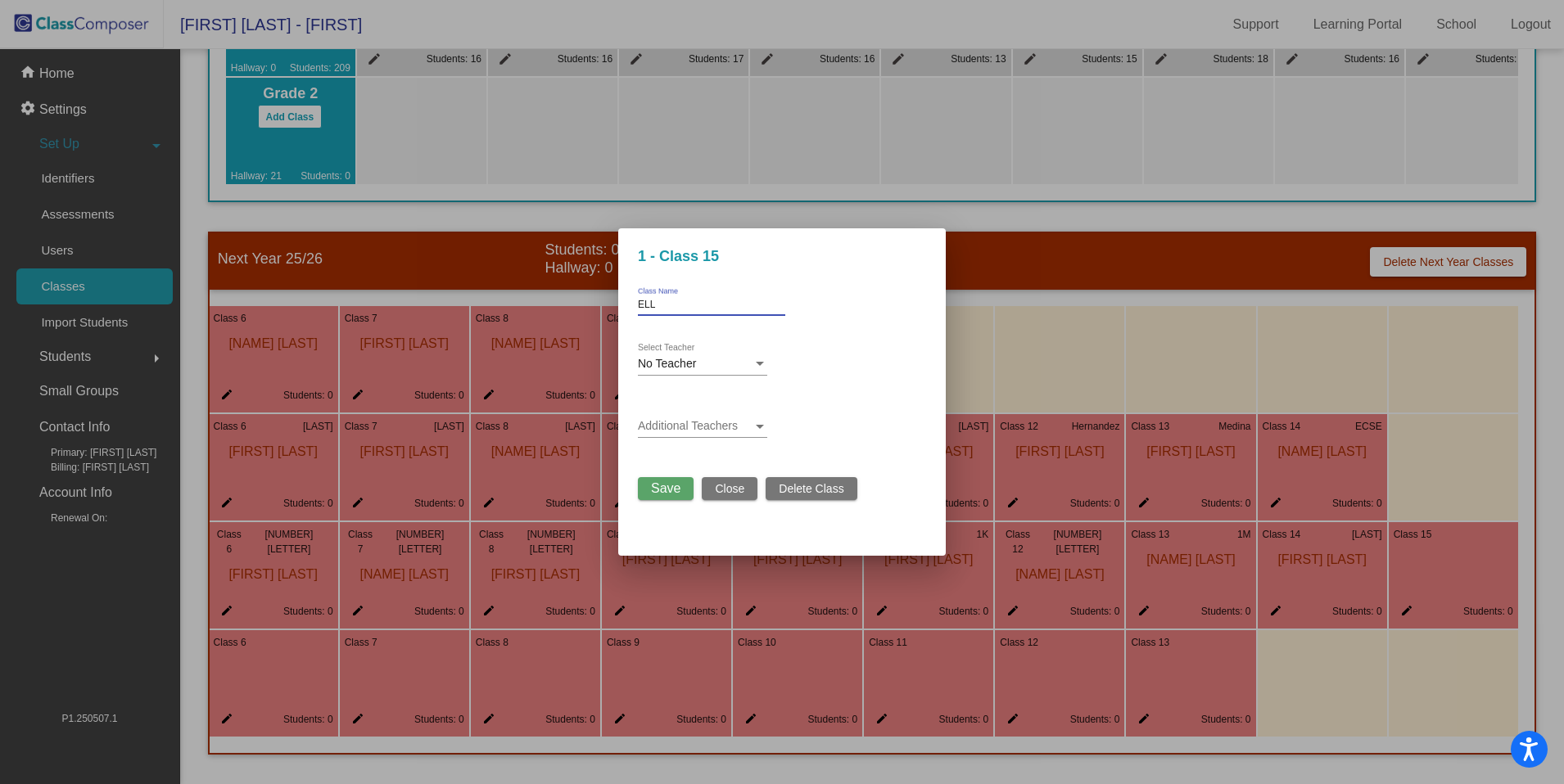 type on "ELL" 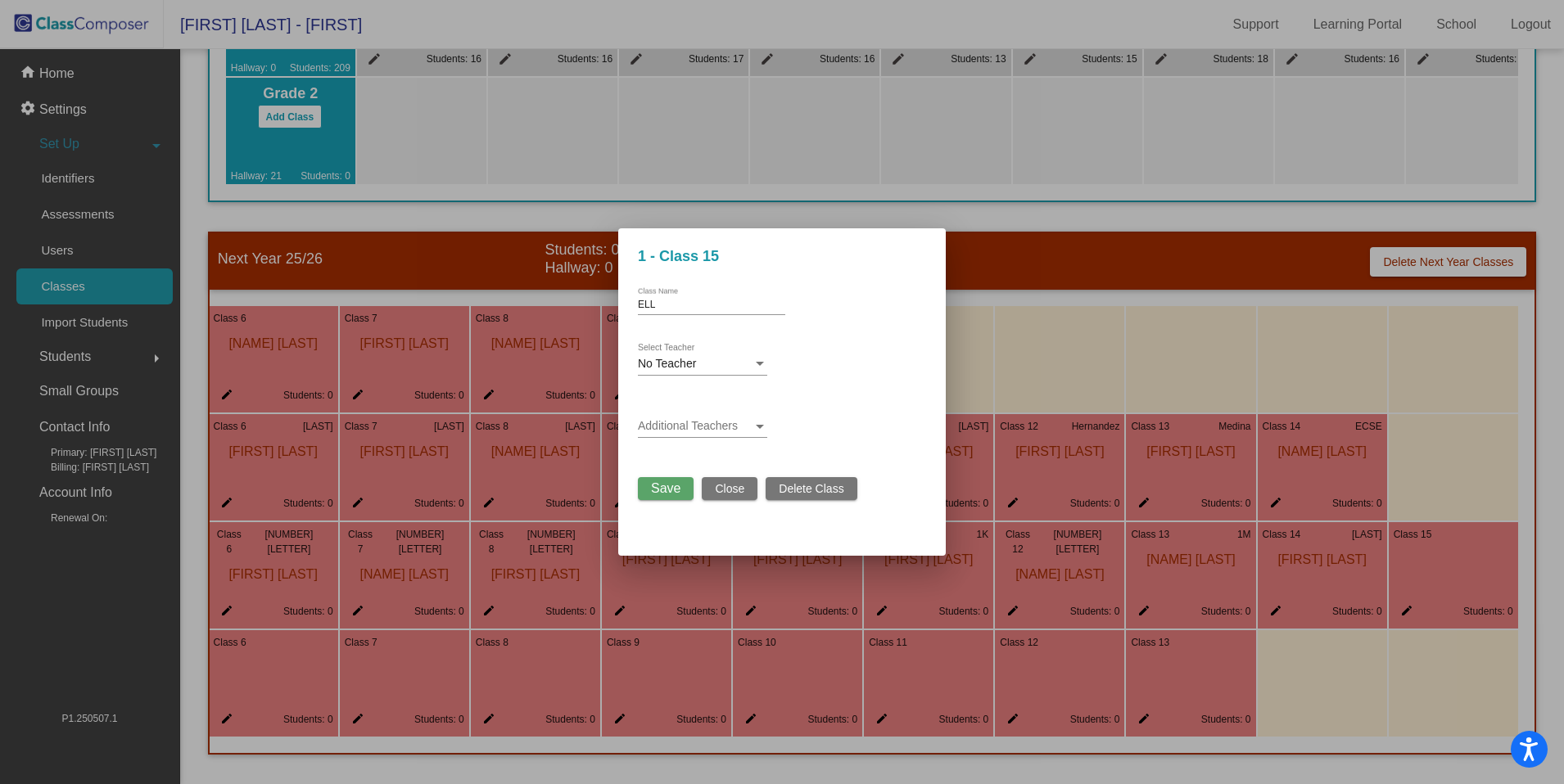 click on "No Teacher Select Teacher" at bounding box center [703, 367] 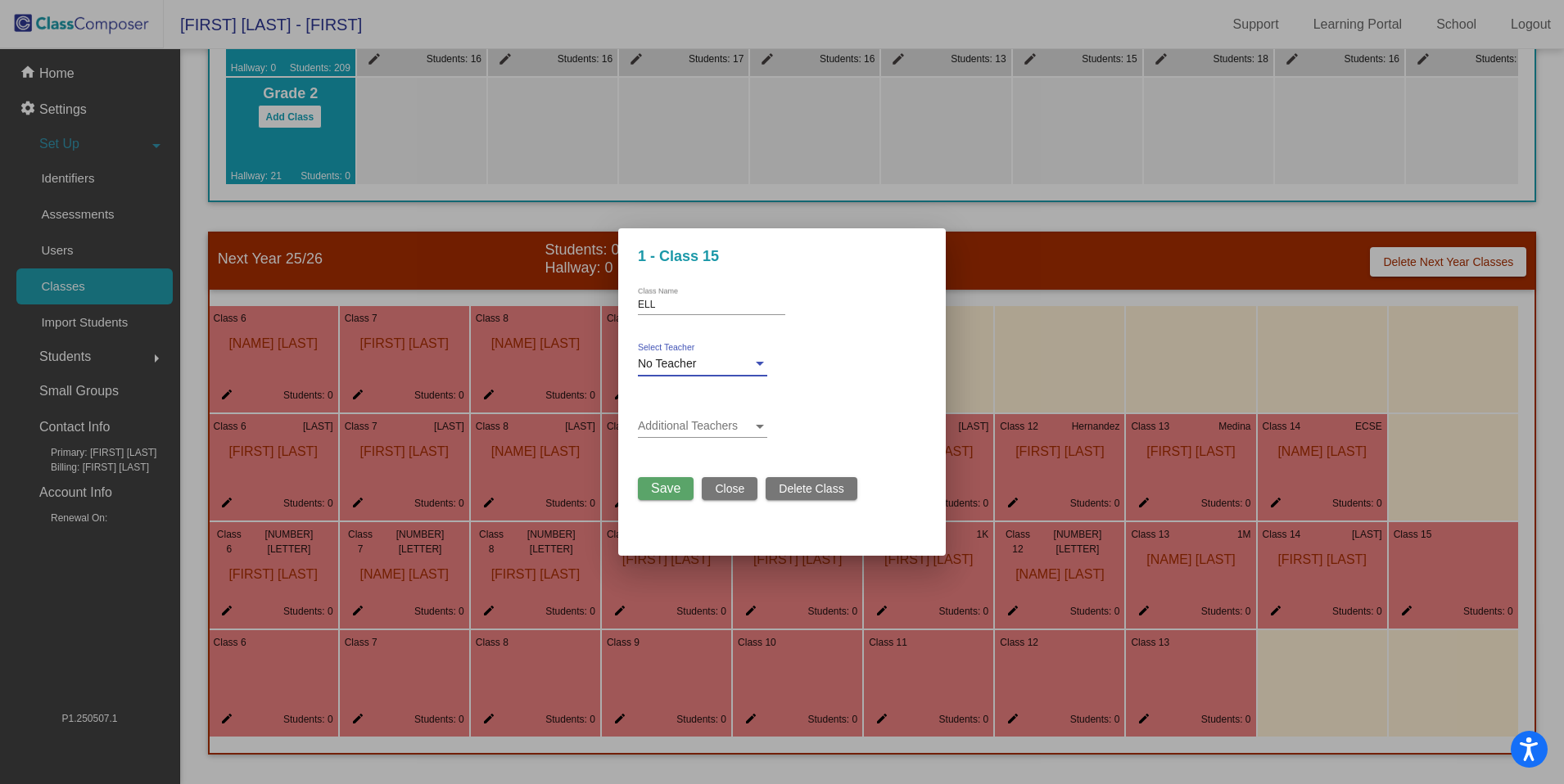 click on "No Teacher" at bounding box center [695, 364] 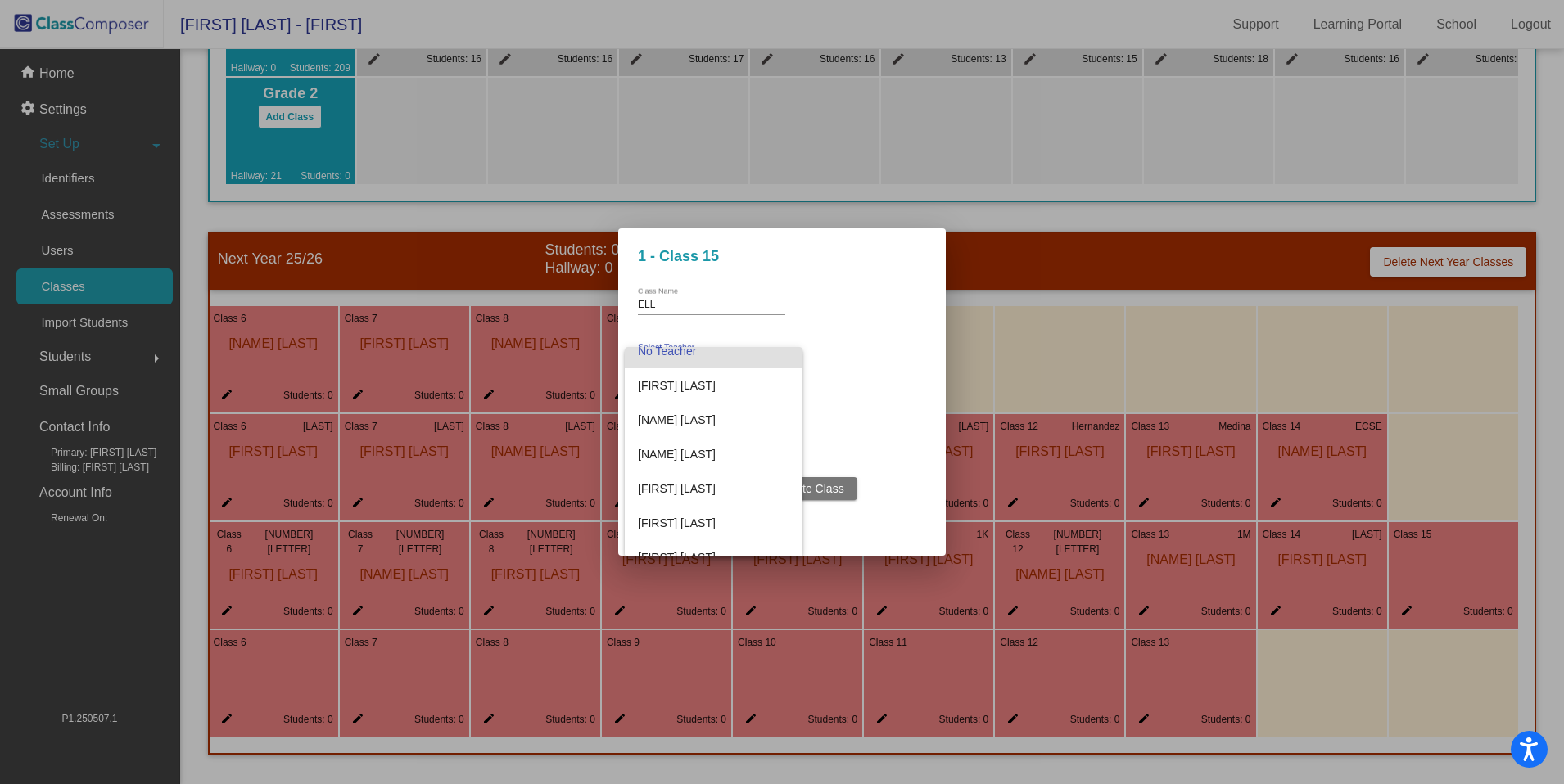scroll, scrollTop: 0, scrollLeft: 0, axis: both 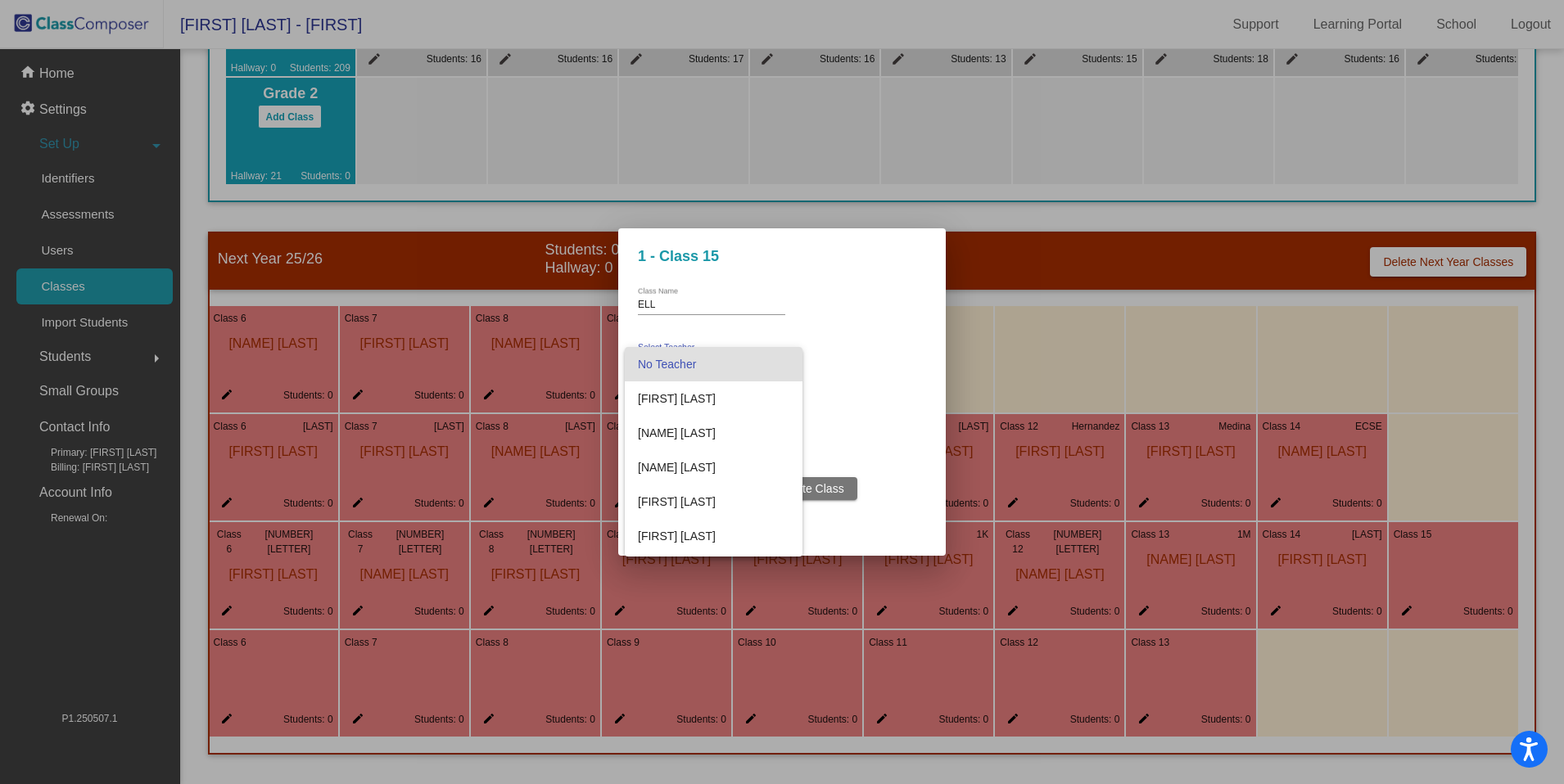 click on "No Teacher" at bounding box center (713, 364) 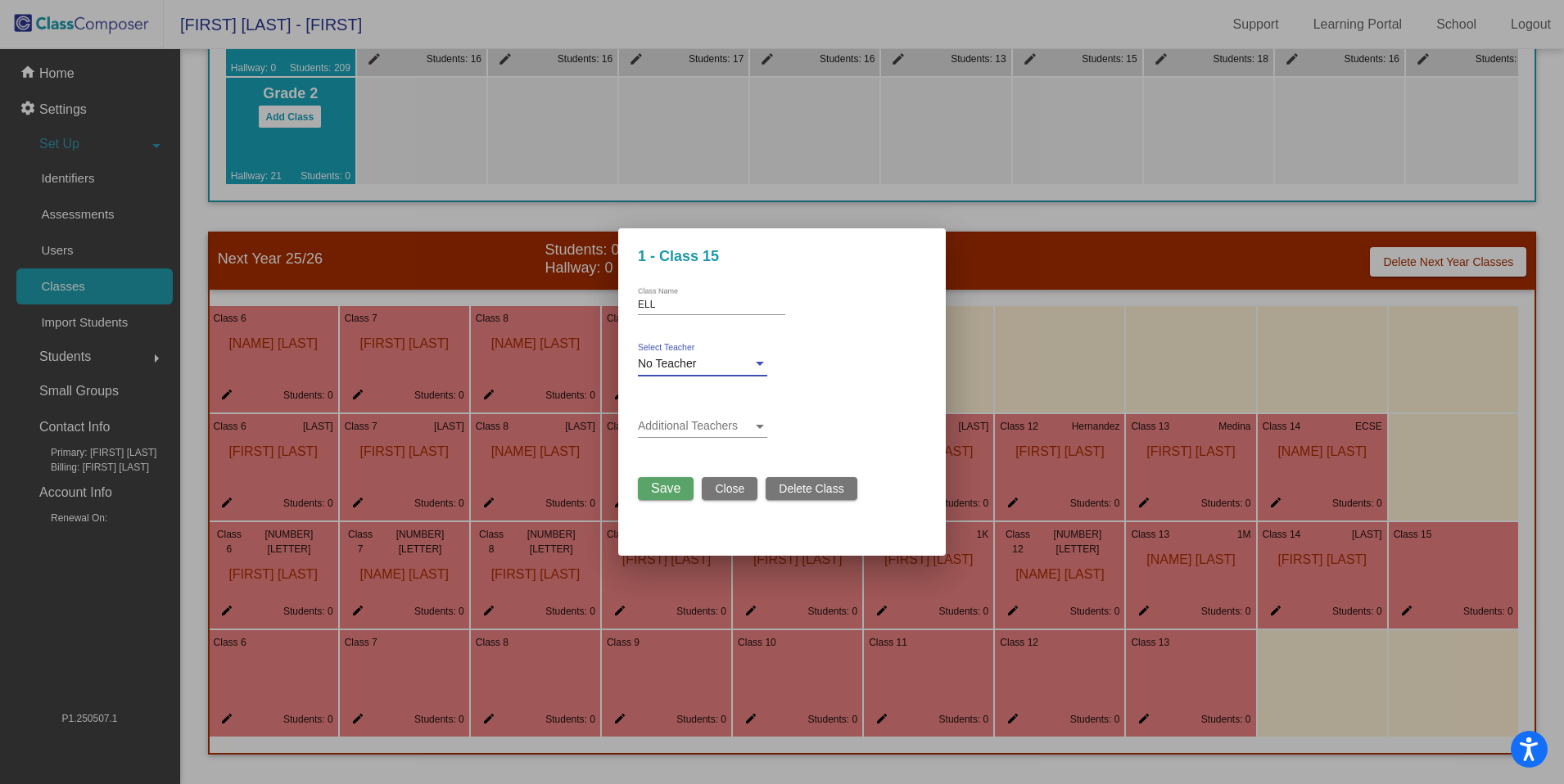 scroll, scrollTop: 0, scrollLeft: 0, axis: both 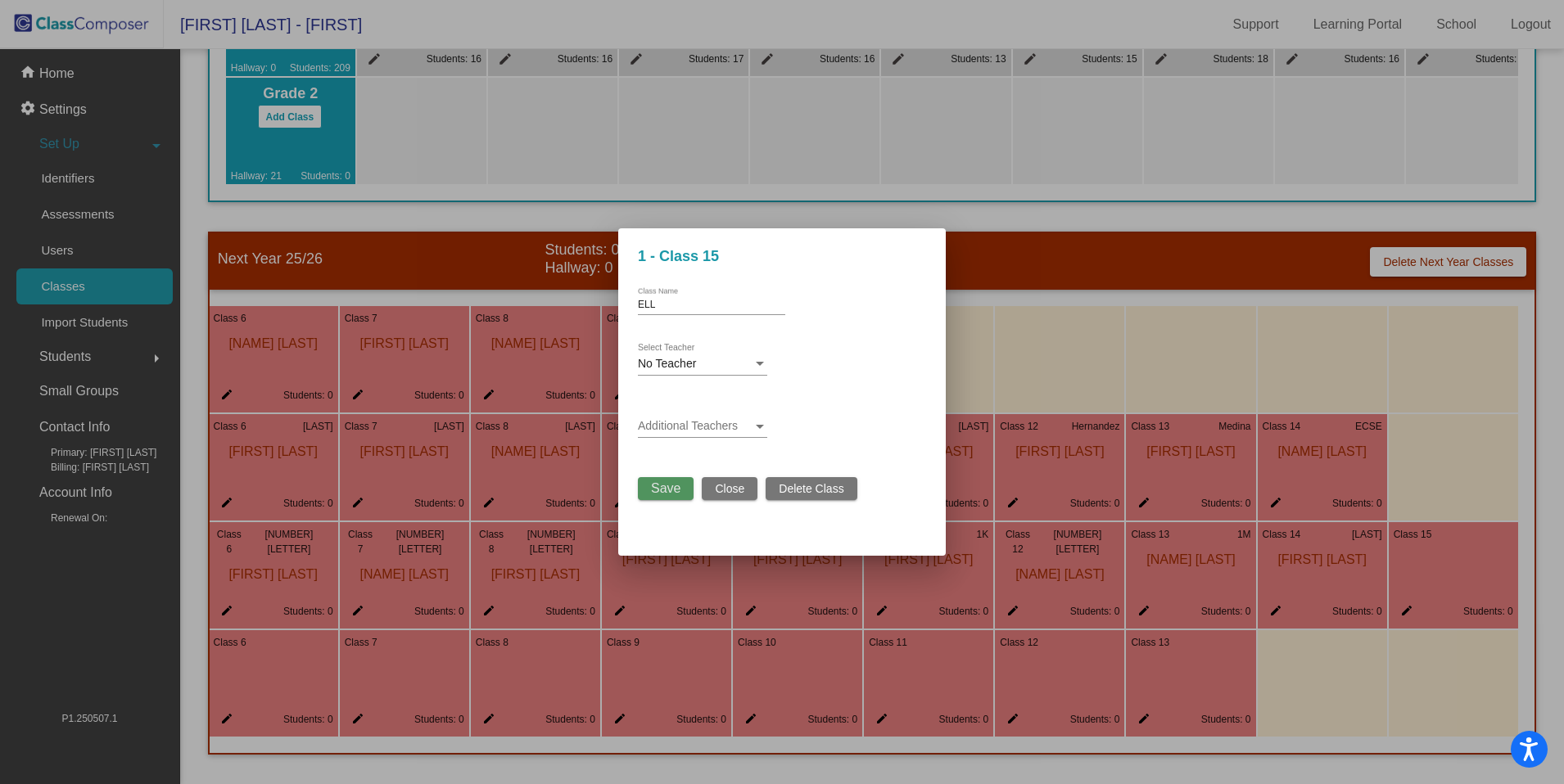 click on "Save" at bounding box center [666, 488] 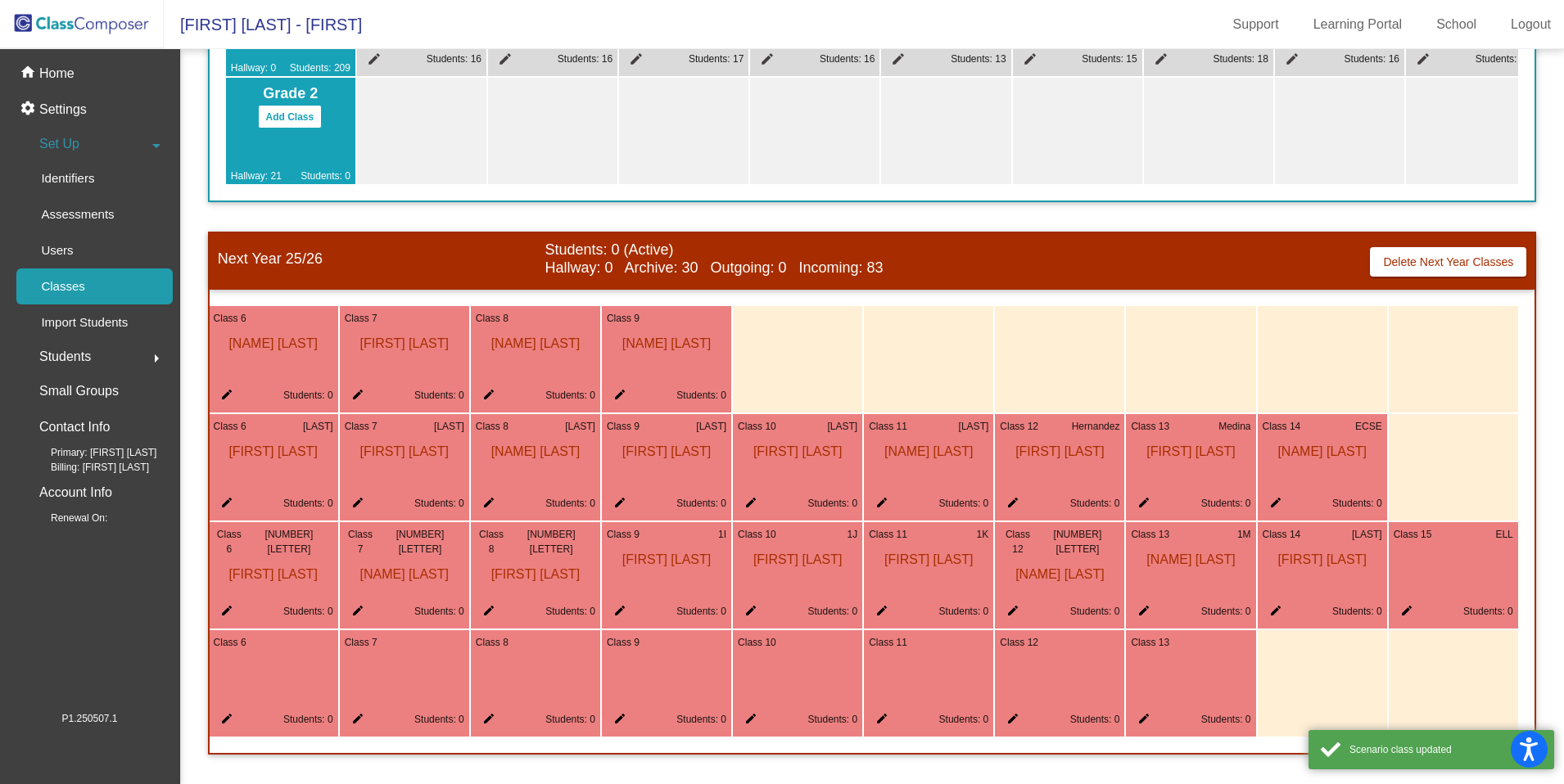 scroll, scrollTop: 0, scrollLeft: 811, axis: horizontal 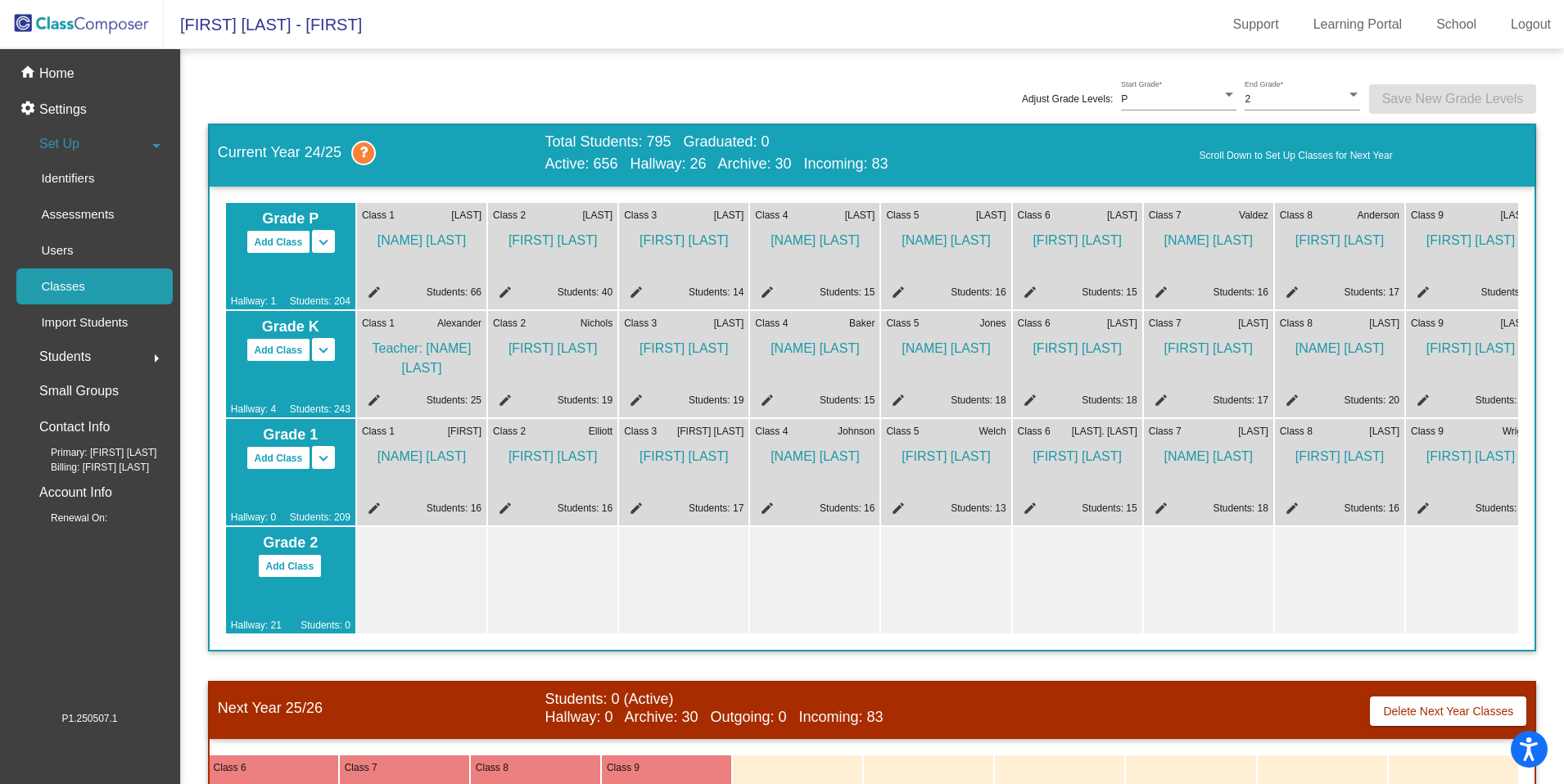 click 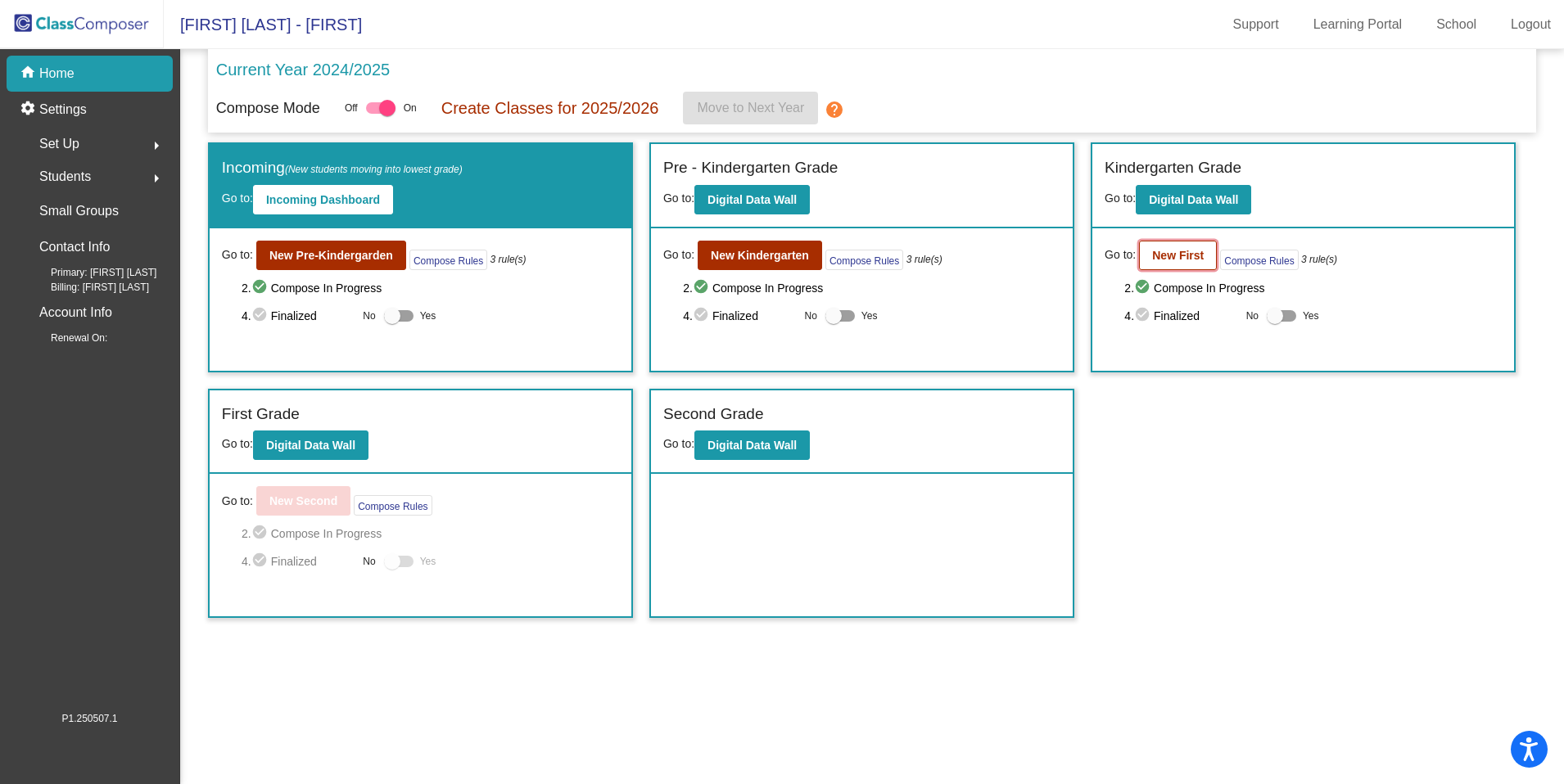 click on "New First" 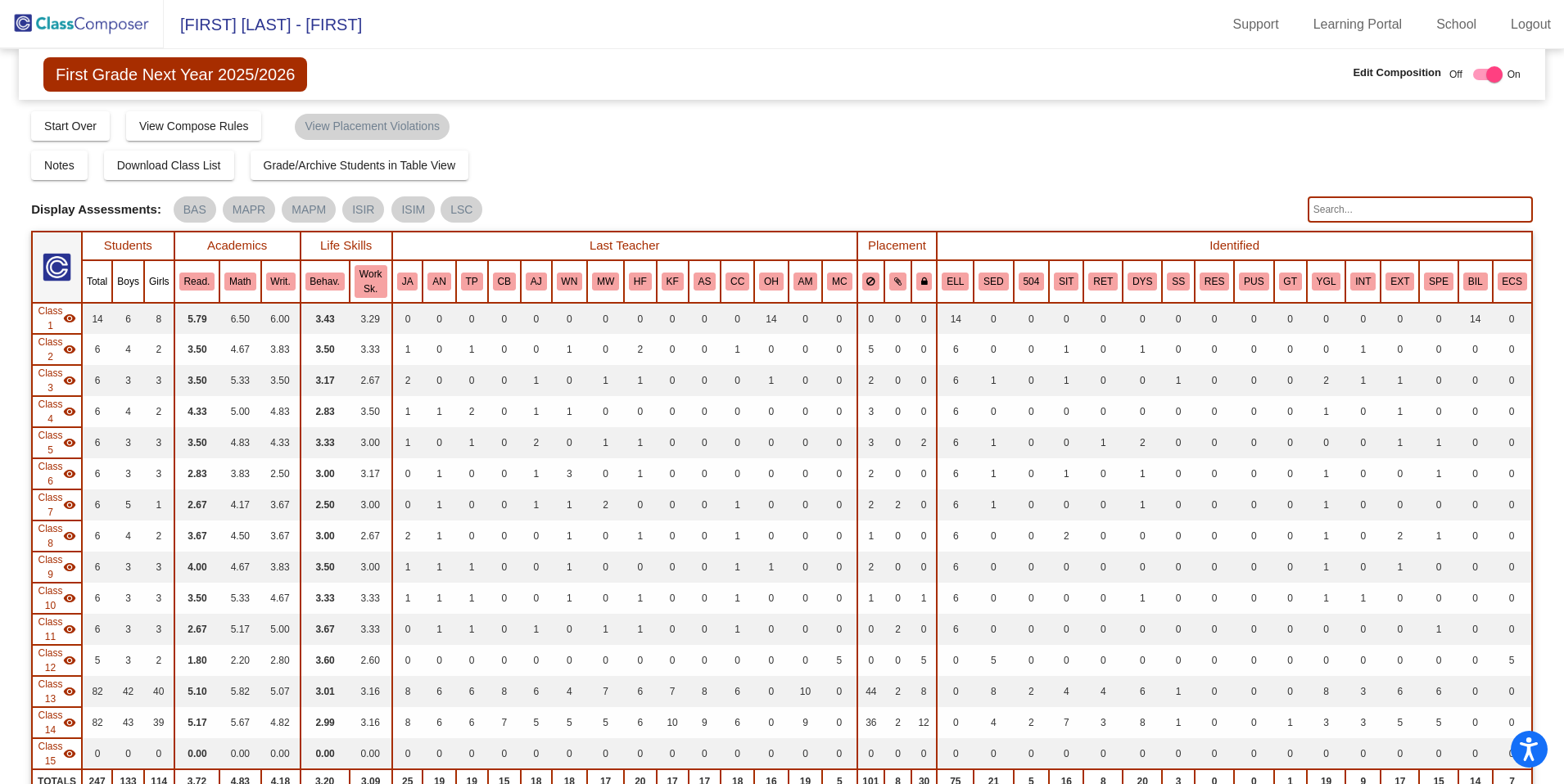 click 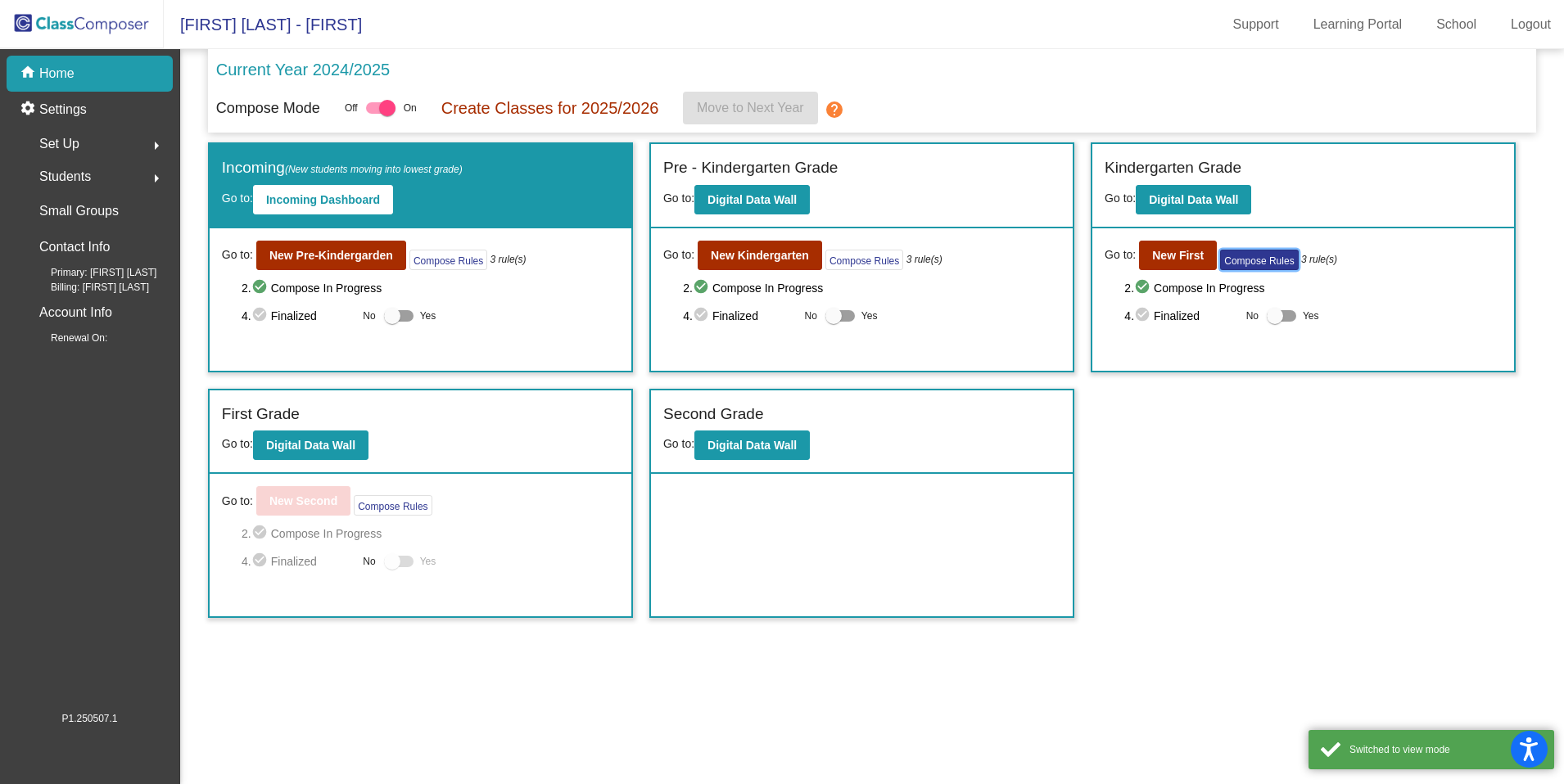 click on "Compose Rules" 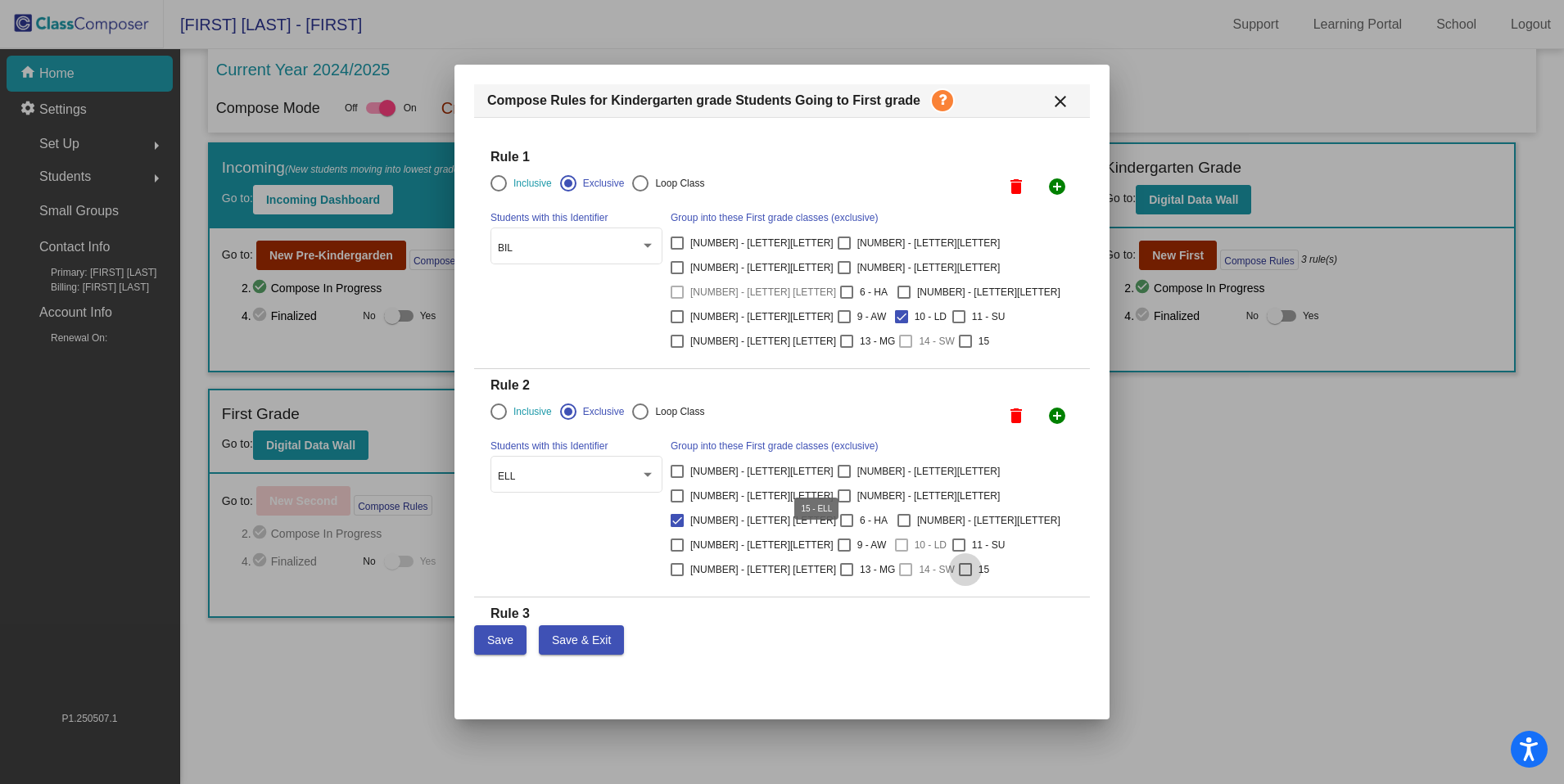 click at bounding box center (965, 570) 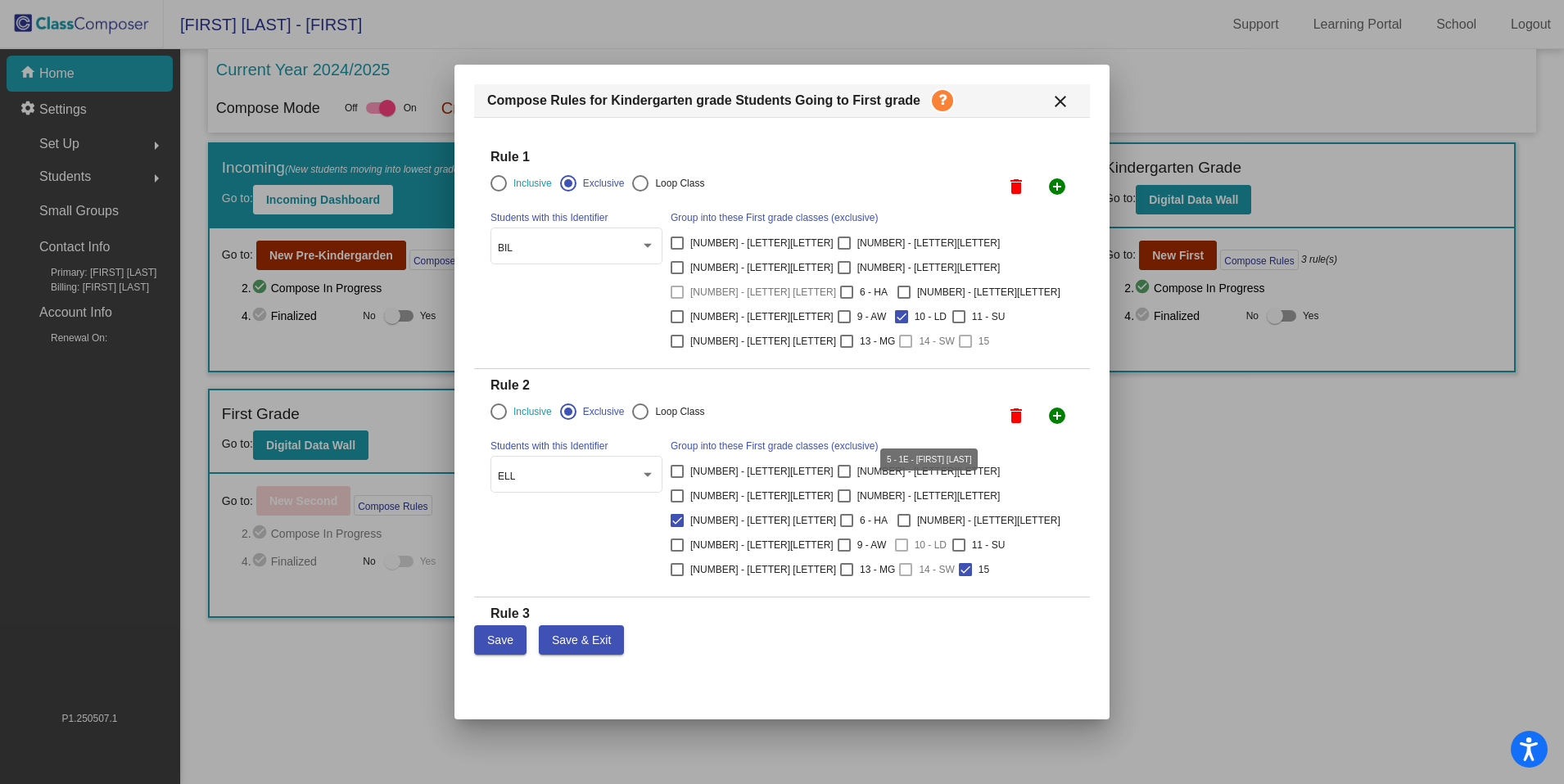 click at bounding box center (677, 520) 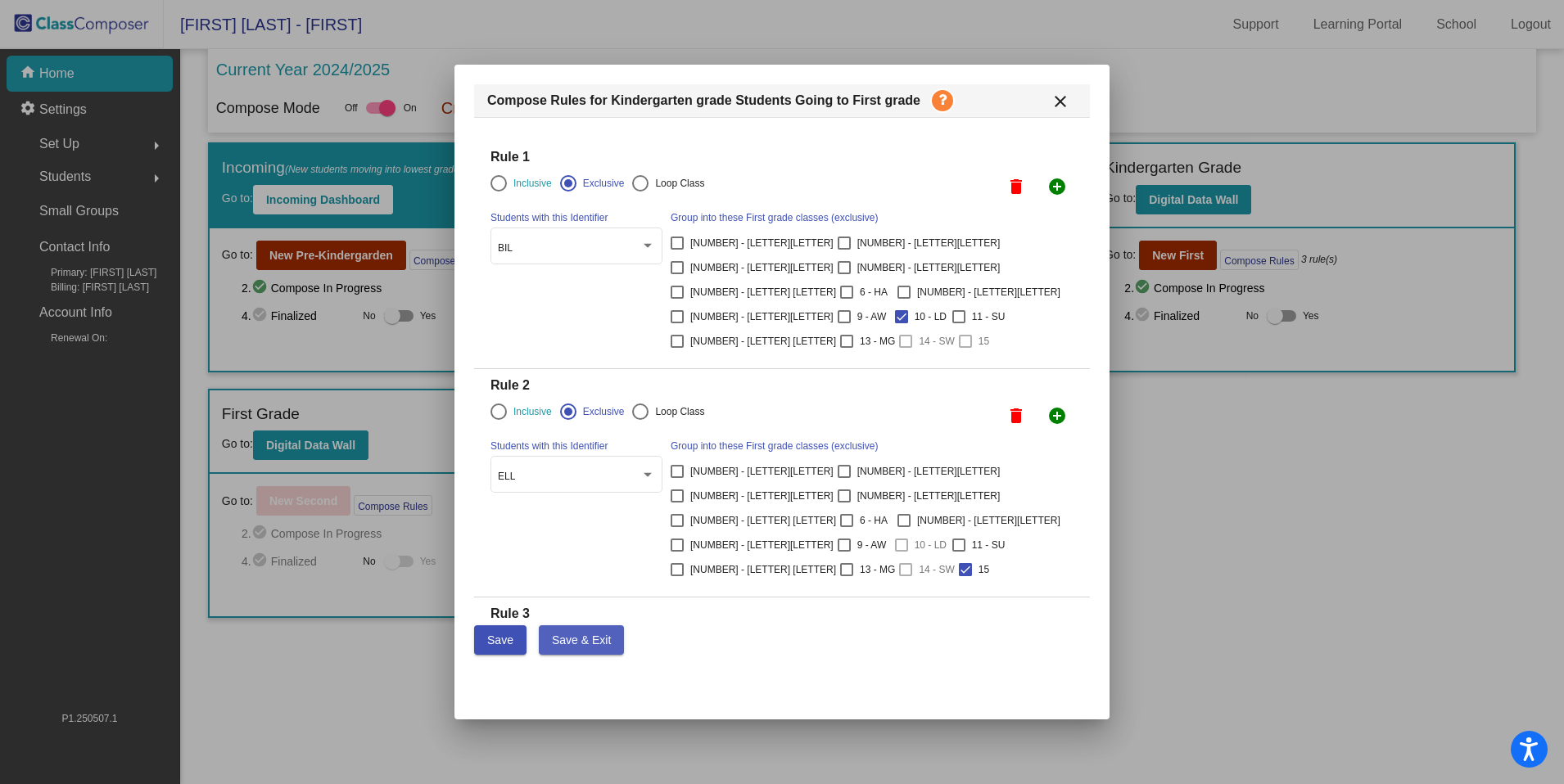 click on "Save & Exit" at bounding box center [581, 640] 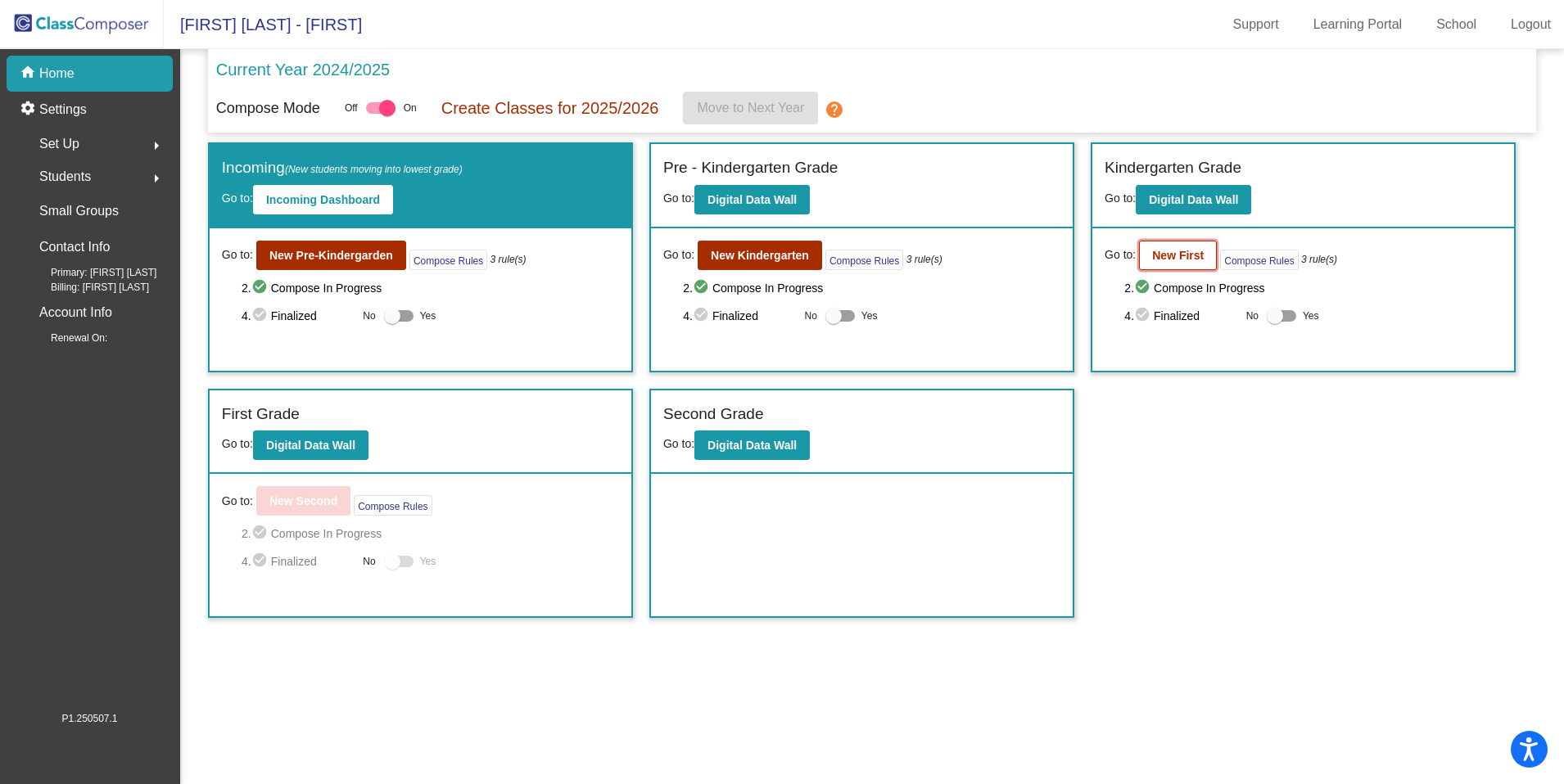 click on "New First" 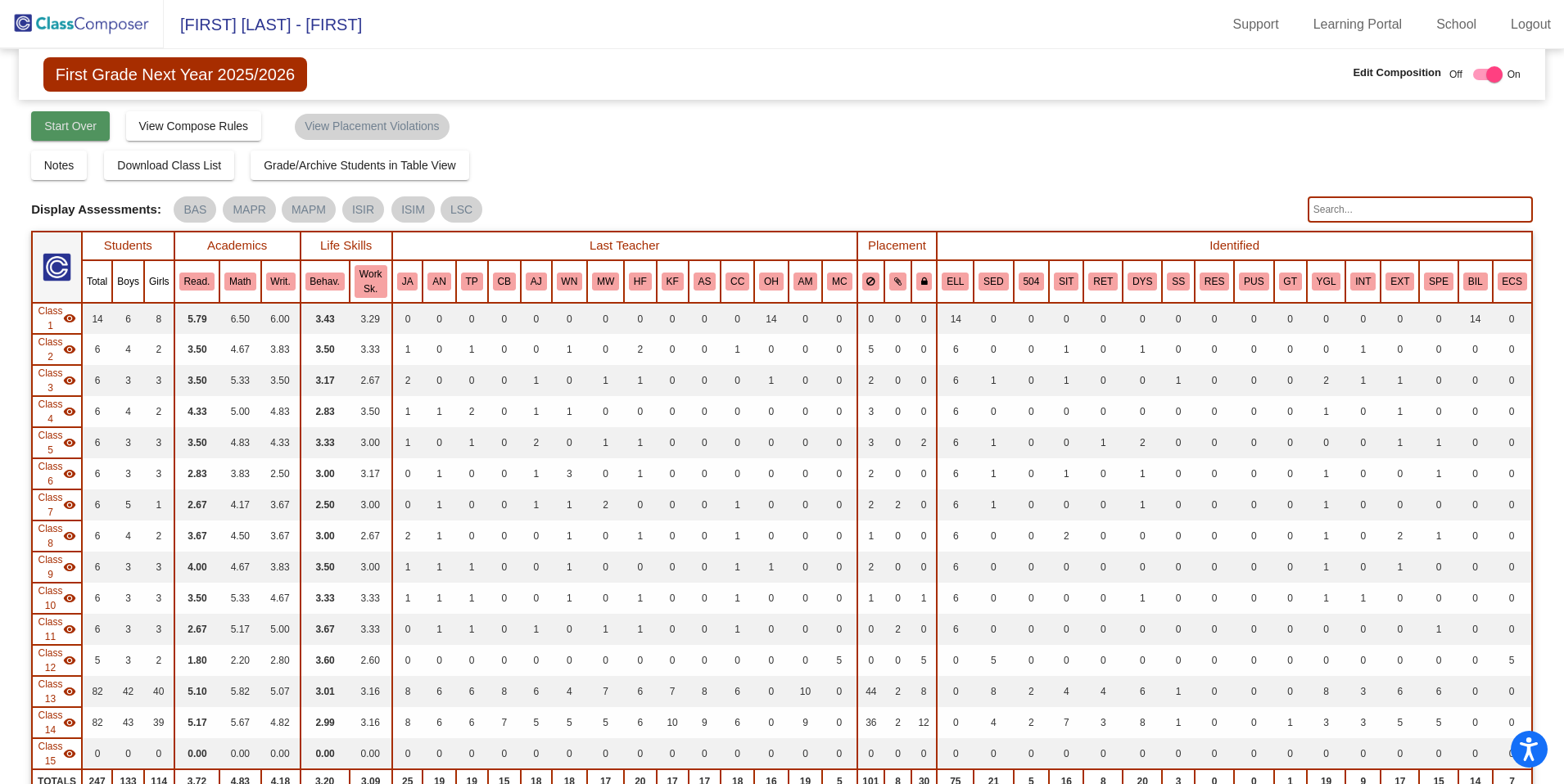 click on "Start Over" 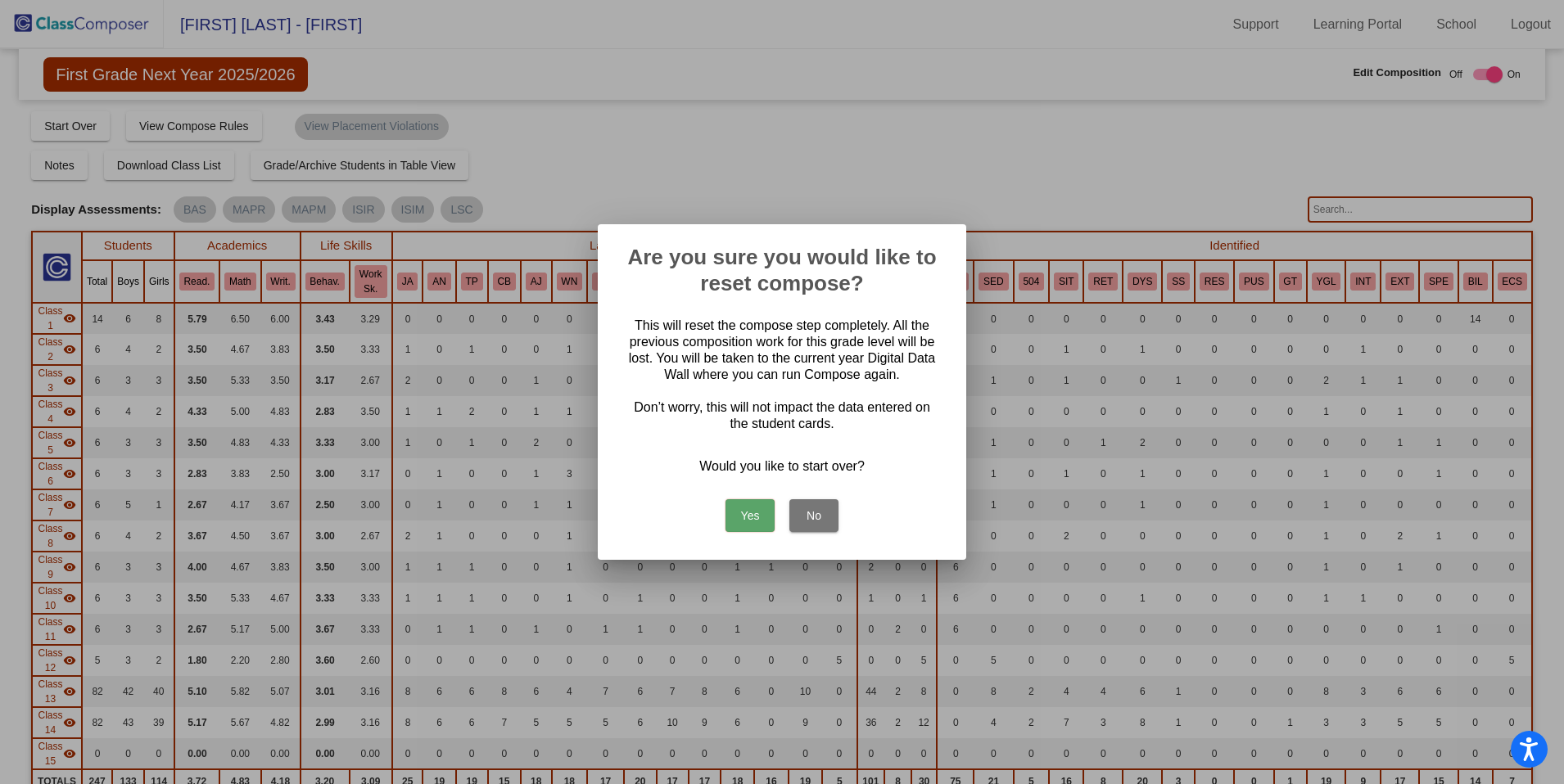 click on "Yes" at bounding box center [750, 516] 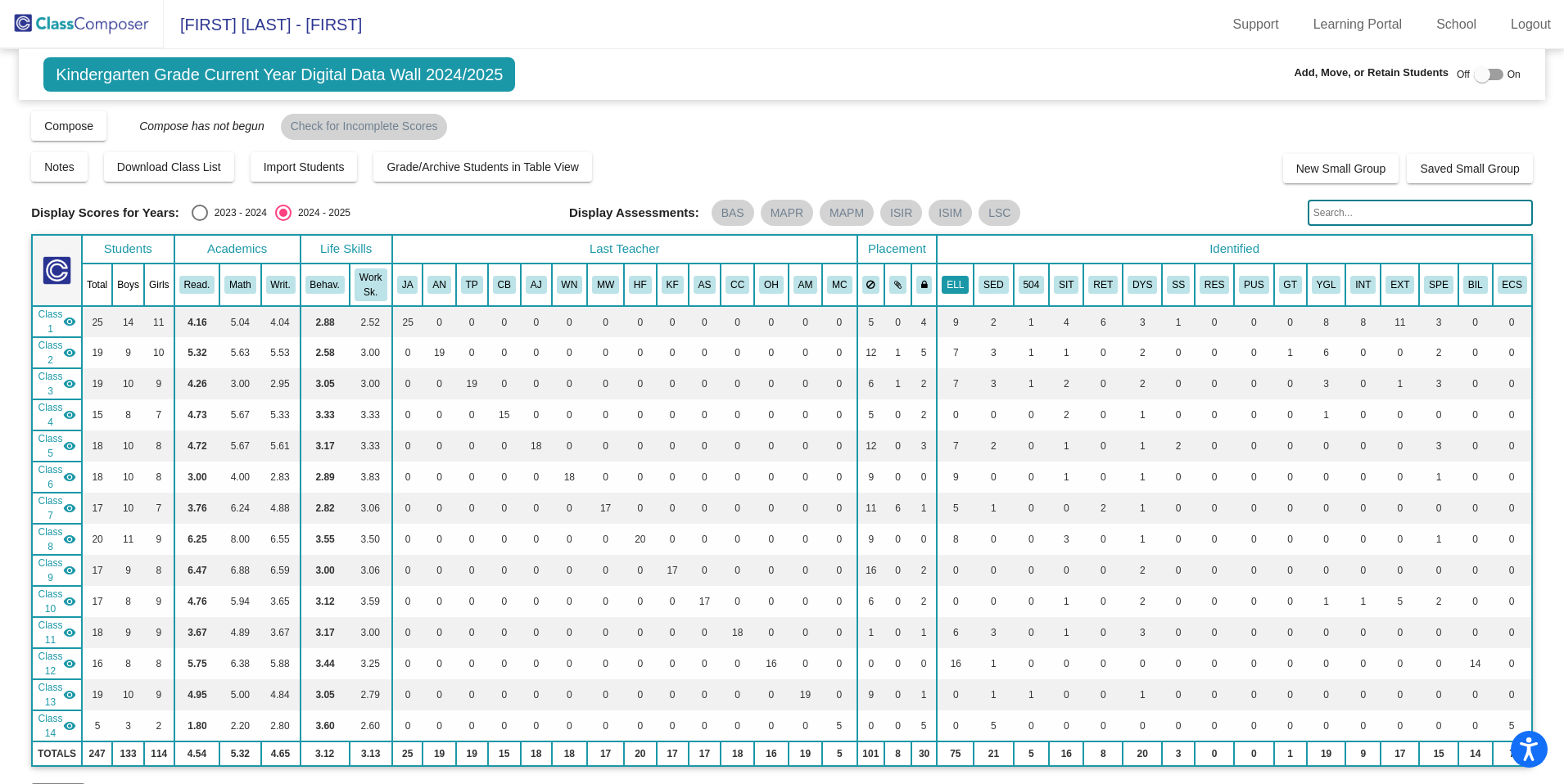 click on "ELL" 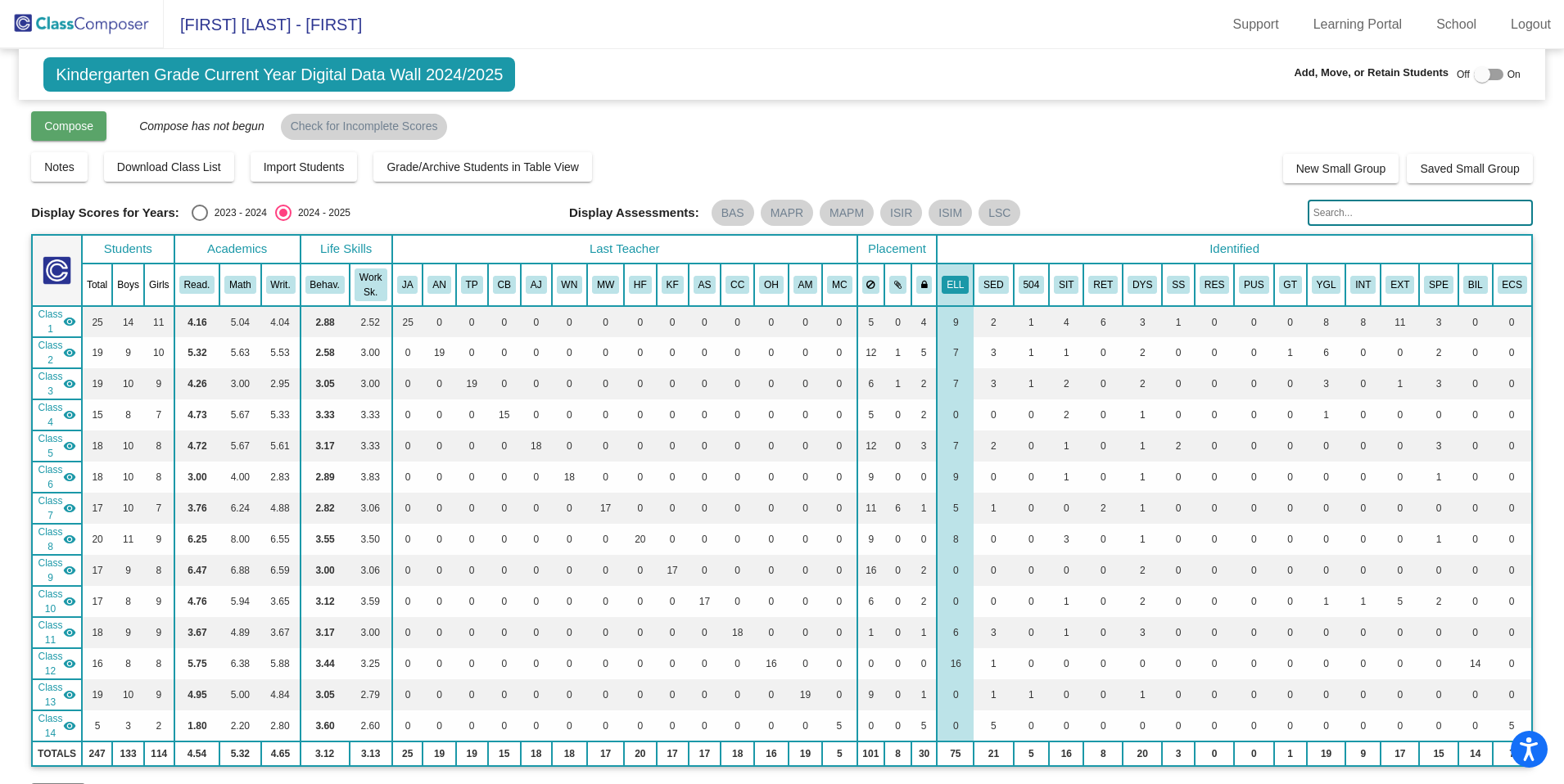 click on "Compose" 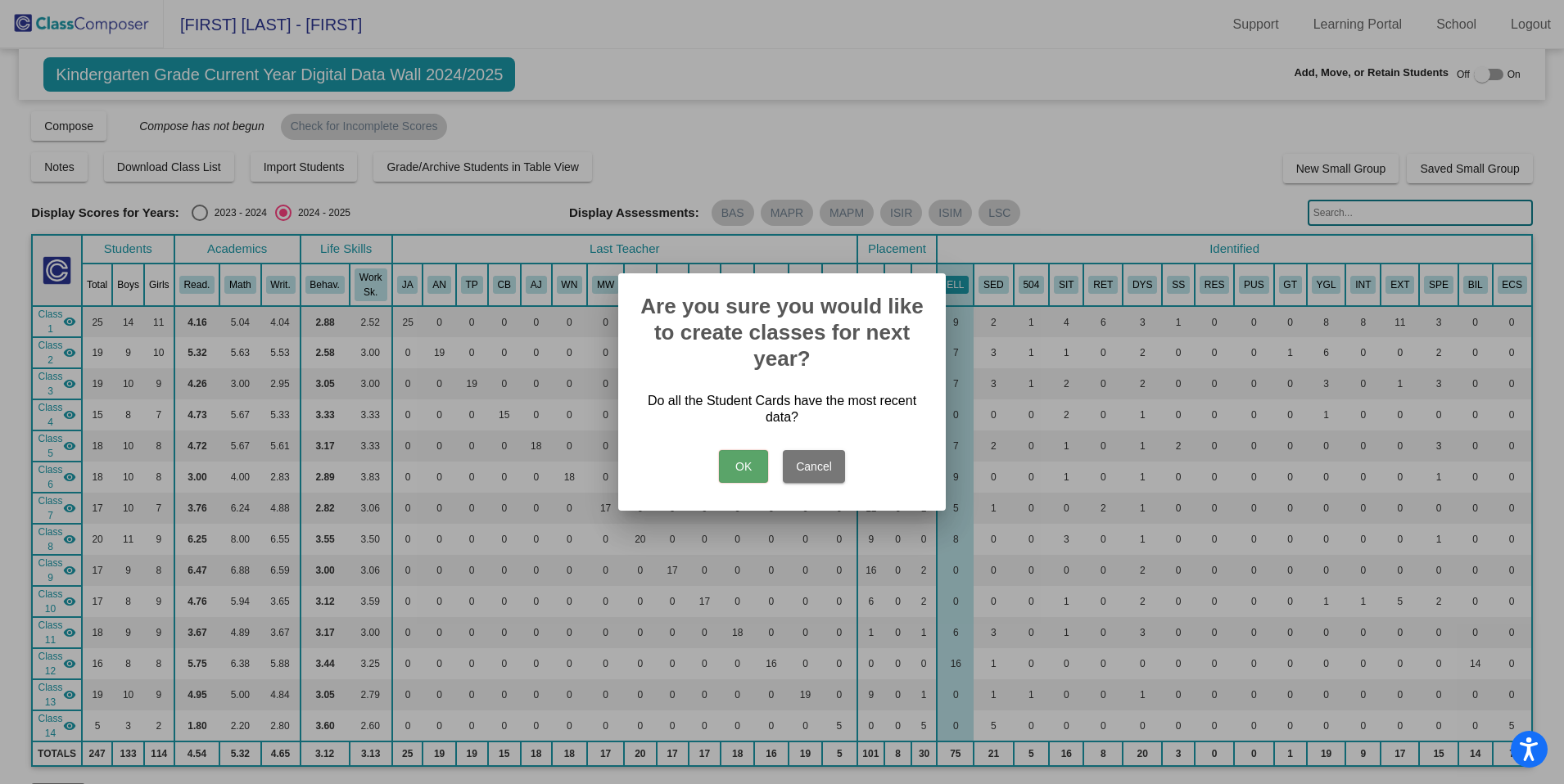 click on "OK" at bounding box center (744, 466) 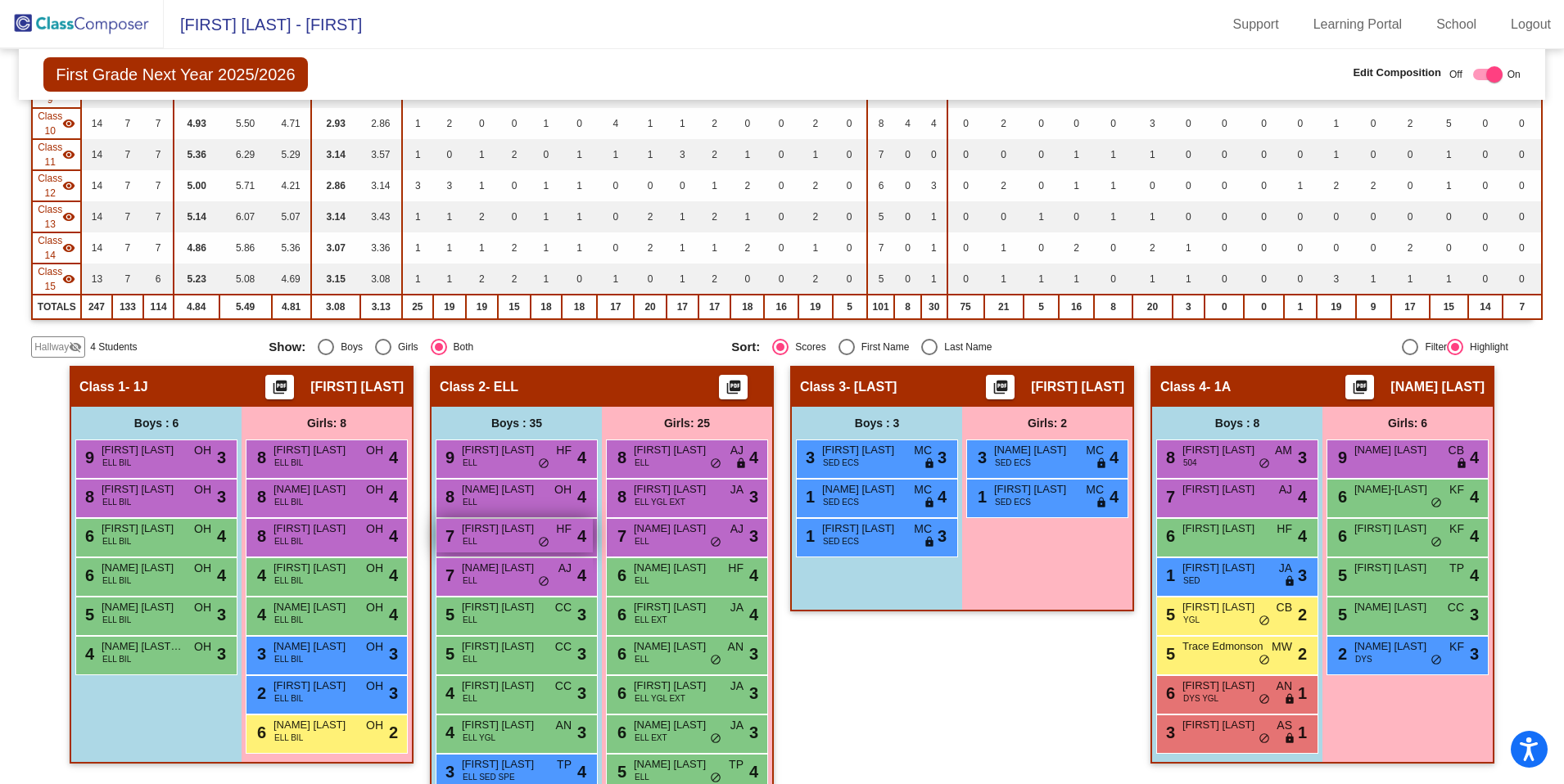 scroll, scrollTop: 0, scrollLeft: 0, axis: both 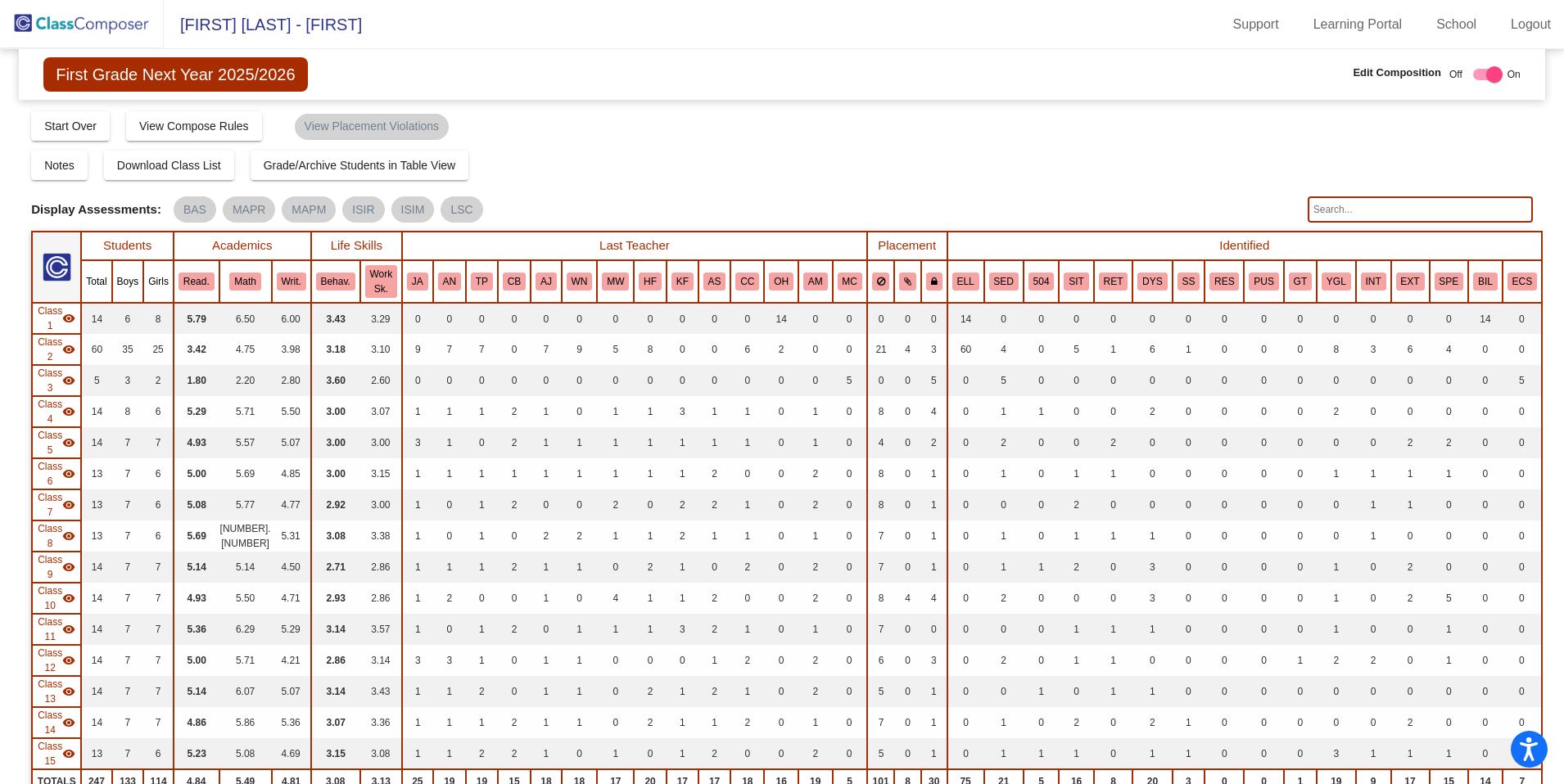 click on "visibility" 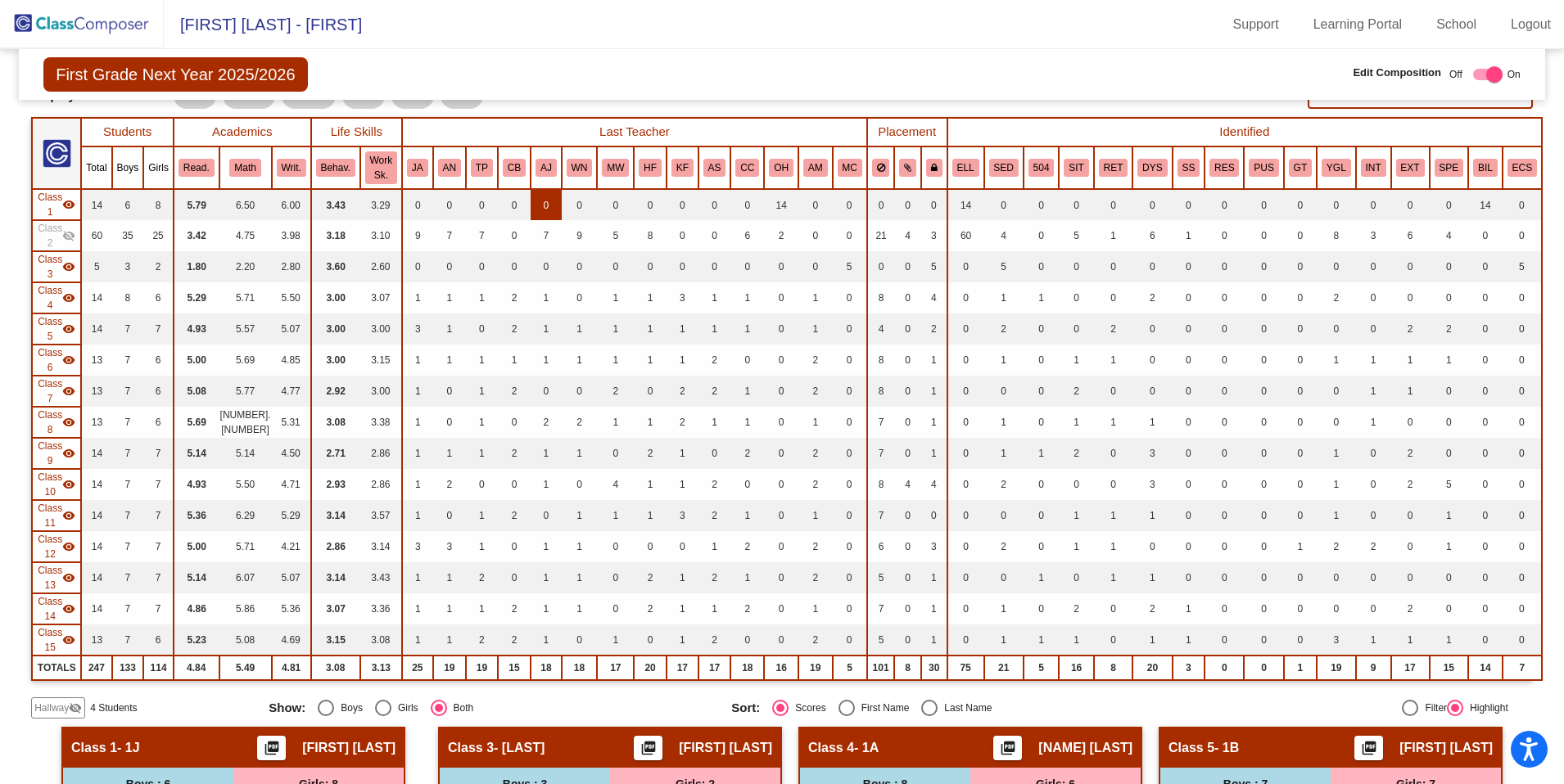 scroll, scrollTop: 0, scrollLeft: 0, axis: both 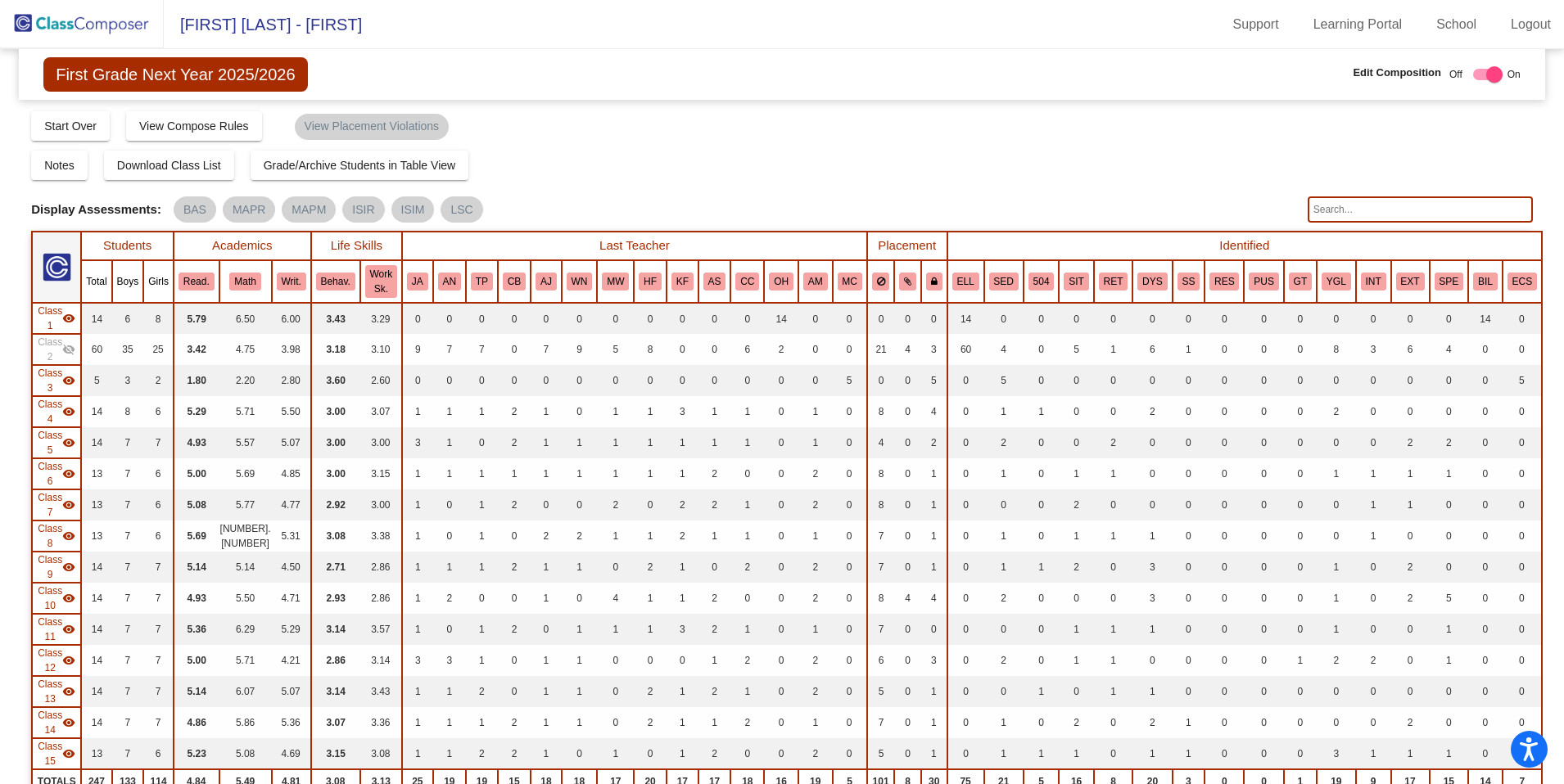 click on "visibility" 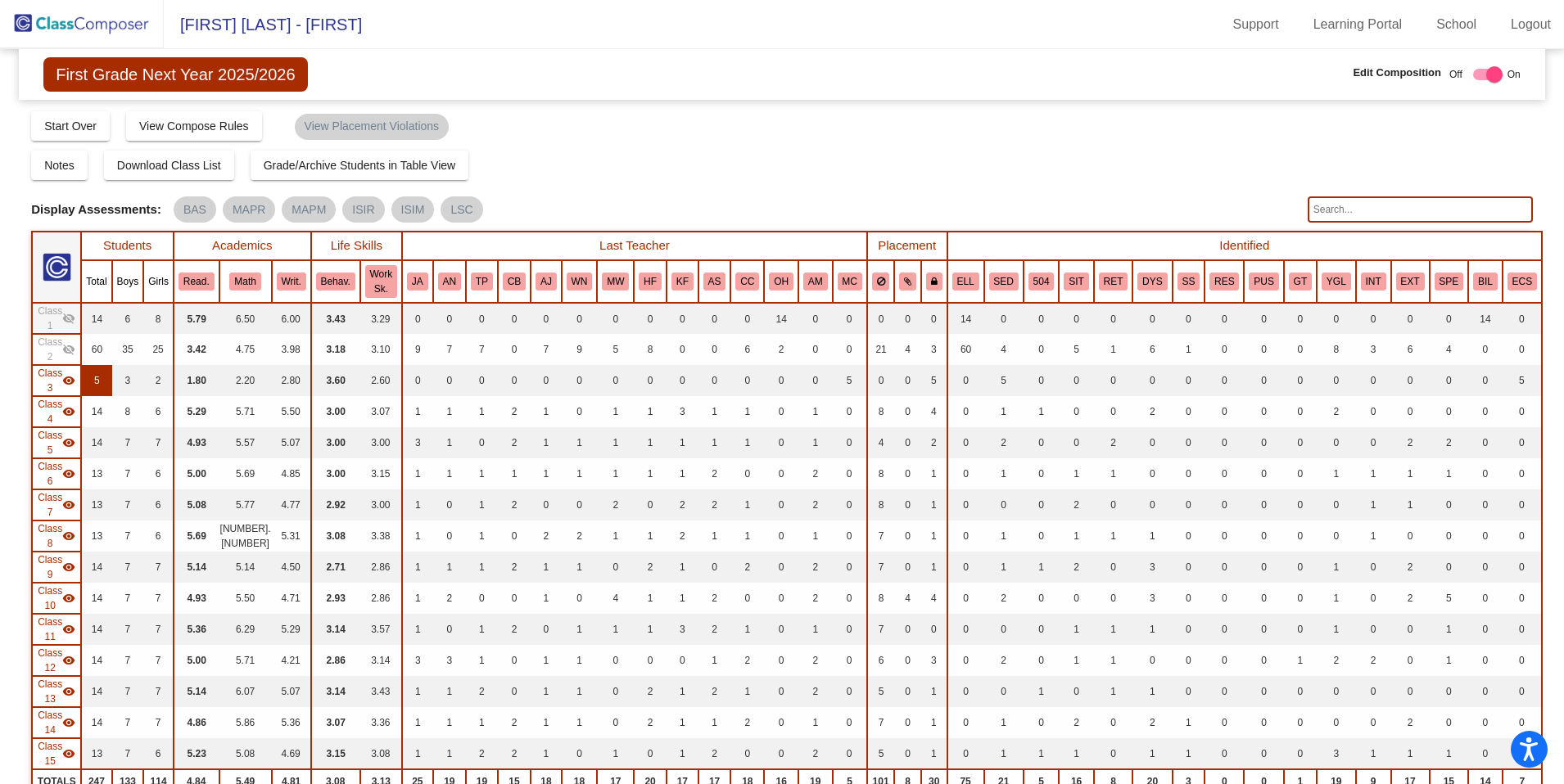 drag, startPoint x: 71, startPoint y: 381, endPoint x: 95, endPoint y: 392, distance: 26.400758 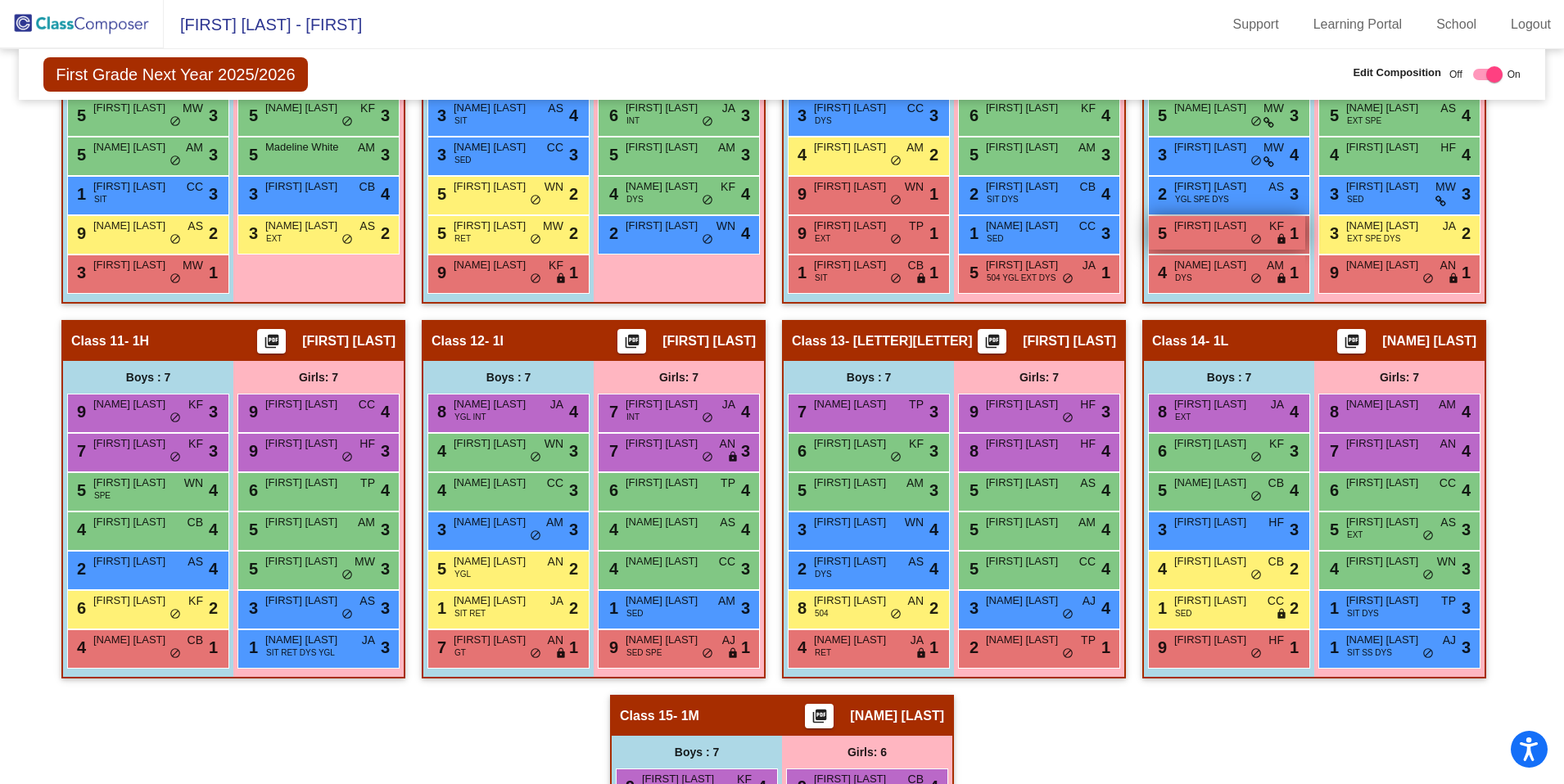 scroll, scrollTop: 1311, scrollLeft: 0, axis: vertical 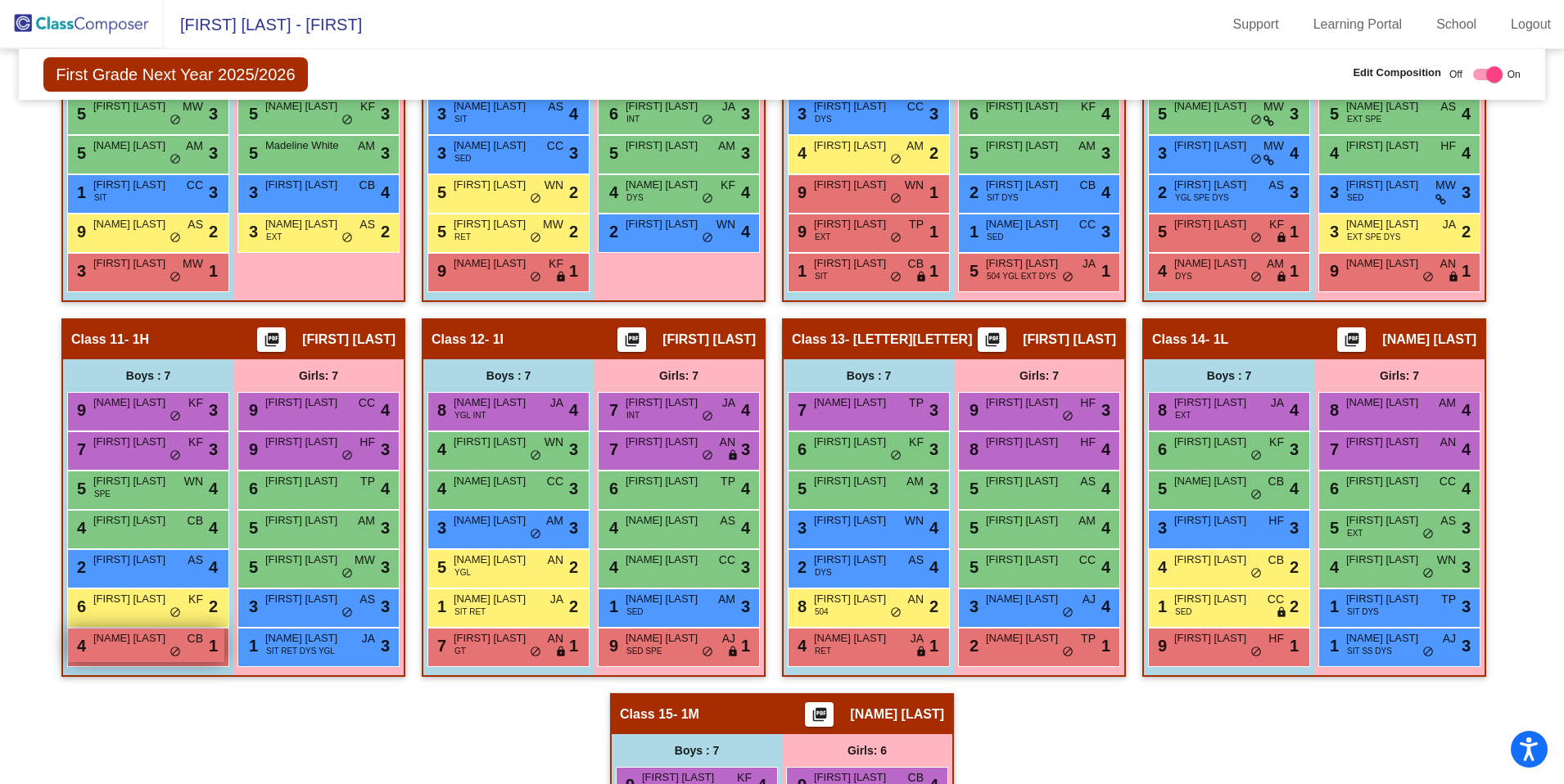 click on "4 Neil Buhler CB lock do_not_disturb_alt 1" at bounding box center (146, 645) 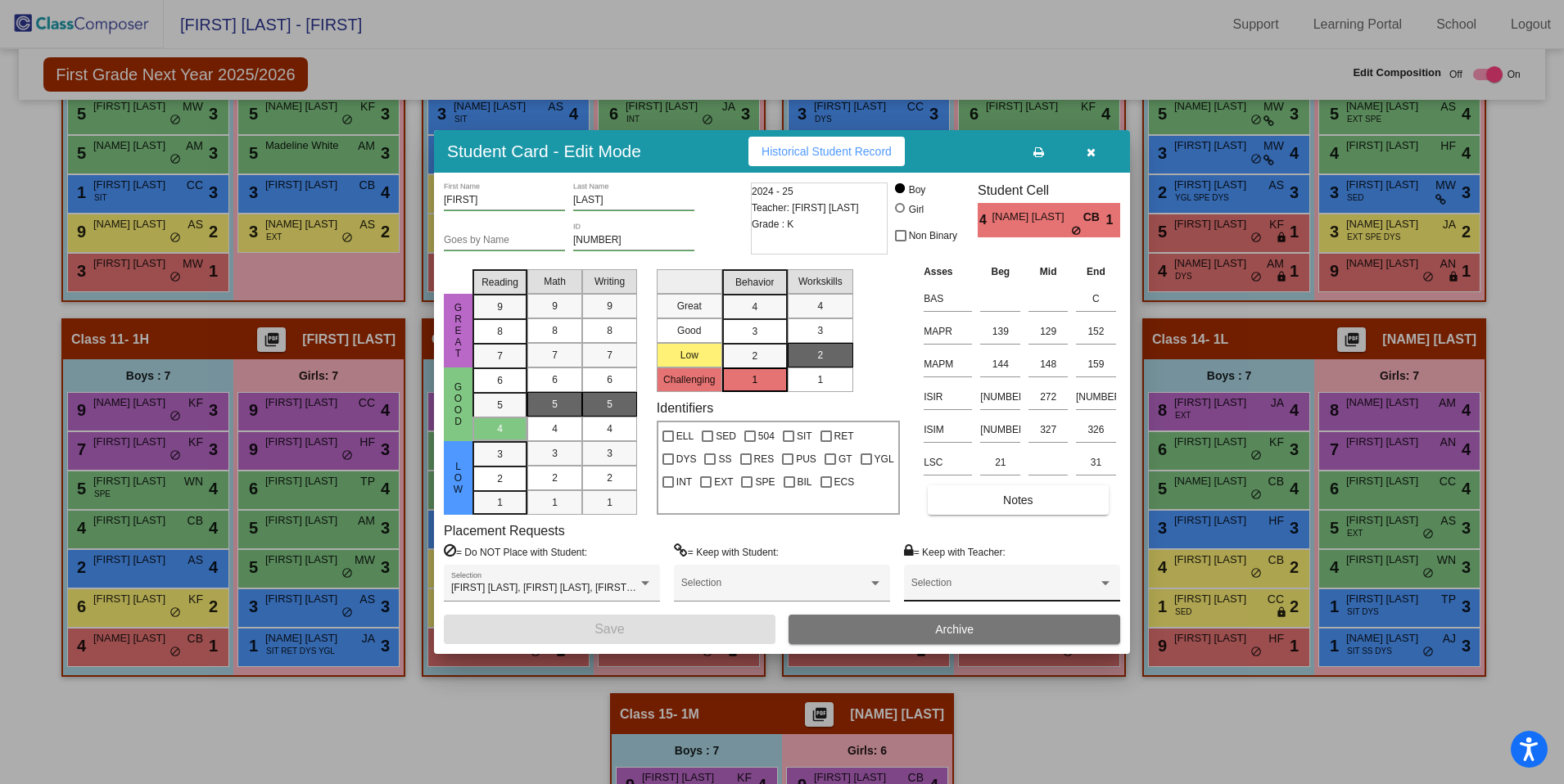 click on "Selection" at bounding box center (1012, 587) 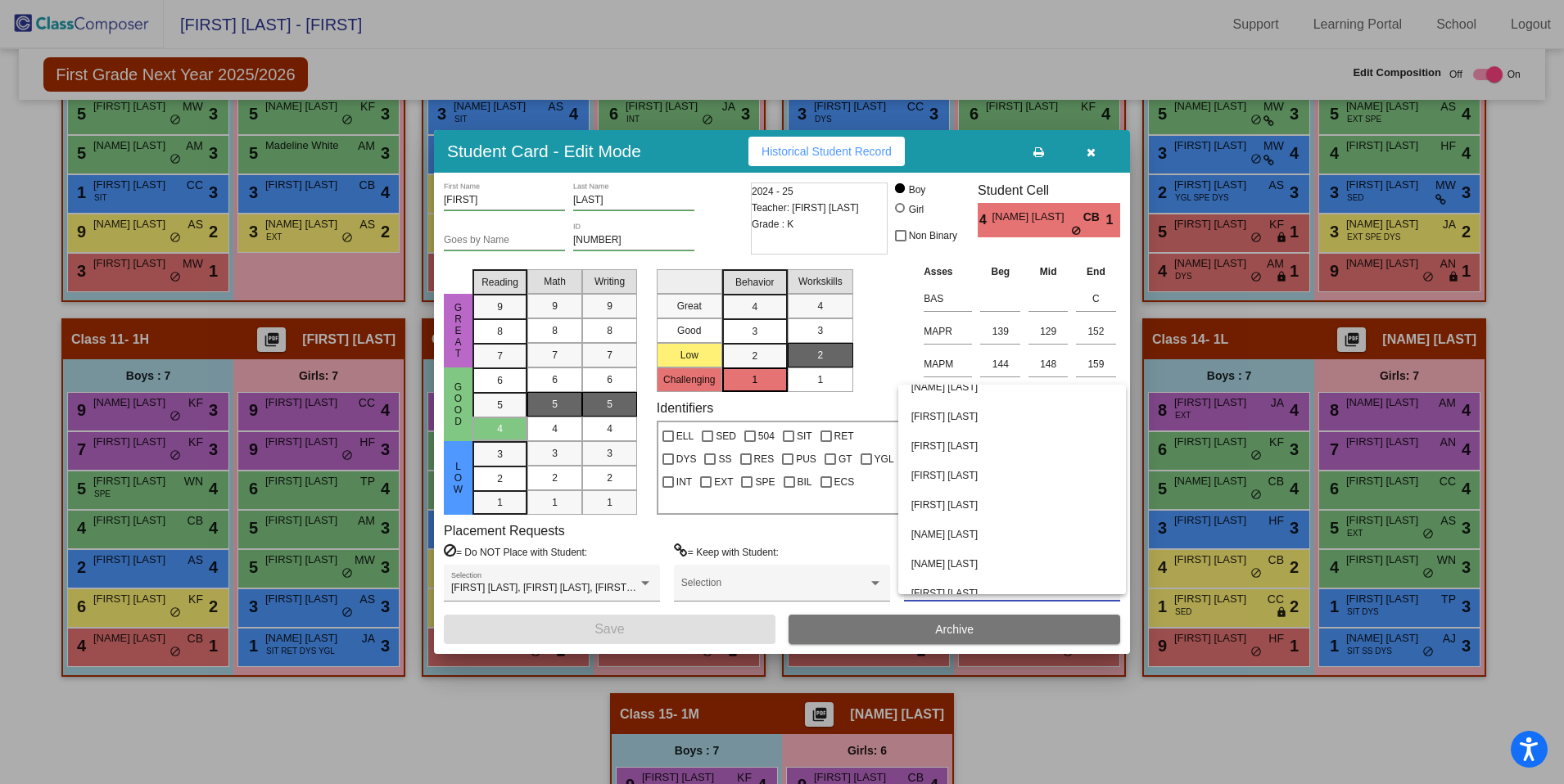 scroll, scrollTop: 232, scrollLeft: 0, axis: vertical 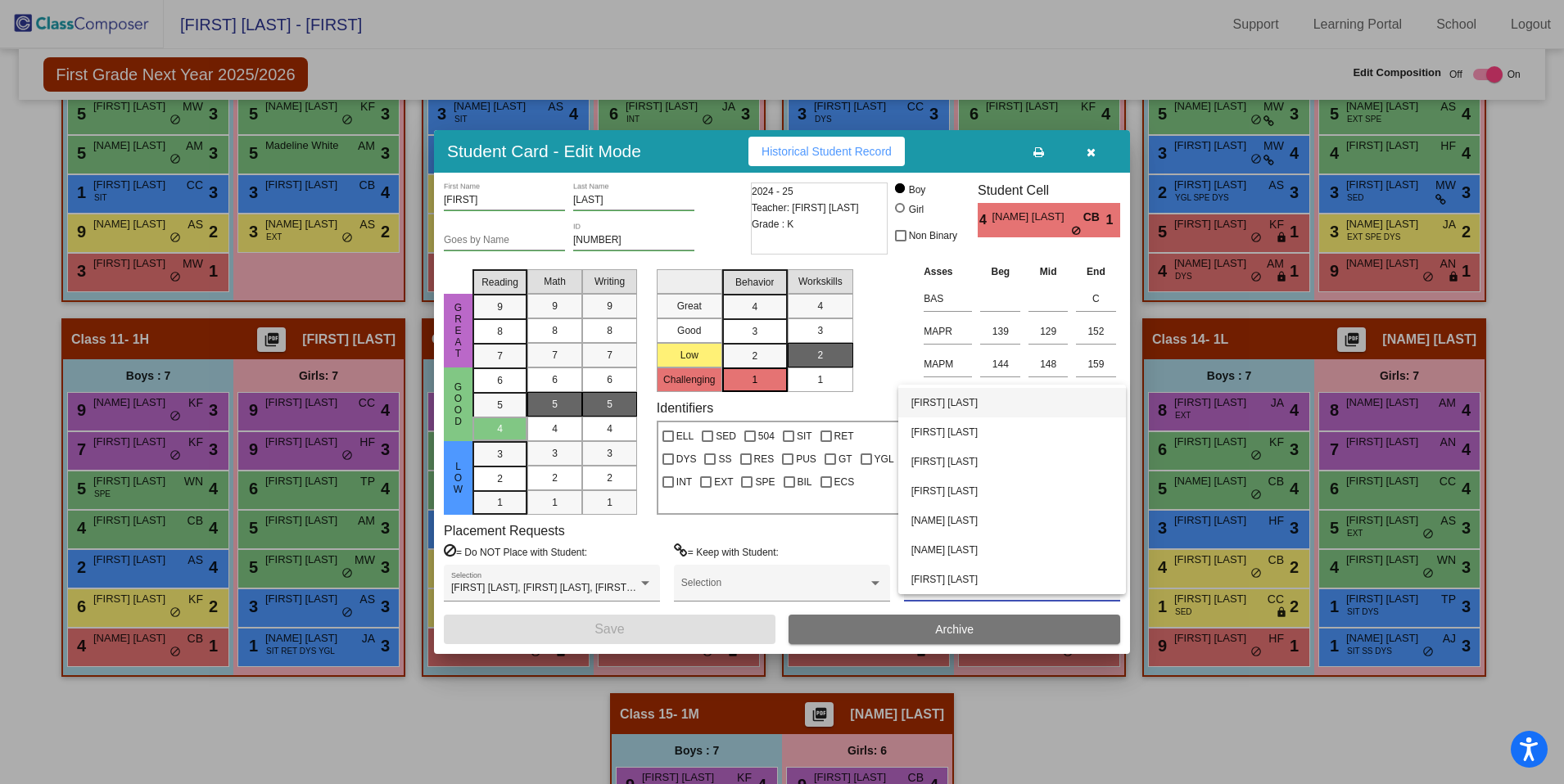 click on "[FIRST] [LAST]" at bounding box center (1012, 403) 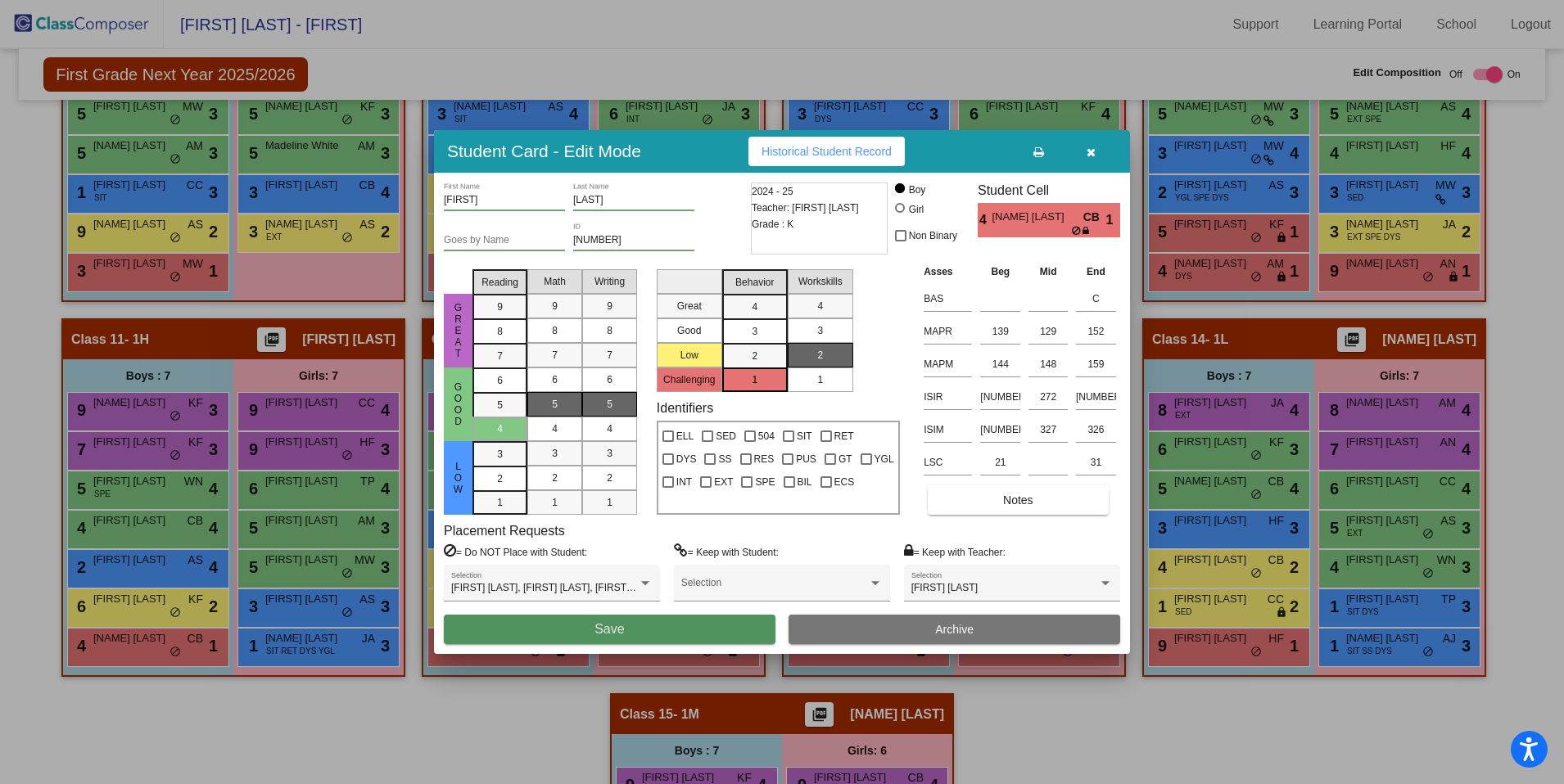 click on "Save" at bounding box center (609, 629) 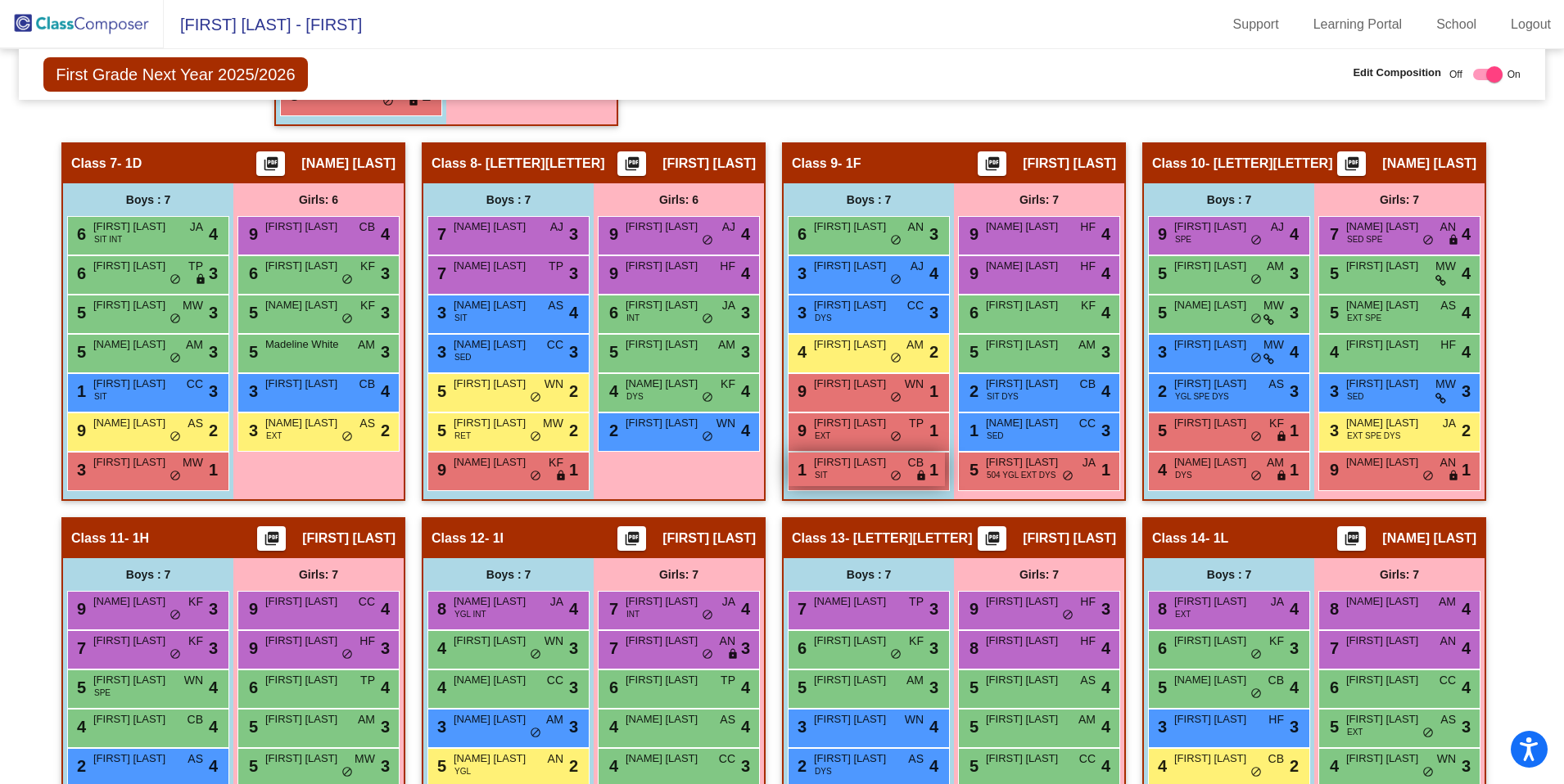 scroll, scrollTop: 1114, scrollLeft: 0, axis: vertical 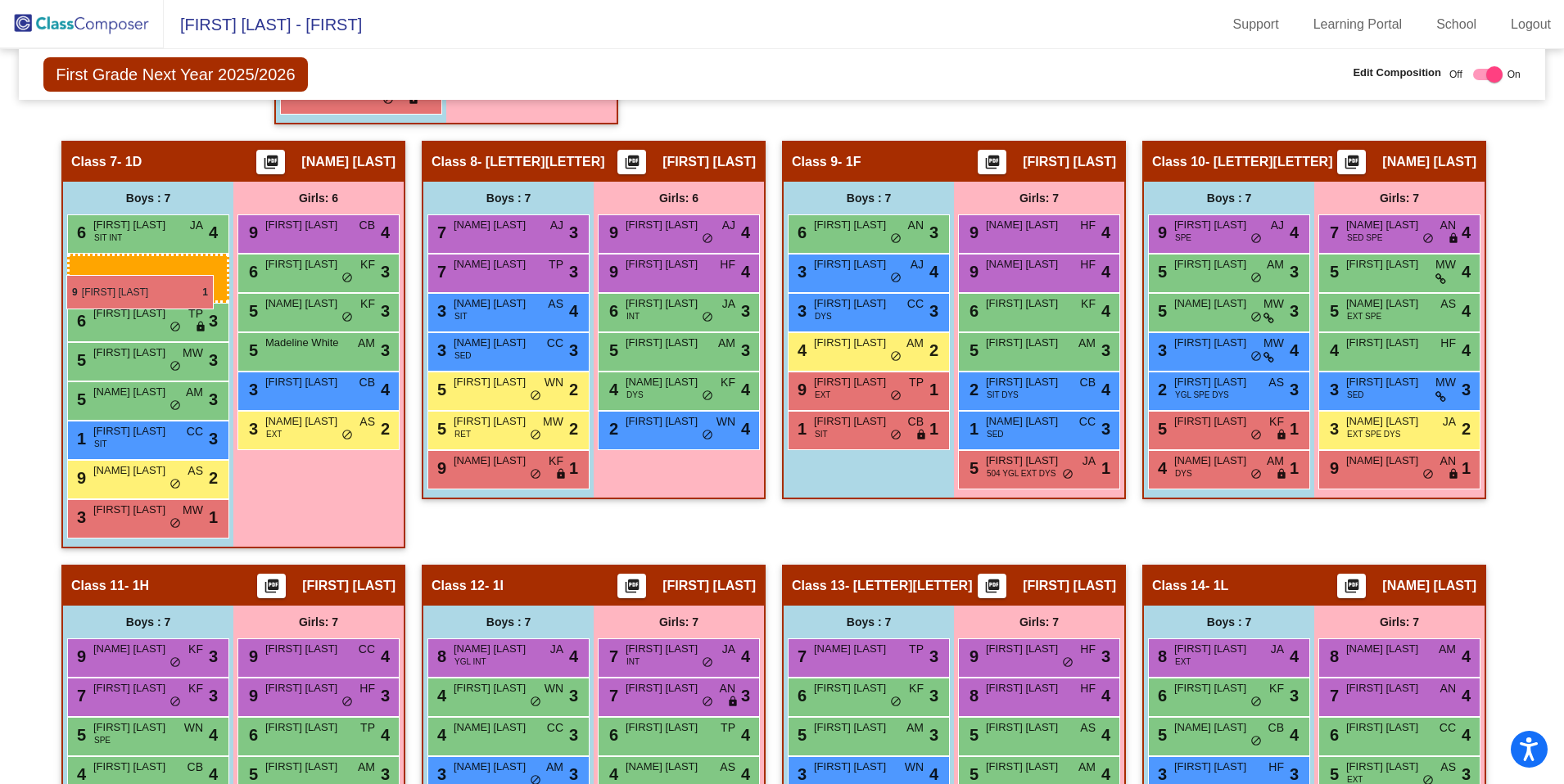 drag, startPoint x: 868, startPoint y: 387, endPoint x: 66, endPoint y: 275, distance: 809.7827 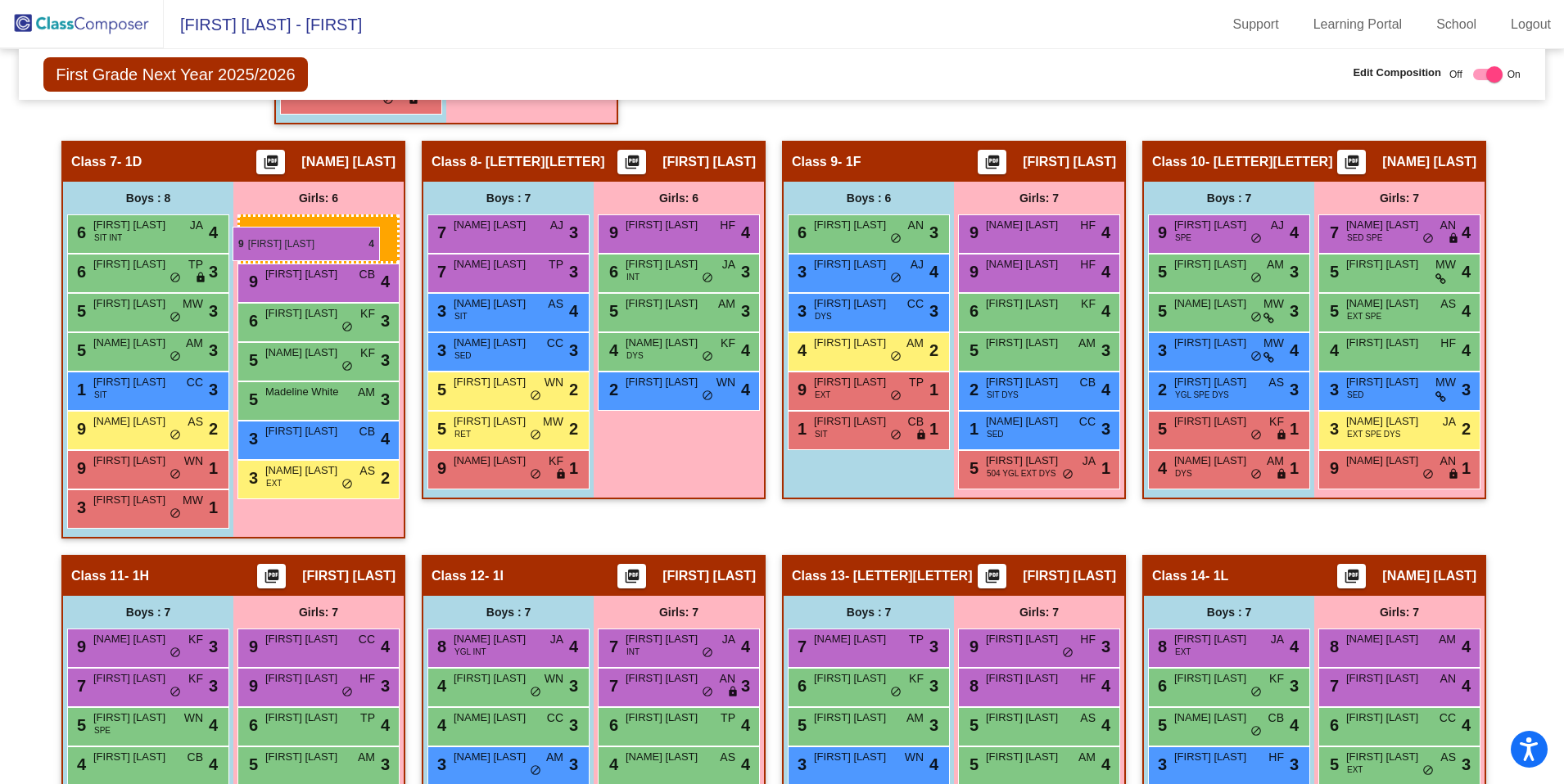 drag, startPoint x: 644, startPoint y: 229, endPoint x: 233, endPoint y: 227, distance: 411.00487 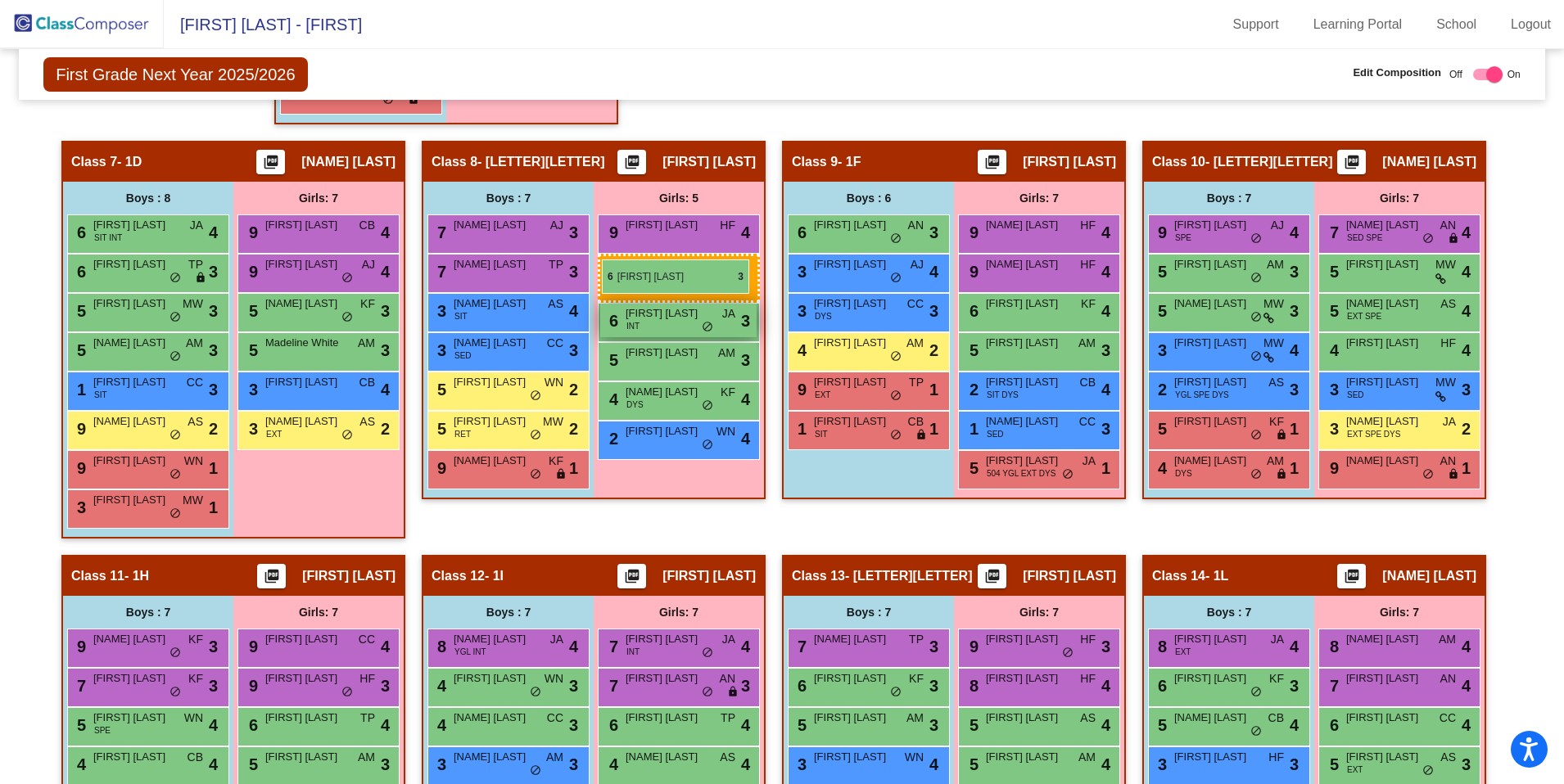 drag, startPoint x: 303, startPoint y: 308, endPoint x: 602, endPoint y: 258, distance: 303.15178 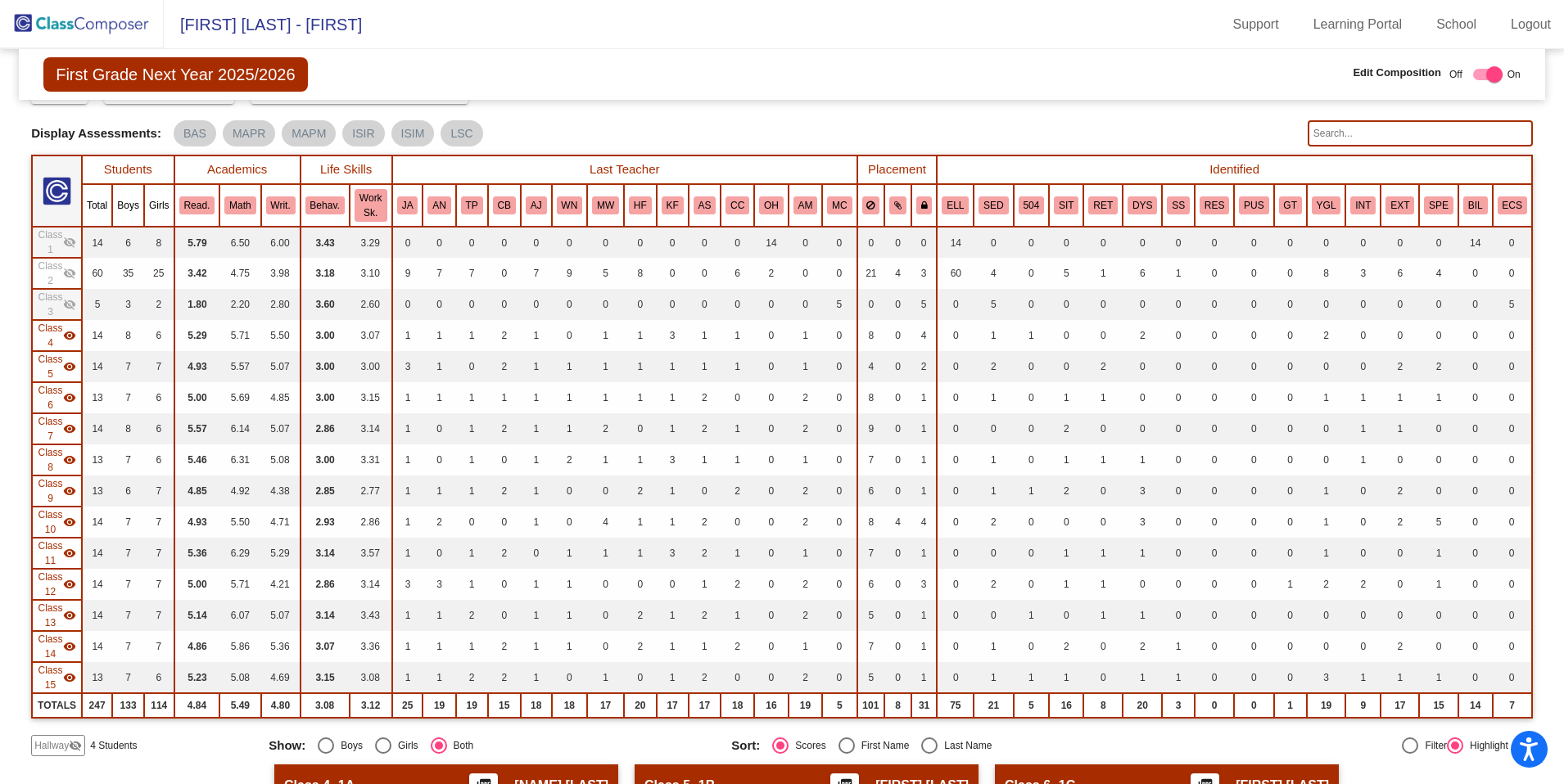 scroll, scrollTop: 75, scrollLeft: 0, axis: vertical 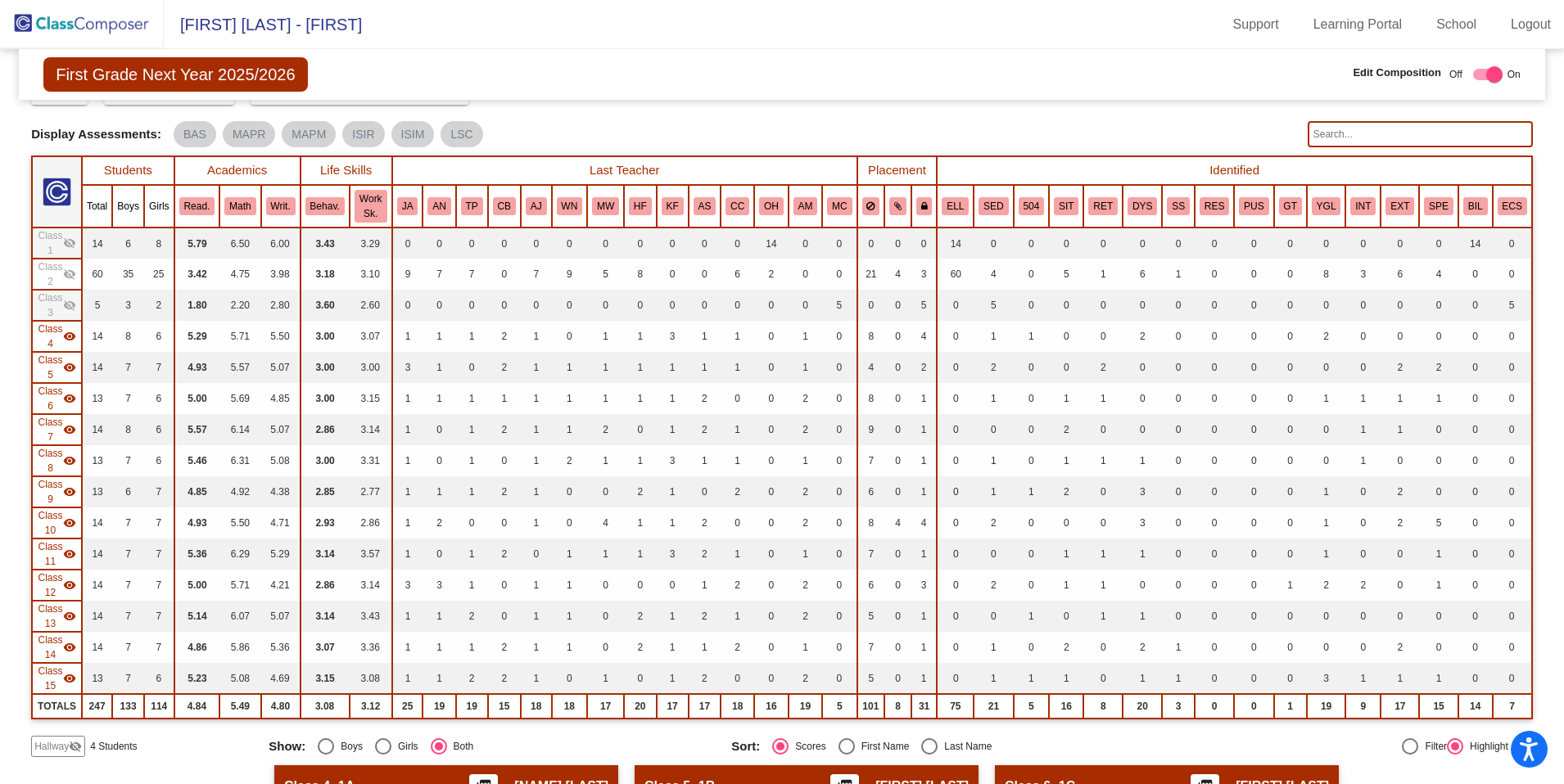 click on "visibility_off" 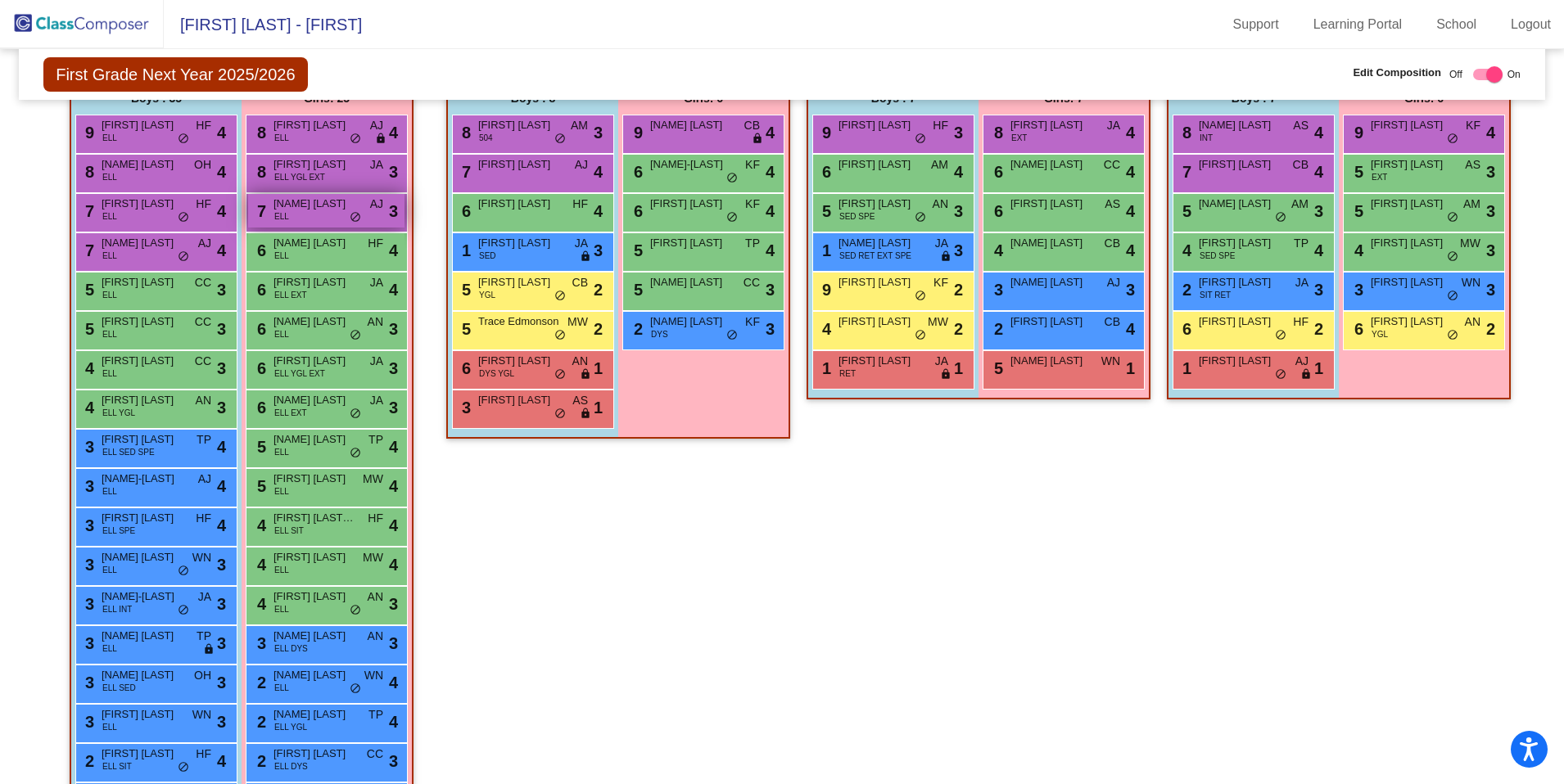 scroll, scrollTop: 795, scrollLeft: 0, axis: vertical 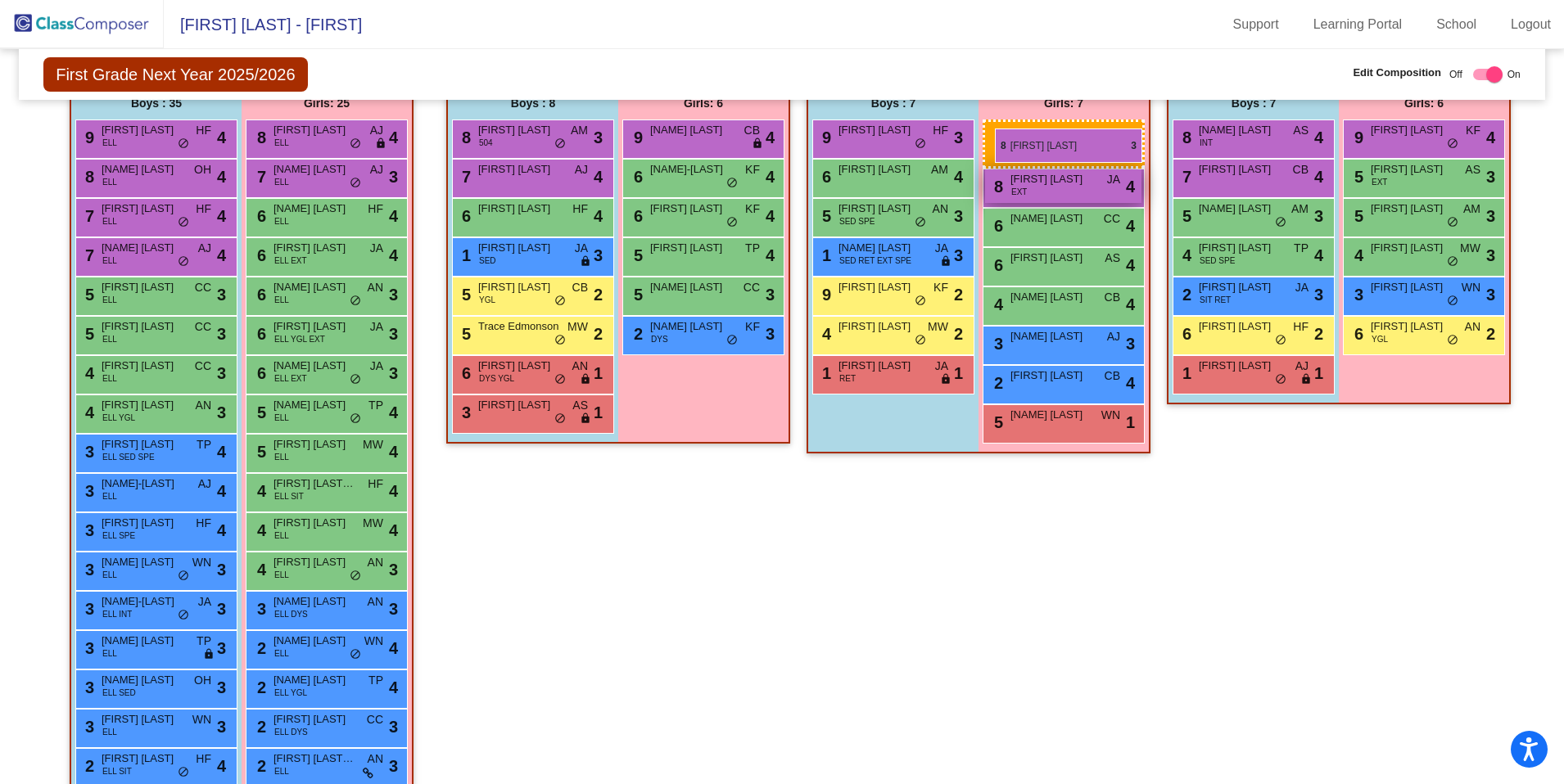 drag, startPoint x: 322, startPoint y: 179, endPoint x: 995, endPoint y: 128, distance: 674.9296 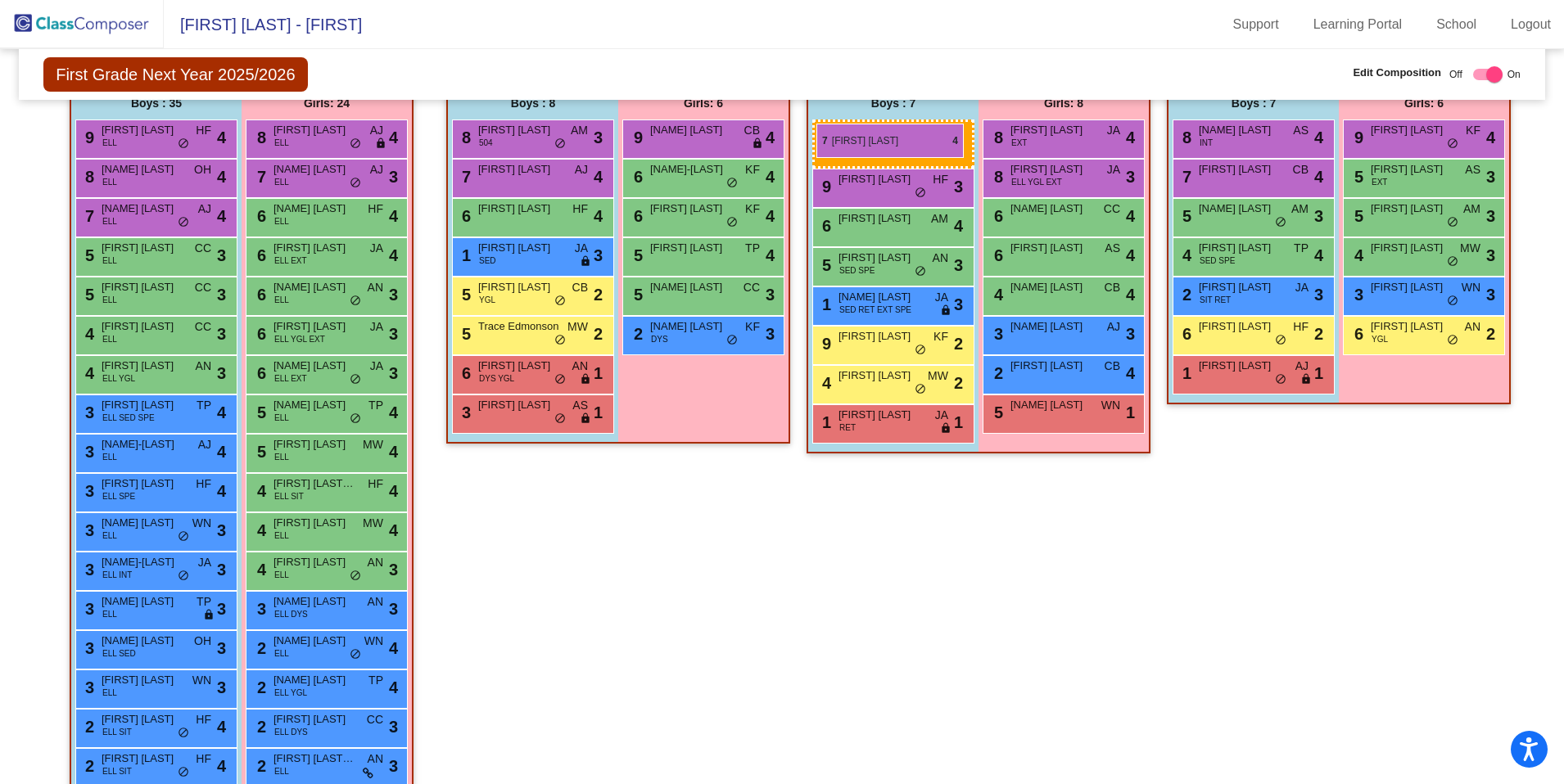 drag, startPoint x: 114, startPoint y: 219, endPoint x: 816, endPoint y: 124, distance: 708.3989 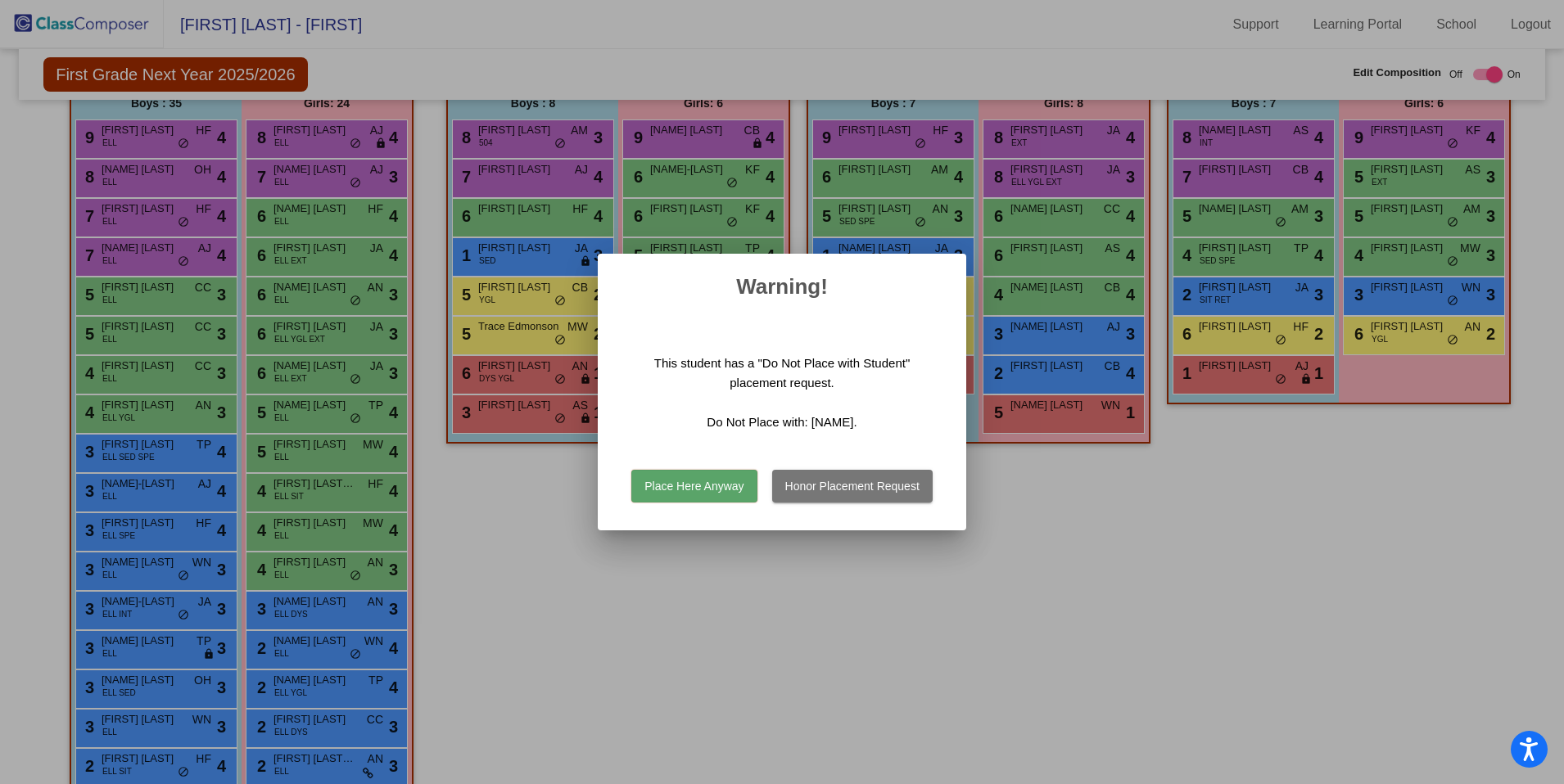 click on "Honor Placement Request" at bounding box center (852, 486) 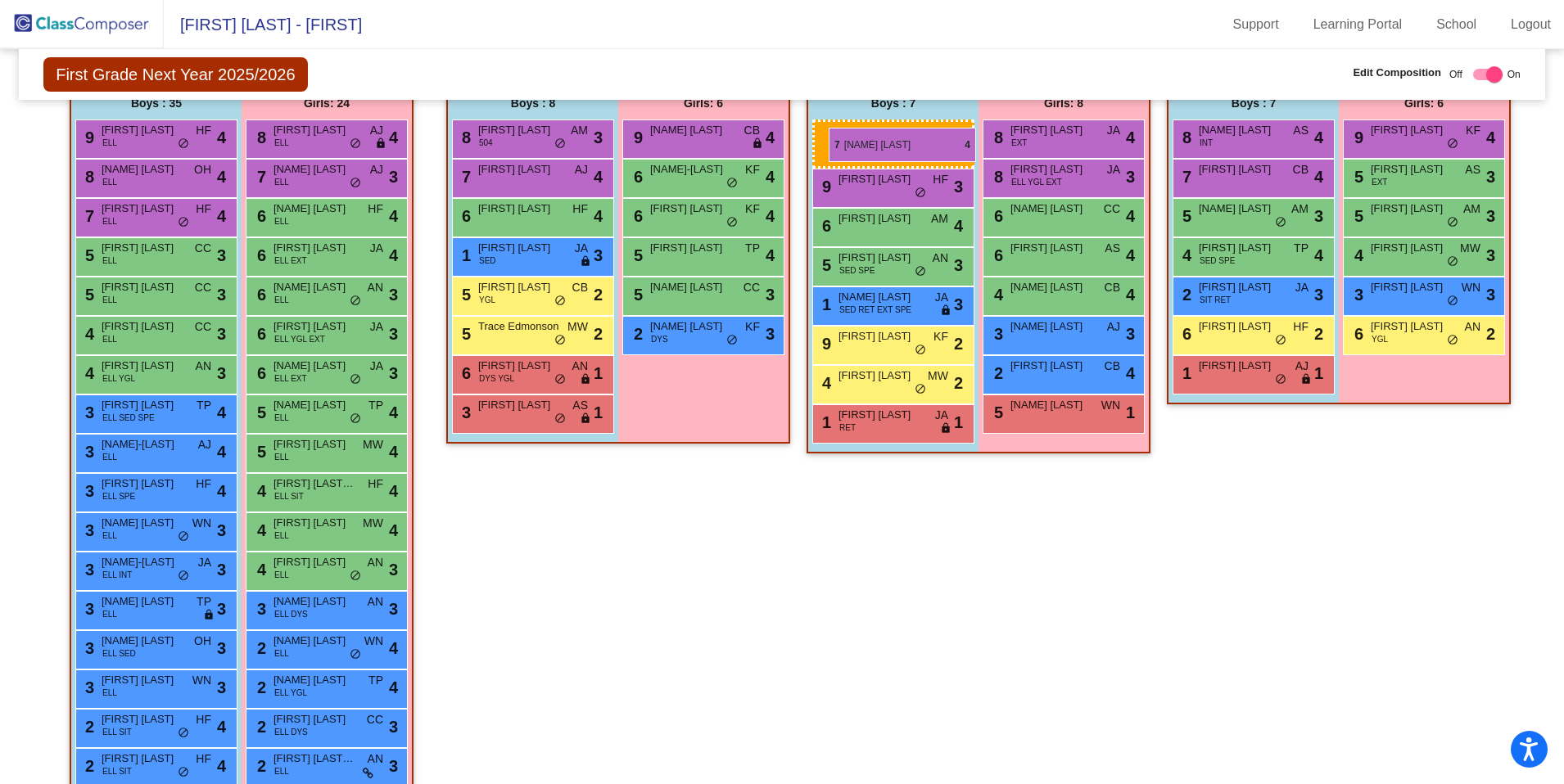 drag, startPoint x: 122, startPoint y: 260, endPoint x: 829, endPoint y: 127, distance: 719.4011 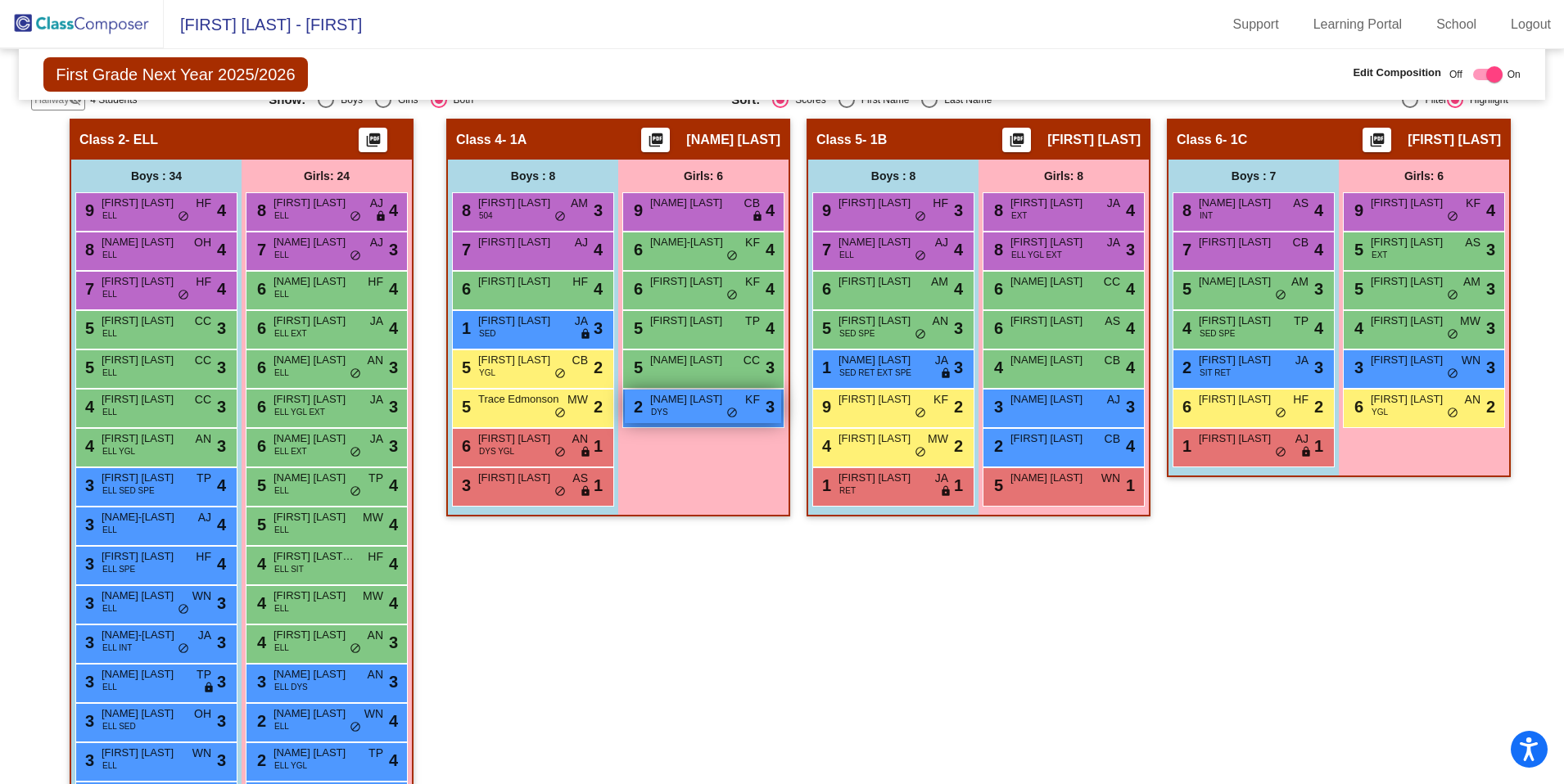 scroll, scrollTop: 714, scrollLeft: 0, axis: vertical 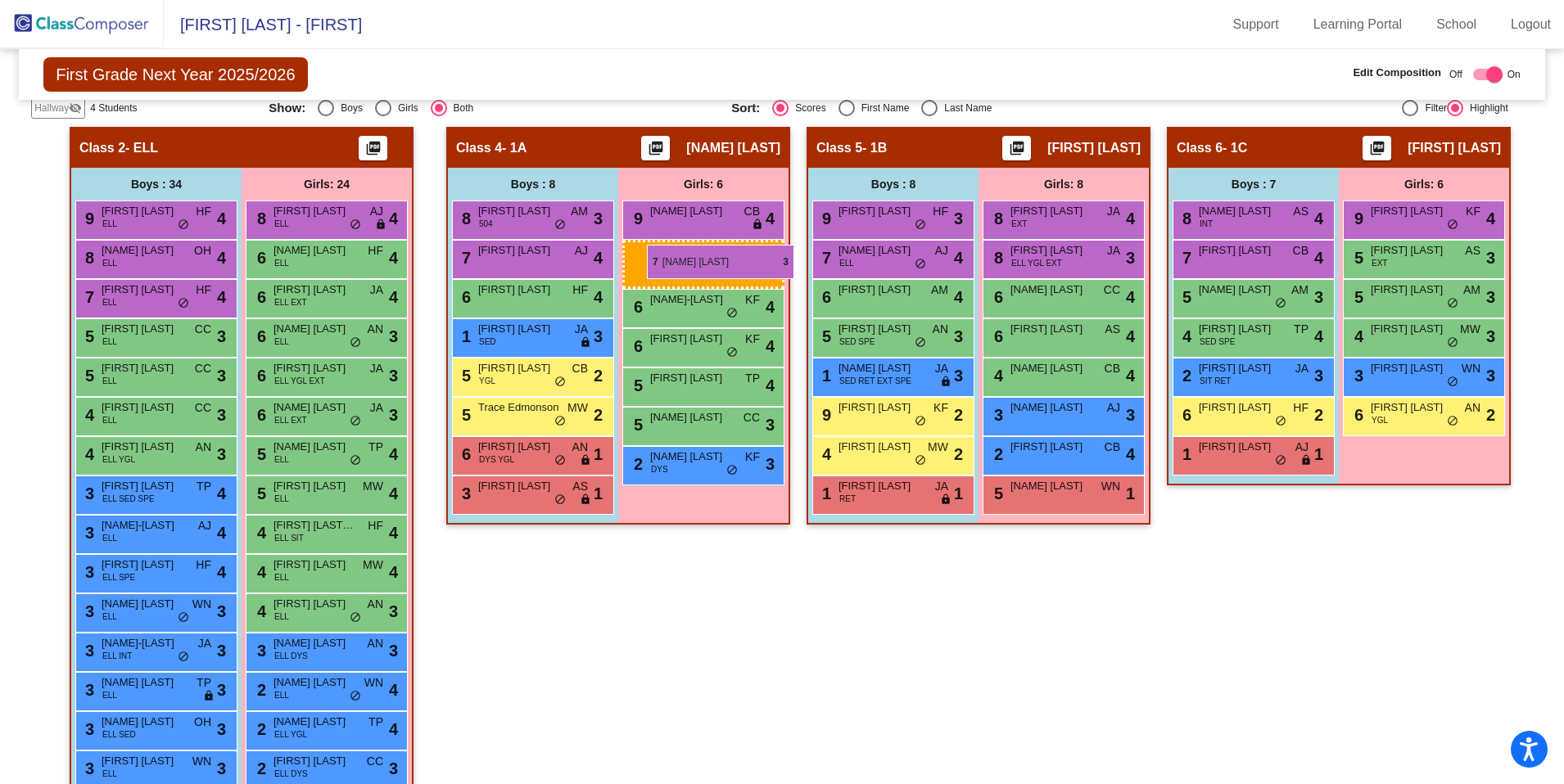 drag, startPoint x: 293, startPoint y: 260, endPoint x: 644, endPoint y: 244, distance: 351.36448 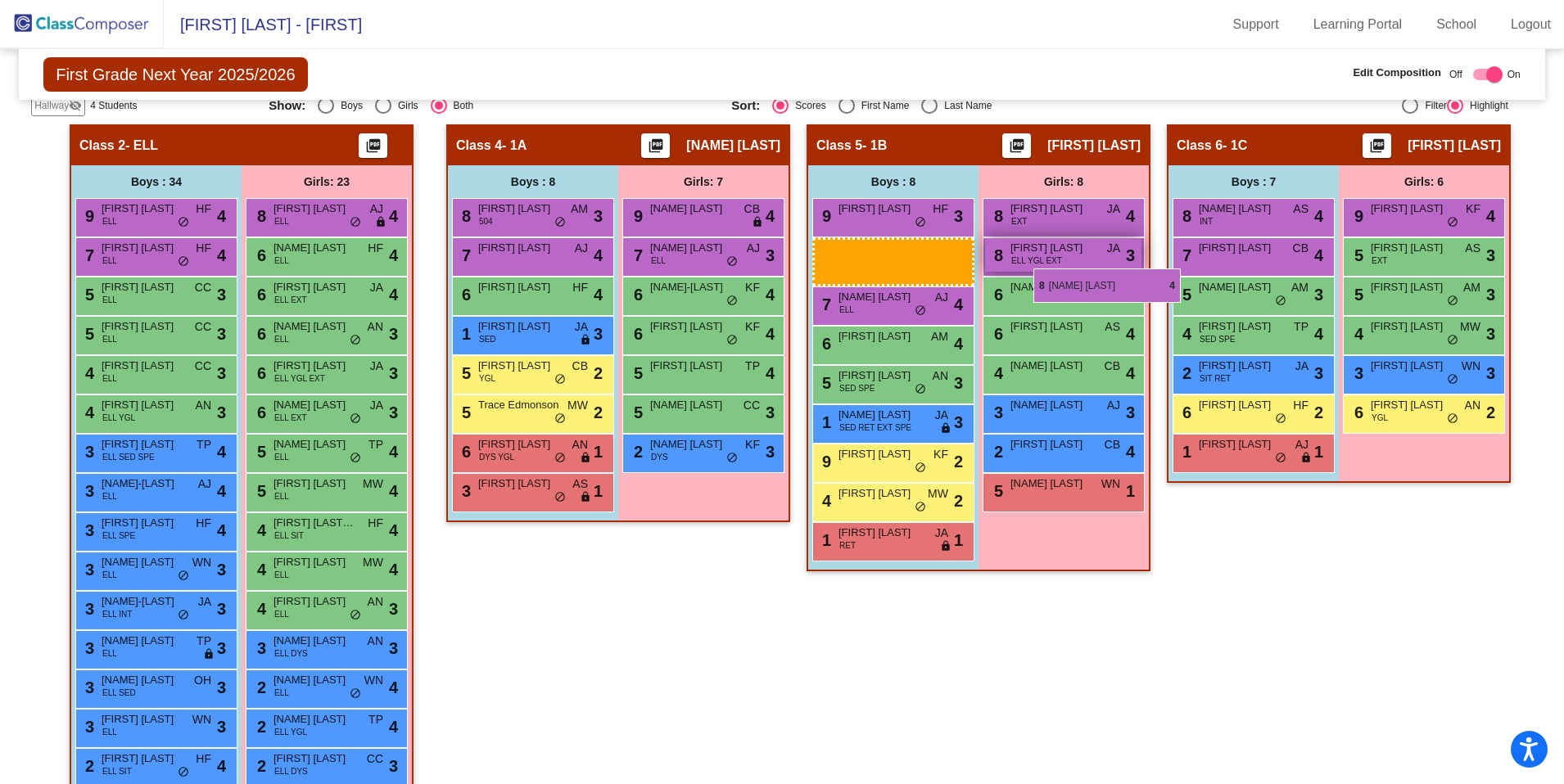 scroll, scrollTop: 708, scrollLeft: 0, axis: vertical 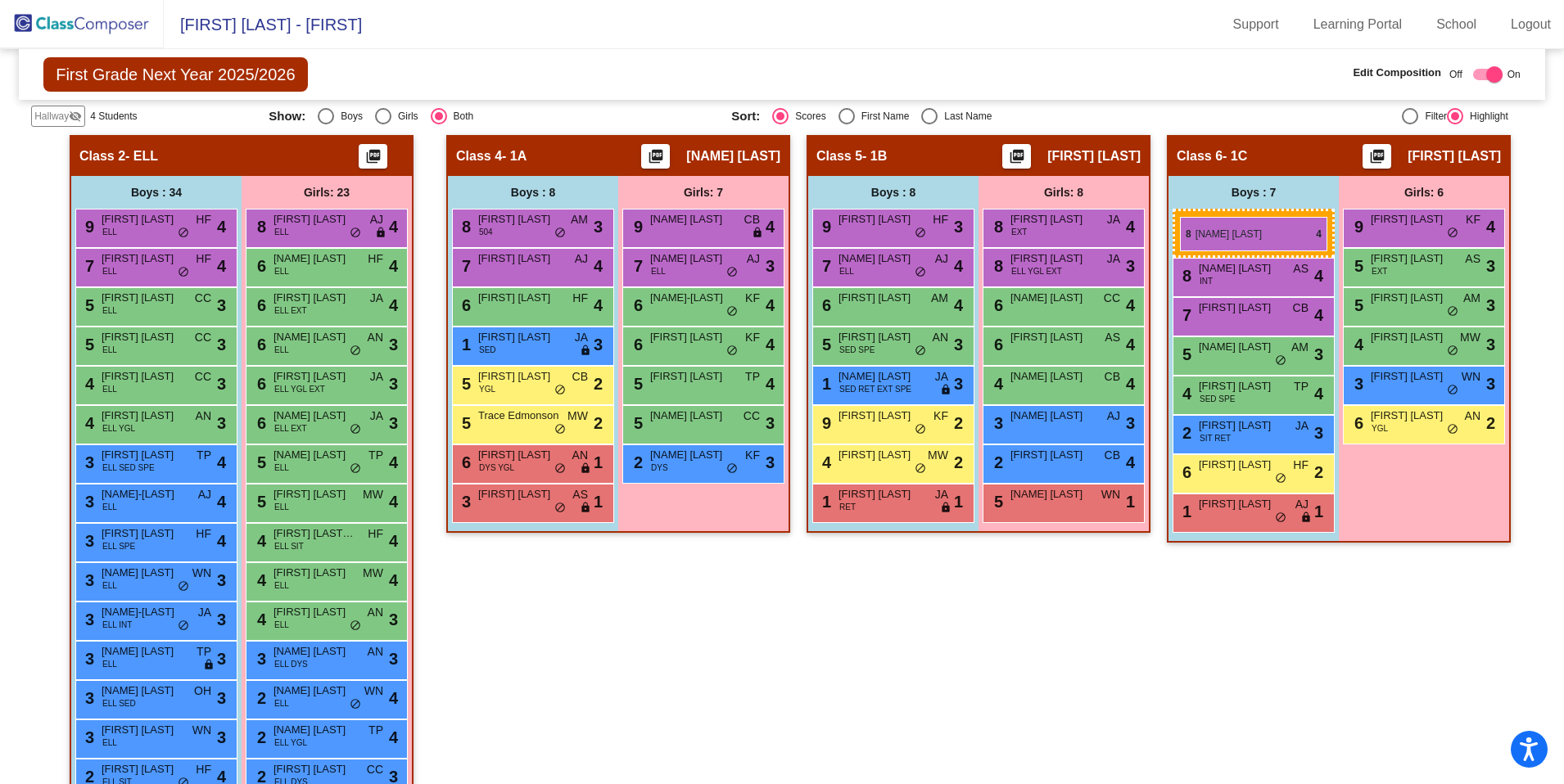 drag, startPoint x: 156, startPoint y: 262, endPoint x: 1178, endPoint y: 217, distance: 1022.9902 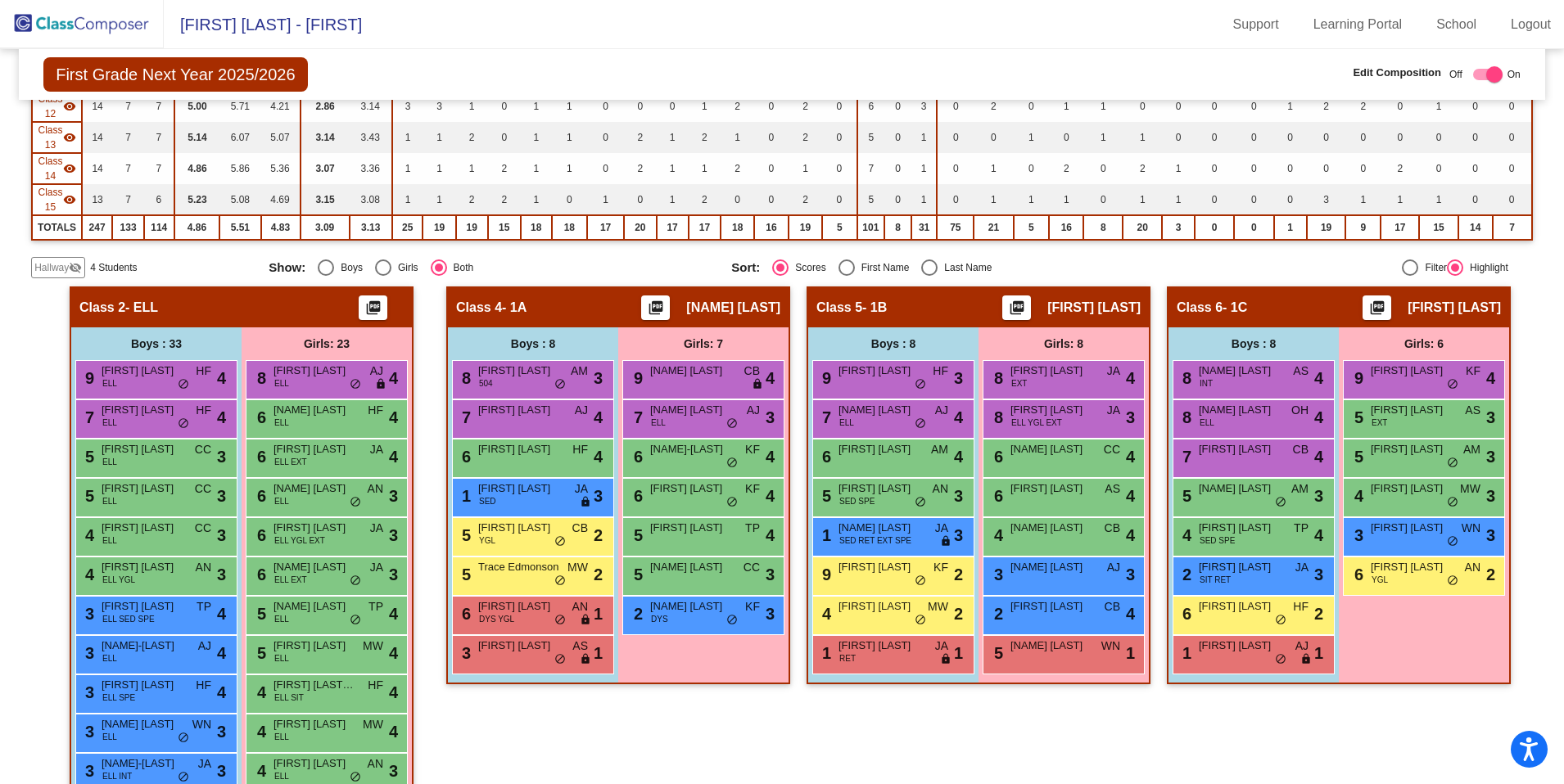 scroll, scrollTop: 551, scrollLeft: 0, axis: vertical 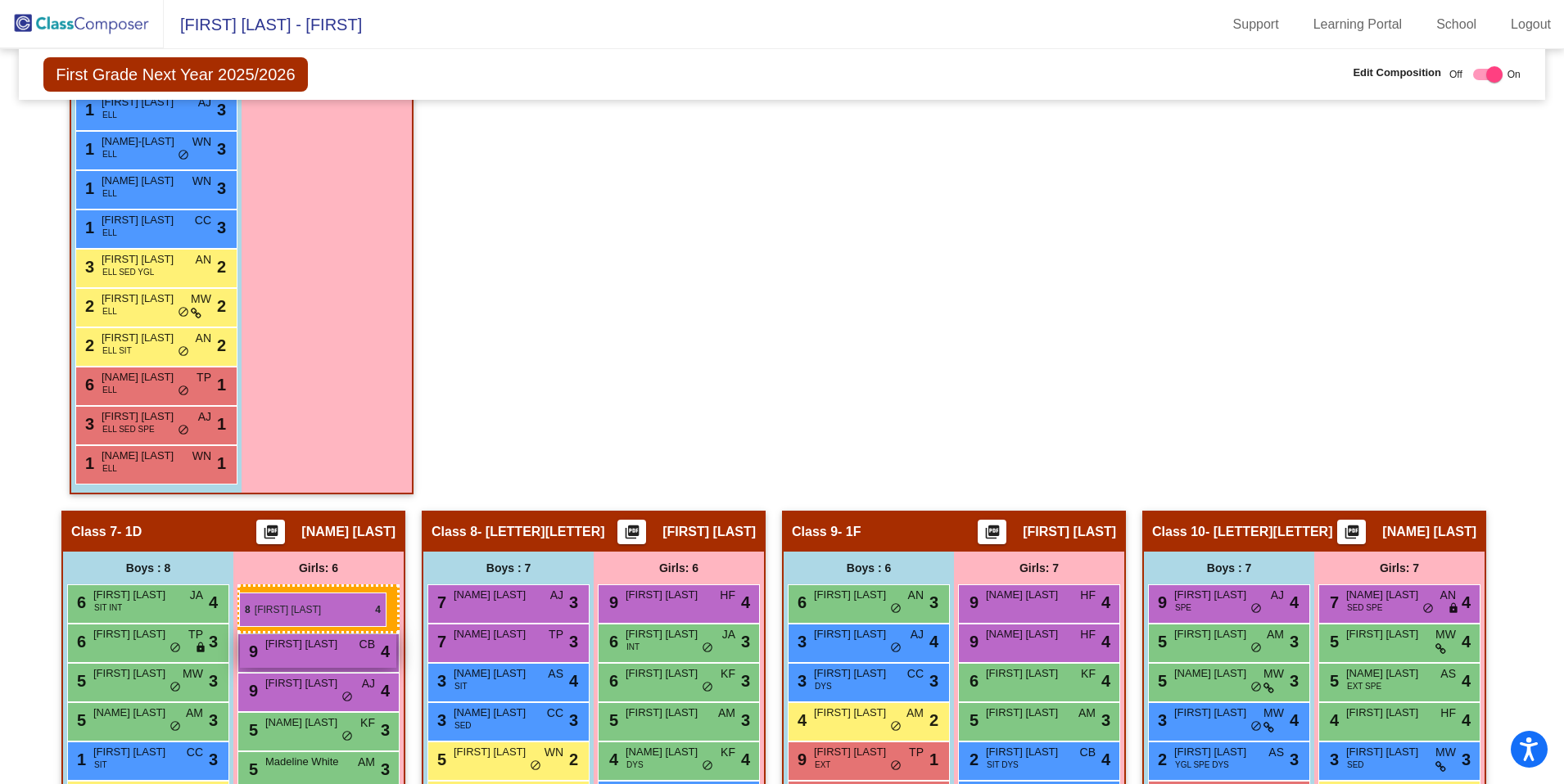drag, startPoint x: 317, startPoint y: 376, endPoint x: 238, endPoint y: 592, distance: 229.9935 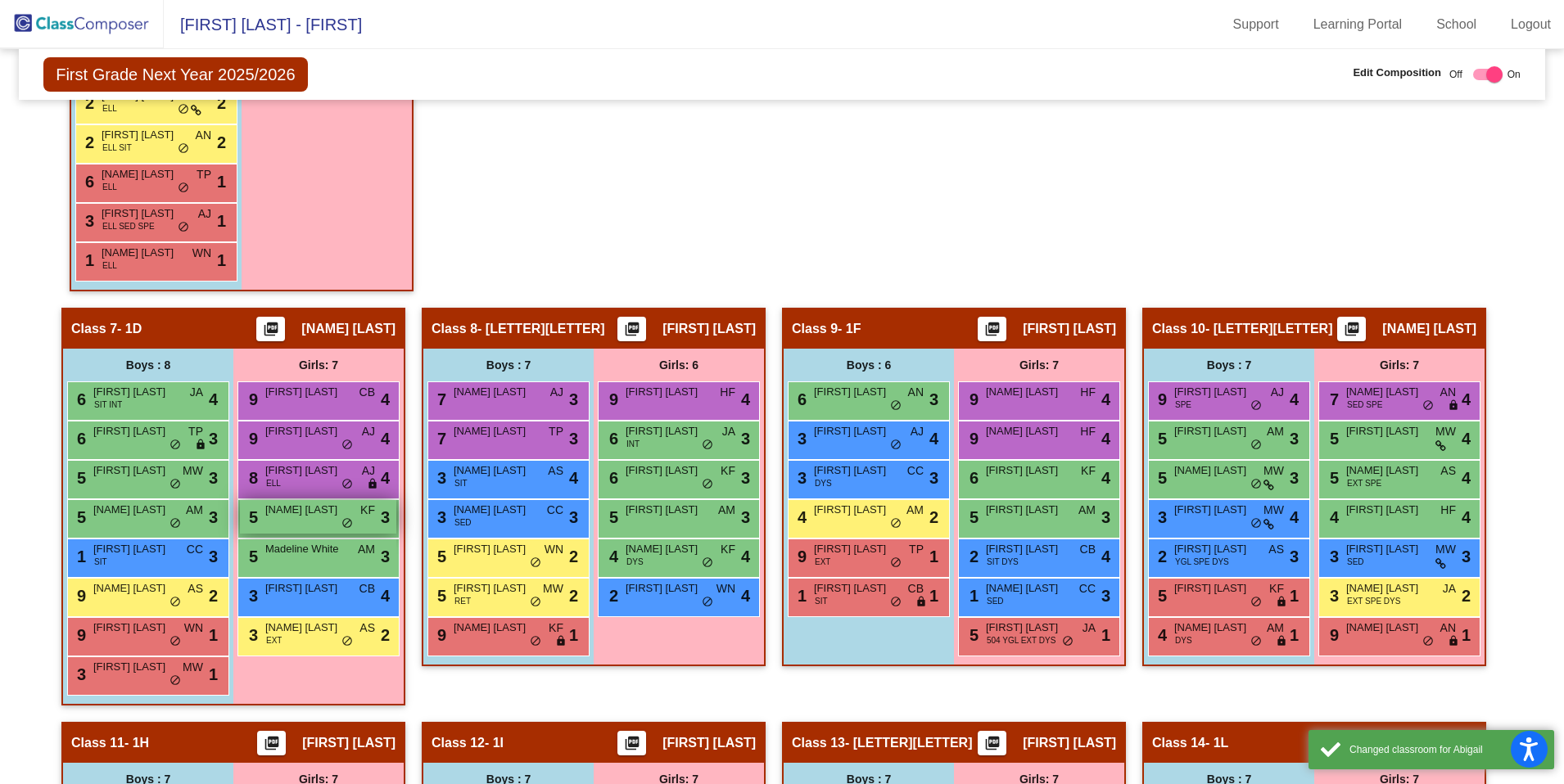 scroll, scrollTop: 1931, scrollLeft: 0, axis: vertical 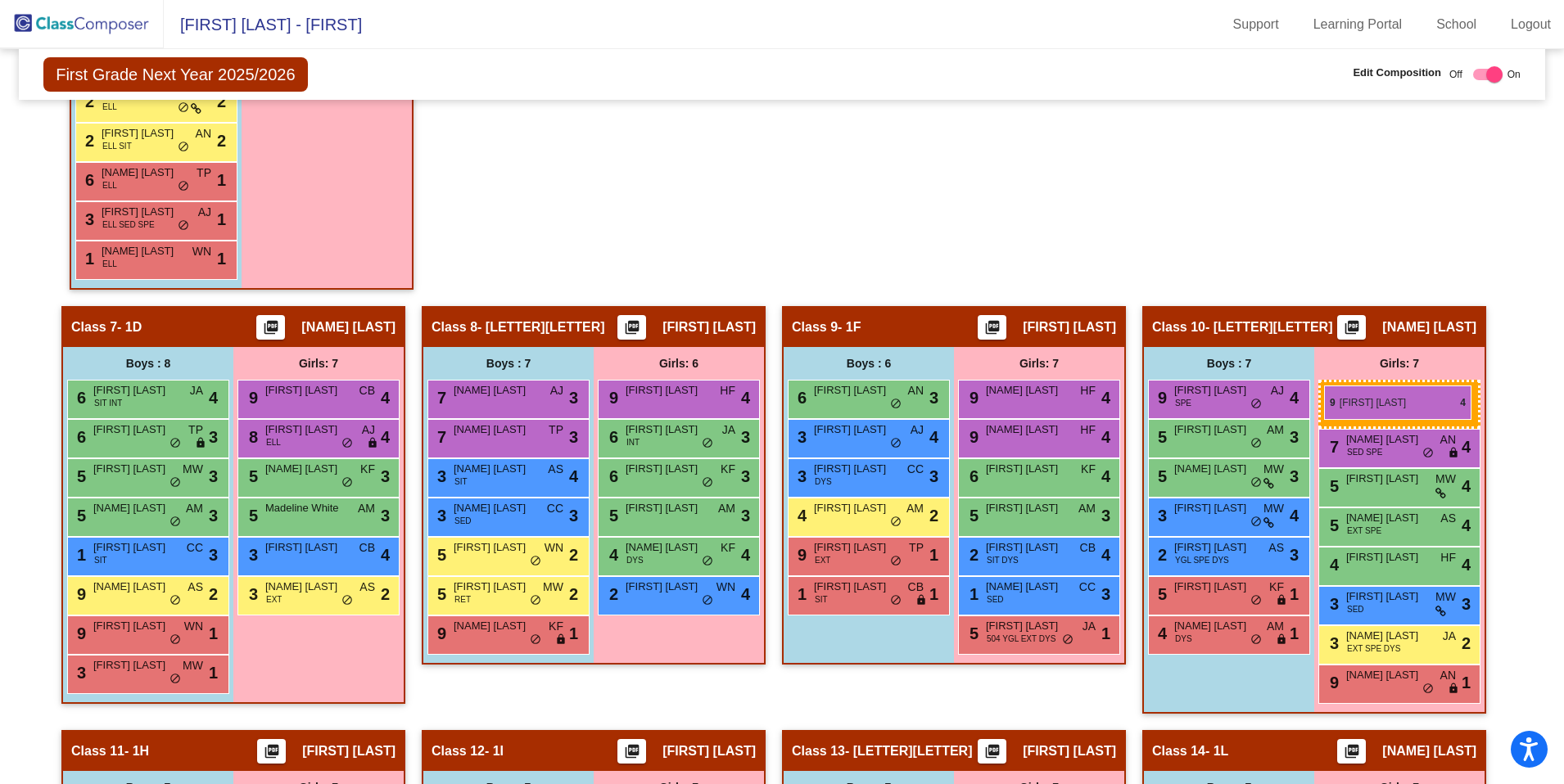 drag, startPoint x: 269, startPoint y: 438, endPoint x: 1324, endPoint y: 385, distance: 1056.3304 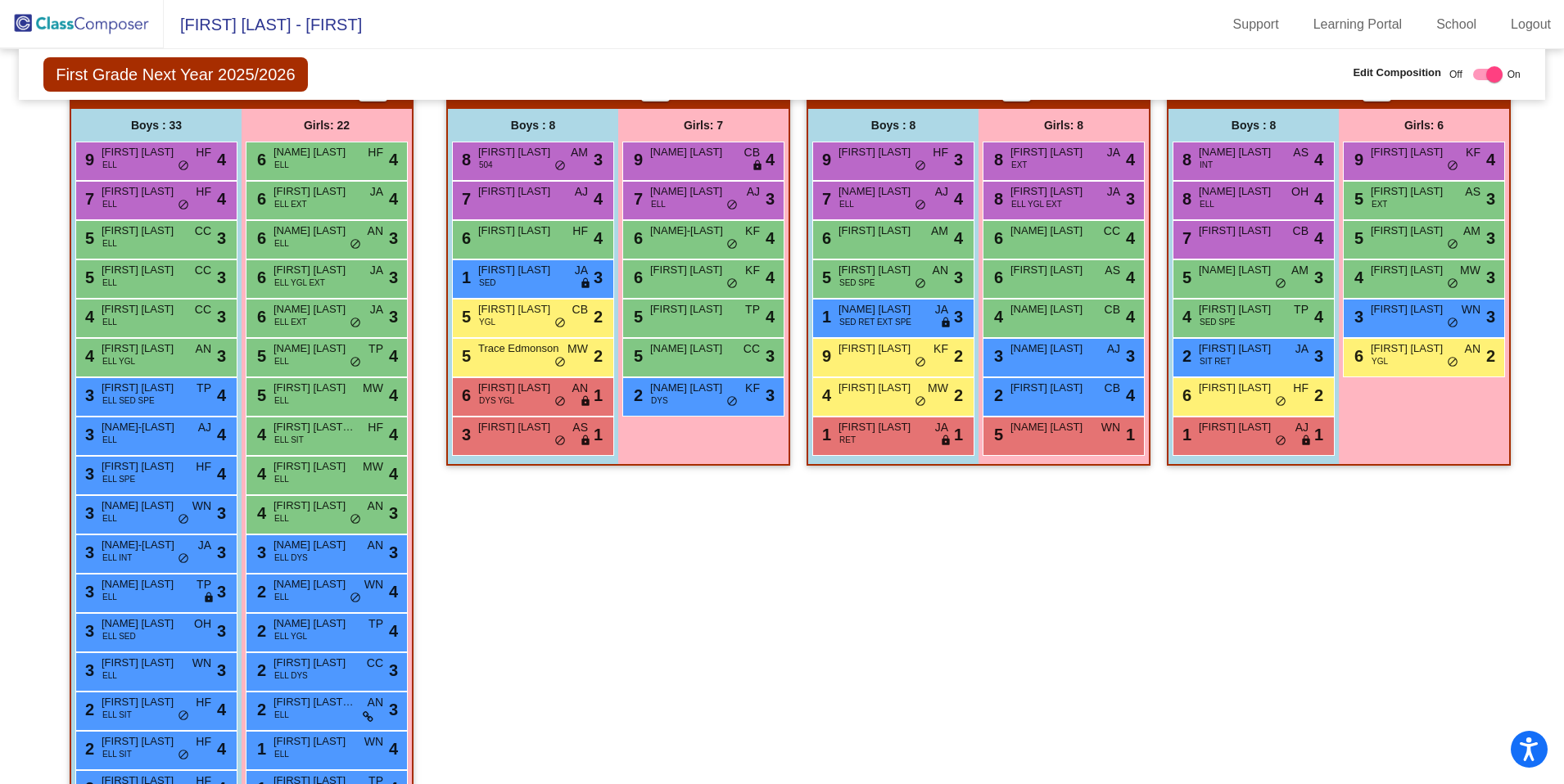 scroll, scrollTop: 768, scrollLeft: 0, axis: vertical 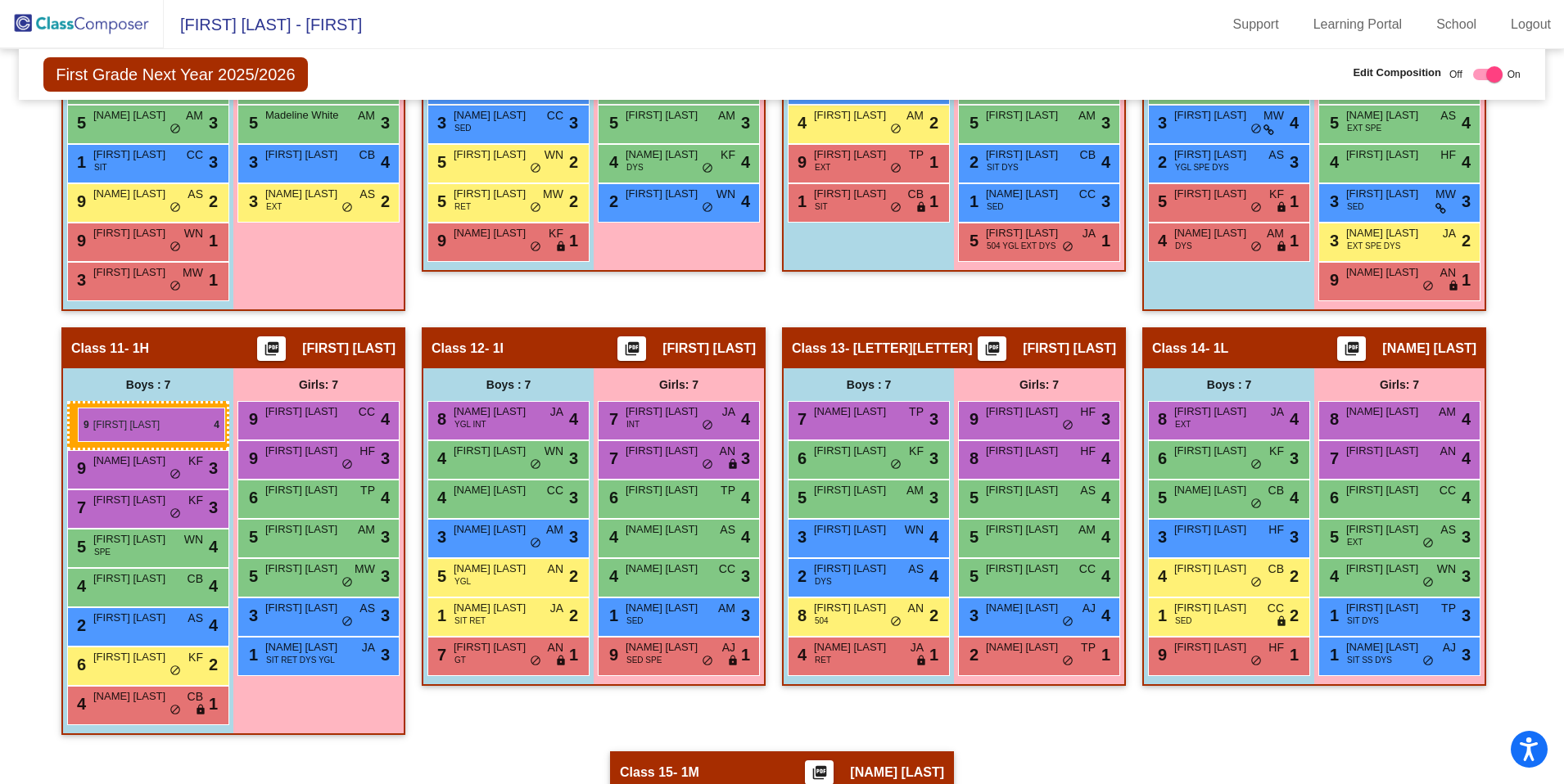 drag, startPoint x: 129, startPoint y: 164, endPoint x: 78, endPoint y: 408, distance: 249.2729 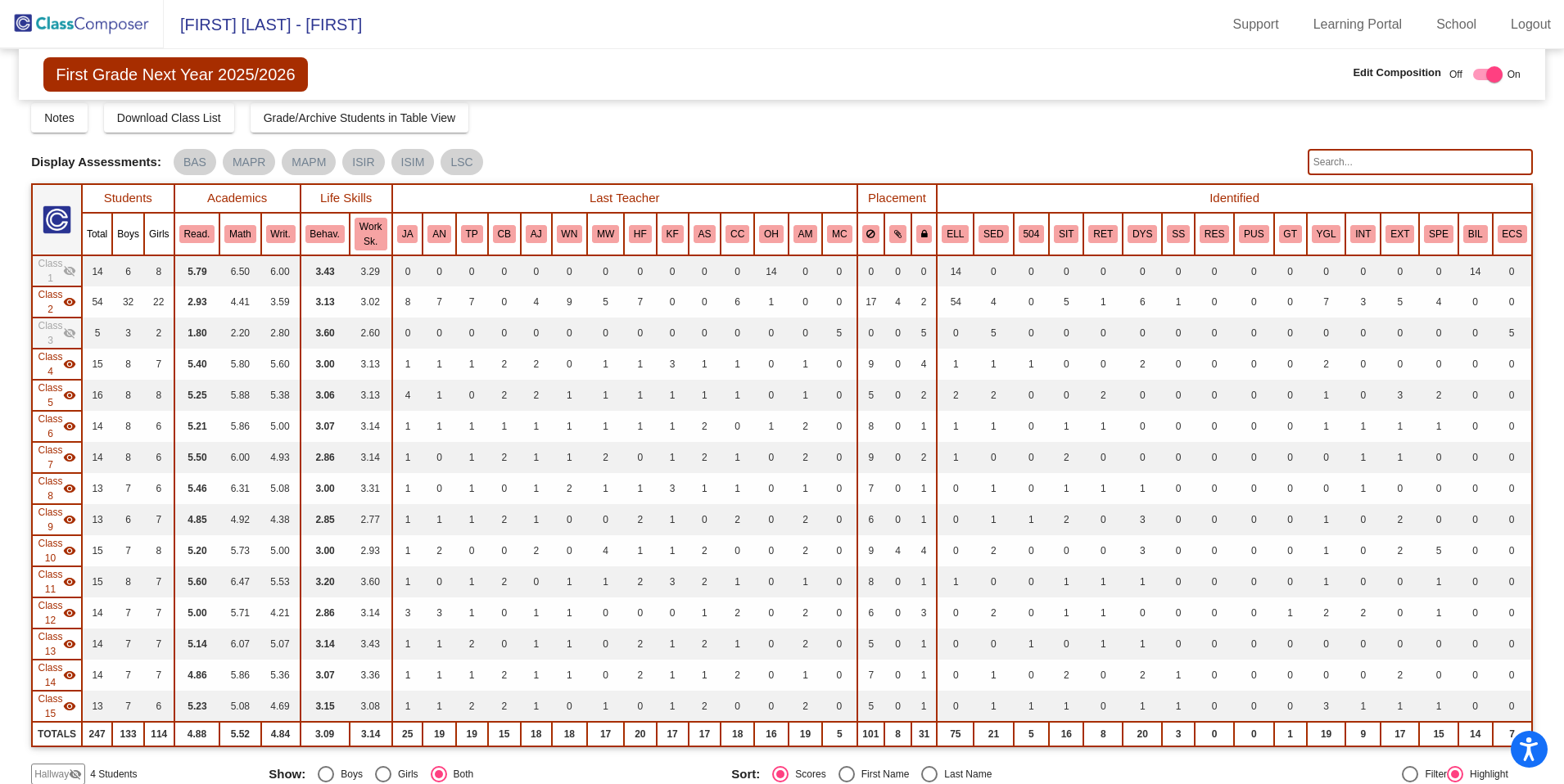 scroll, scrollTop: 0, scrollLeft: 0, axis: both 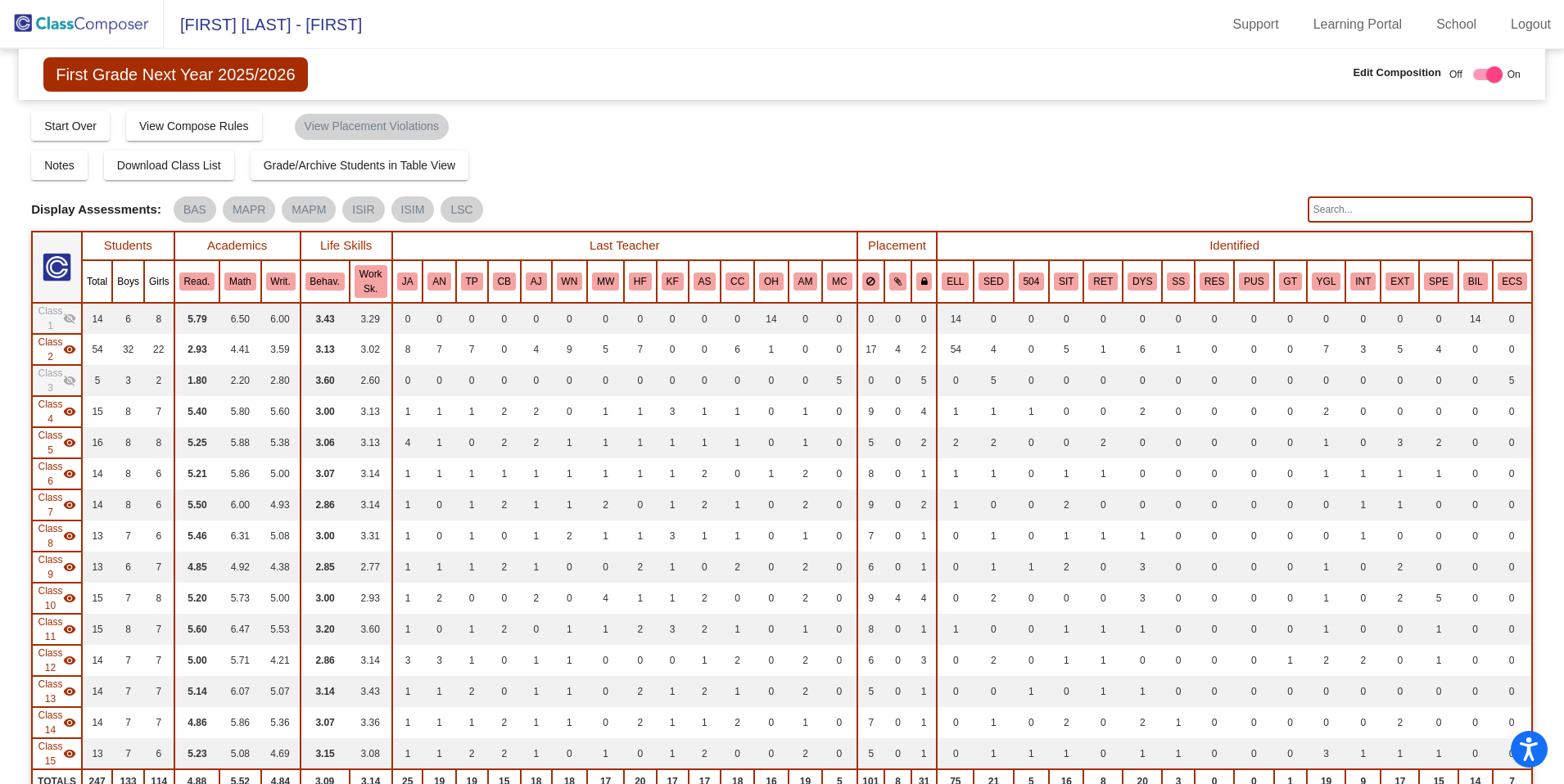 click on "visibility" 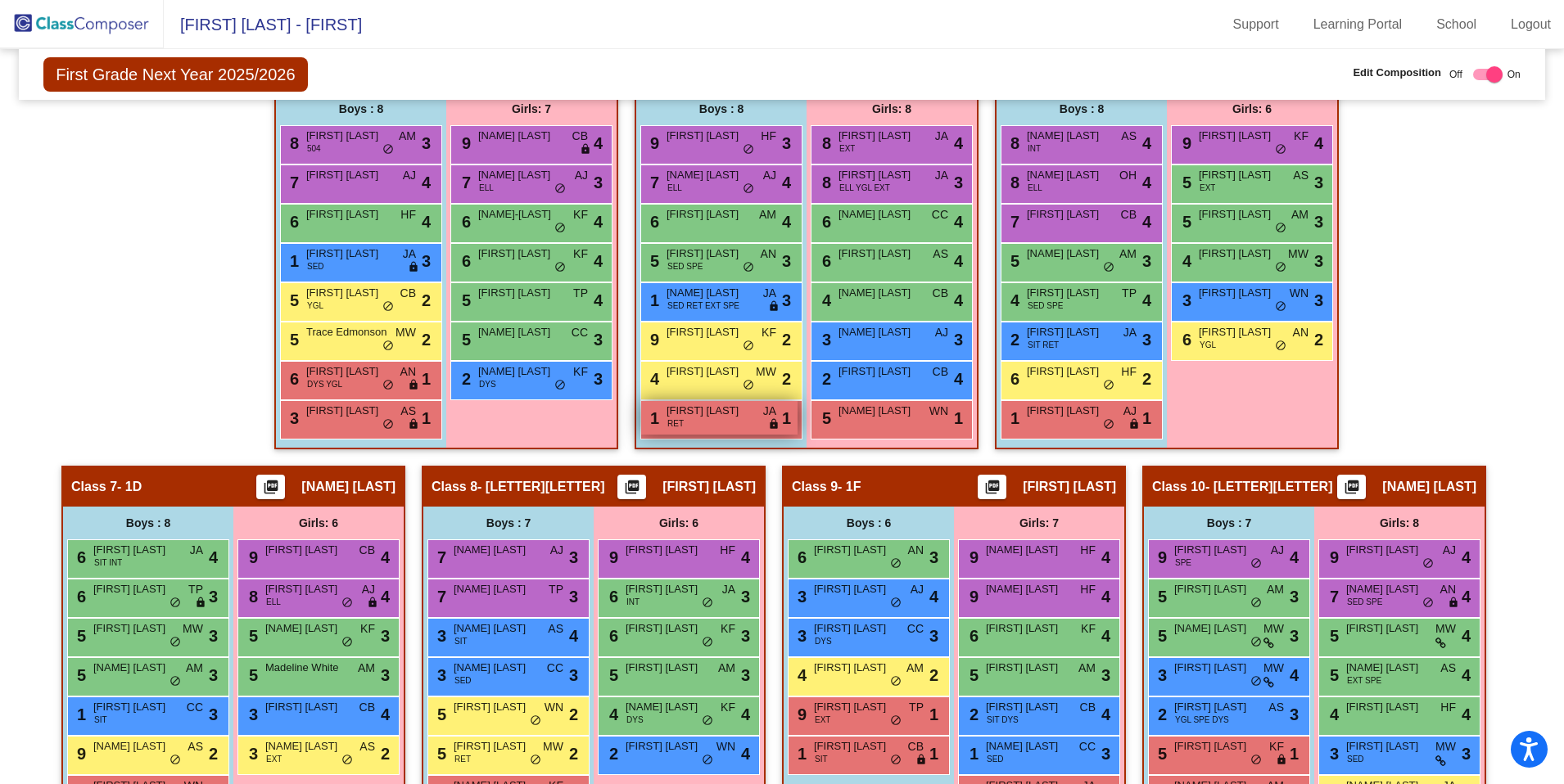 scroll, scrollTop: 787, scrollLeft: 0, axis: vertical 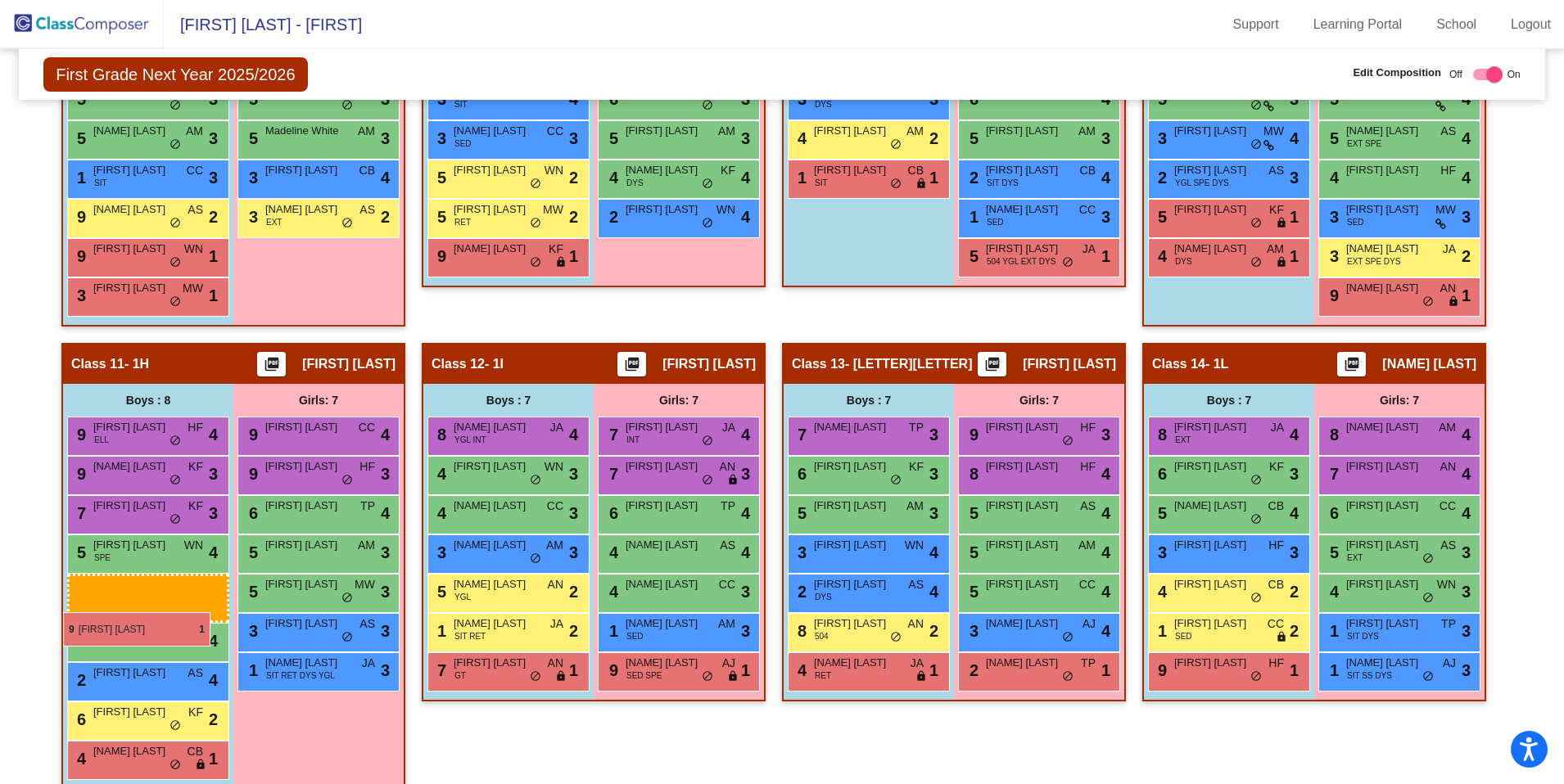 drag, startPoint x: 845, startPoint y: 178, endPoint x: 61, endPoint y: 612, distance: 896.1094 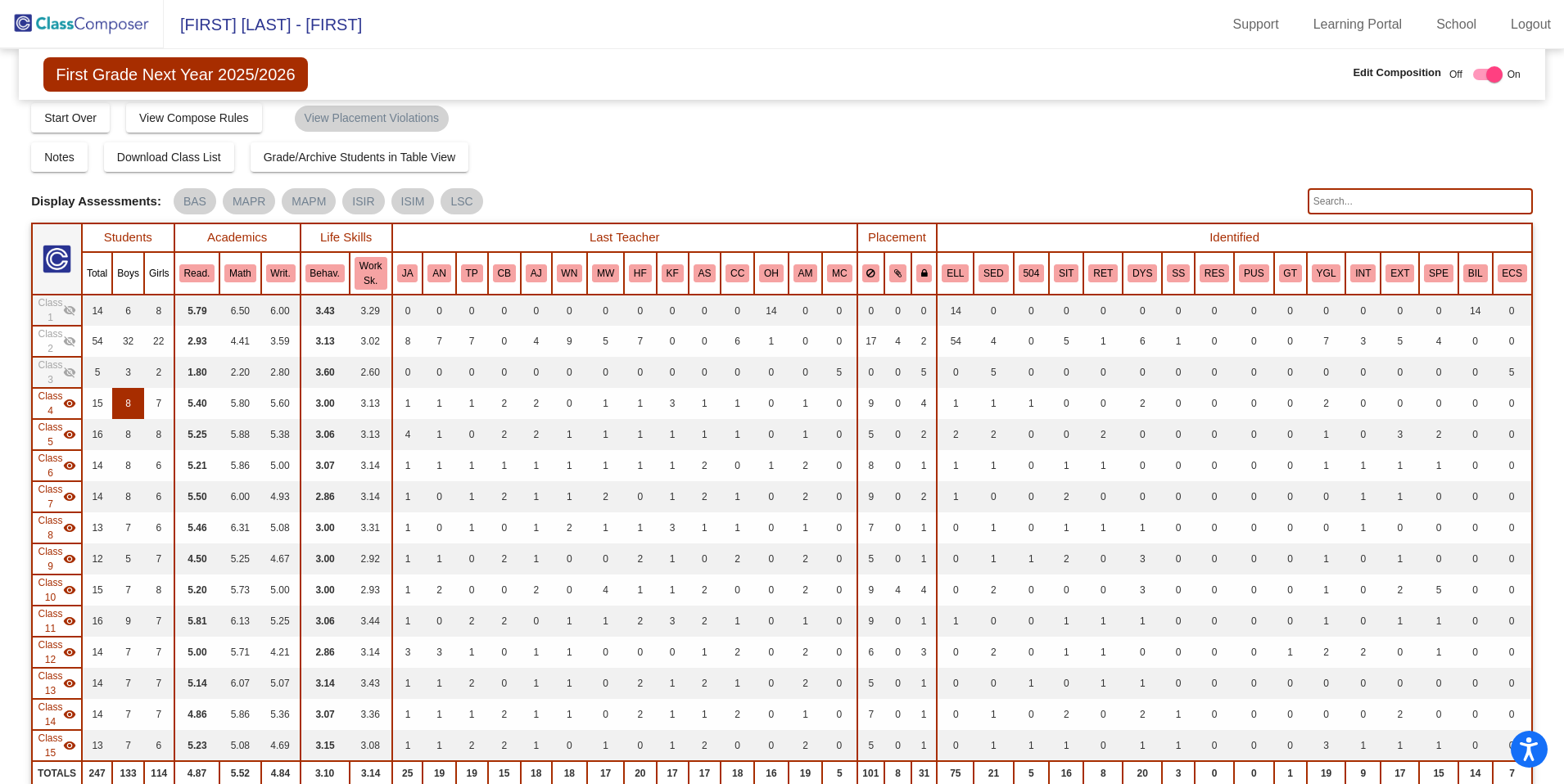 scroll, scrollTop: 0, scrollLeft: 0, axis: both 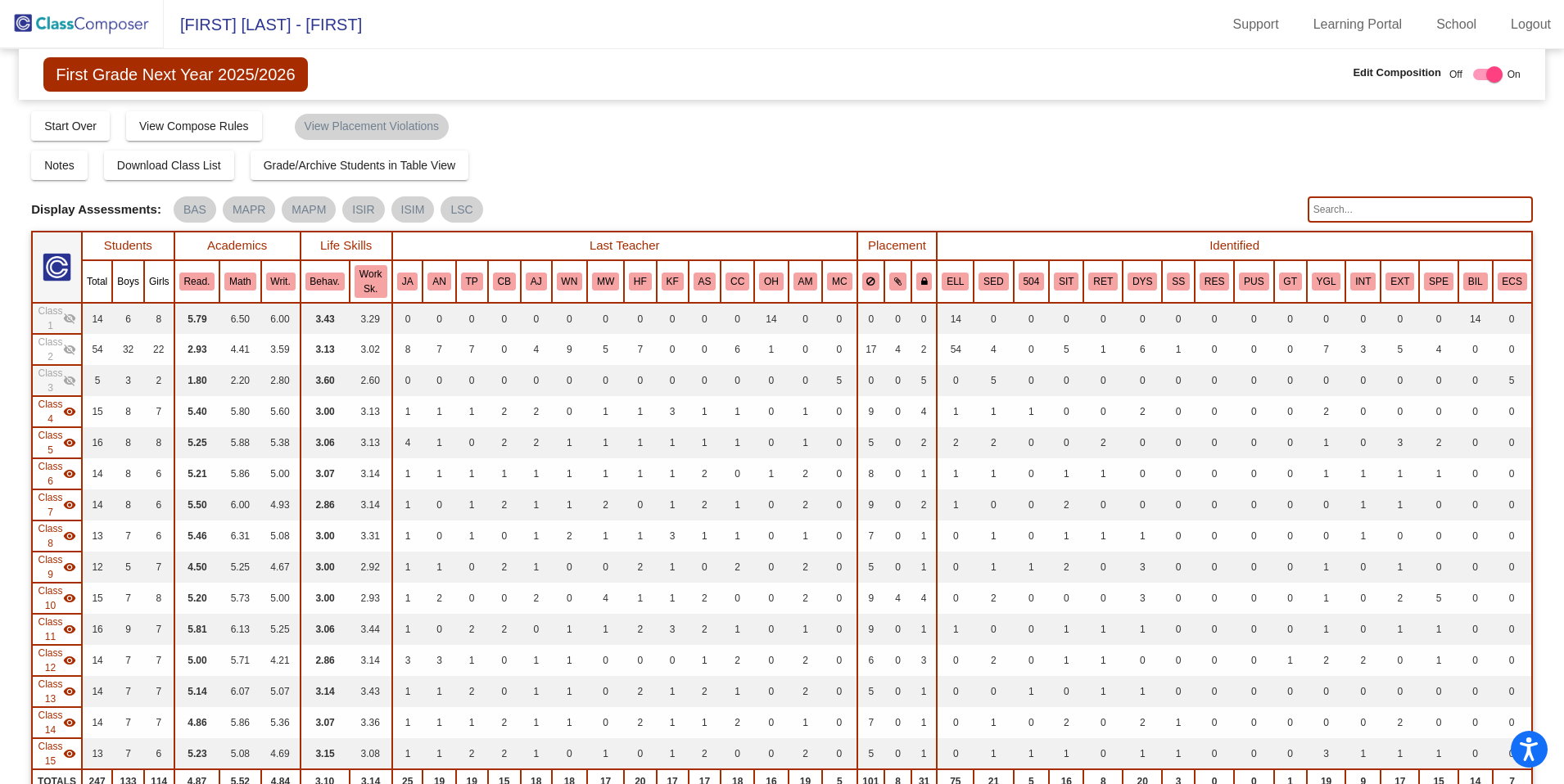 click on "visibility_off" 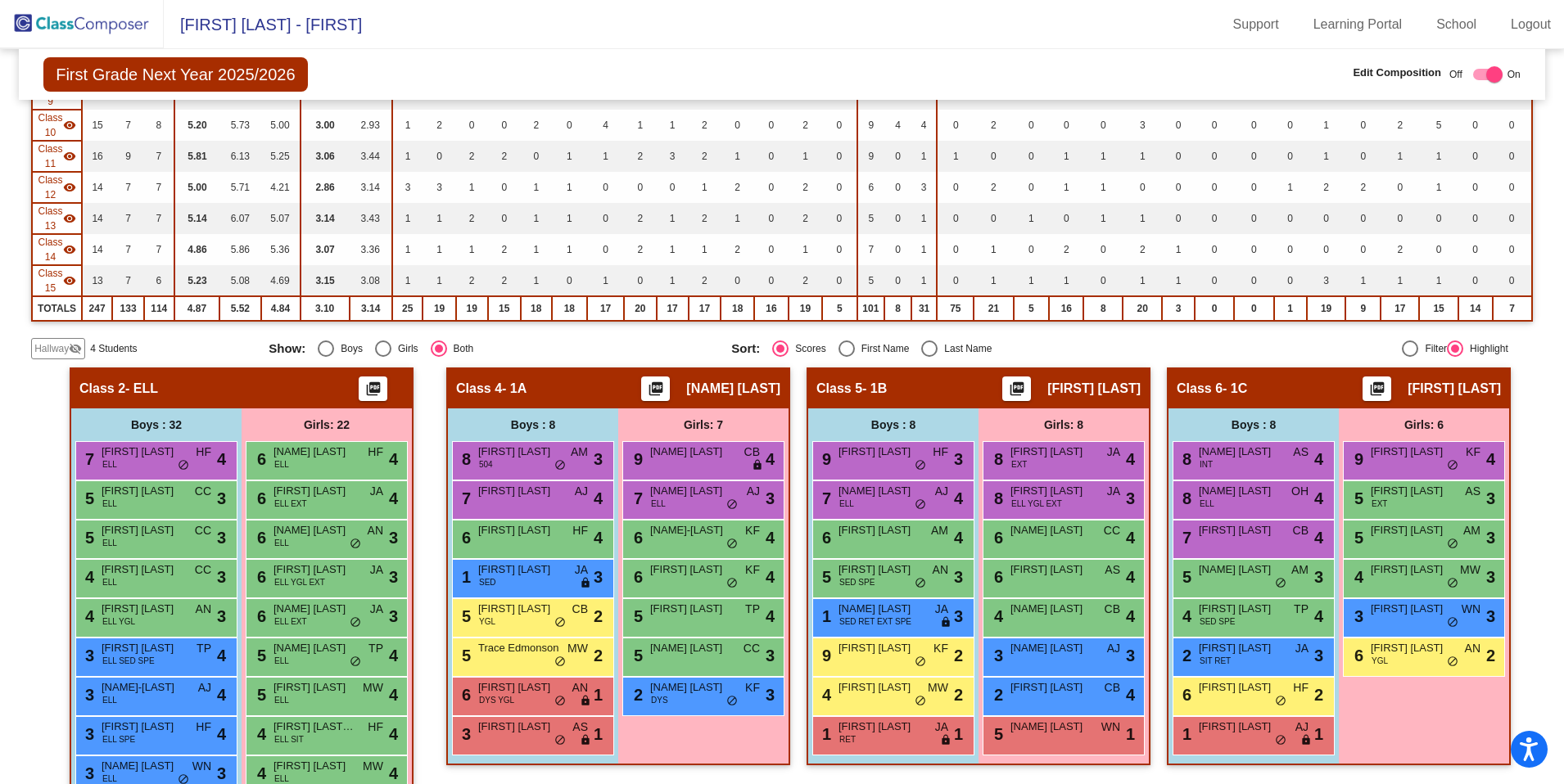 scroll, scrollTop: 475, scrollLeft: 0, axis: vertical 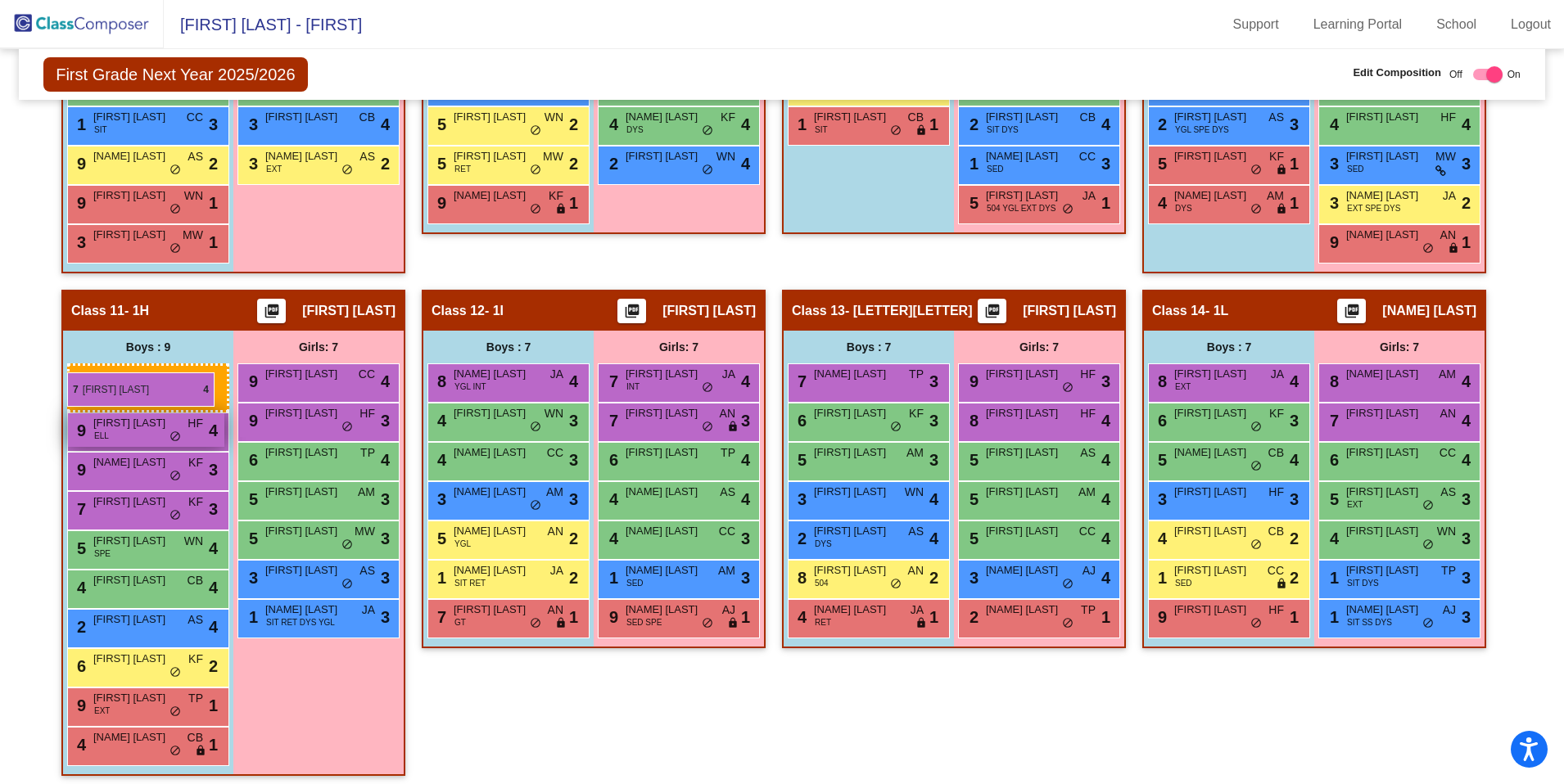 drag, startPoint x: 142, startPoint y: 454, endPoint x: 67, endPoint y: 372, distance: 111.12605 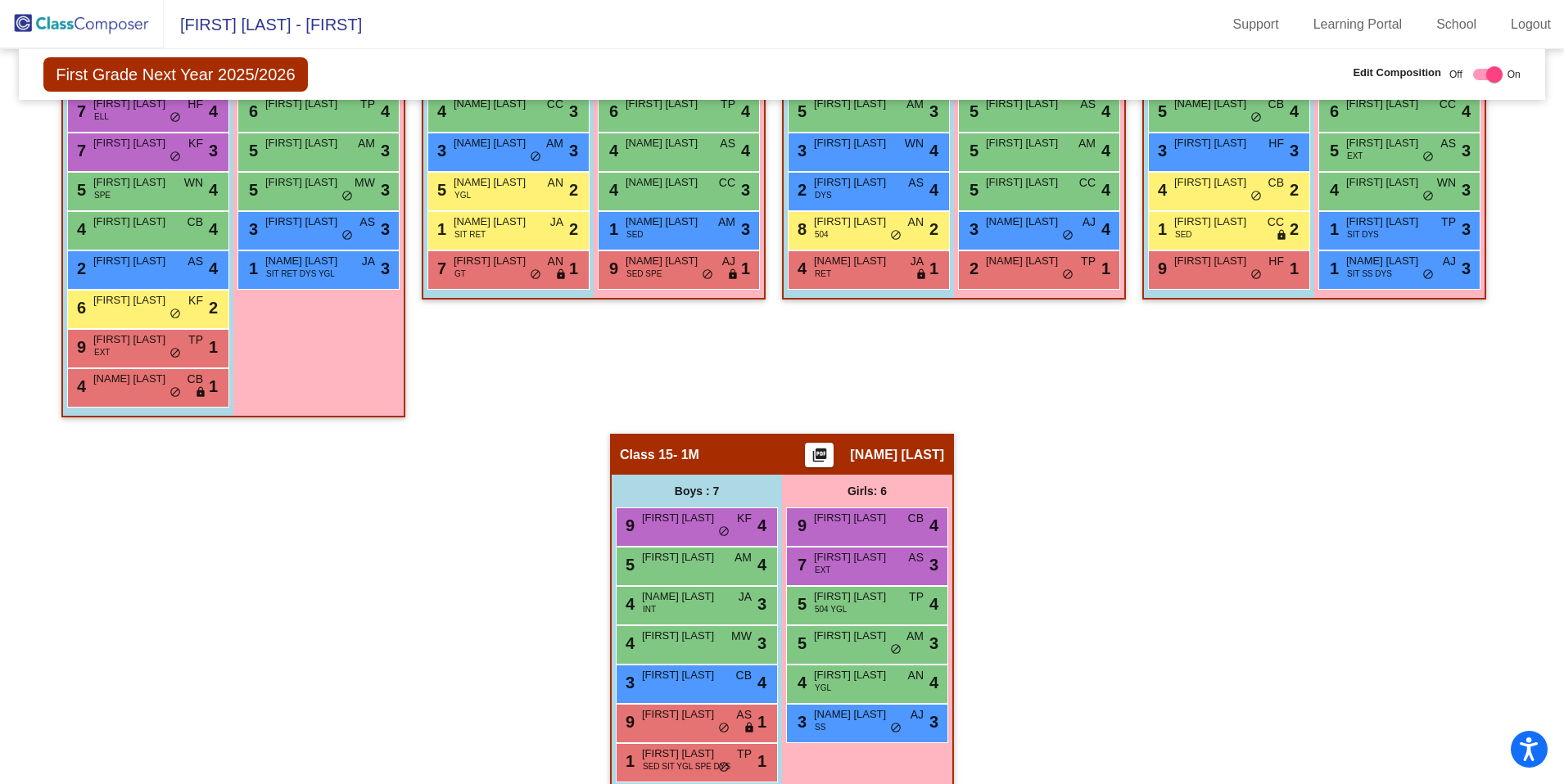 scroll, scrollTop: 2655, scrollLeft: 0, axis: vertical 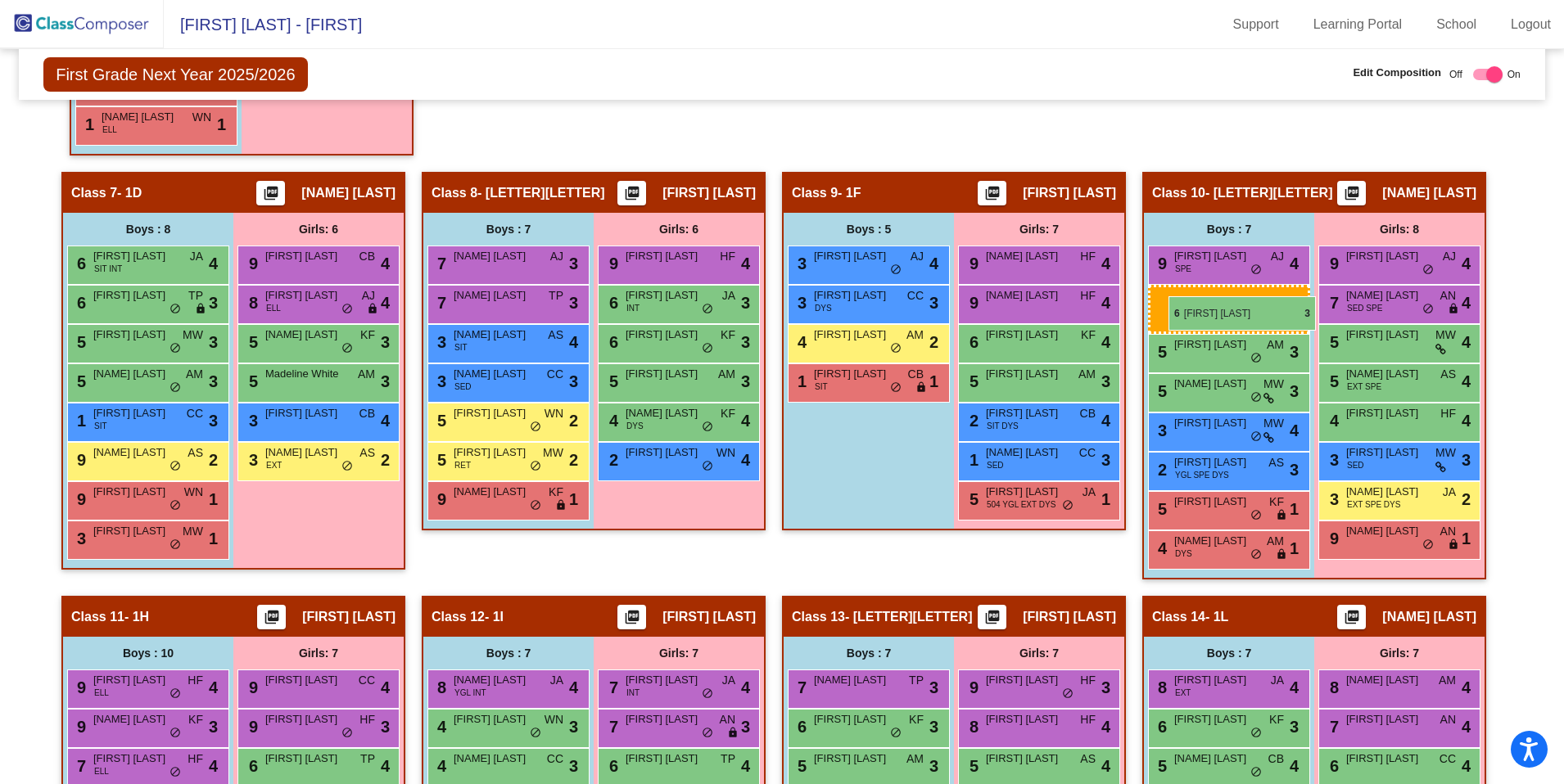 drag, startPoint x: 854, startPoint y: 257, endPoint x: 1168, endPoint y: 296, distance: 316.41271 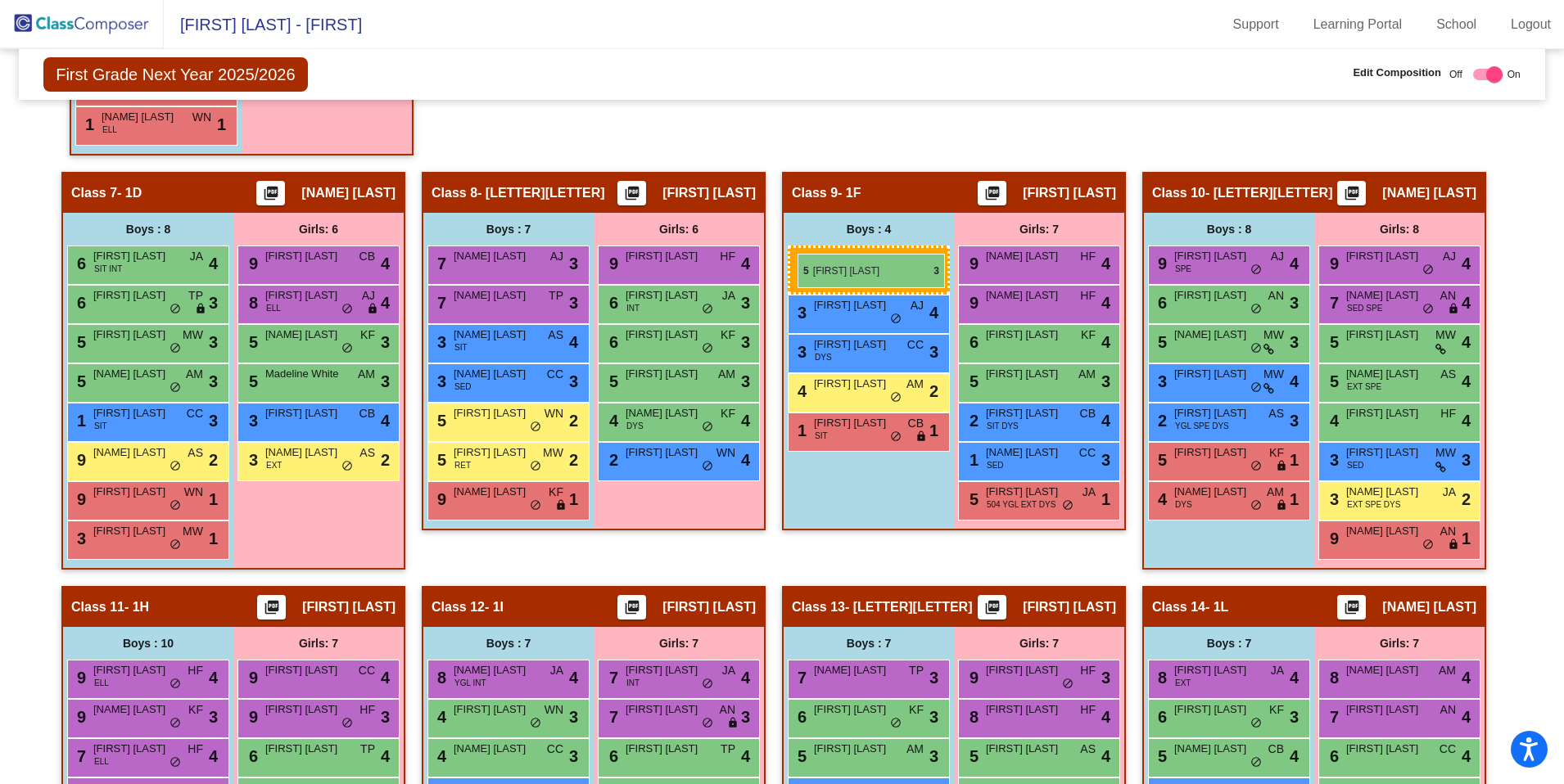 drag, startPoint x: 1232, startPoint y: 339, endPoint x: 798, endPoint y: 254, distance: 442.2454 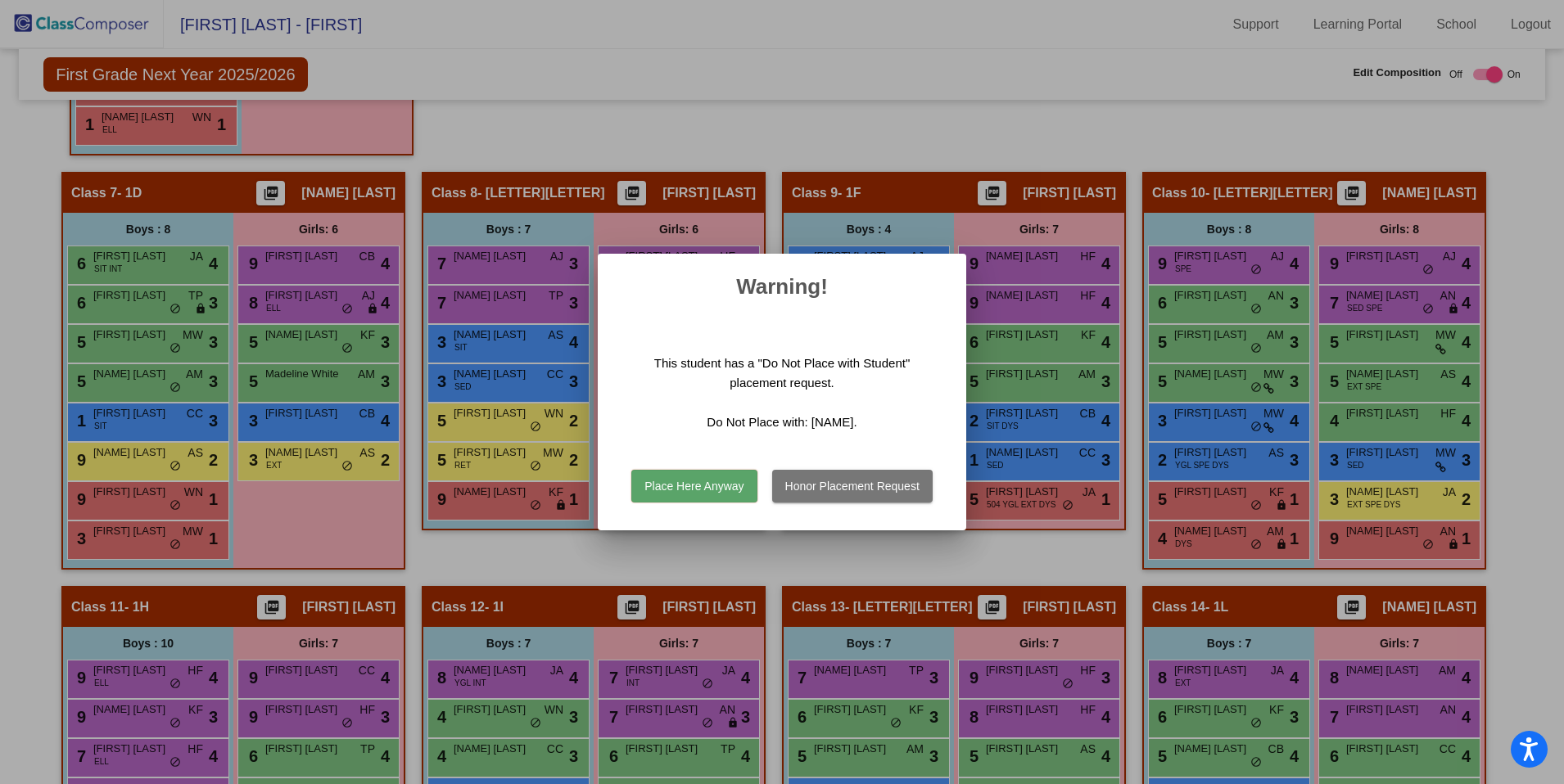 click on "Honor Placement Request" at bounding box center (852, 486) 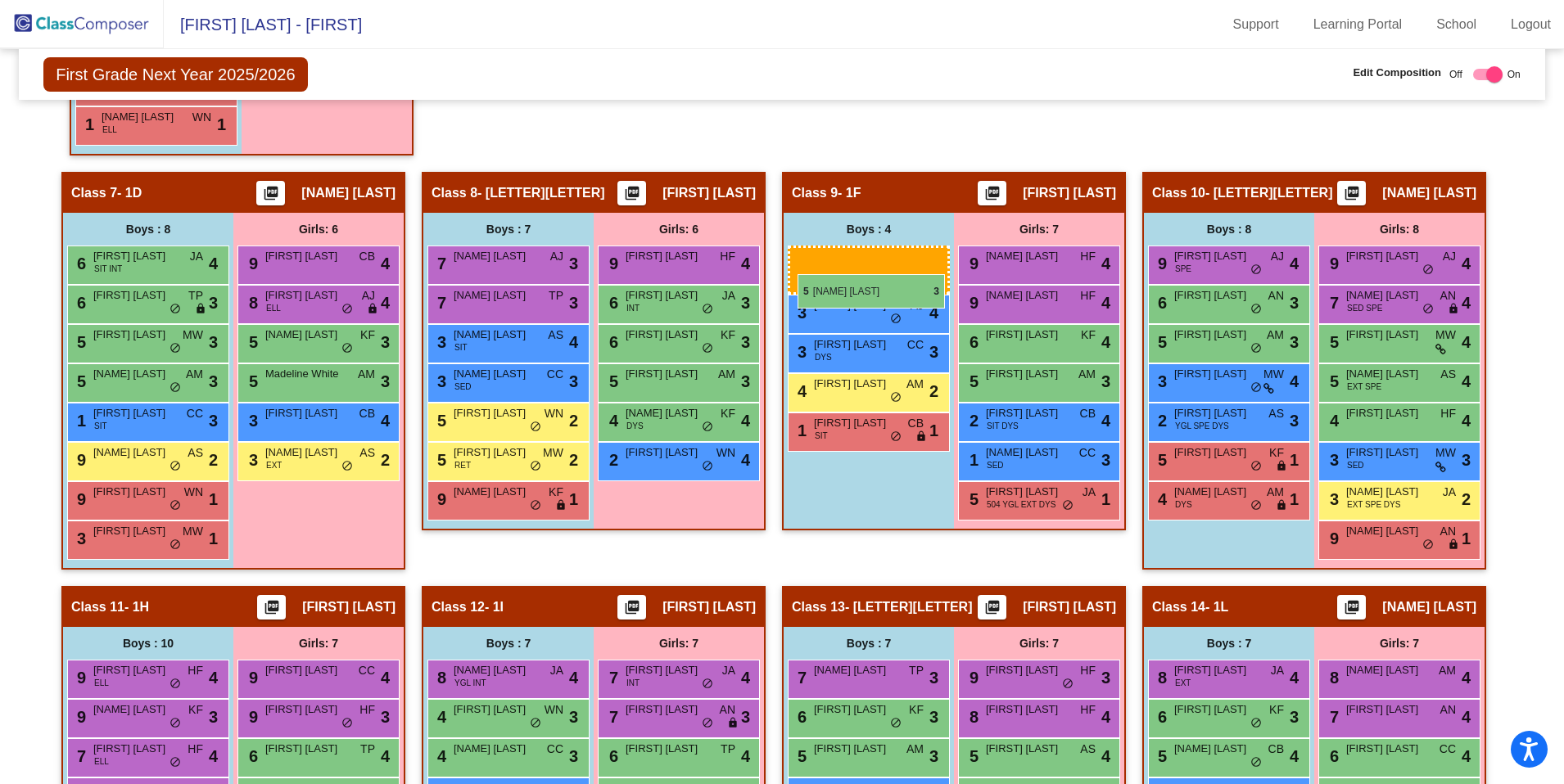 drag, startPoint x: 1198, startPoint y: 383, endPoint x: 798, endPoint y: 273, distance: 414.84937 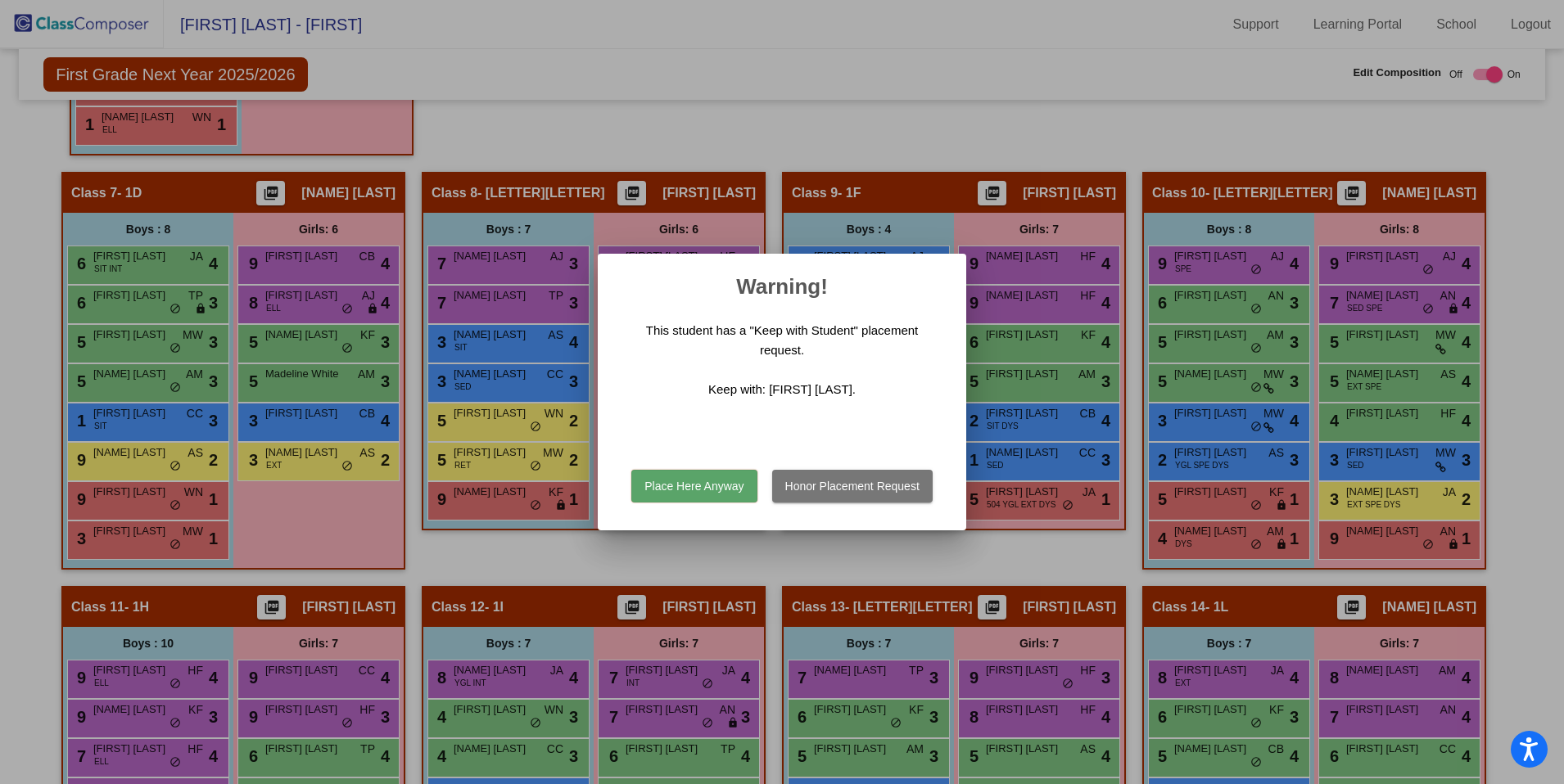 click on "Place Here Anyway" at bounding box center [694, 486] 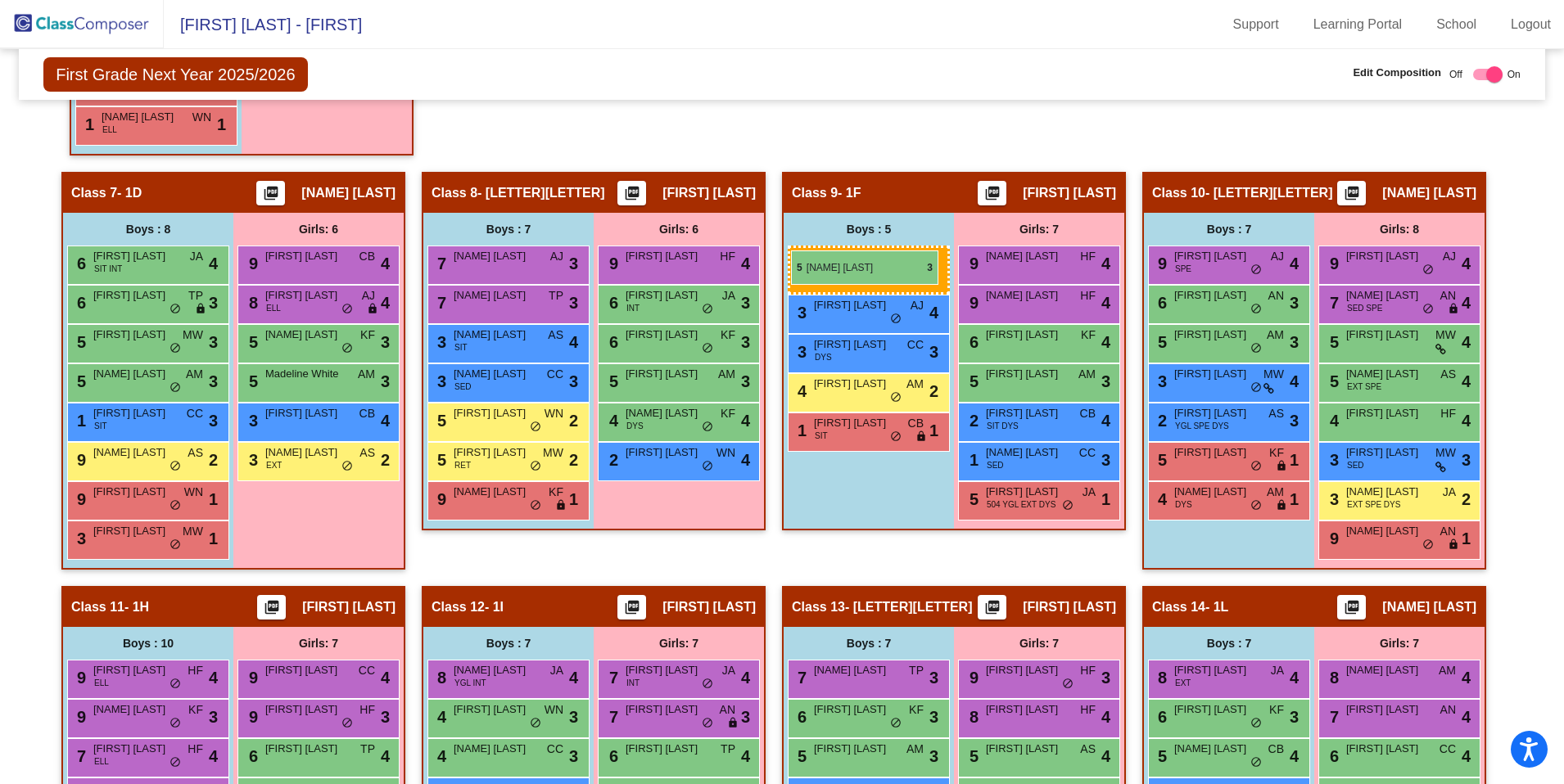 drag, startPoint x: 873, startPoint y: 264, endPoint x: 789, endPoint y: 250, distance: 85.15868 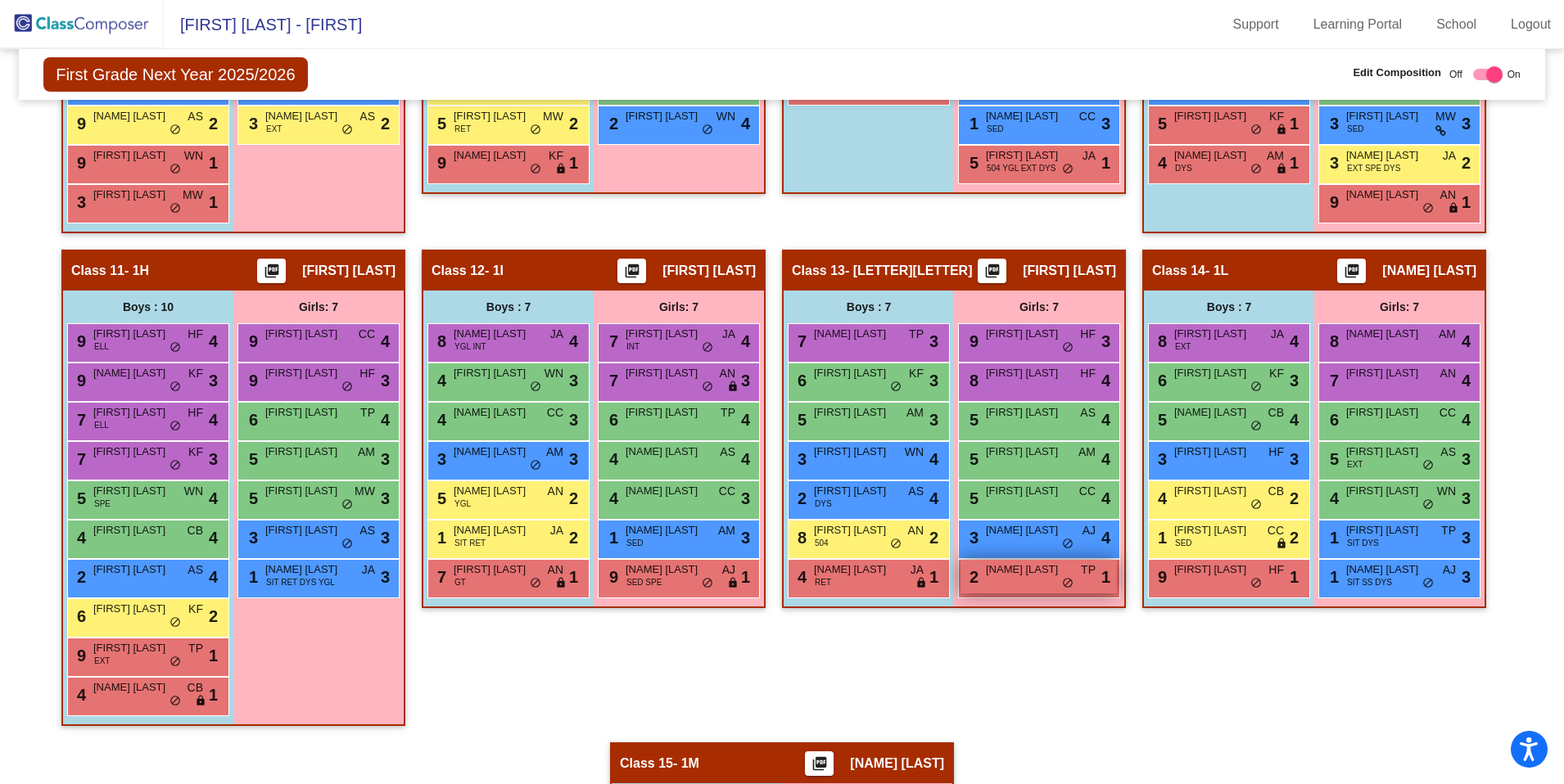 scroll, scrollTop: 2323, scrollLeft: 0, axis: vertical 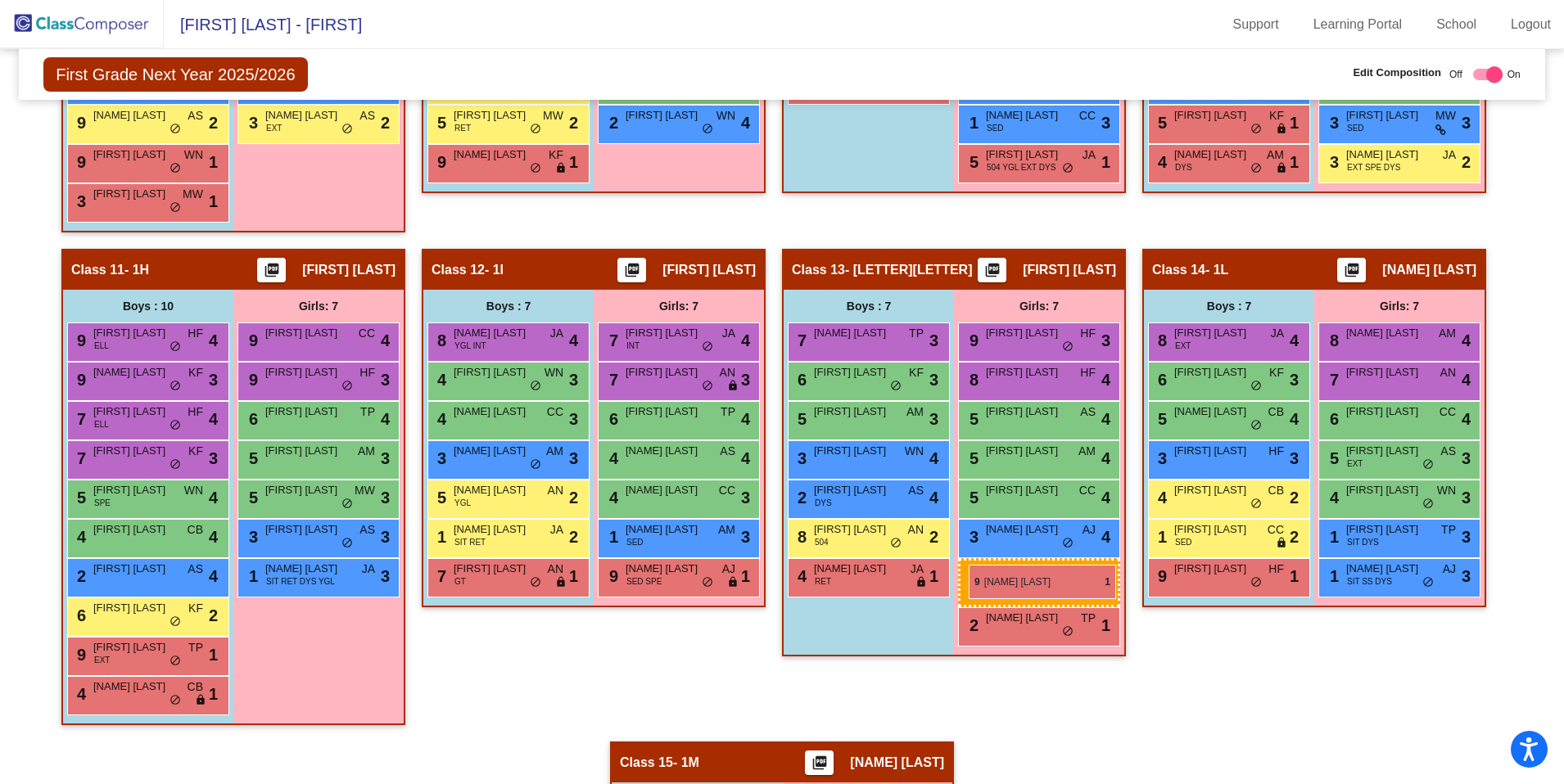 drag, startPoint x: 1363, startPoint y: 204, endPoint x: 968, endPoint y: 565, distance: 535.11307 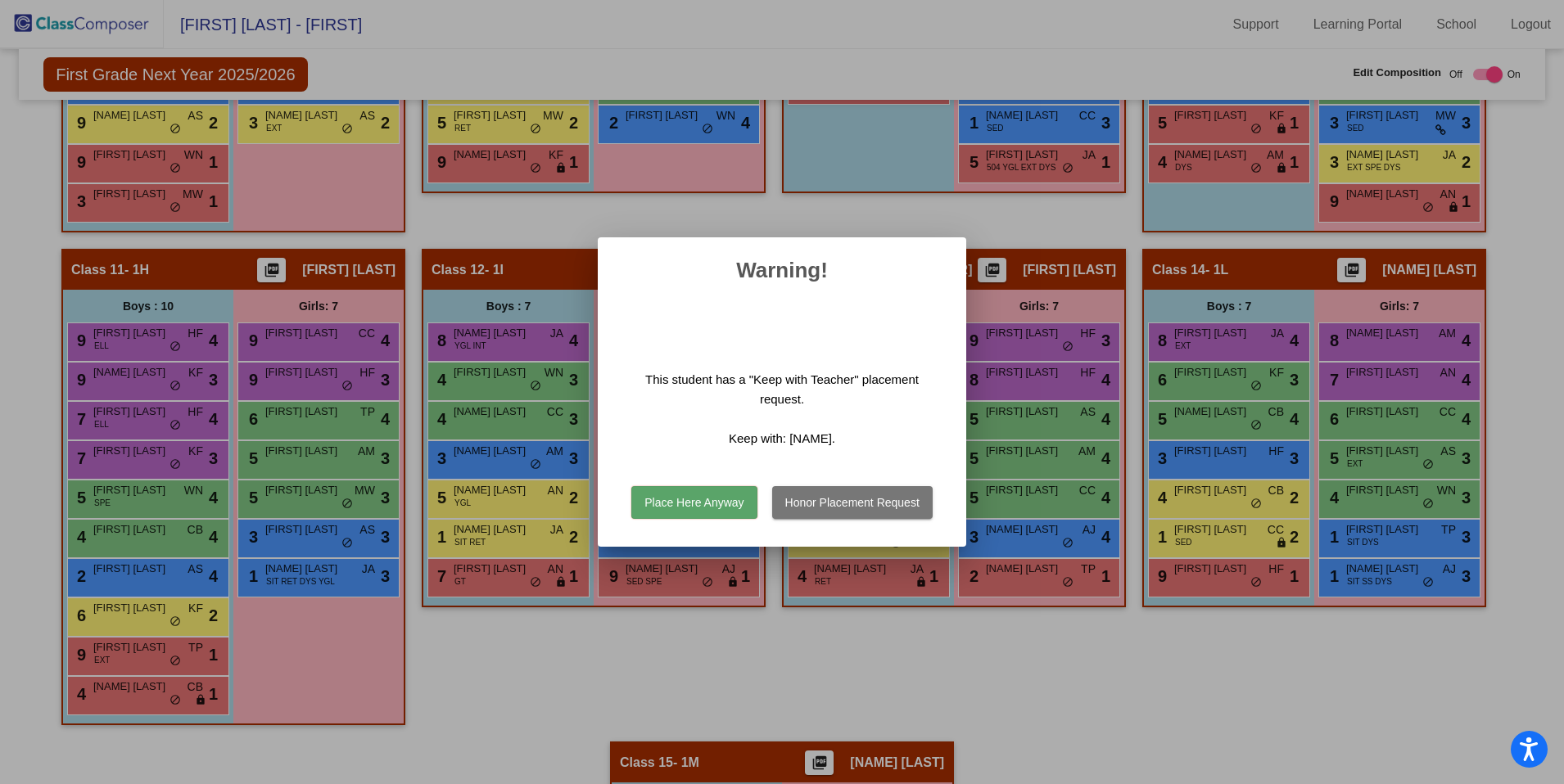 click on "Place Here Anyway" at bounding box center (694, 502) 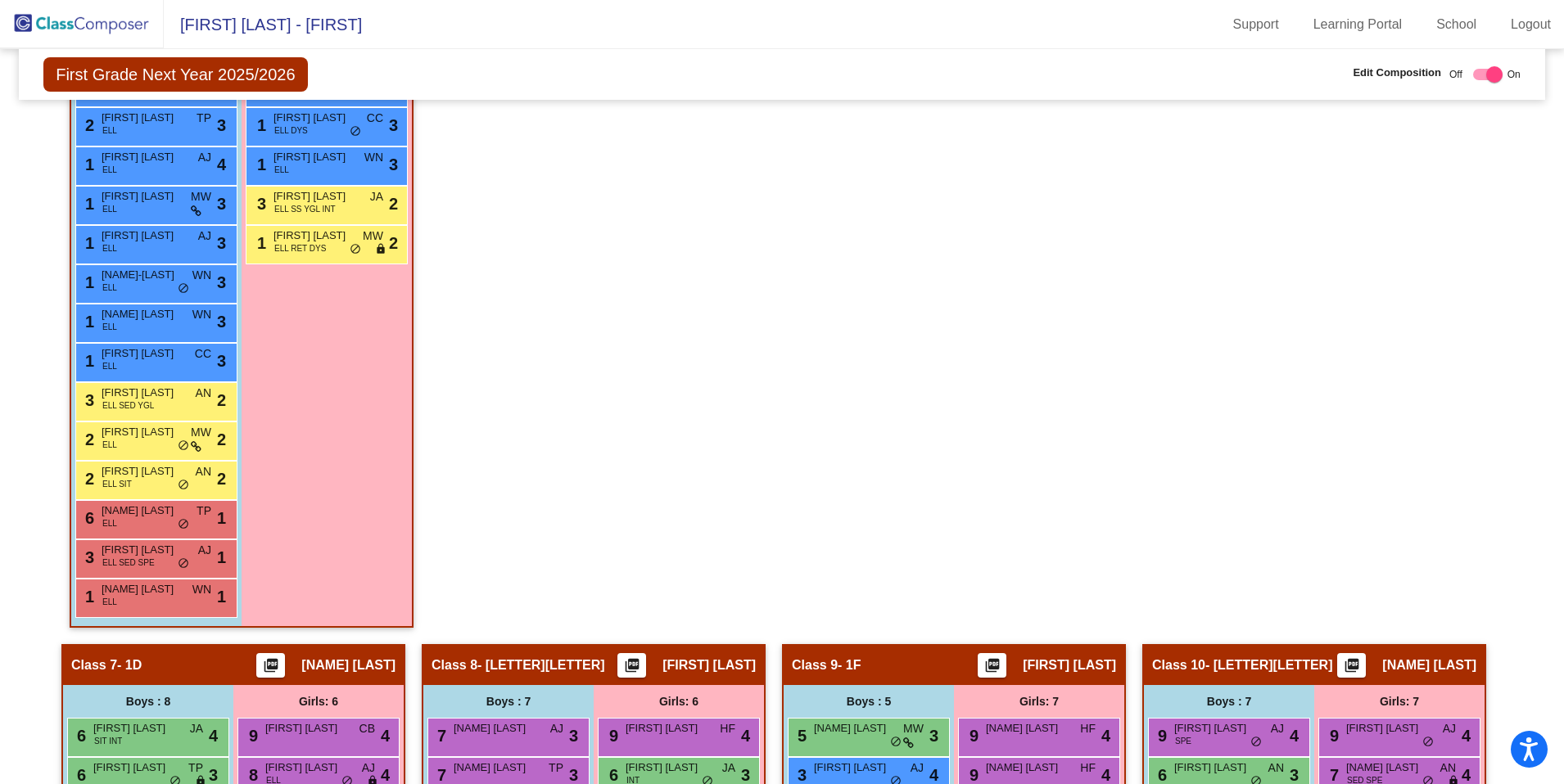 scroll, scrollTop: 1504, scrollLeft: 0, axis: vertical 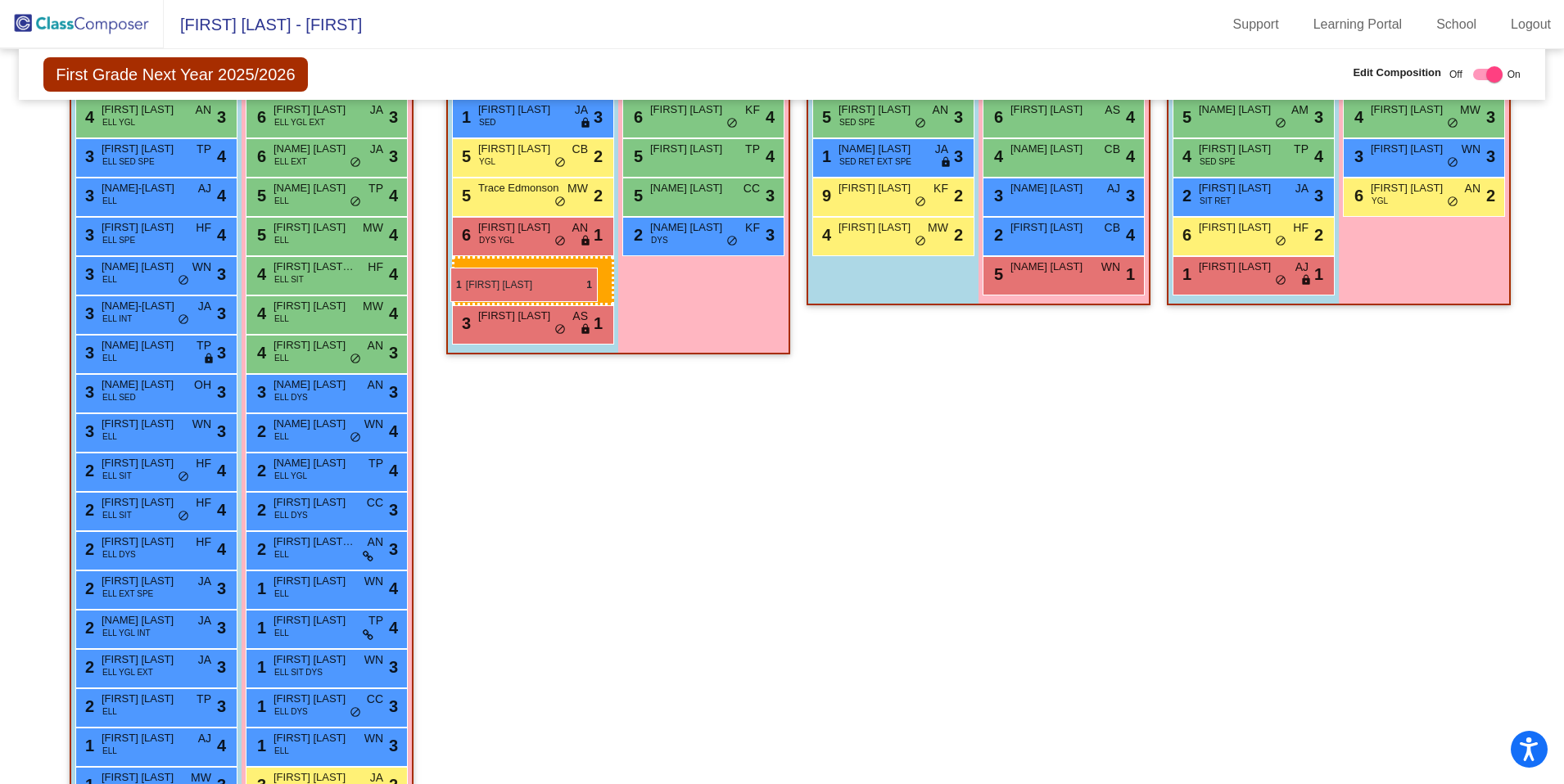 drag, startPoint x: 888, startPoint y: 273, endPoint x: 450, endPoint y: 268, distance: 438.0285 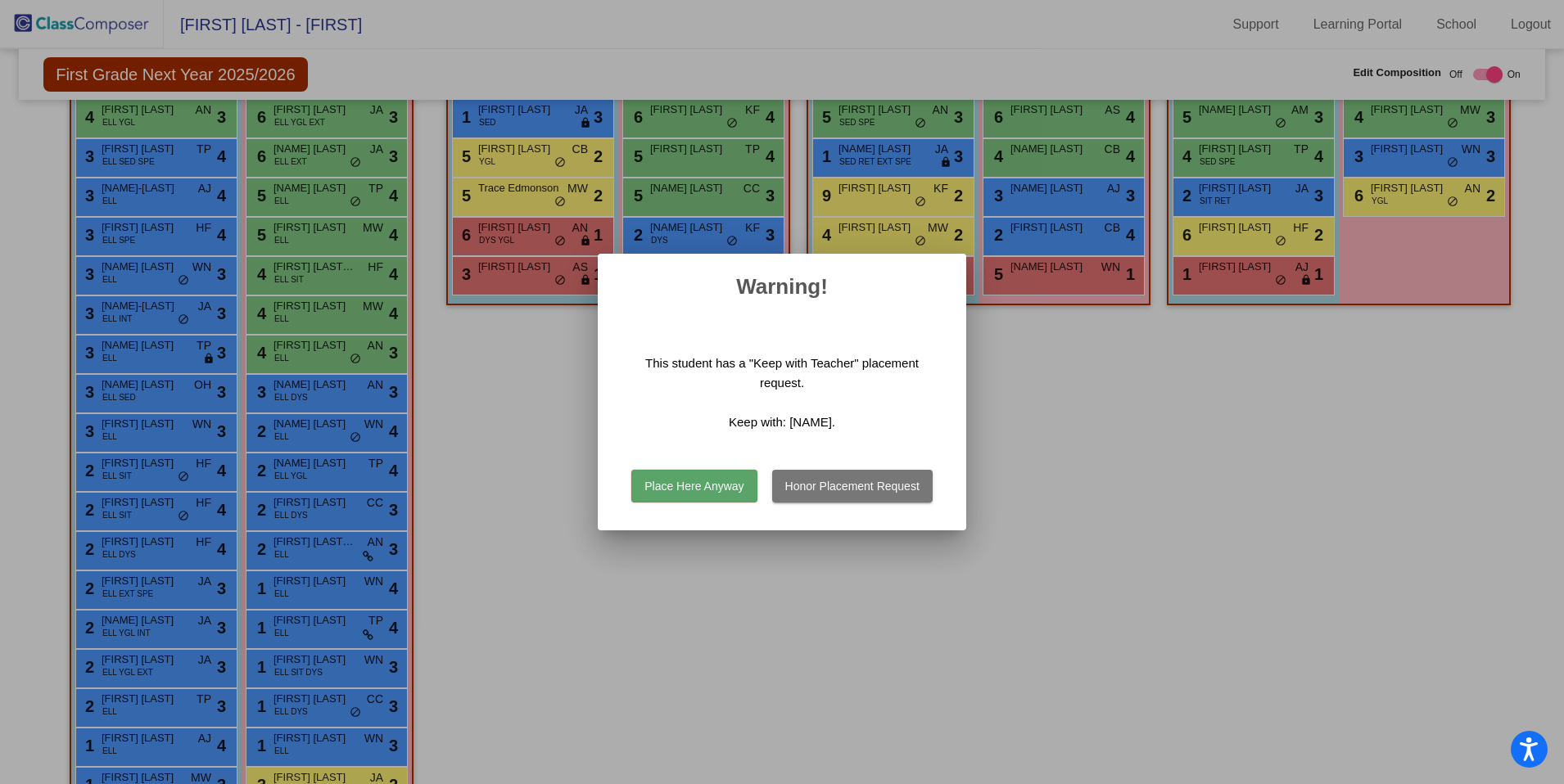 click on "Place Here Anyway" at bounding box center (694, 486) 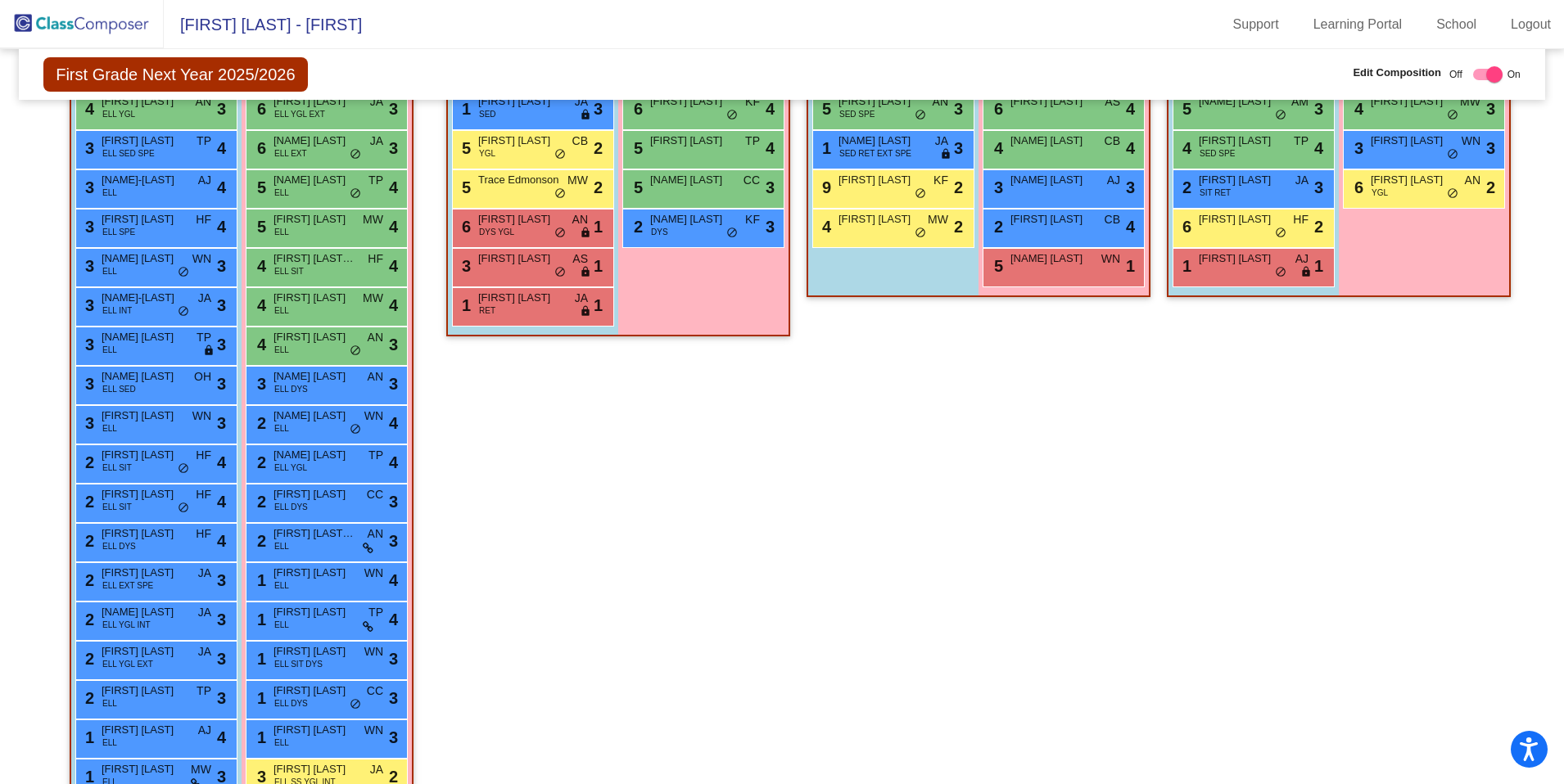 scroll, scrollTop: 955, scrollLeft: 0, axis: vertical 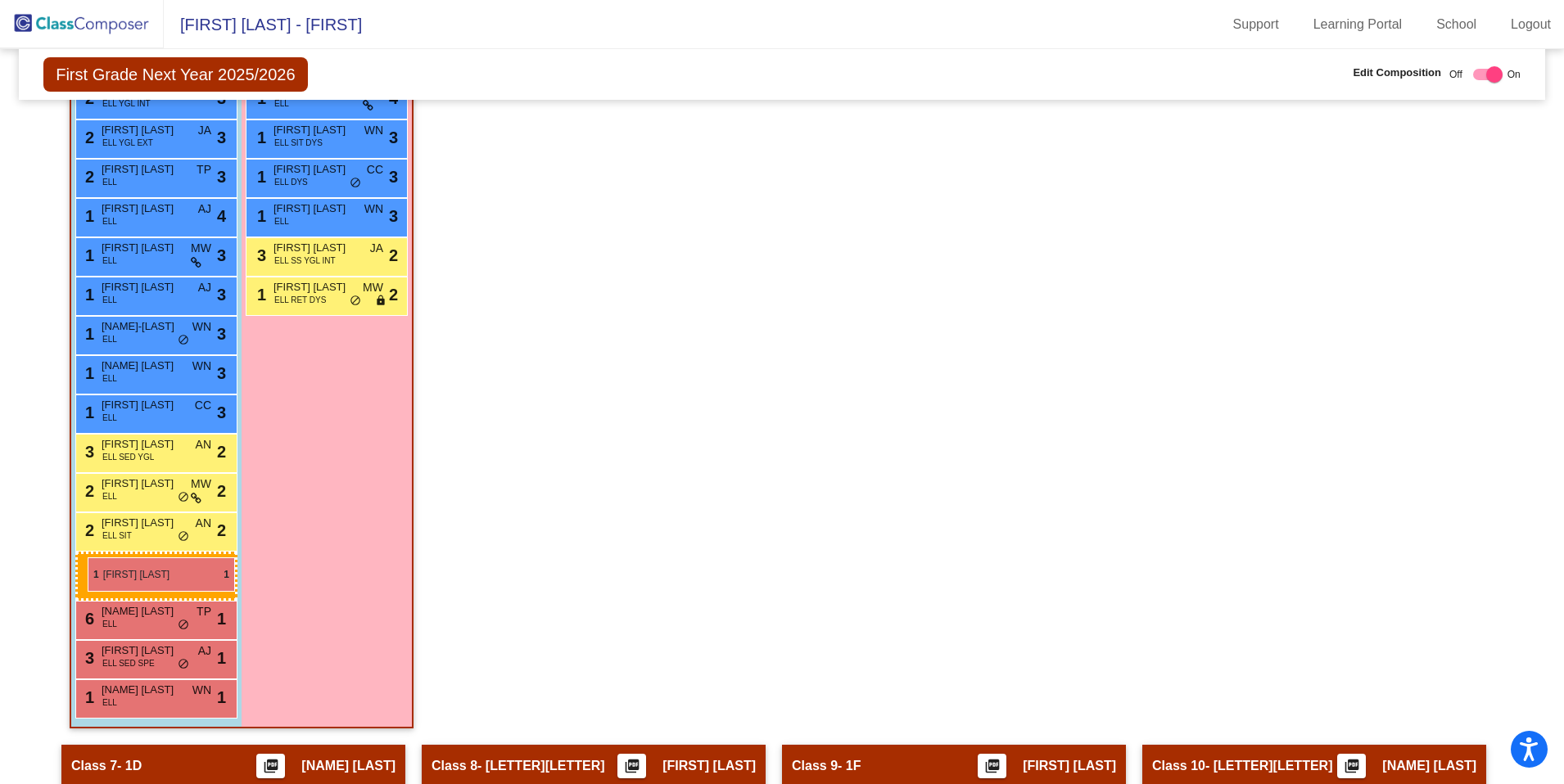 drag, startPoint x: 507, startPoint y: 294, endPoint x: 87, endPoint y: 556, distance: 495.0192 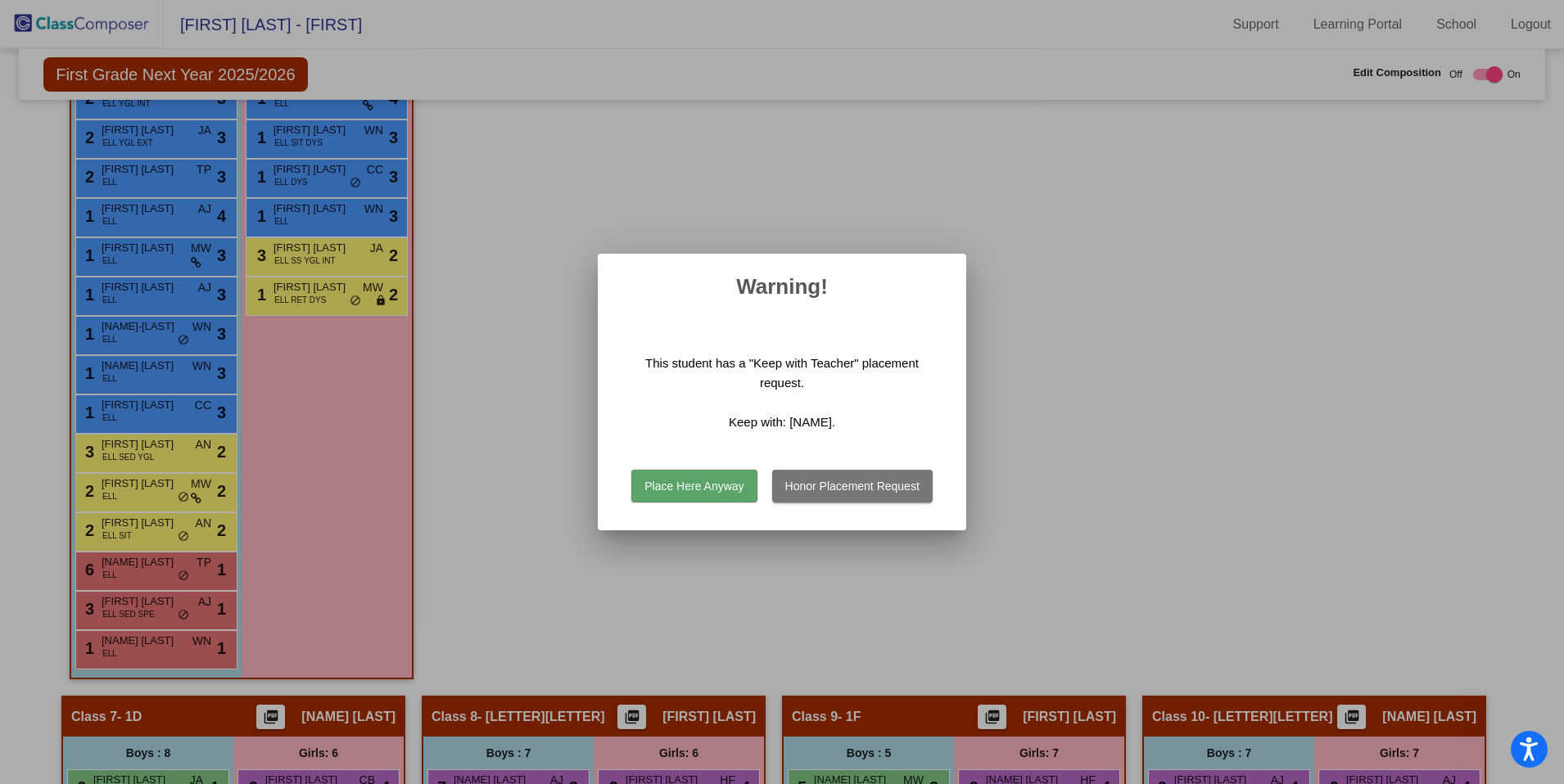 click on "Honor Placement Request" at bounding box center (852, 486) 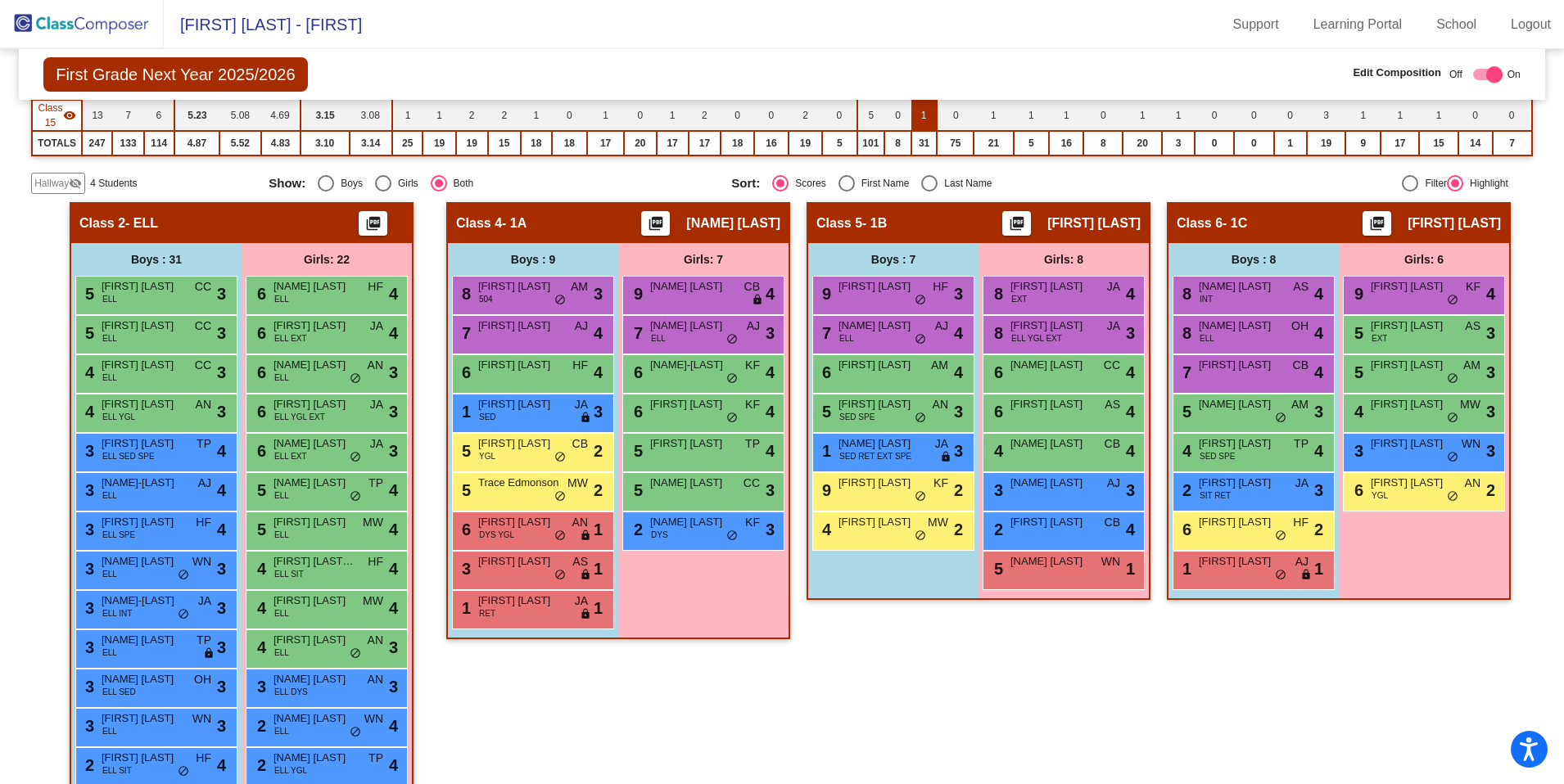 scroll, scrollTop: 710, scrollLeft: 0, axis: vertical 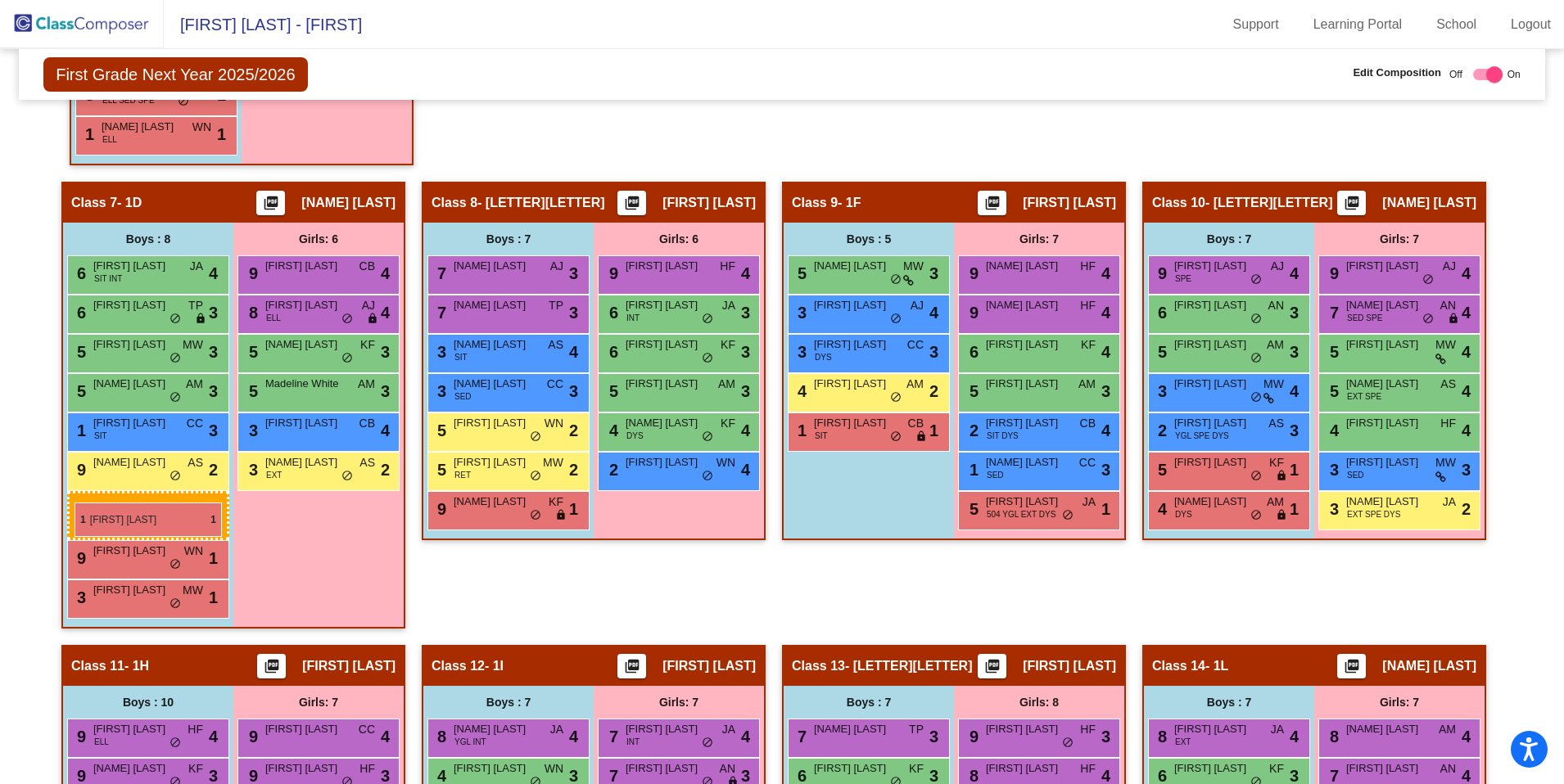 drag, startPoint x: 537, startPoint y: 530, endPoint x: 75, endPoint y: 502, distance: 462.848 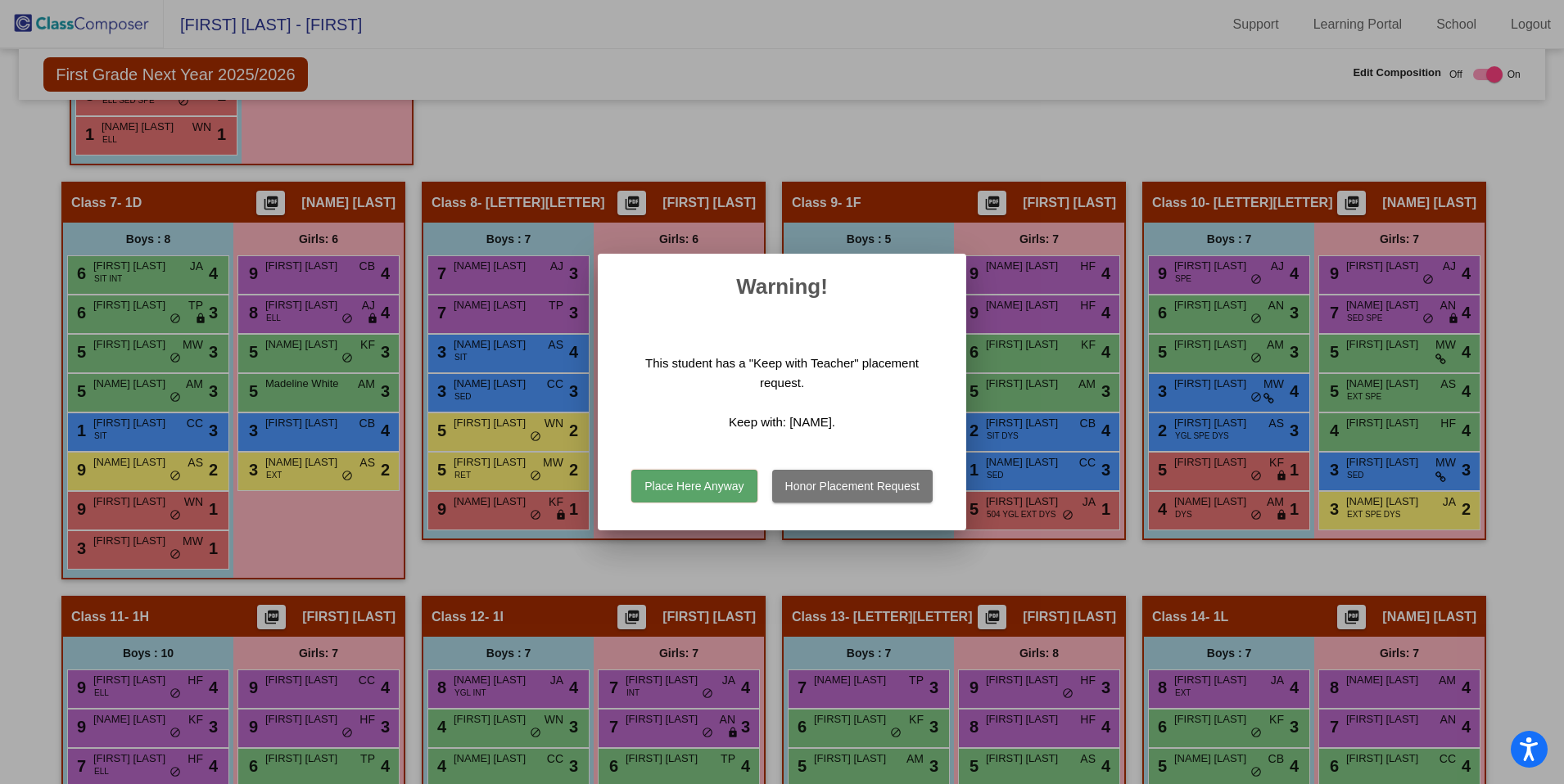 click on "Place Here Anyway" at bounding box center (694, 486) 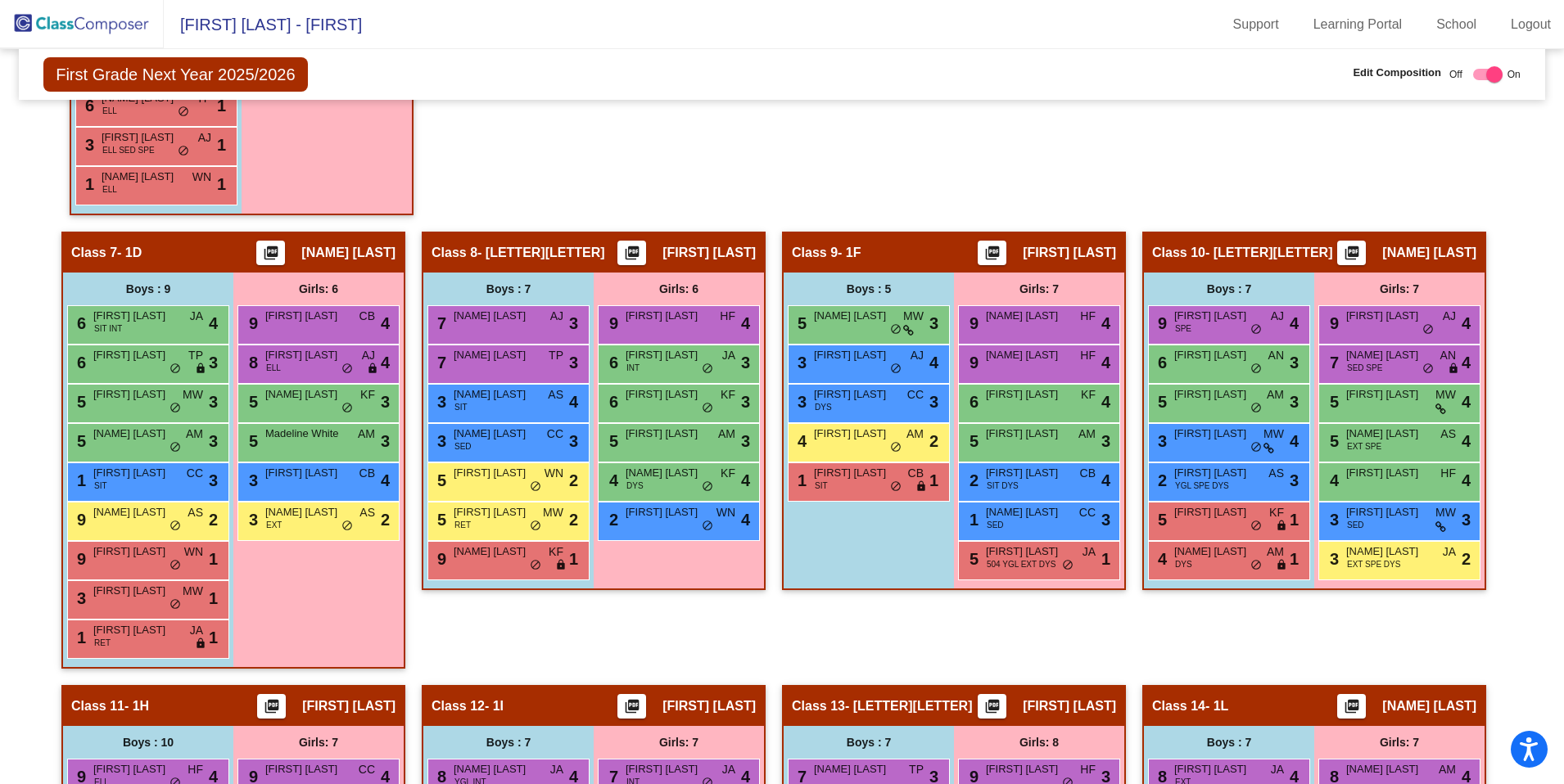 scroll, scrollTop: 1925, scrollLeft: 0, axis: vertical 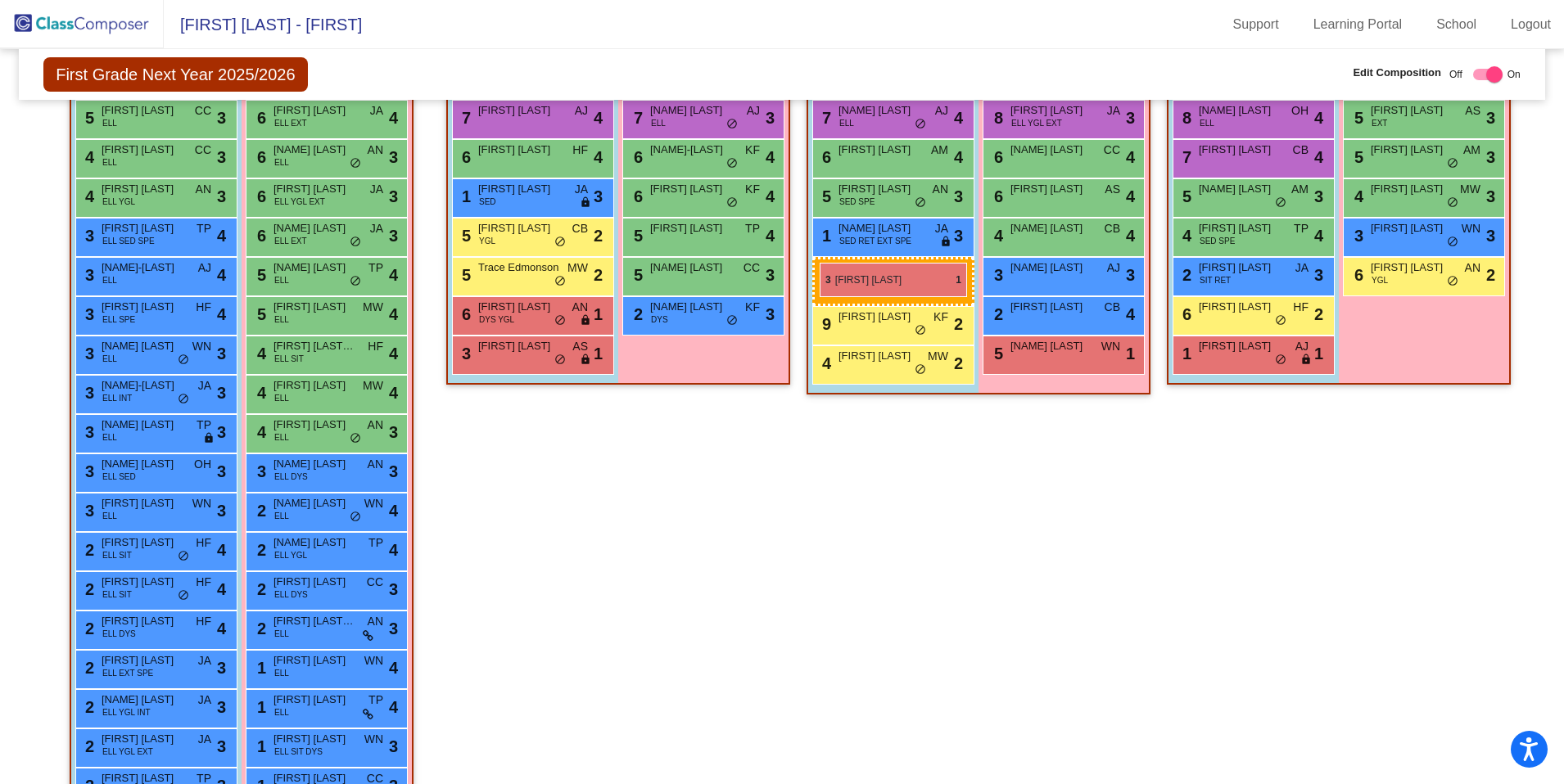 drag, startPoint x: 93, startPoint y: 601, endPoint x: 819, endPoint y: 263, distance: 800.8246 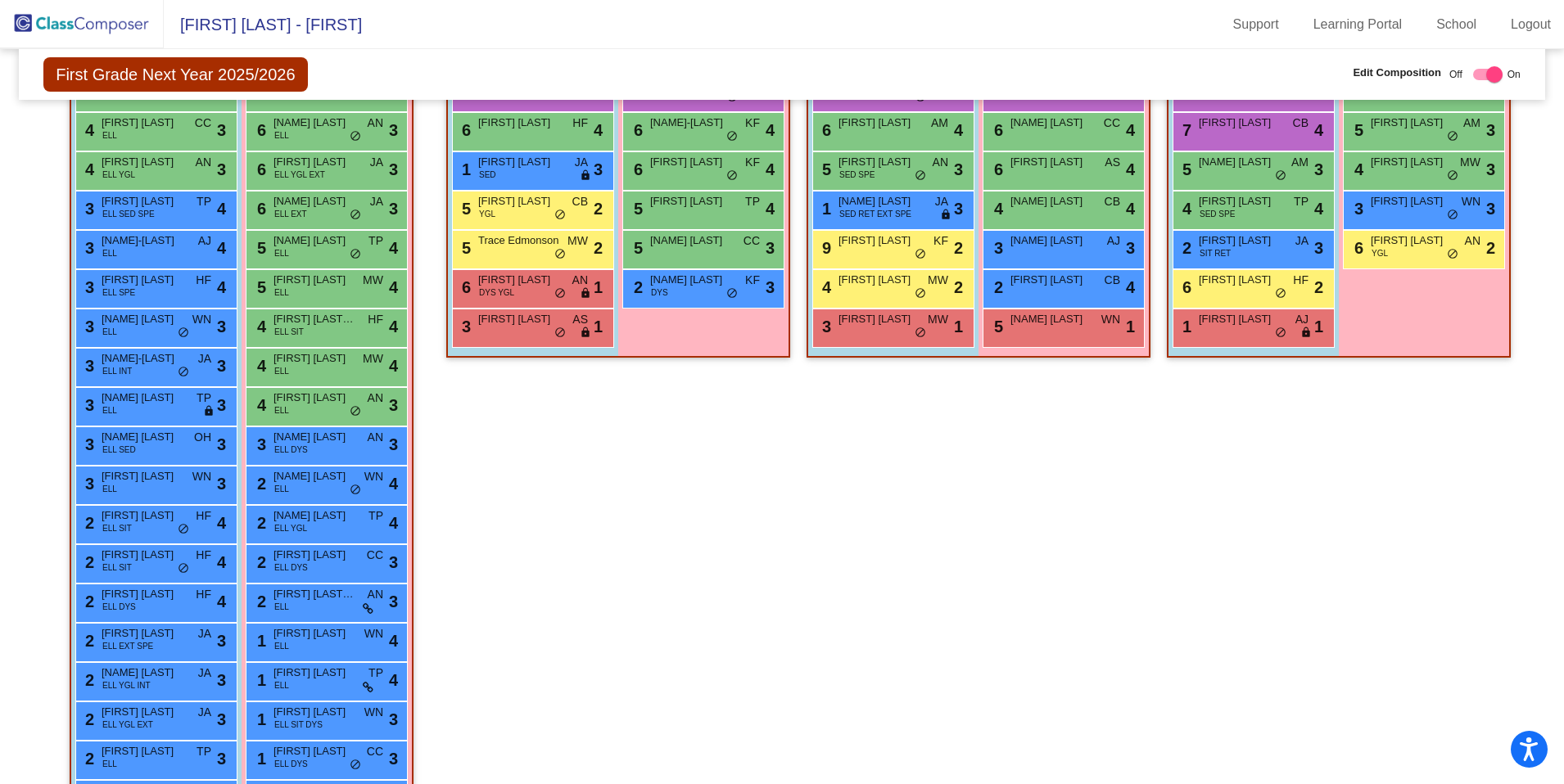 scroll, scrollTop: 890, scrollLeft: 0, axis: vertical 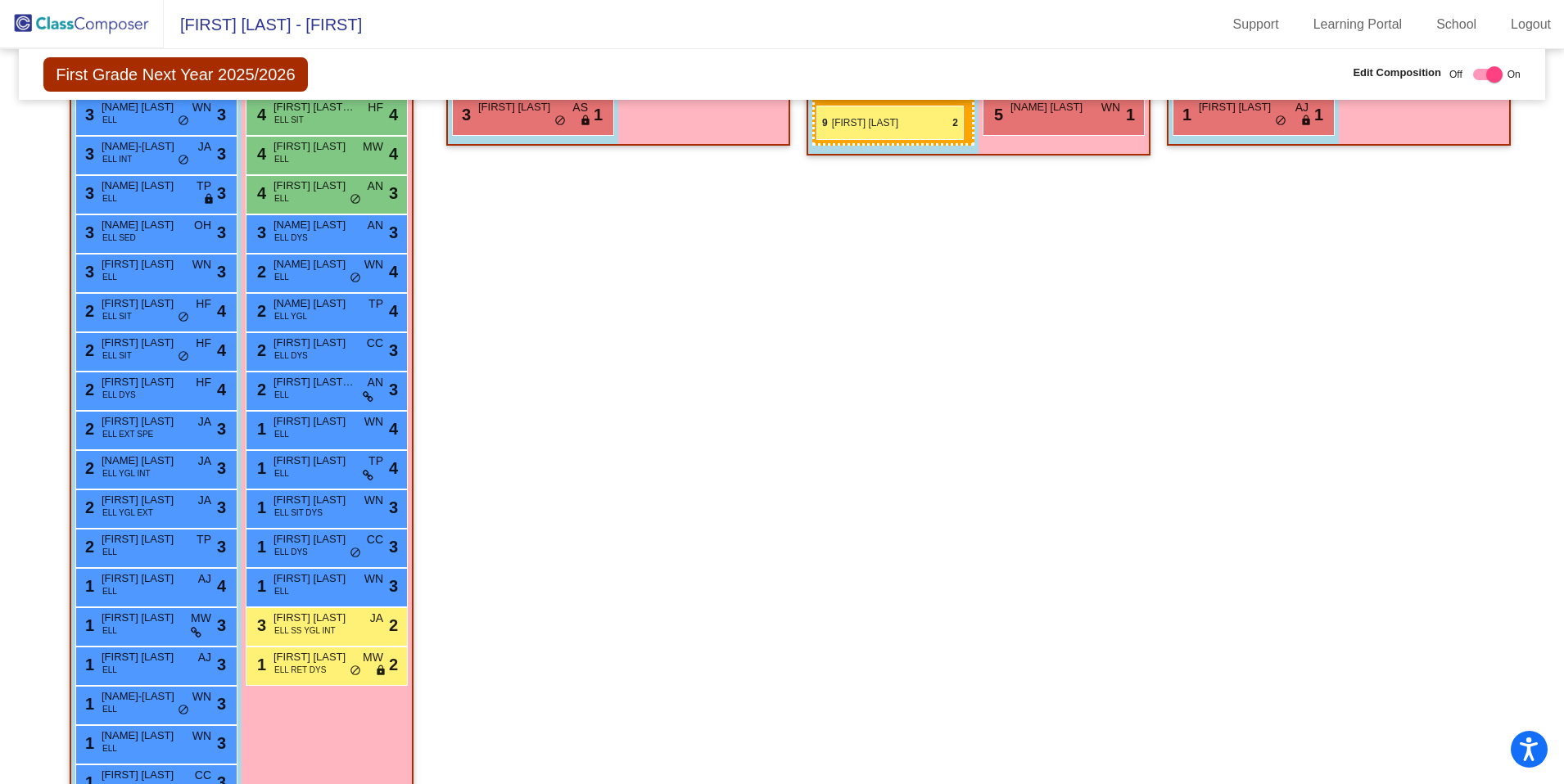 drag, startPoint x: 885, startPoint y: 241, endPoint x: 815, endPoint y: 105, distance: 152.95751 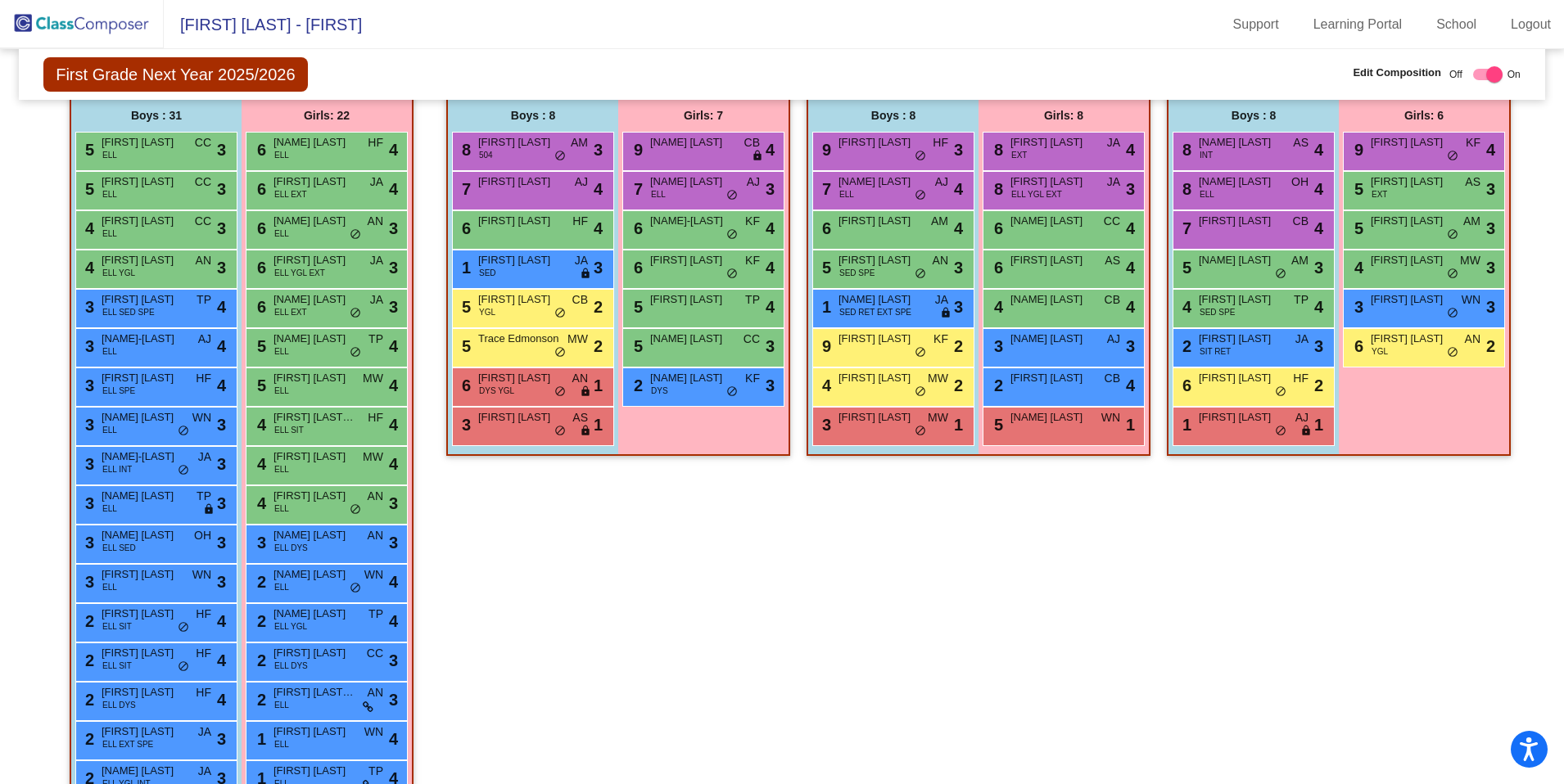 scroll, scrollTop: 784, scrollLeft: 0, axis: vertical 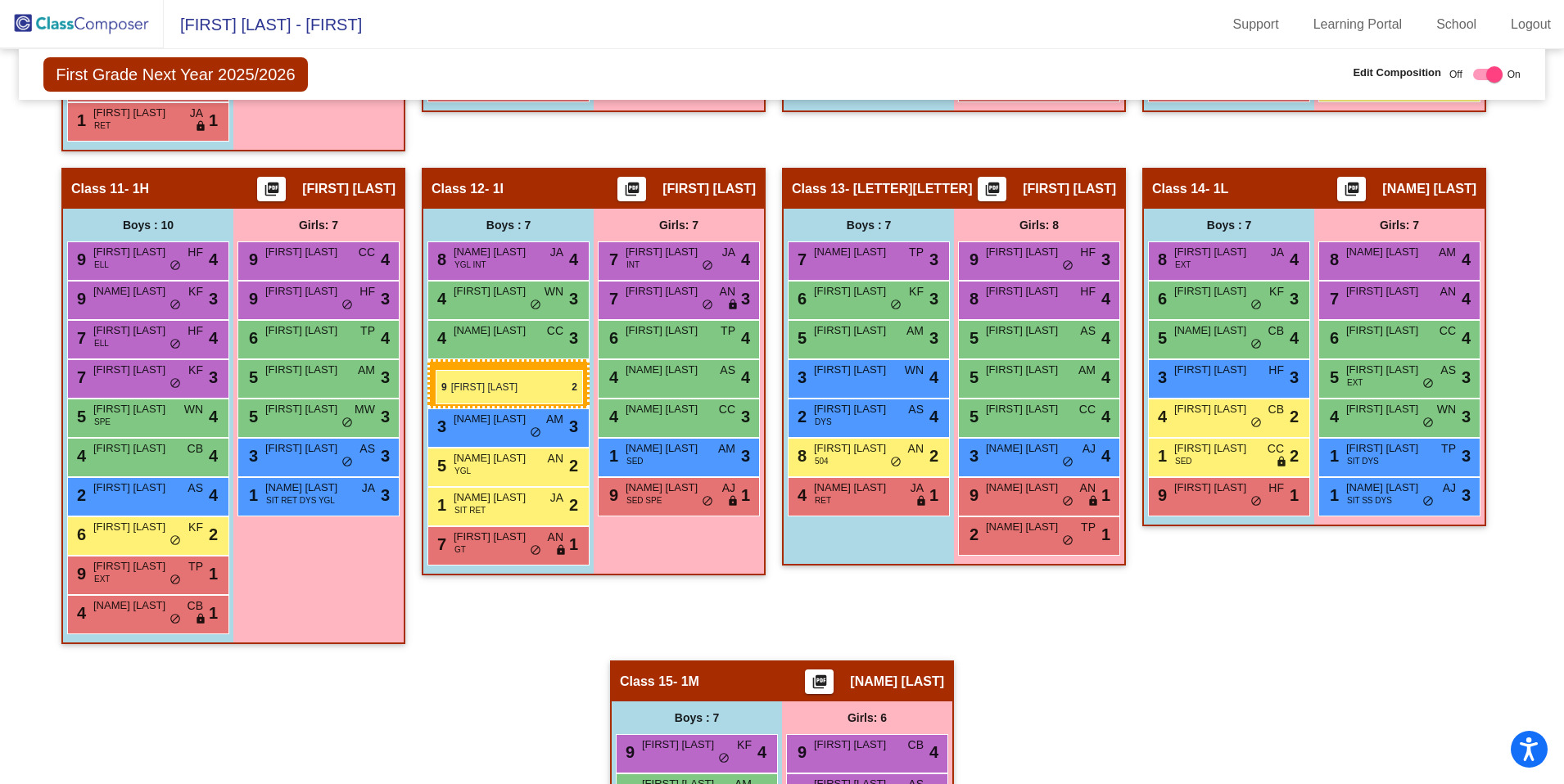 drag, startPoint x: 861, startPoint y: 347, endPoint x: 436, endPoint y: 369, distance: 425.56903 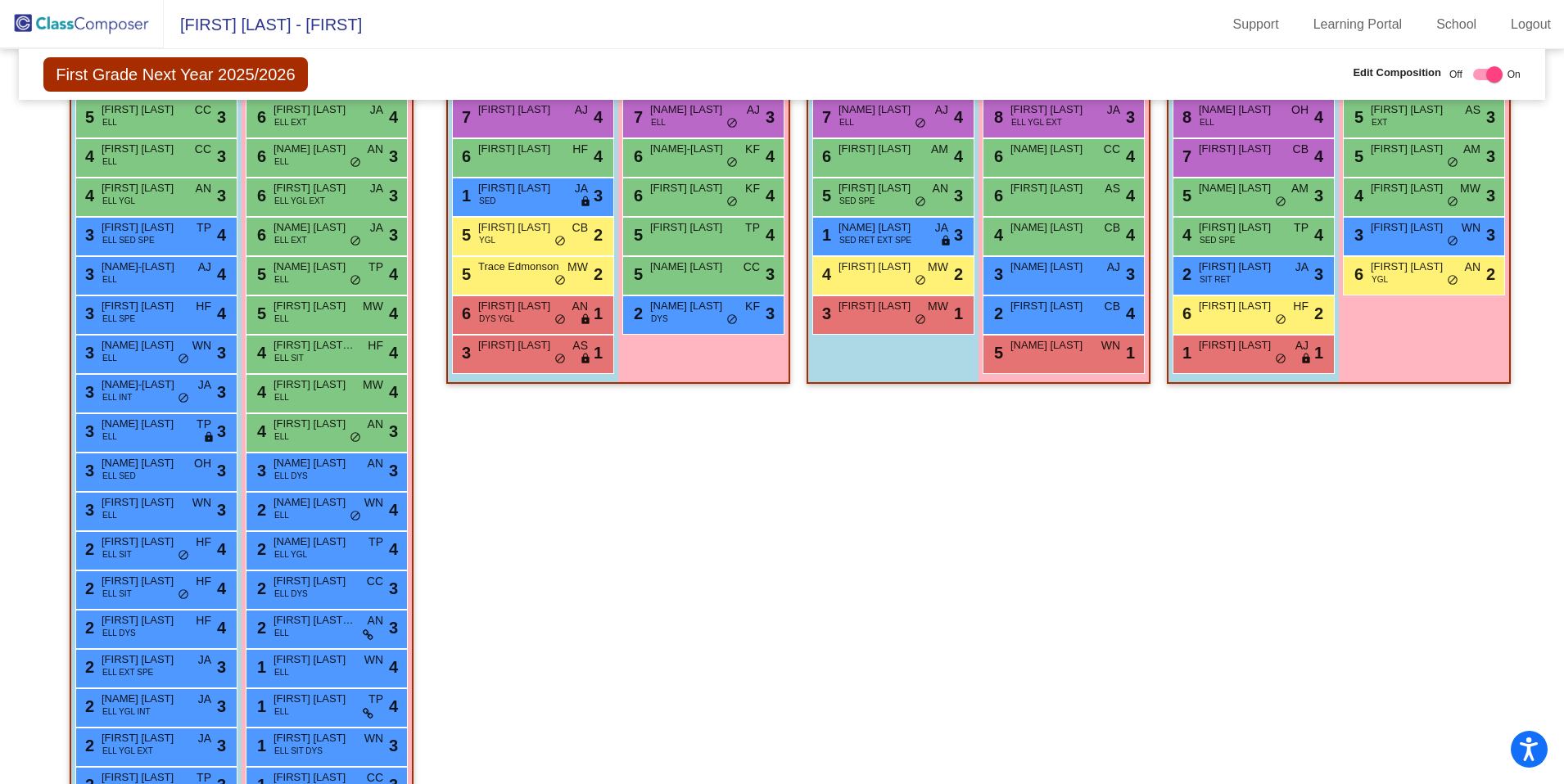 scroll, scrollTop: 845, scrollLeft: 0, axis: vertical 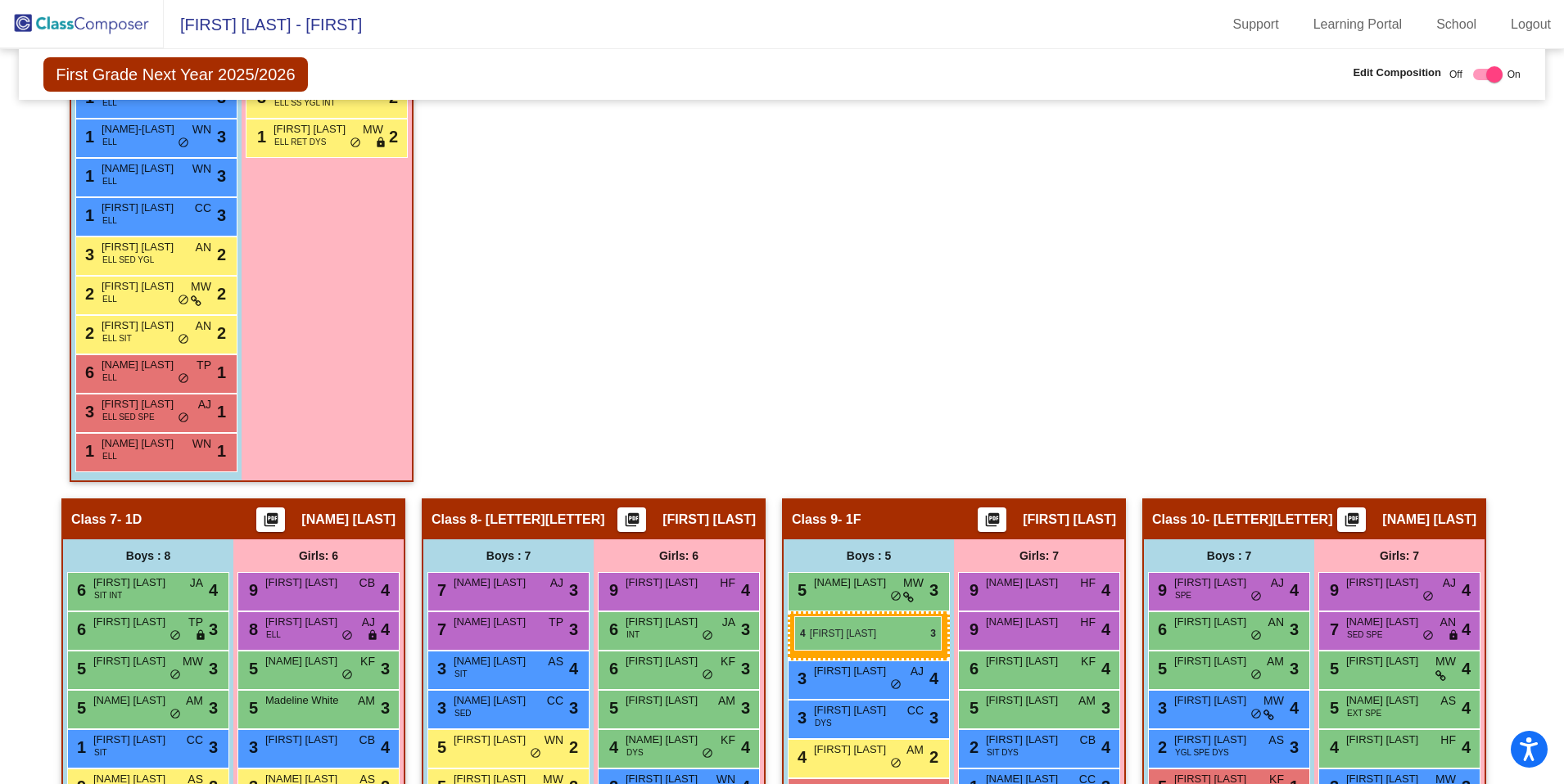 drag, startPoint x: 102, startPoint y: 202, endPoint x: 794, endPoint y: 615, distance: 805.8741 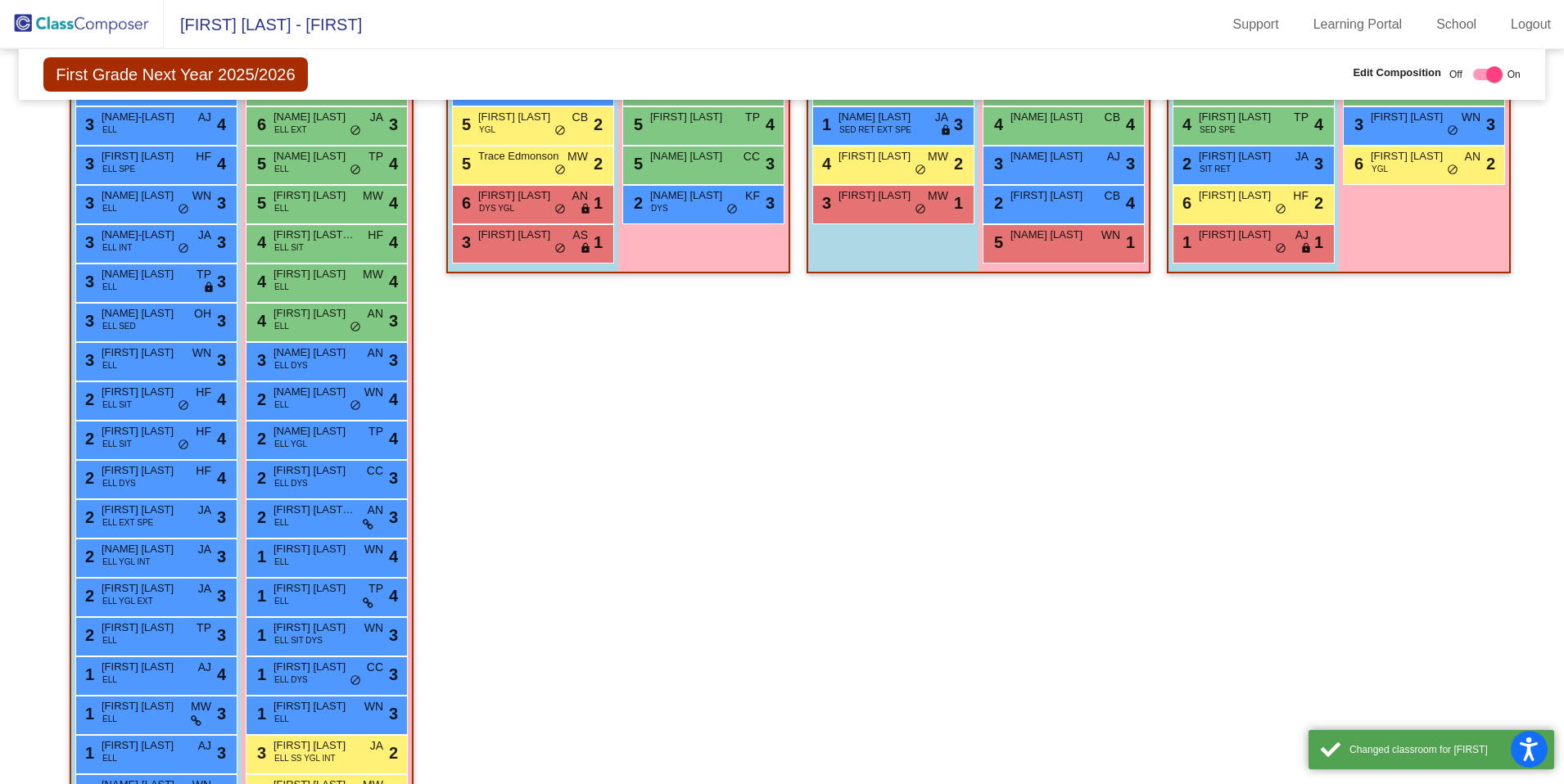 scroll, scrollTop: 678, scrollLeft: 0, axis: vertical 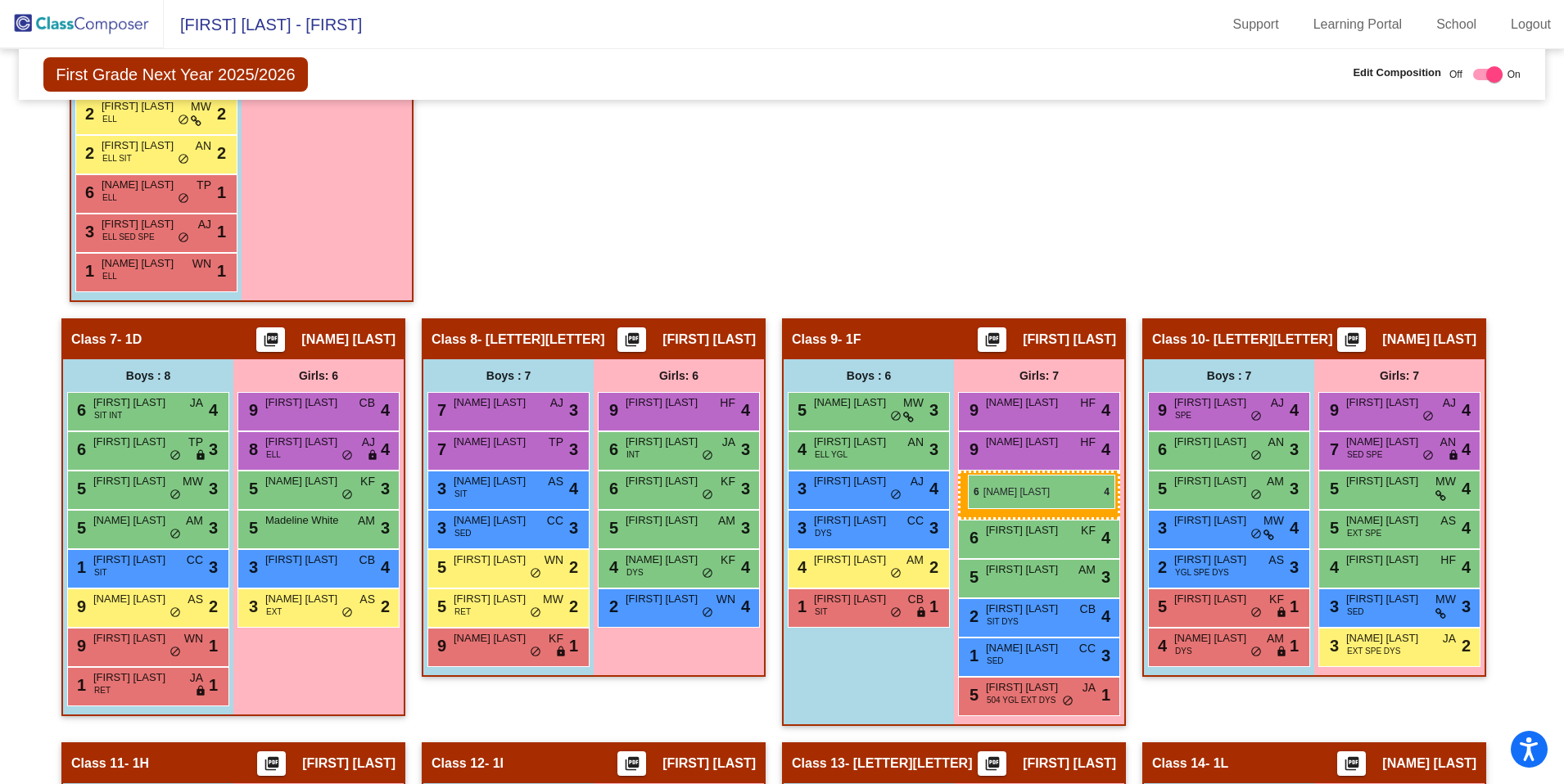 drag, startPoint x: 283, startPoint y: 259, endPoint x: 968, endPoint y: 475, distance: 718.2486 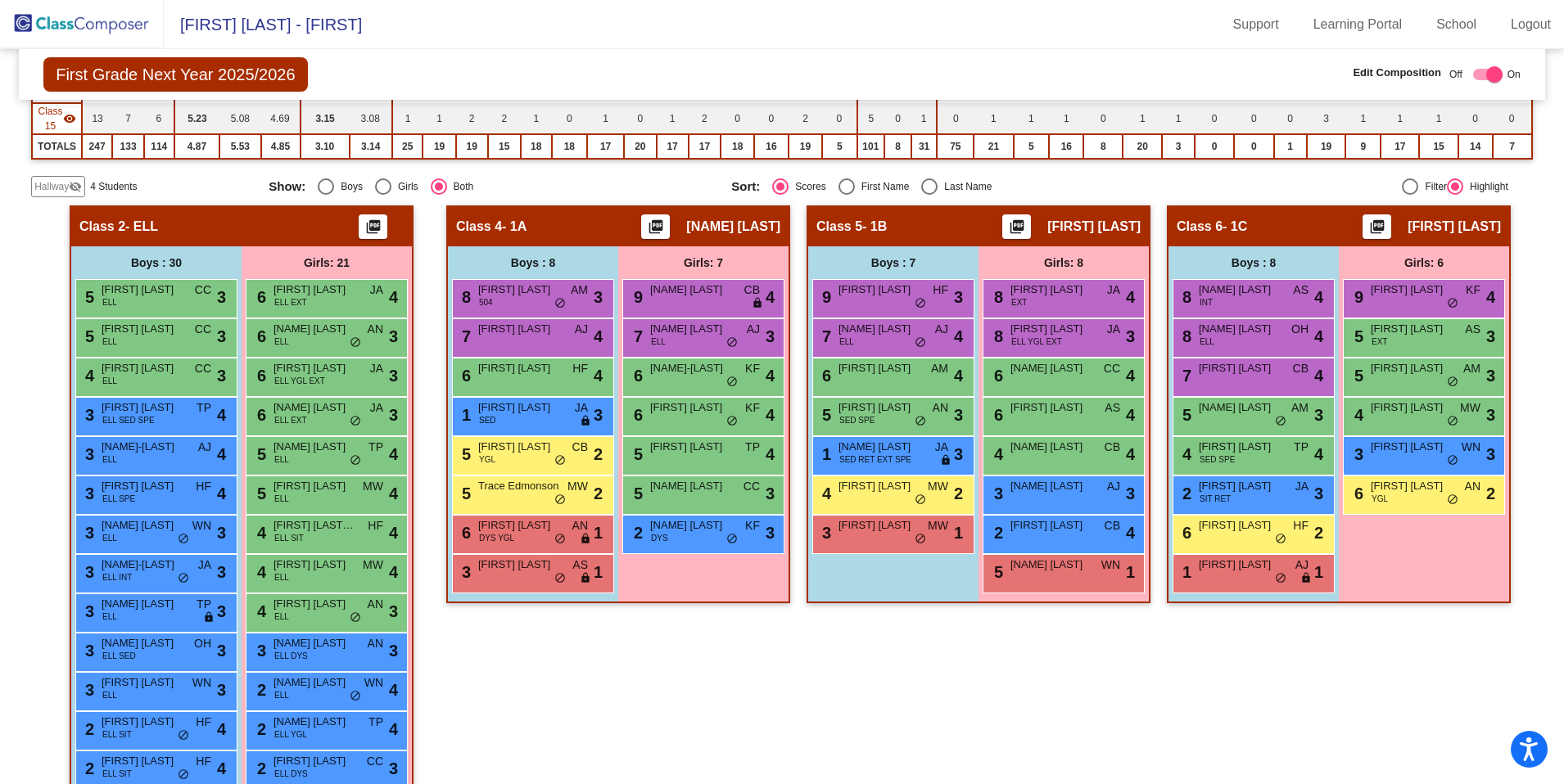 scroll, scrollTop: 619, scrollLeft: 0, axis: vertical 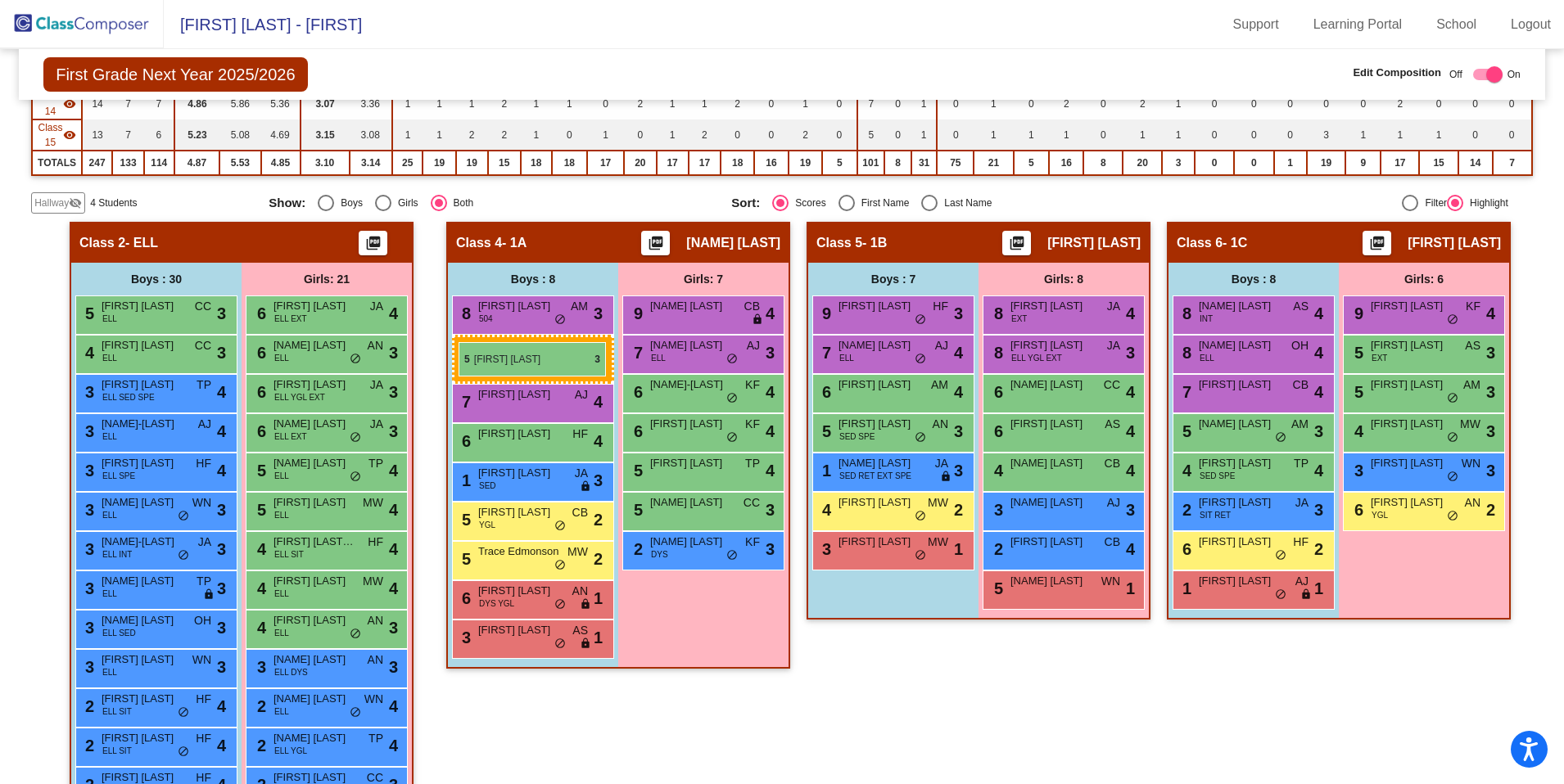 drag, startPoint x: 117, startPoint y: 312, endPoint x: 458, endPoint y: 341, distance: 342.23092 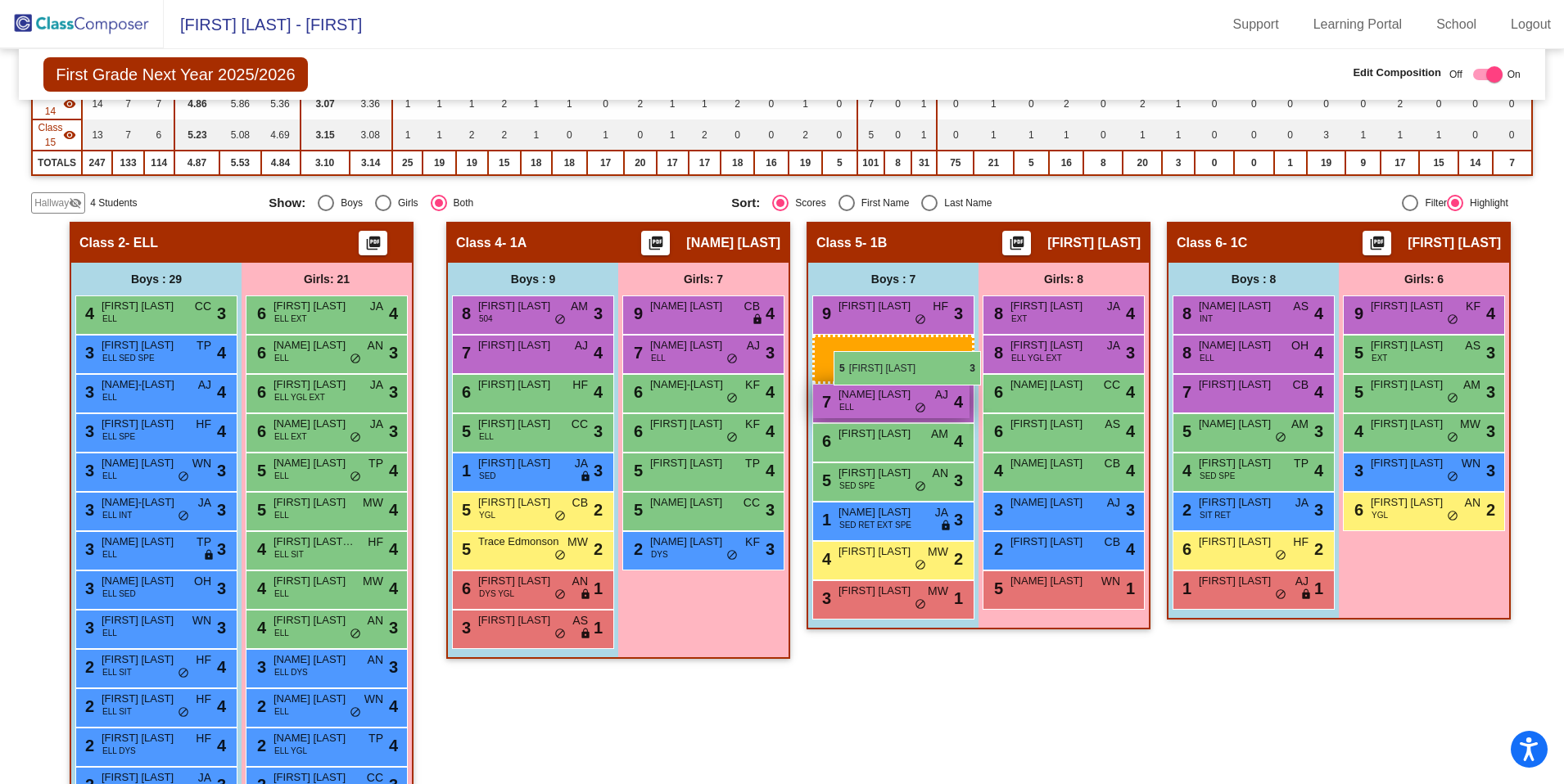 drag, startPoint x: 153, startPoint y: 313, endPoint x: 834, endPoint y: 350, distance: 682.0044 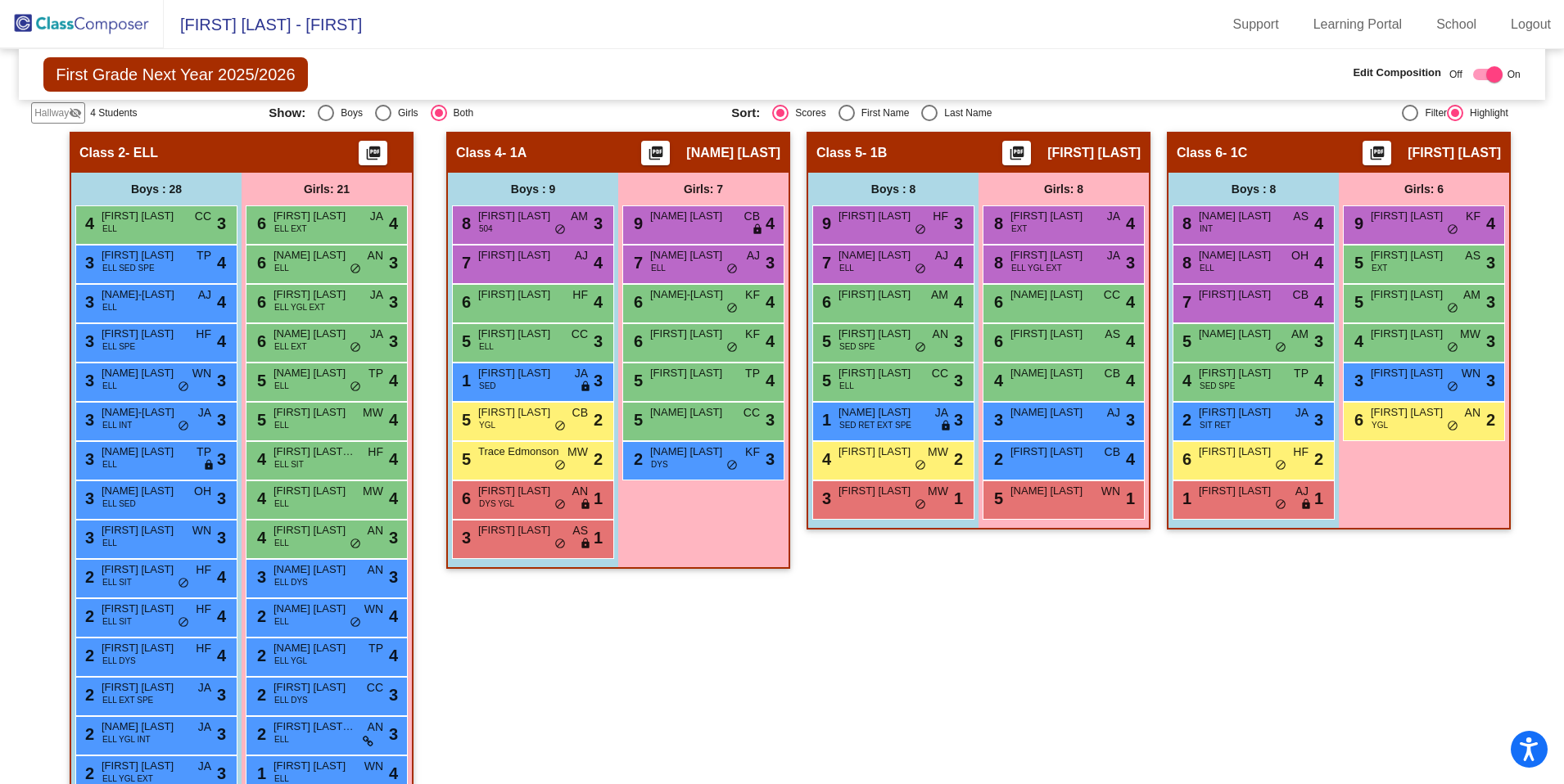 scroll, scrollTop: 596, scrollLeft: 0, axis: vertical 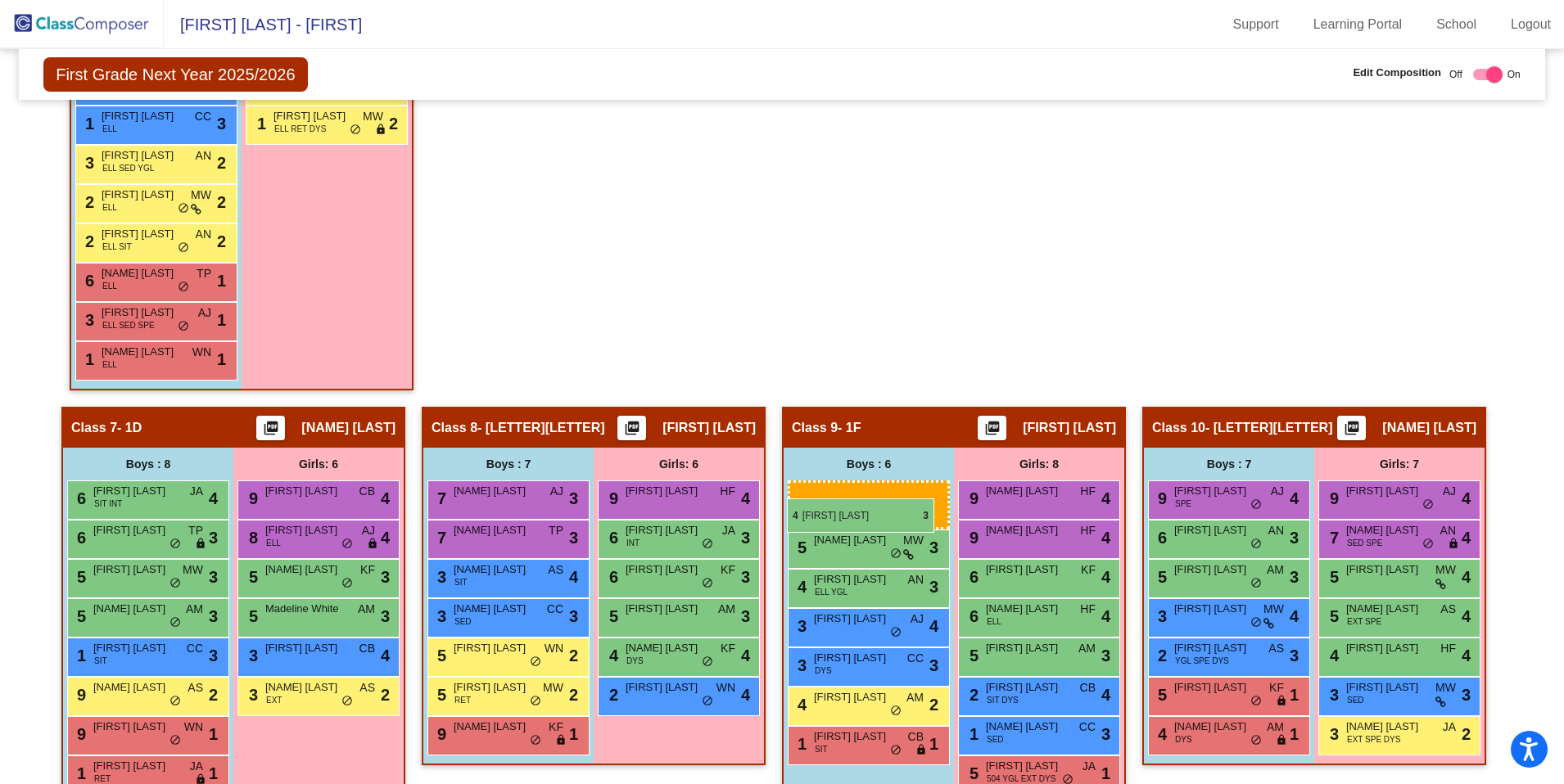 drag, startPoint x: 124, startPoint y: 331, endPoint x: 787, endPoint y: 498, distance: 683.709 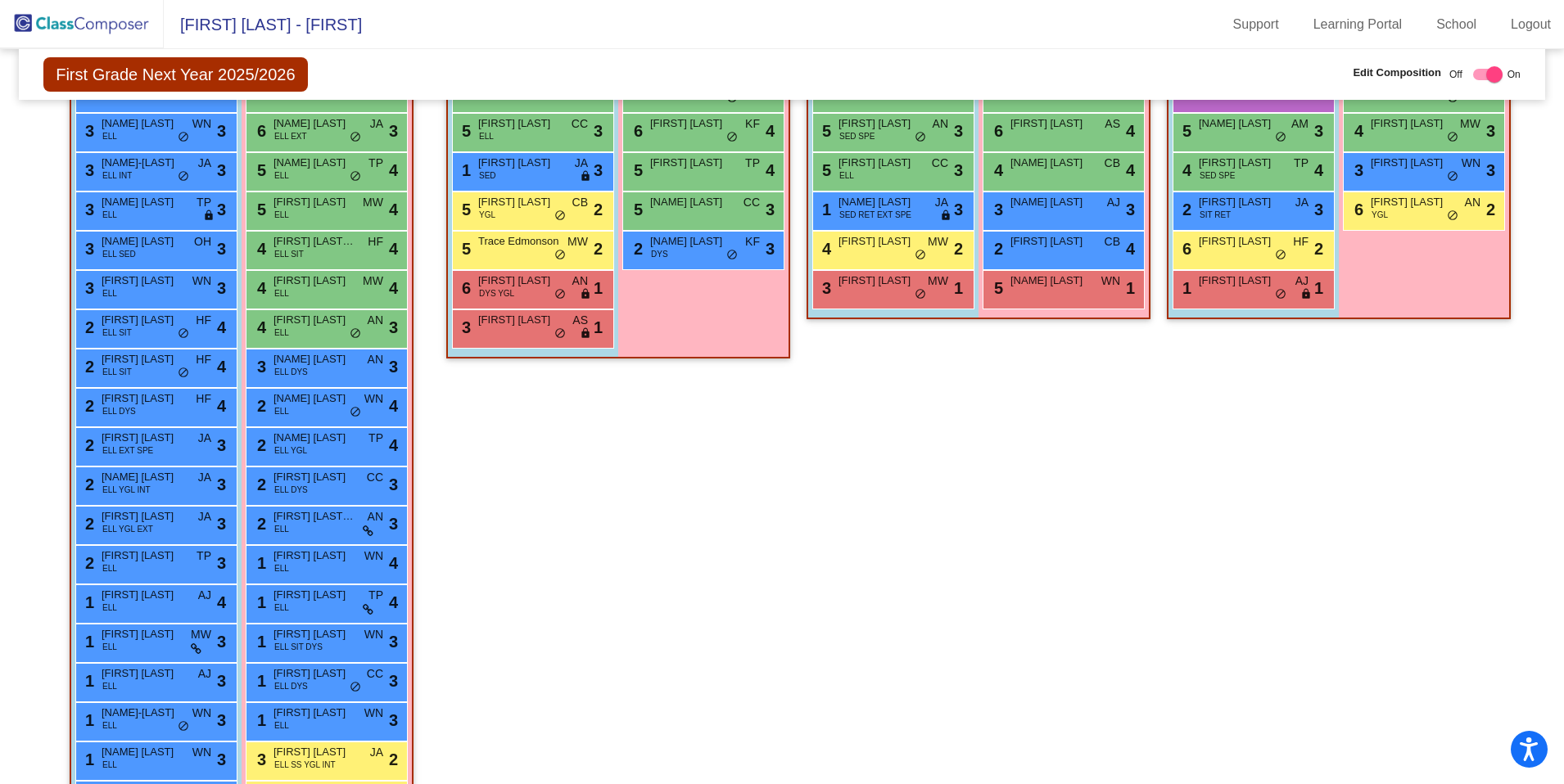 scroll, scrollTop: 889, scrollLeft: 0, axis: vertical 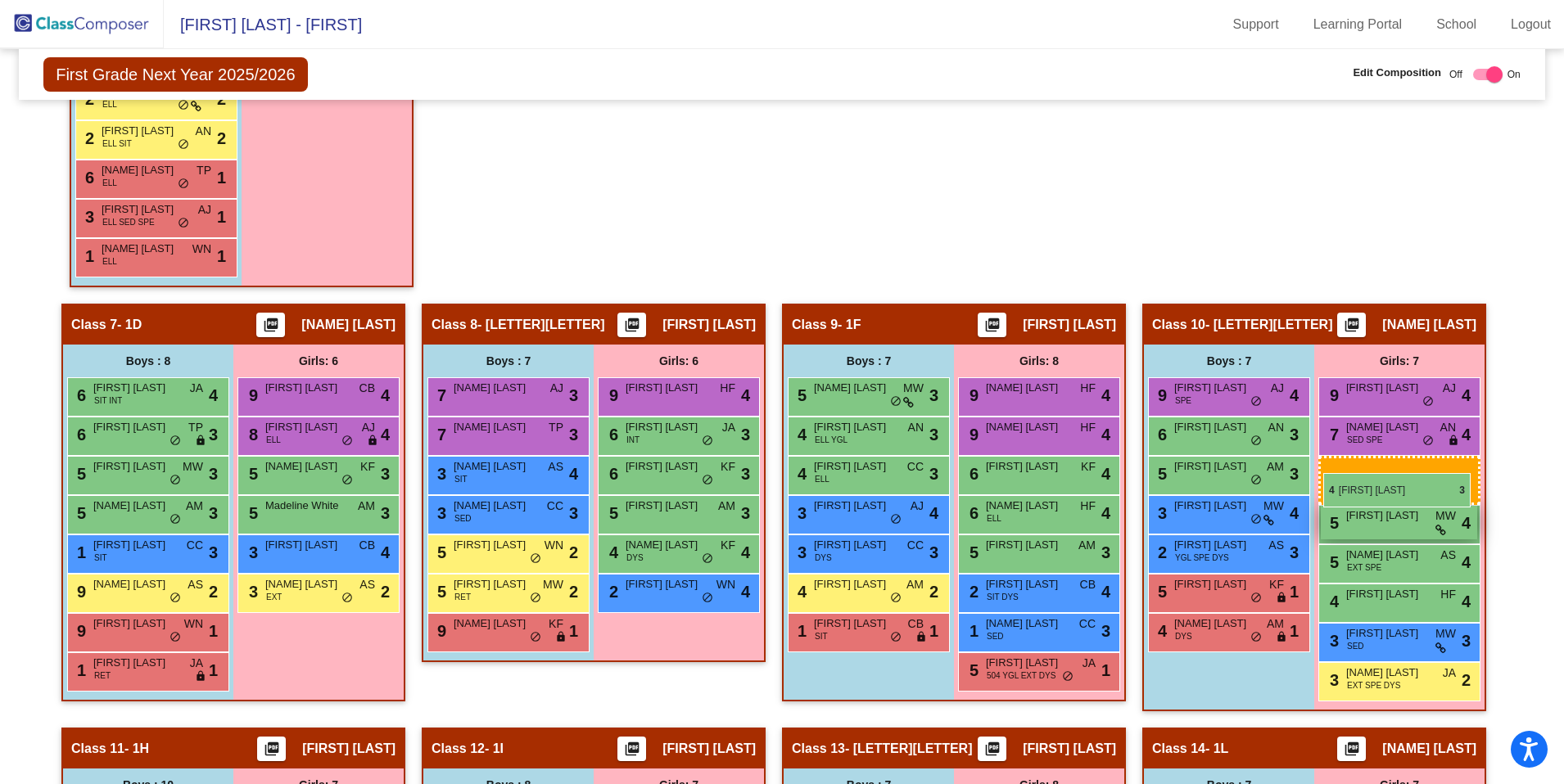 drag, startPoint x: 288, startPoint y: 358, endPoint x: 1323, endPoint y: 473, distance: 1041.37 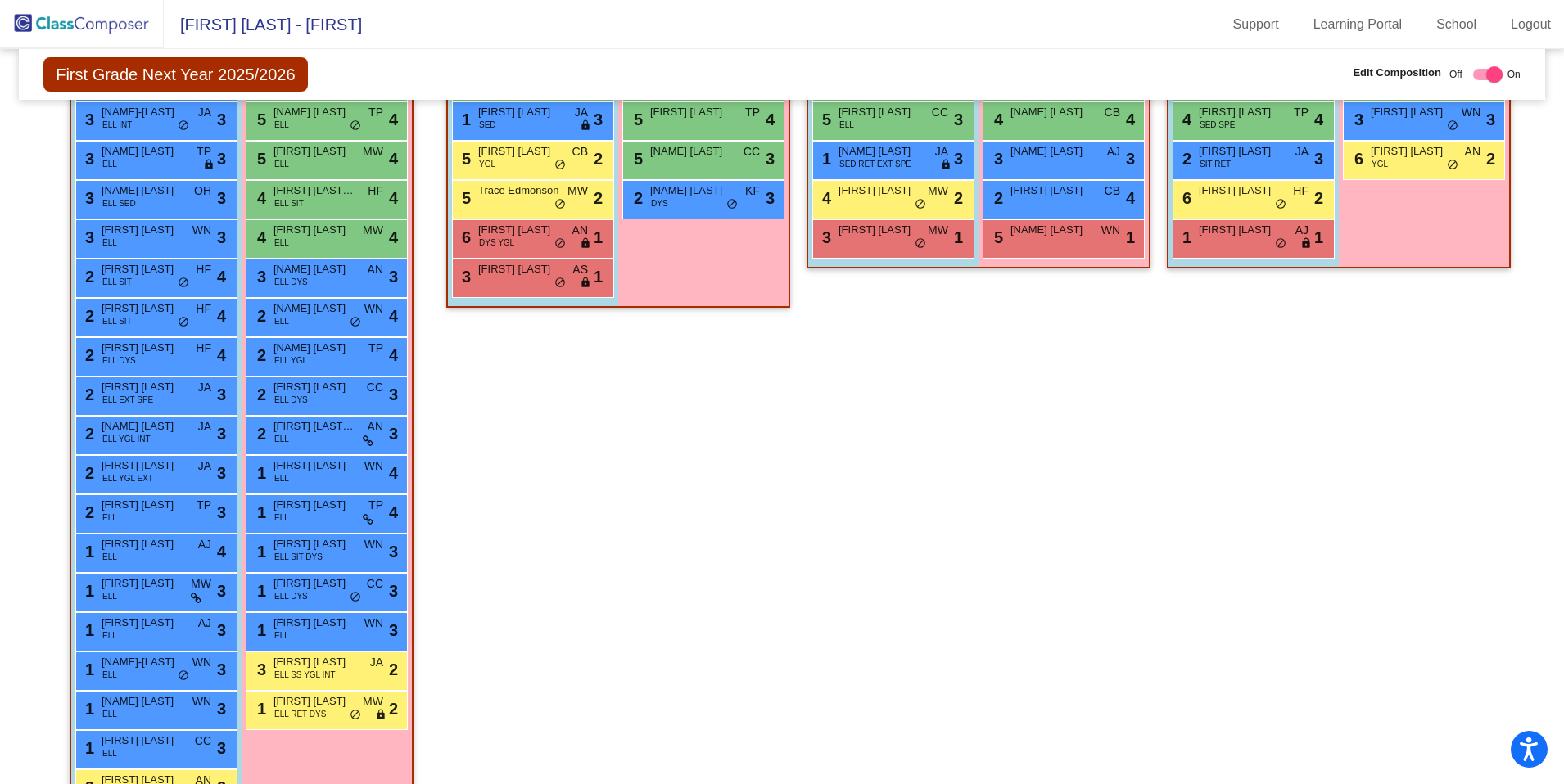 scroll, scrollTop: 939, scrollLeft: 0, axis: vertical 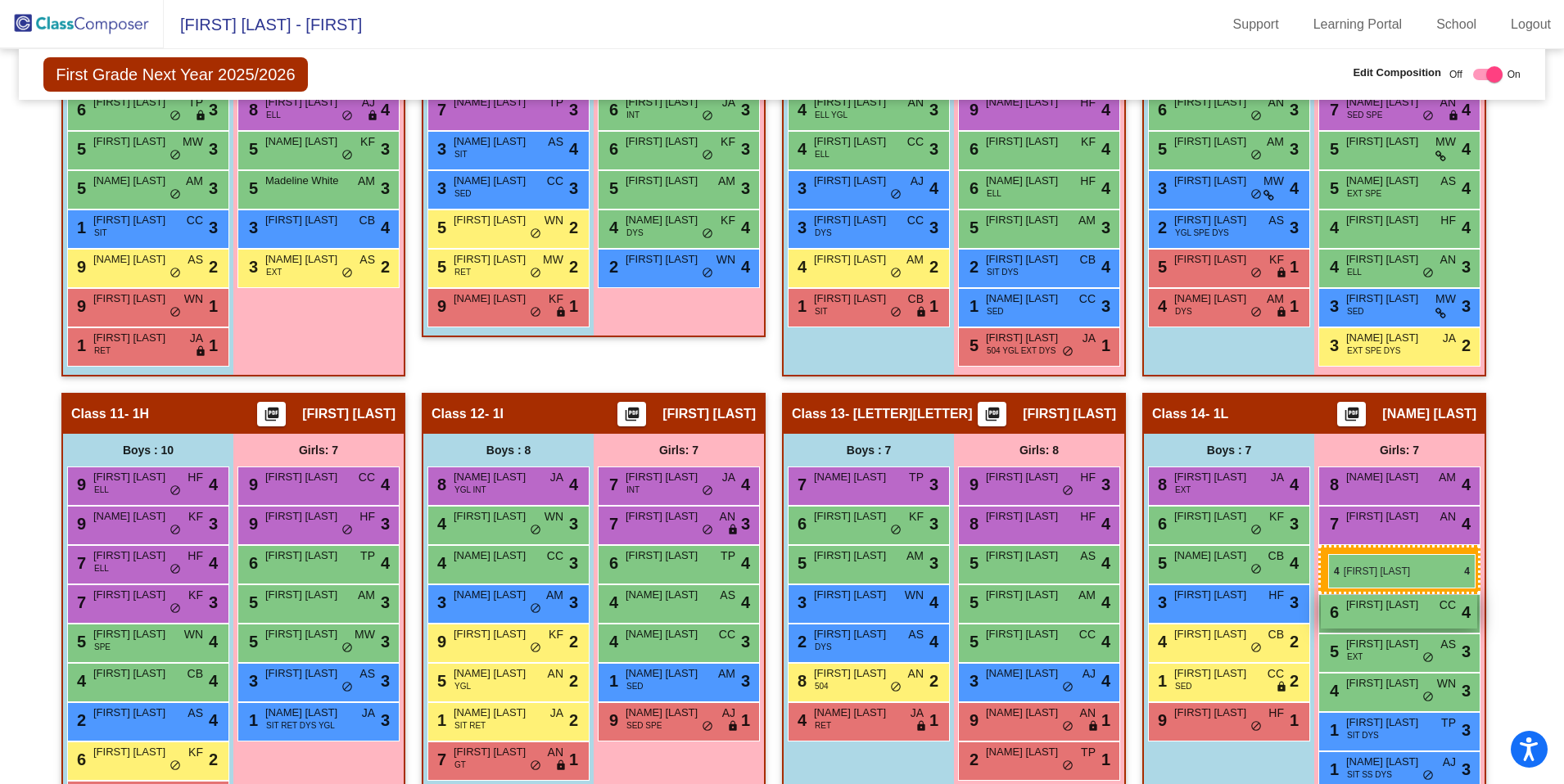 drag, startPoint x: 311, startPoint y: 273, endPoint x: 1327, endPoint y: 553, distance: 1053.8767 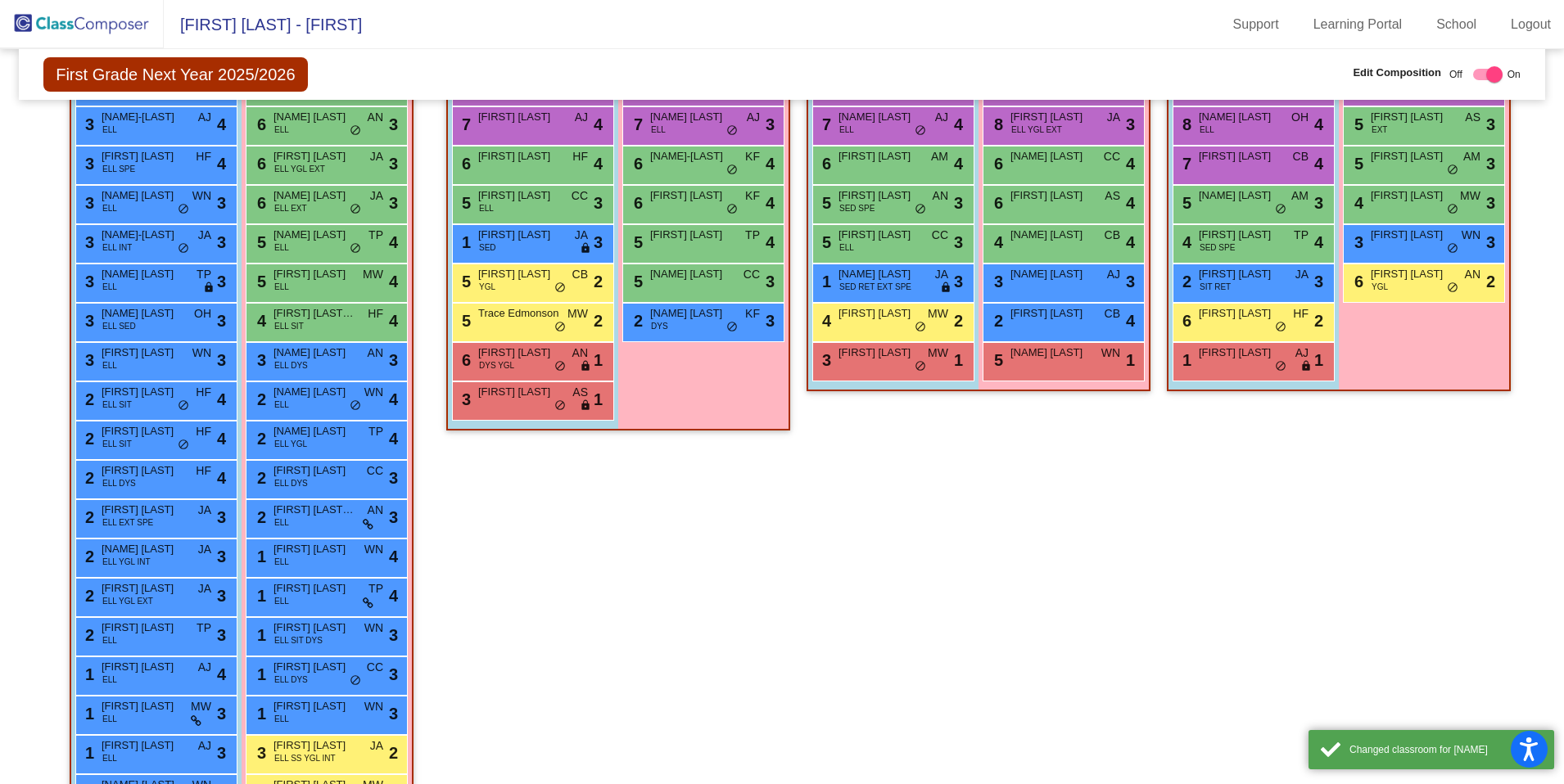 scroll, scrollTop: 675, scrollLeft: 0, axis: vertical 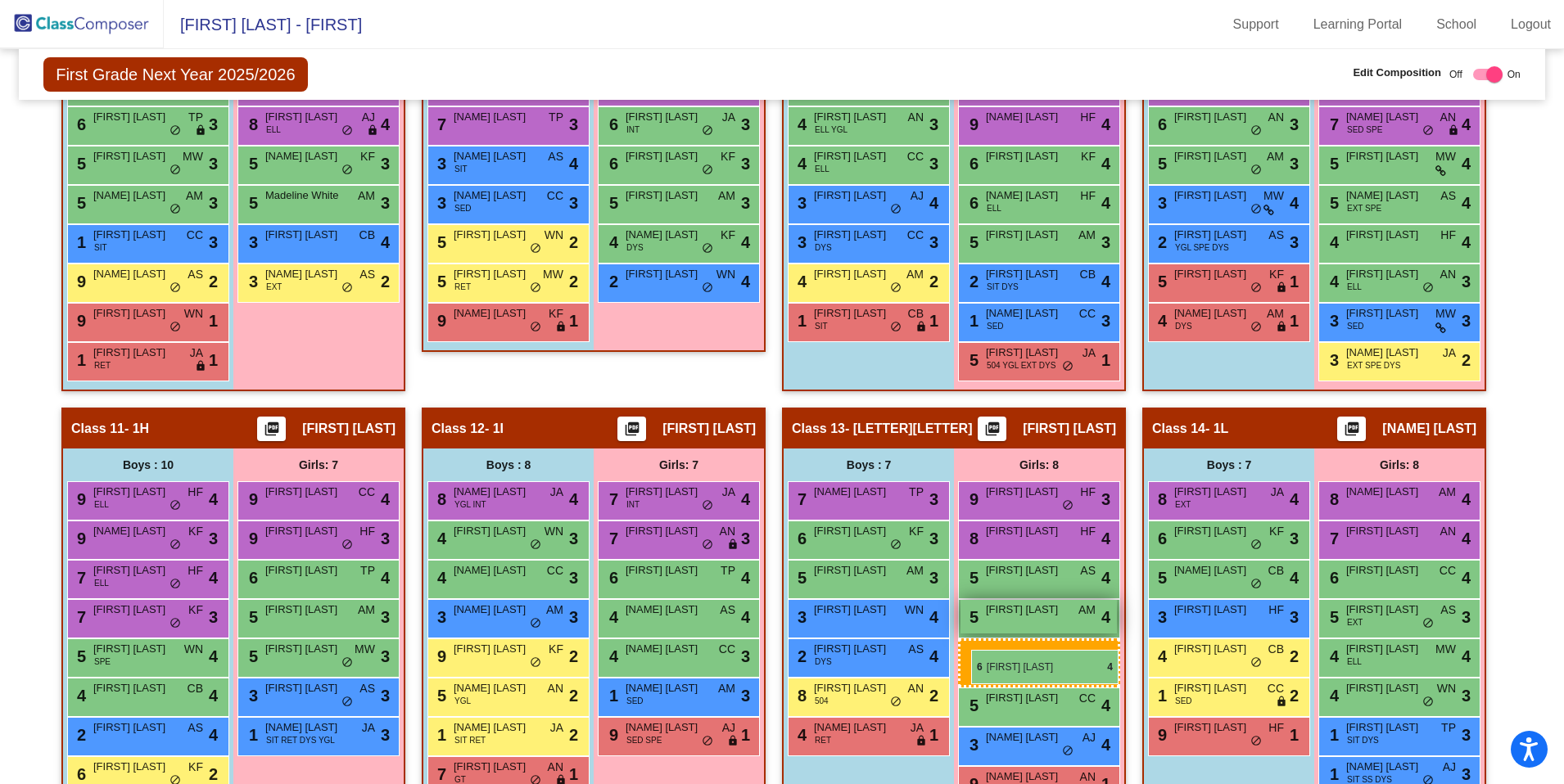 drag, startPoint x: 312, startPoint y: 255, endPoint x: 970, endPoint y: 649, distance: 766.942 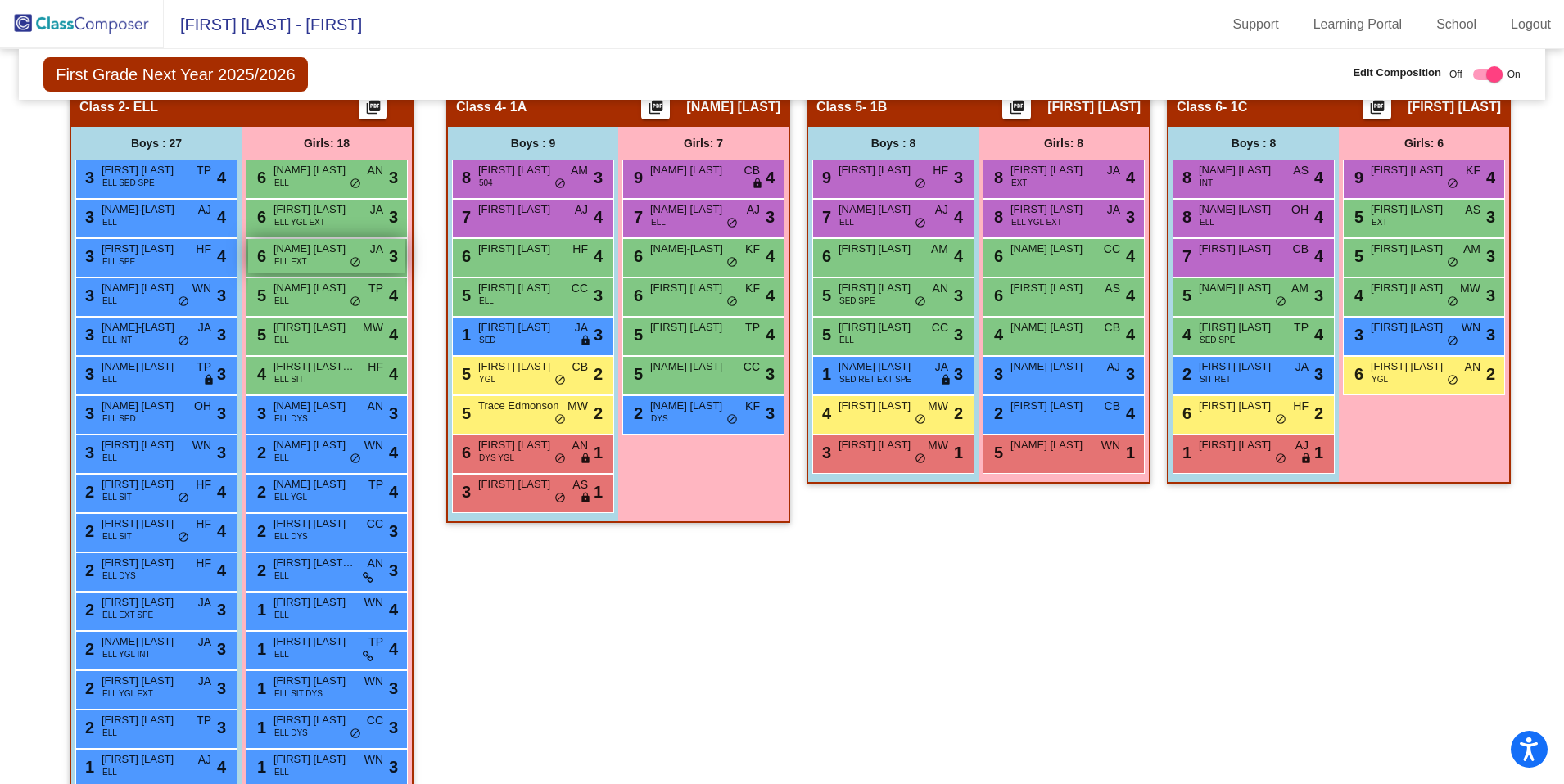 scroll, scrollTop: 738, scrollLeft: 0, axis: vertical 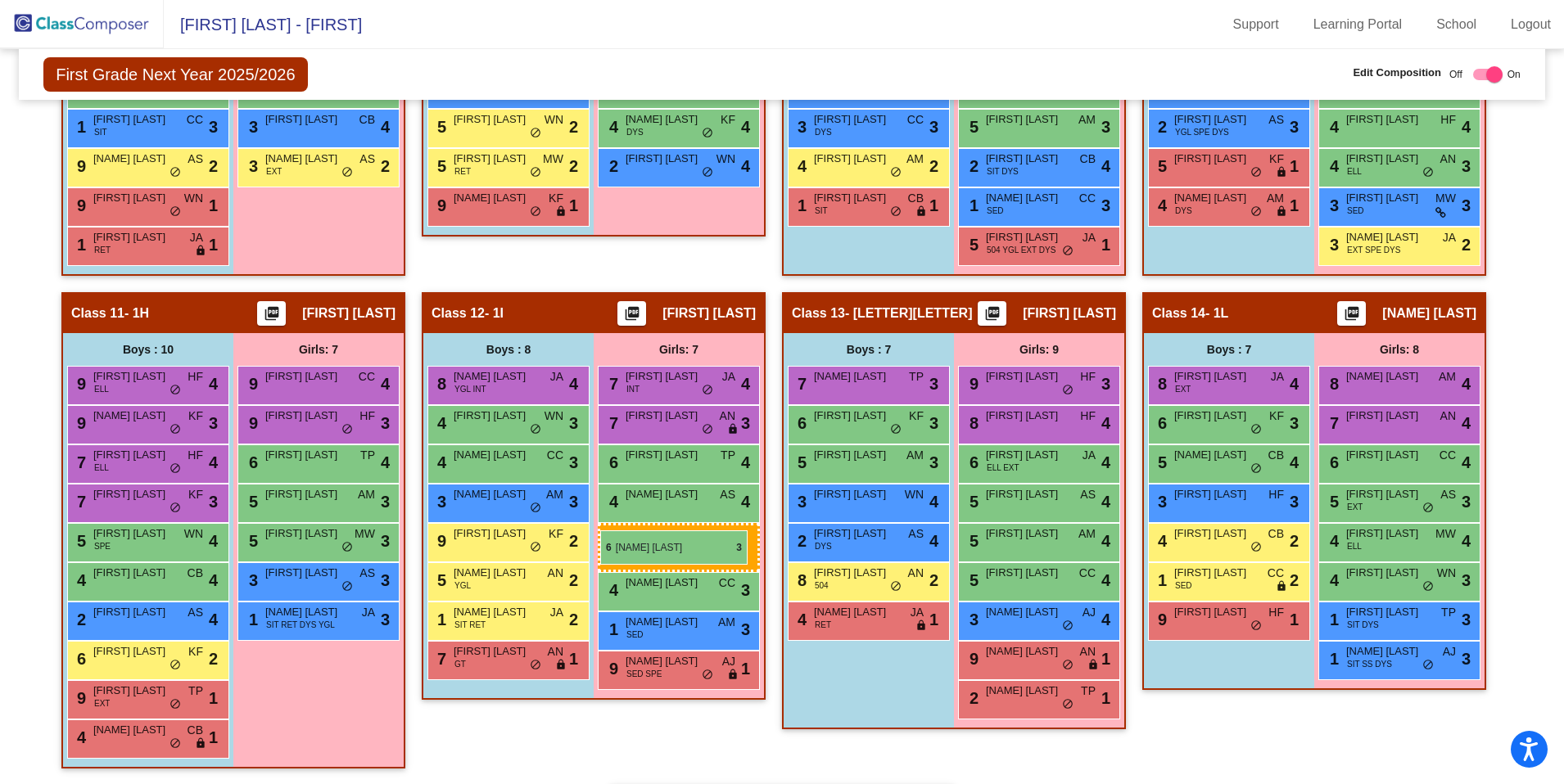 drag, startPoint x: 292, startPoint y: 195, endPoint x: 599, endPoint y: 529, distance: 453.65736 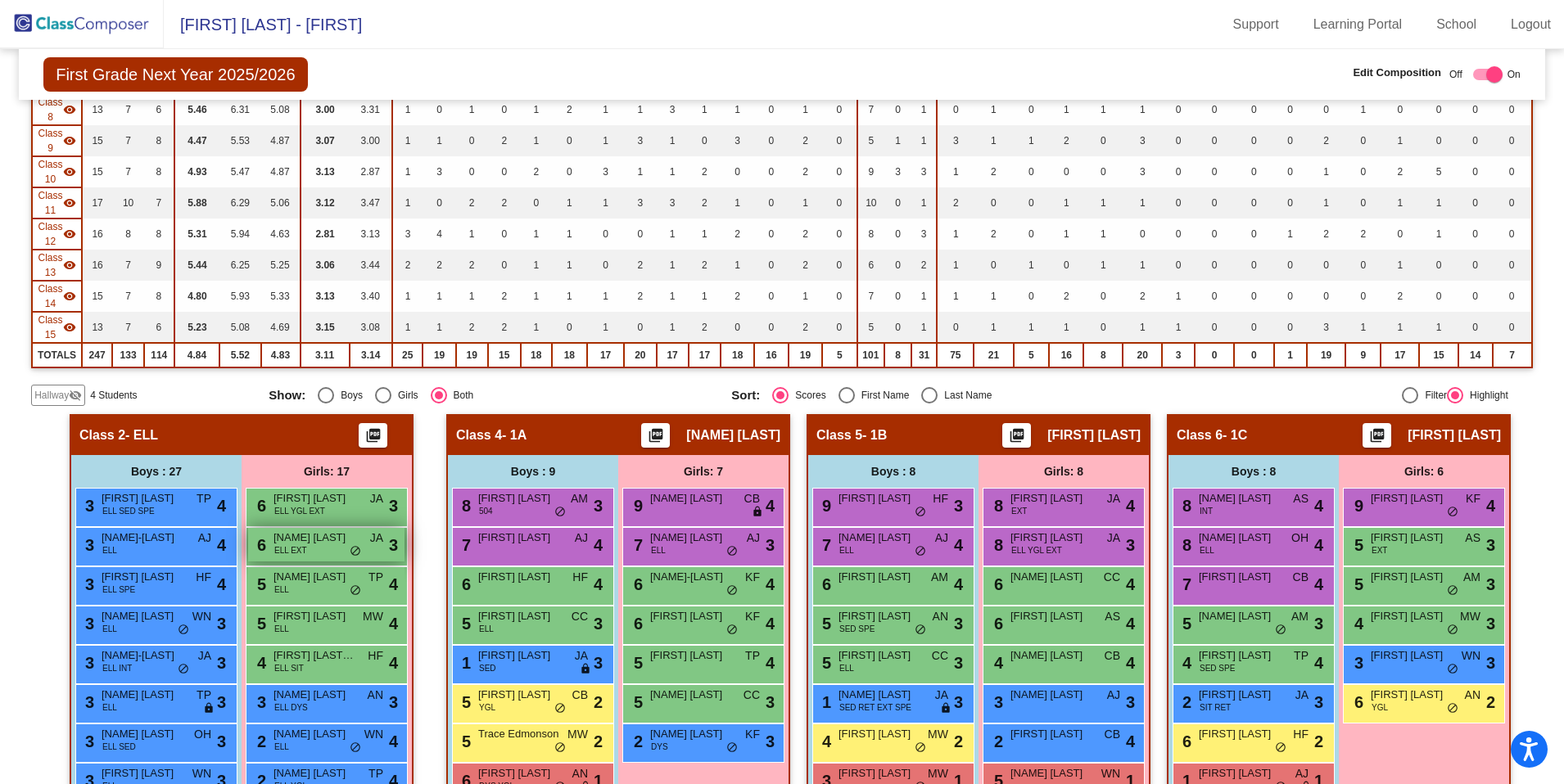 scroll, scrollTop: 428, scrollLeft: 0, axis: vertical 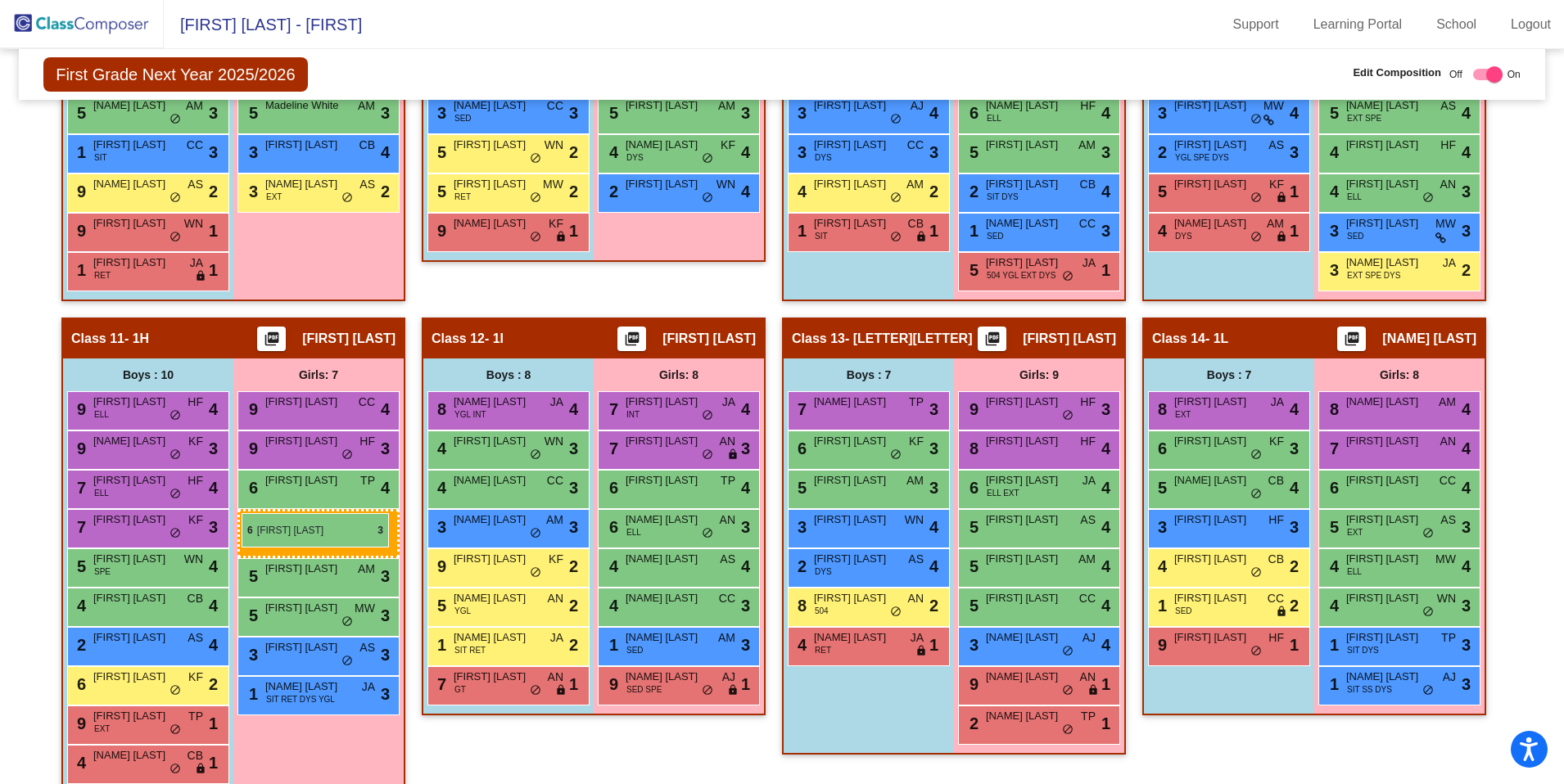 drag, startPoint x: 296, startPoint y: 507, endPoint x: 241, endPoint y: 512, distance: 55.22681 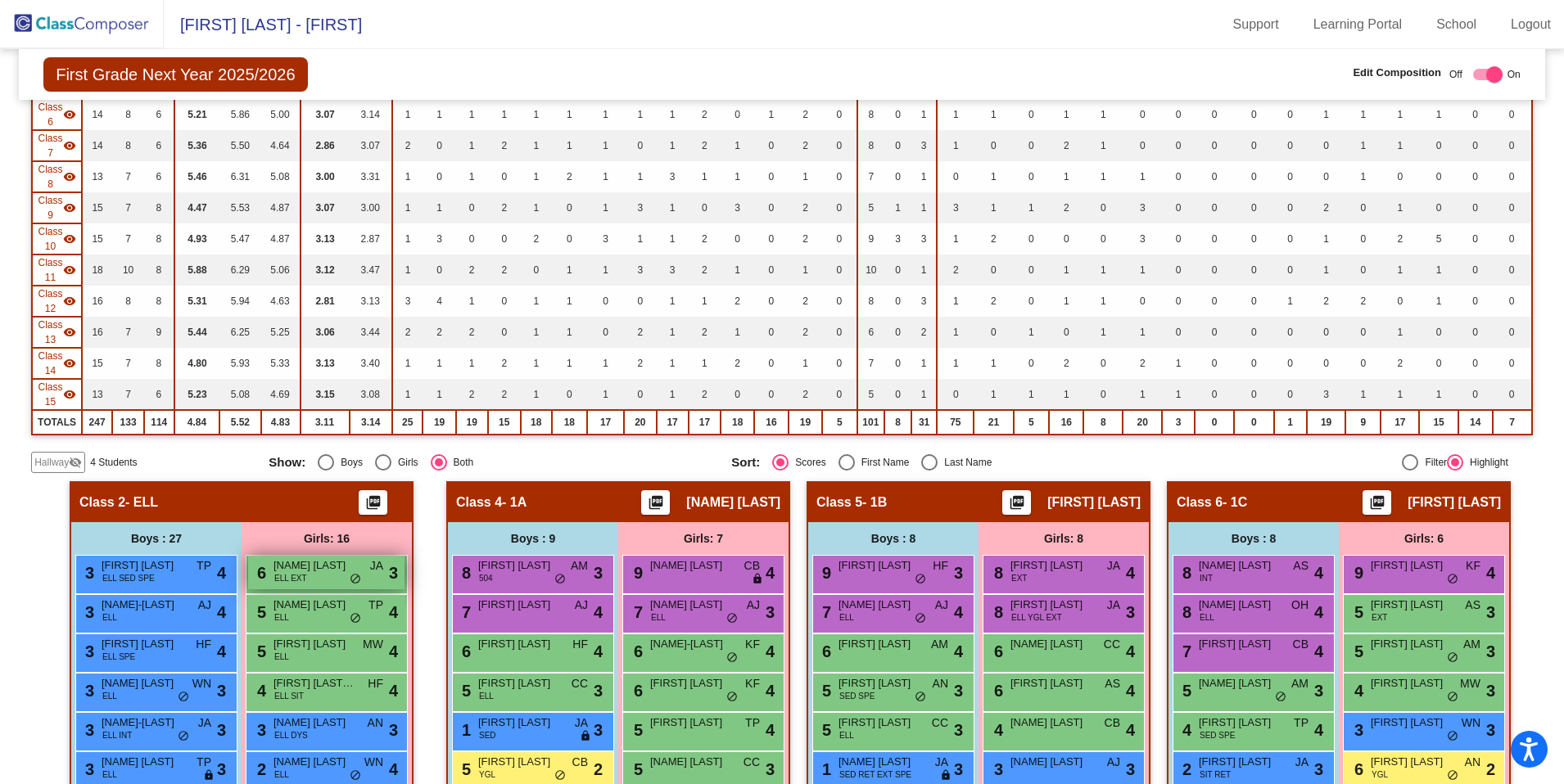 scroll, scrollTop: 361, scrollLeft: 0, axis: vertical 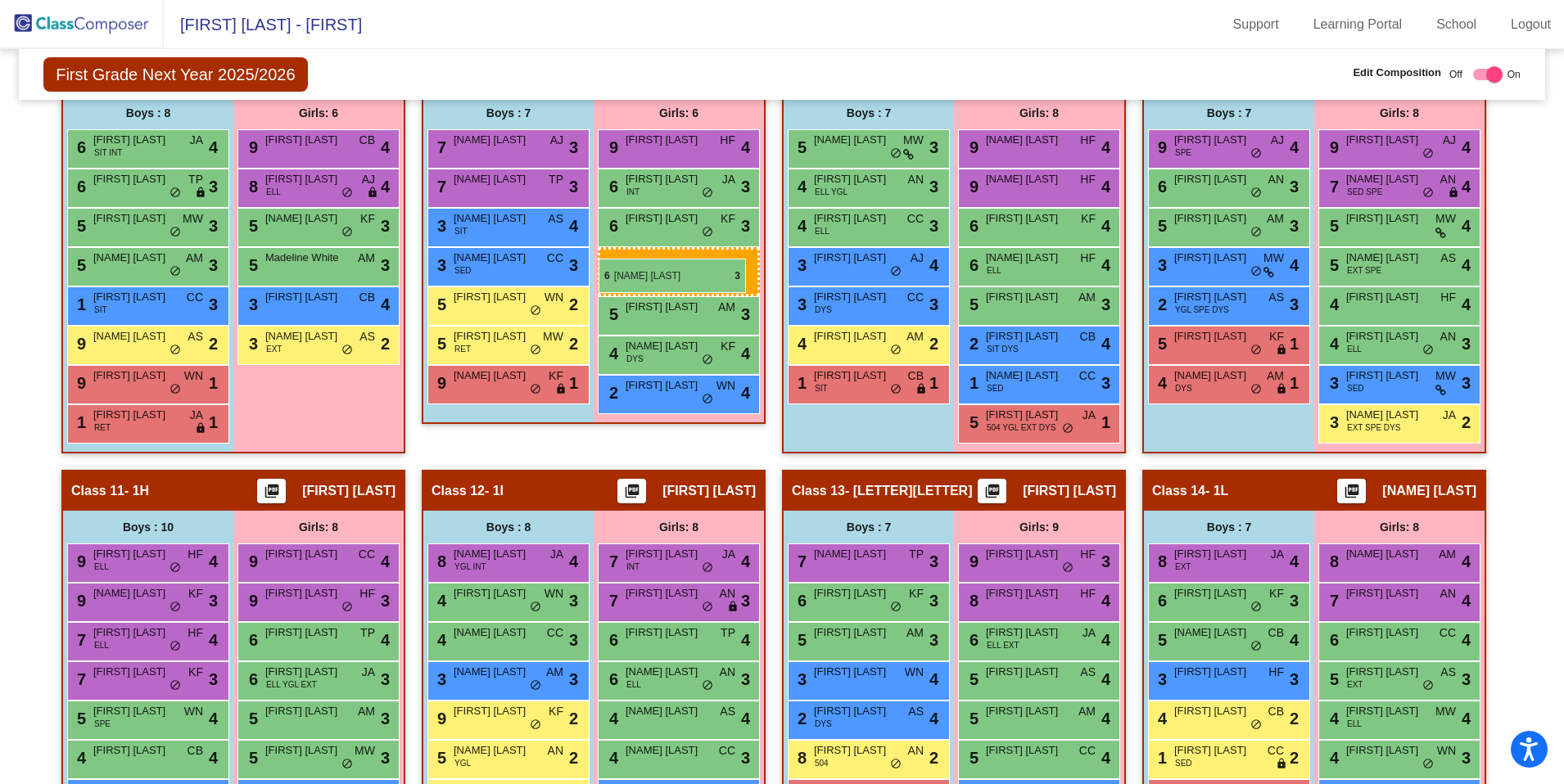 drag, startPoint x: 303, startPoint y: 567, endPoint x: 598, endPoint y: 258, distance: 427 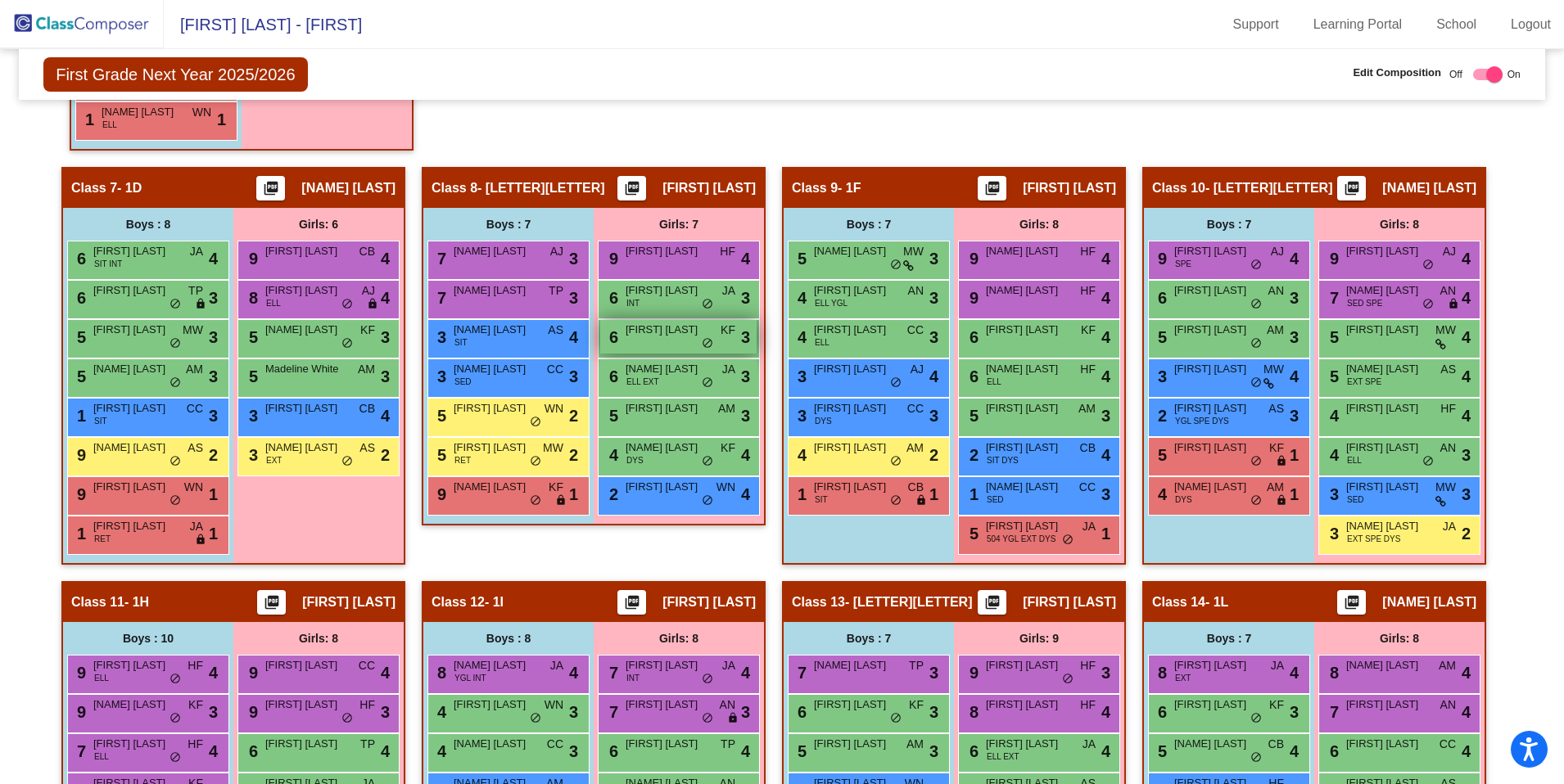 scroll, scrollTop: 1838, scrollLeft: 0, axis: vertical 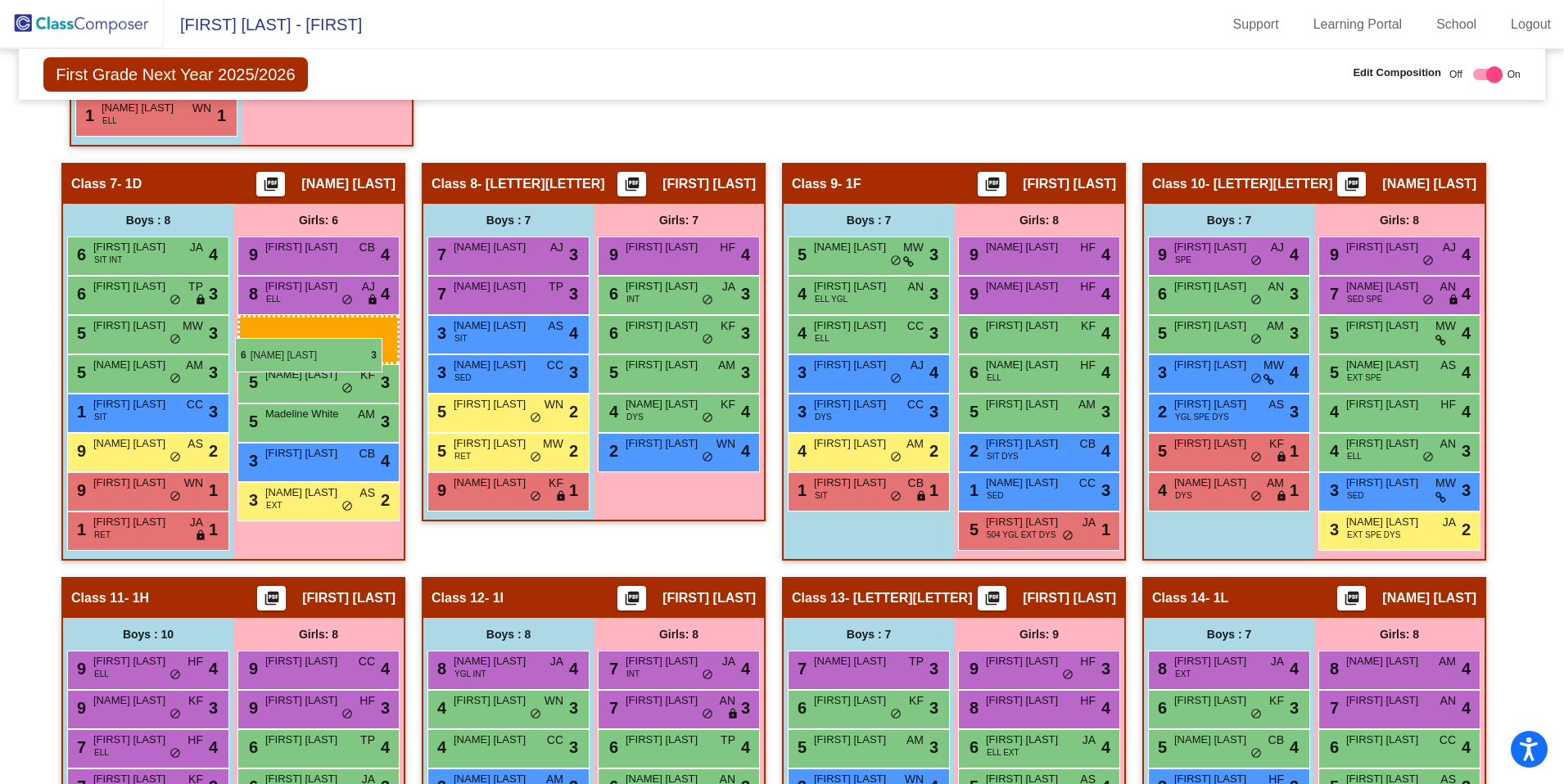 drag, startPoint x: 670, startPoint y: 372, endPoint x: 233, endPoint y: 337, distance: 438.3994 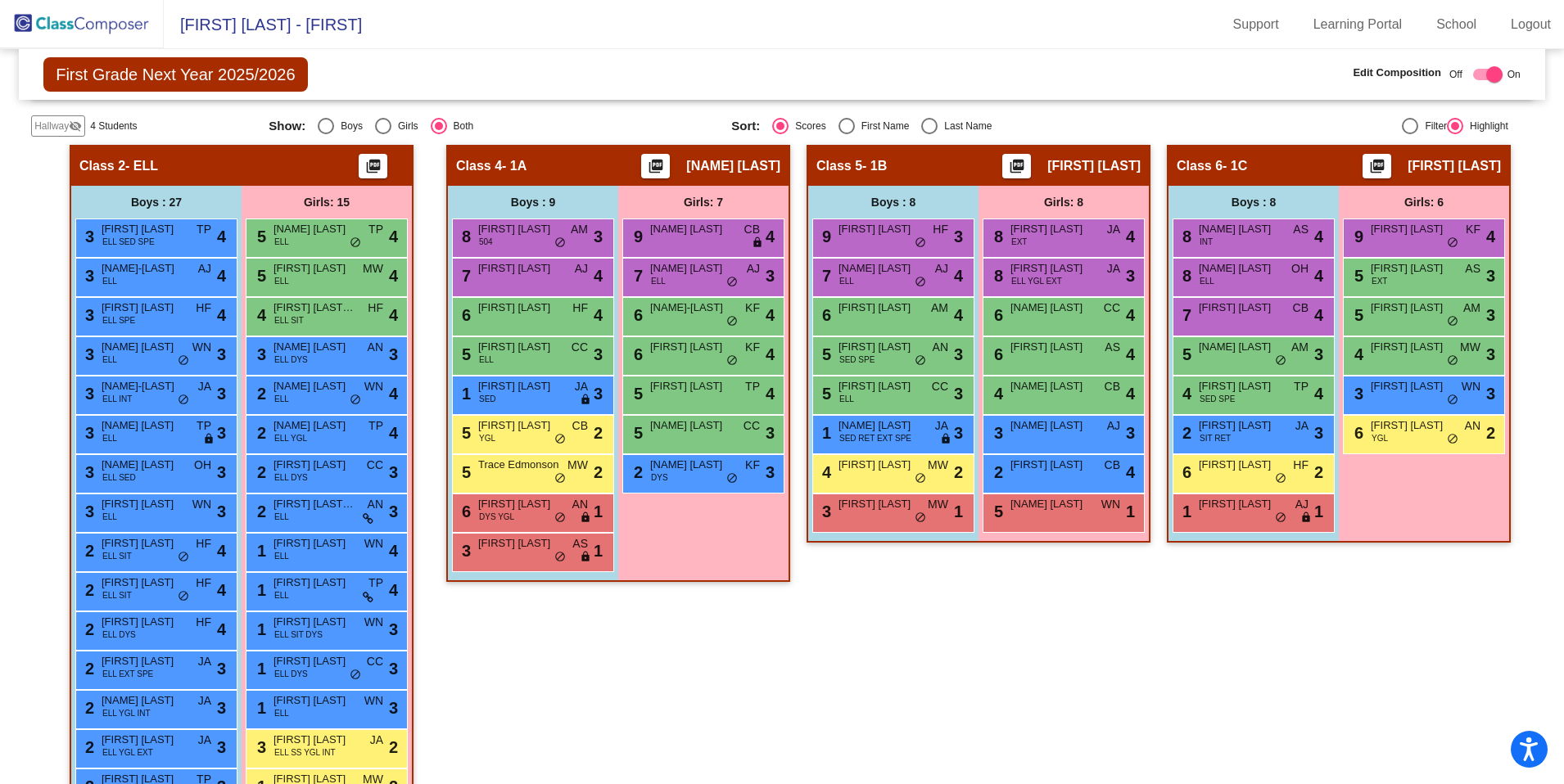 scroll, scrollTop: 614, scrollLeft: 0, axis: vertical 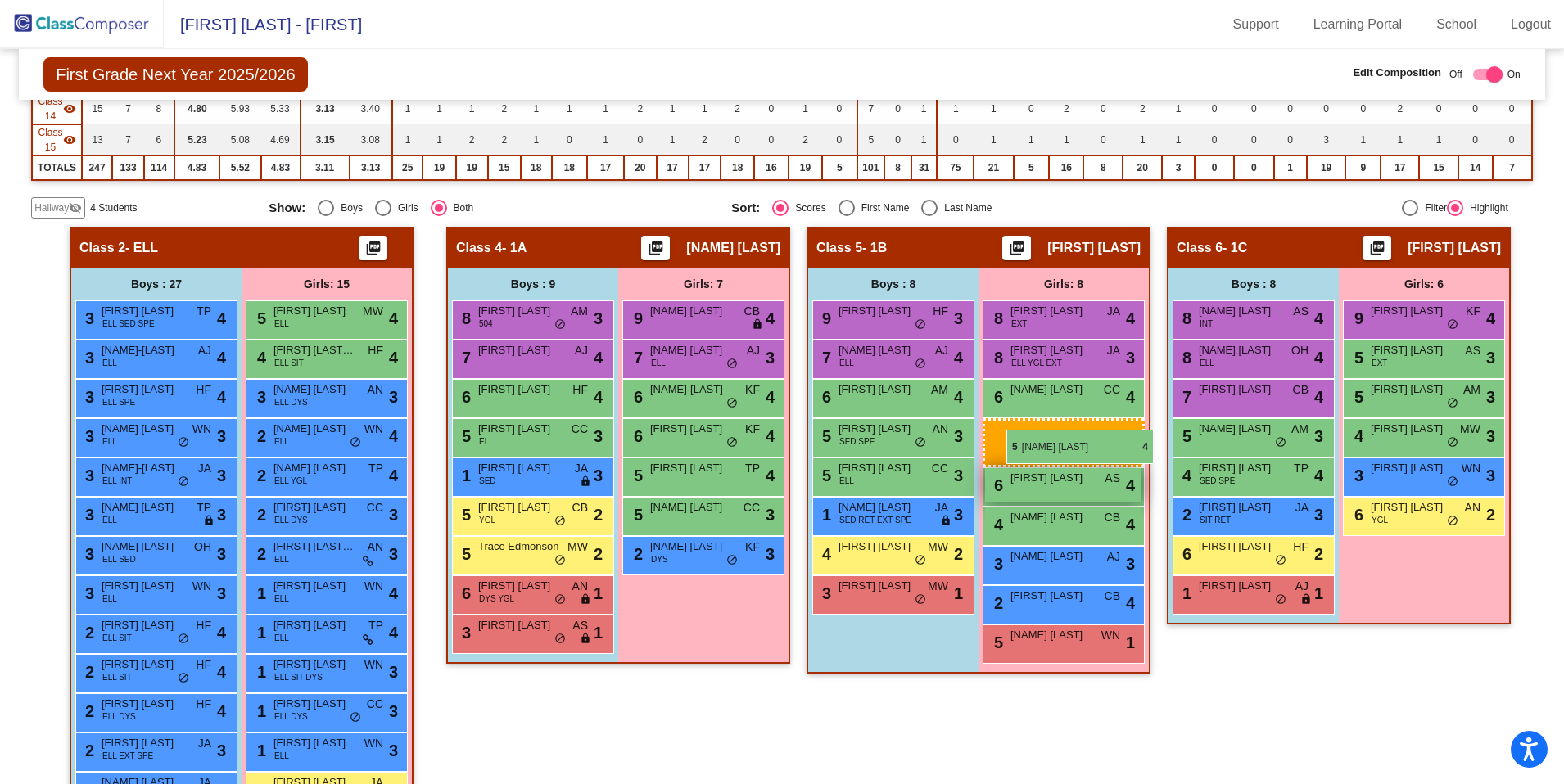 drag, startPoint x: 333, startPoint y: 318, endPoint x: 1005, endPoint y: 430, distance: 681.2694 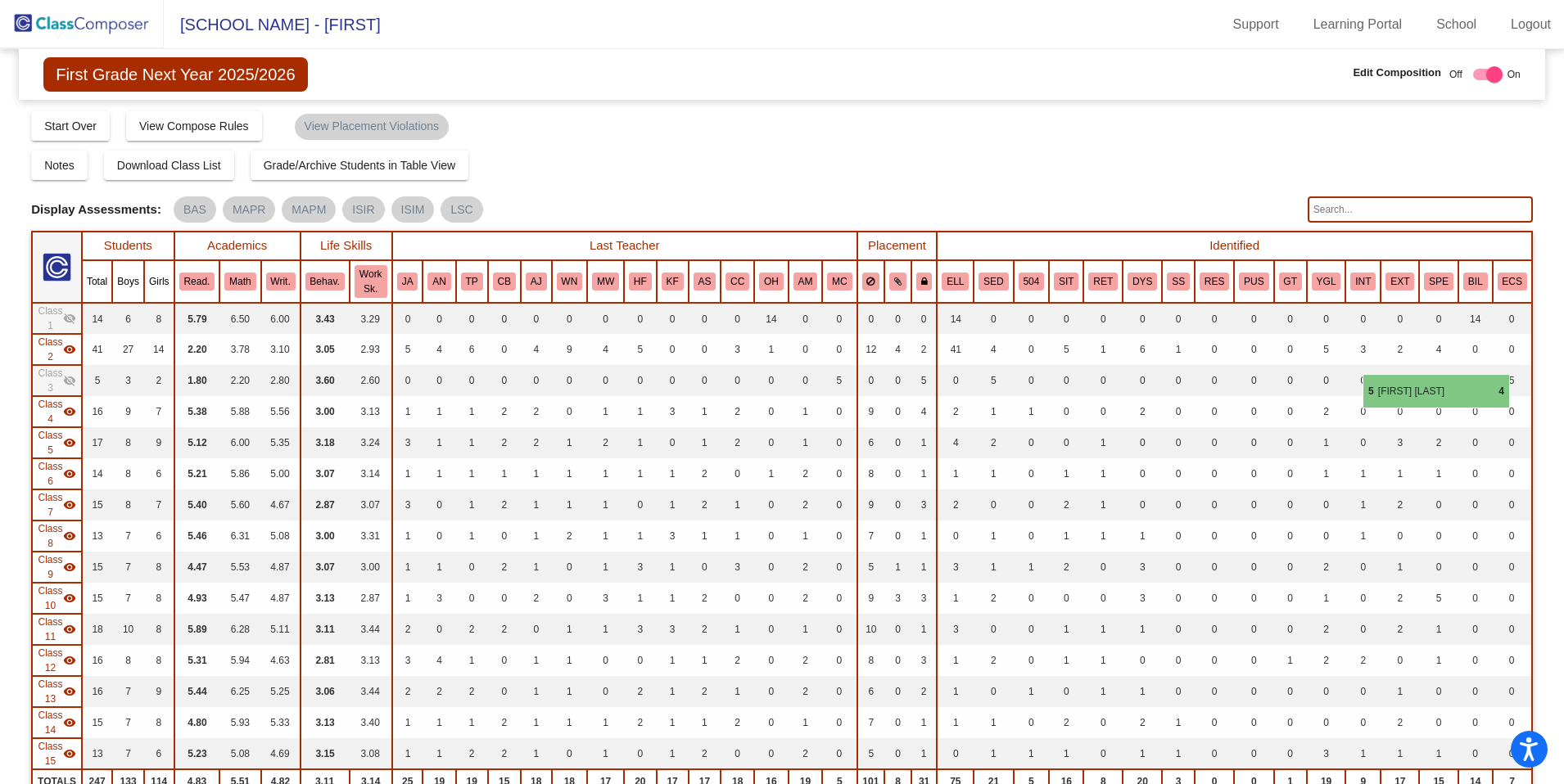 scroll, scrollTop: 0, scrollLeft: 0, axis: both 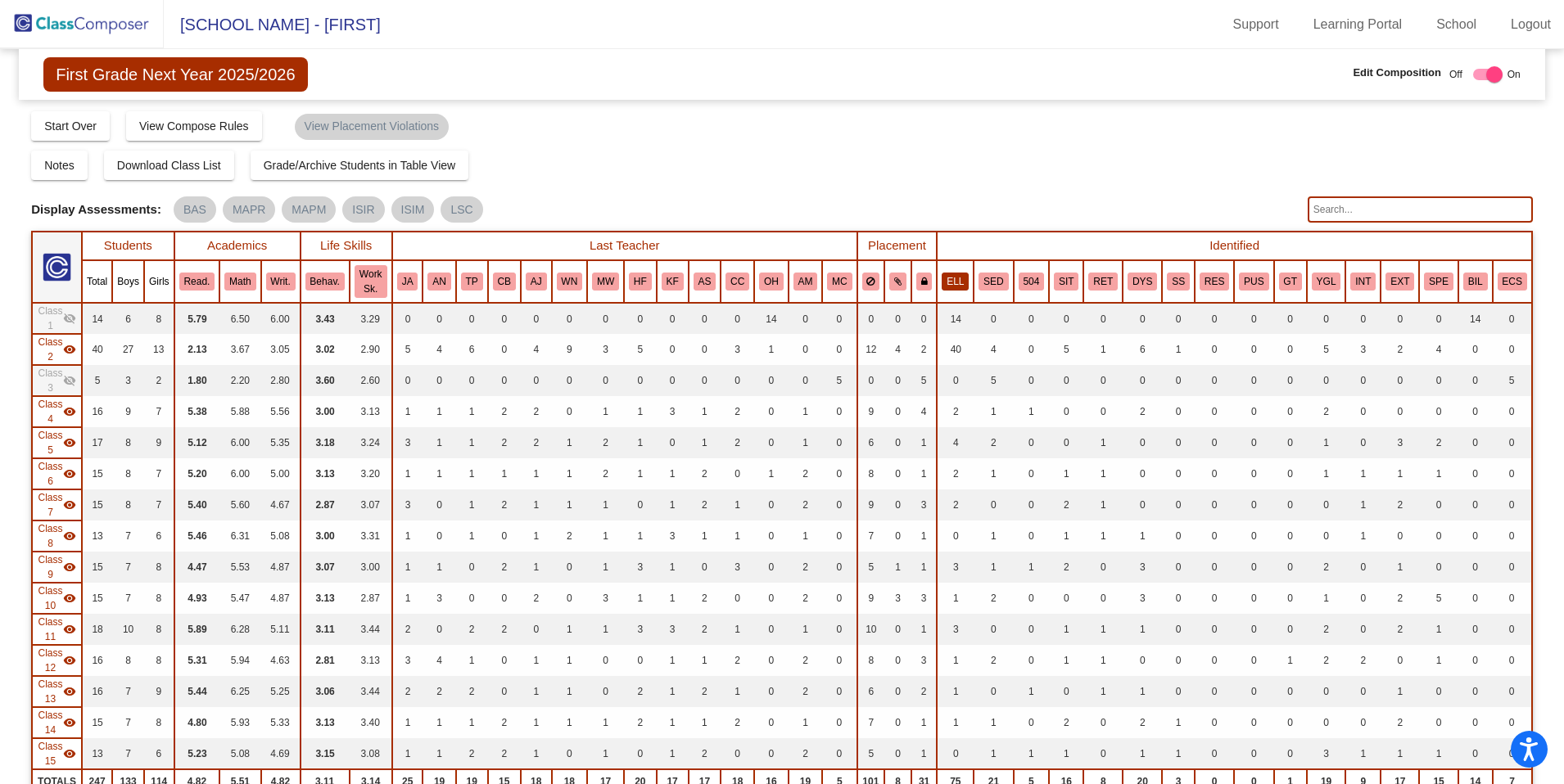 click on "ELL" 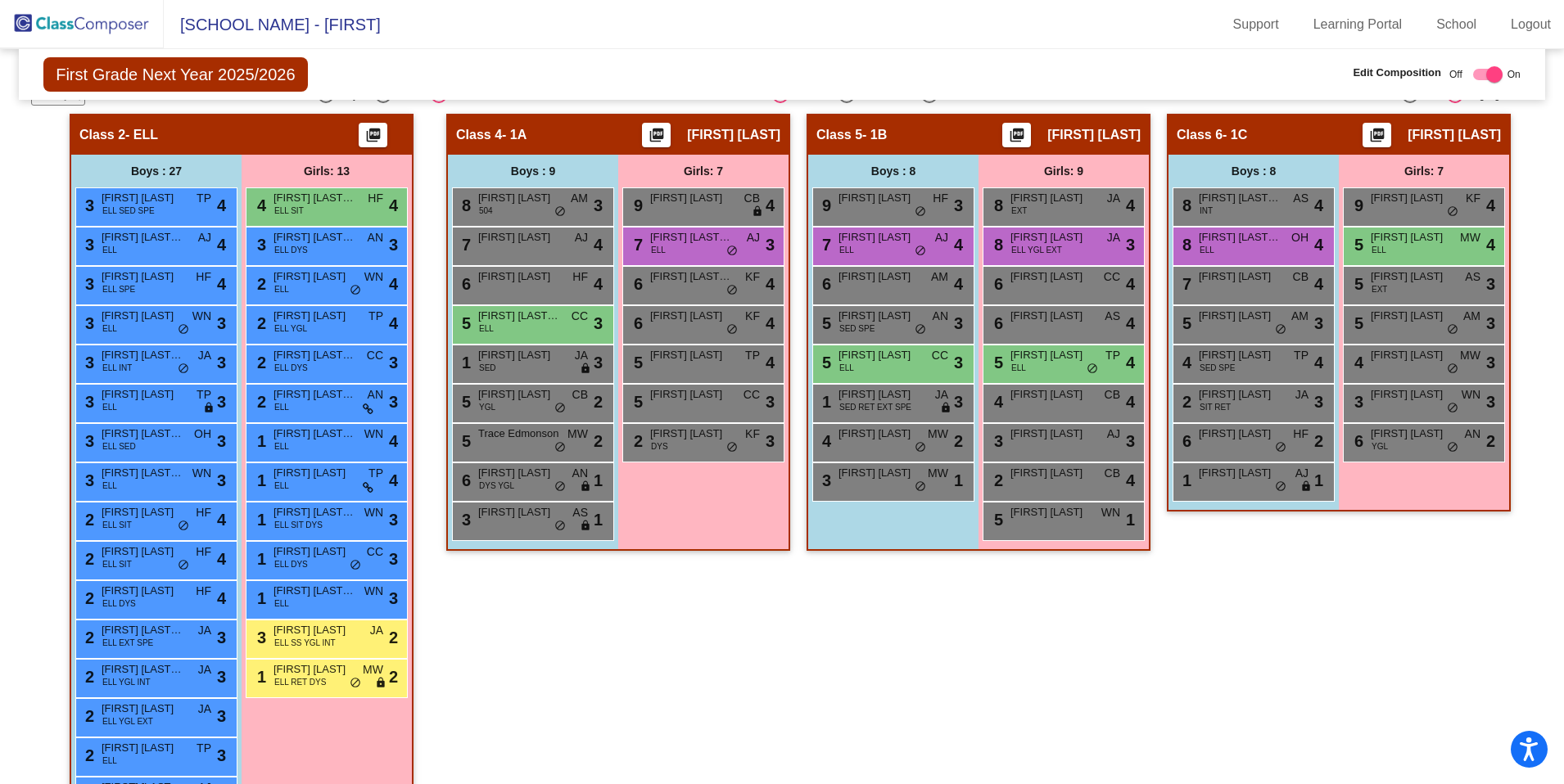scroll, scrollTop: 728, scrollLeft: 0, axis: vertical 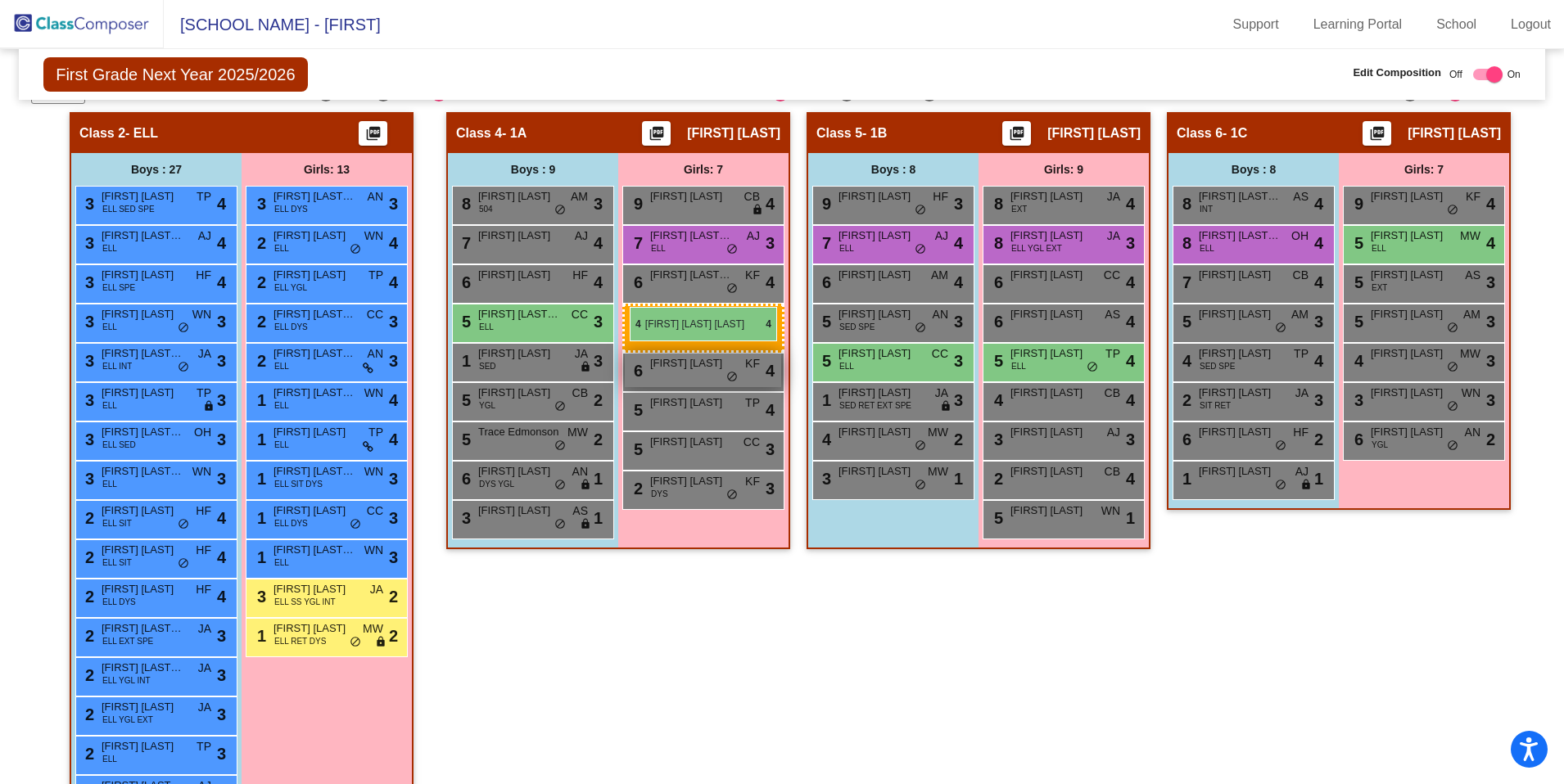 drag, startPoint x: 305, startPoint y: 205, endPoint x: 630, endPoint y: 307, distance: 340.6303 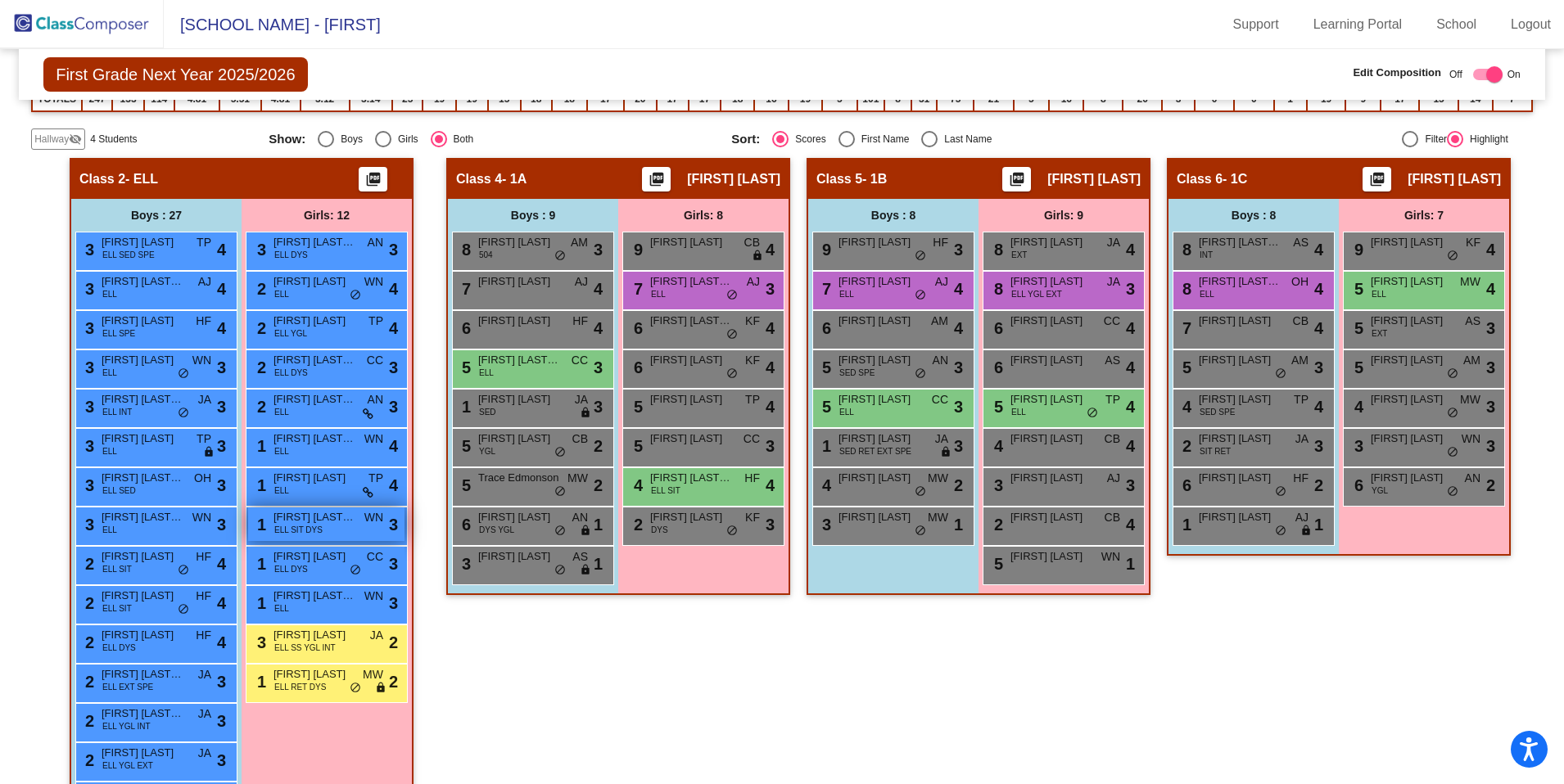 scroll, scrollTop: 667, scrollLeft: 0, axis: vertical 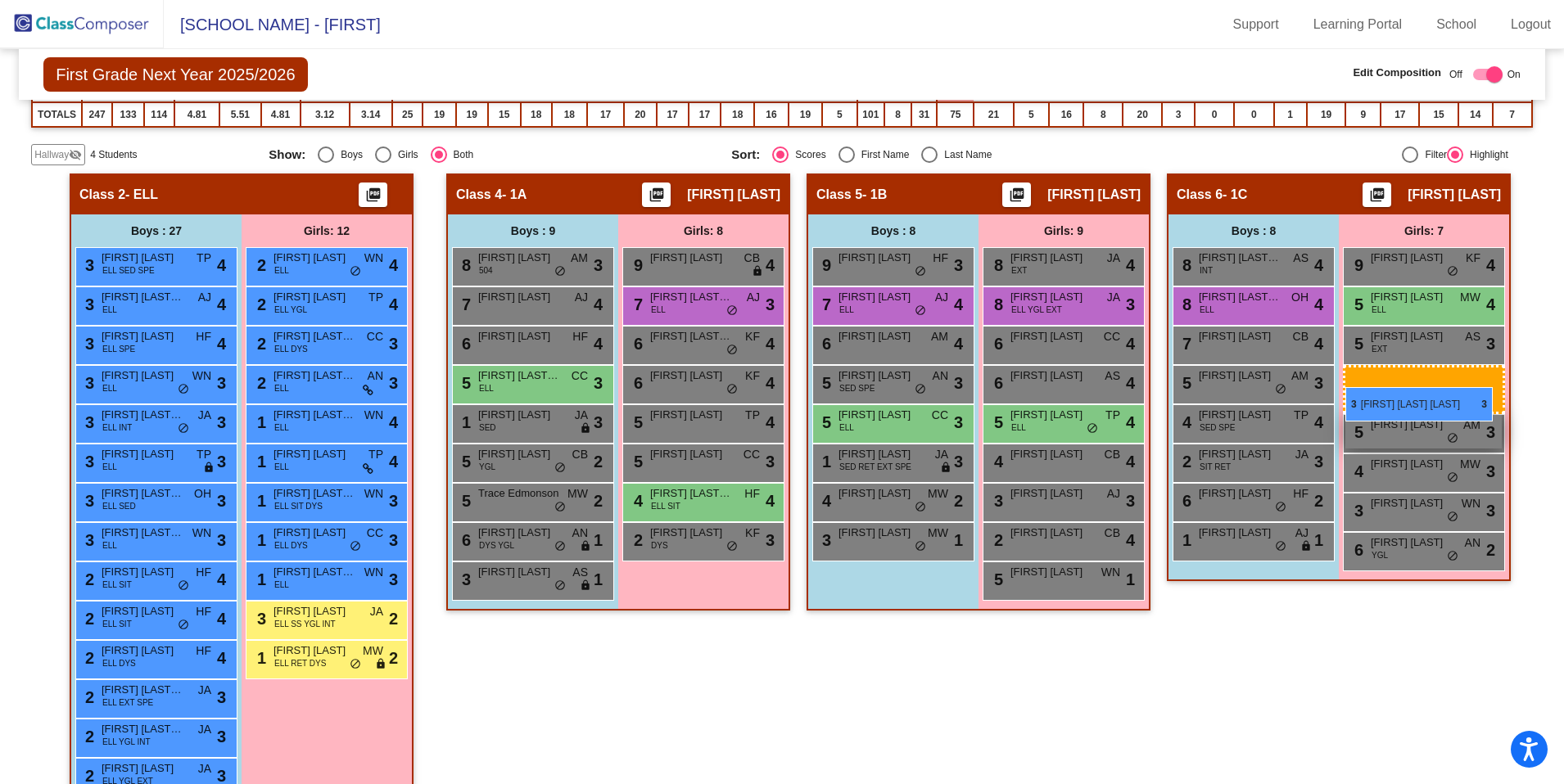 drag, startPoint x: 283, startPoint y: 267, endPoint x: 1345, endPoint y: 386, distance: 1068.6463 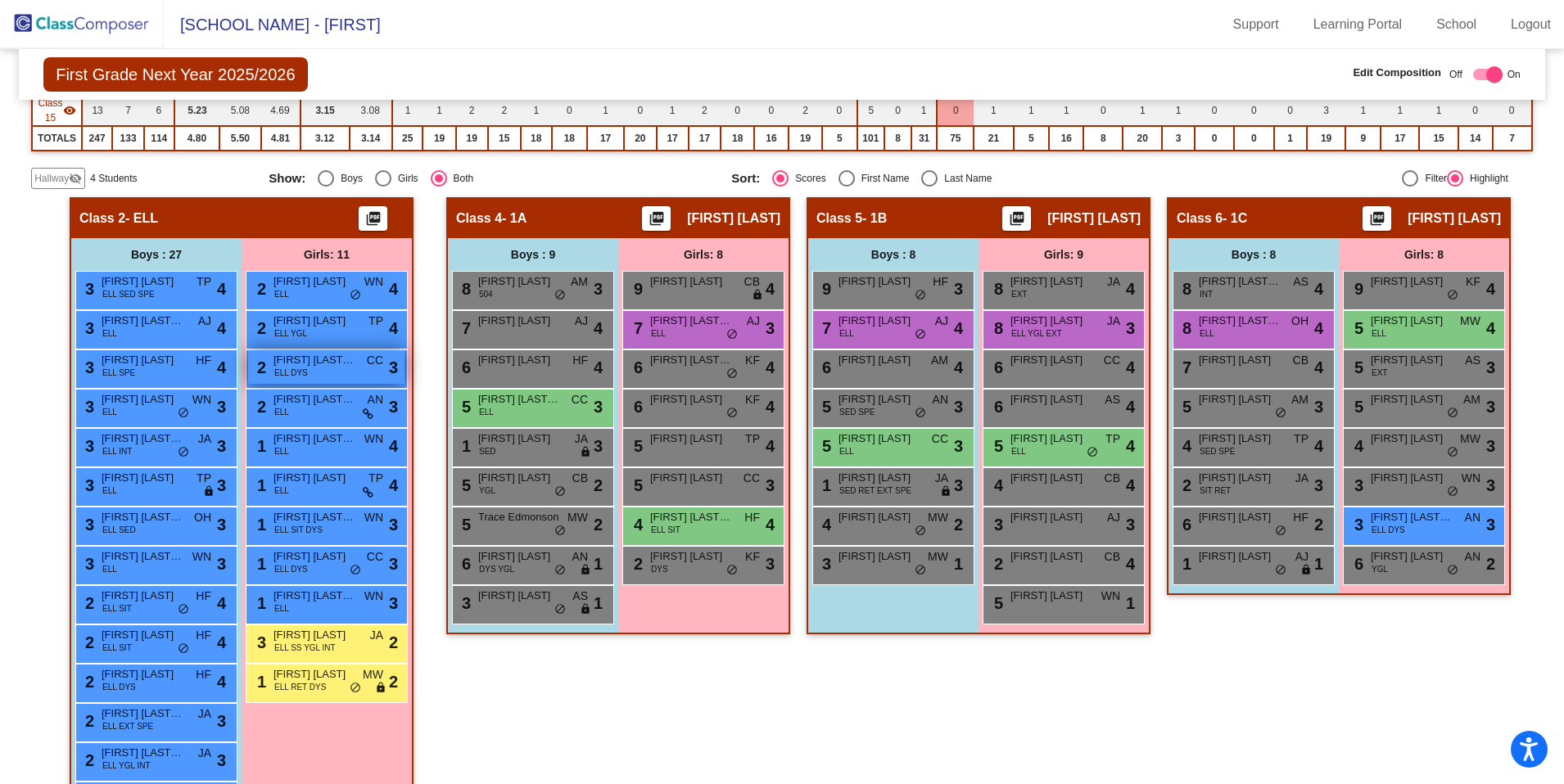 scroll, scrollTop: 634, scrollLeft: 0, axis: vertical 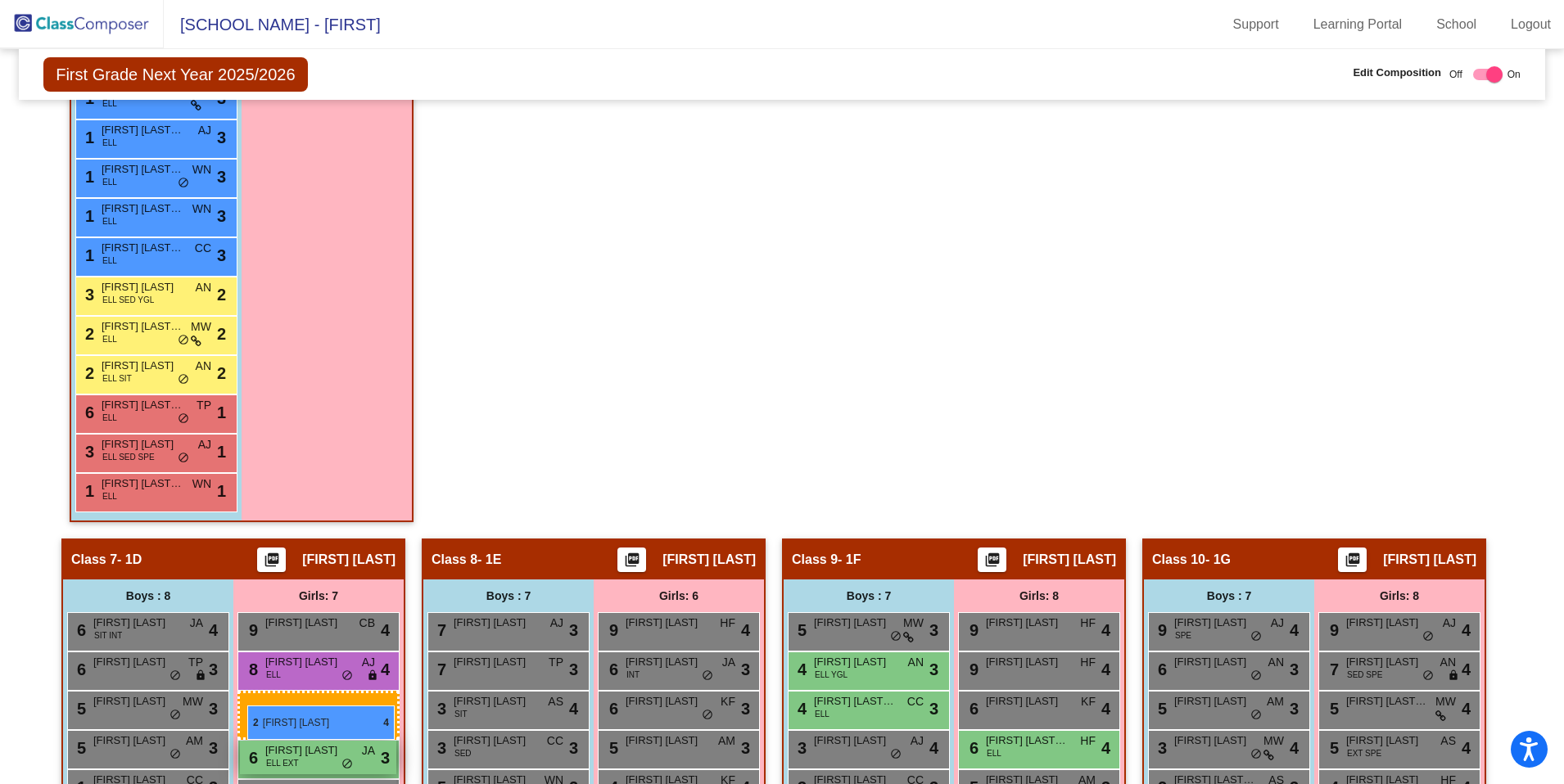 drag, startPoint x: 291, startPoint y: 302, endPoint x: 246, endPoint y: 705, distance: 405.50462 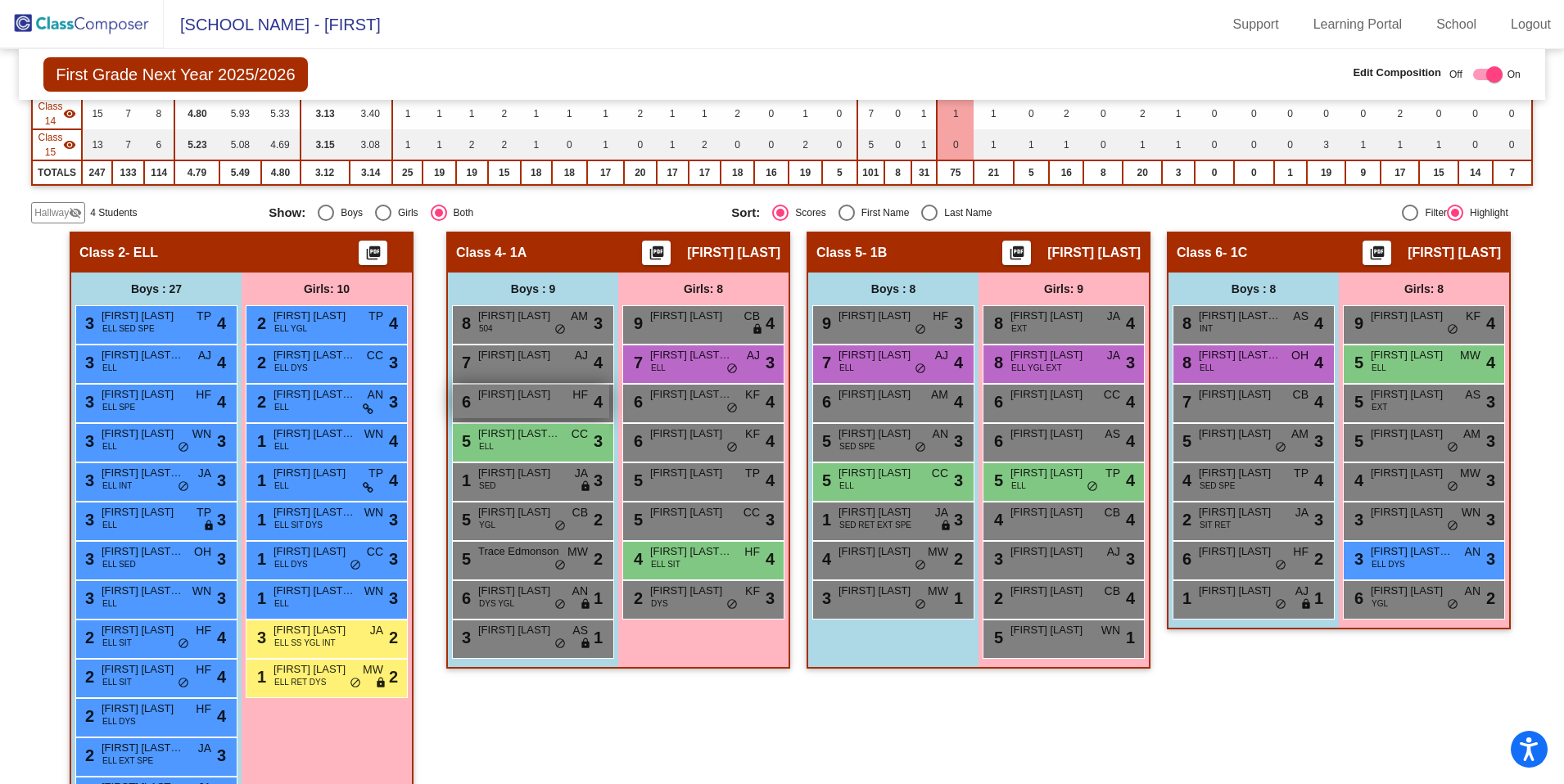 scroll, scrollTop: 581, scrollLeft: 0, axis: vertical 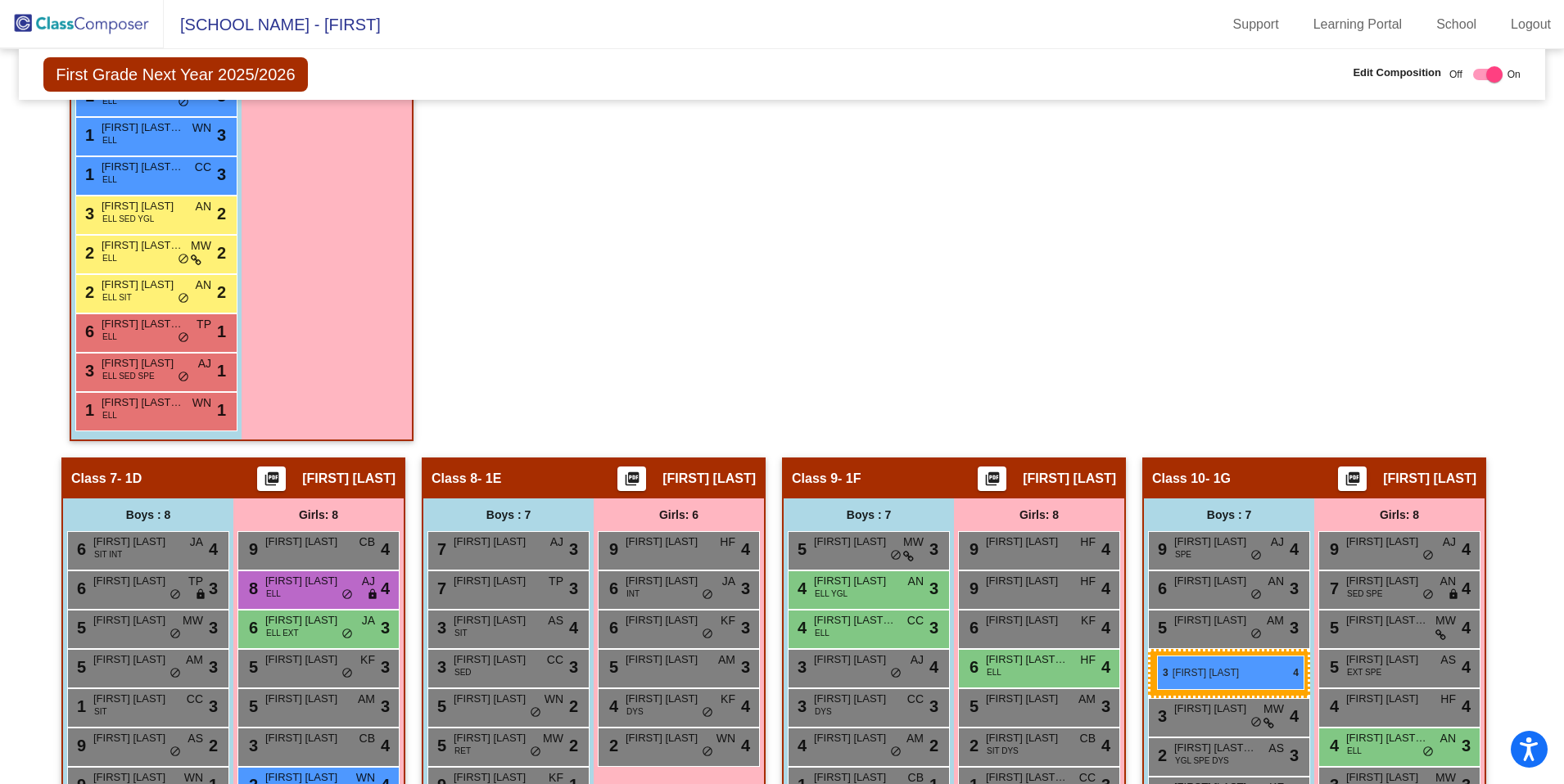 drag, startPoint x: 136, startPoint y: 355, endPoint x: 1157, endPoint y: 656, distance: 1064.4445 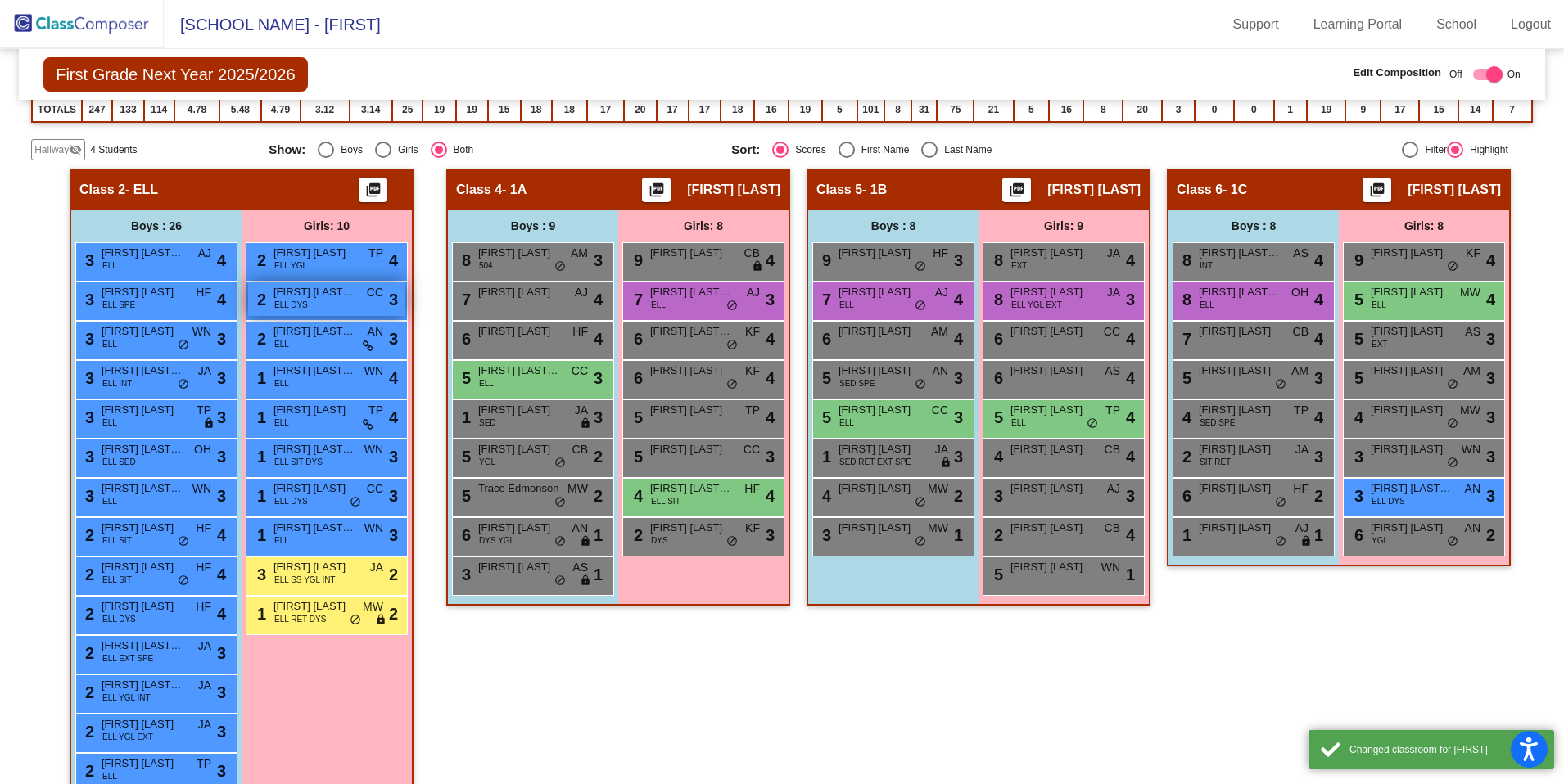scroll, scrollTop: 645, scrollLeft: 0, axis: vertical 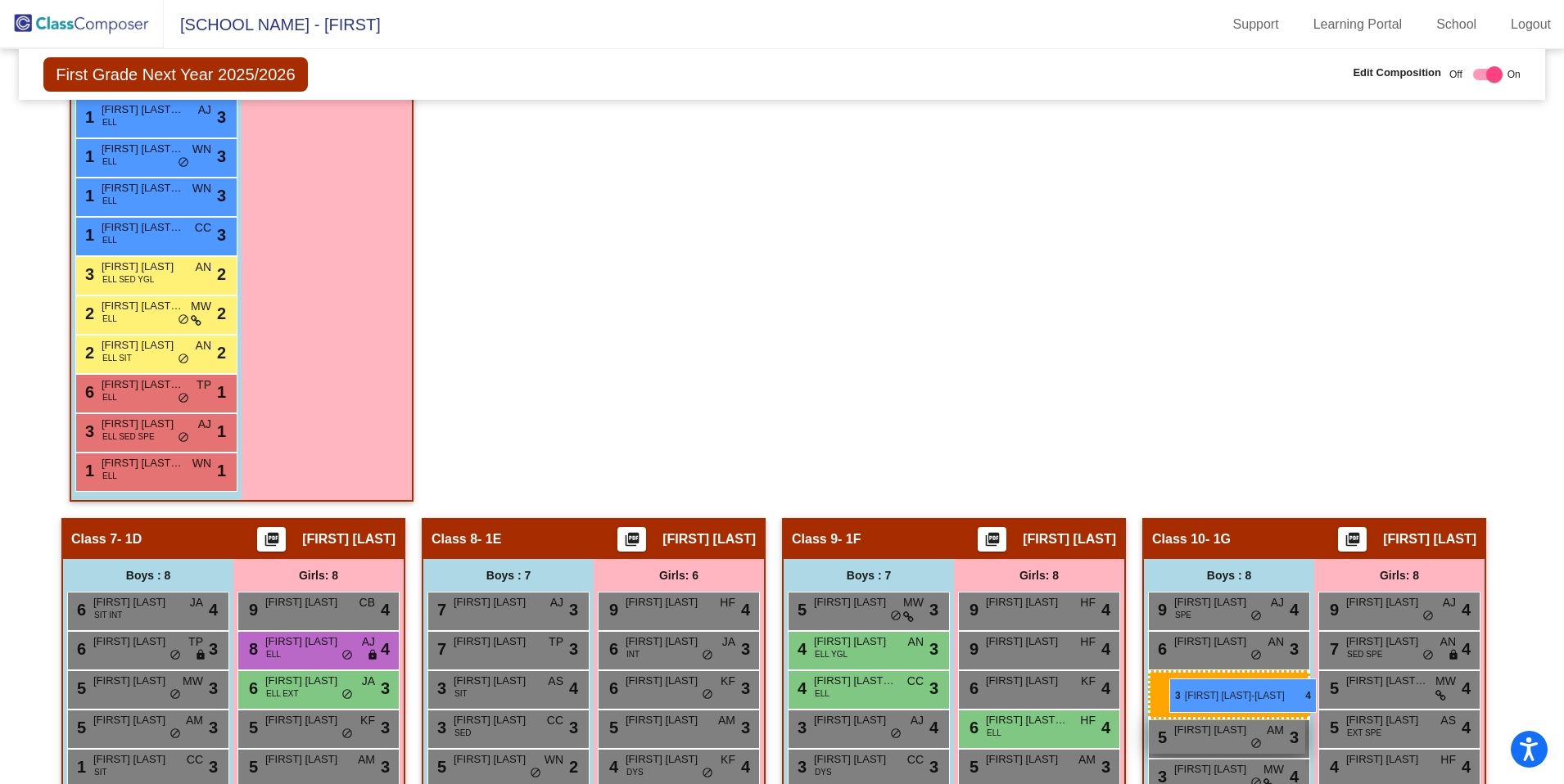 drag, startPoint x: 124, startPoint y: 290, endPoint x: 1168, endPoint y: 678, distance: 1113.7684 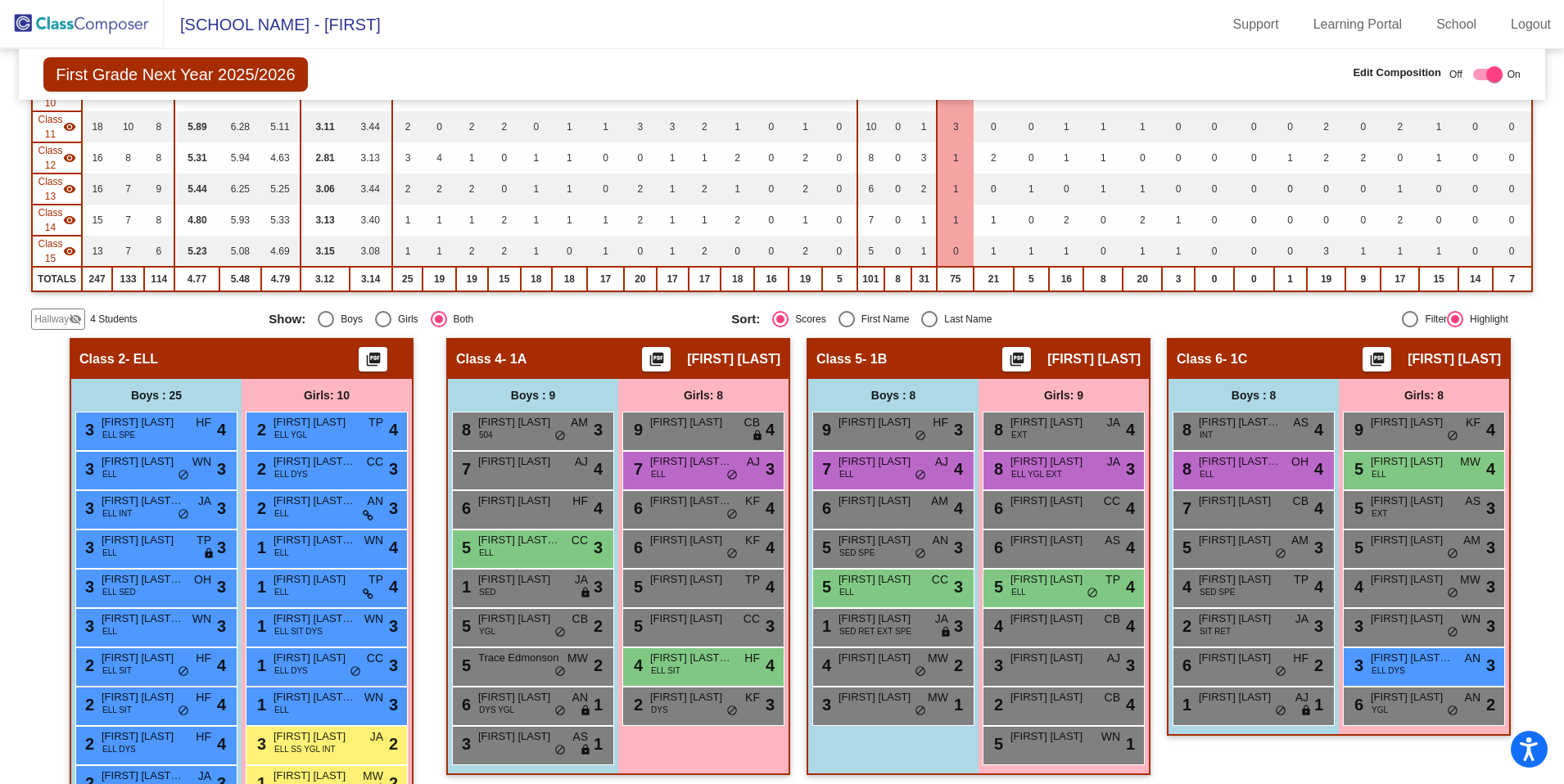 scroll, scrollTop: 498, scrollLeft: 0, axis: vertical 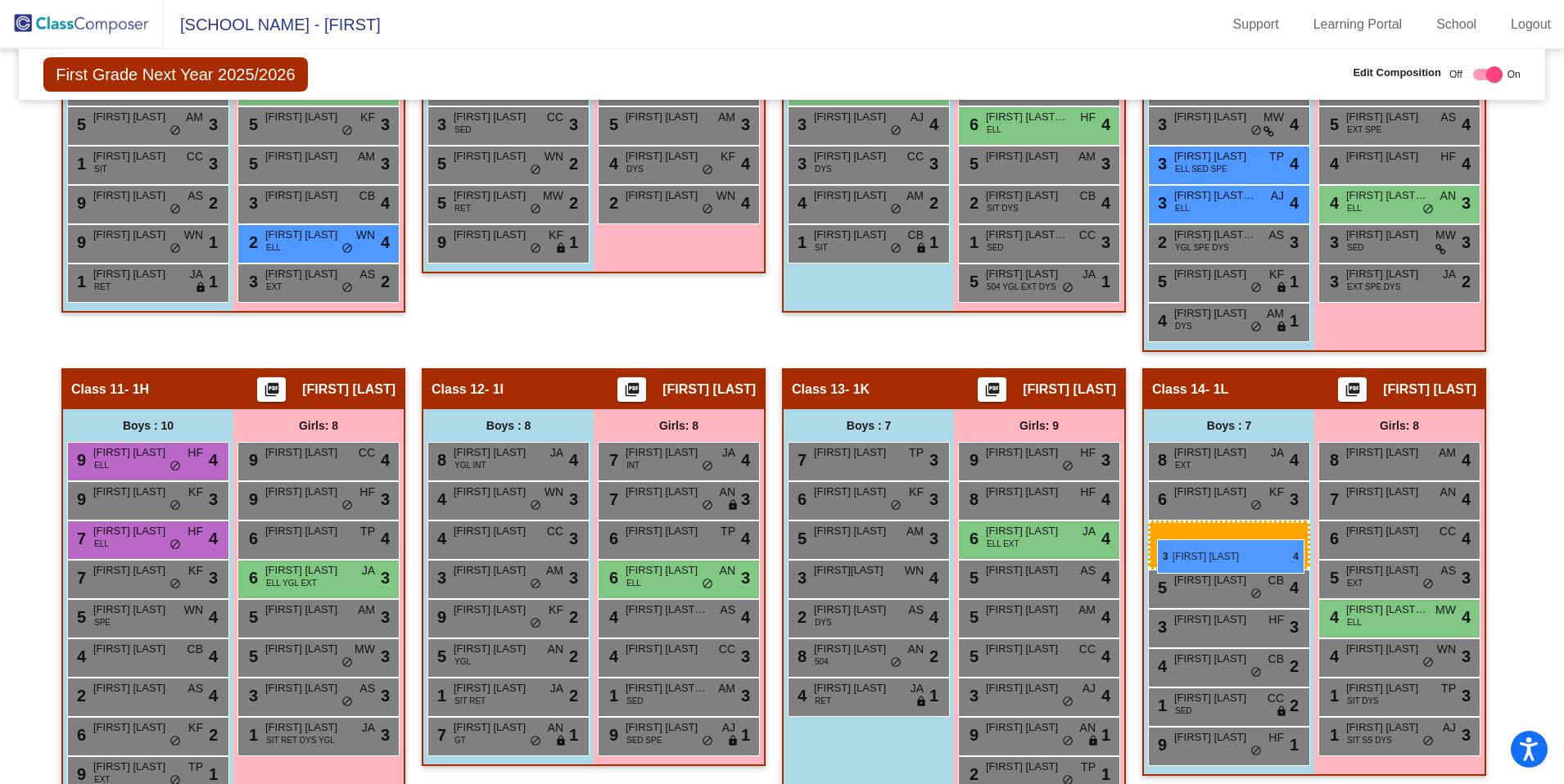 drag, startPoint x: 110, startPoint y: 426, endPoint x: 1157, endPoint y: 539, distance: 1053.08 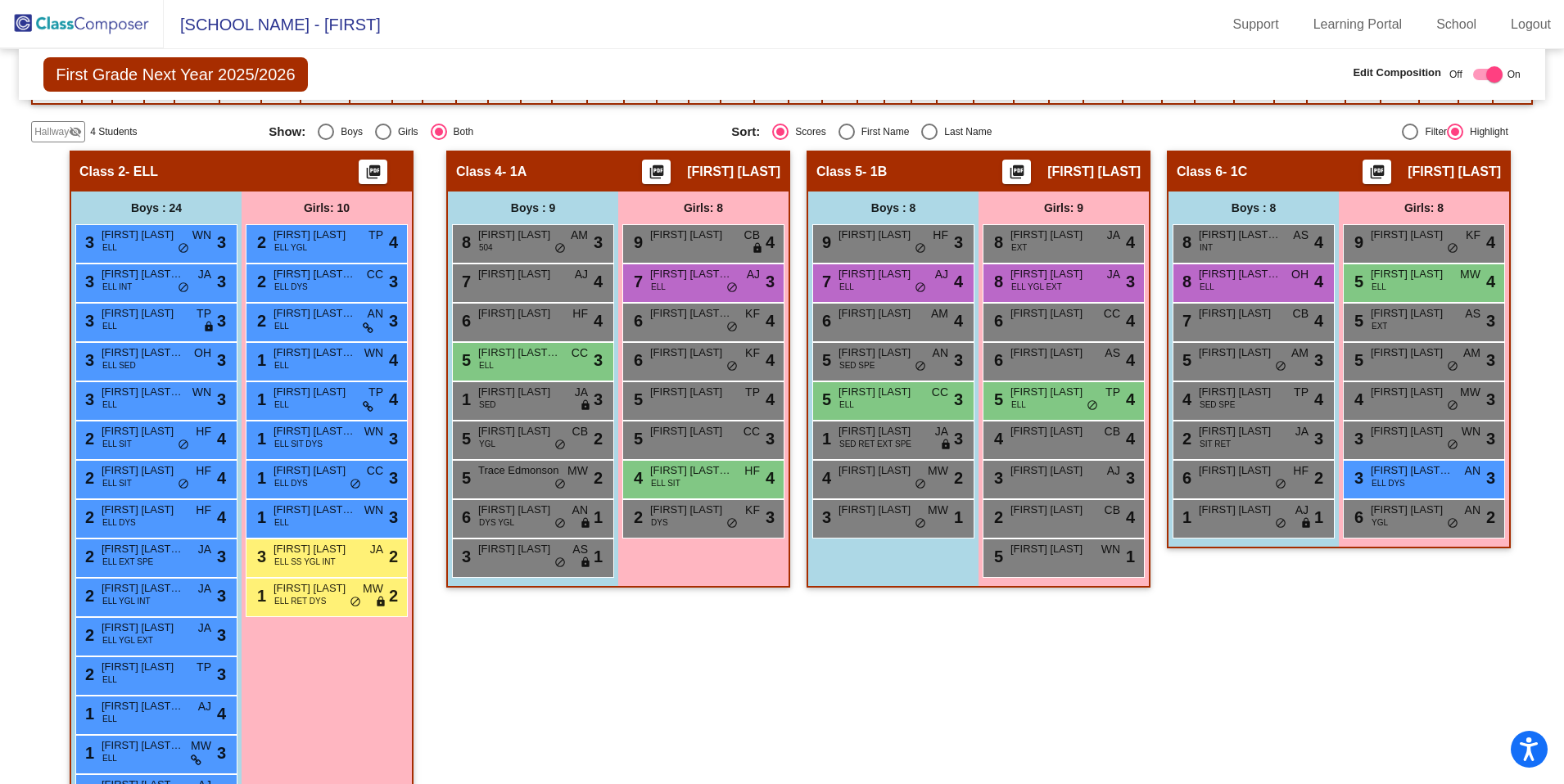 scroll, scrollTop: 688, scrollLeft: 0, axis: vertical 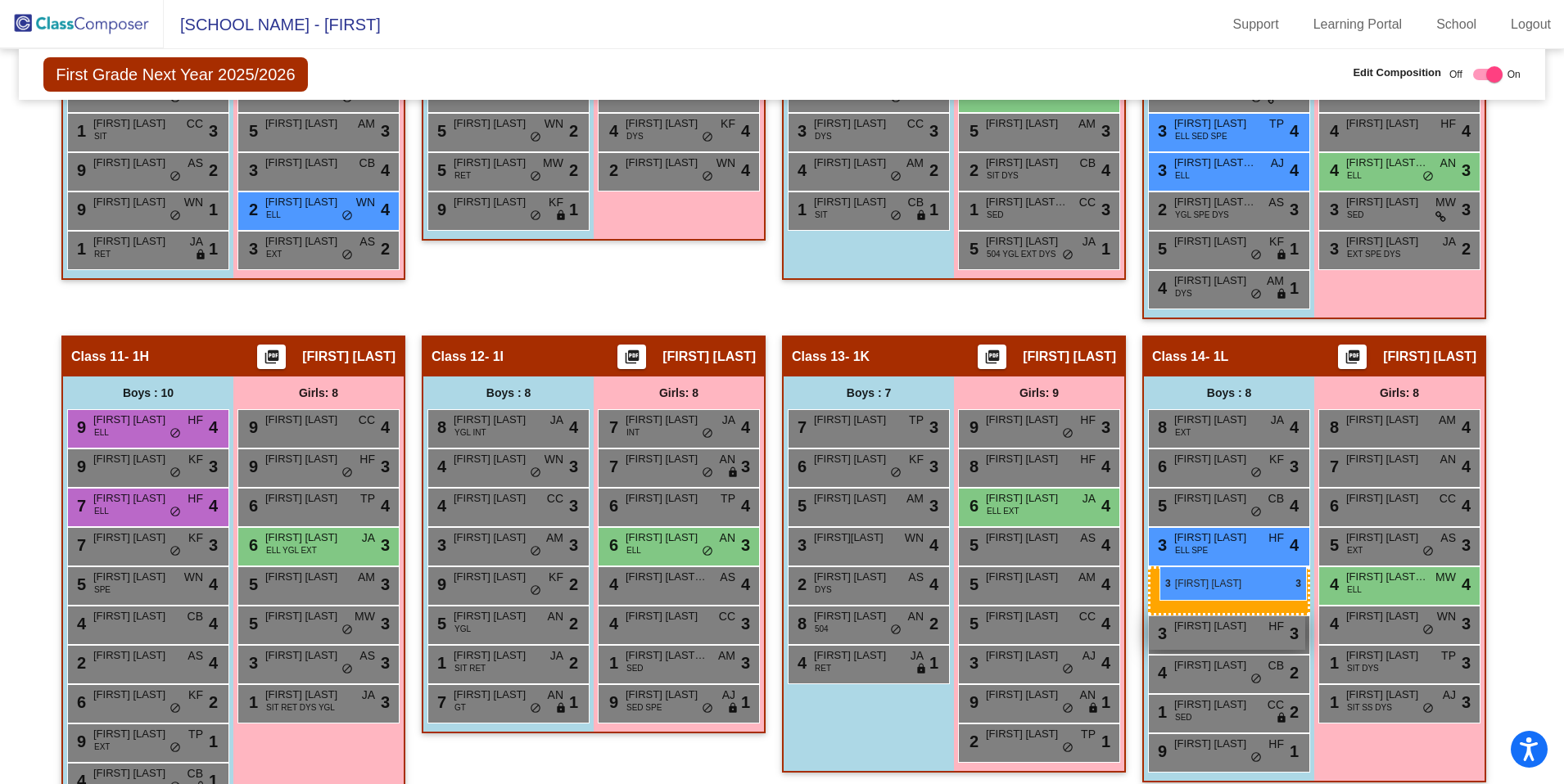 drag, startPoint x: 132, startPoint y: 247, endPoint x: 1159, endPoint y: 566, distance: 1075.4023 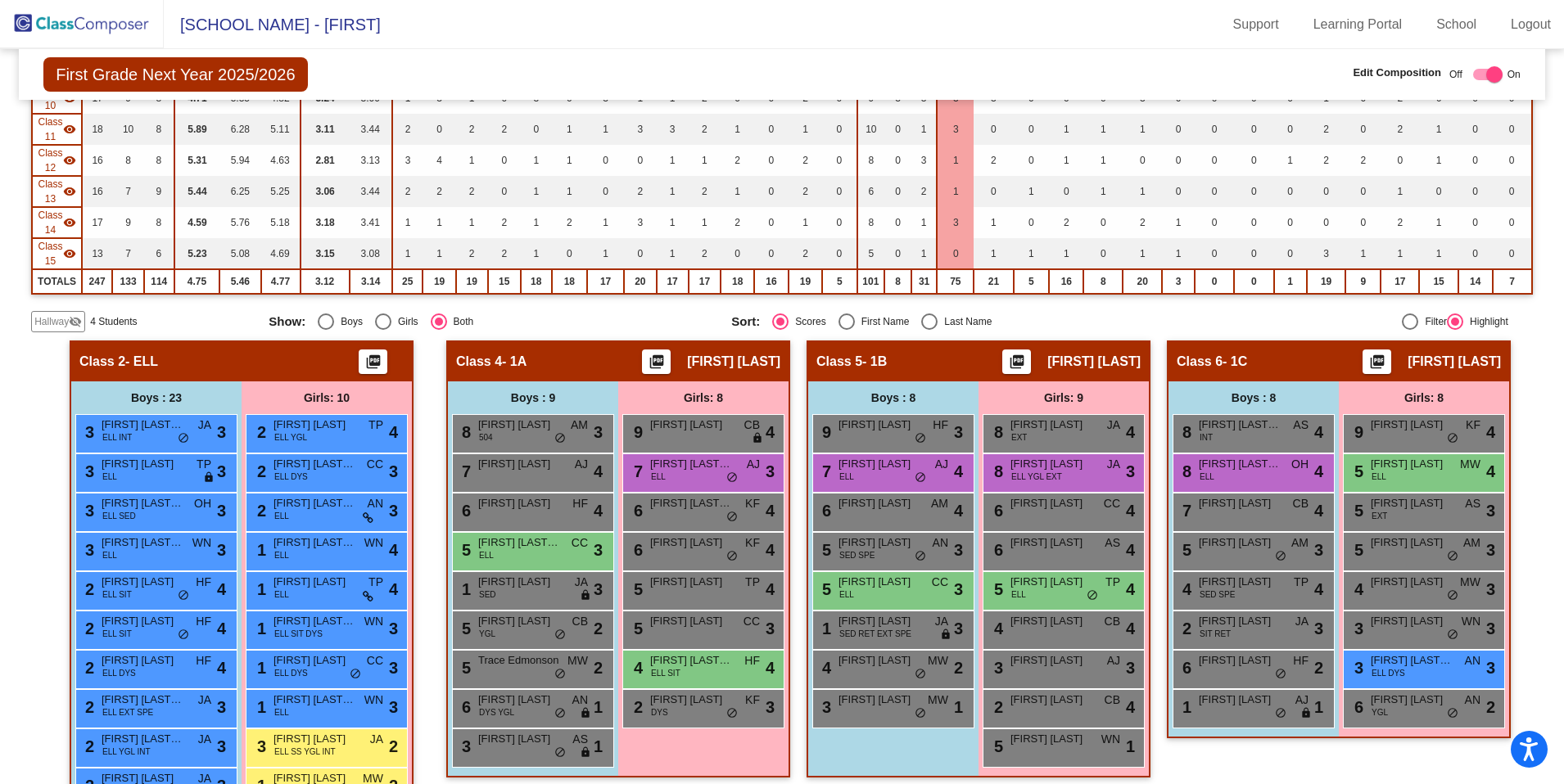 scroll, scrollTop: 460, scrollLeft: 0, axis: vertical 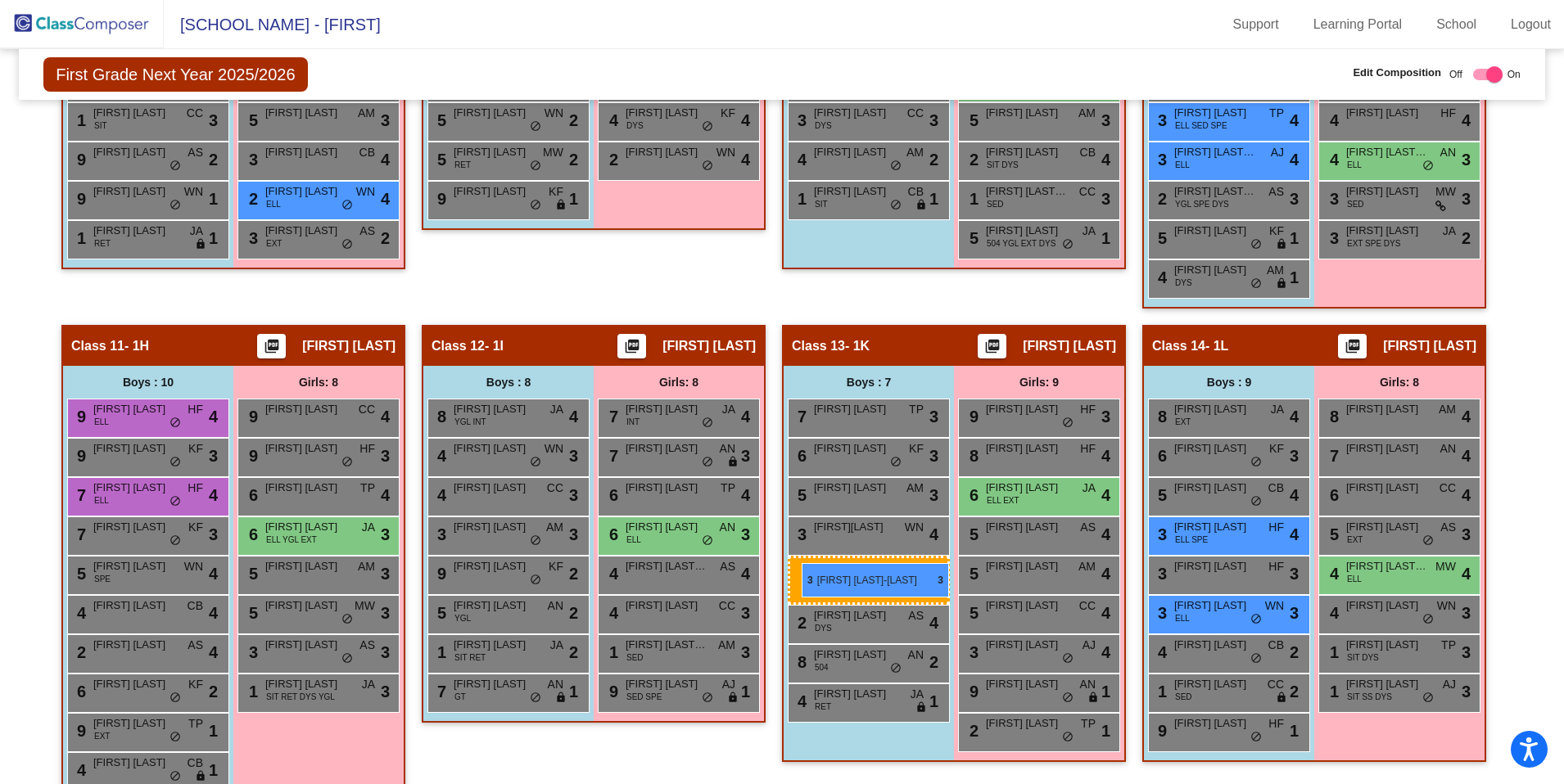 drag, startPoint x: 123, startPoint y: 466, endPoint x: 802, endPoint y: 563, distance: 685.89358 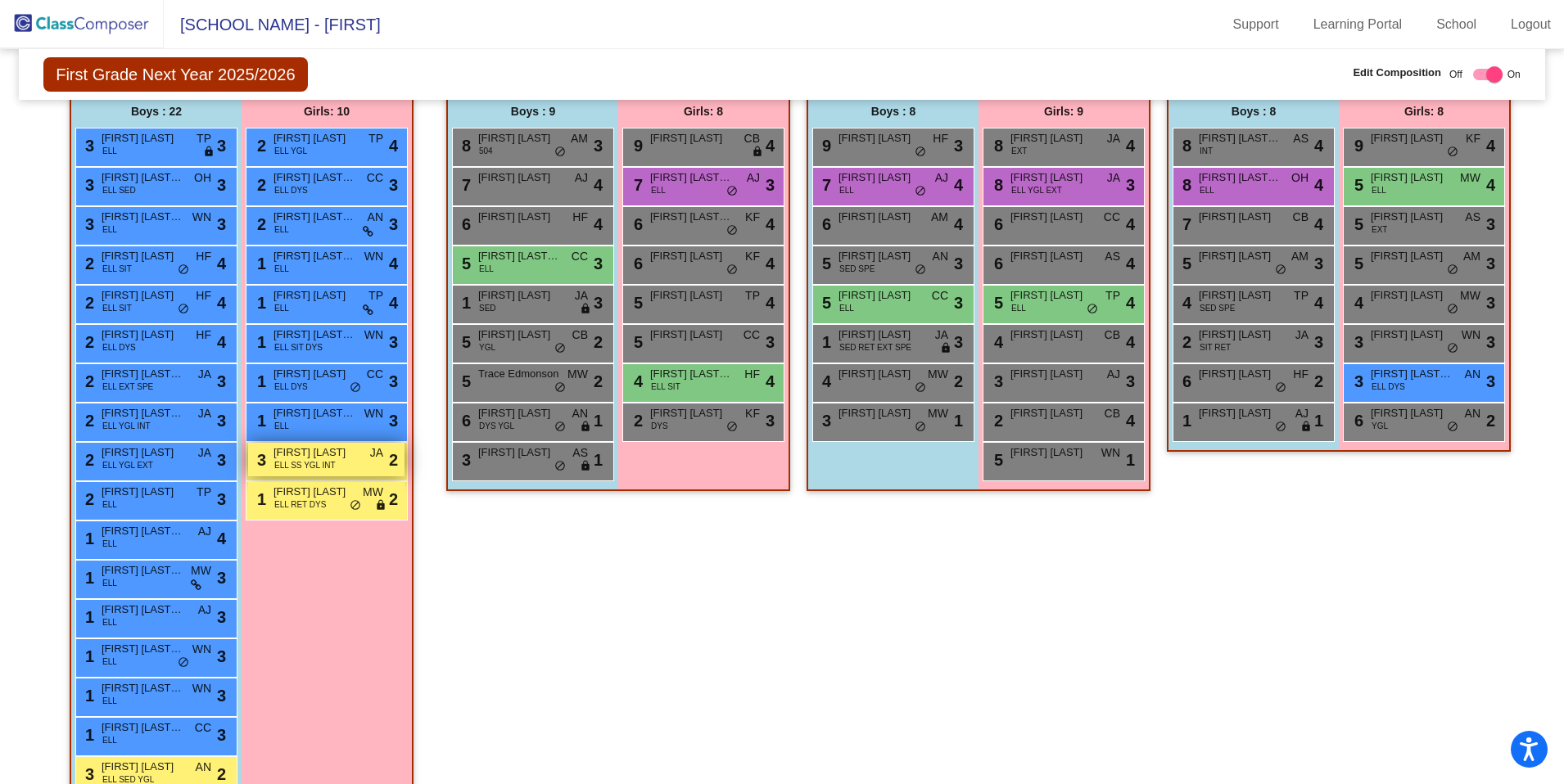 scroll, scrollTop: 740, scrollLeft: 0, axis: vertical 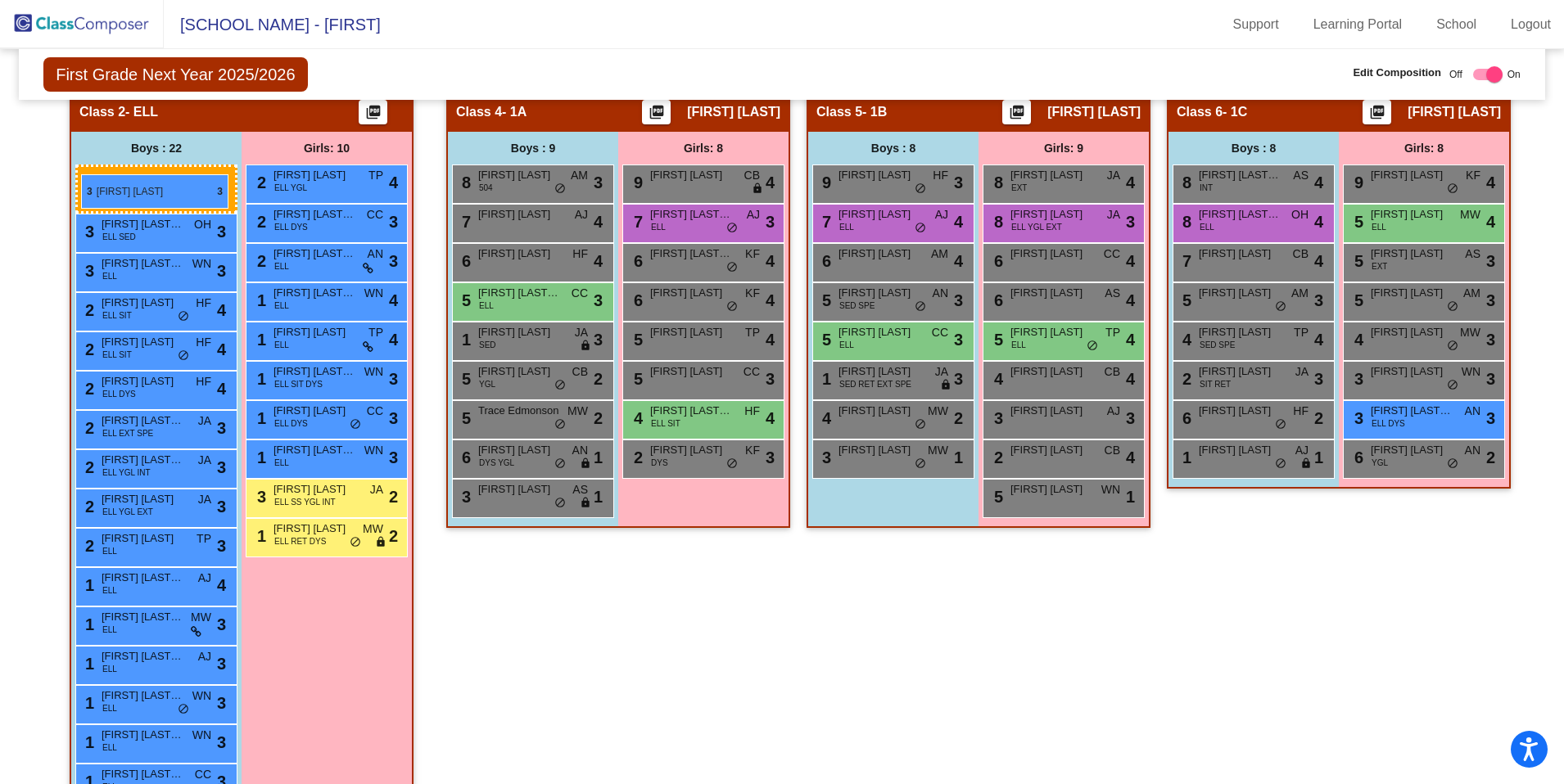 drag, startPoint x: 127, startPoint y: 193, endPoint x: 81, endPoint y: 174, distance: 49.76947 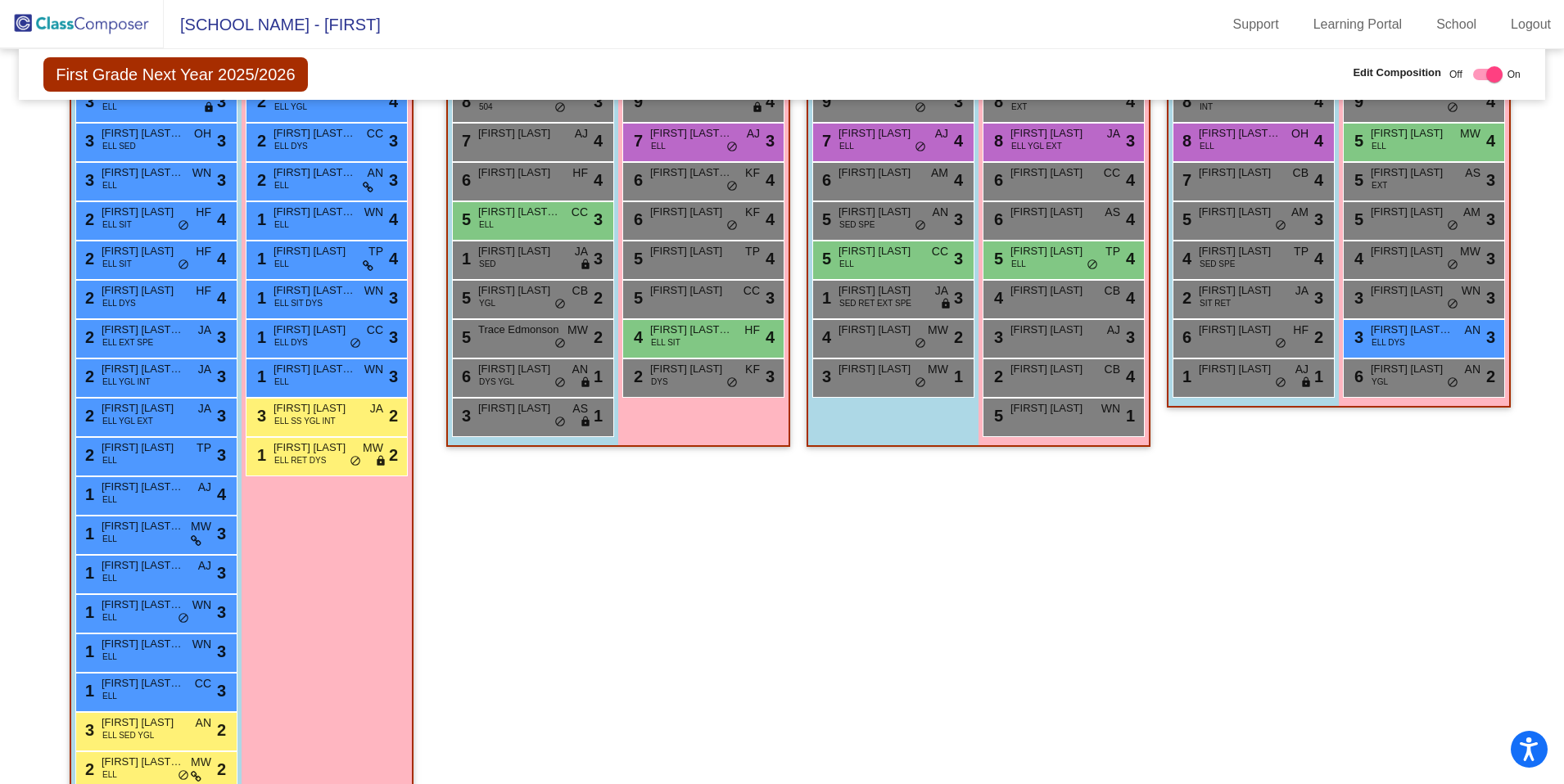 scroll, scrollTop: 836, scrollLeft: 0, axis: vertical 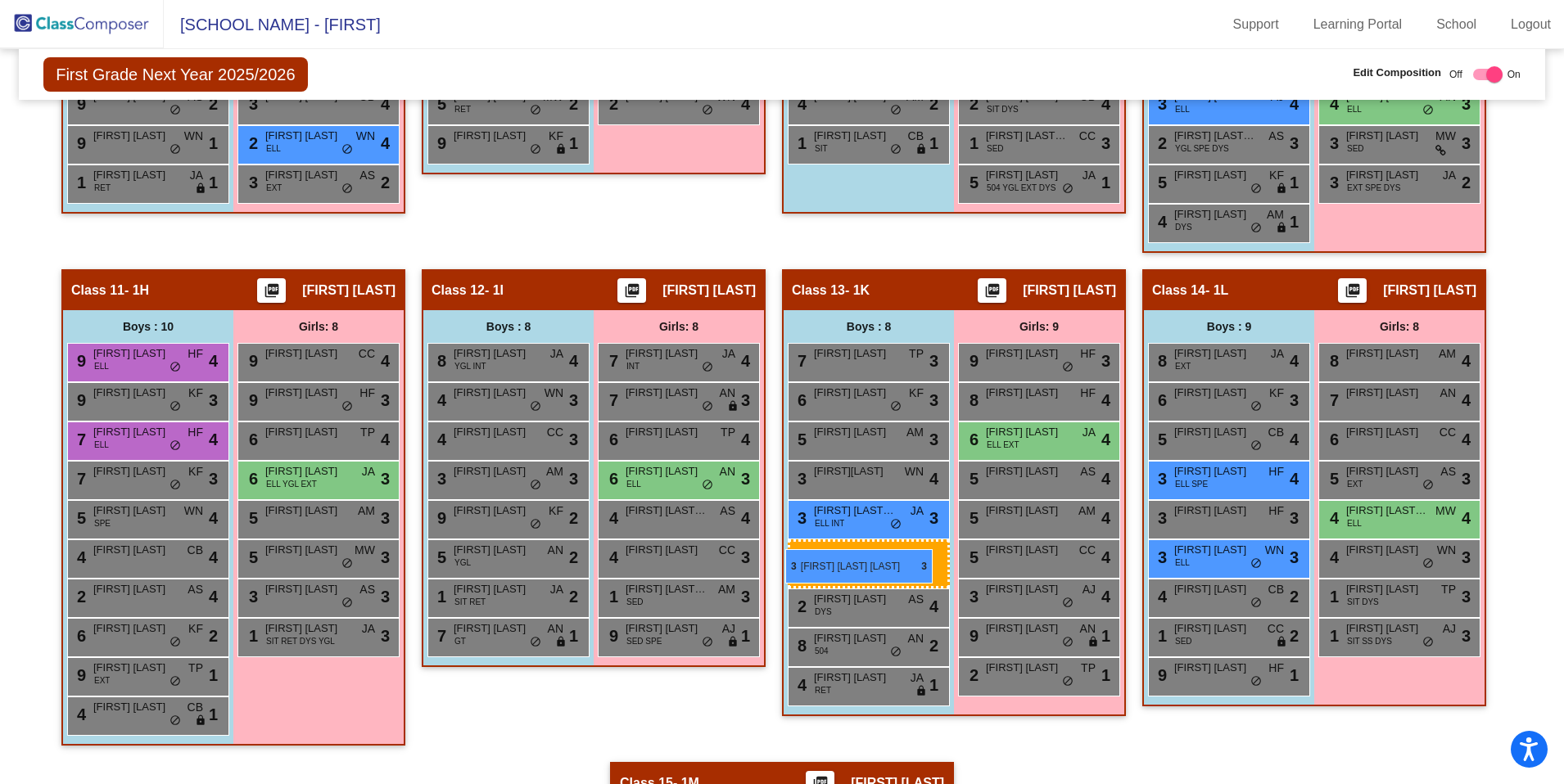 drag, startPoint x: 116, startPoint y: 135, endPoint x: 784, endPoint y: 549, distance: 785.888 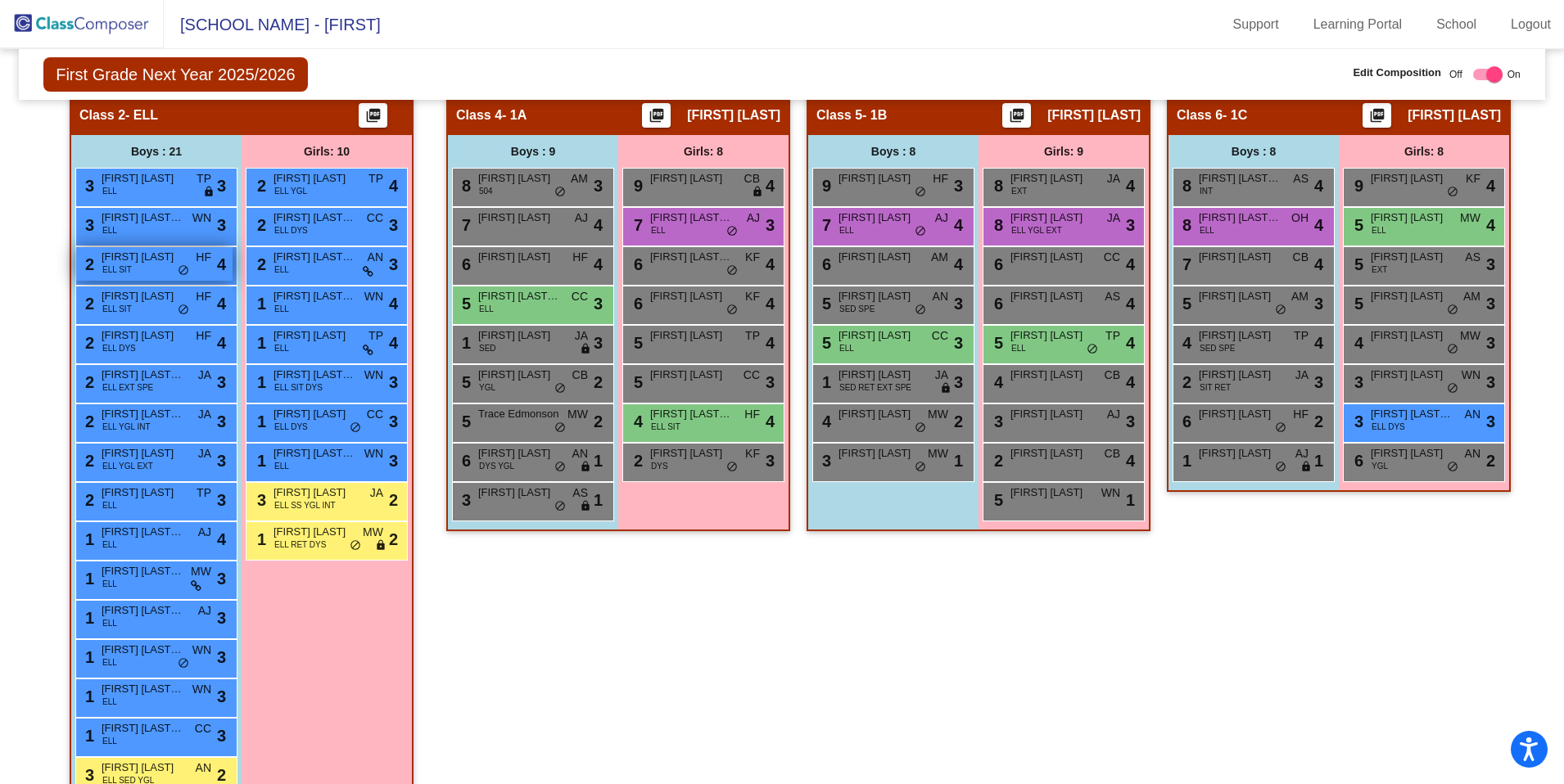 scroll, scrollTop: 747, scrollLeft: 0, axis: vertical 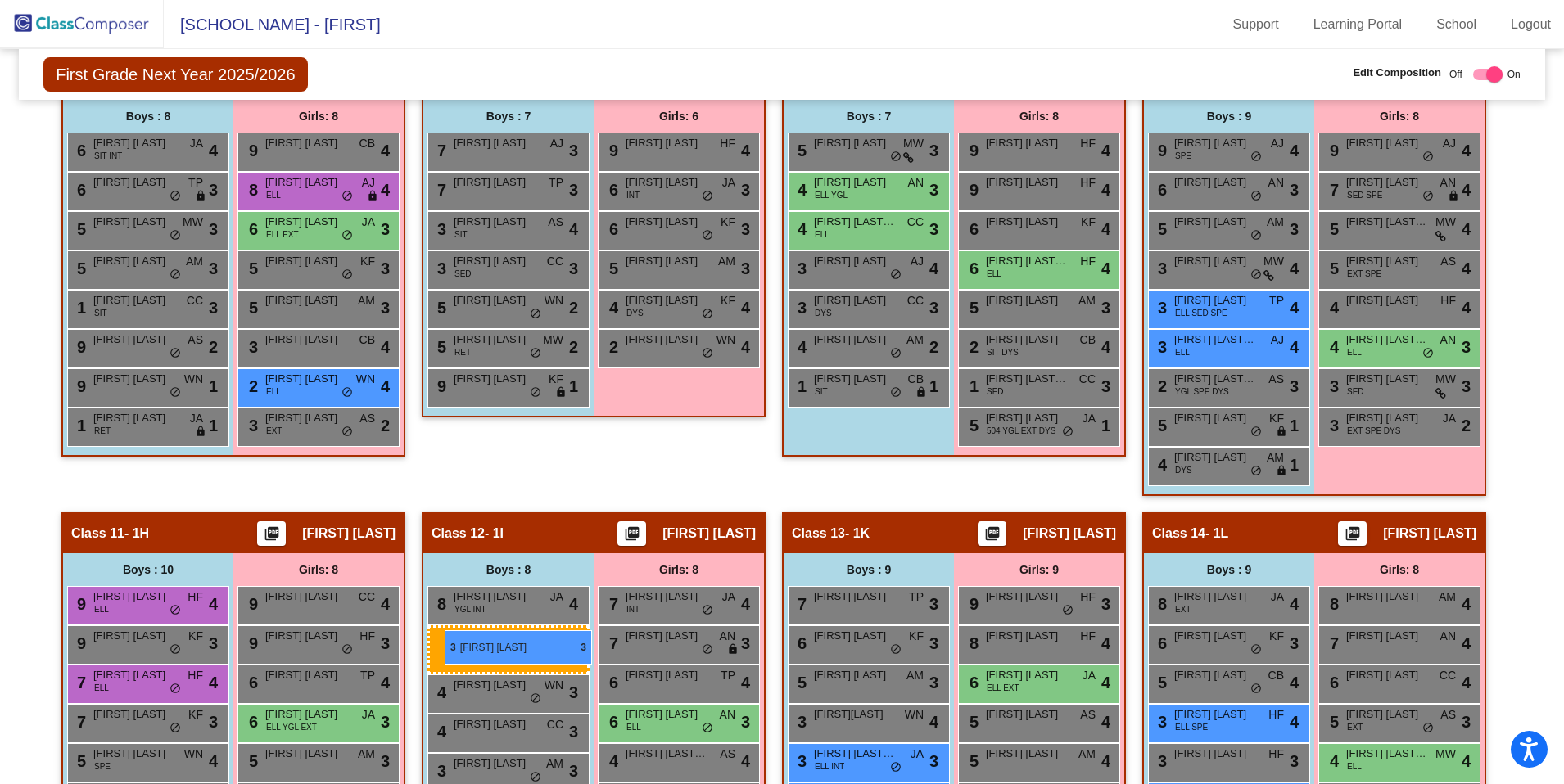 drag, startPoint x: 121, startPoint y: 181, endPoint x: 445, endPoint y: 630, distance: 553.69396 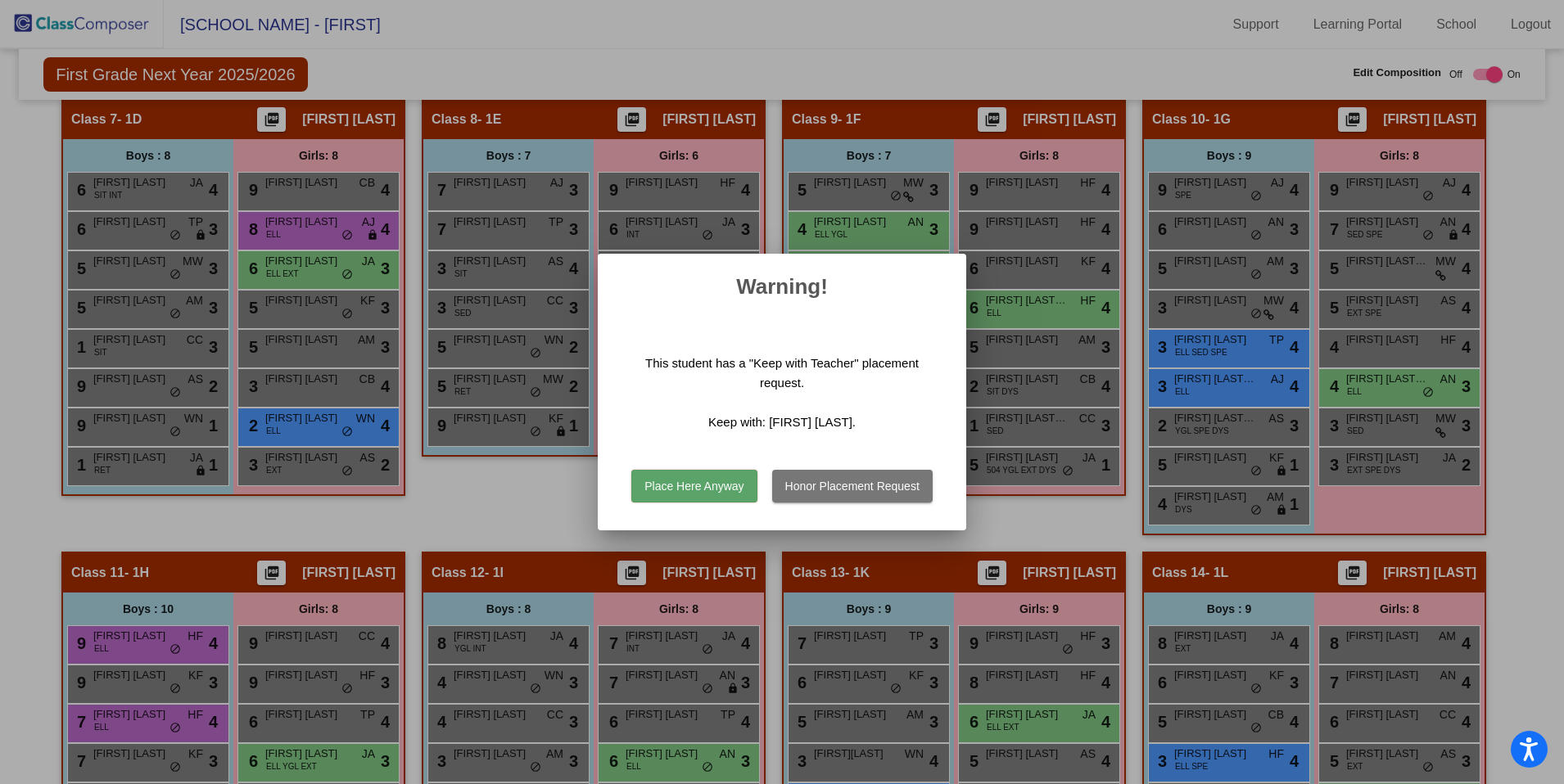 click on "Honor Placement Request" at bounding box center [852, 486] 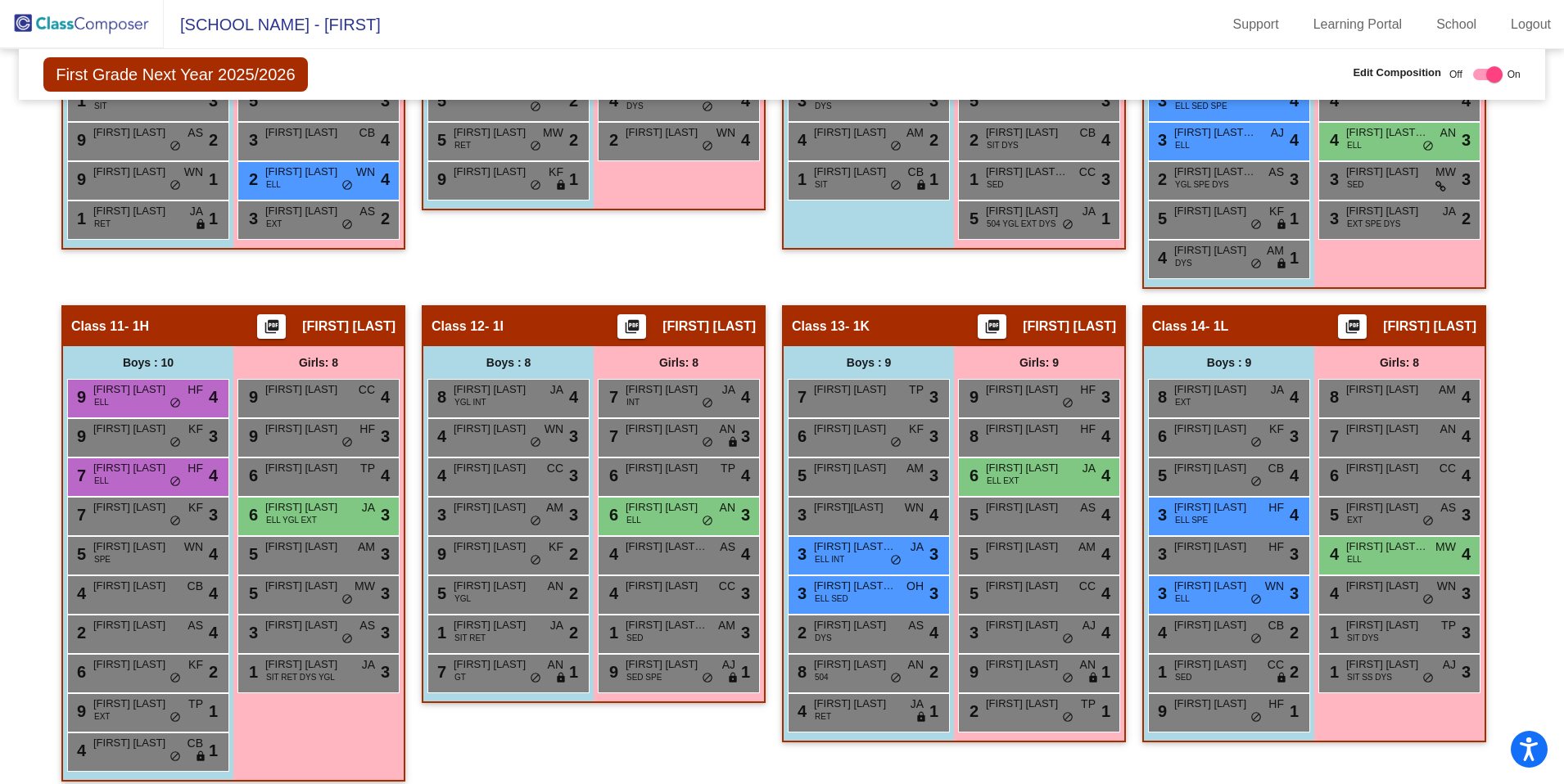scroll, scrollTop: 1916, scrollLeft: 0, axis: vertical 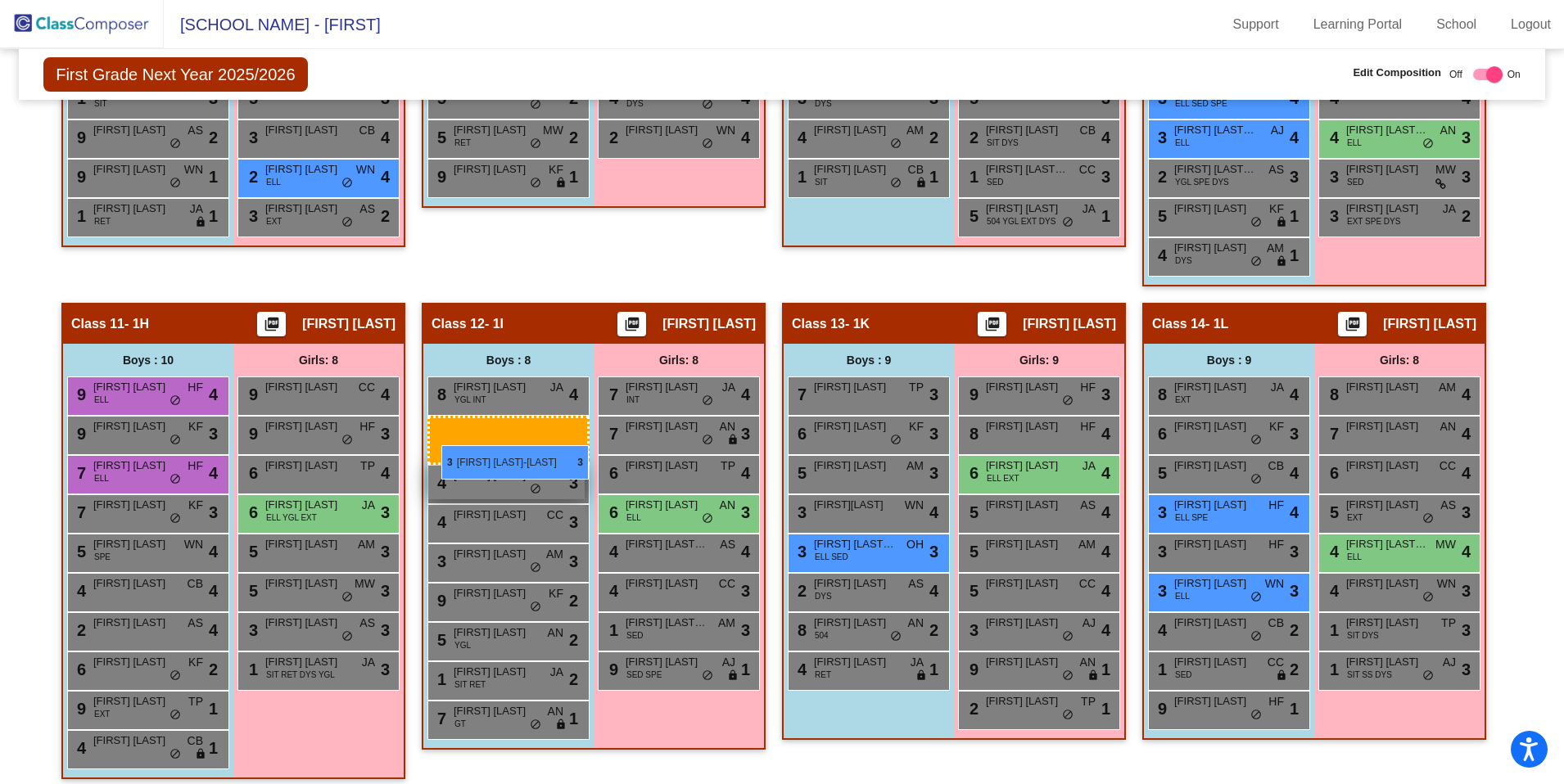 drag, startPoint x: 865, startPoint y: 552, endPoint x: 440, endPoint y: 445, distance: 438.2625 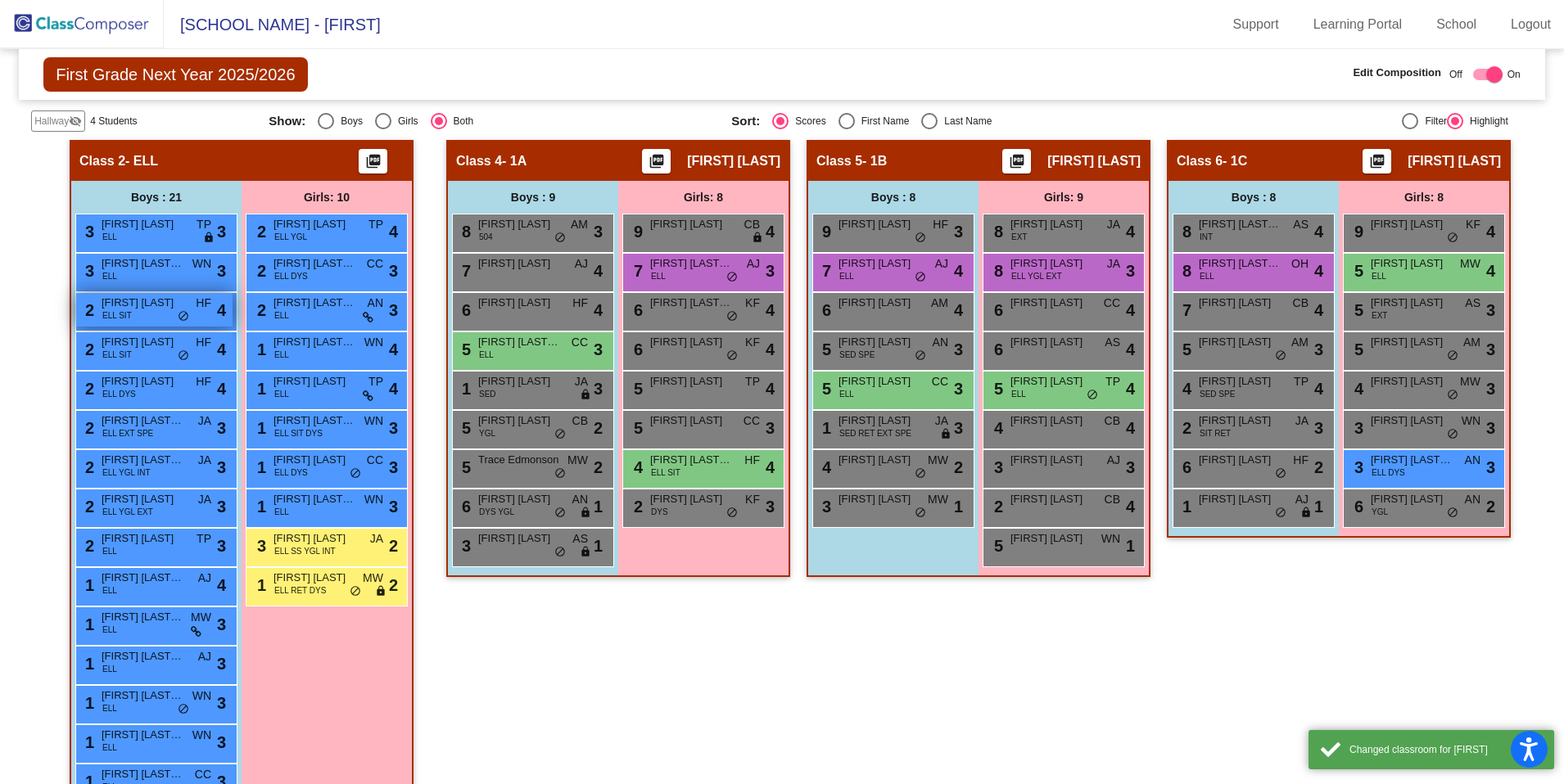 scroll, scrollTop: 666, scrollLeft: 0, axis: vertical 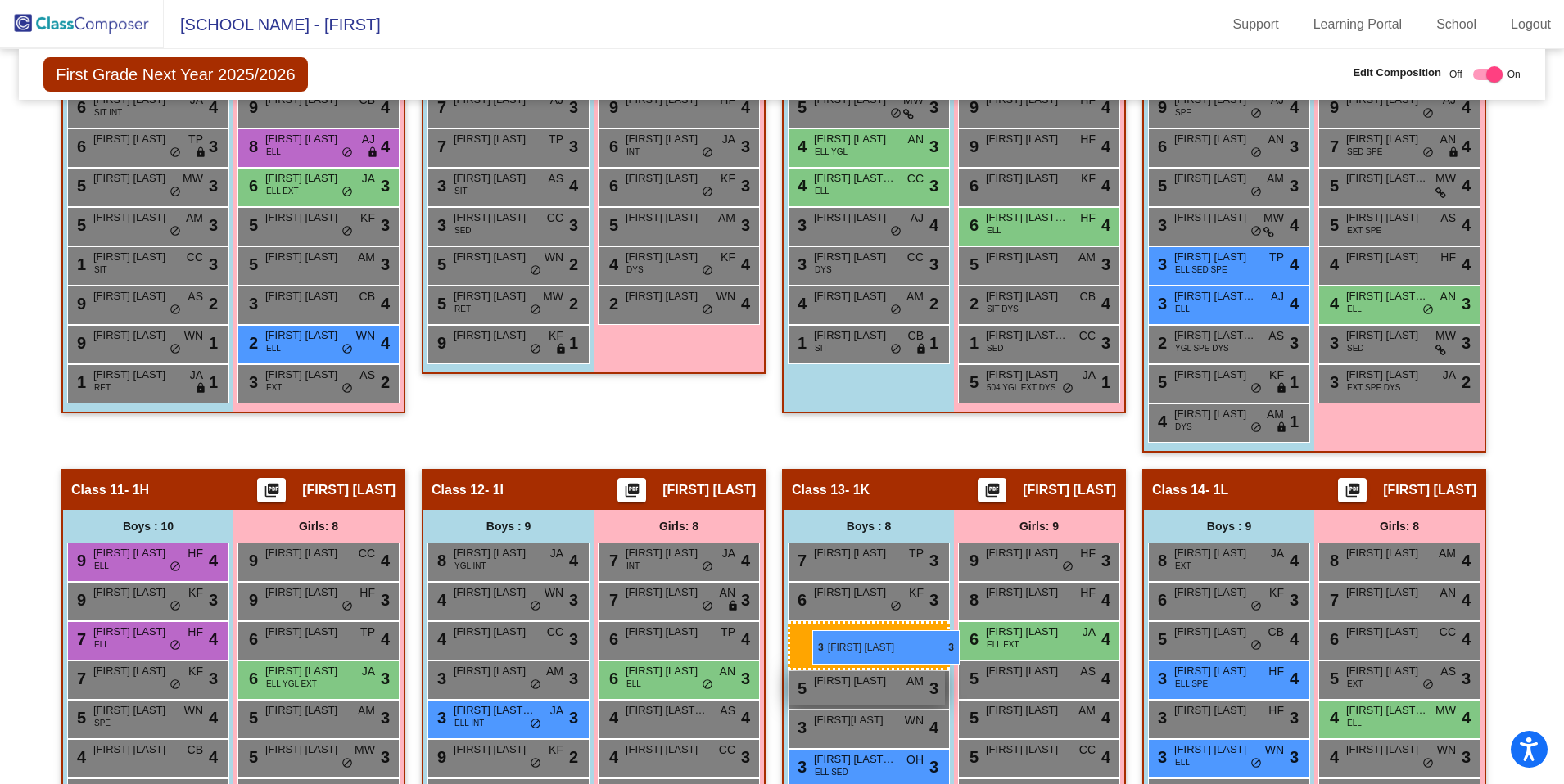 drag, startPoint x: 113, startPoint y: 259, endPoint x: 809, endPoint y: 631, distance: 789.1768 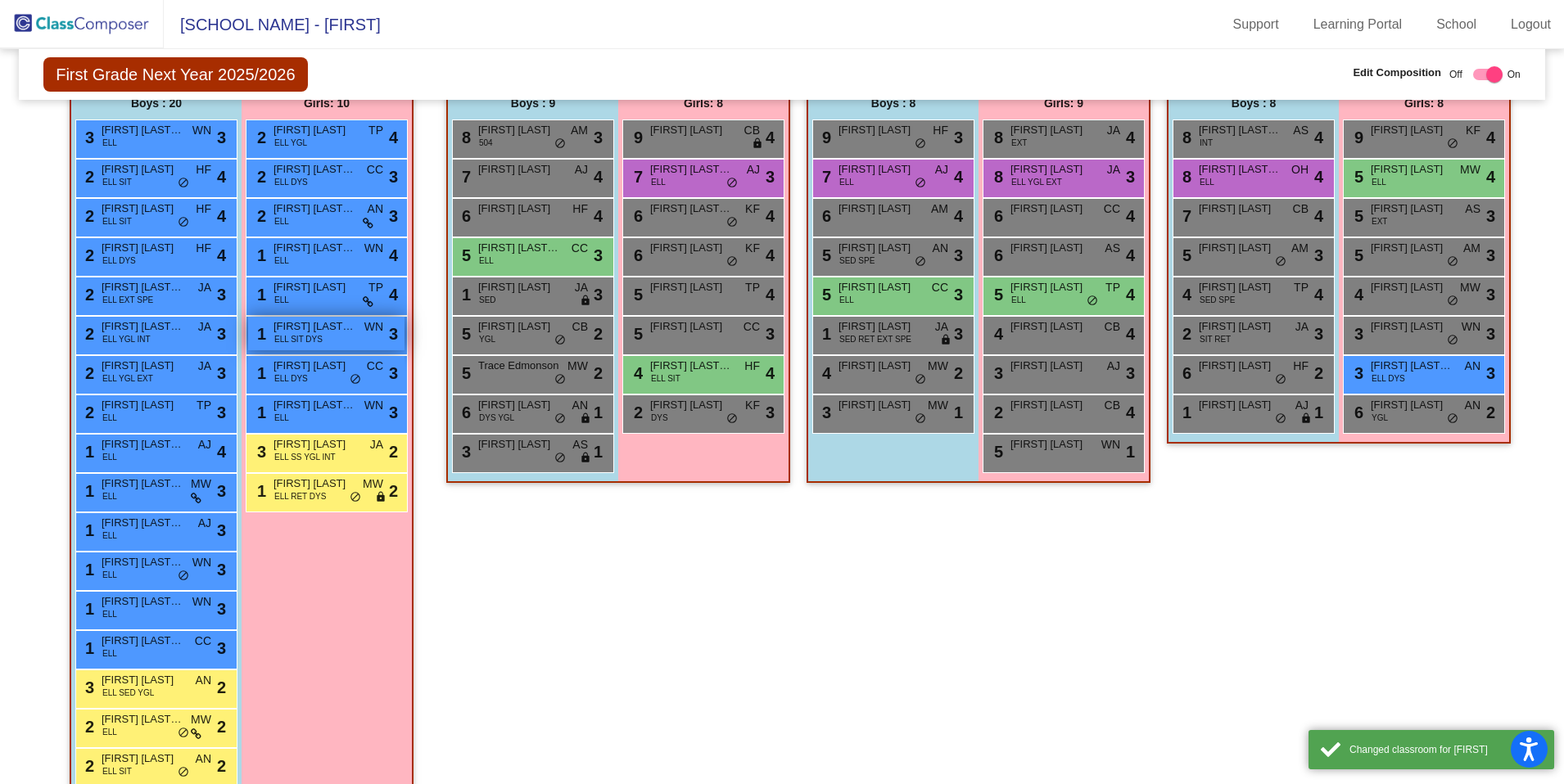 scroll, scrollTop: 791, scrollLeft: 0, axis: vertical 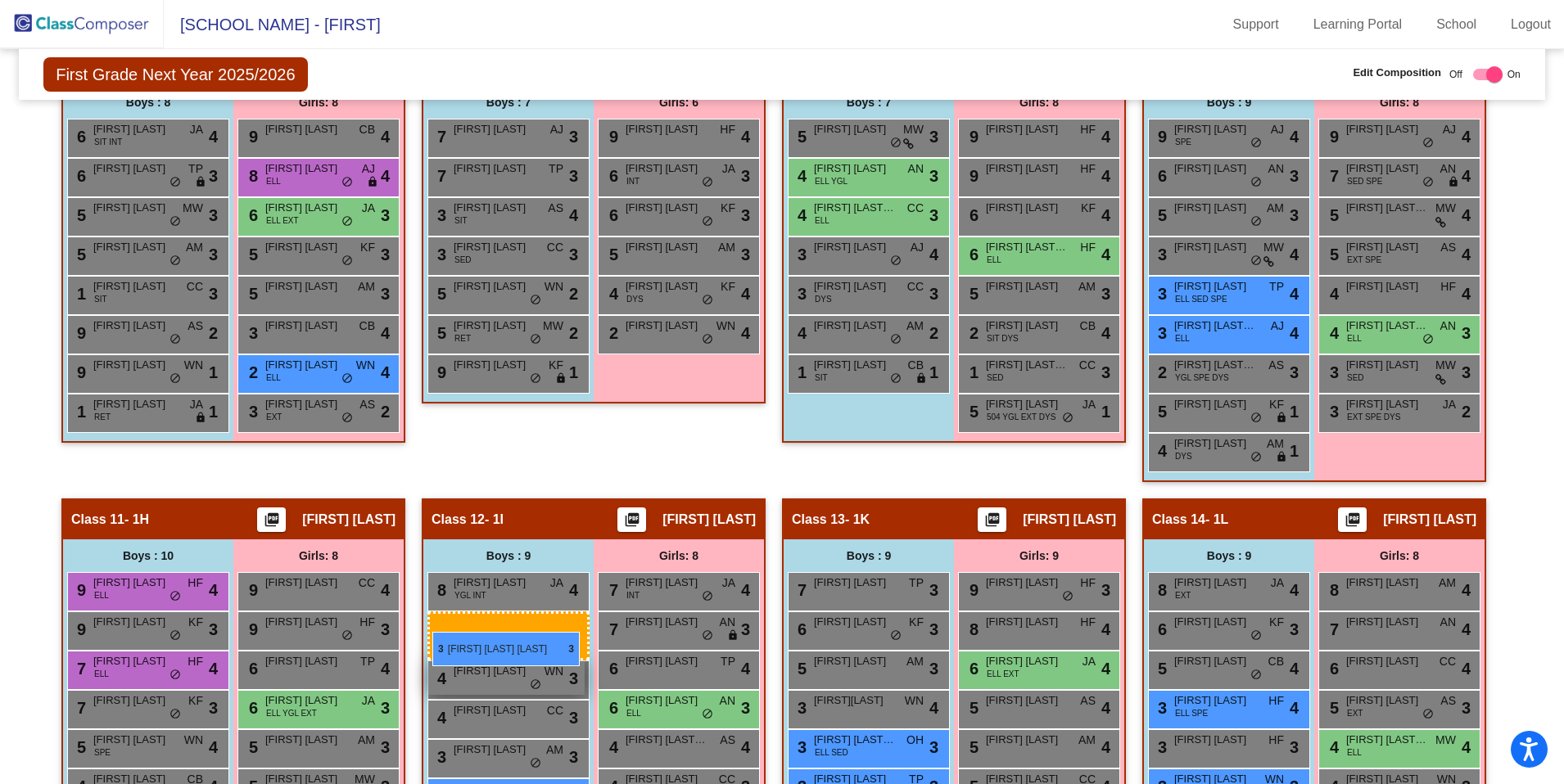 drag, startPoint x: 150, startPoint y: 142, endPoint x: 427, endPoint y: 629, distance: 560.266 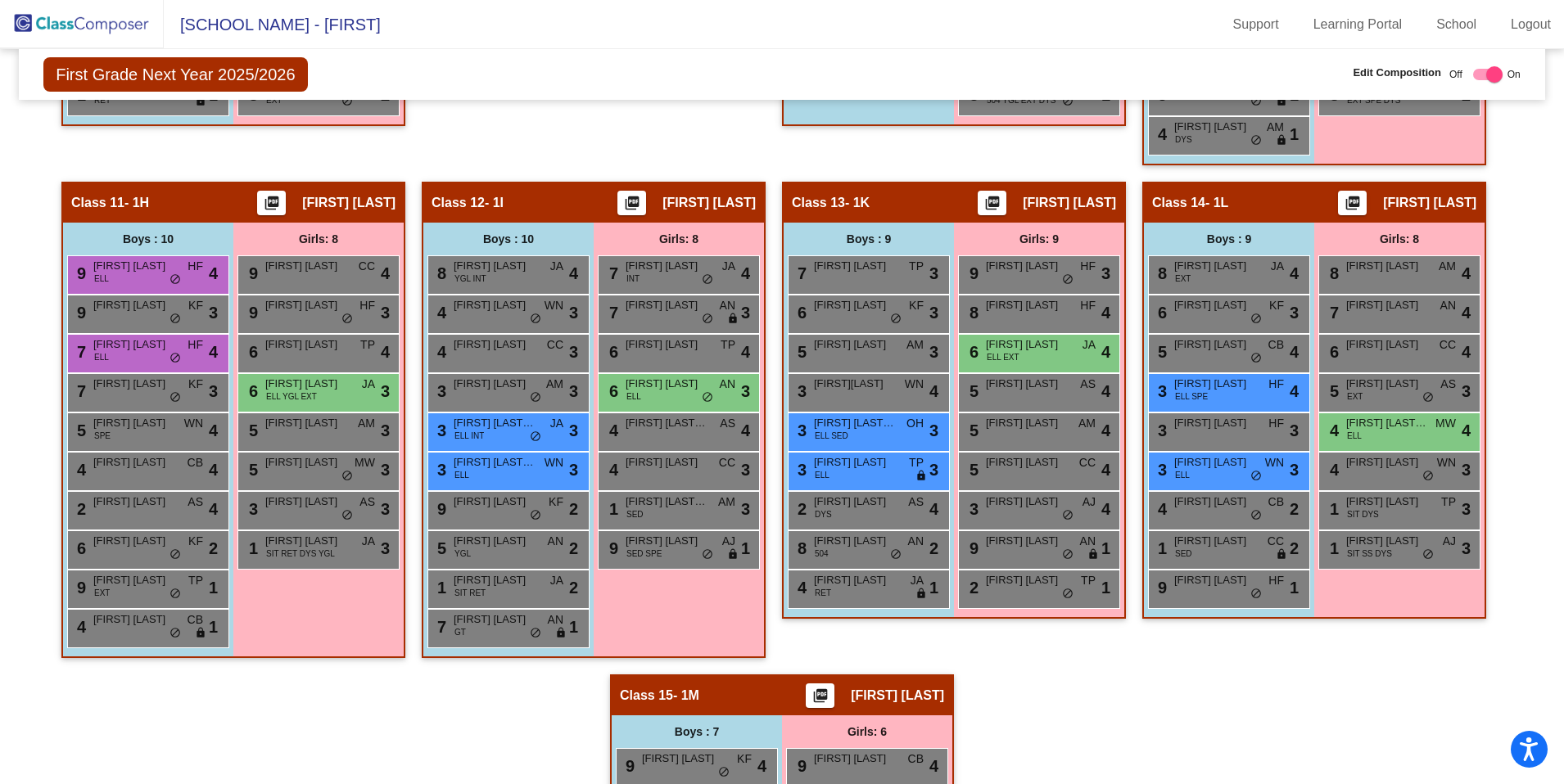 scroll, scrollTop: 1962, scrollLeft: 0, axis: vertical 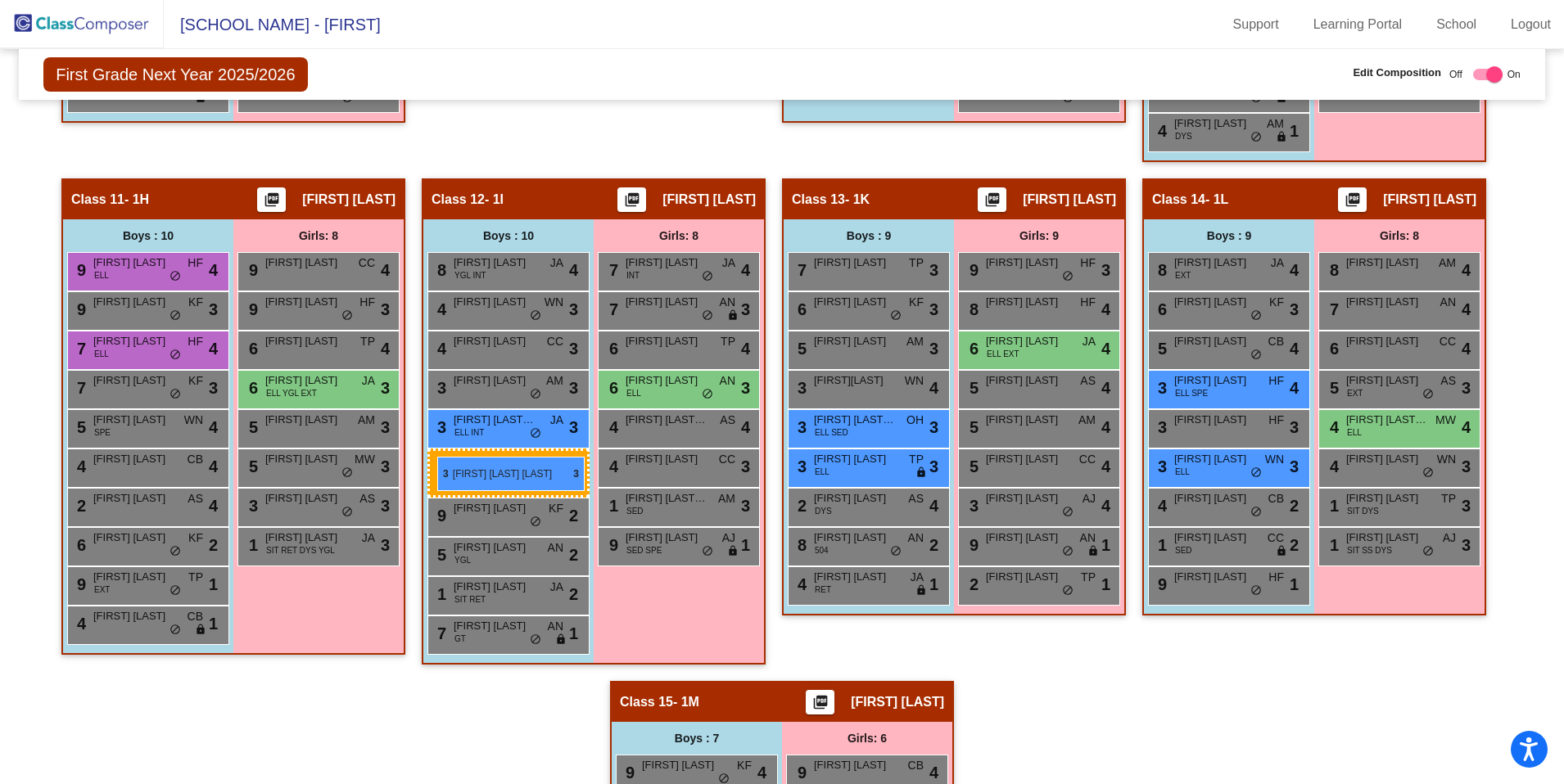 drag, startPoint x: 505, startPoint y: 465, endPoint x: 436, endPoint y: 457, distance: 69.46222 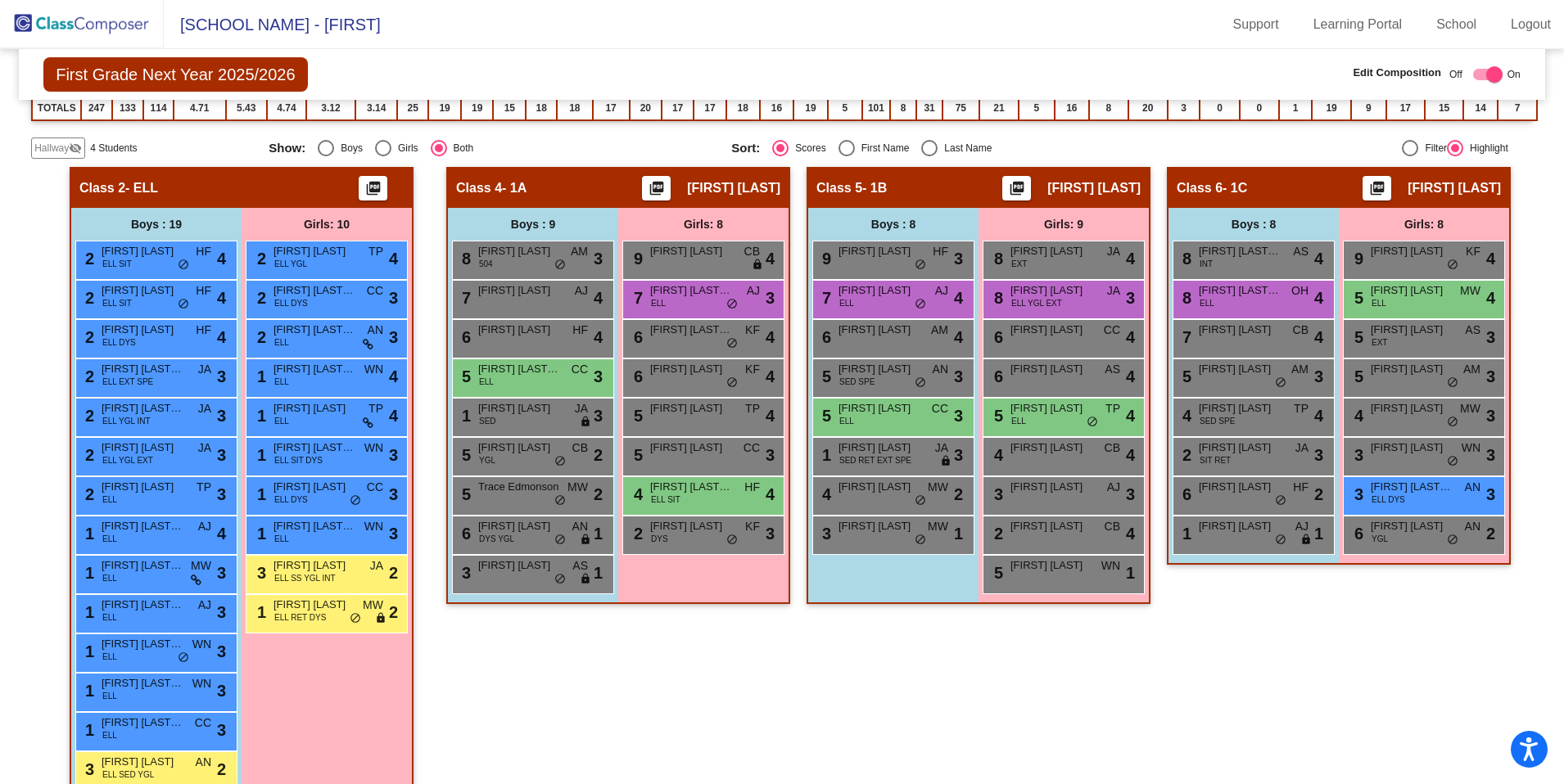scroll, scrollTop: 670, scrollLeft: 0, axis: vertical 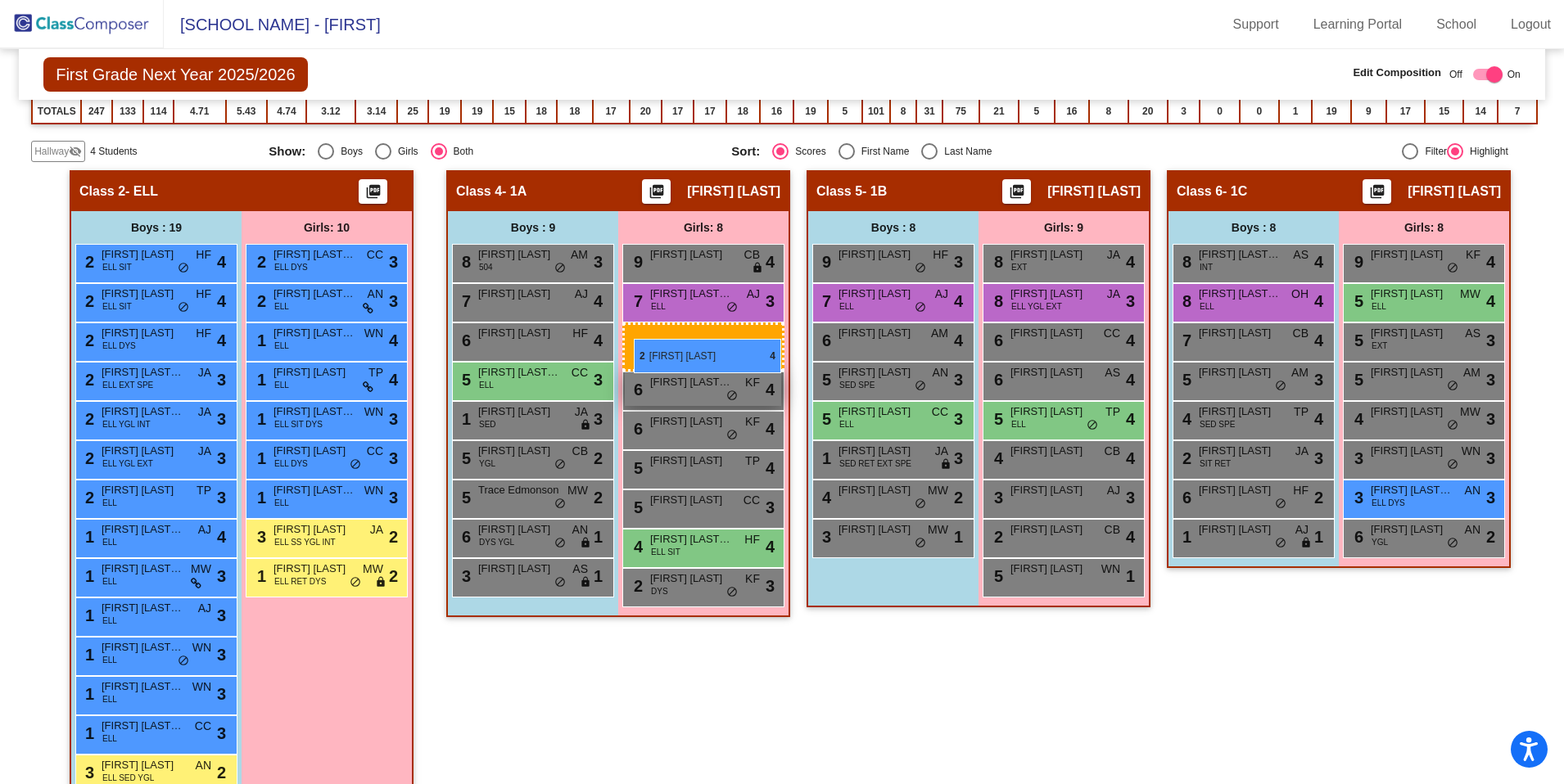 drag, startPoint x: 315, startPoint y: 257, endPoint x: 634, endPoint y: 338, distance: 329.12308 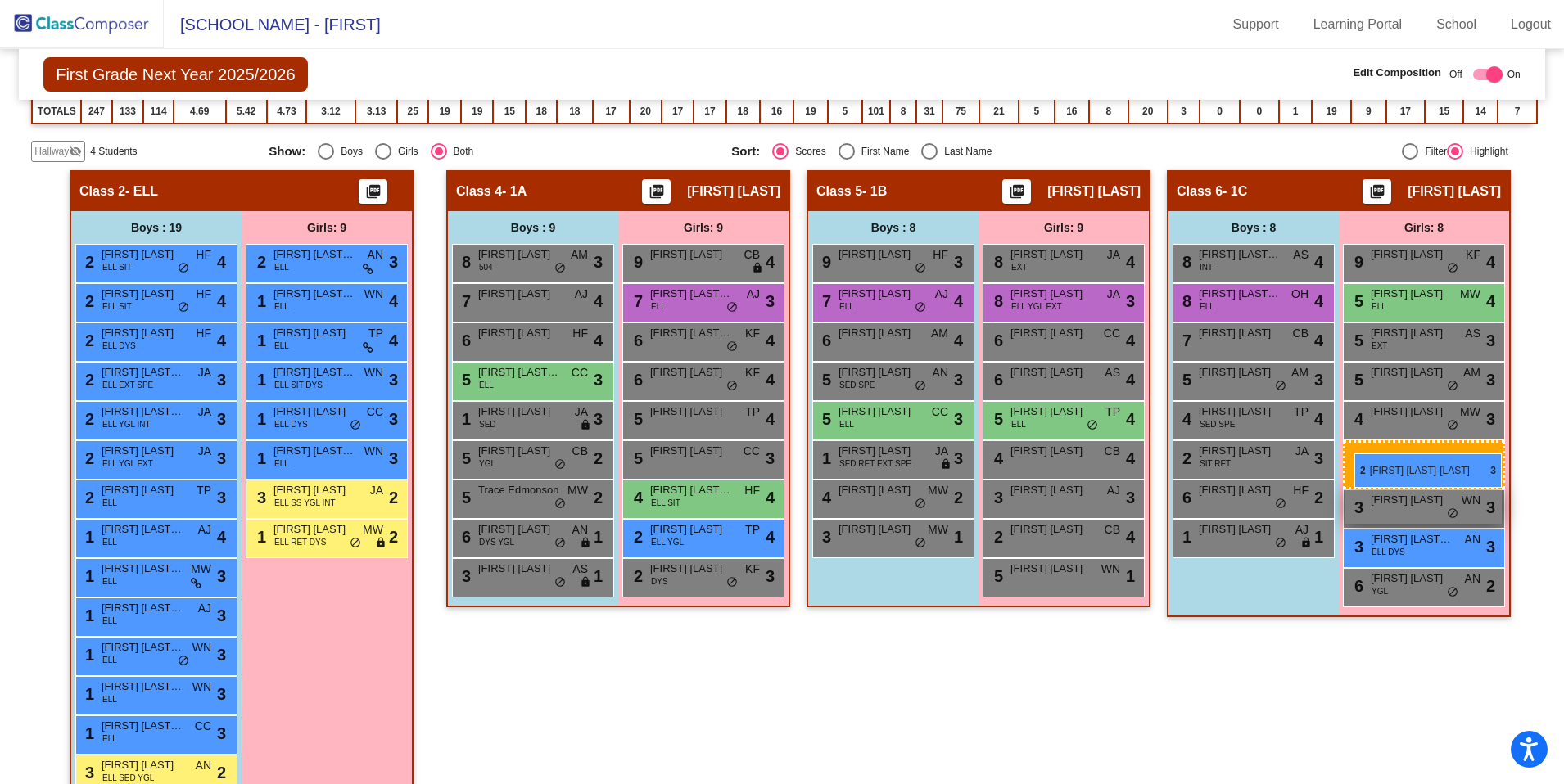 drag, startPoint x: 278, startPoint y: 264, endPoint x: 1354, endPoint y: 453, distance: 1092.4729 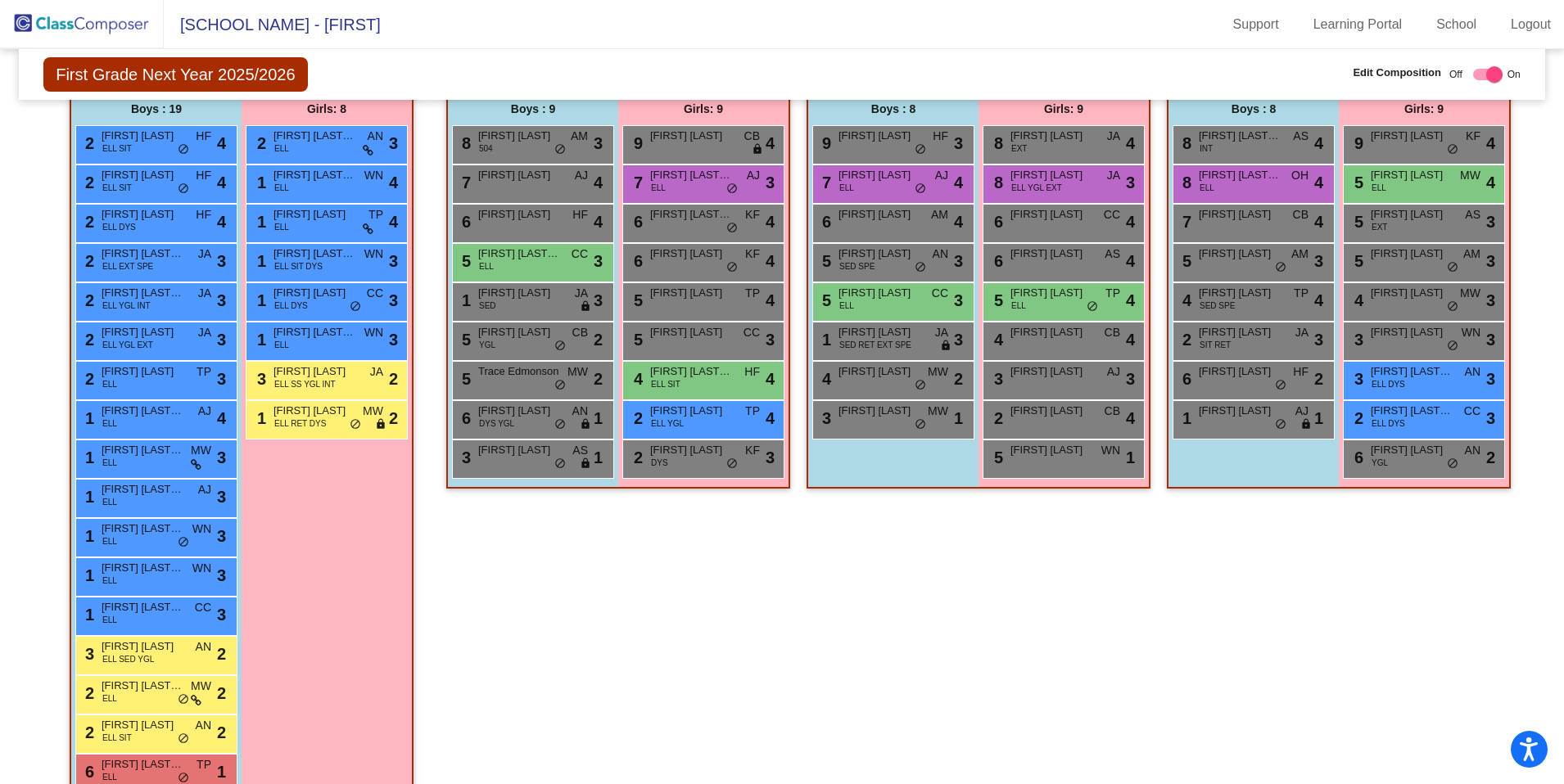 scroll, scrollTop: 783, scrollLeft: 0, axis: vertical 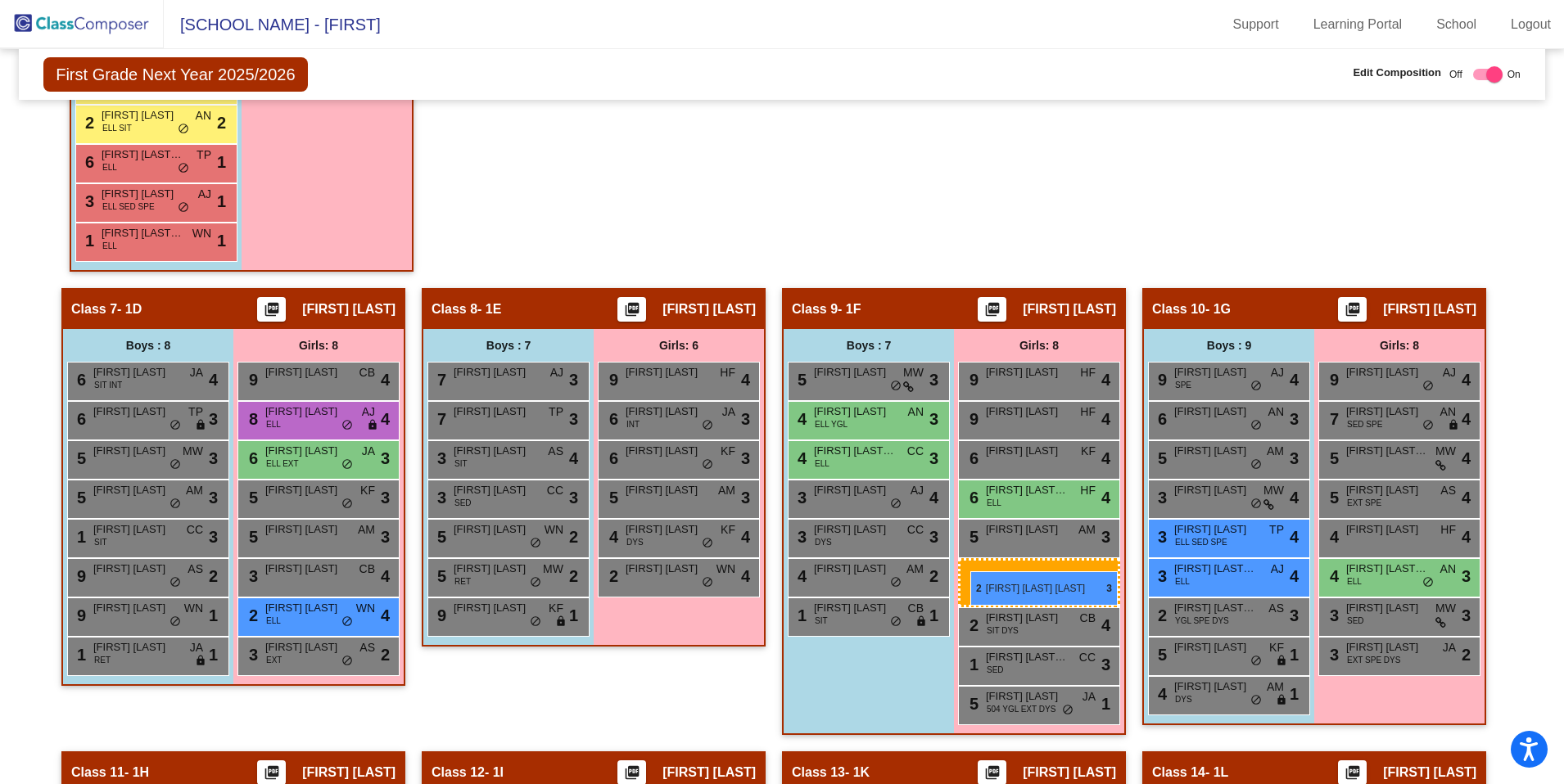 drag, startPoint x: 315, startPoint y: 148, endPoint x: 970, endPoint y: 570, distance: 779.172 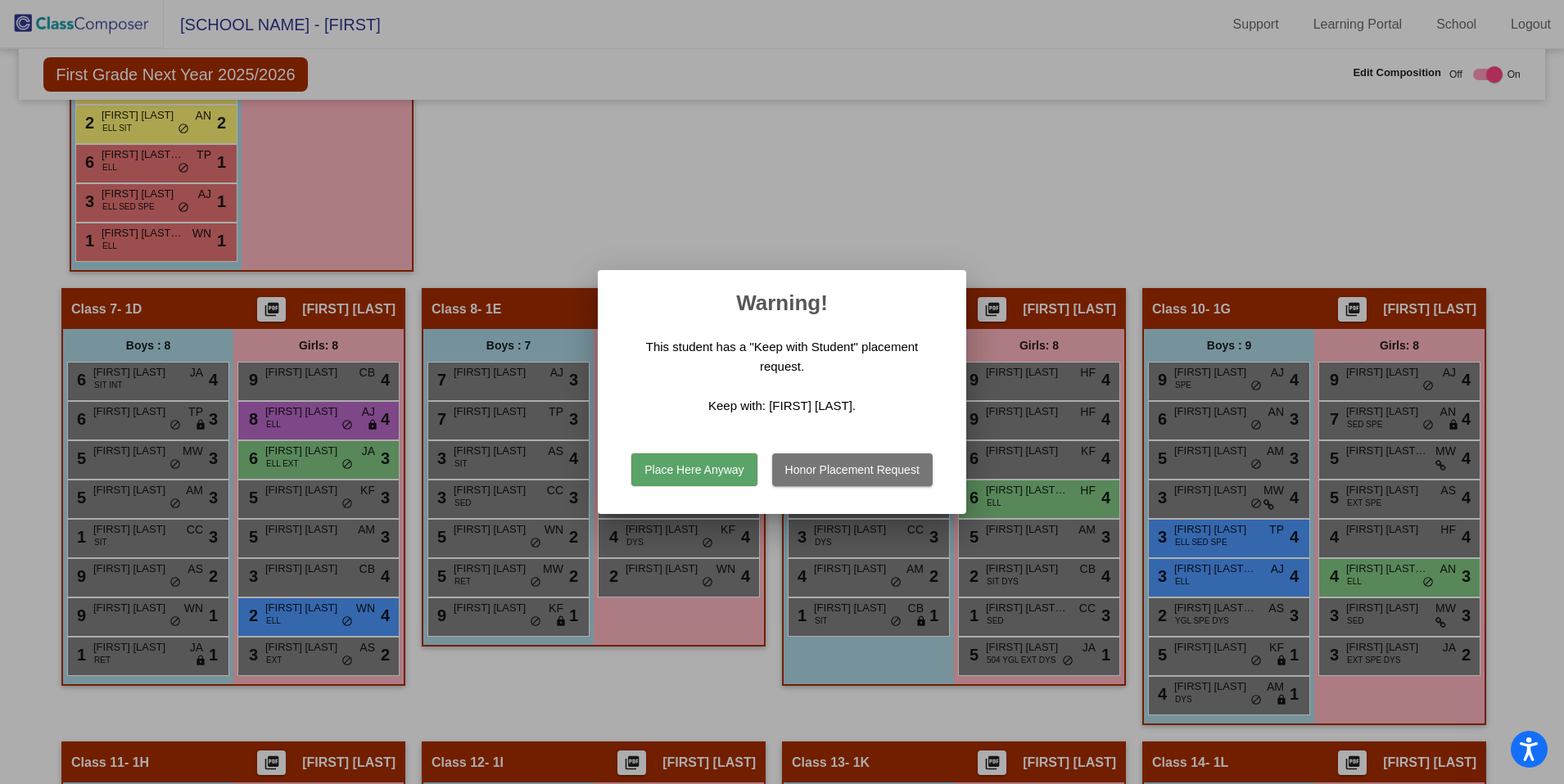 click on "Honor Placement Request" at bounding box center (852, 470) 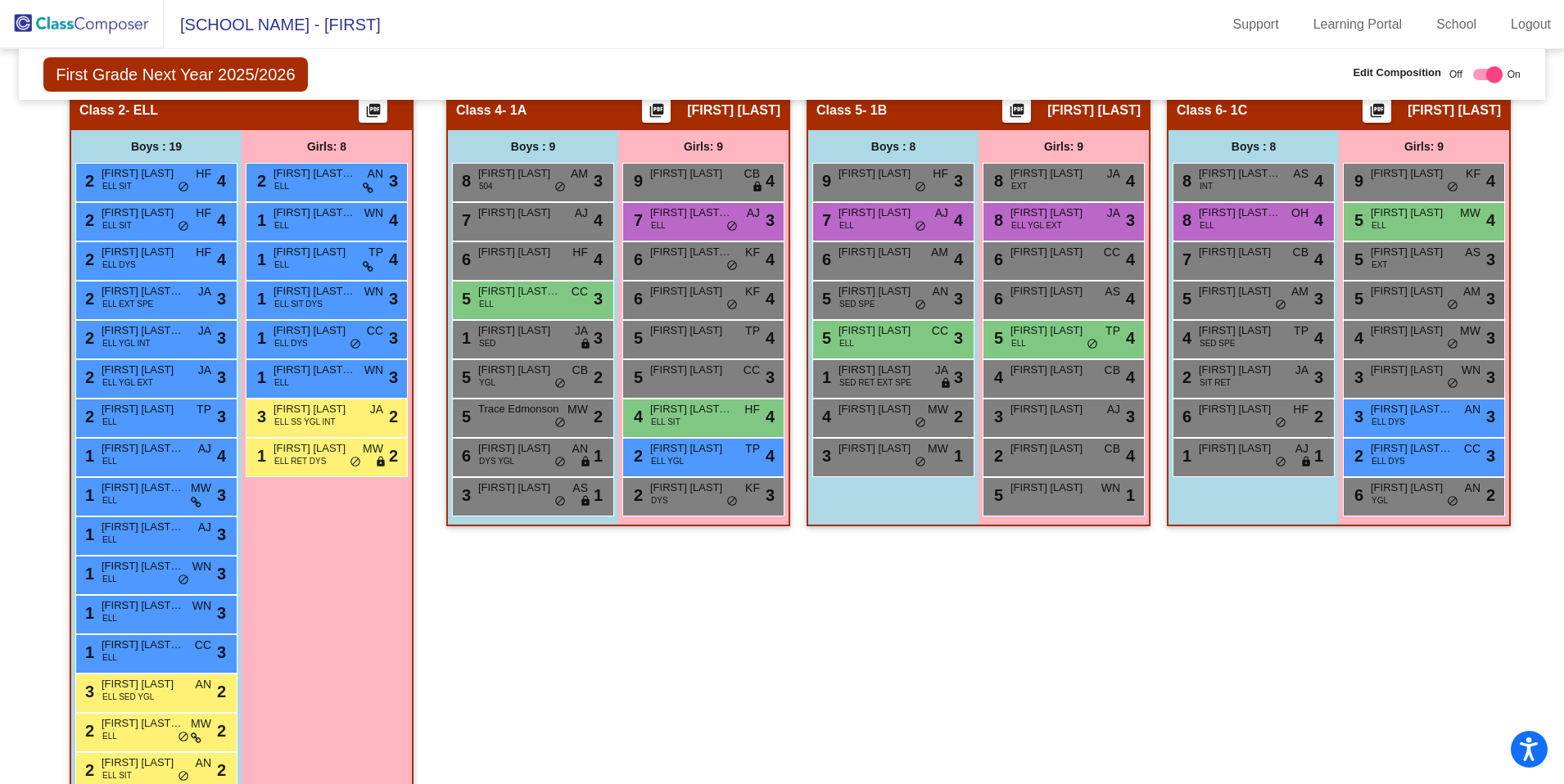 scroll, scrollTop: 752, scrollLeft: 0, axis: vertical 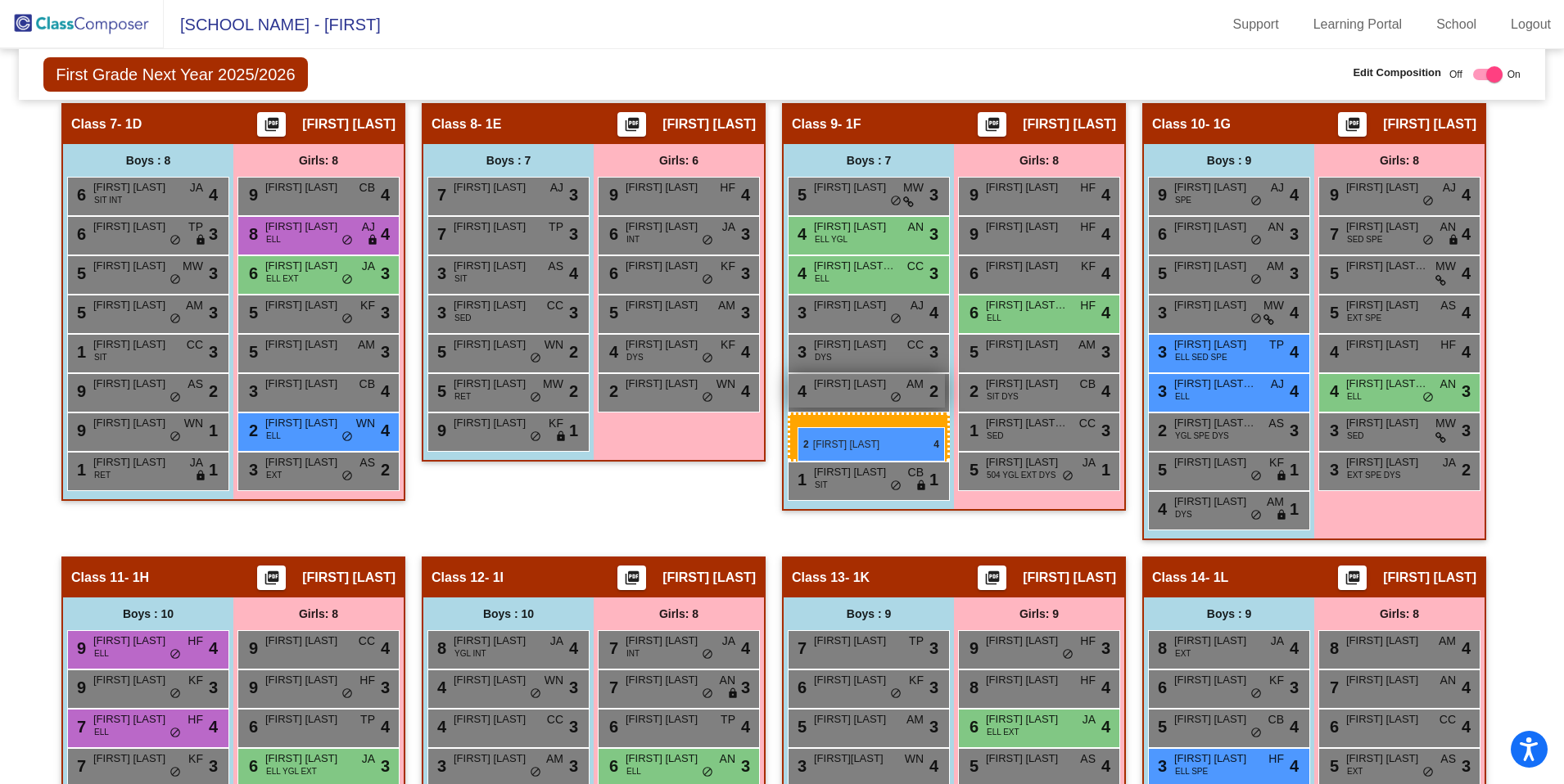 drag, startPoint x: 127, startPoint y: 181, endPoint x: 798, endPoint y: 426, distance: 714.3291 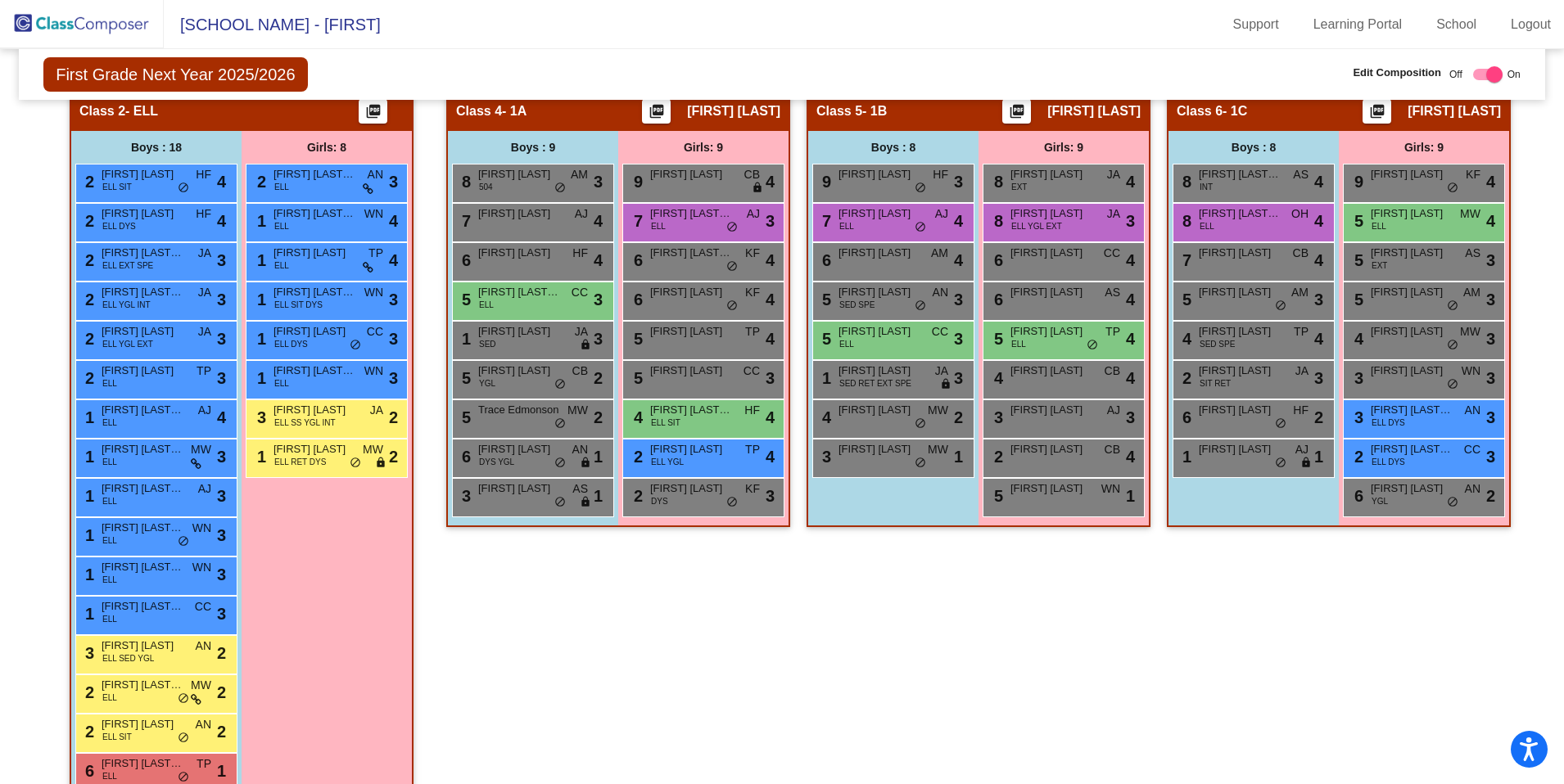 scroll, scrollTop: 730, scrollLeft: 0, axis: vertical 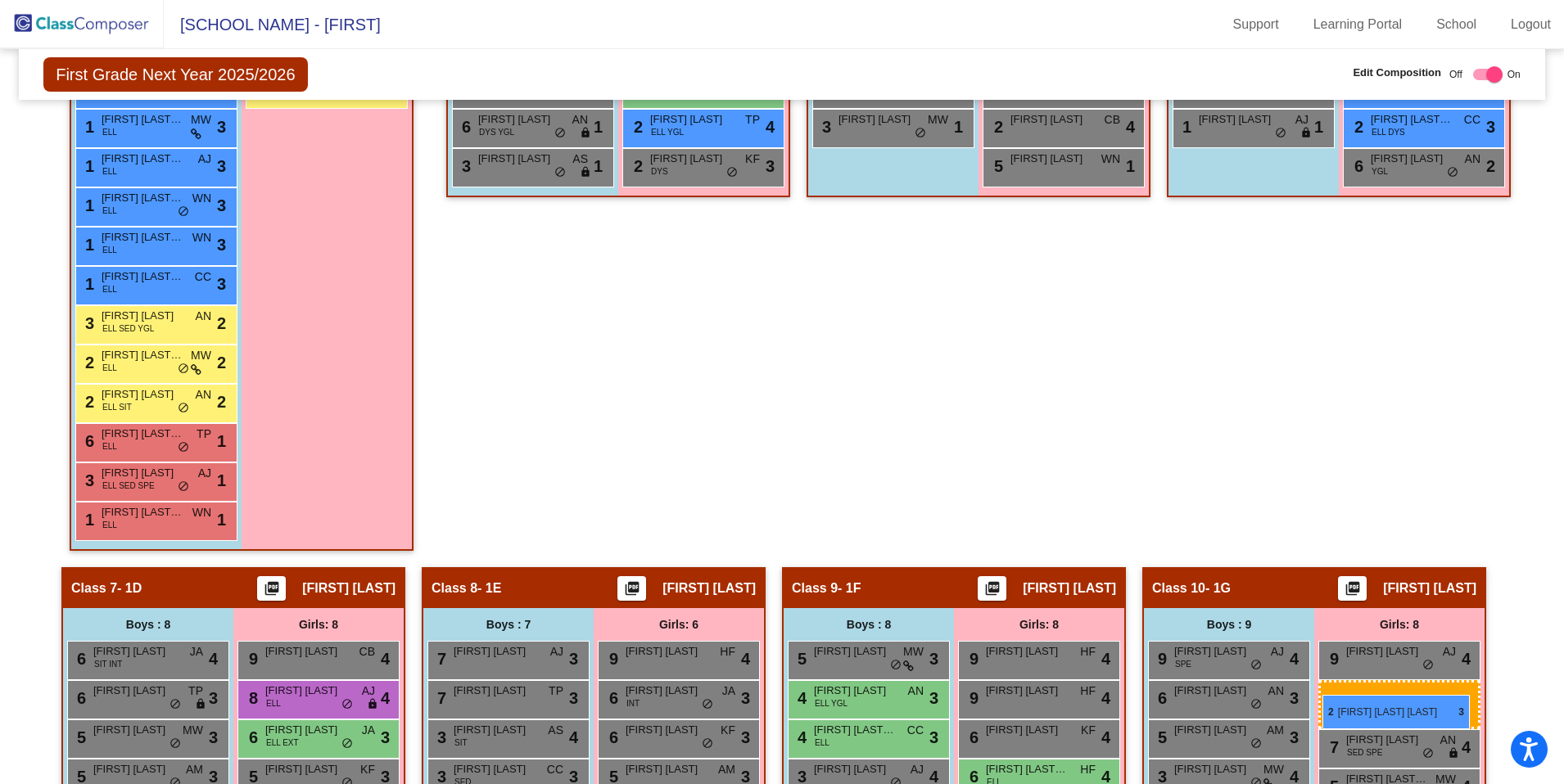 drag, startPoint x: 296, startPoint y: 204, endPoint x: 1322, endPoint y: 695, distance: 1137.4344 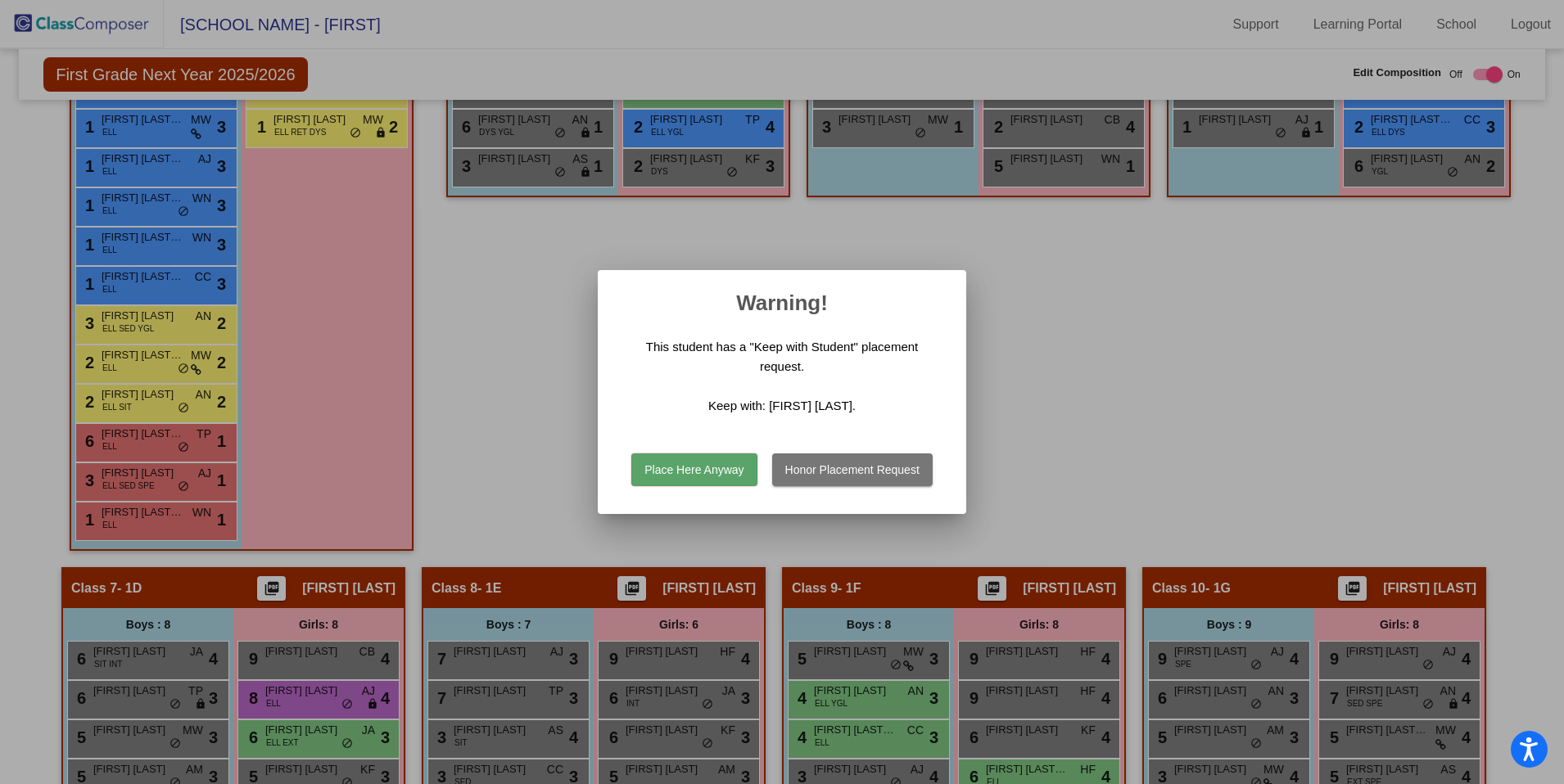 click on "Place Here Anyway" at bounding box center [694, 470] 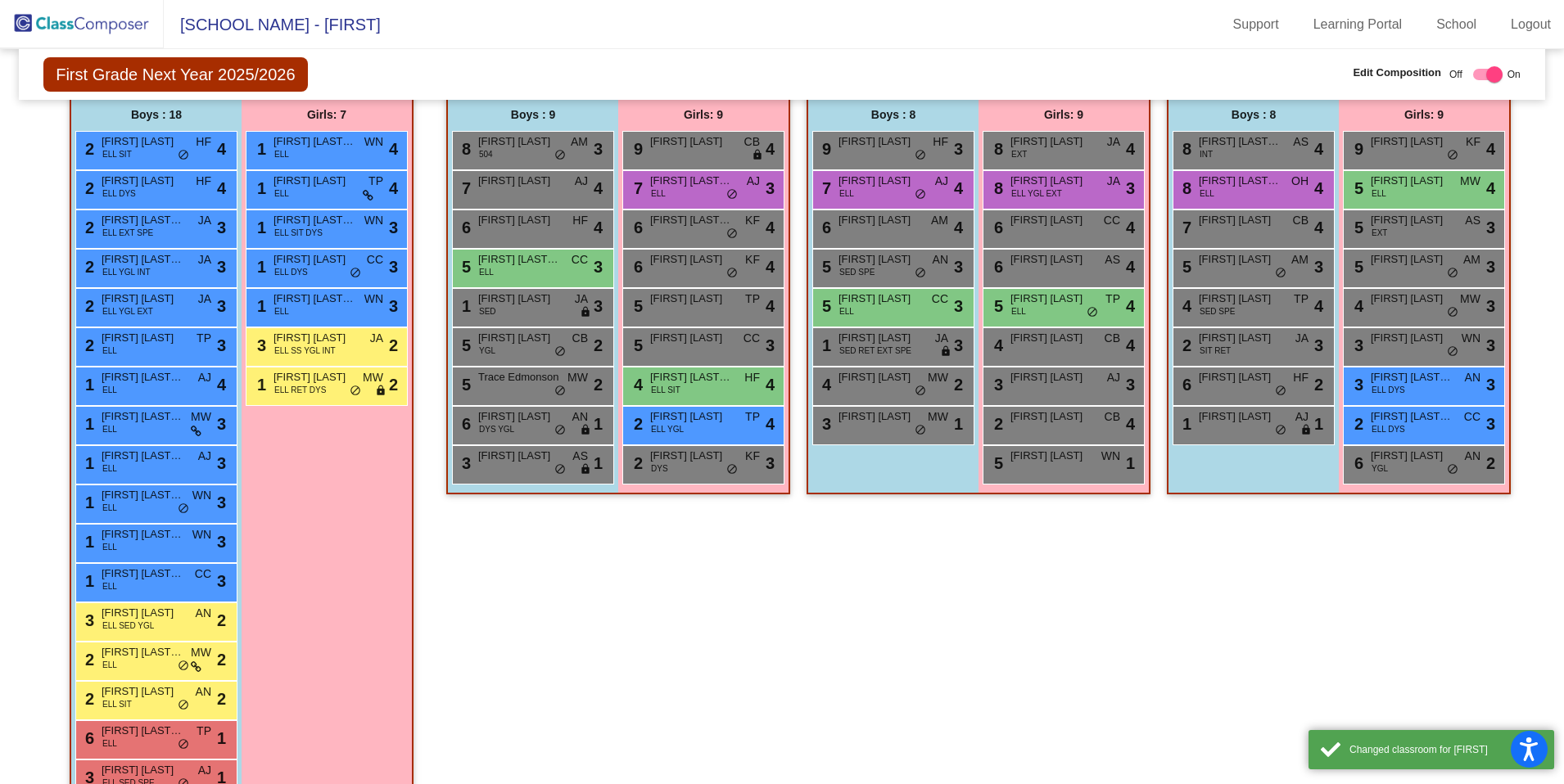 scroll, scrollTop: 728, scrollLeft: 0, axis: vertical 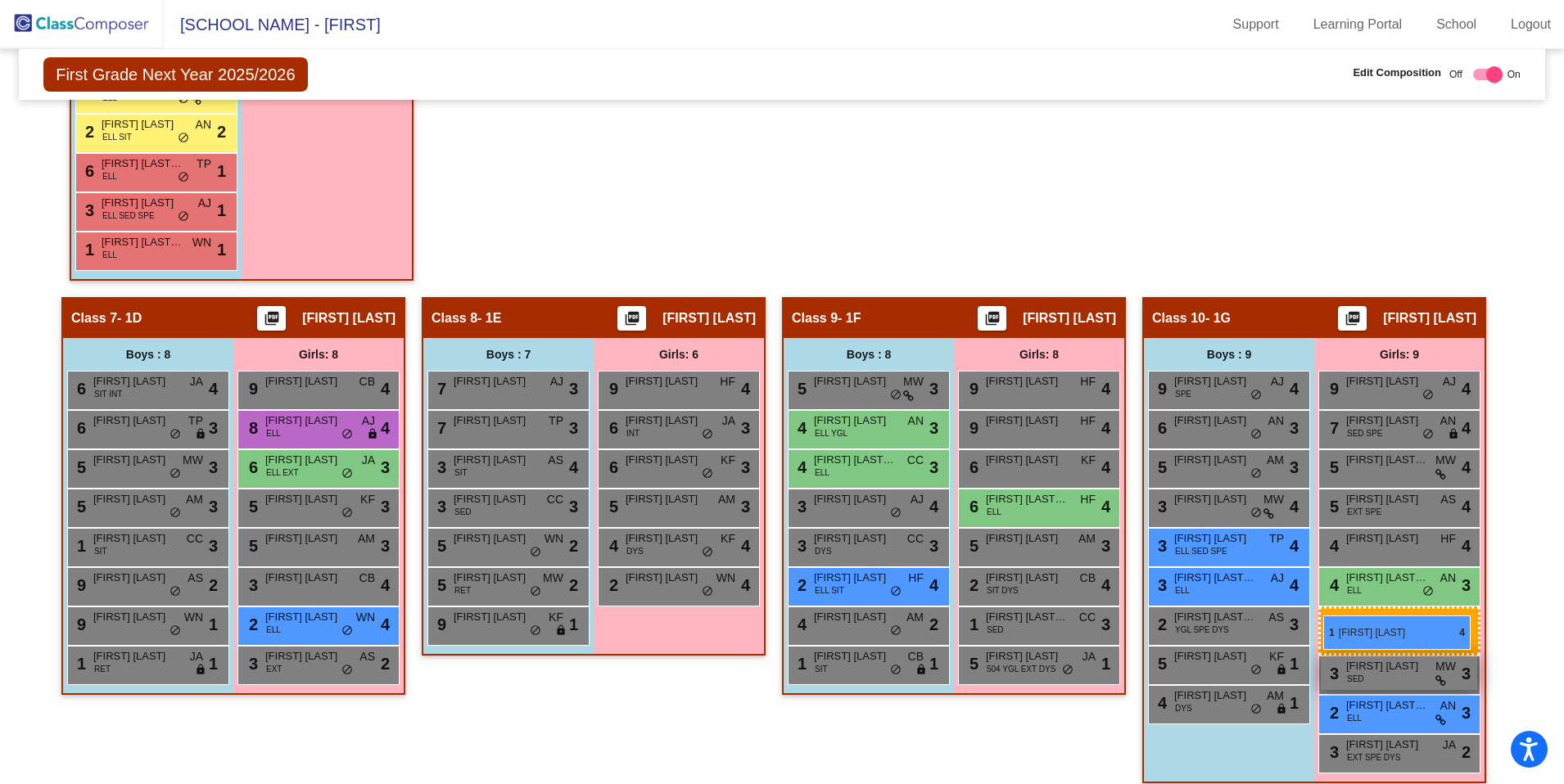 drag, startPoint x: 279, startPoint y: 242, endPoint x: 1323, endPoint y: 615, distance: 1108.632 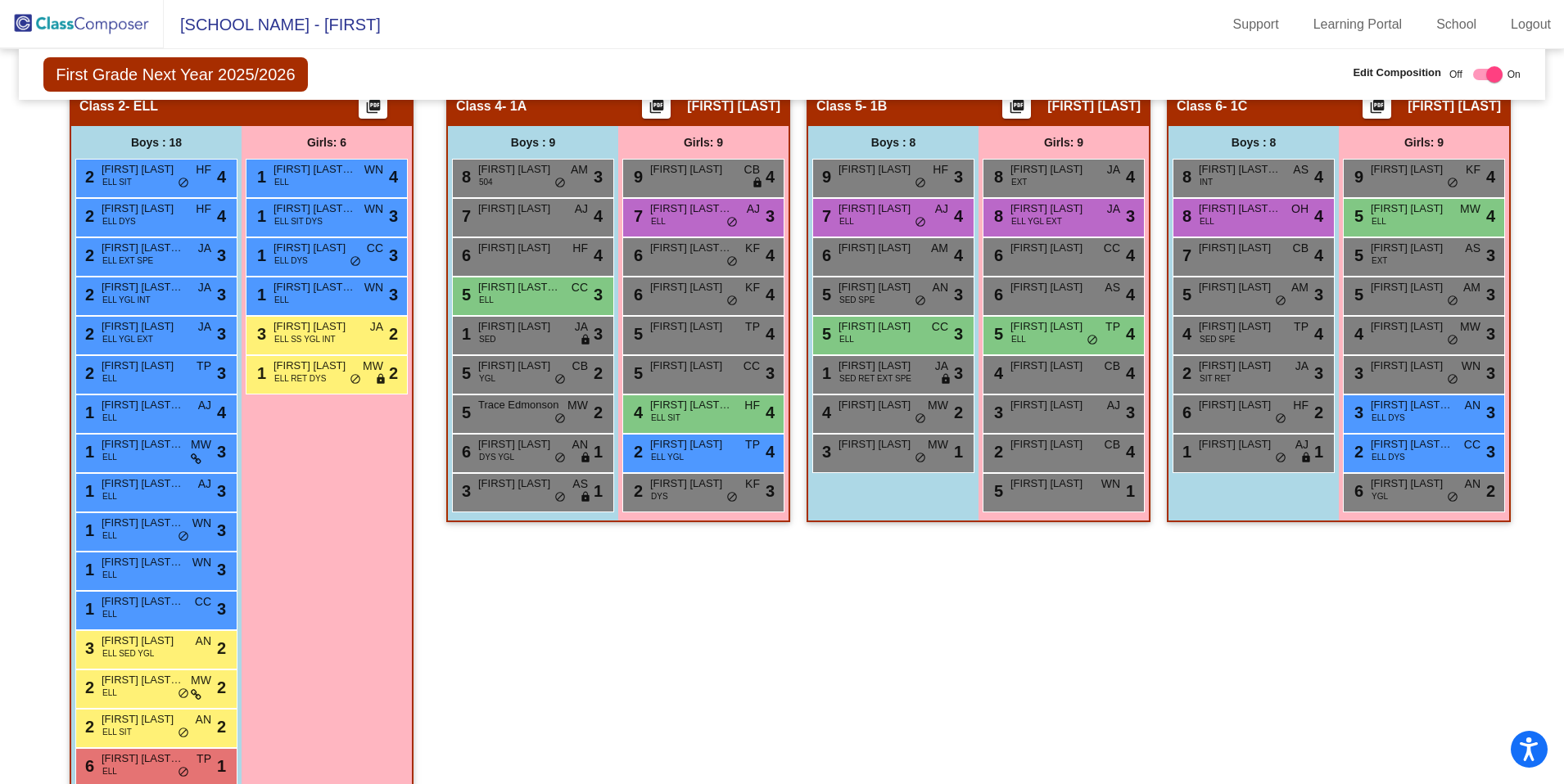 scroll, scrollTop: 750, scrollLeft: 0, axis: vertical 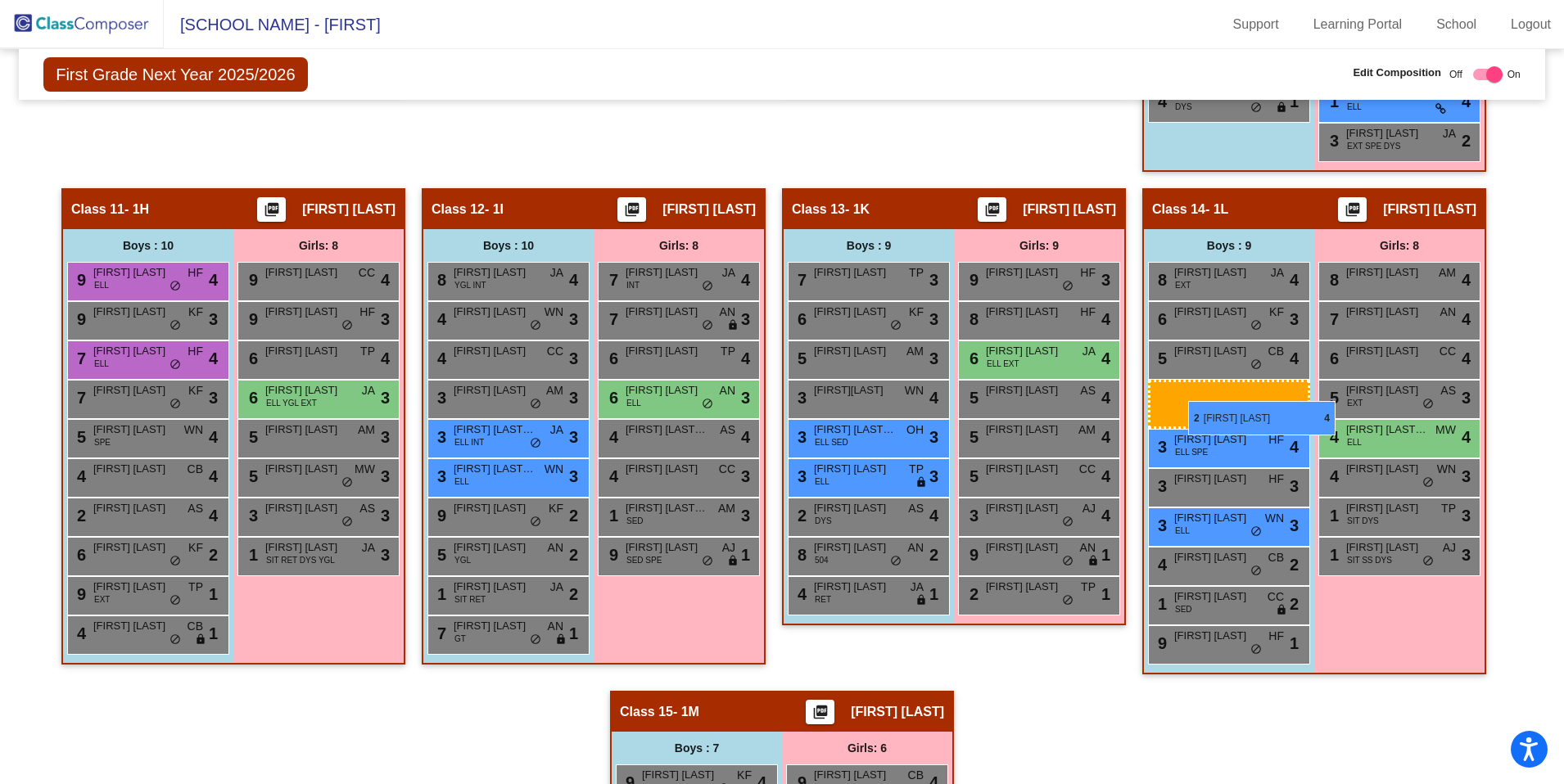 drag, startPoint x: 124, startPoint y: 178, endPoint x: 1188, endPoint y: 400, distance: 1086.9131 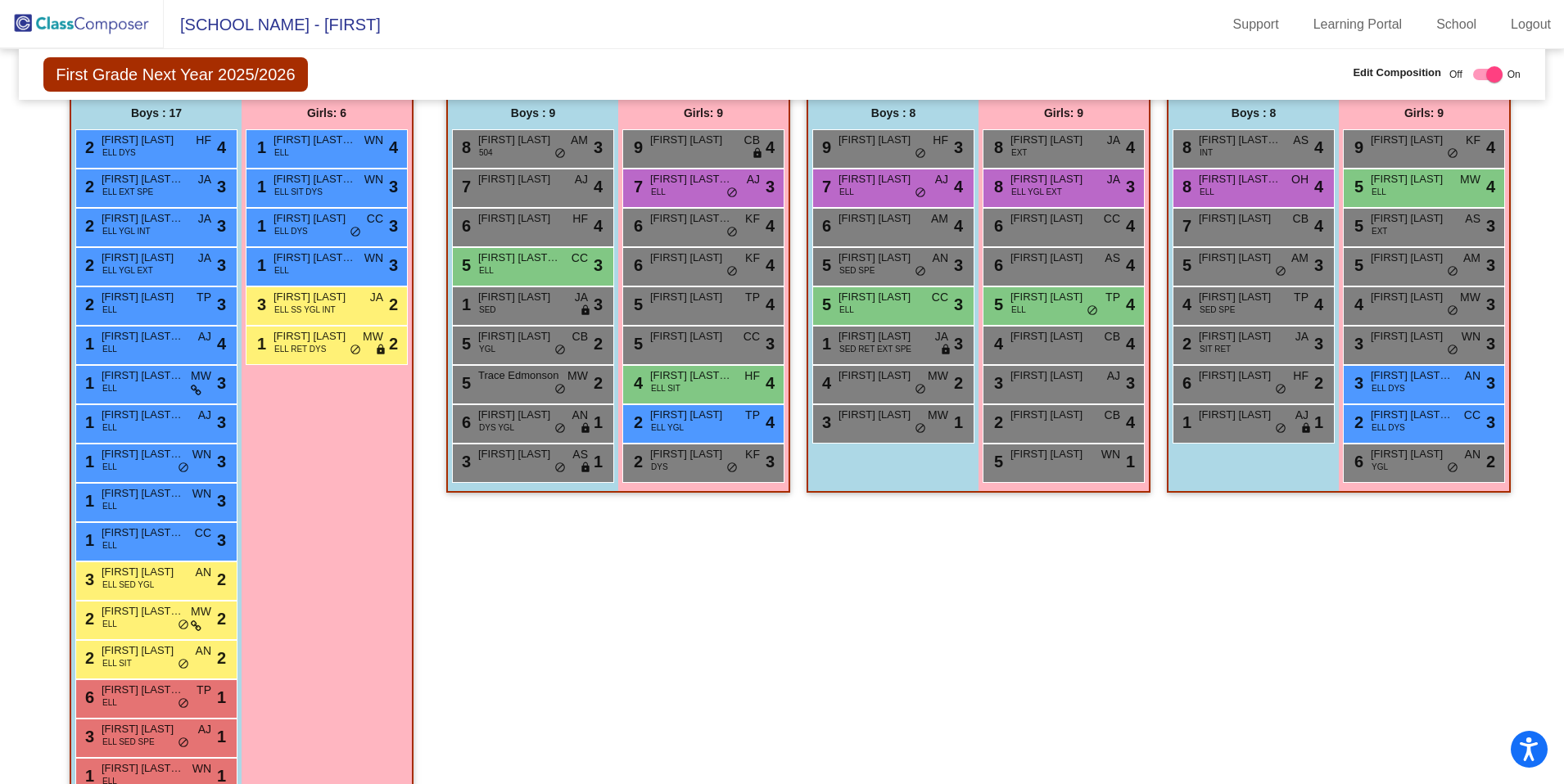 scroll, scrollTop: 772, scrollLeft: 0, axis: vertical 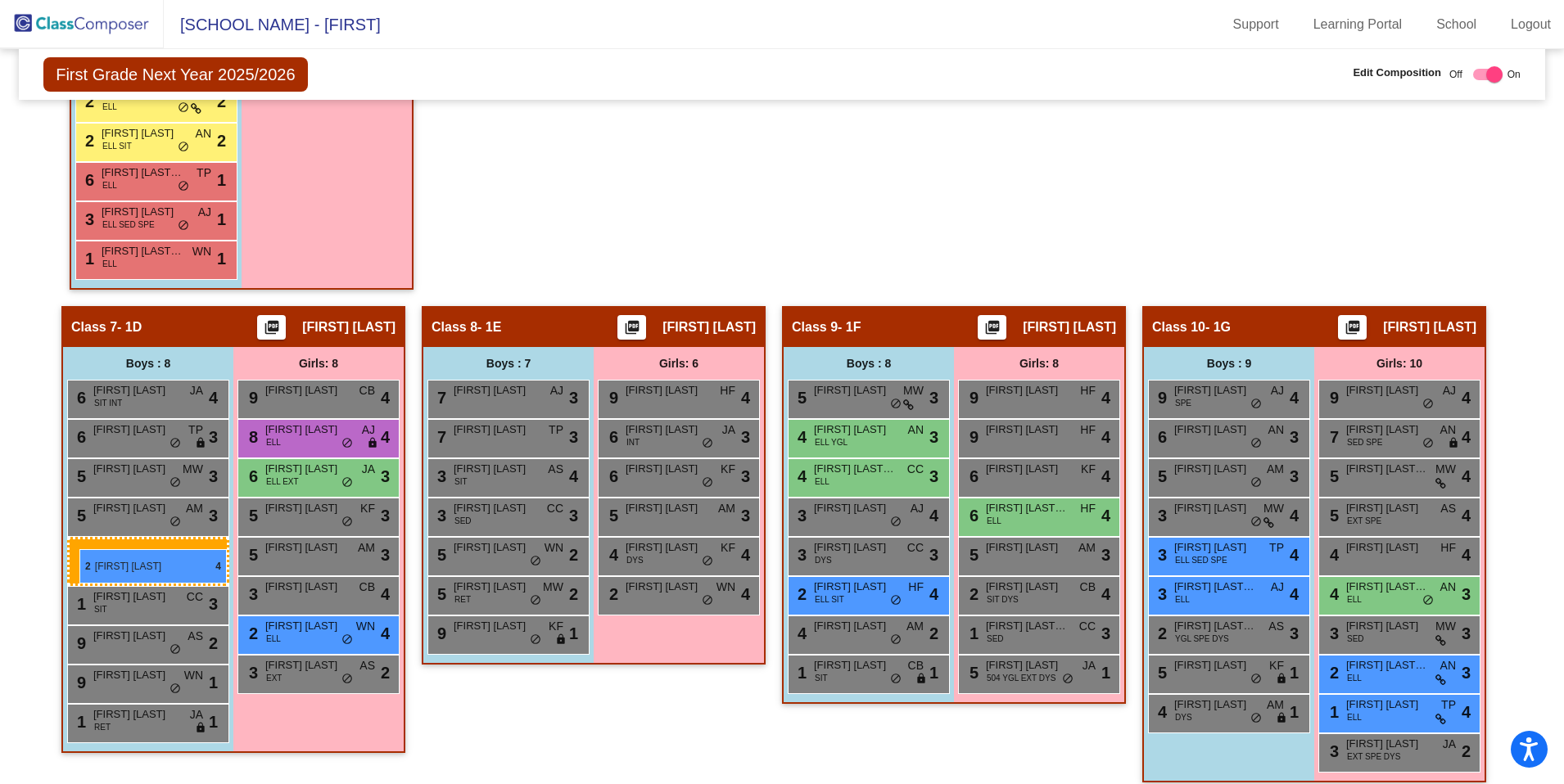 drag, startPoint x: 121, startPoint y: 160, endPoint x: 78, endPoint y: 548, distance: 390.3755 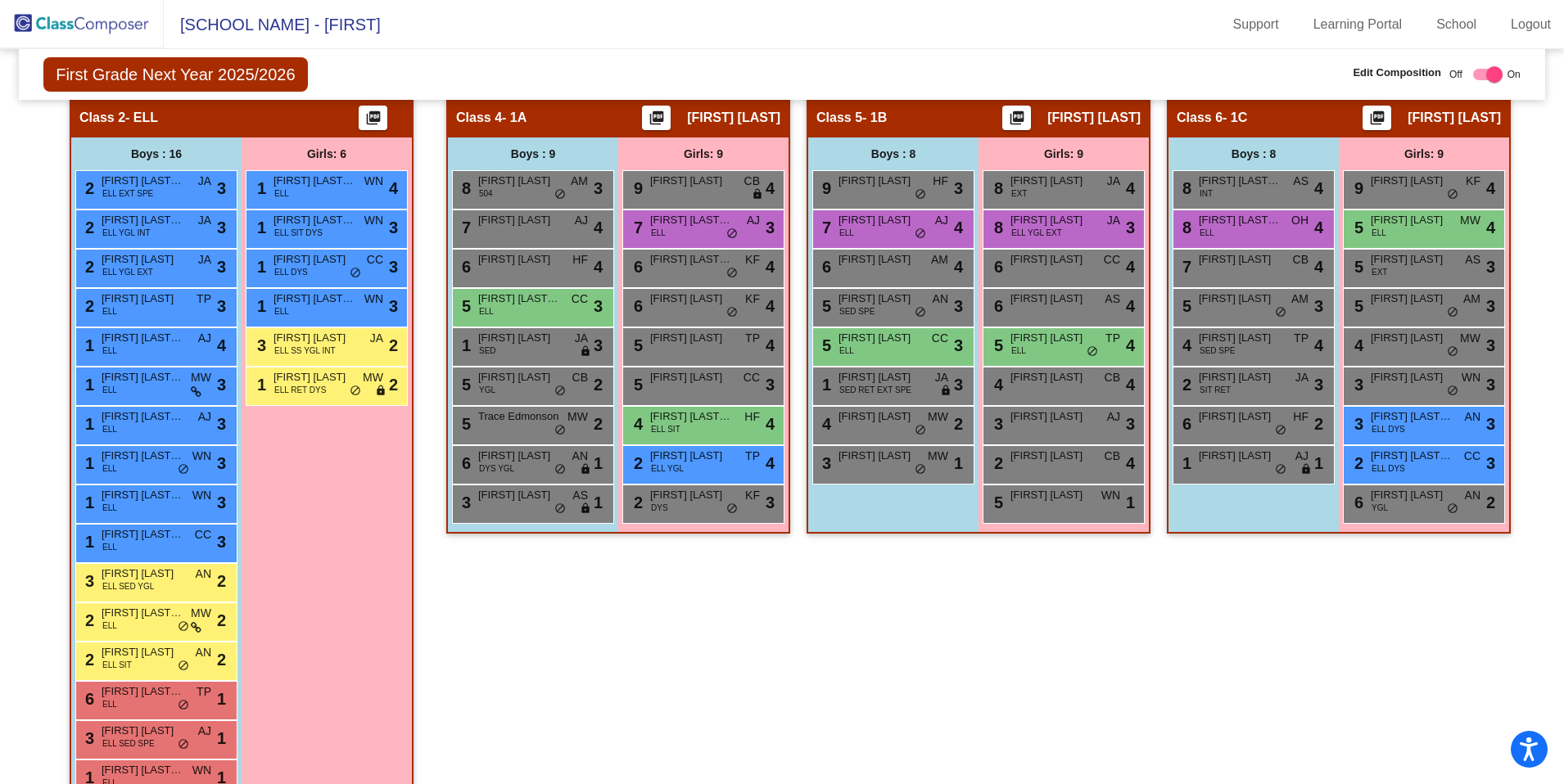 scroll, scrollTop: 748, scrollLeft: 0, axis: vertical 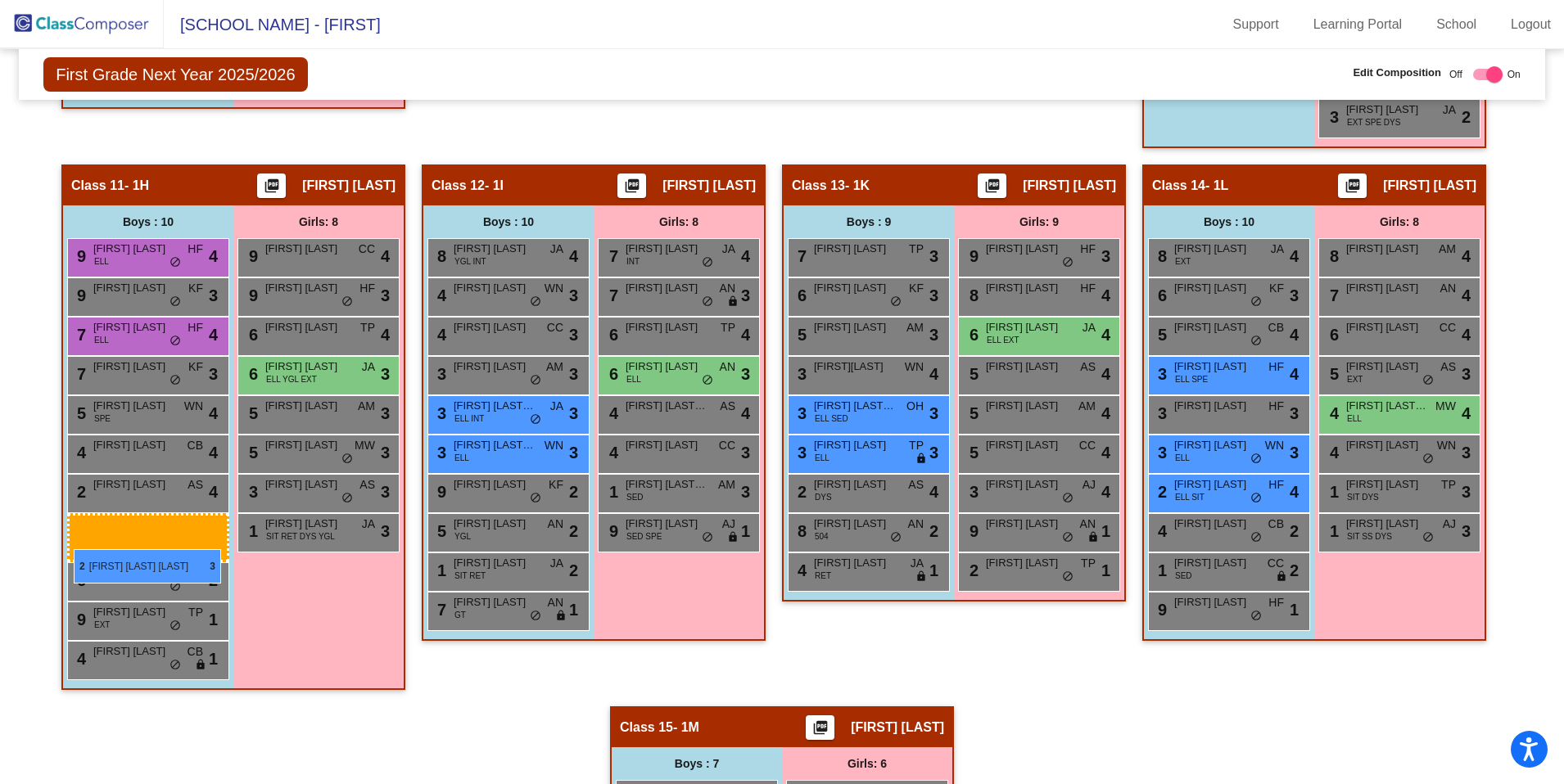 drag, startPoint x: 135, startPoint y: 178, endPoint x: 74, endPoint y: 548, distance: 374.99467 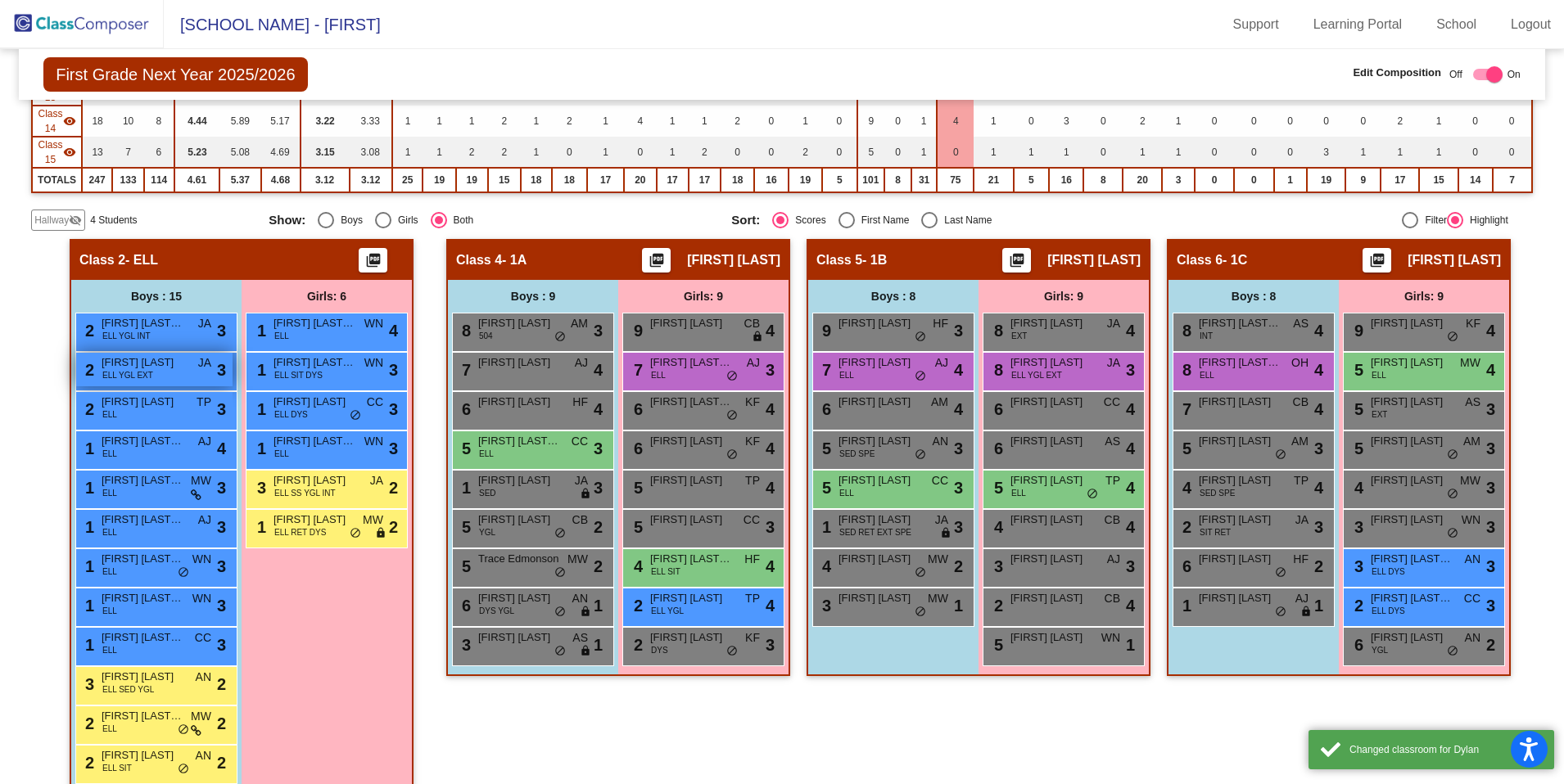 scroll, scrollTop: 599, scrollLeft: 0, axis: vertical 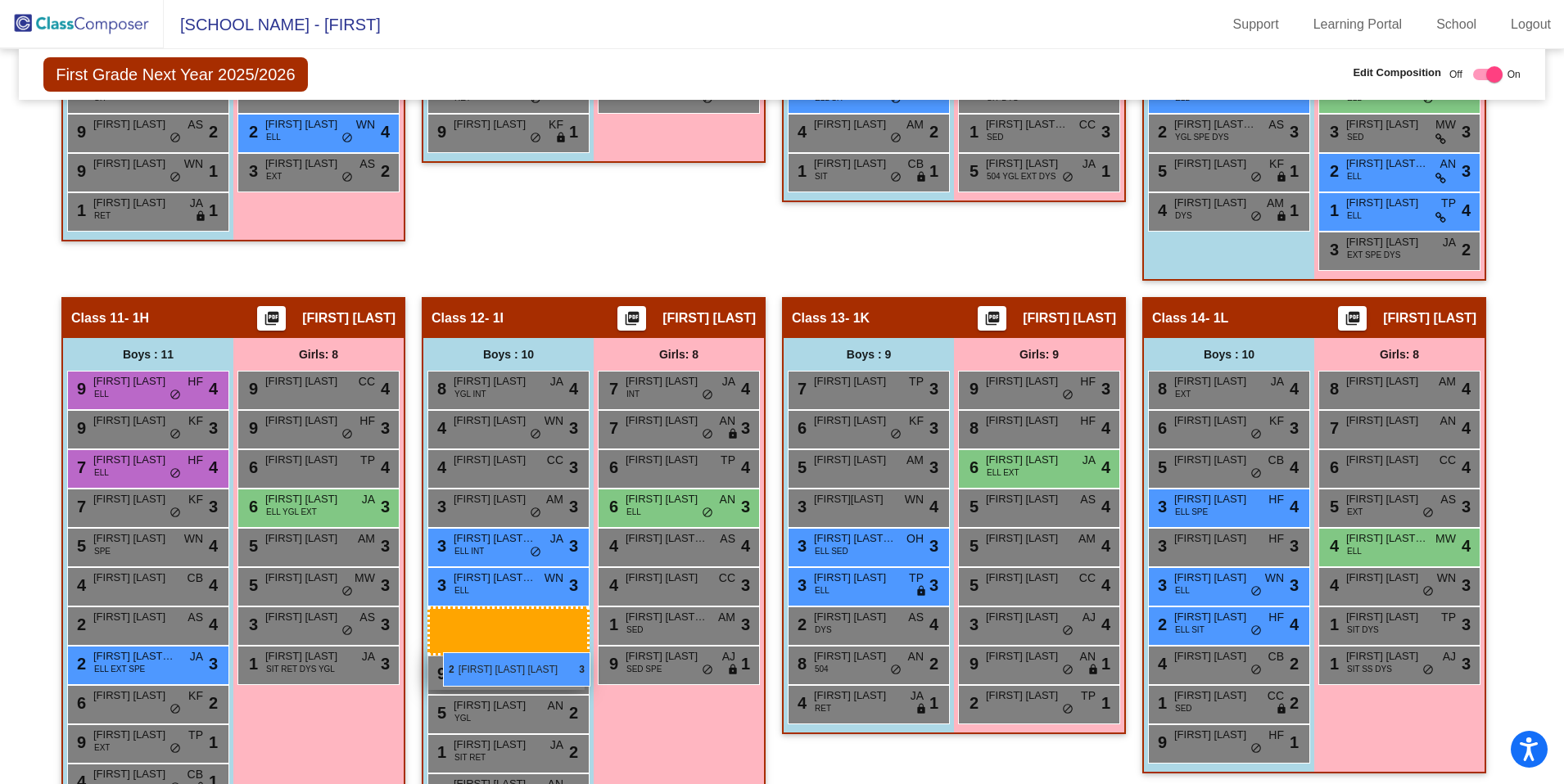 drag, startPoint x: 121, startPoint y: 326, endPoint x: 442, endPoint y: 652, distance: 457.5117 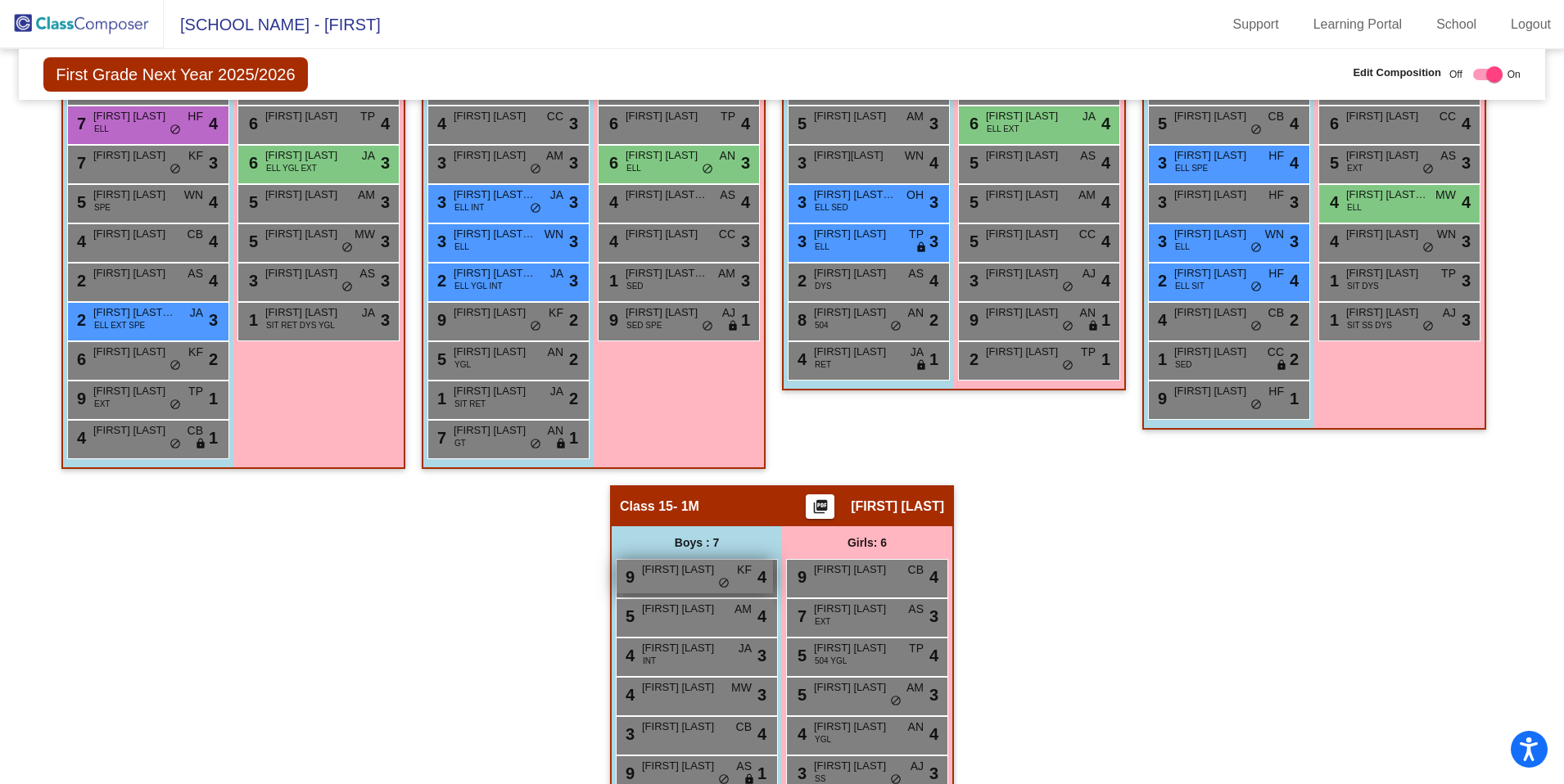 scroll, scrollTop: 2105, scrollLeft: 0, axis: vertical 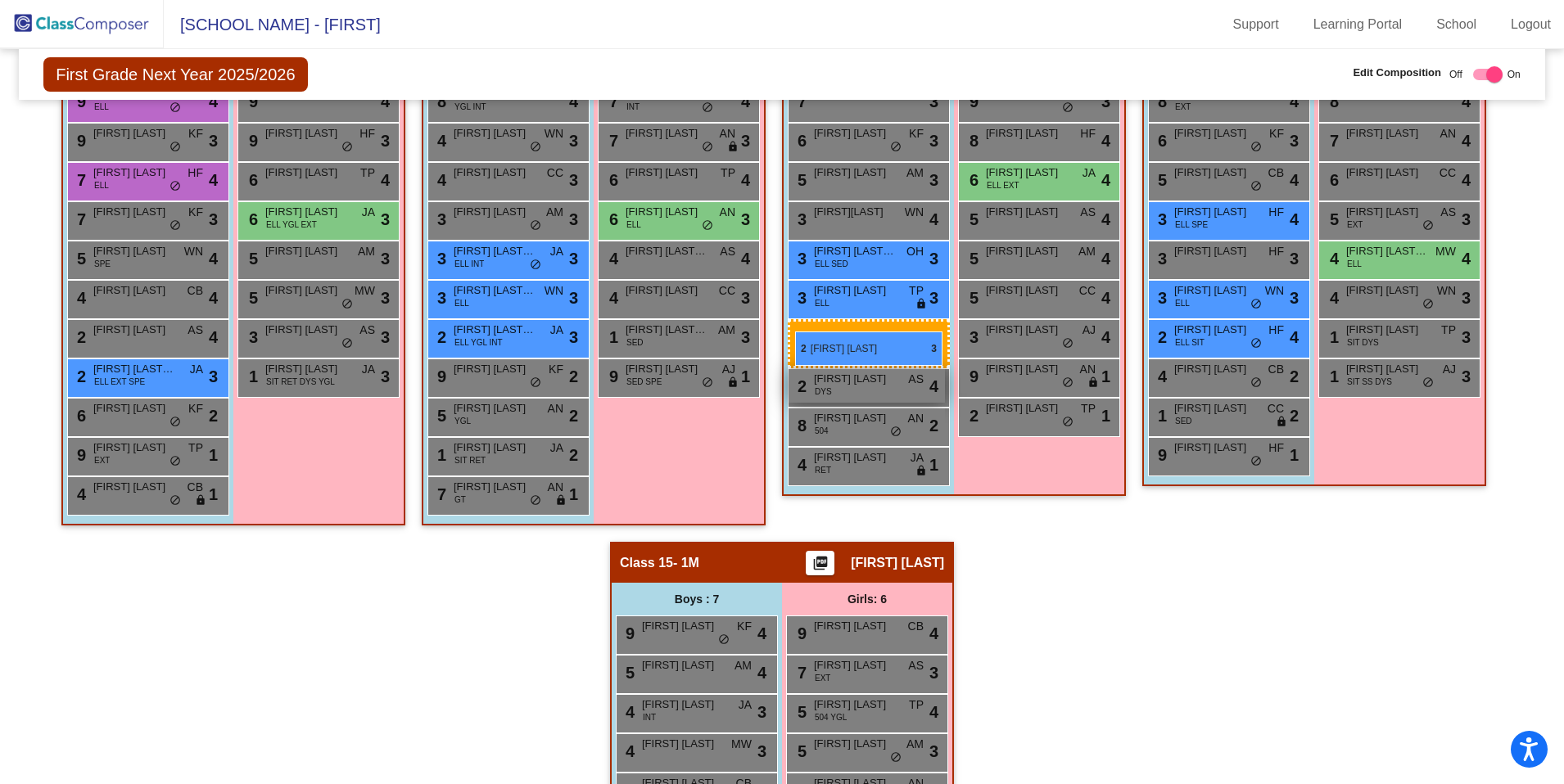 drag, startPoint x: 138, startPoint y: 354, endPoint x: 794, endPoint y: 331, distance: 656.40308 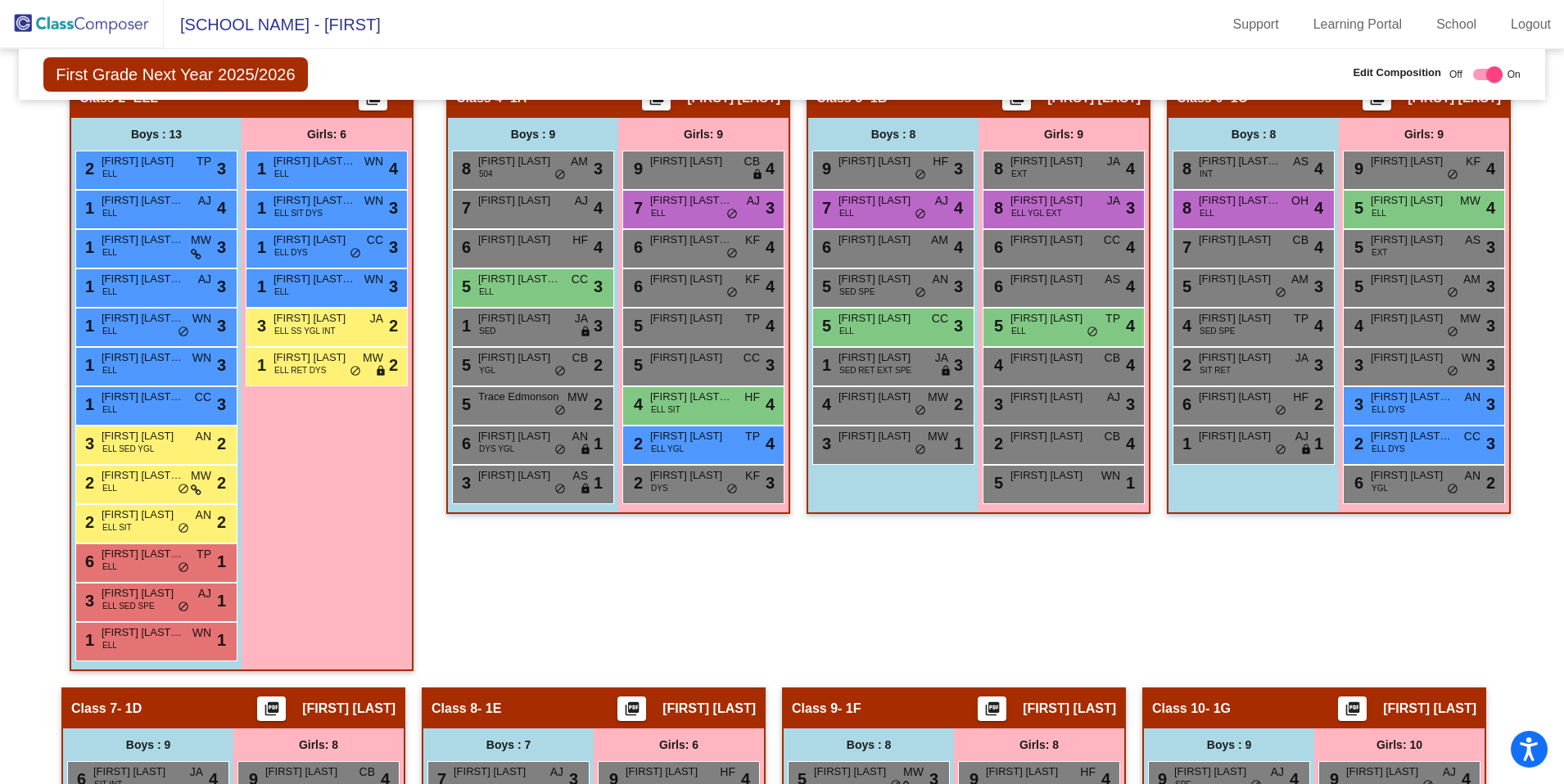 scroll, scrollTop: 764, scrollLeft: 0, axis: vertical 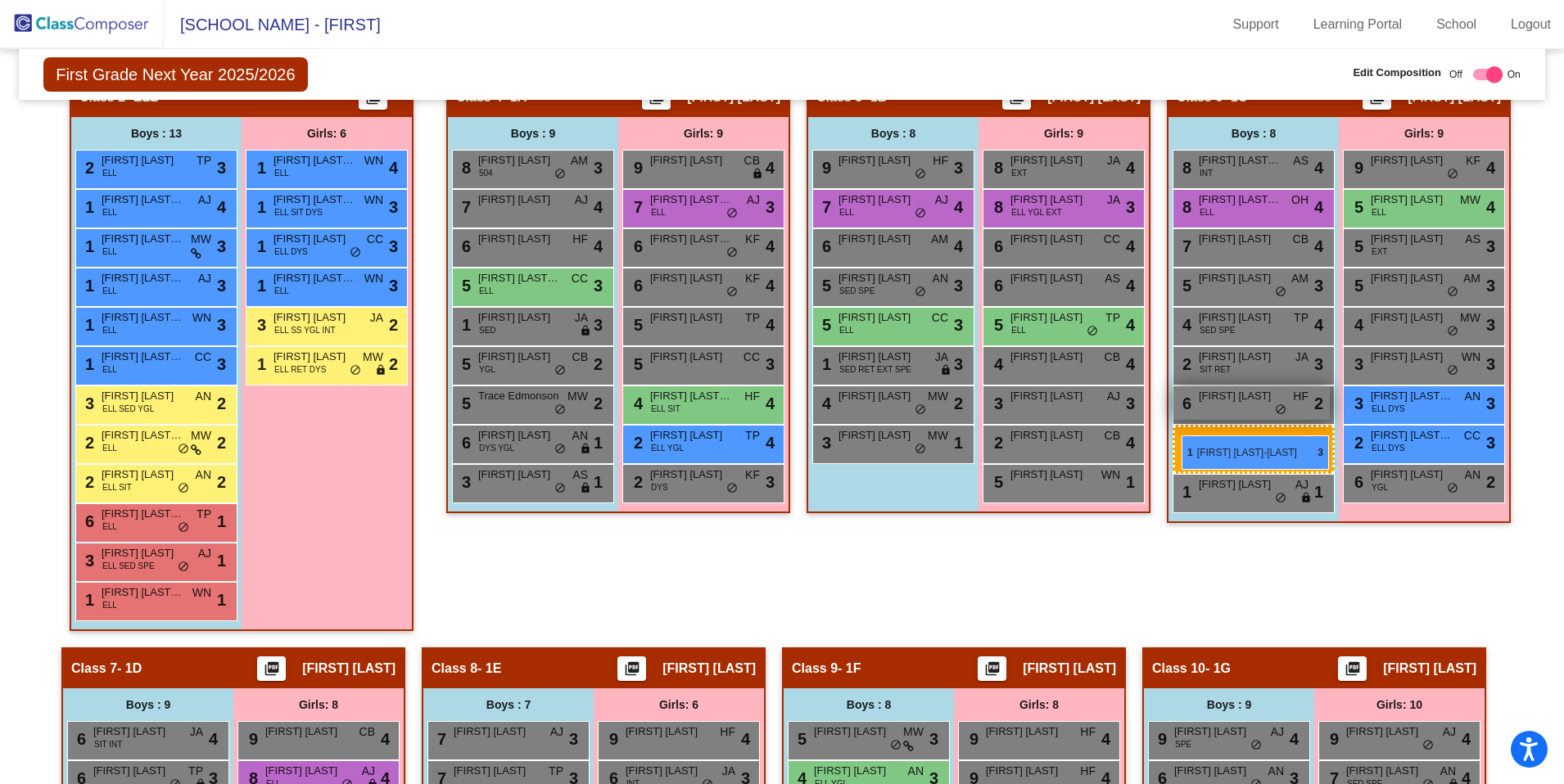 drag, startPoint x: 130, startPoint y: 324, endPoint x: 1180, endPoint y: 436, distance: 1055.9564 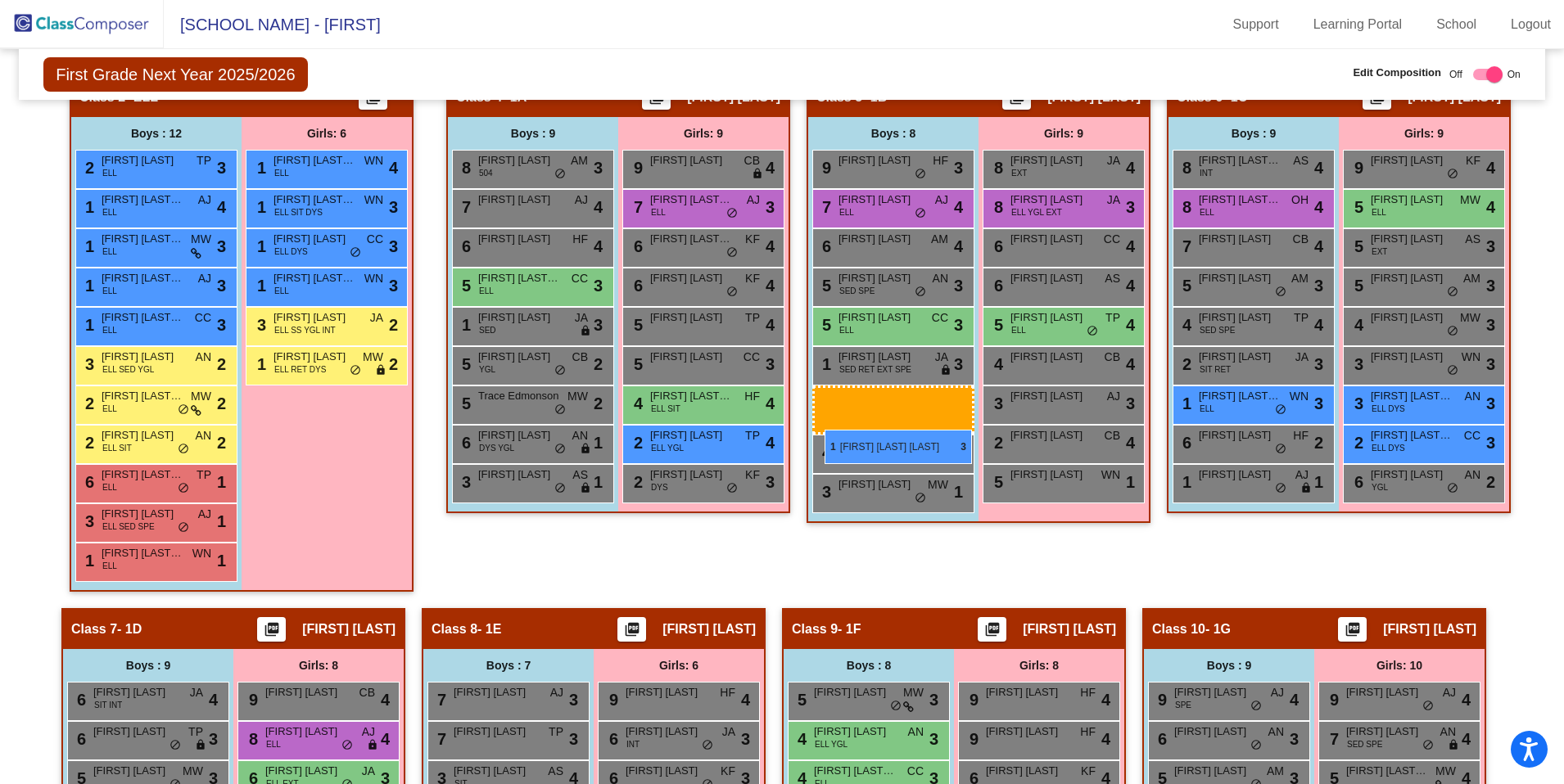 drag, startPoint x: 115, startPoint y: 322, endPoint x: 825, endPoint y: 430, distance: 718.1671 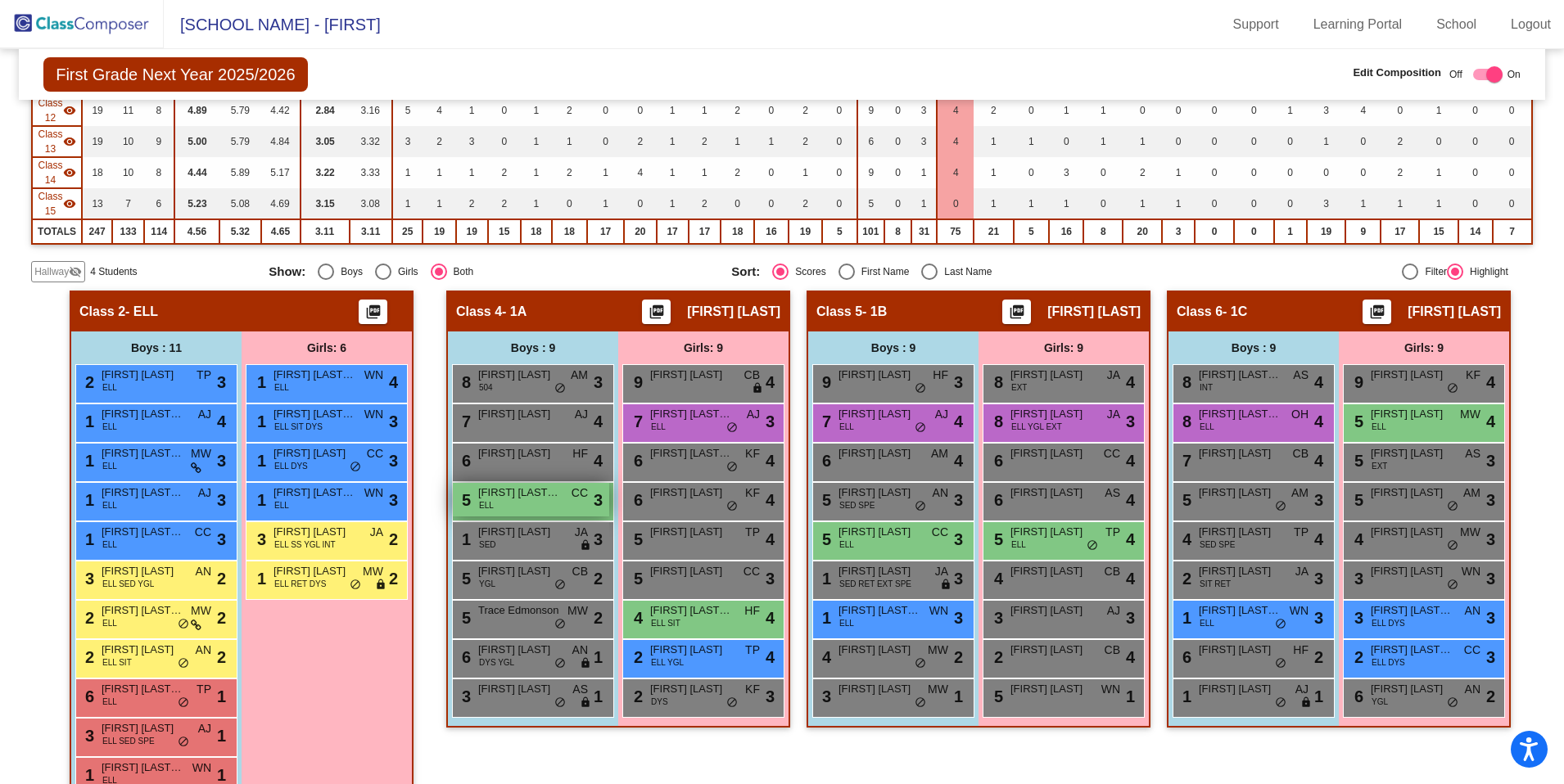 scroll, scrollTop: 535, scrollLeft: 0, axis: vertical 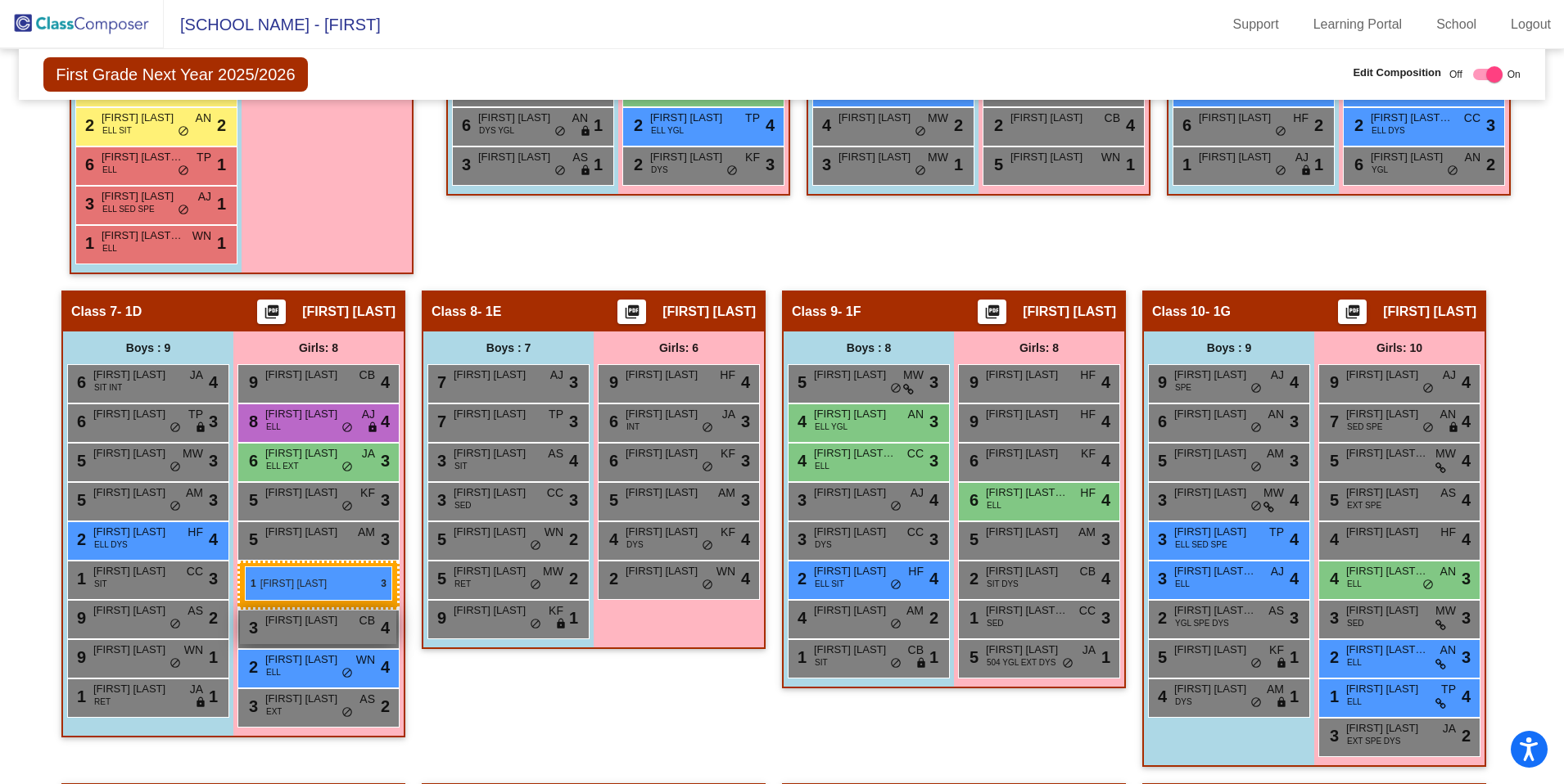 drag, startPoint x: 286, startPoint y: 474, endPoint x: 243, endPoint y: 566, distance: 101.55294 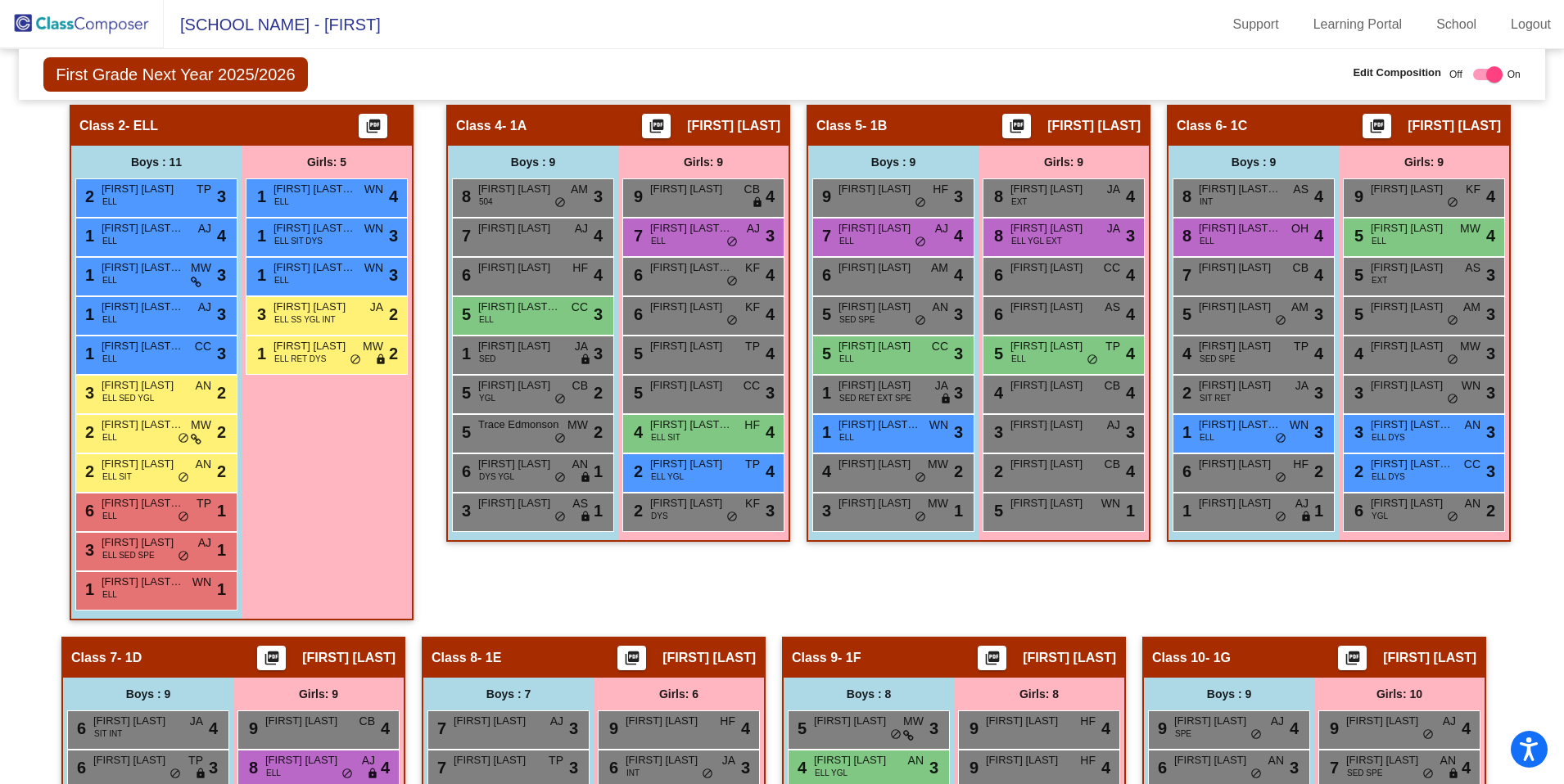 scroll, scrollTop: 729, scrollLeft: 0, axis: vertical 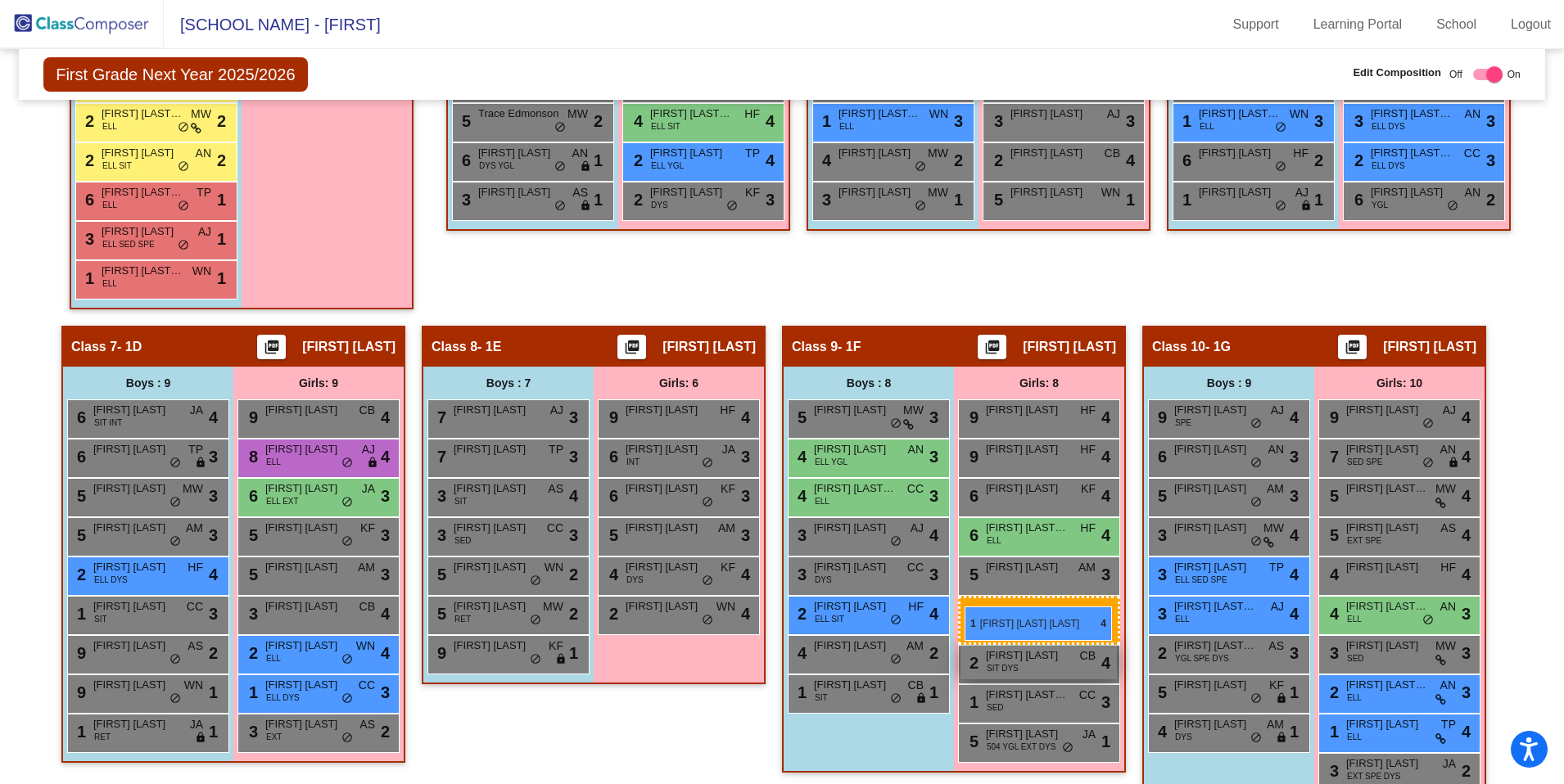 drag, startPoint x: 292, startPoint y: 205, endPoint x: 964, endPoint y: 606, distance: 782.55032 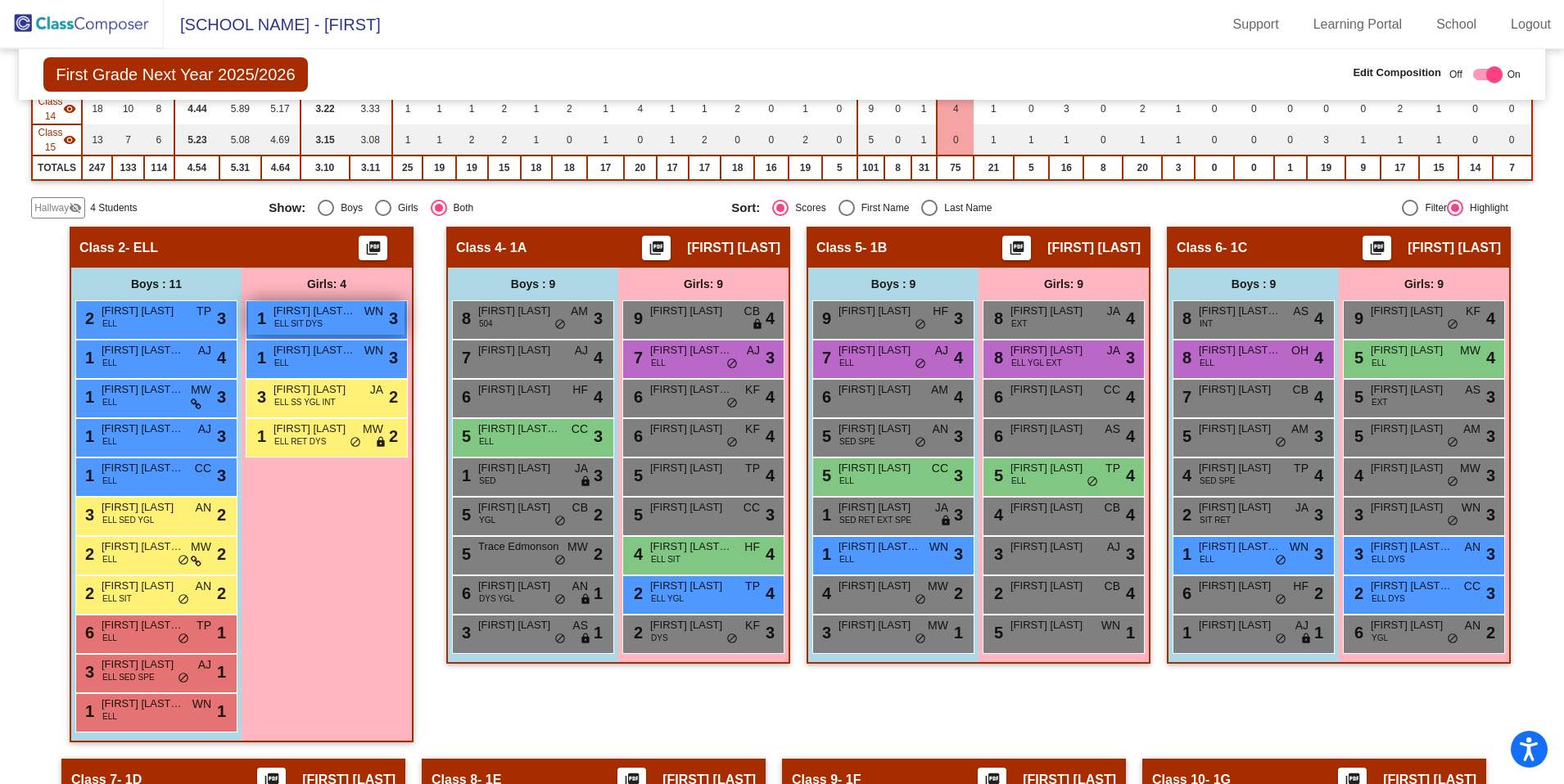 scroll, scrollTop: 601, scrollLeft: 0, axis: vertical 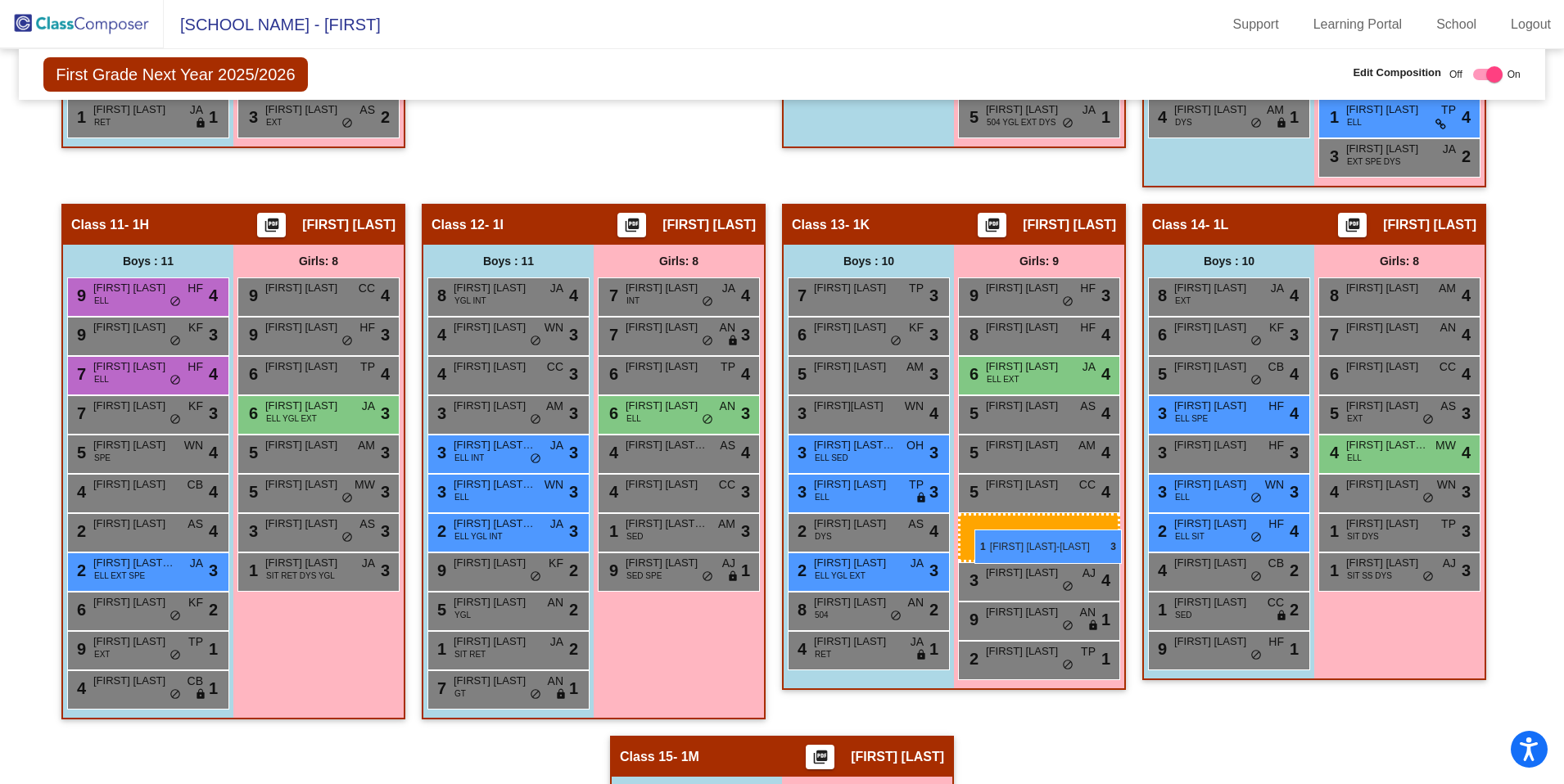 drag, startPoint x: 296, startPoint y: 333, endPoint x: 974, endPoint y: 529, distance: 705.762 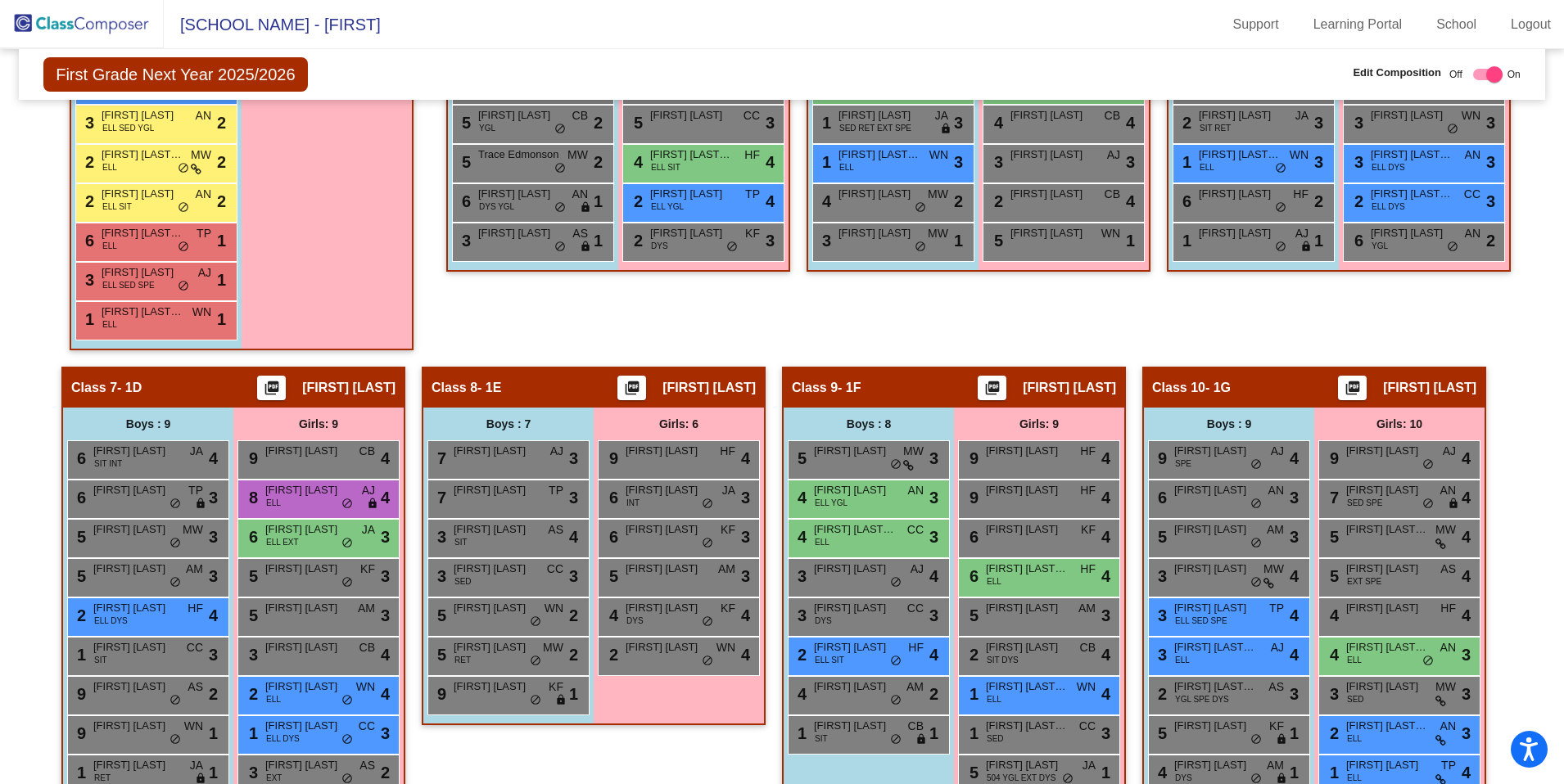 scroll, scrollTop: 881, scrollLeft: 0, axis: vertical 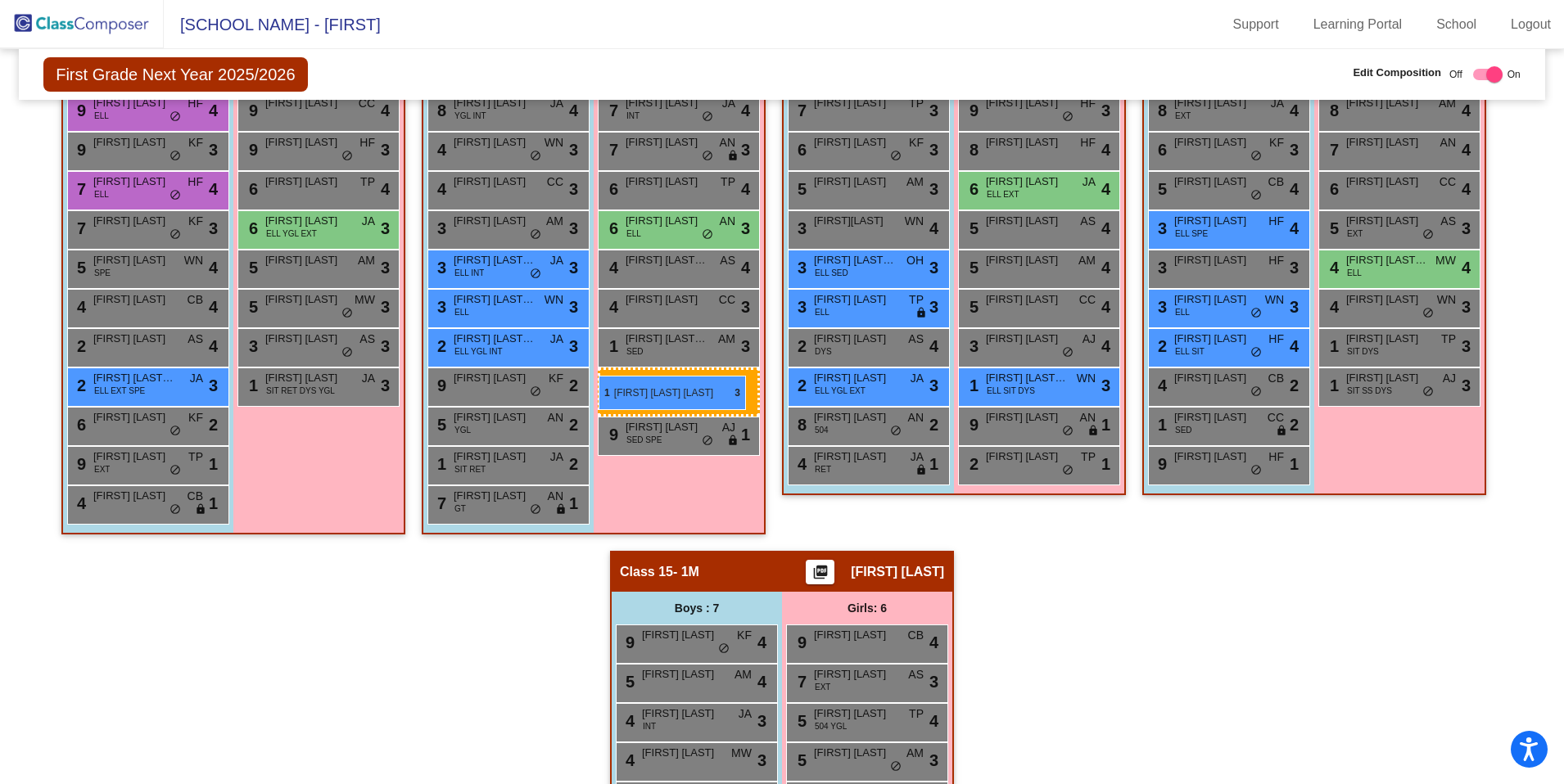 drag, startPoint x: 320, startPoint y: 461, endPoint x: 599, endPoint y: 376, distance: 291.6608 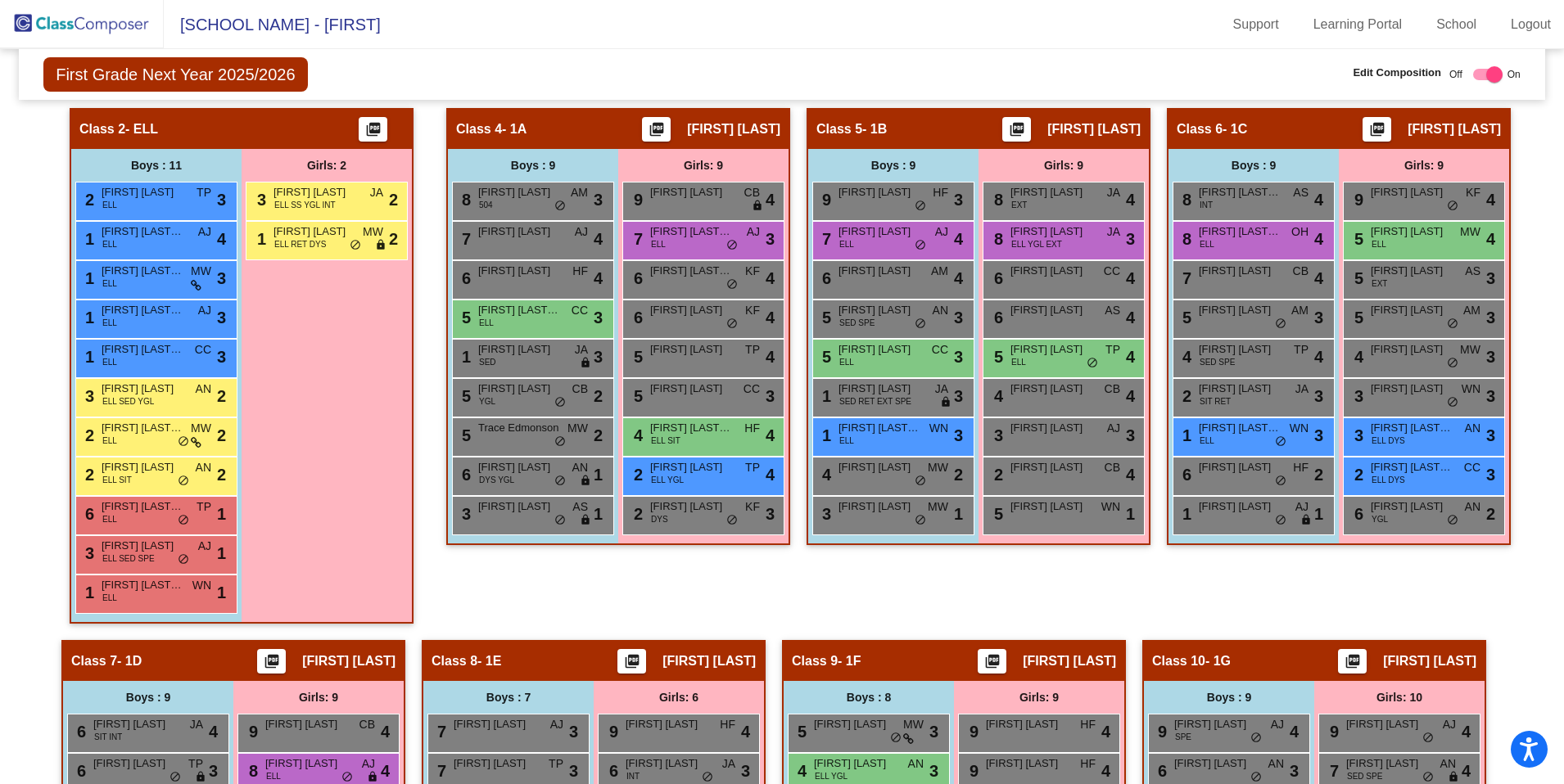 scroll, scrollTop: 730, scrollLeft: 0, axis: vertical 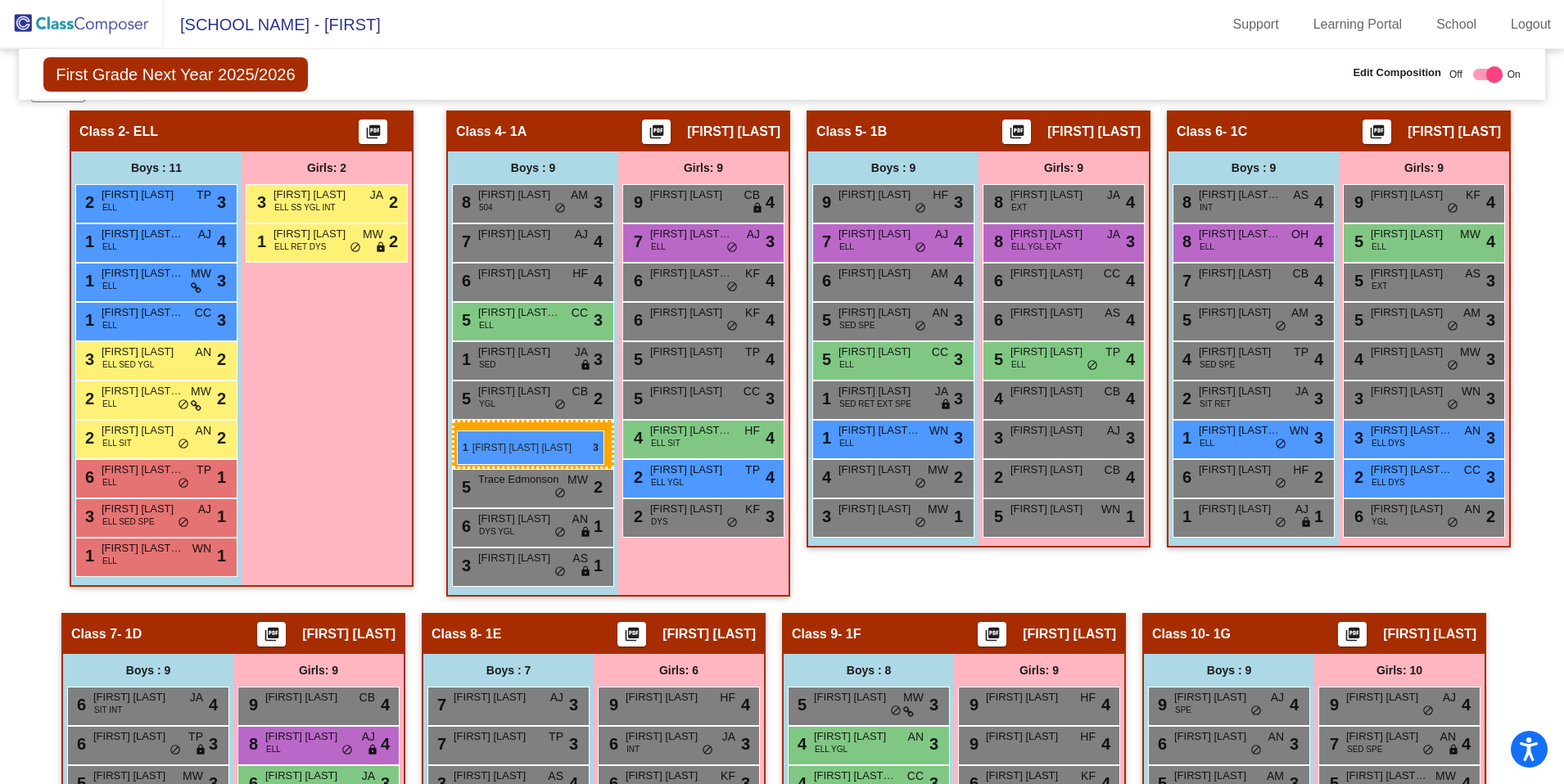 drag, startPoint x: 127, startPoint y: 313, endPoint x: 457, endPoint y: 430, distance: 350.12712 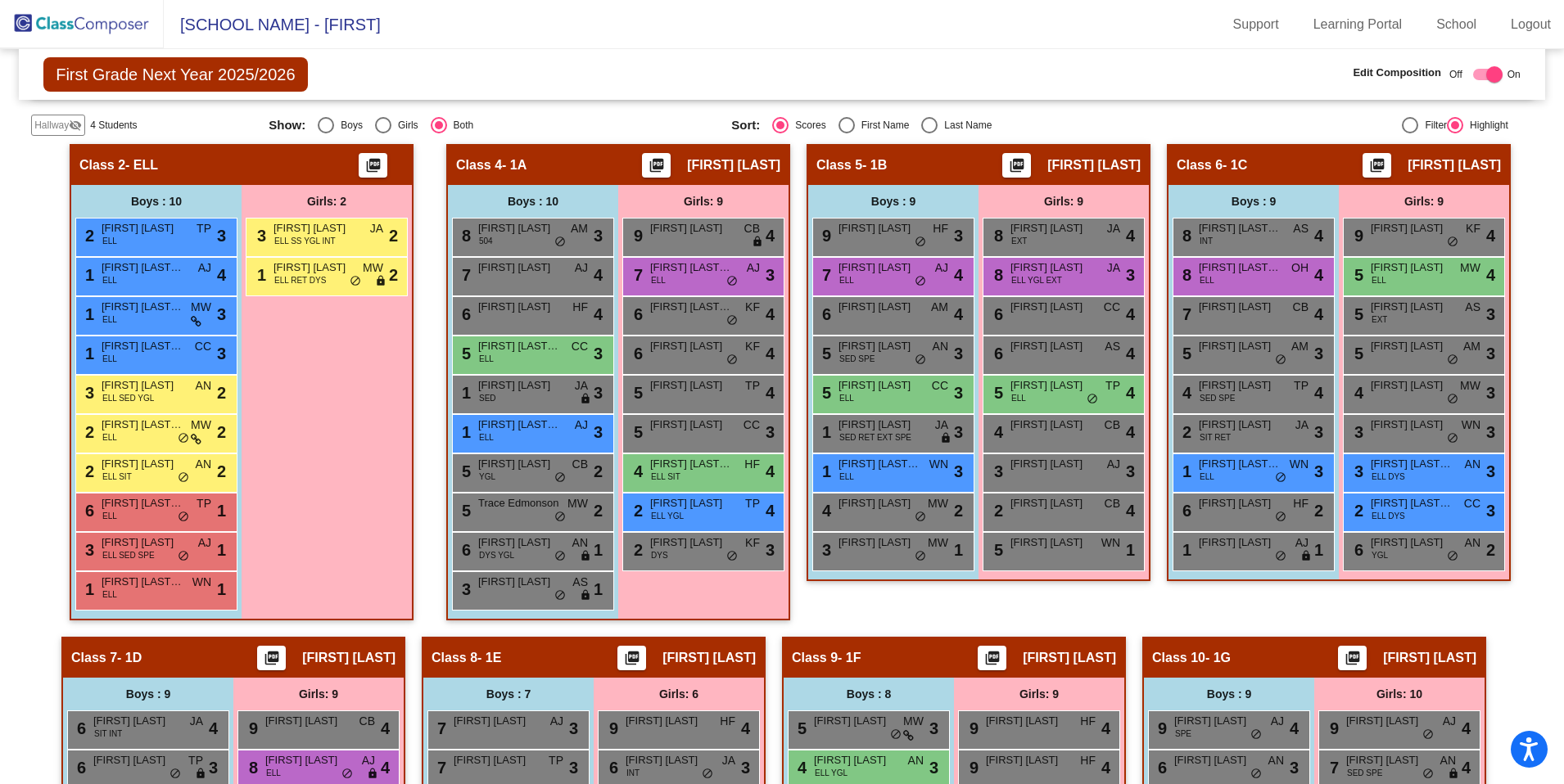 scroll, scrollTop: 680, scrollLeft: 0, axis: vertical 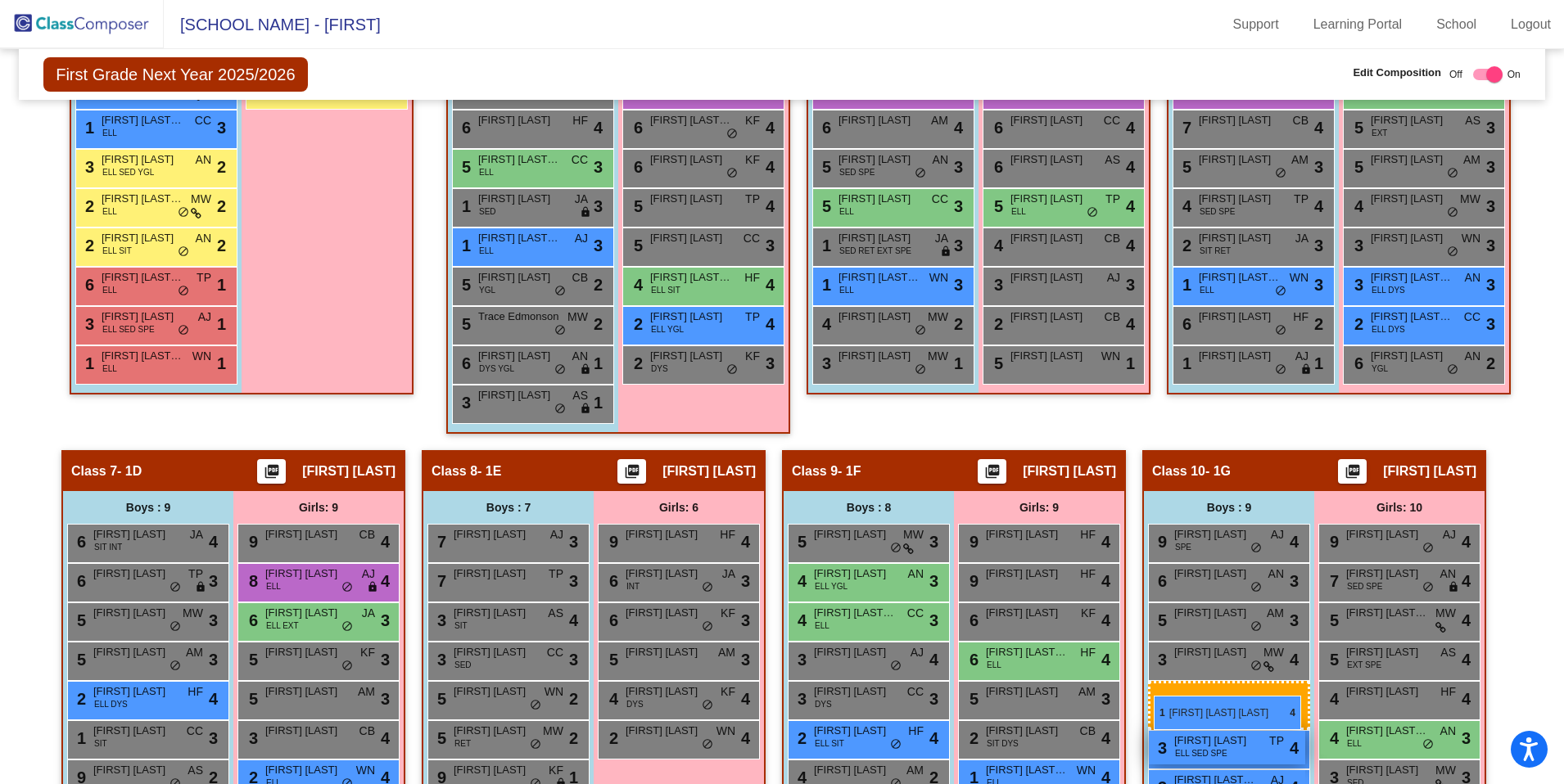 drag, startPoint x: 120, startPoint y: 291, endPoint x: 1152, endPoint y: 695, distance: 1108.2599 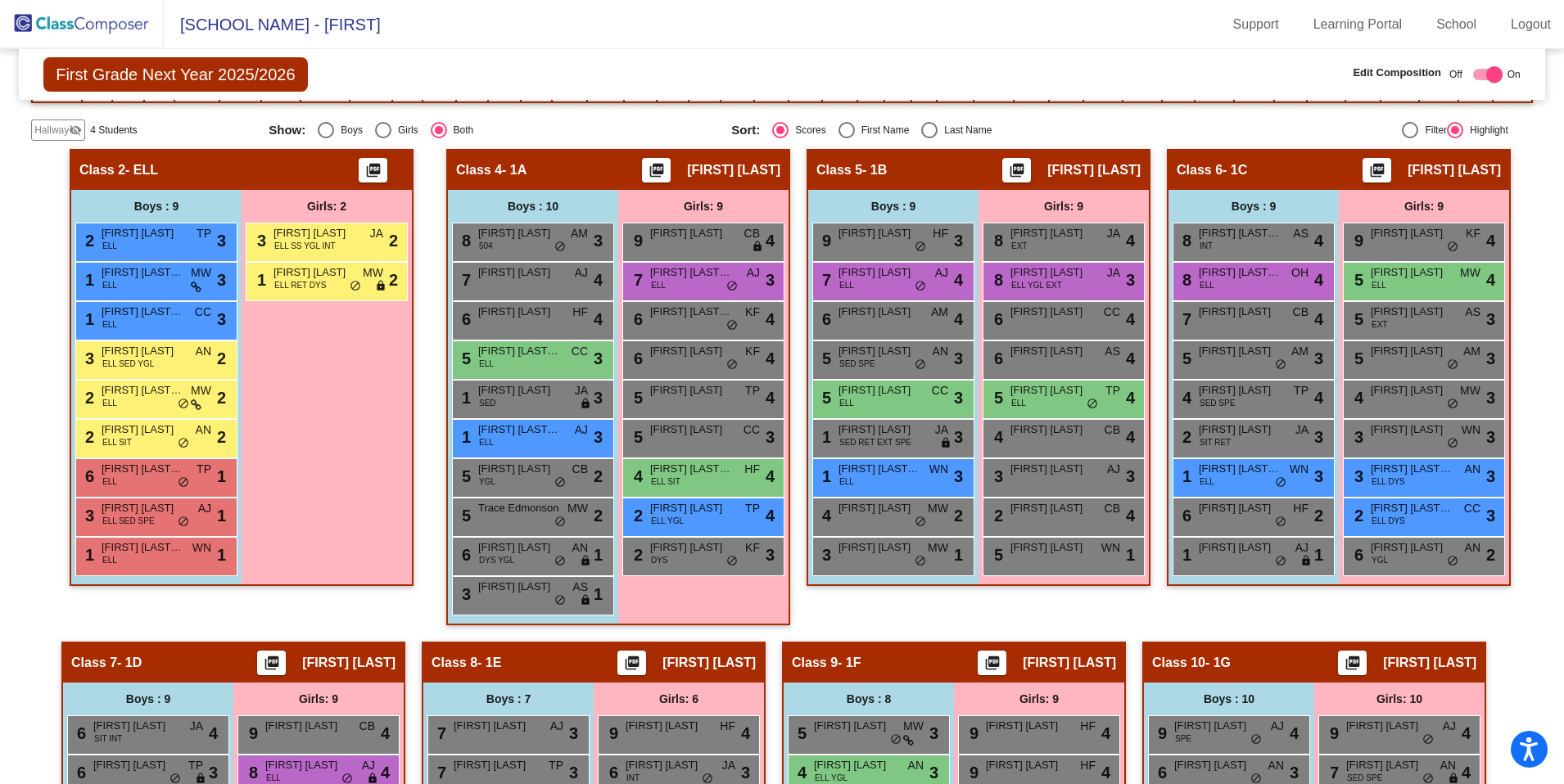 scroll, scrollTop: 694, scrollLeft: 0, axis: vertical 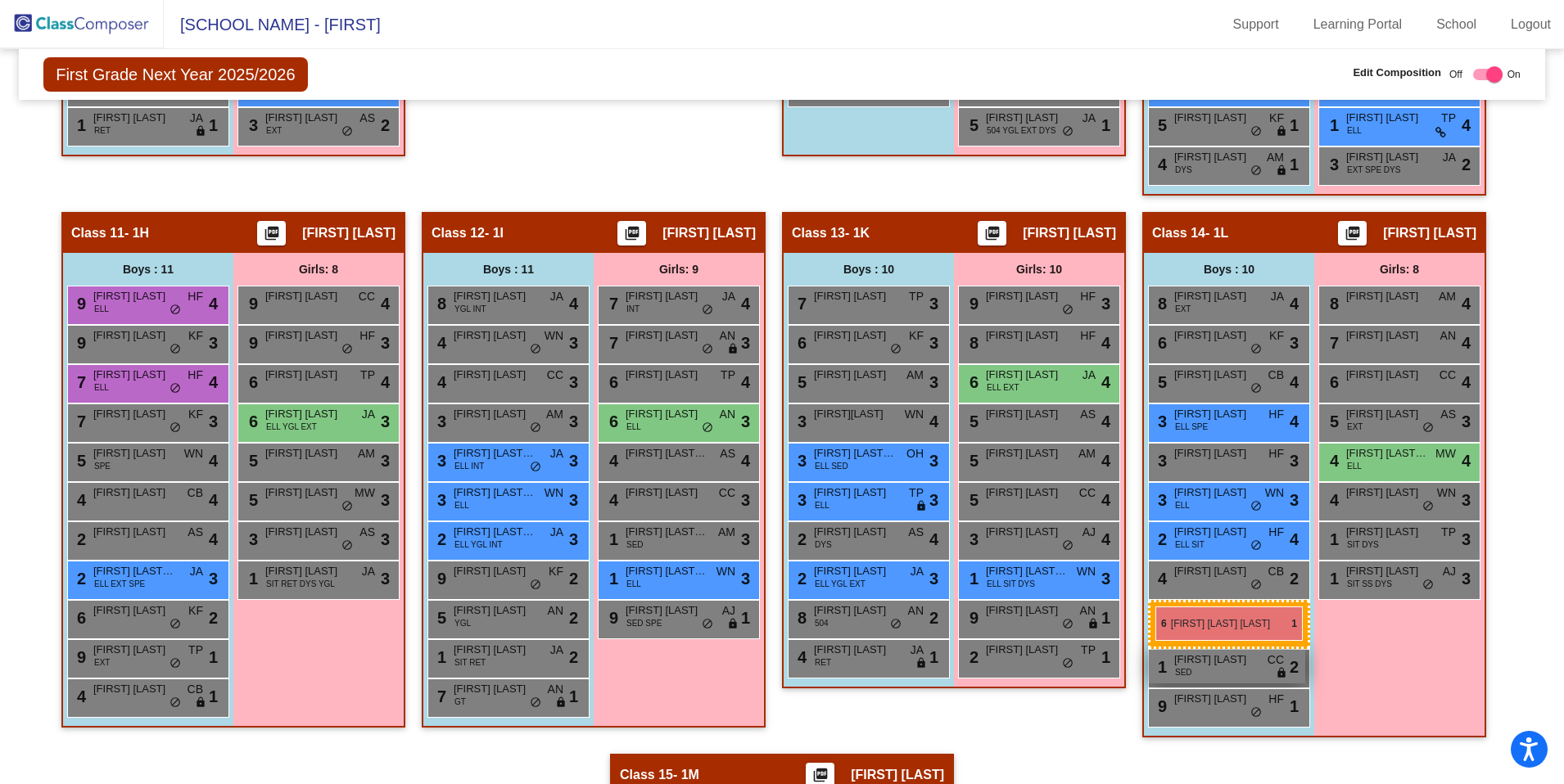 drag, startPoint x: 124, startPoint y: 473, endPoint x: 1154, endPoint y: 606, distance: 1038.5514 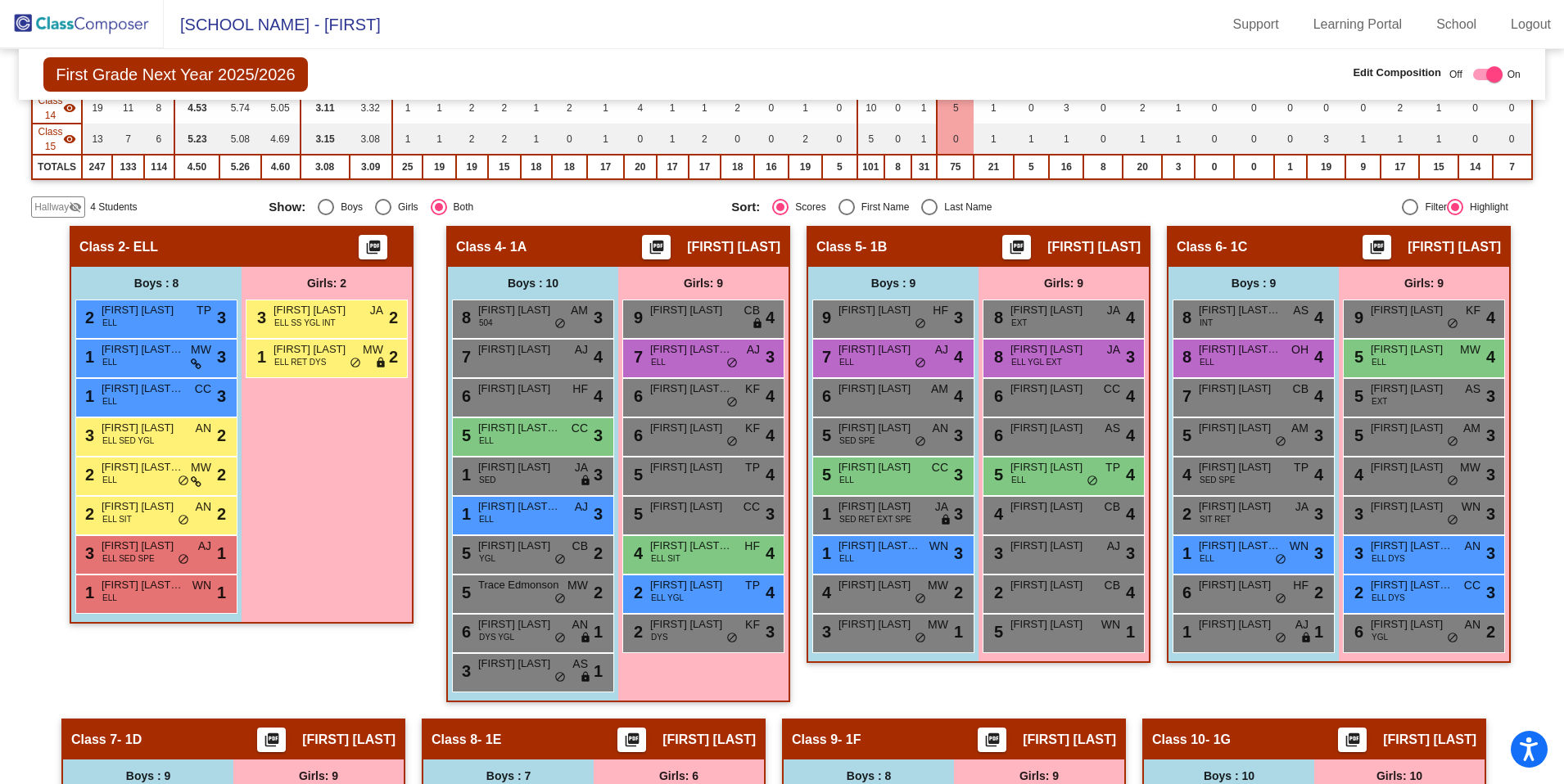 scroll, scrollTop: 611, scrollLeft: 0, axis: vertical 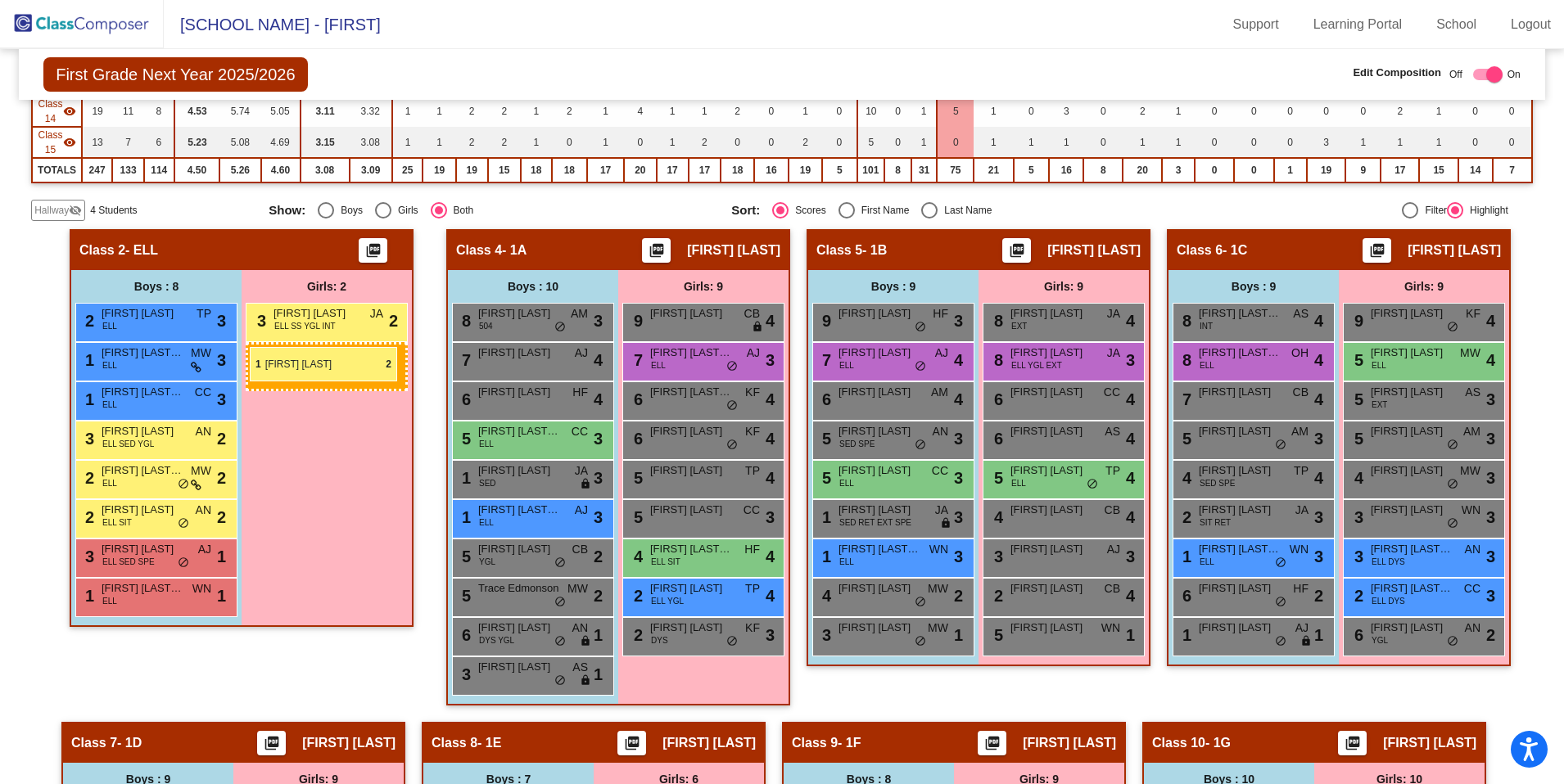 drag, startPoint x: 296, startPoint y: 354, endPoint x: 250, endPoint y: 346, distance: 46.69047 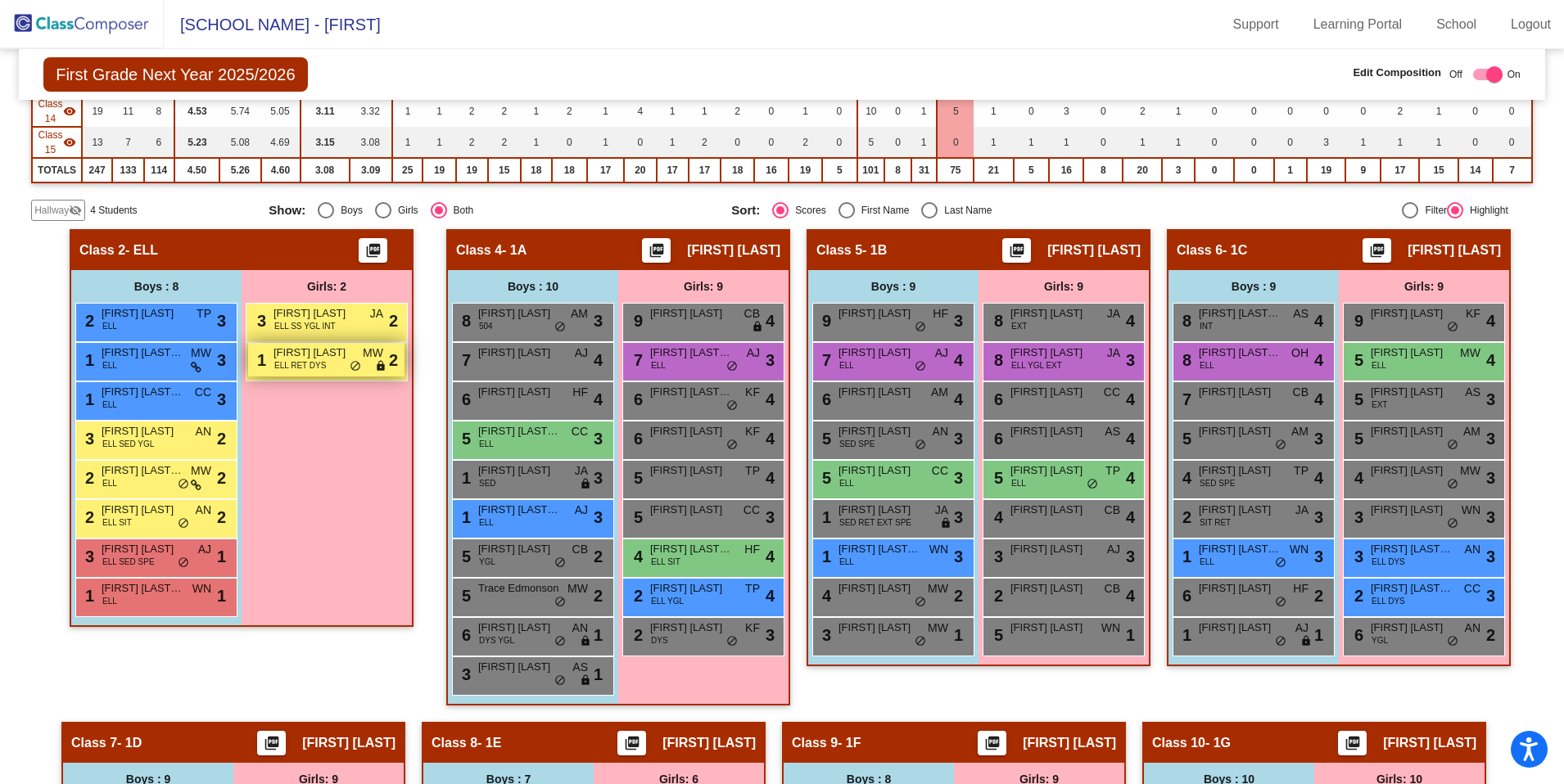 click on "ELL RET DYS" at bounding box center [300, 365] 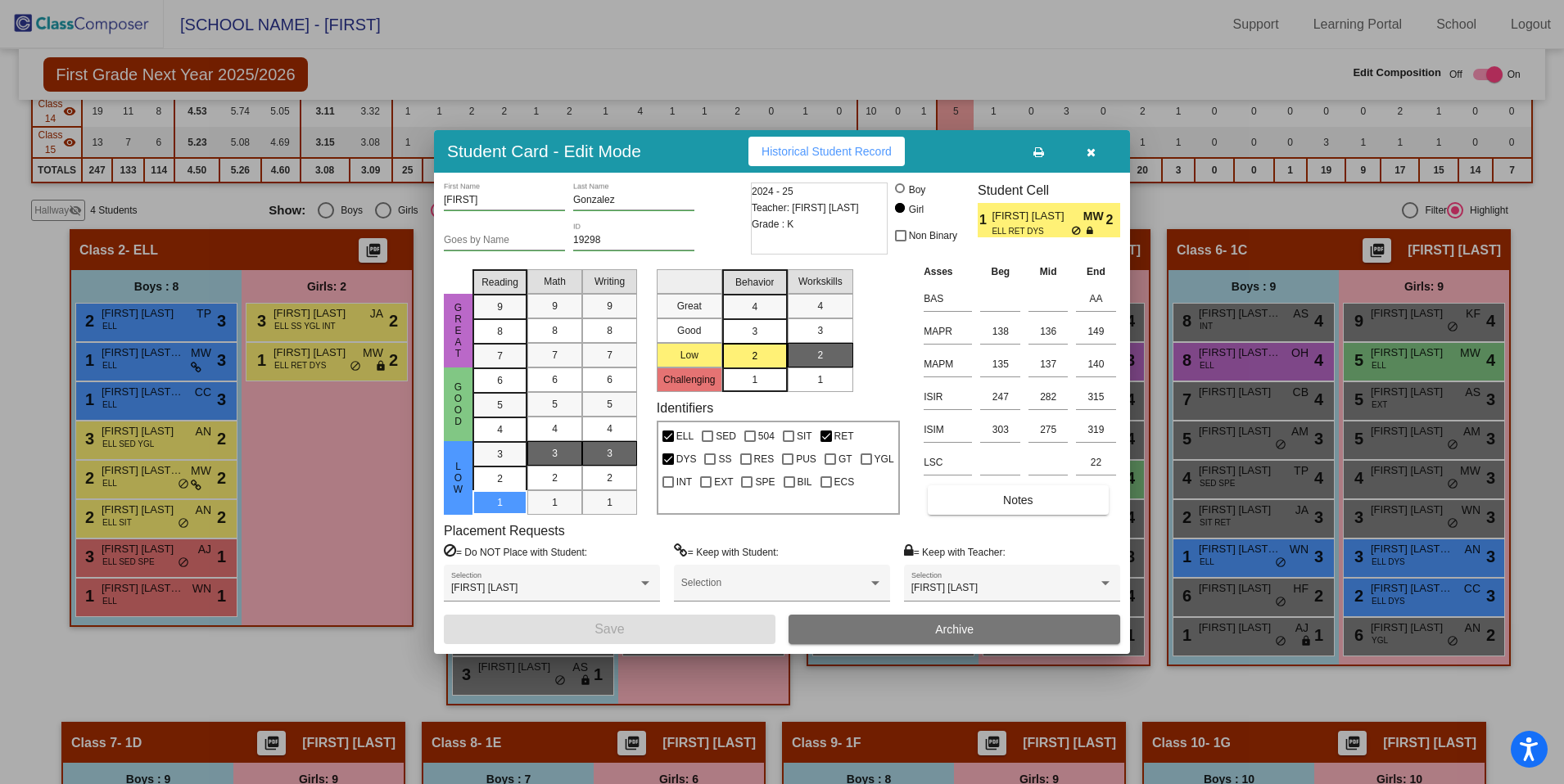 click at bounding box center [1091, 151] 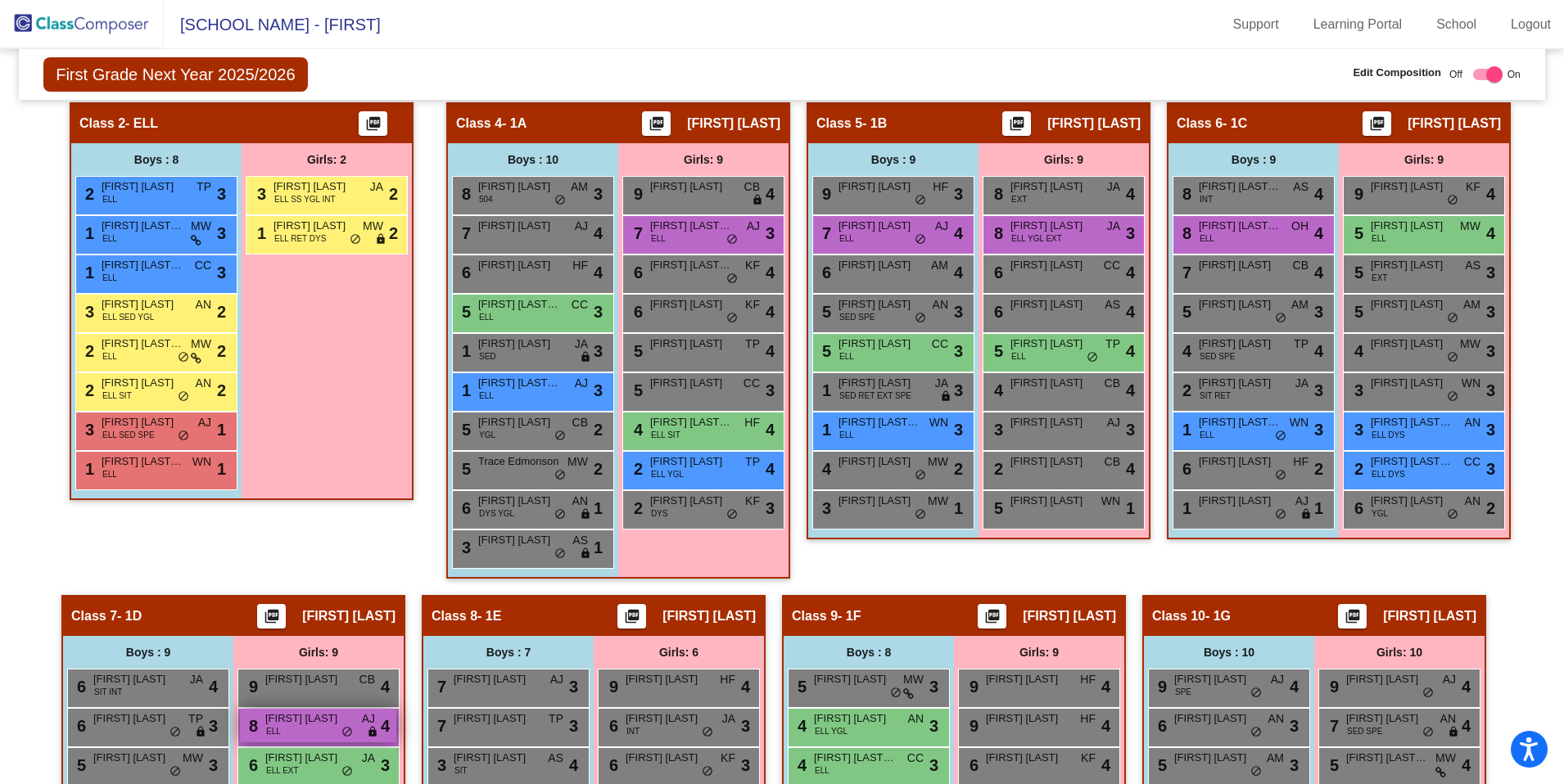 scroll, scrollTop: 723, scrollLeft: 0, axis: vertical 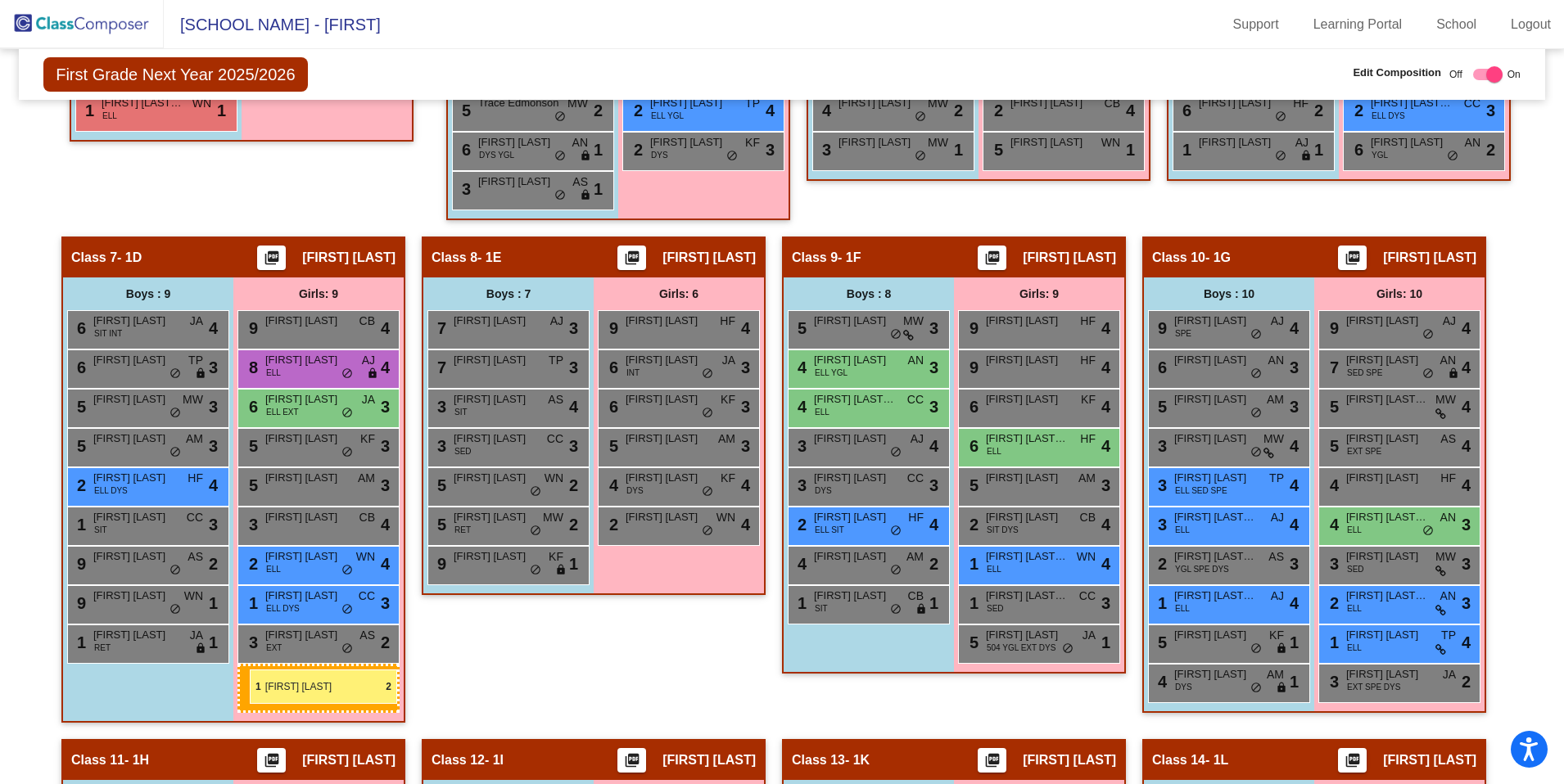 drag, startPoint x: 283, startPoint y: 246, endPoint x: 247, endPoint y: 669, distance: 424.52915 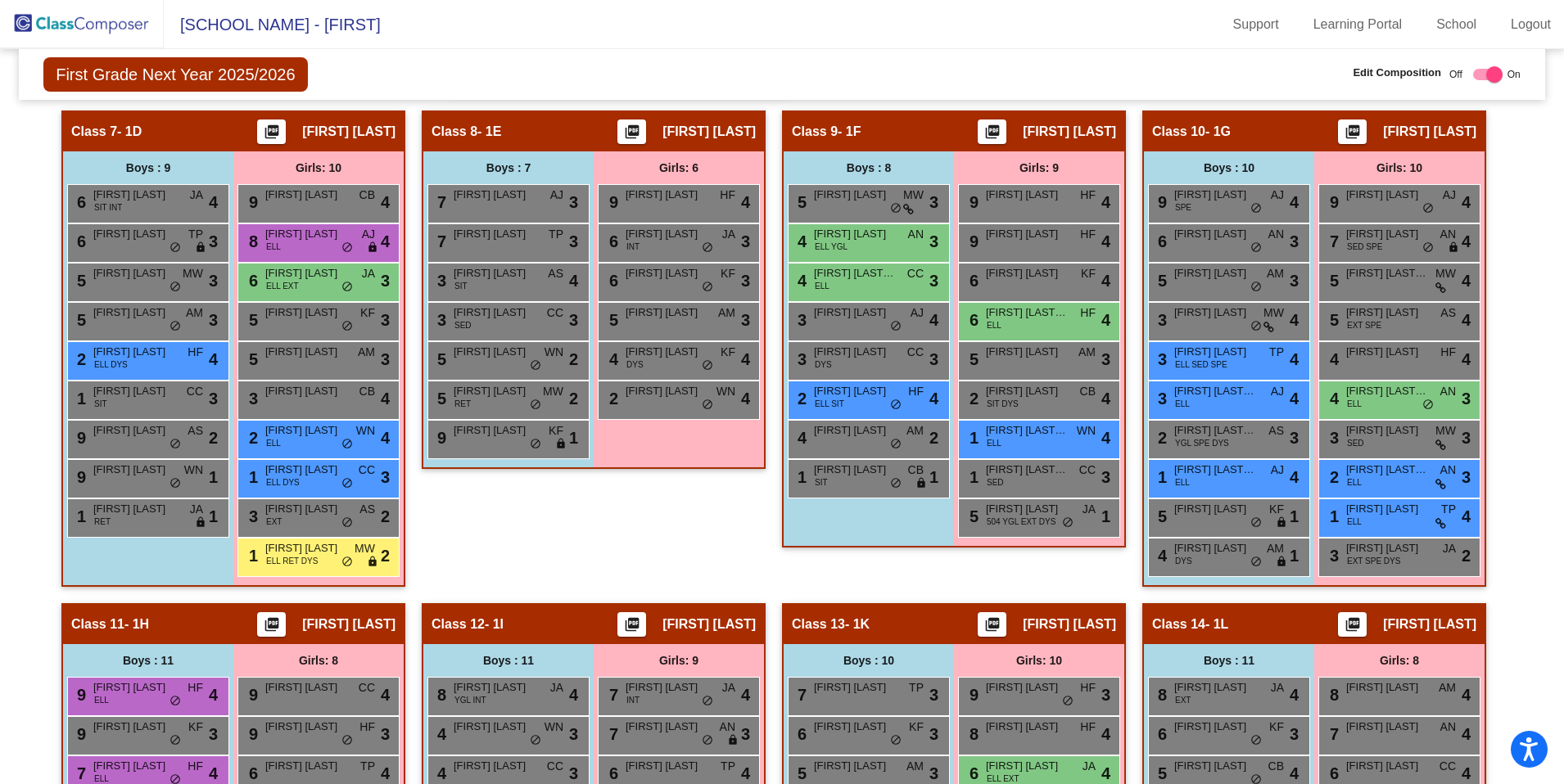 scroll, scrollTop: 1224, scrollLeft: 0, axis: vertical 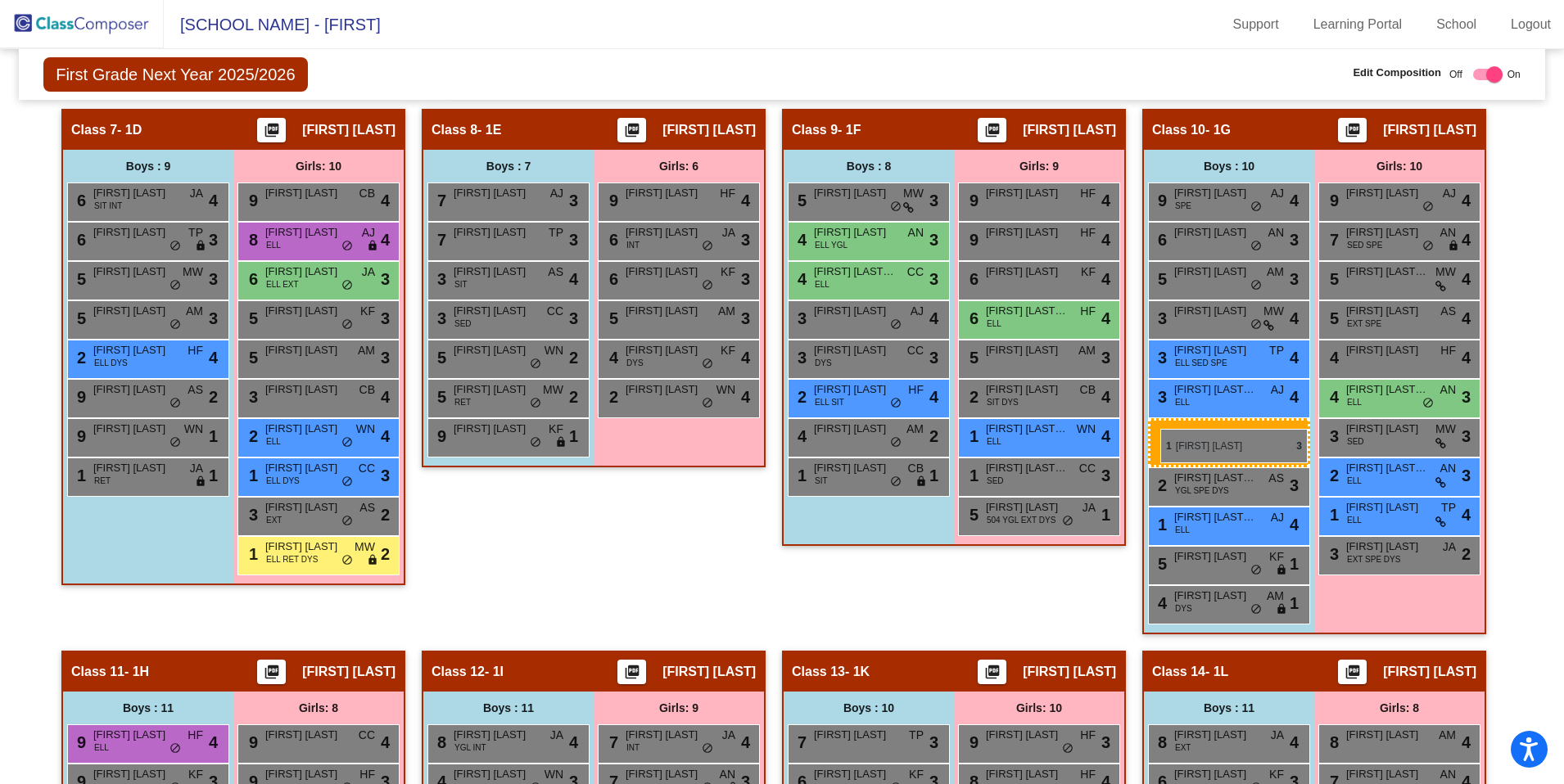 drag, startPoint x: 138, startPoint y: 396, endPoint x: 1160, endPoint y: 428, distance: 1022.5009 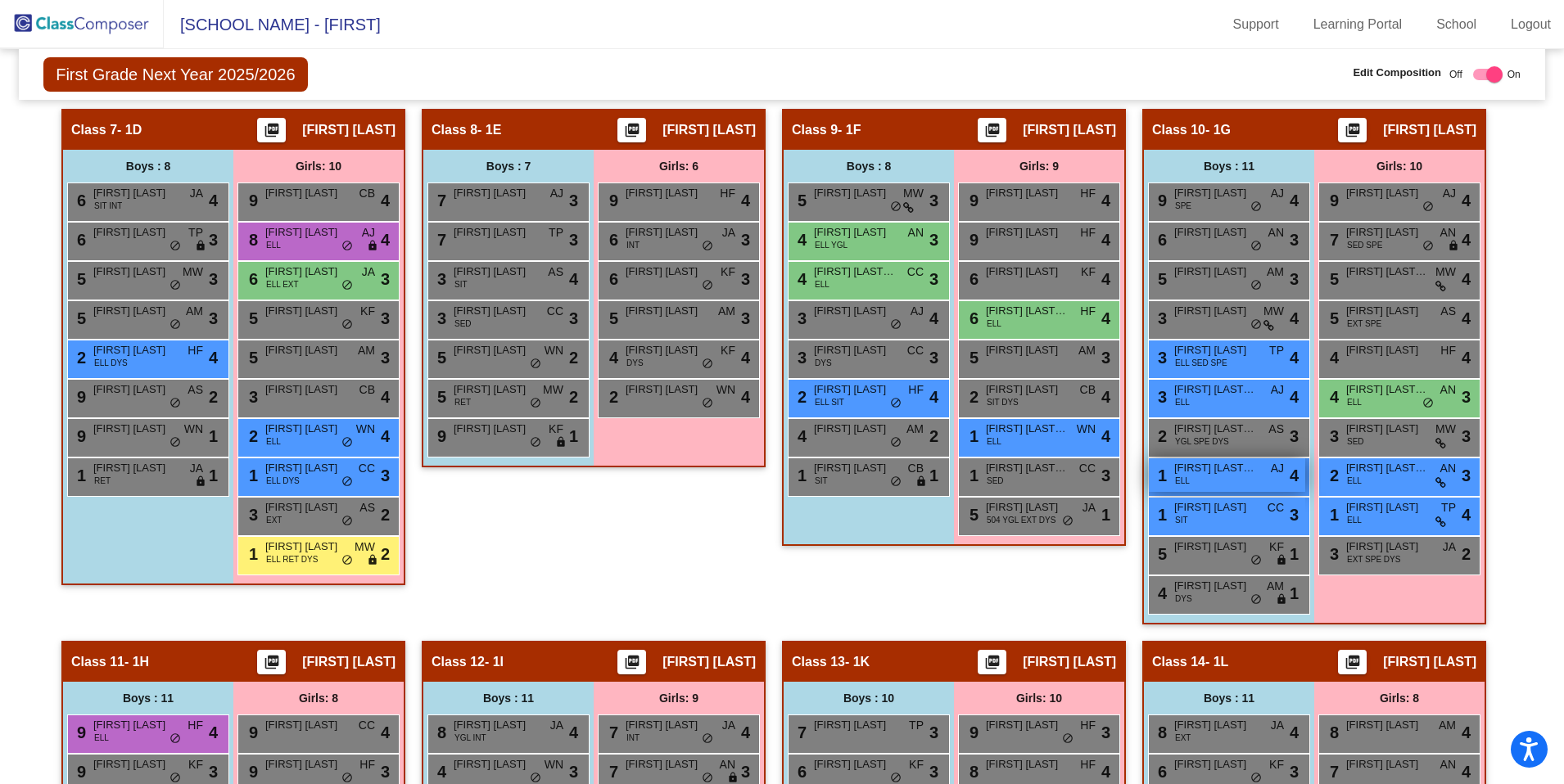 scroll, scrollTop: 1217, scrollLeft: 0, axis: vertical 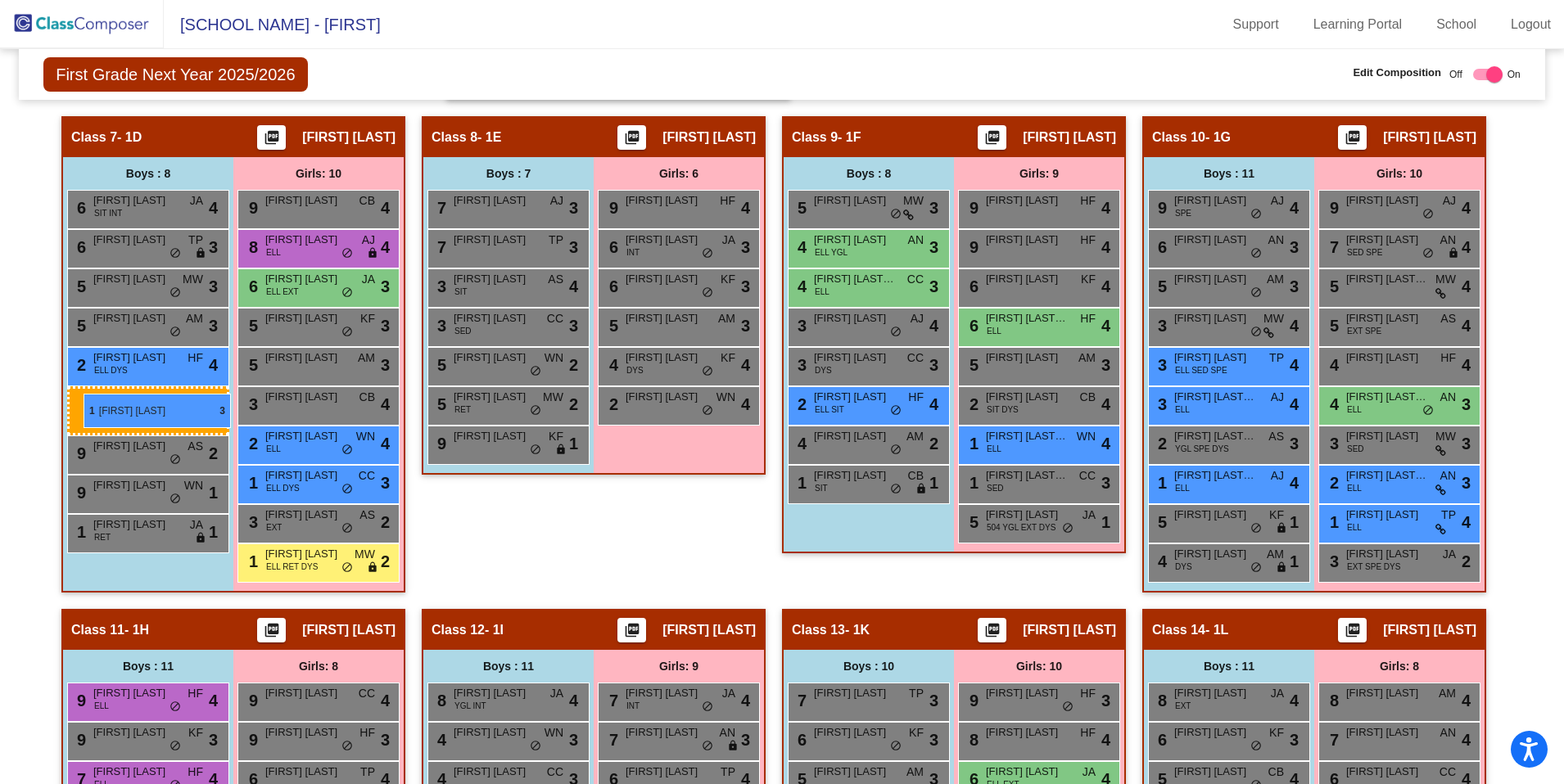 drag, startPoint x: 1228, startPoint y: 523, endPoint x: 82, endPoint y: 394, distance: 1153.2376 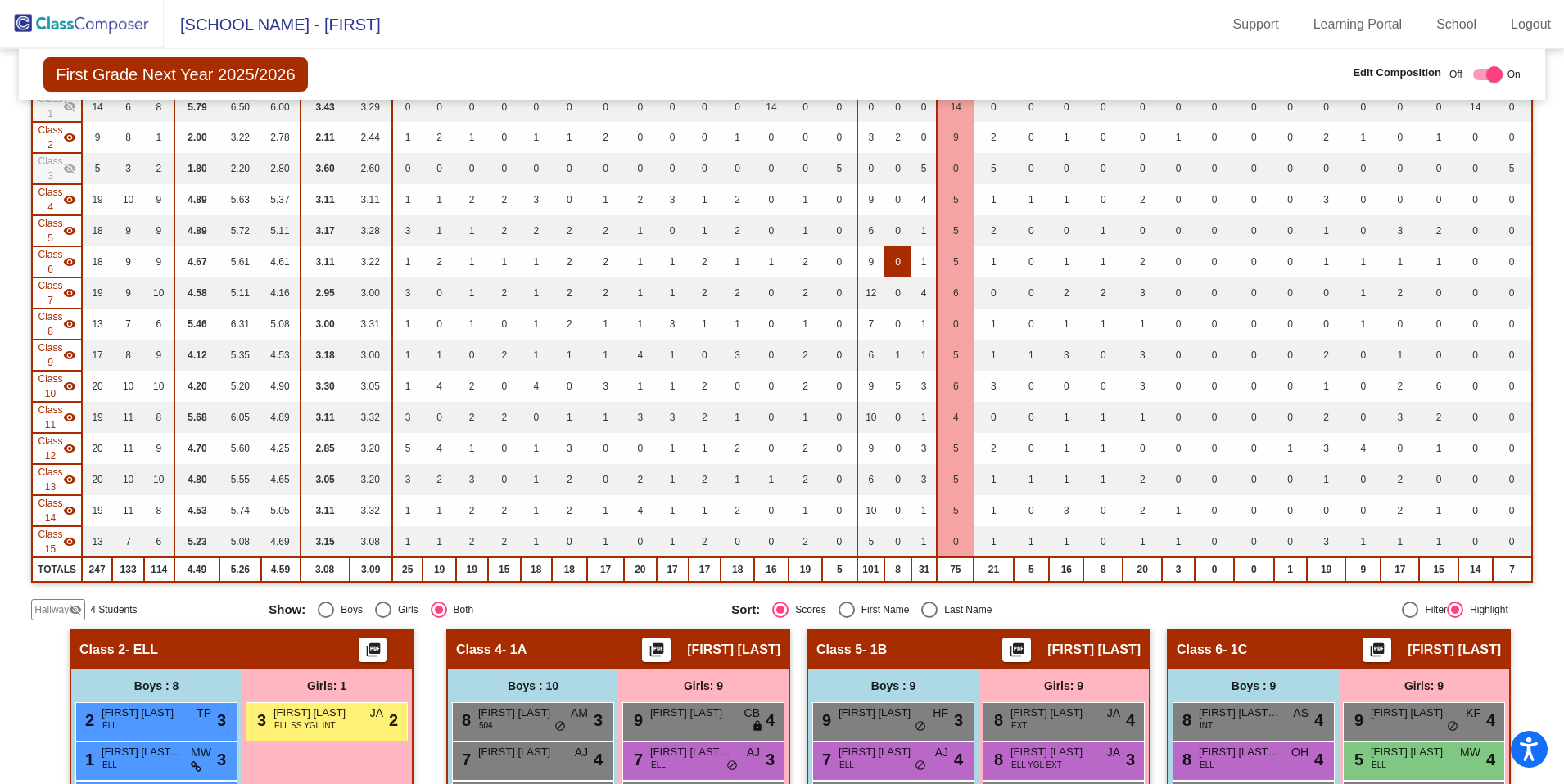 scroll, scrollTop: 0, scrollLeft: 0, axis: both 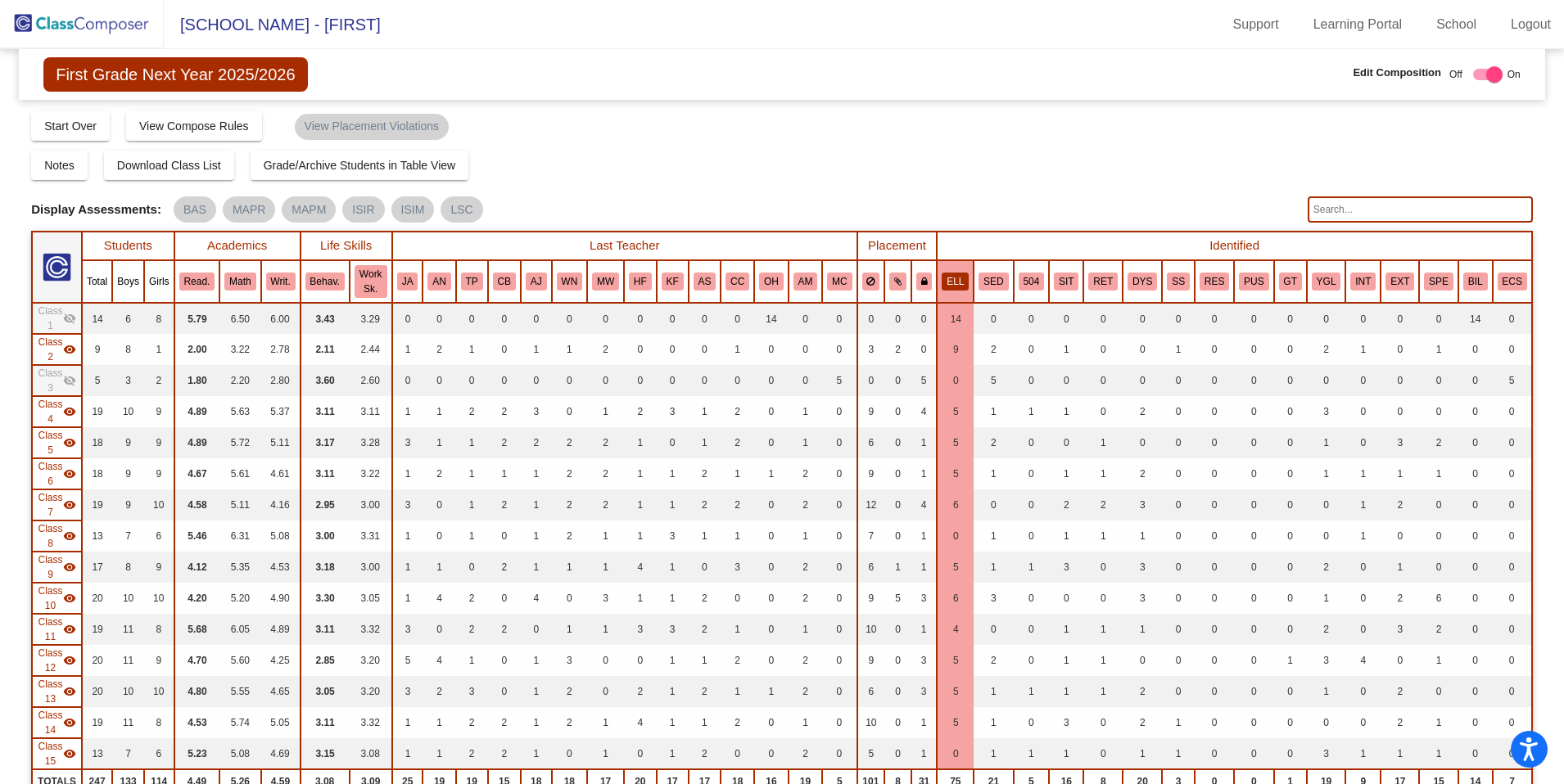 click on "ELL" 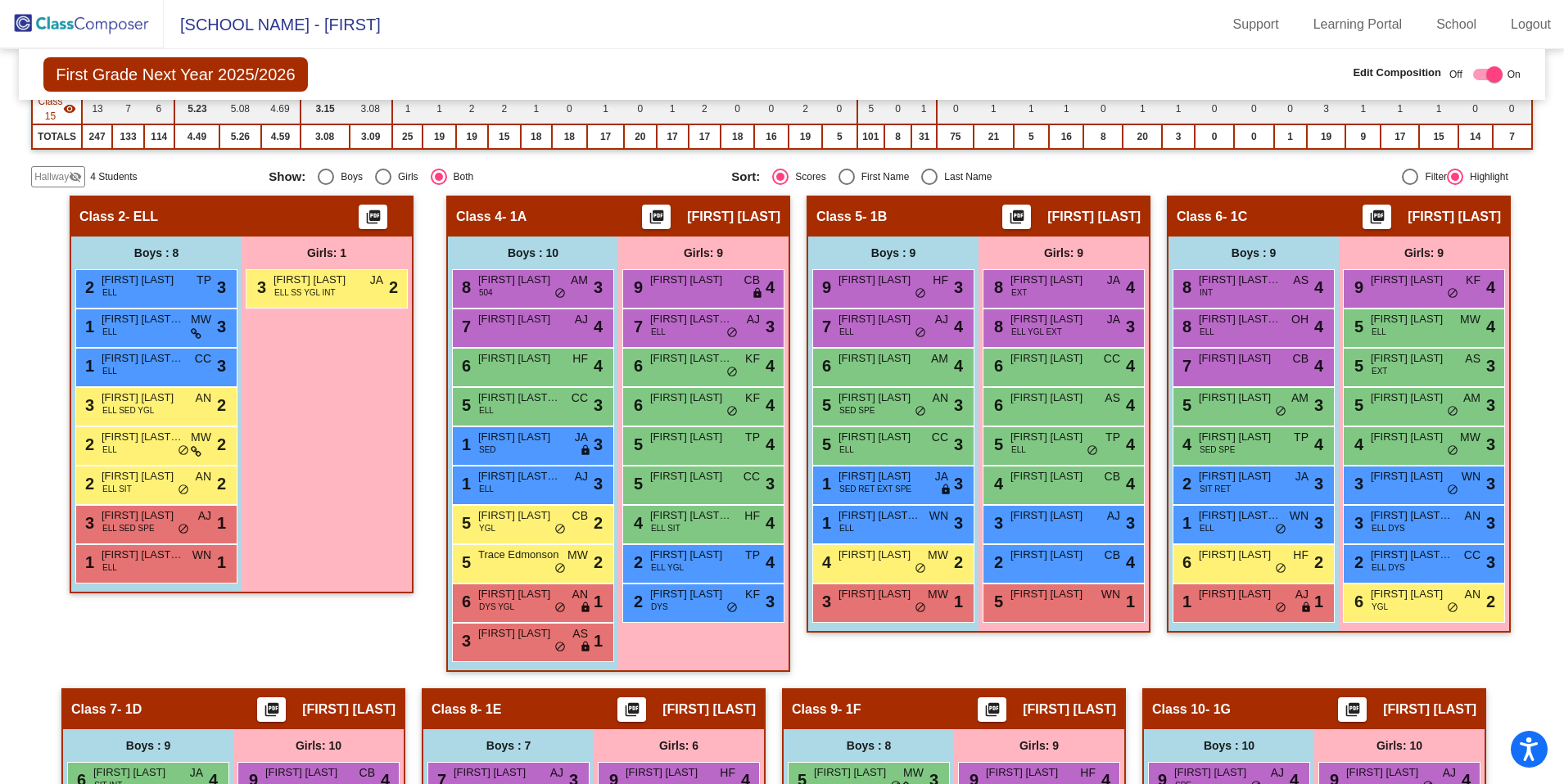 scroll, scrollTop: 614, scrollLeft: 0, axis: vertical 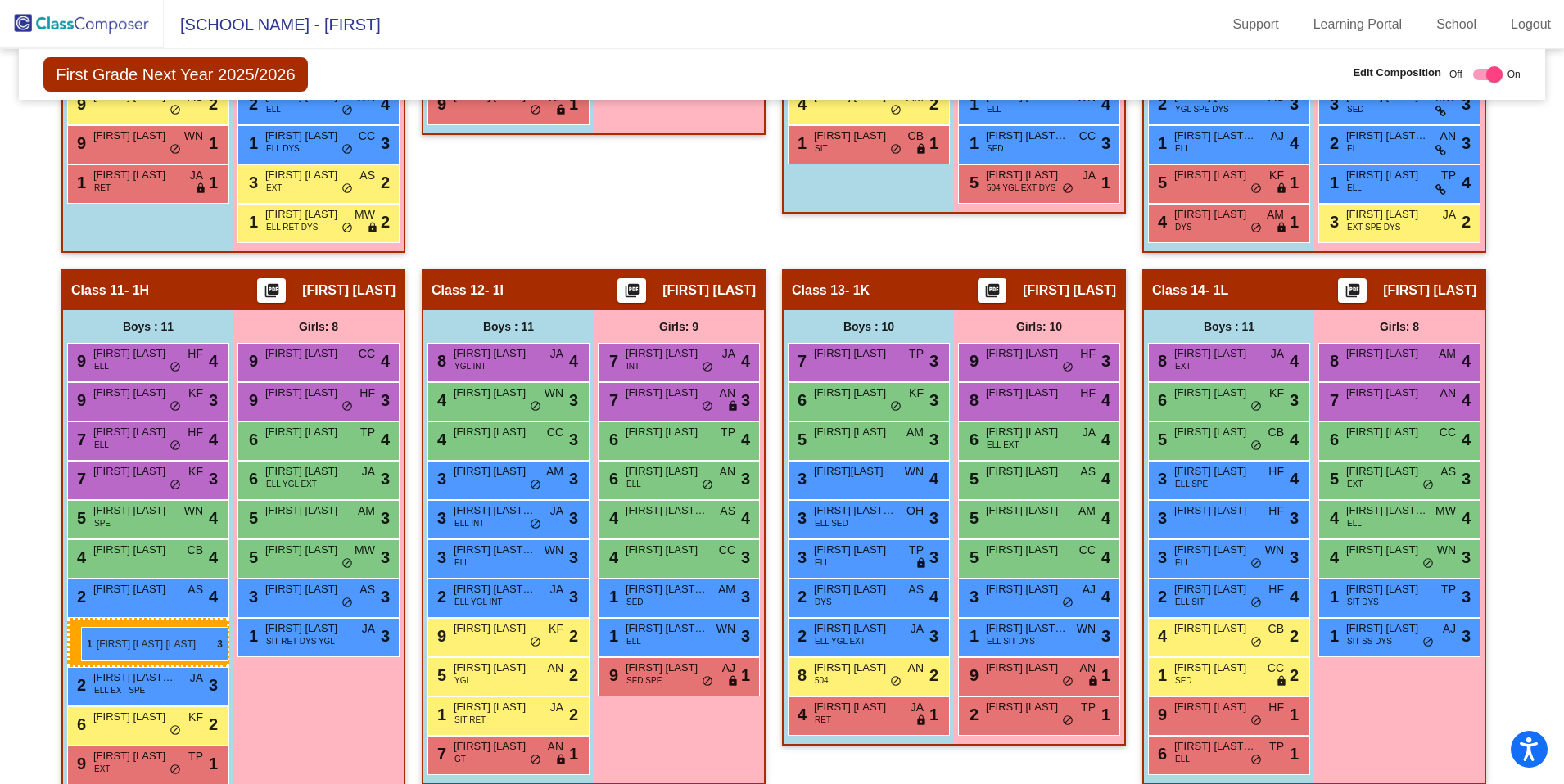 drag, startPoint x: 137, startPoint y: 359, endPoint x: 81, endPoint y: 626, distance: 272.8095 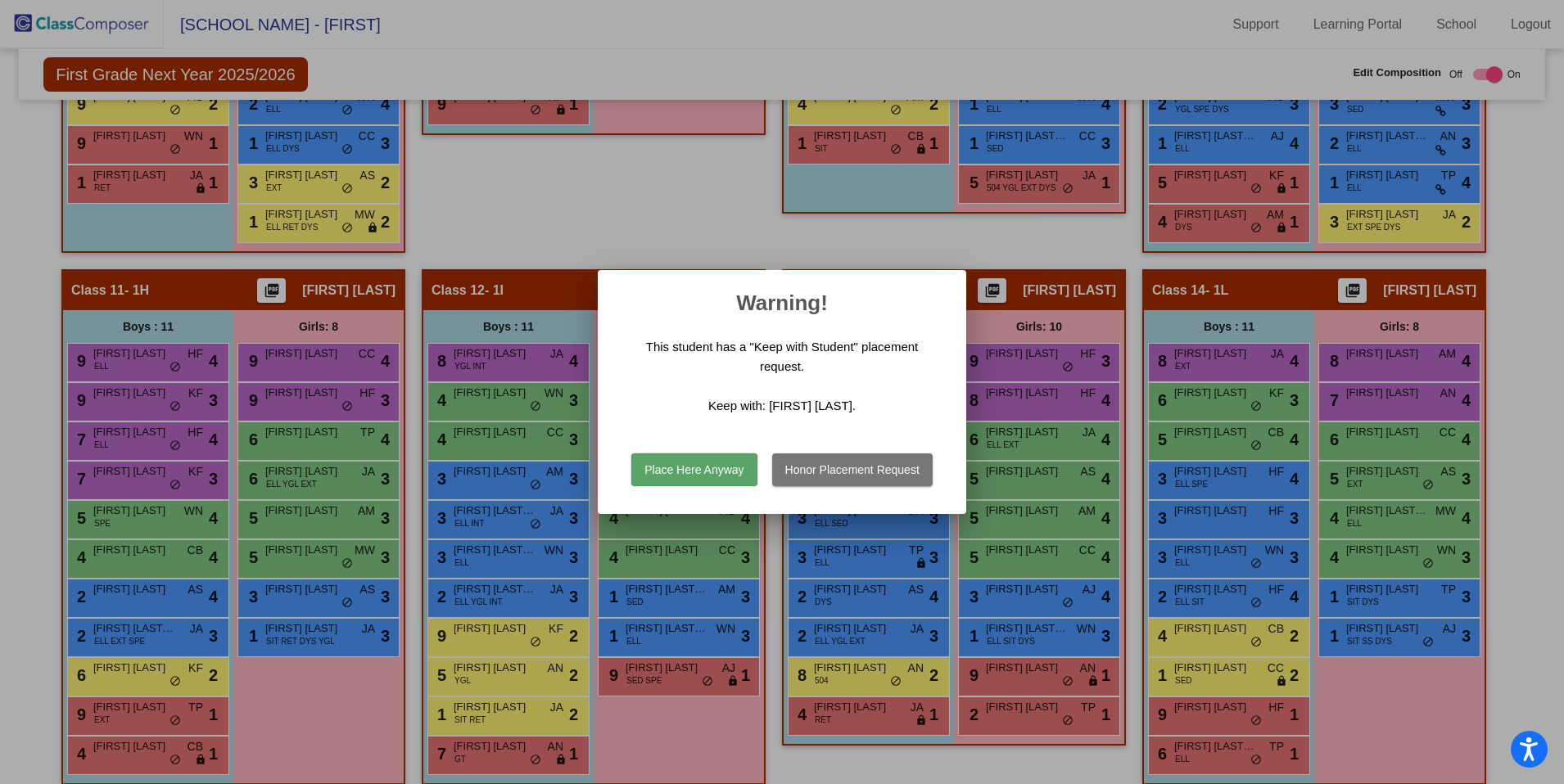 click on "Place Here Anyway" at bounding box center [694, 470] 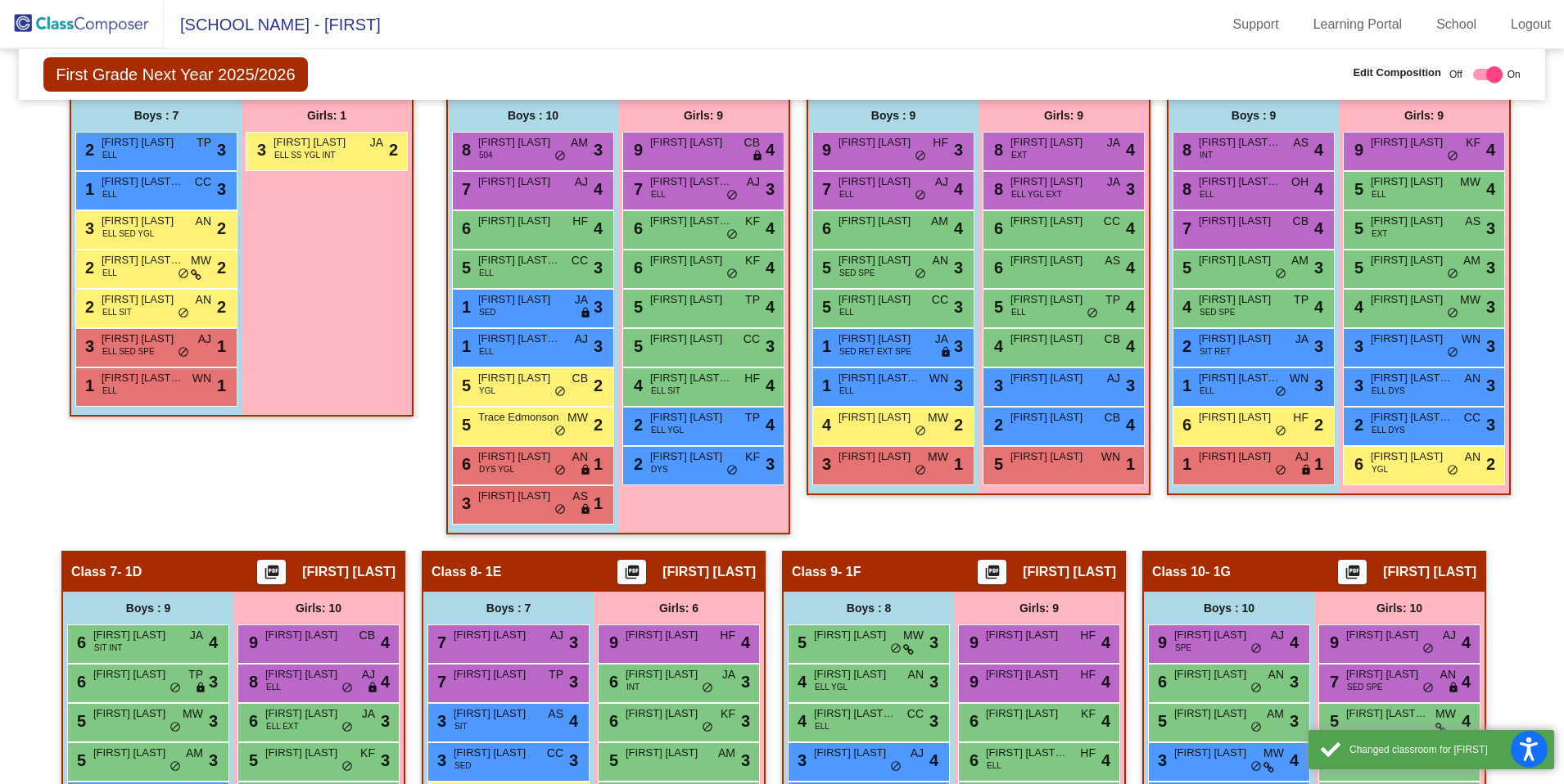 scroll, scrollTop: 782, scrollLeft: 0, axis: vertical 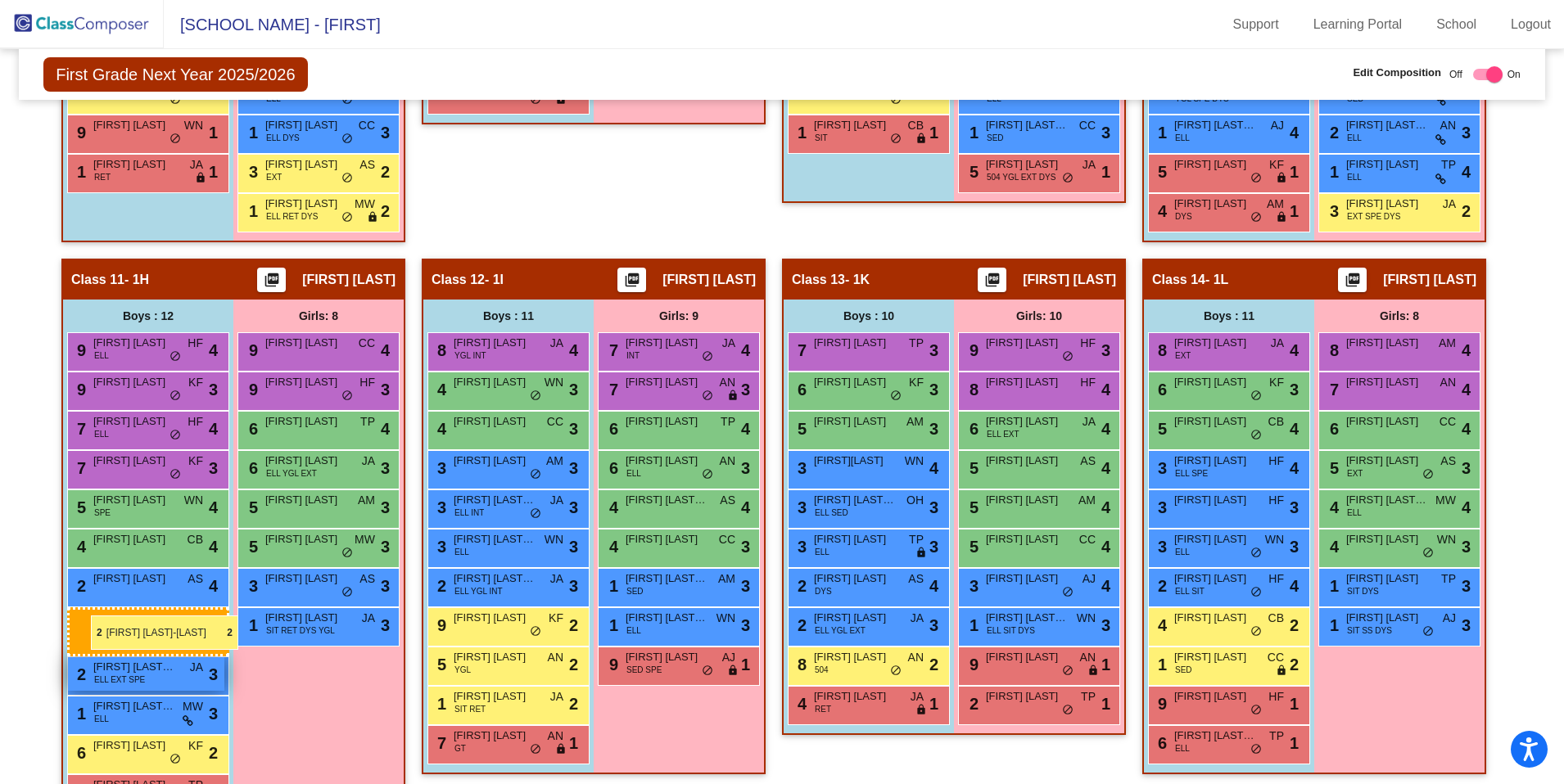 drag, startPoint x: 120, startPoint y: 264, endPoint x: 88, endPoint y: 615, distance: 352.4557 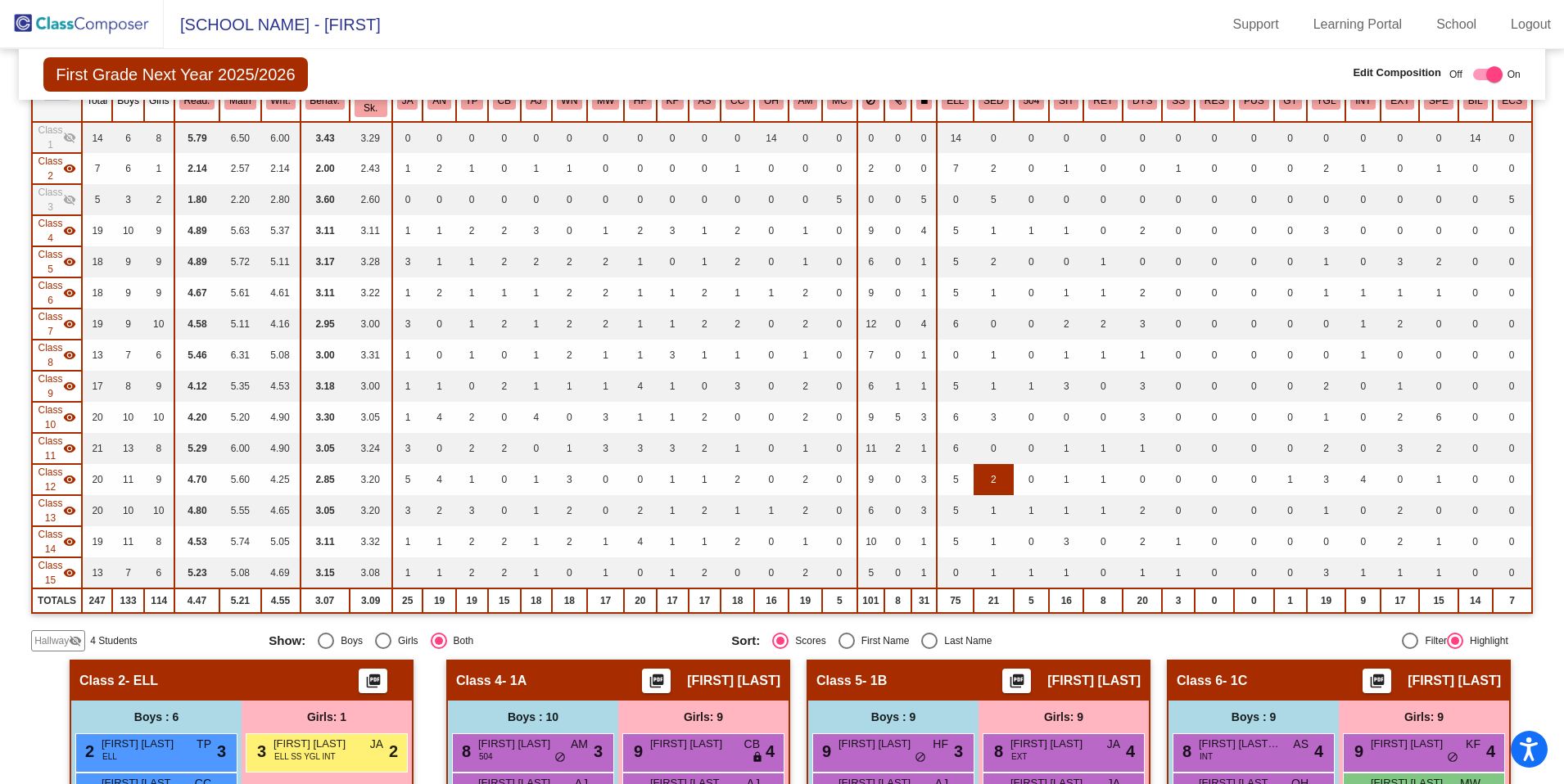 scroll, scrollTop: 0, scrollLeft: 0, axis: both 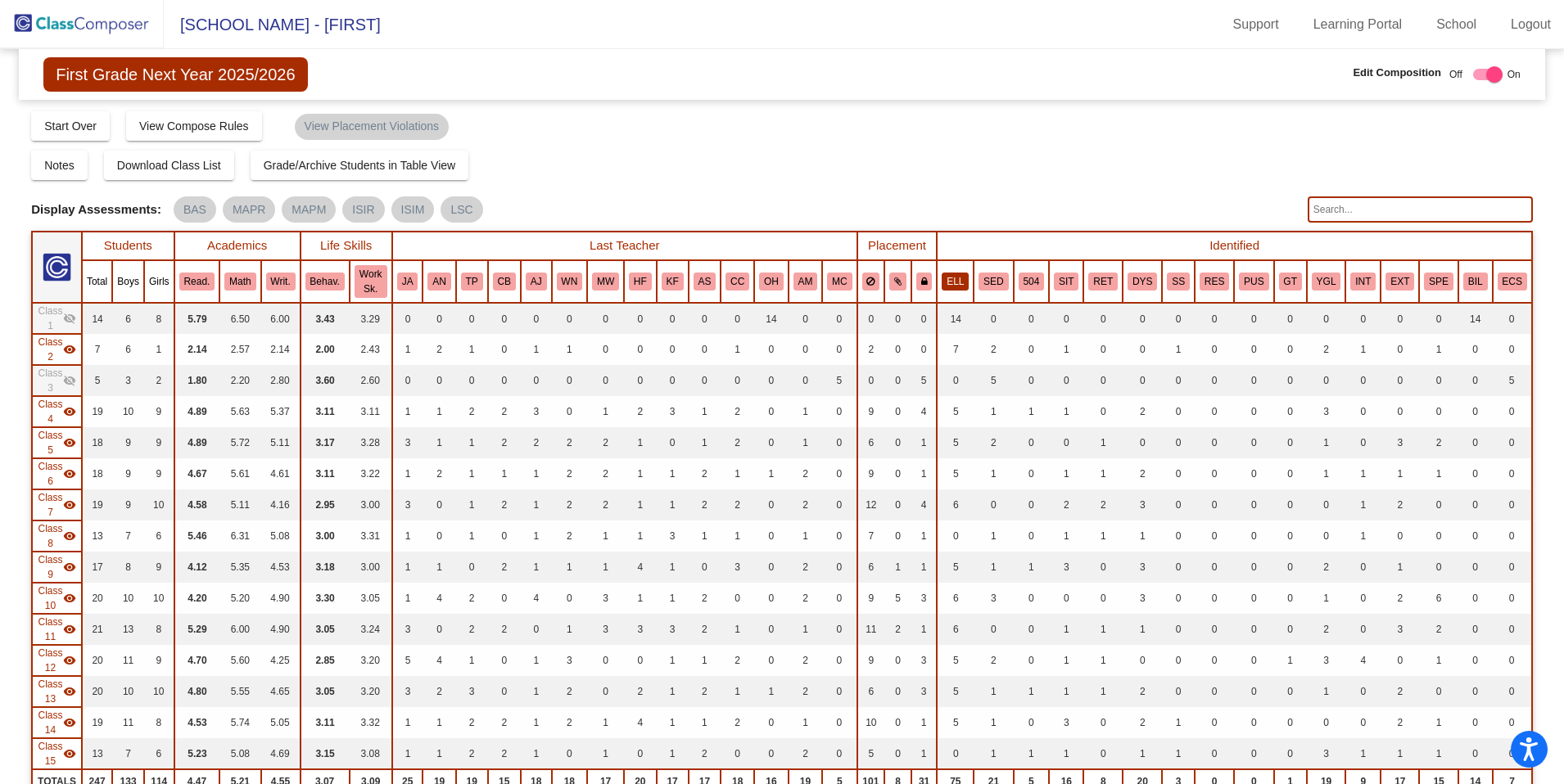 click on "ELL" 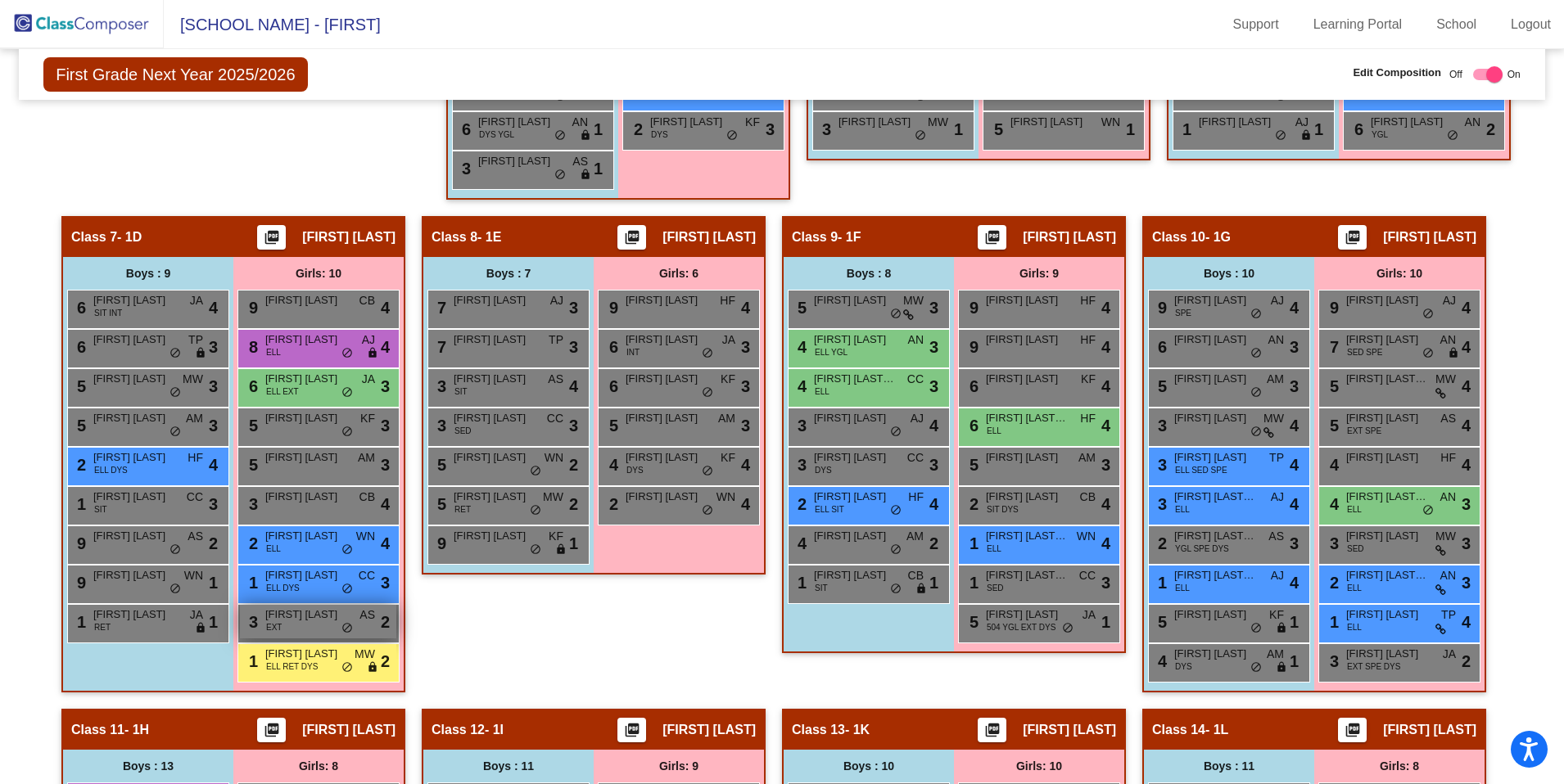 scroll, scrollTop: 1120, scrollLeft: 0, axis: vertical 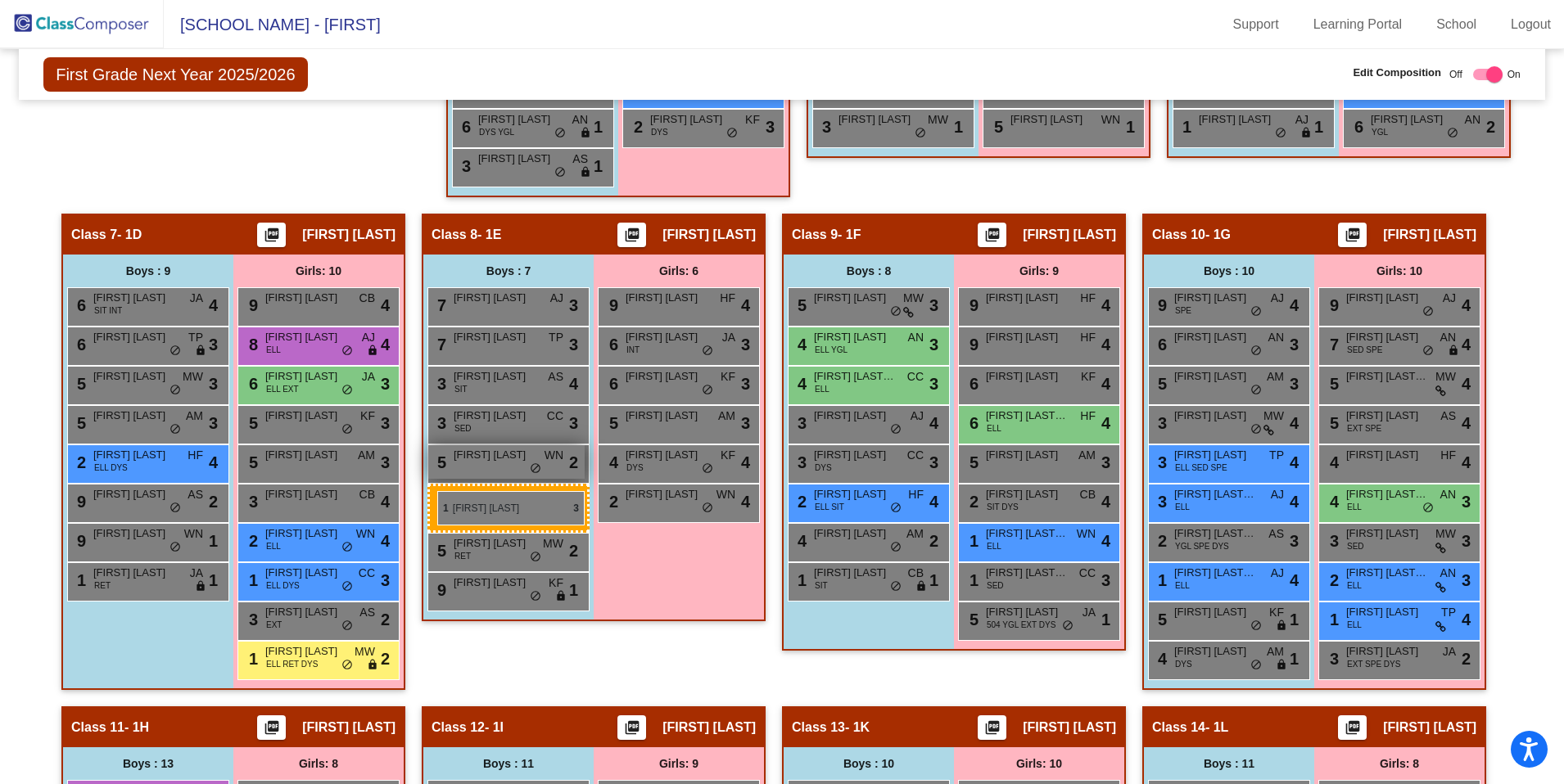 drag, startPoint x: 133, startPoint y: 499, endPoint x: 437, endPoint y: 490, distance: 304.13319 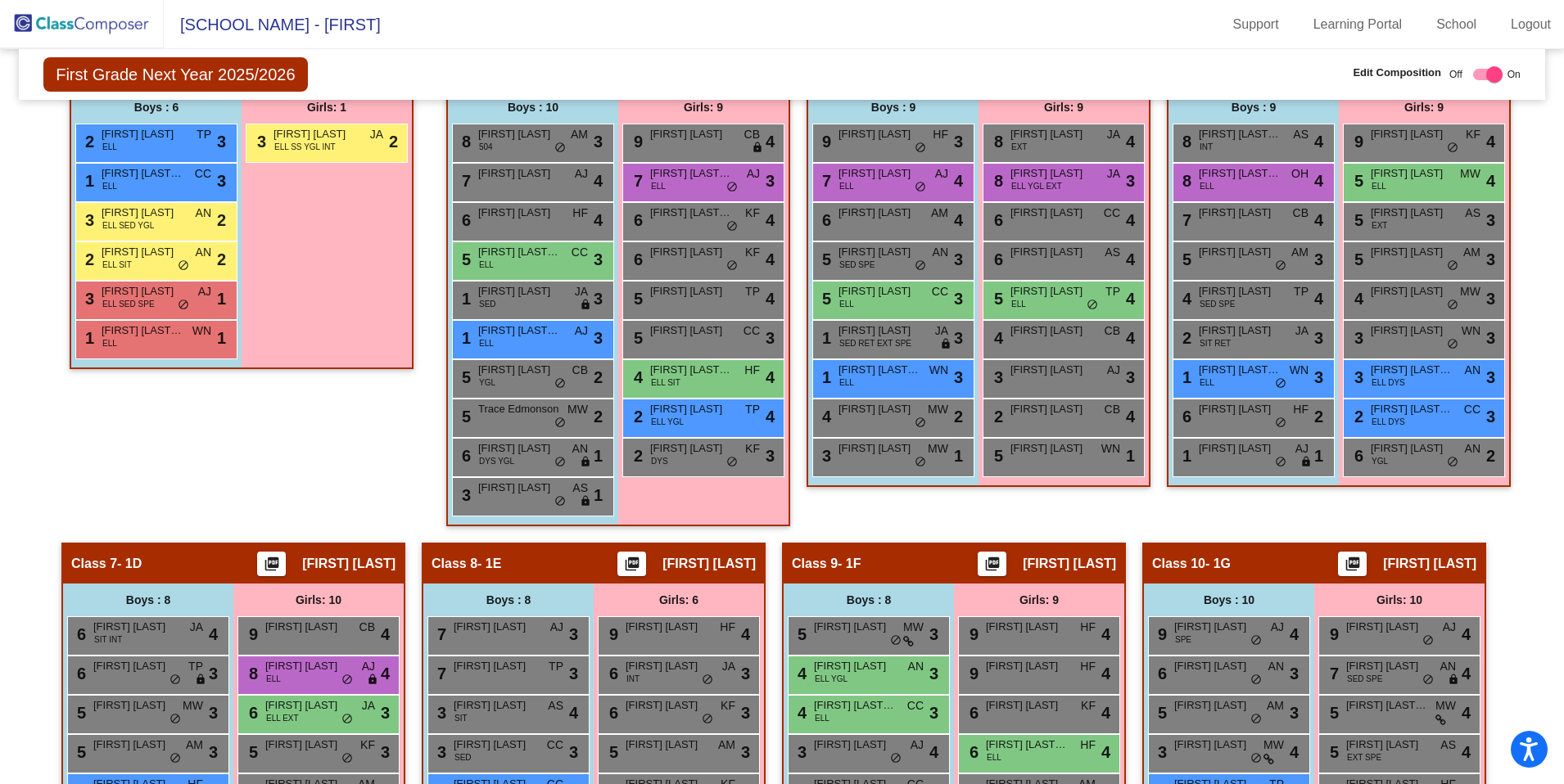 scroll, scrollTop: 777, scrollLeft: 0, axis: vertical 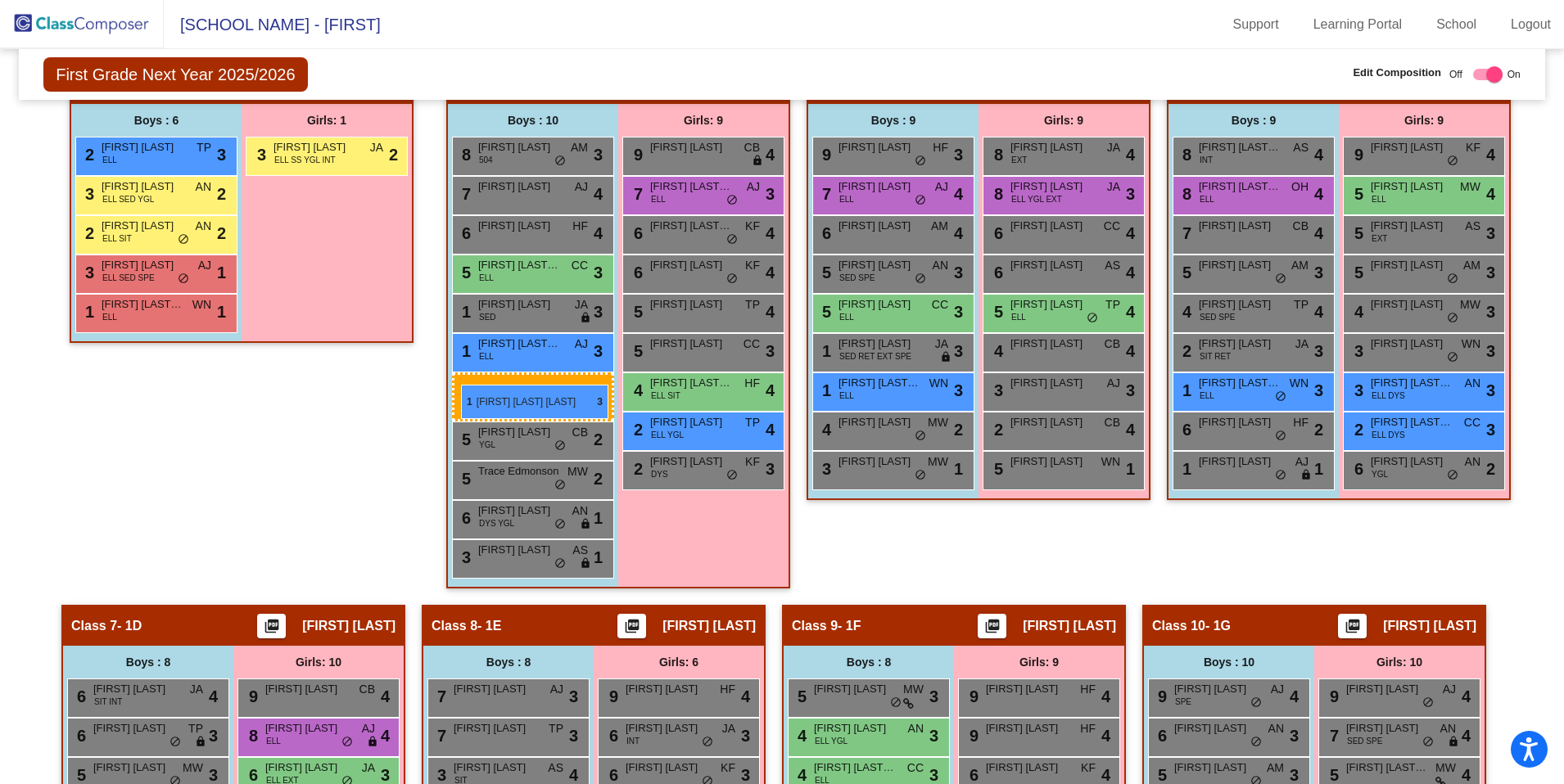 drag, startPoint x: 103, startPoint y: 187, endPoint x: 461, endPoint y: 385, distance: 409.1063 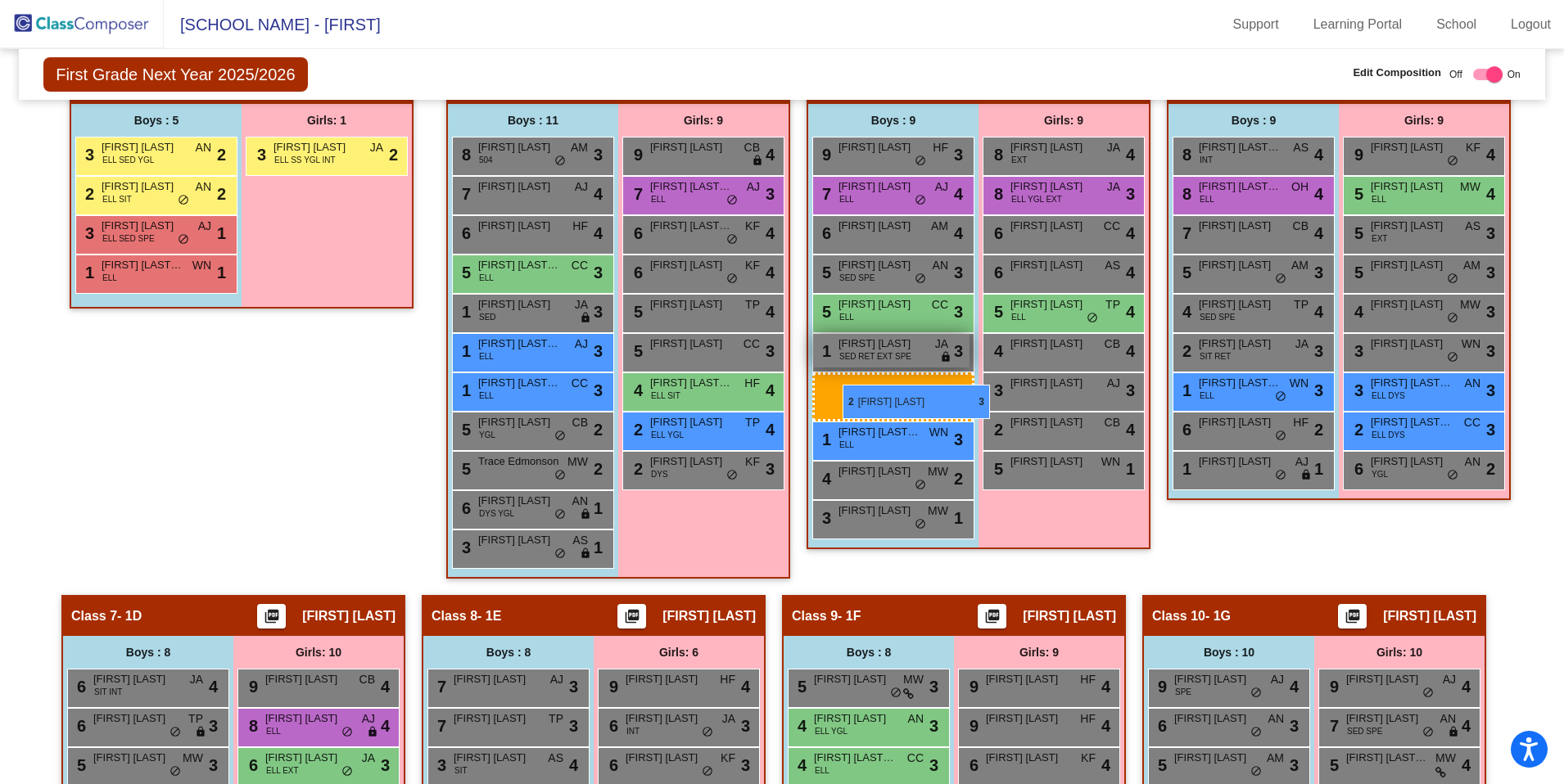 drag, startPoint x: 145, startPoint y: 153, endPoint x: 842, endPoint y: 384, distance: 734.28196 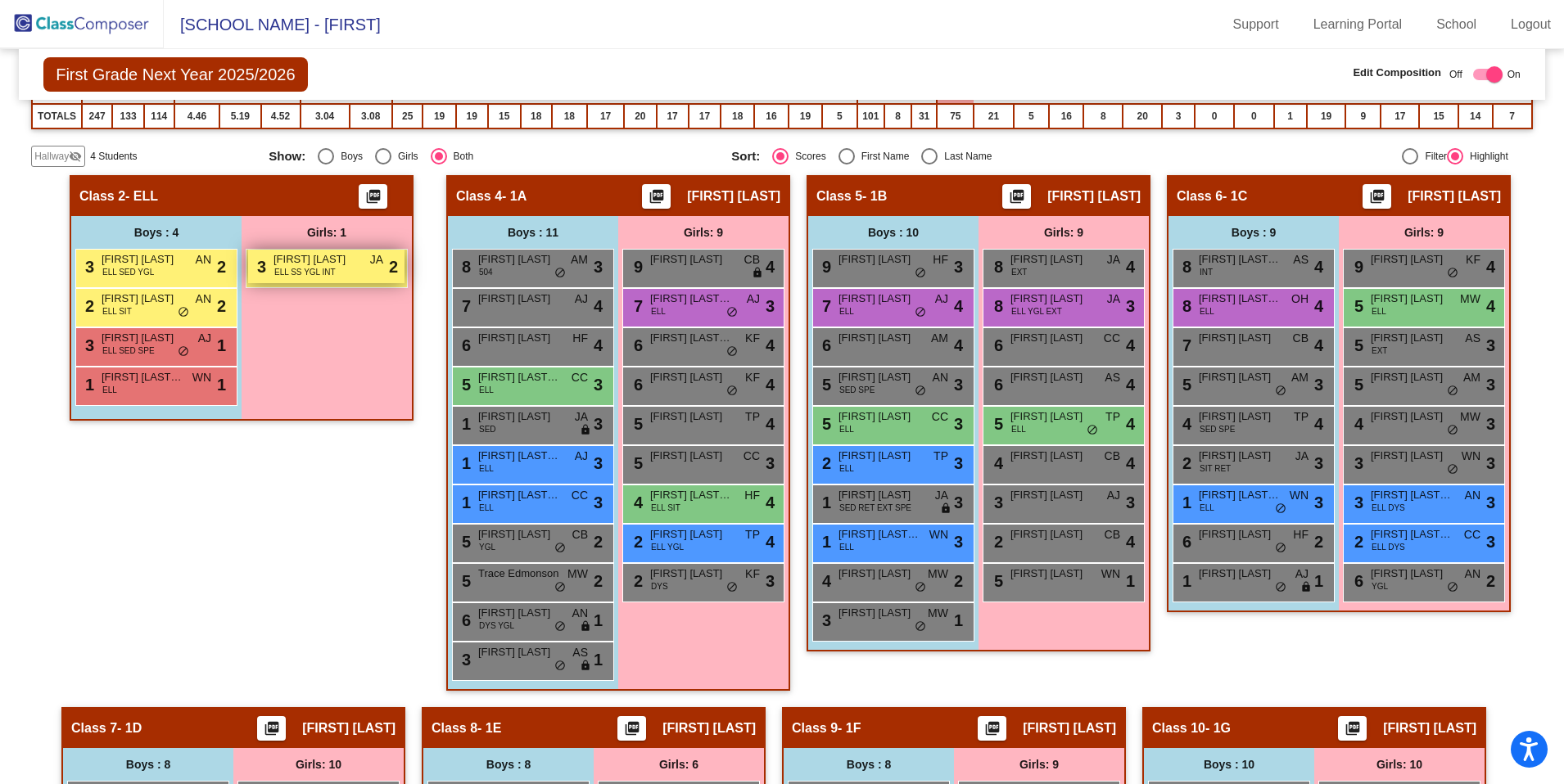 scroll, scrollTop: 664, scrollLeft: 0, axis: vertical 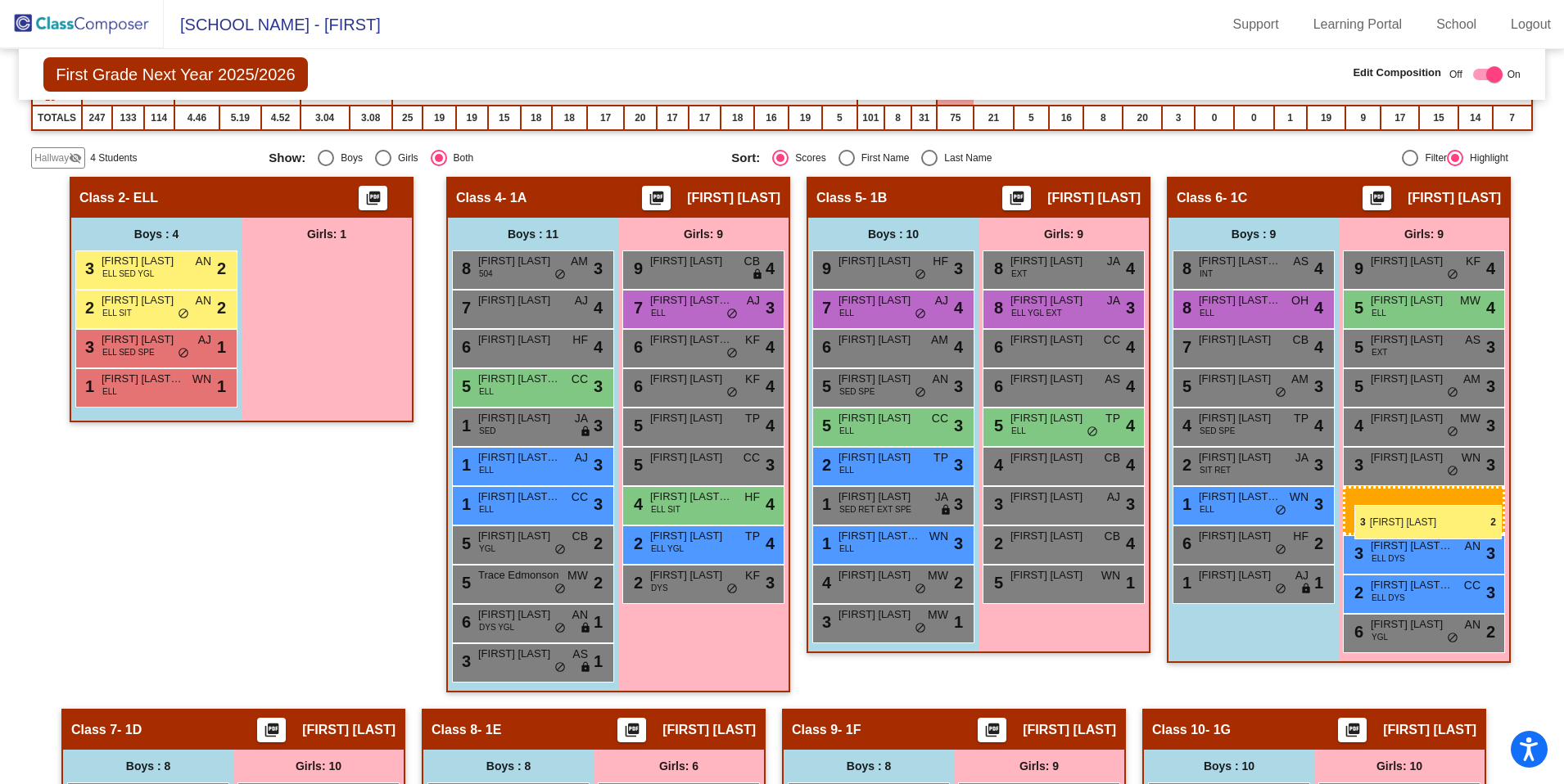 drag, startPoint x: 302, startPoint y: 269, endPoint x: 1354, endPoint y: 504, distance: 1077.9281 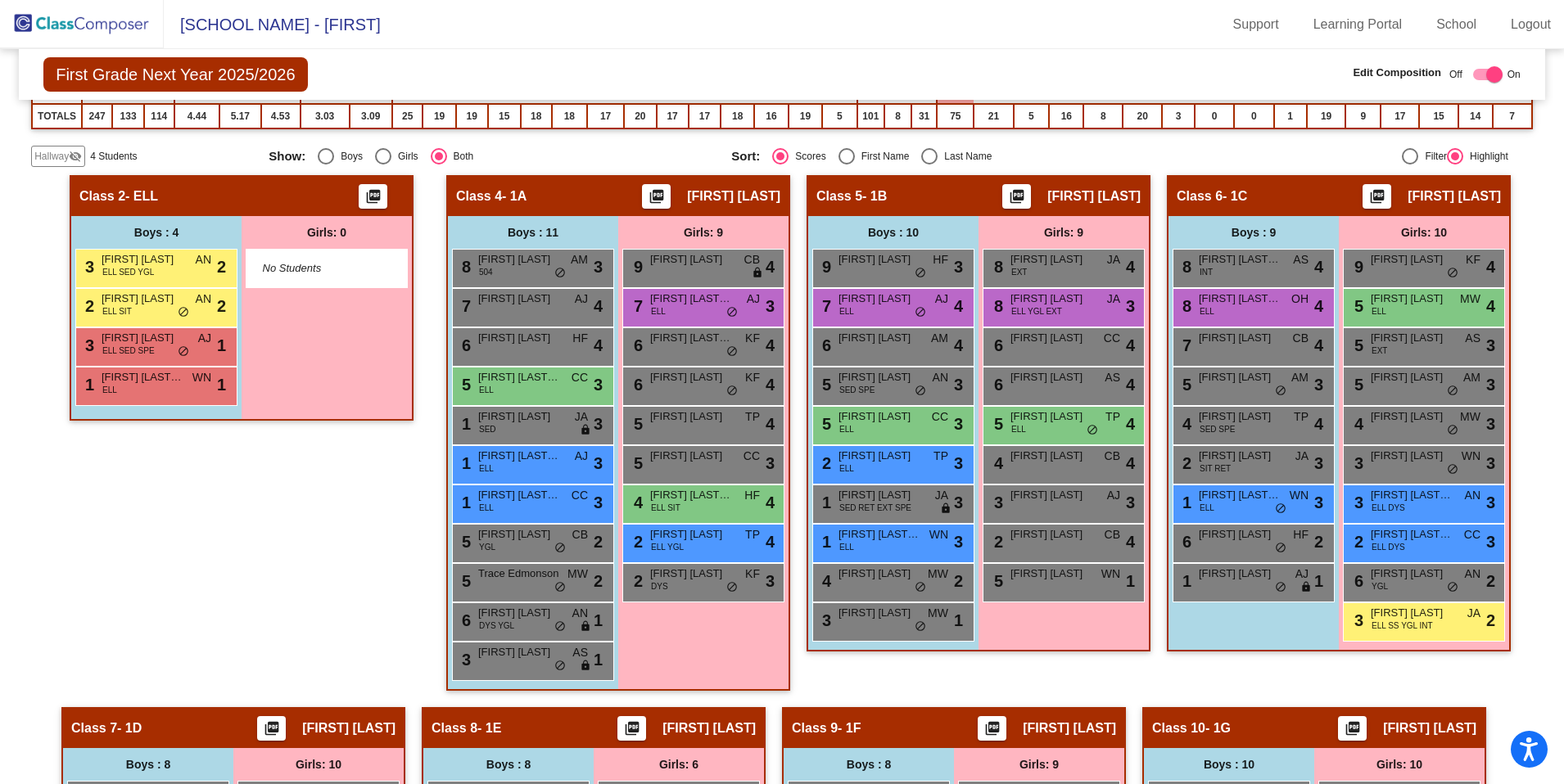 scroll, scrollTop: 660, scrollLeft: 0, axis: vertical 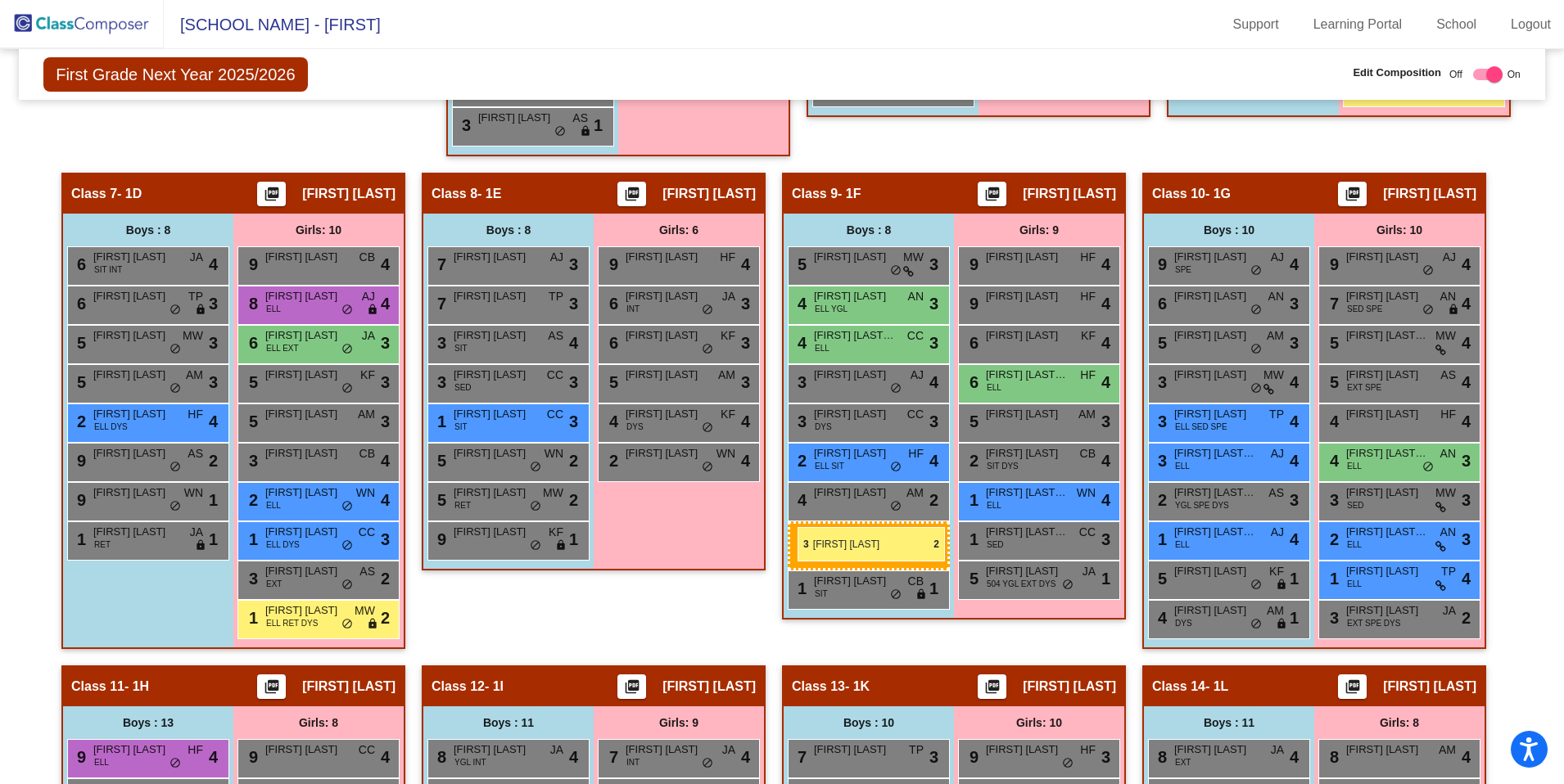 drag, startPoint x: 125, startPoint y: 273, endPoint x: 795, endPoint y: 525, distance: 715.824 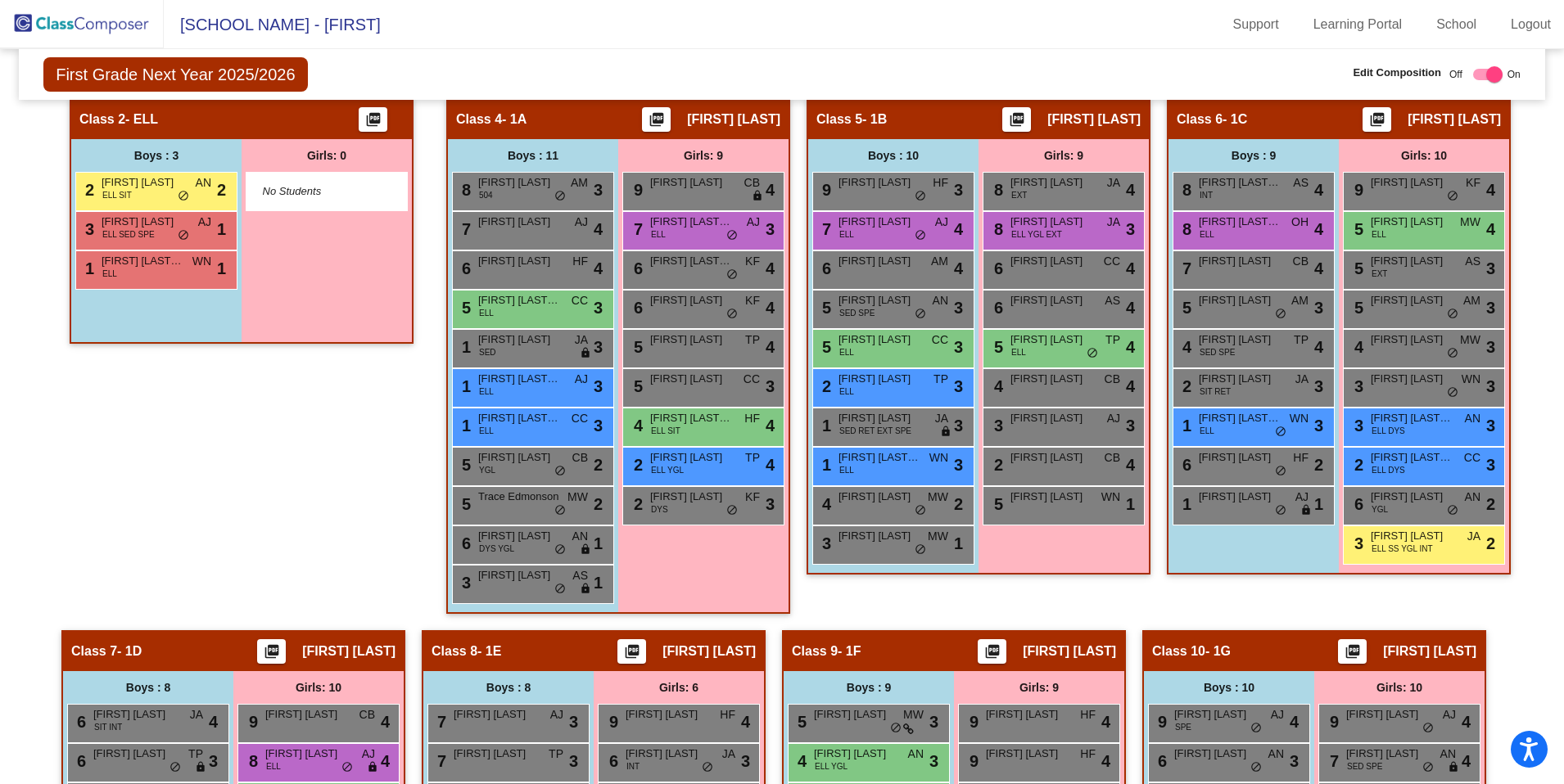 scroll, scrollTop: 700, scrollLeft: 0, axis: vertical 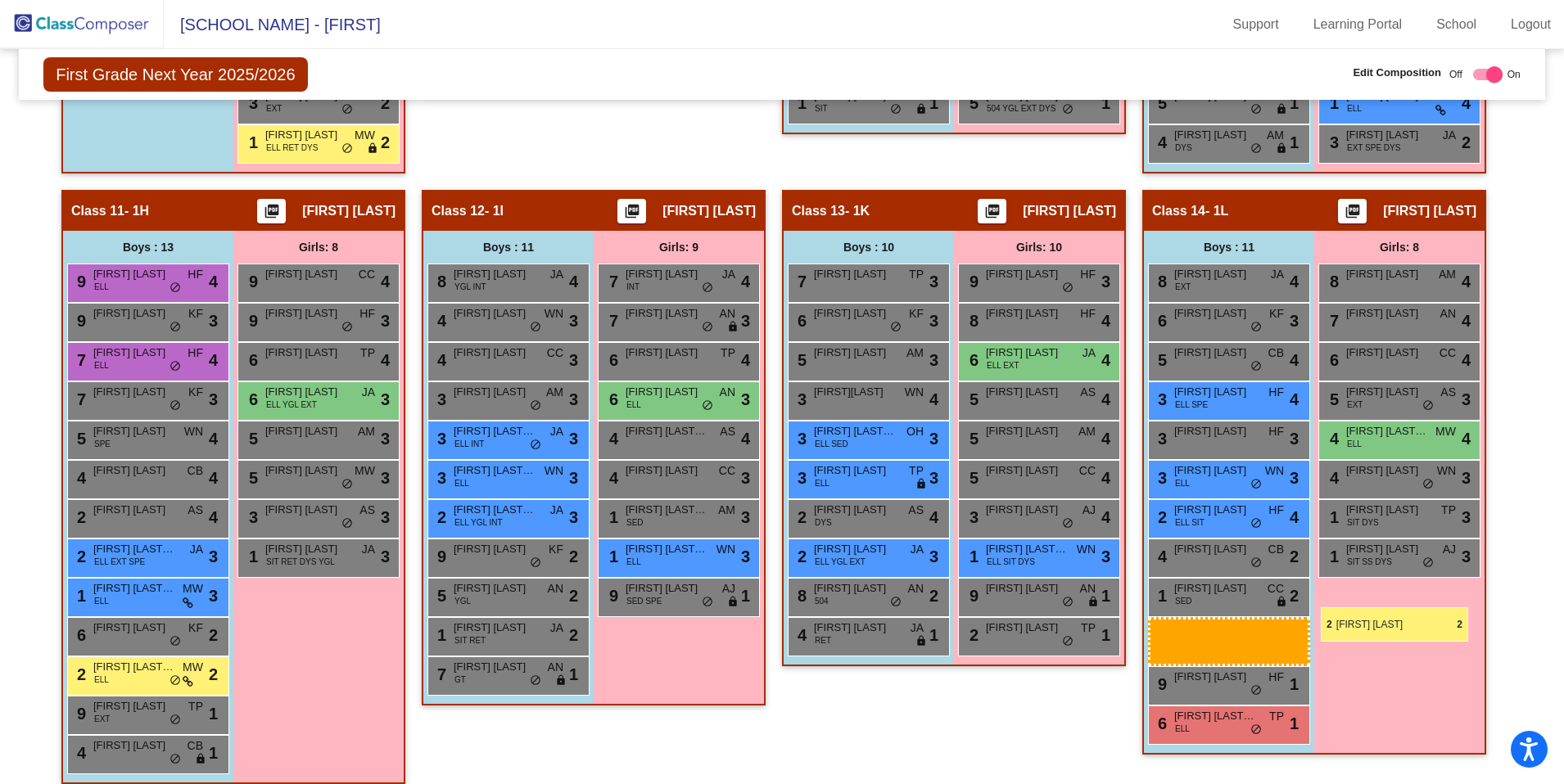 drag, startPoint x: 138, startPoint y: 231, endPoint x: 1321, endPoint y: 606, distance: 1241.0133 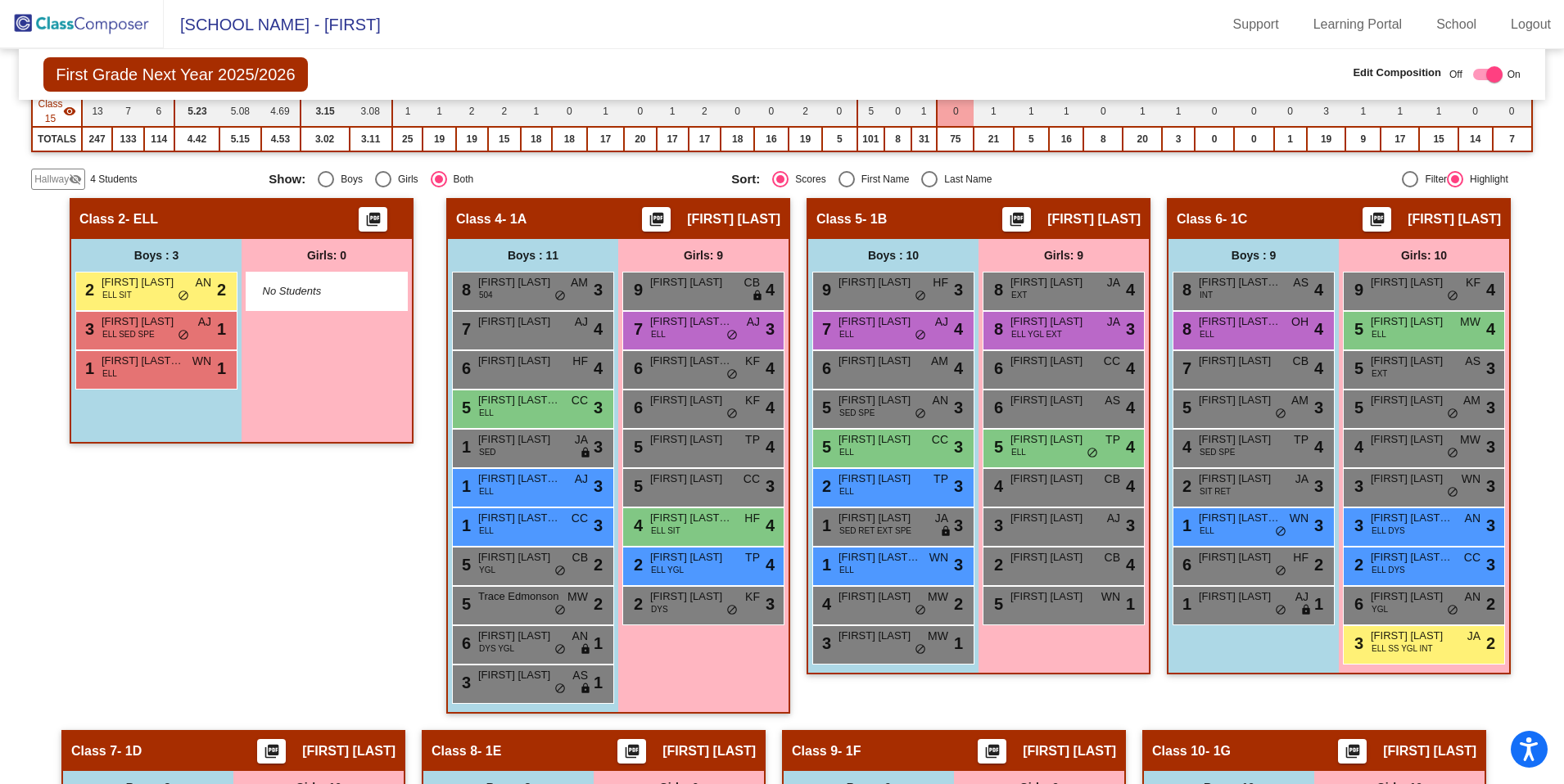 scroll, scrollTop: 603, scrollLeft: 0, axis: vertical 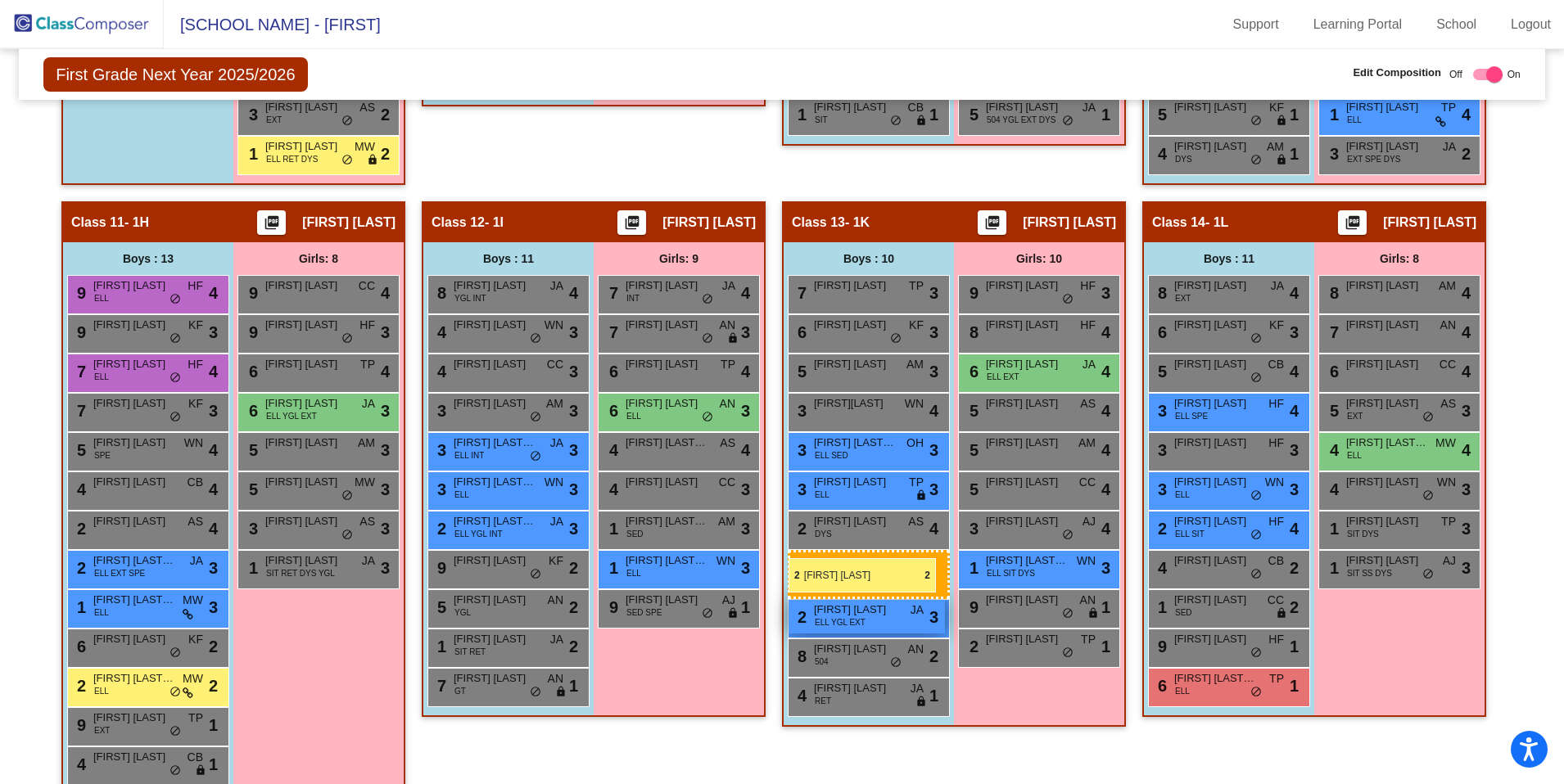 drag, startPoint x: 134, startPoint y: 328, endPoint x: 789, endPoint y: 558, distance: 694.2082 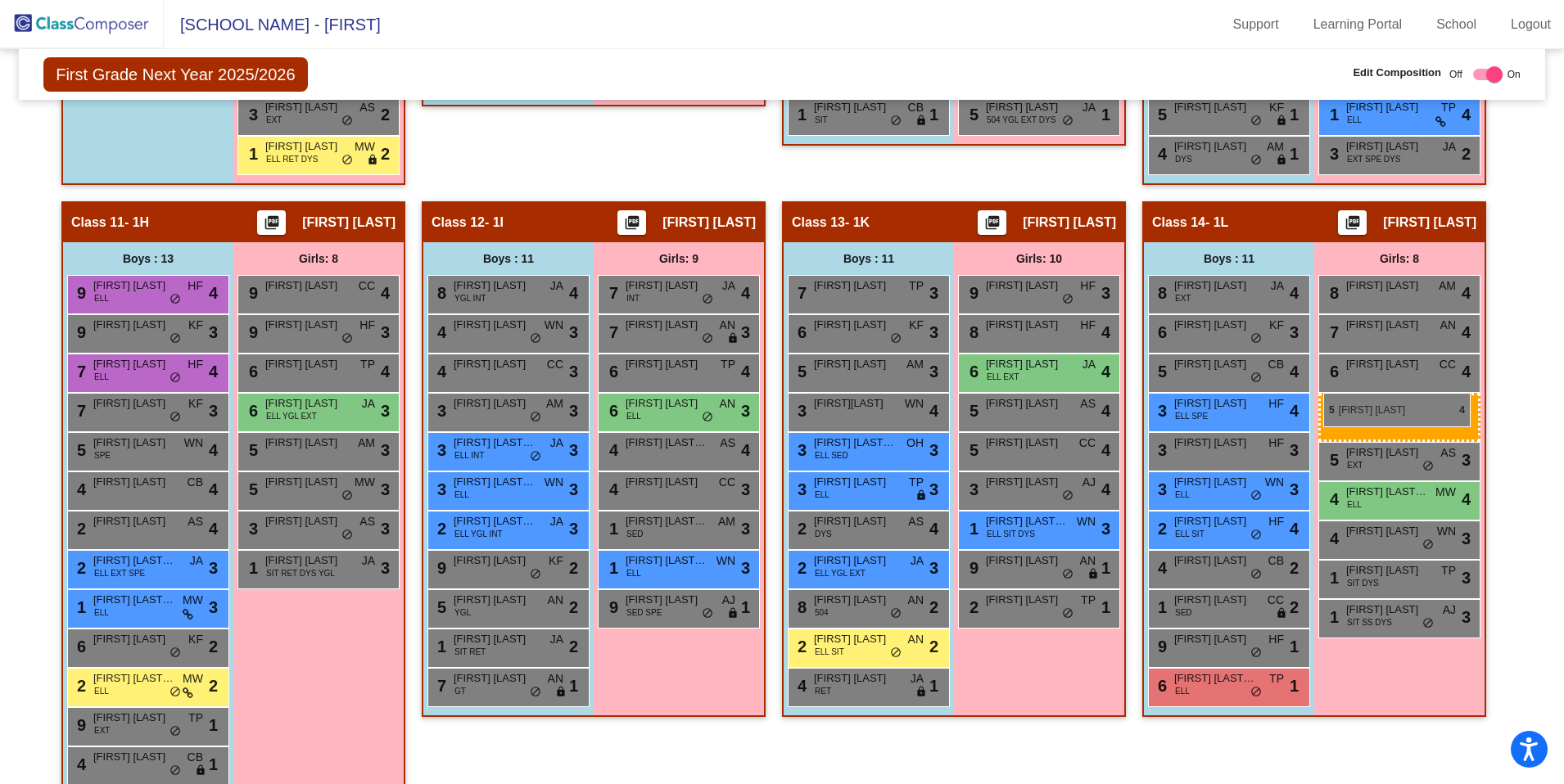drag, startPoint x: 1020, startPoint y: 452, endPoint x: 1323, endPoint y: 393, distance: 308.6908 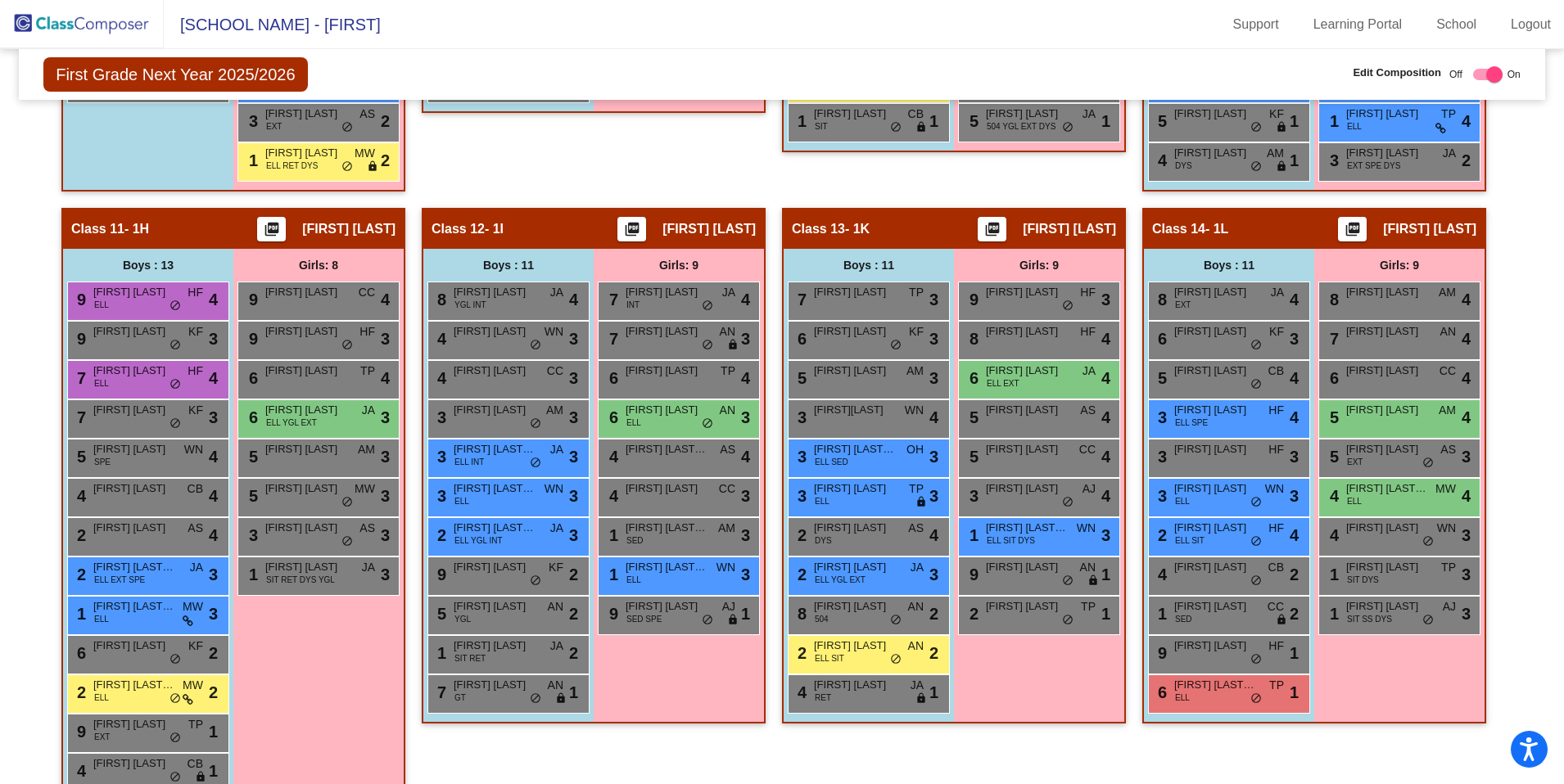 scroll, scrollTop: 1654, scrollLeft: 0, axis: vertical 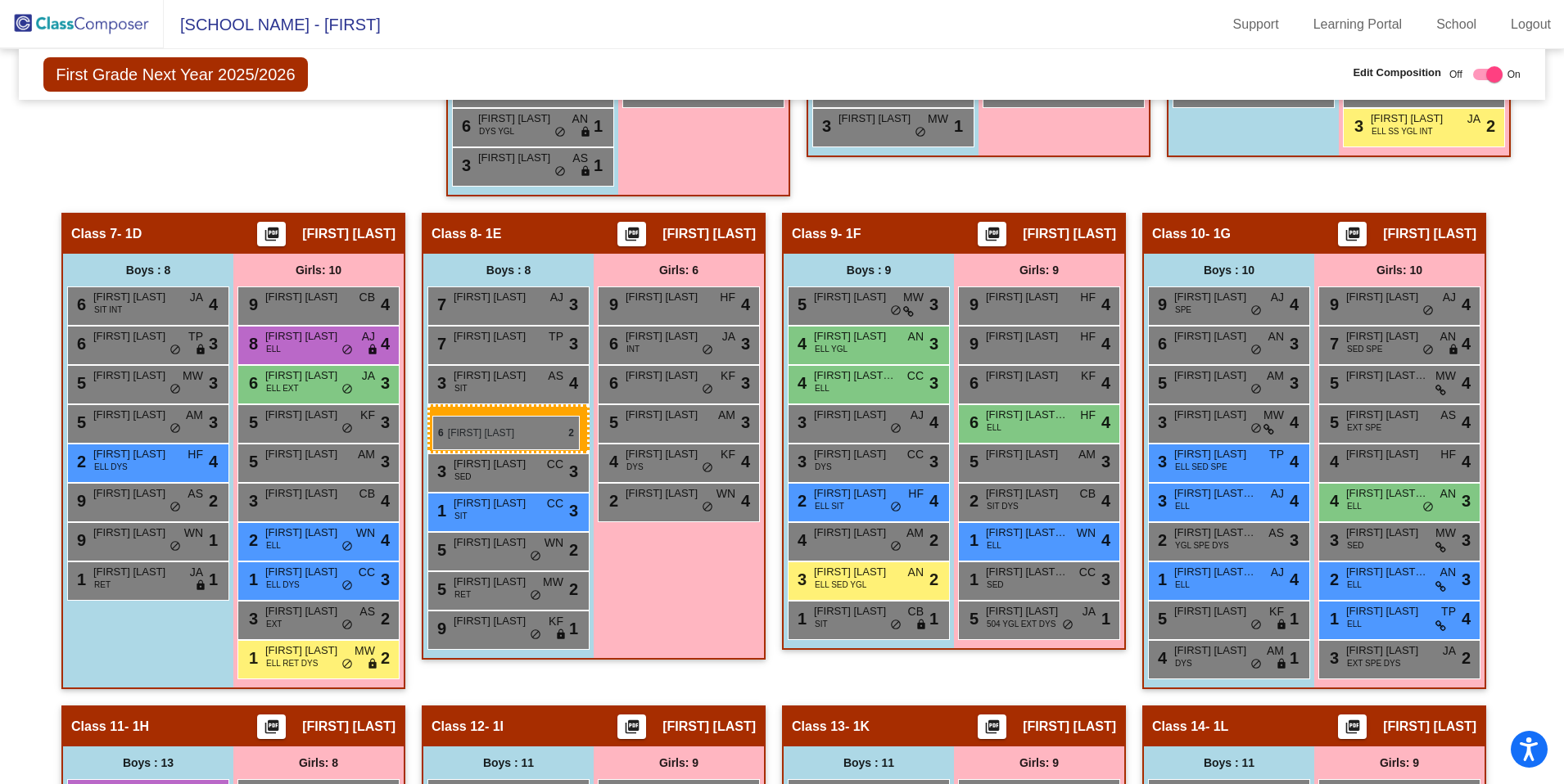 drag, startPoint x: 115, startPoint y: 657, endPoint x: 432, endPoint y: 415, distance: 398.8145 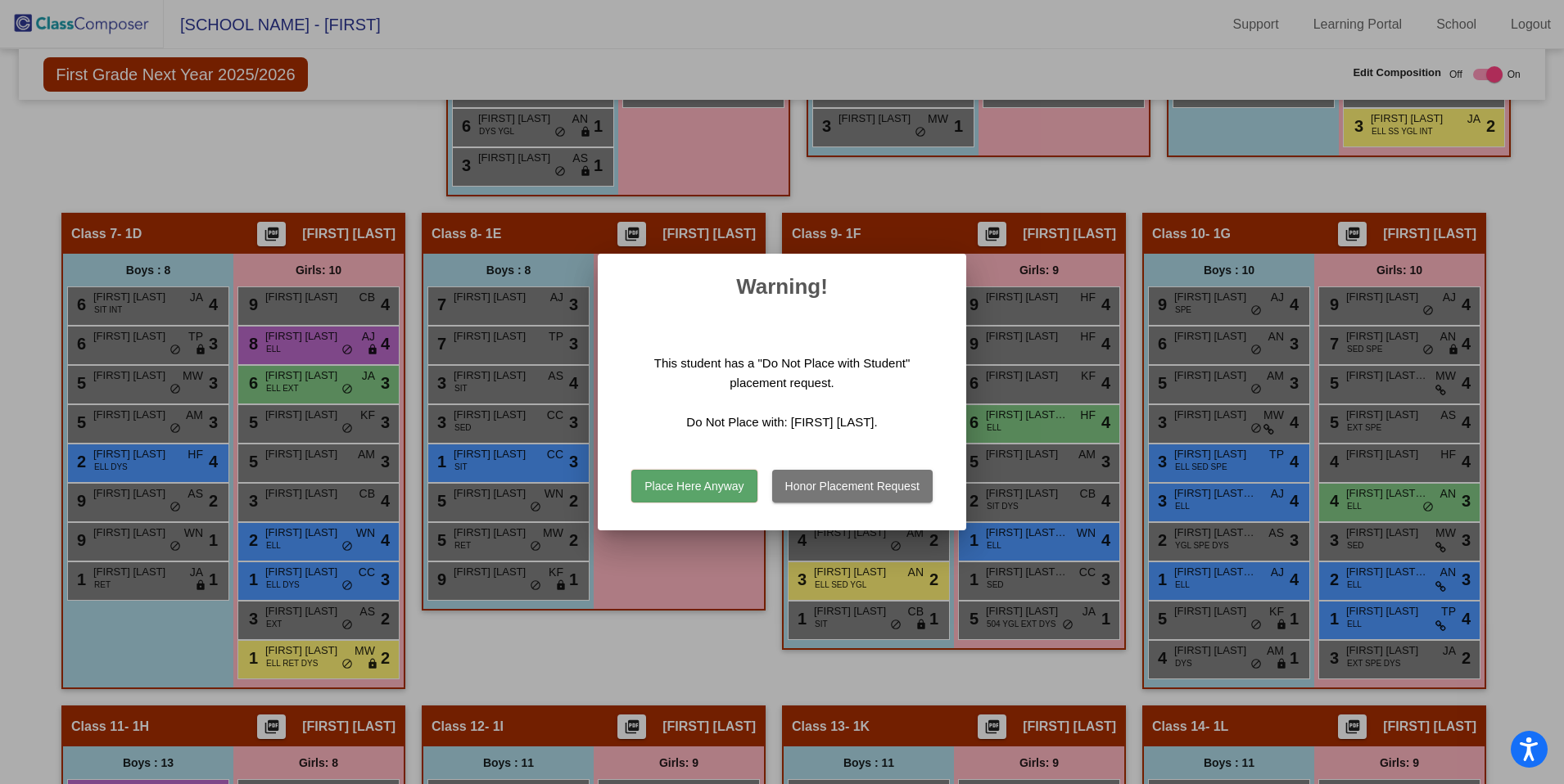 click on "Honor Placement Request" at bounding box center (852, 486) 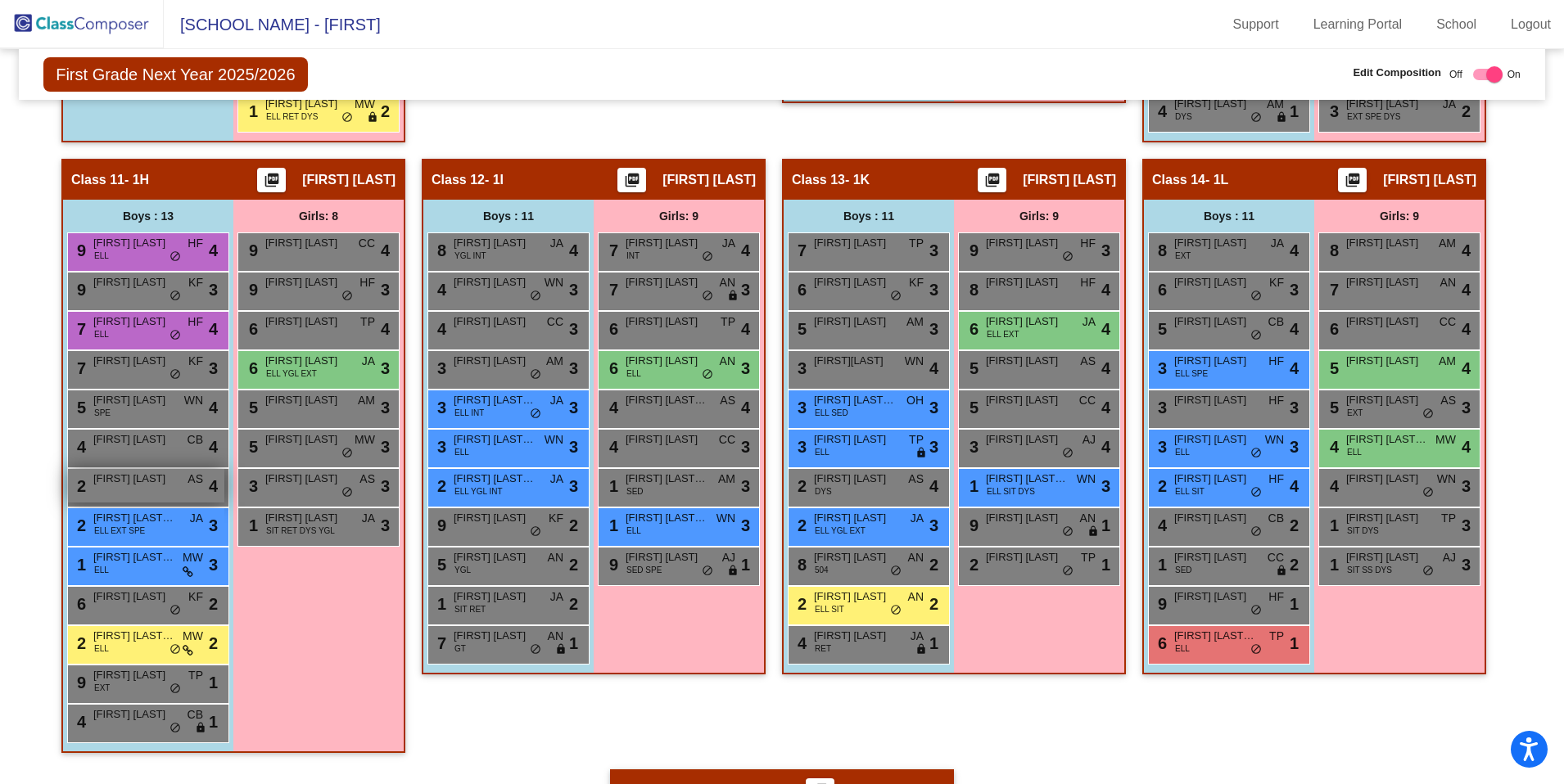 scroll, scrollTop: 1708, scrollLeft: 0, axis: vertical 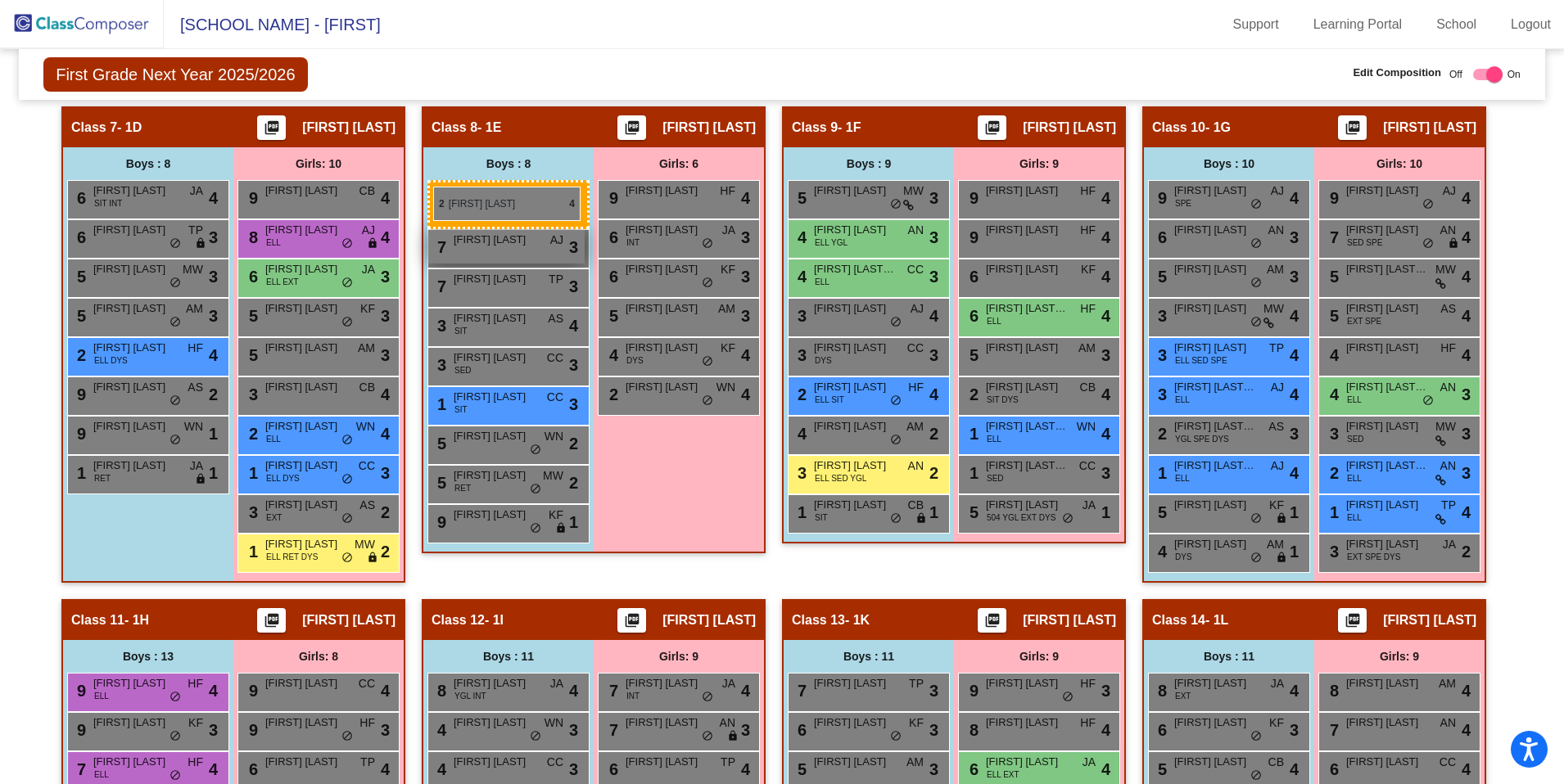 drag, startPoint x: 120, startPoint y: 484, endPoint x: 433, endPoint y: 187, distance: 431.4835 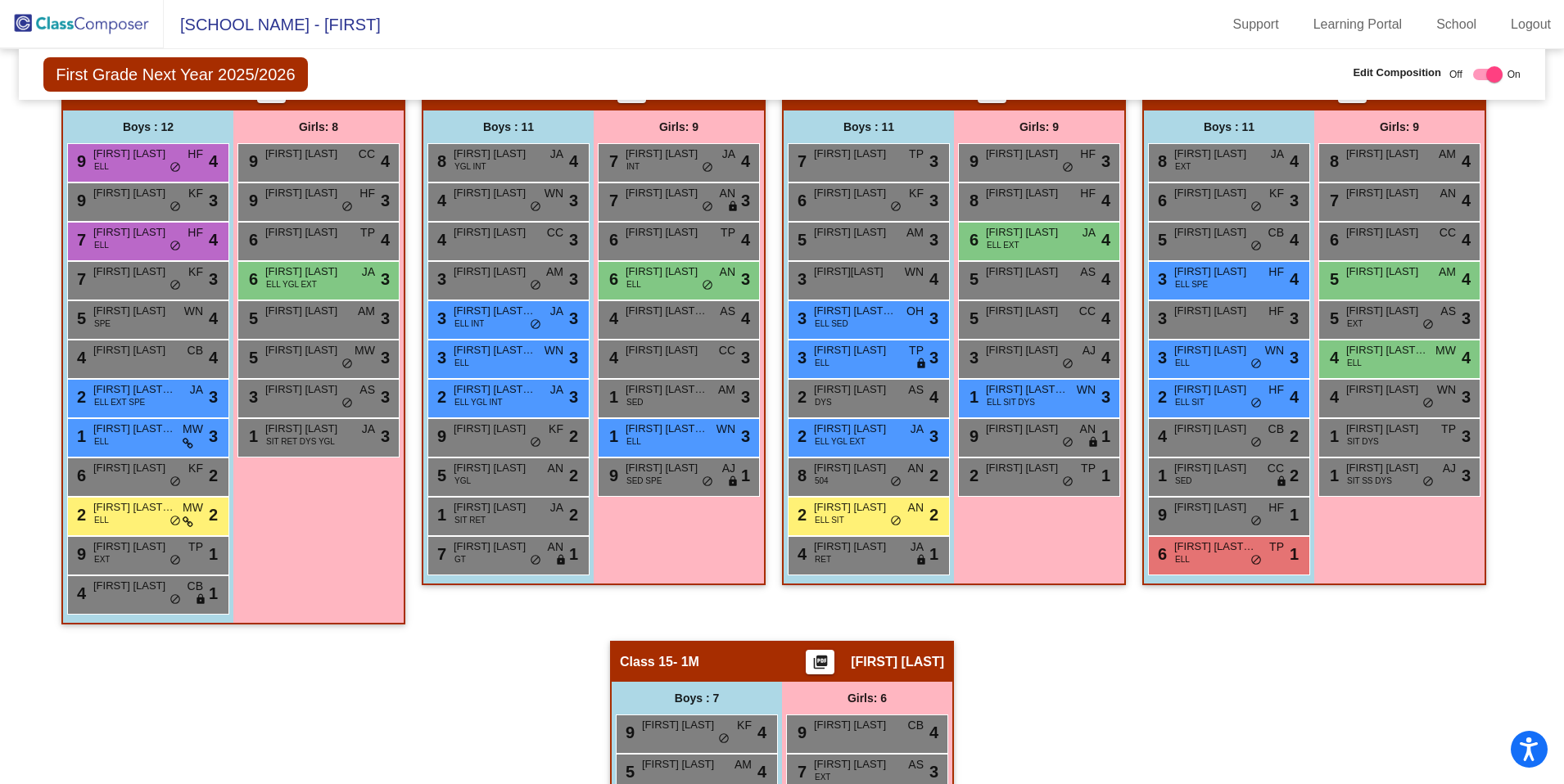 scroll, scrollTop: 1764, scrollLeft: 0, axis: vertical 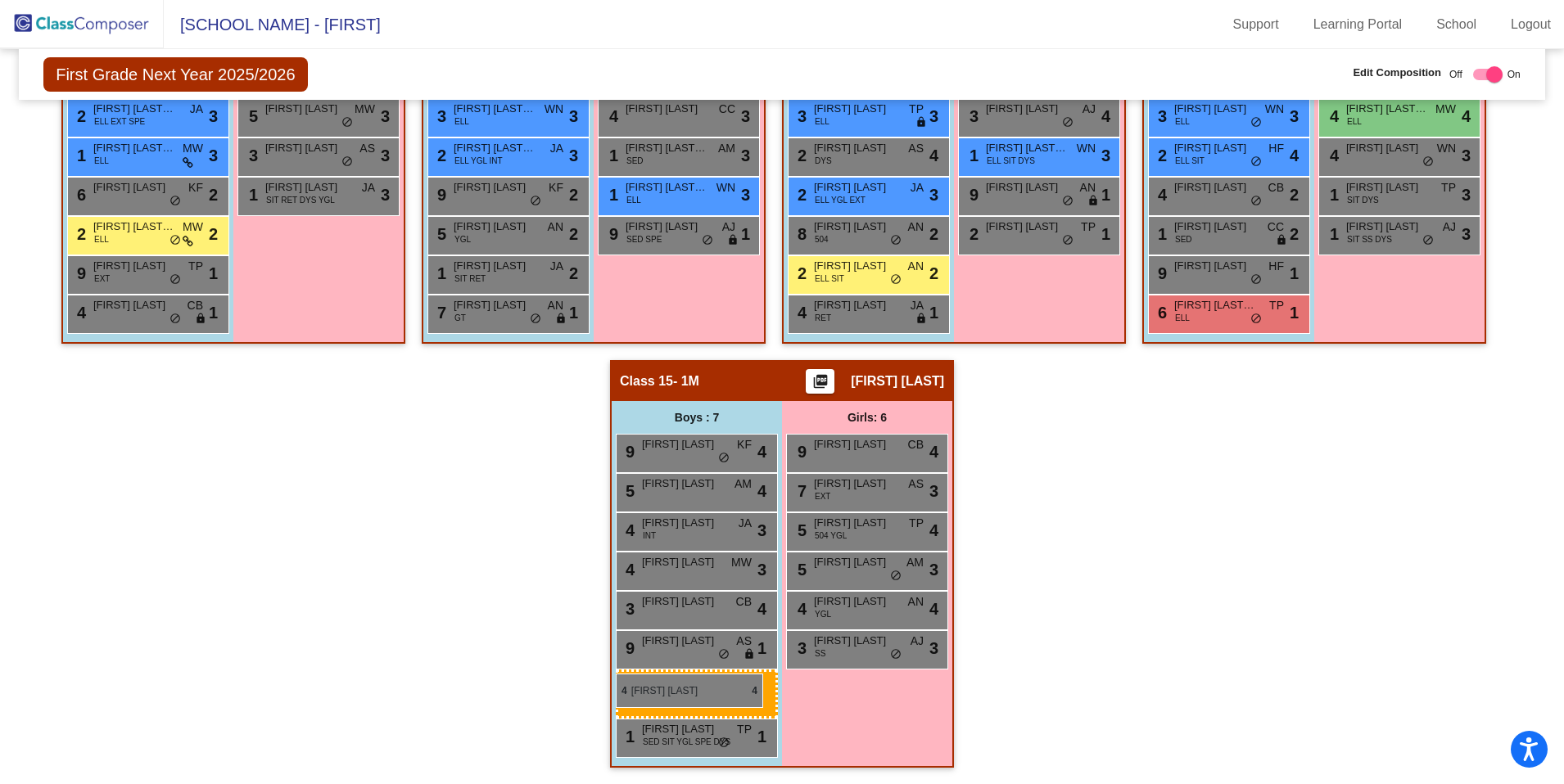 drag, startPoint x: 140, startPoint y: 383, endPoint x: 616, endPoint y: 673, distance: 557.38317 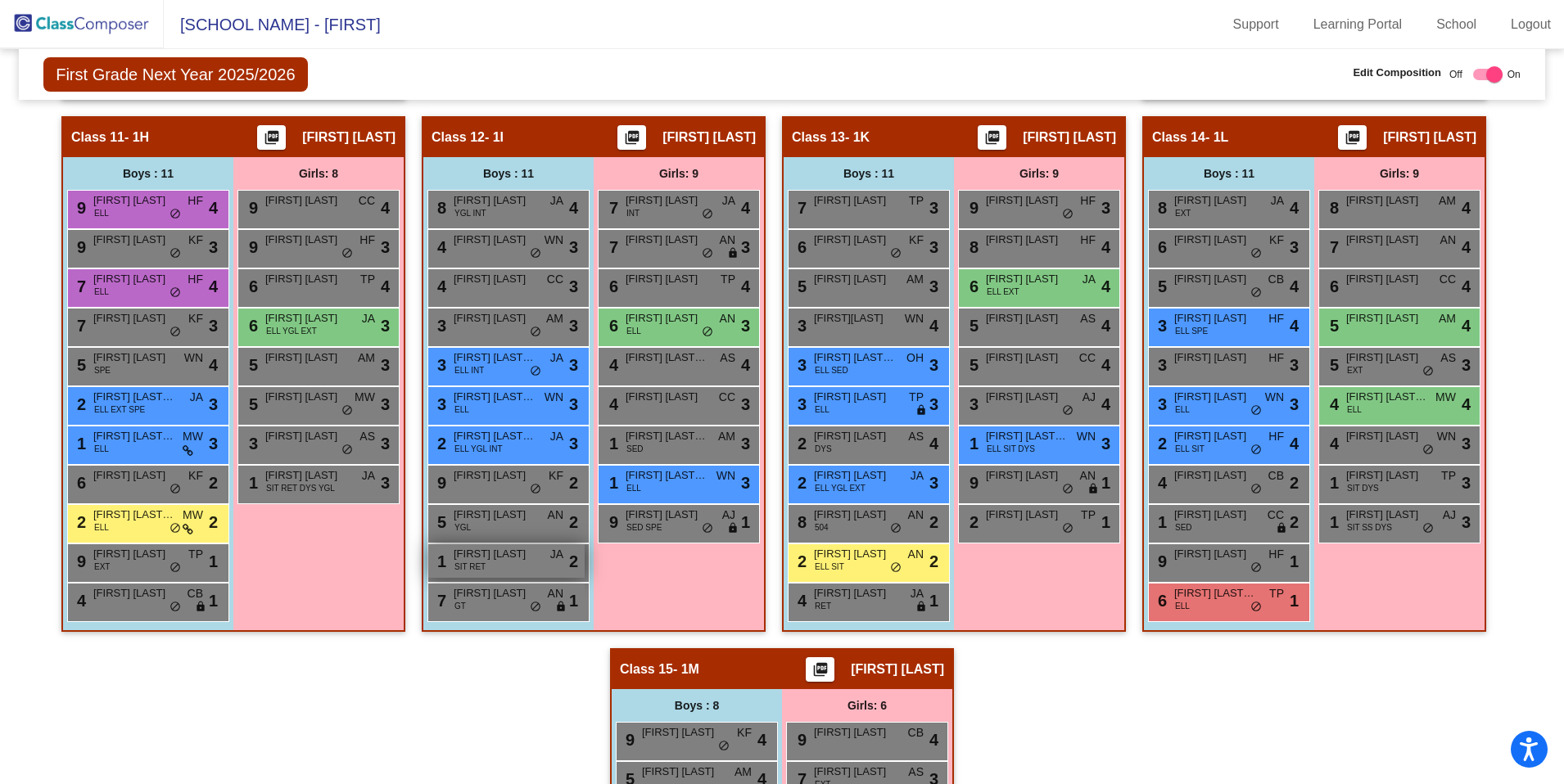 scroll, scrollTop: 1746, scrollLeft: 0, axis: vertical 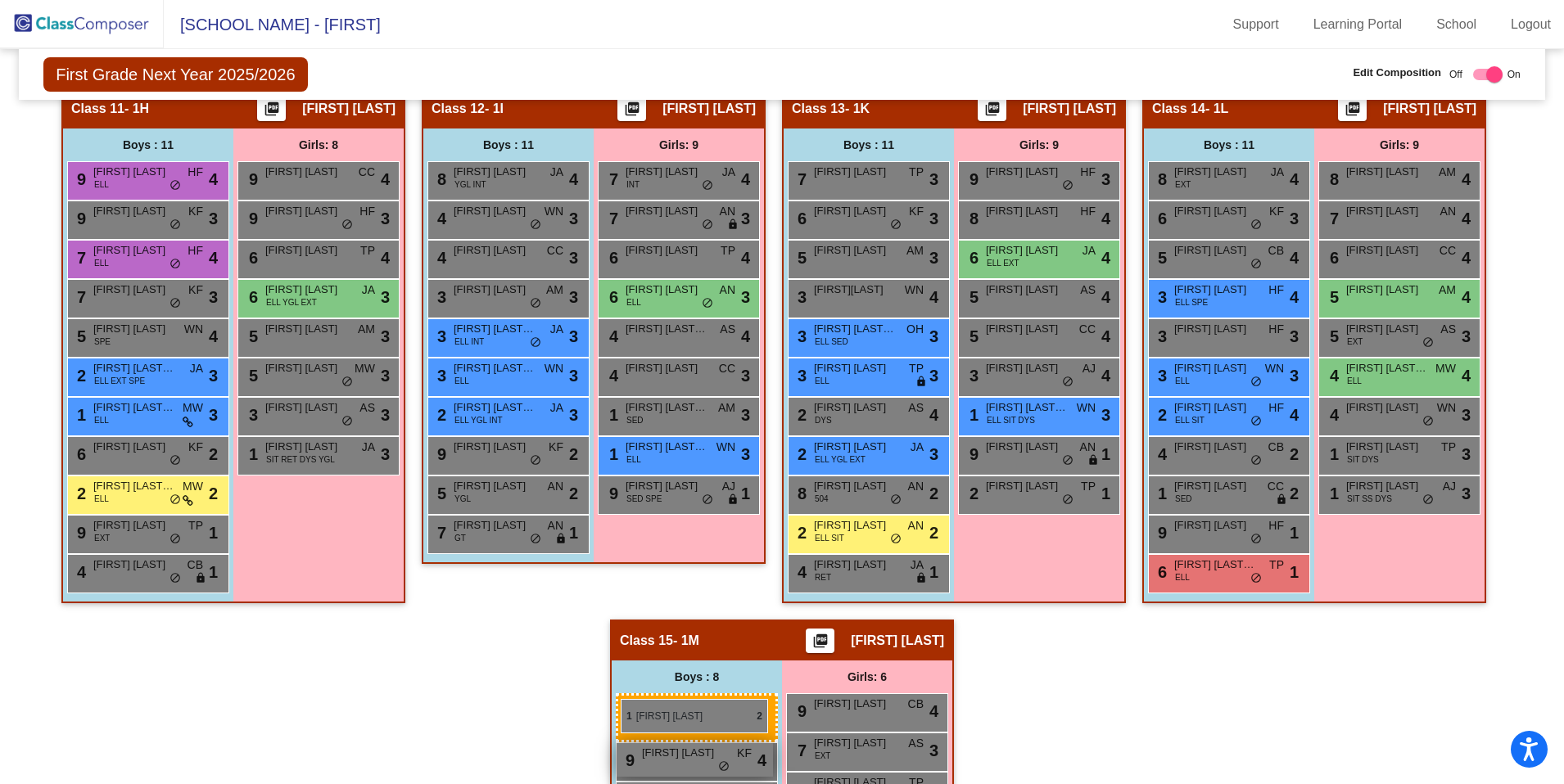 drag, startPoint x: 490, startPoint y: 560, endPoint x: 621, endPoint y: 698, distance: 190.27612 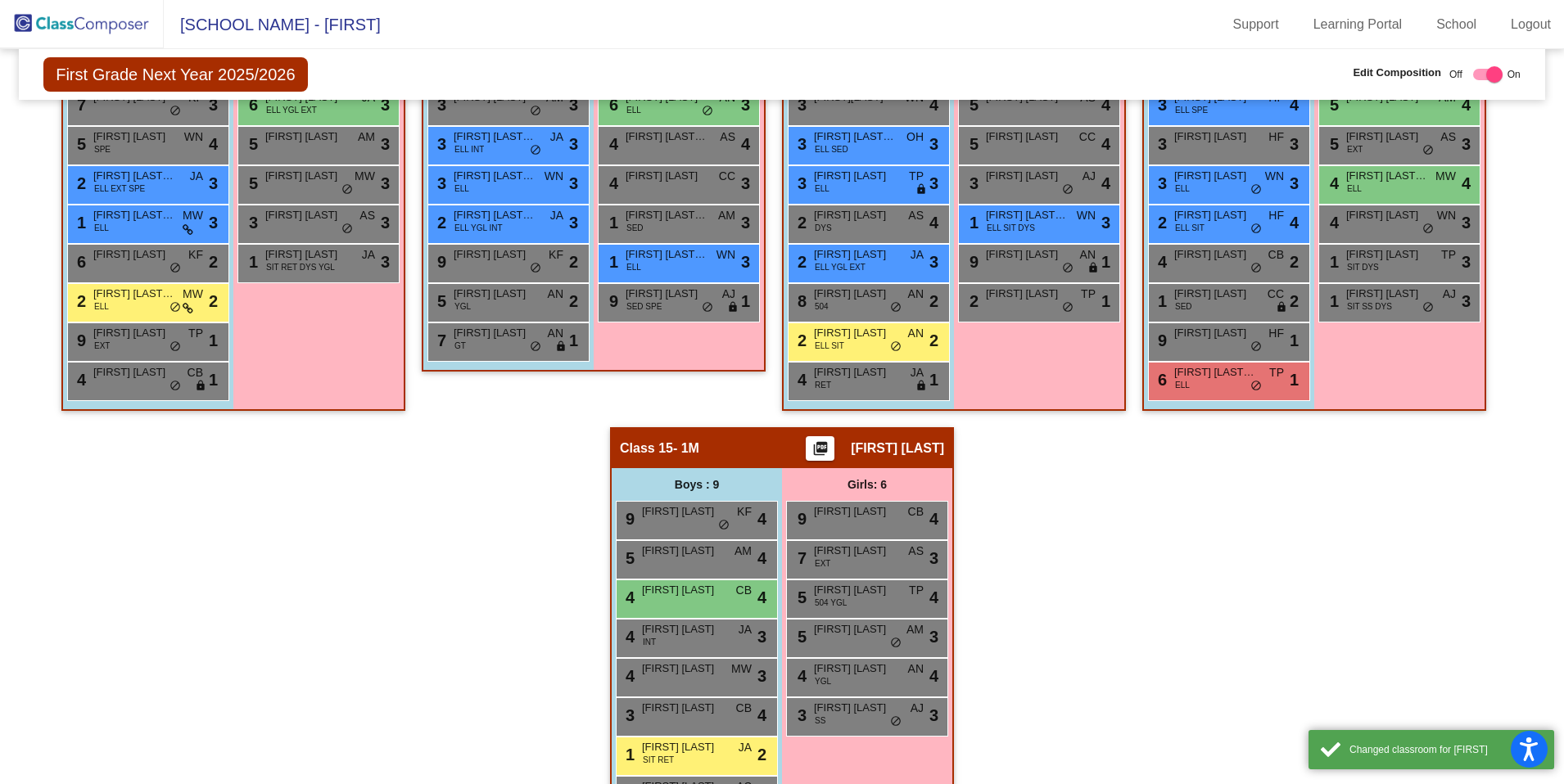scroll, scrollTop: 2066, scrollLeft: 0, axis: vertical 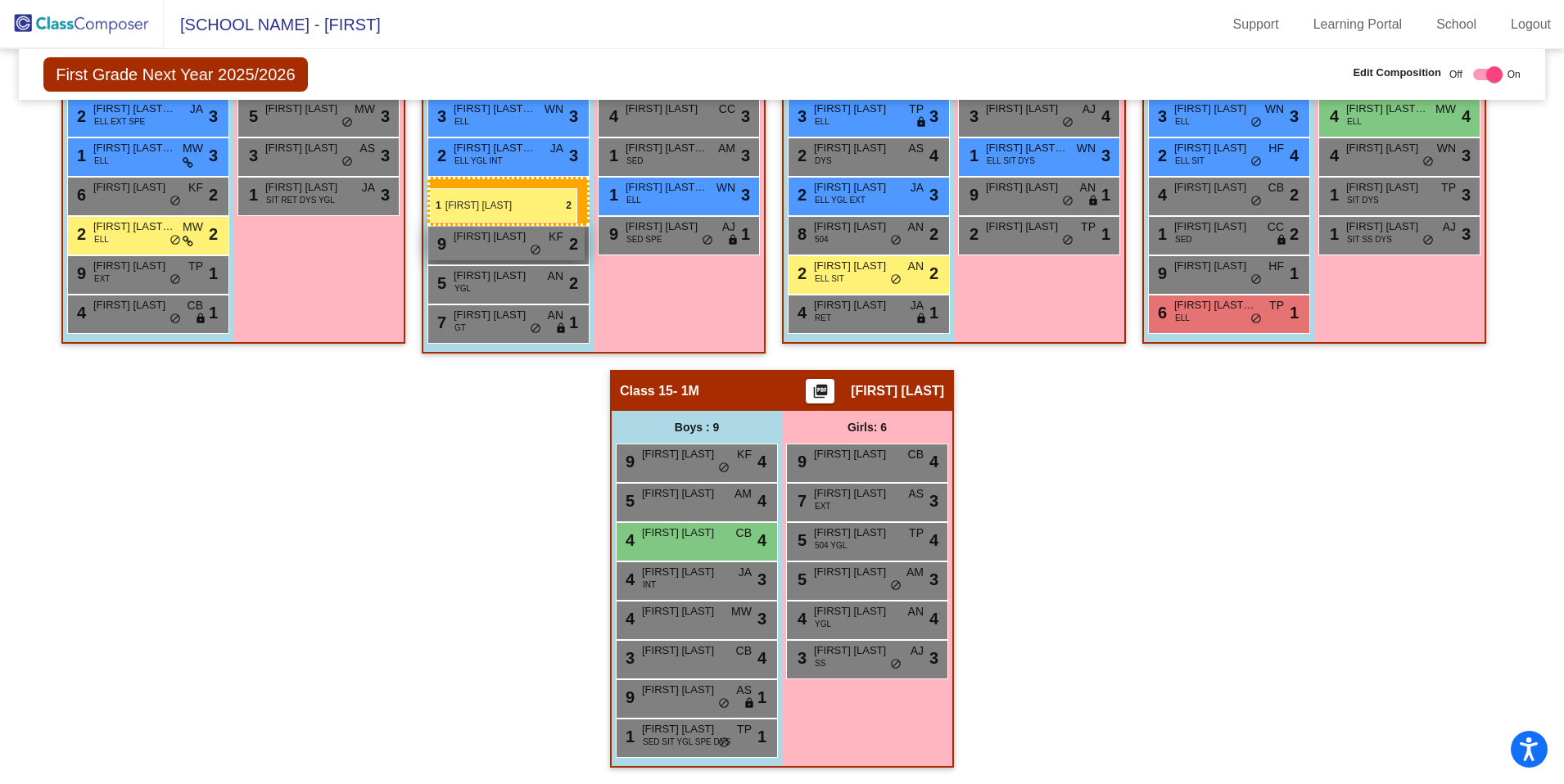 drag, startPoint x: 701, startPoint y: 666, endPoint x: 429, endPoint y: 187, distance: 550.8403 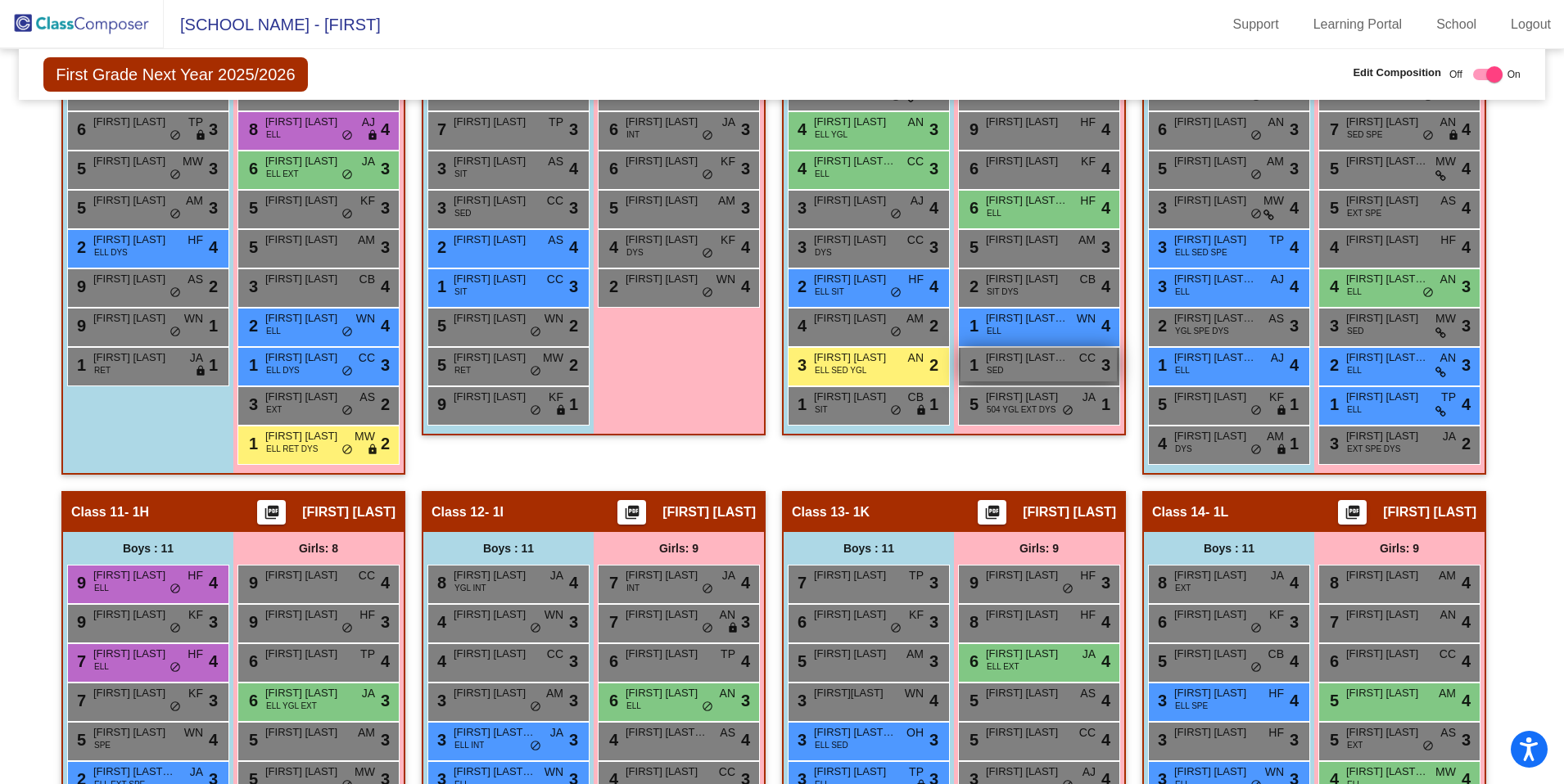scroll, scrollTop: 1375, scrollLeft: 0, axis: vertical 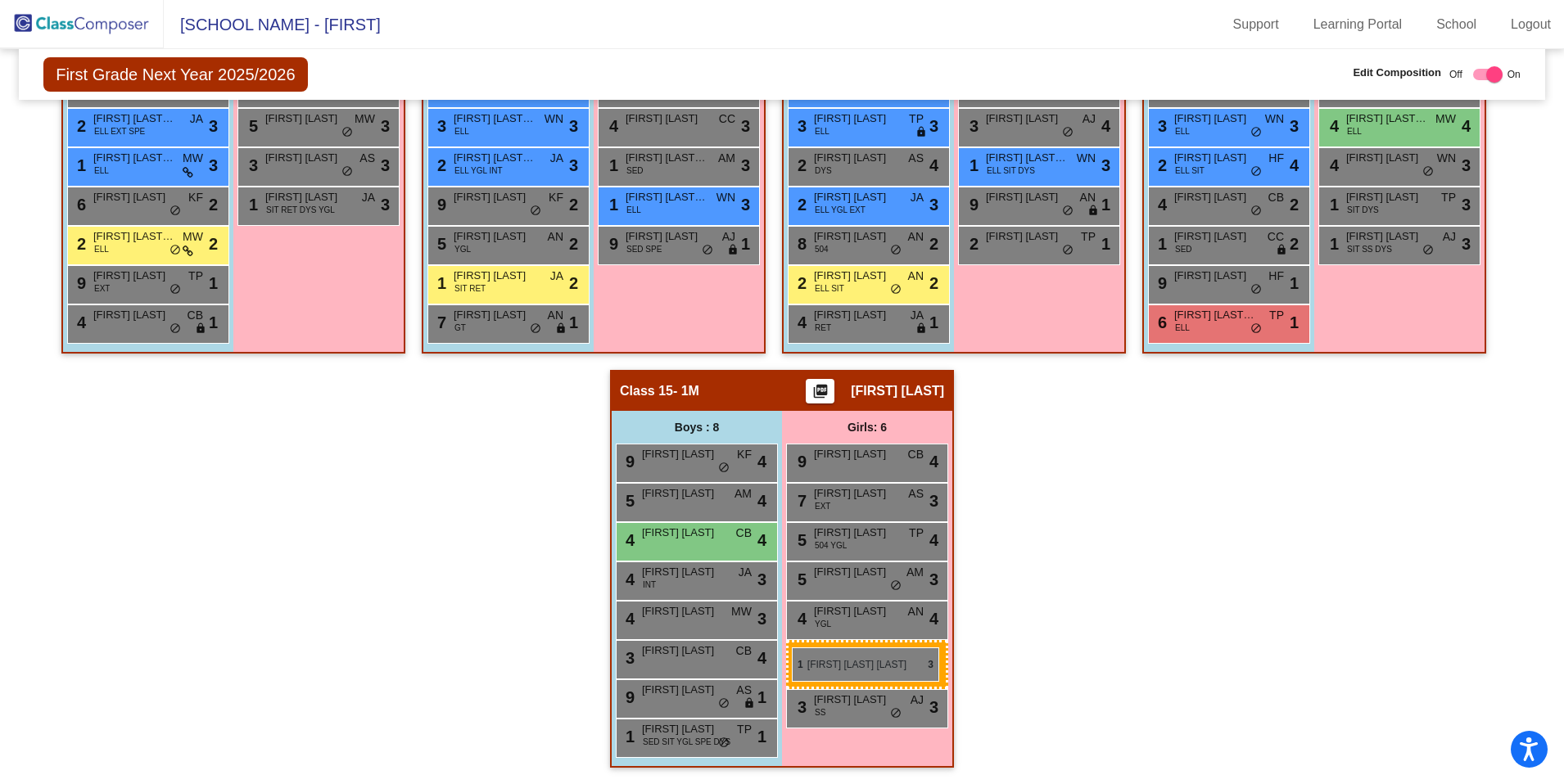 drag, startPoint x: 1010, startPoint y: 364, endPoint x: 792, endPoint y: 647, distance: 357.2296 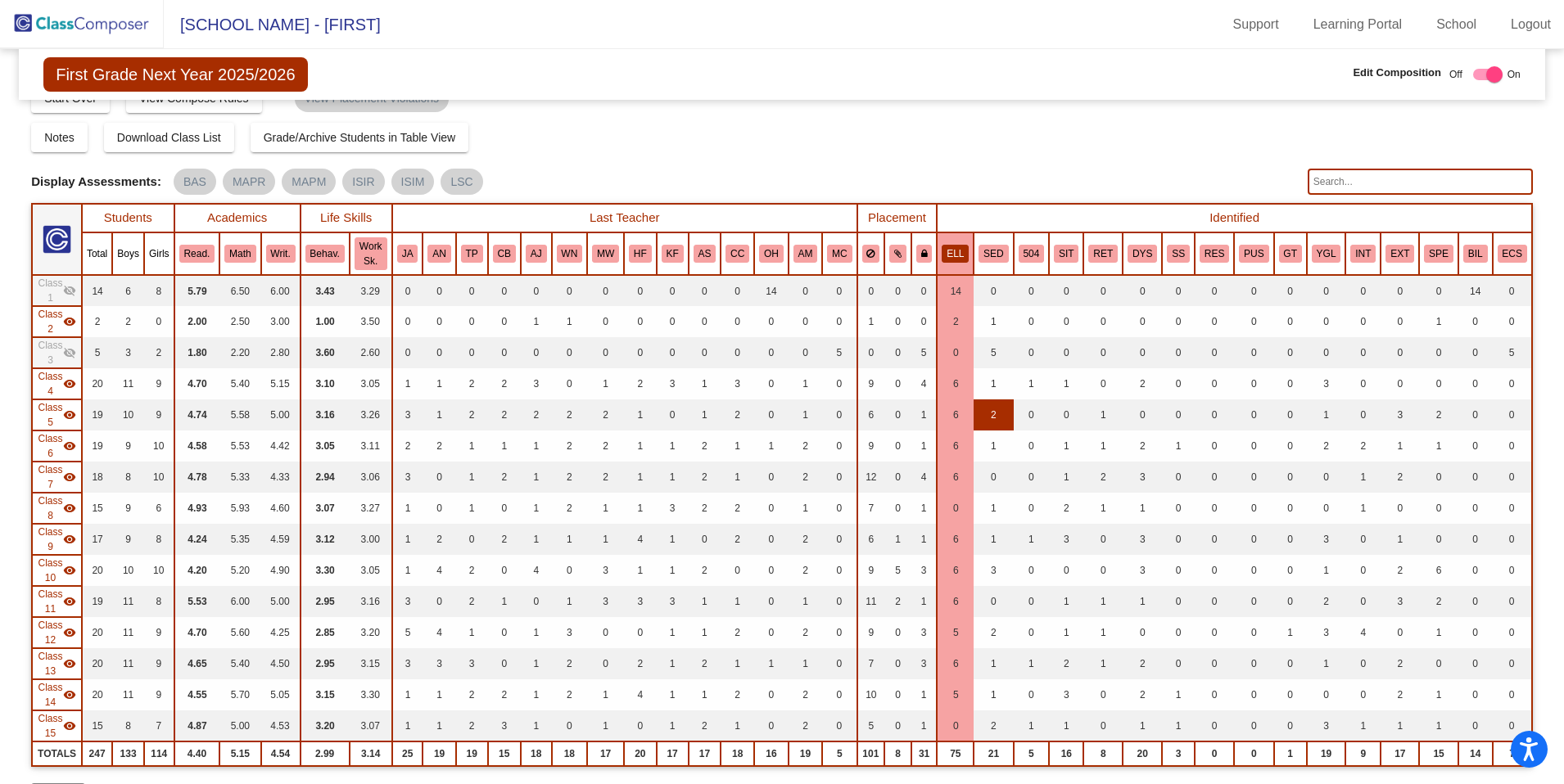scroll, scrollTop: 0, scrollLeft: 0, axis: both 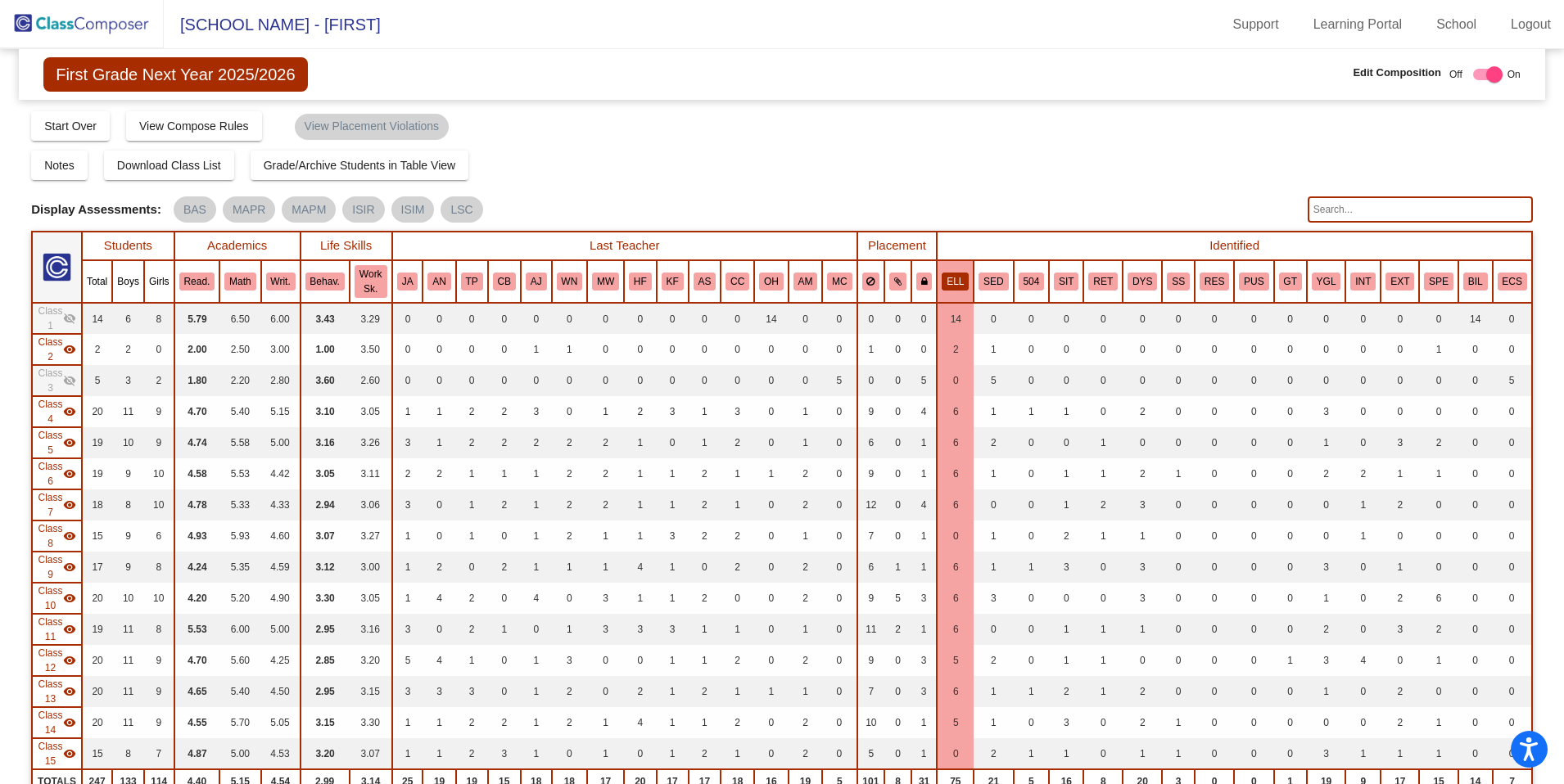 click on "ELL" 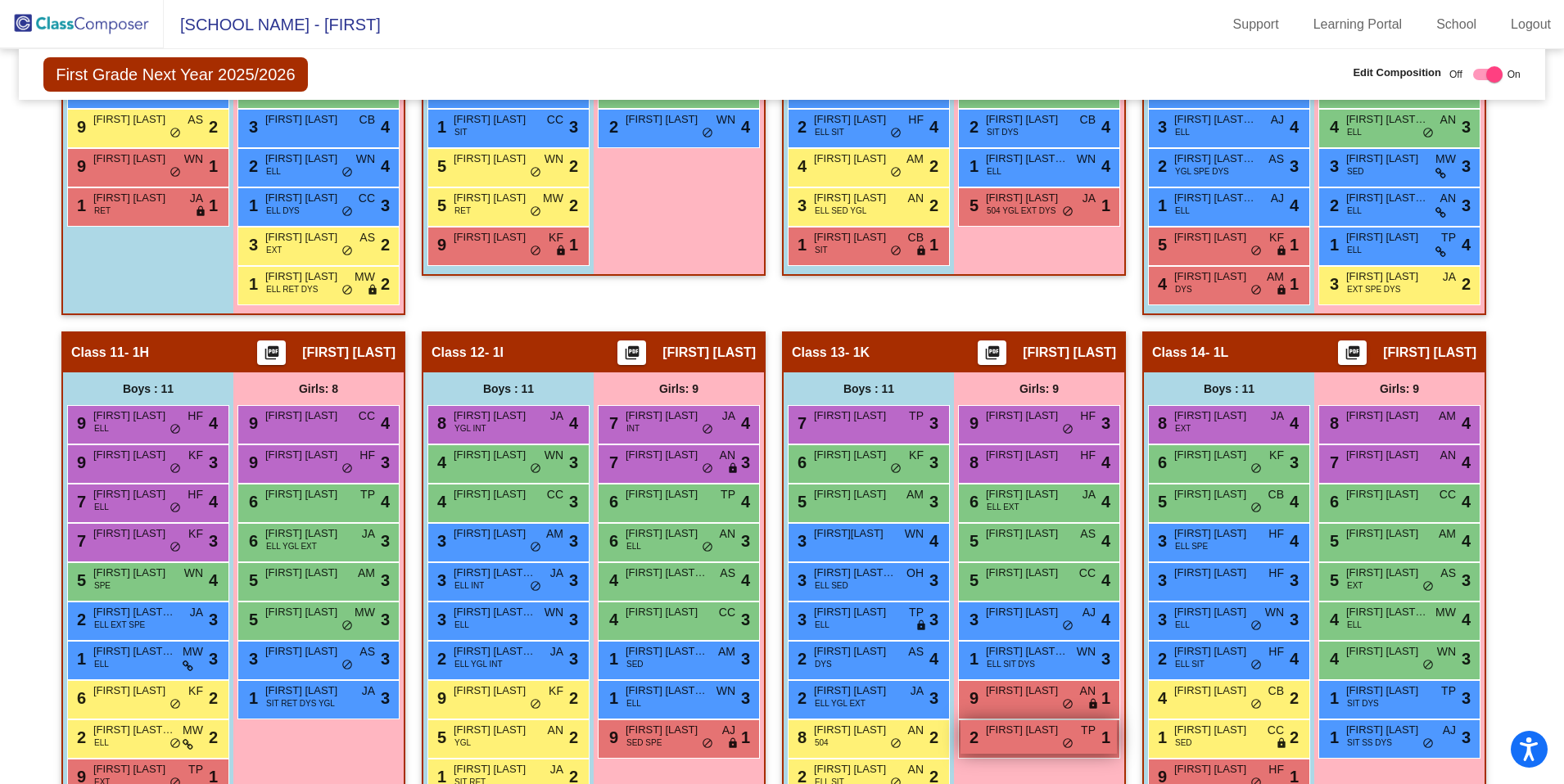 scroll, scrollTop: 1527, scrollLeft: 0, axis: vertical 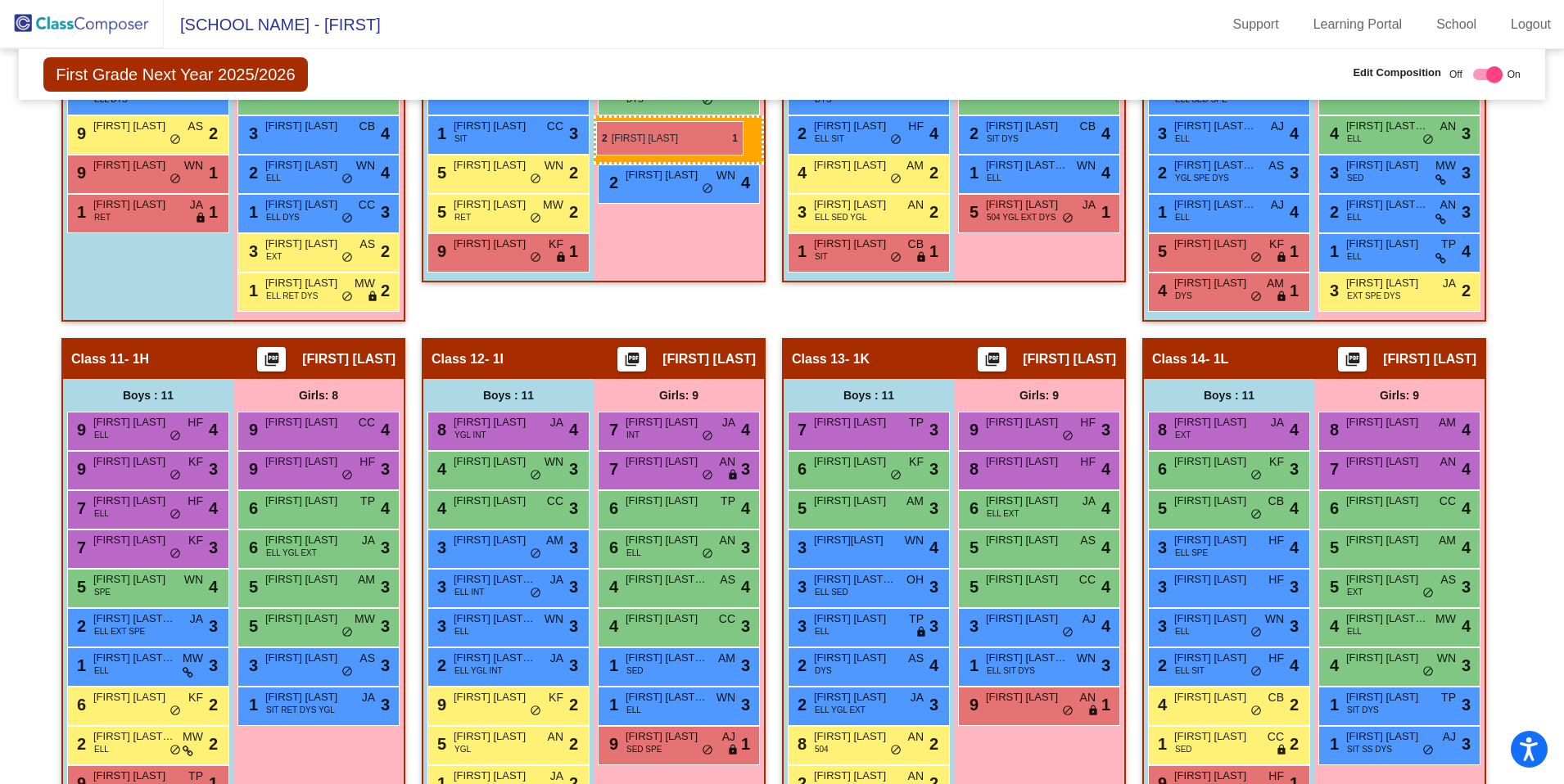 drag, startPoint x: 1015, startPoint y: 746, endPoint x: 596, endPoint y: 120, distance: 753.28414 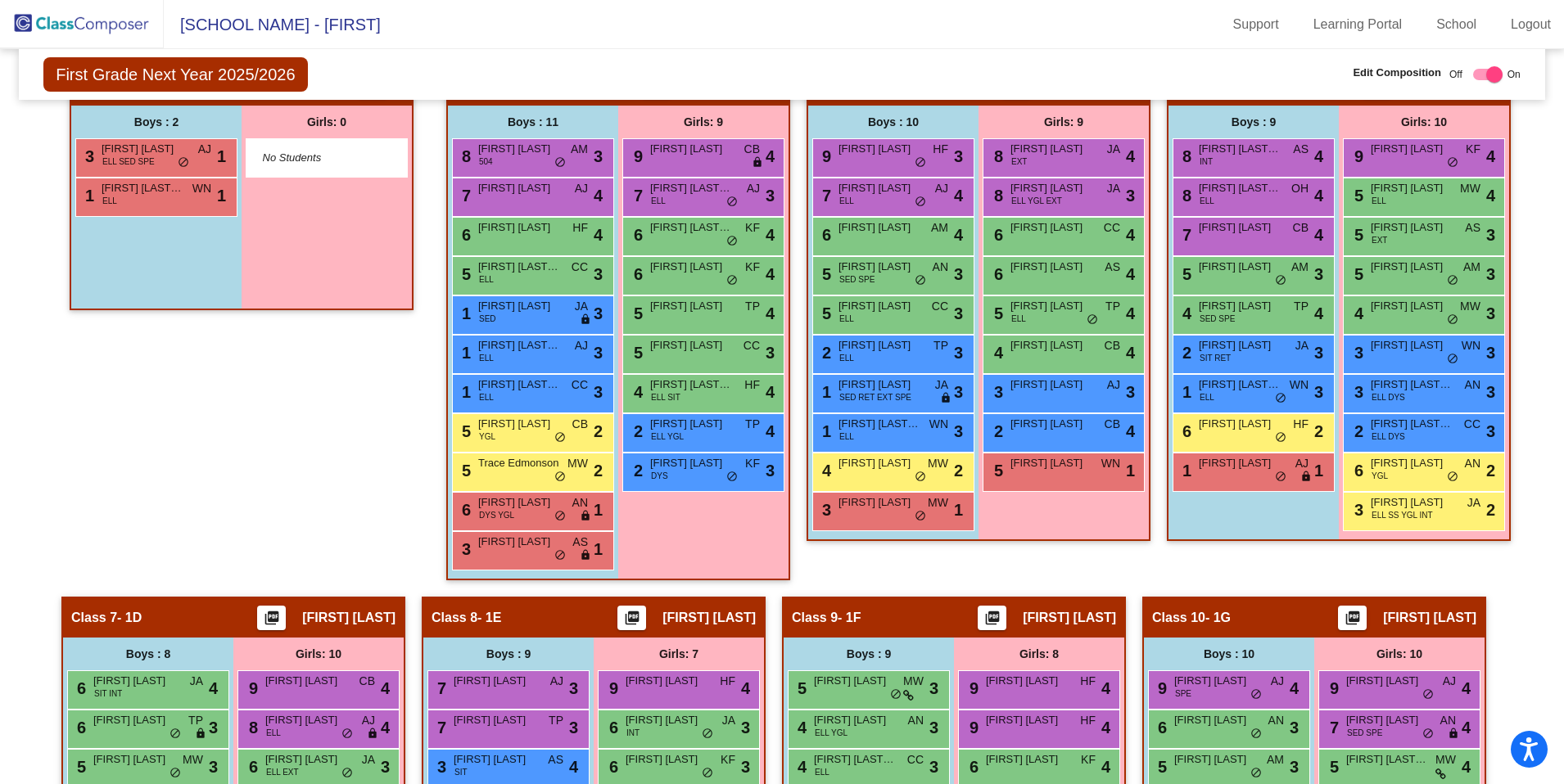 scroll, scrollTop: 777, scrollLeft: 0, axis: vertical 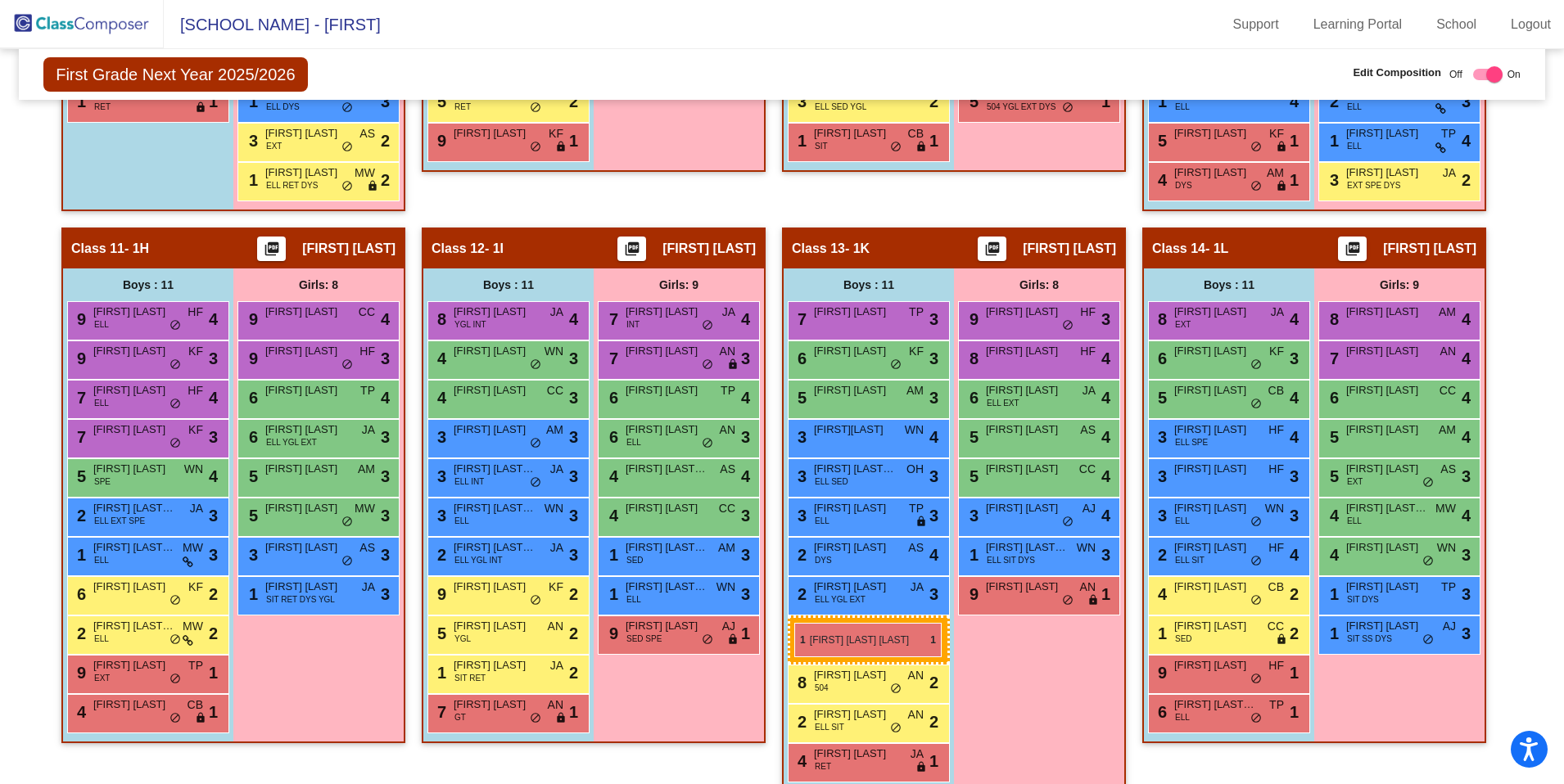 drag, startPoint x: 137, startPoint y: 192, endPoint x: 794, endPoint y: 622, distance: 785.2063 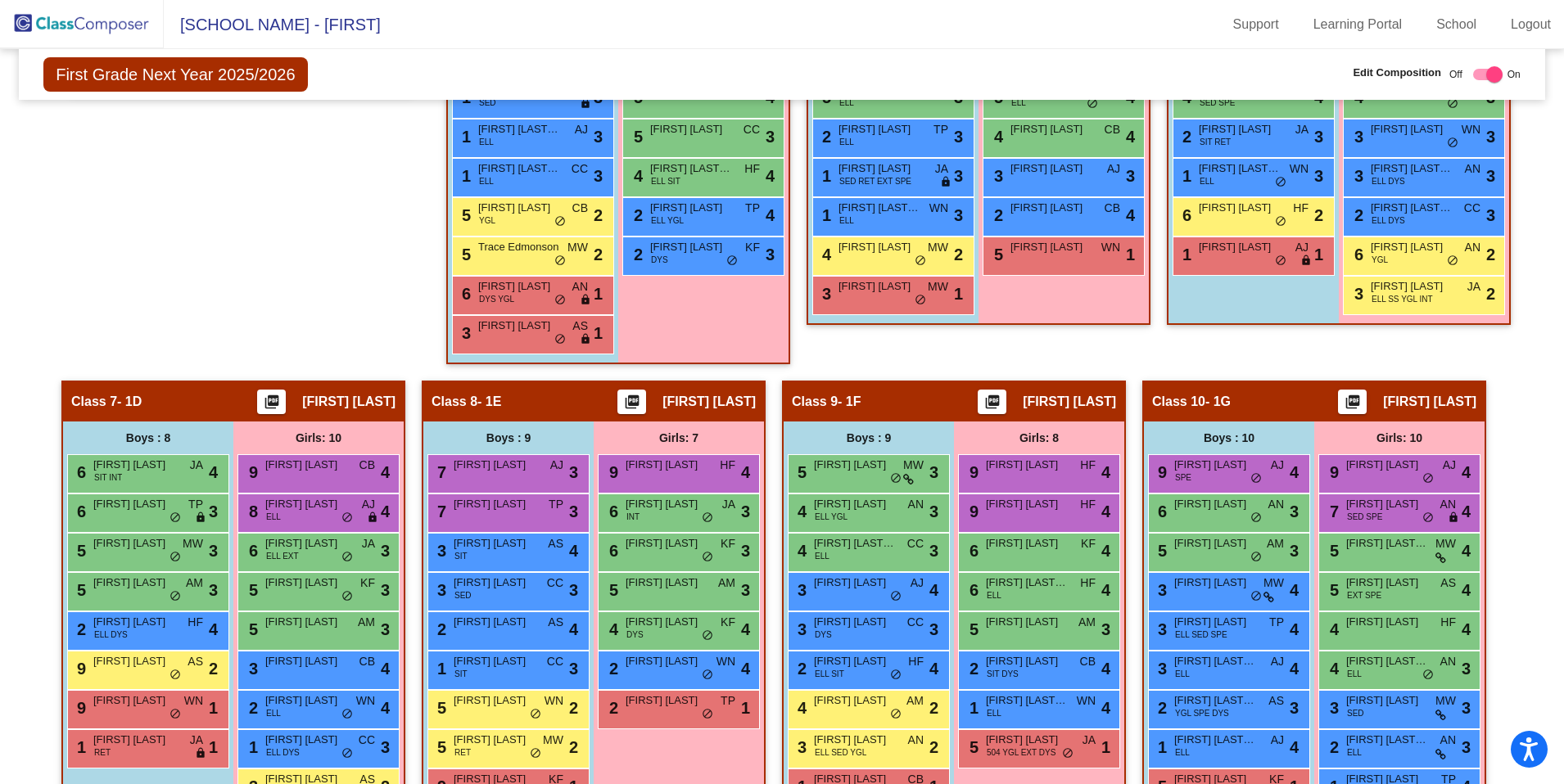 scroll, scrollTop: 989, scrollLeft: 0, axis: vertical 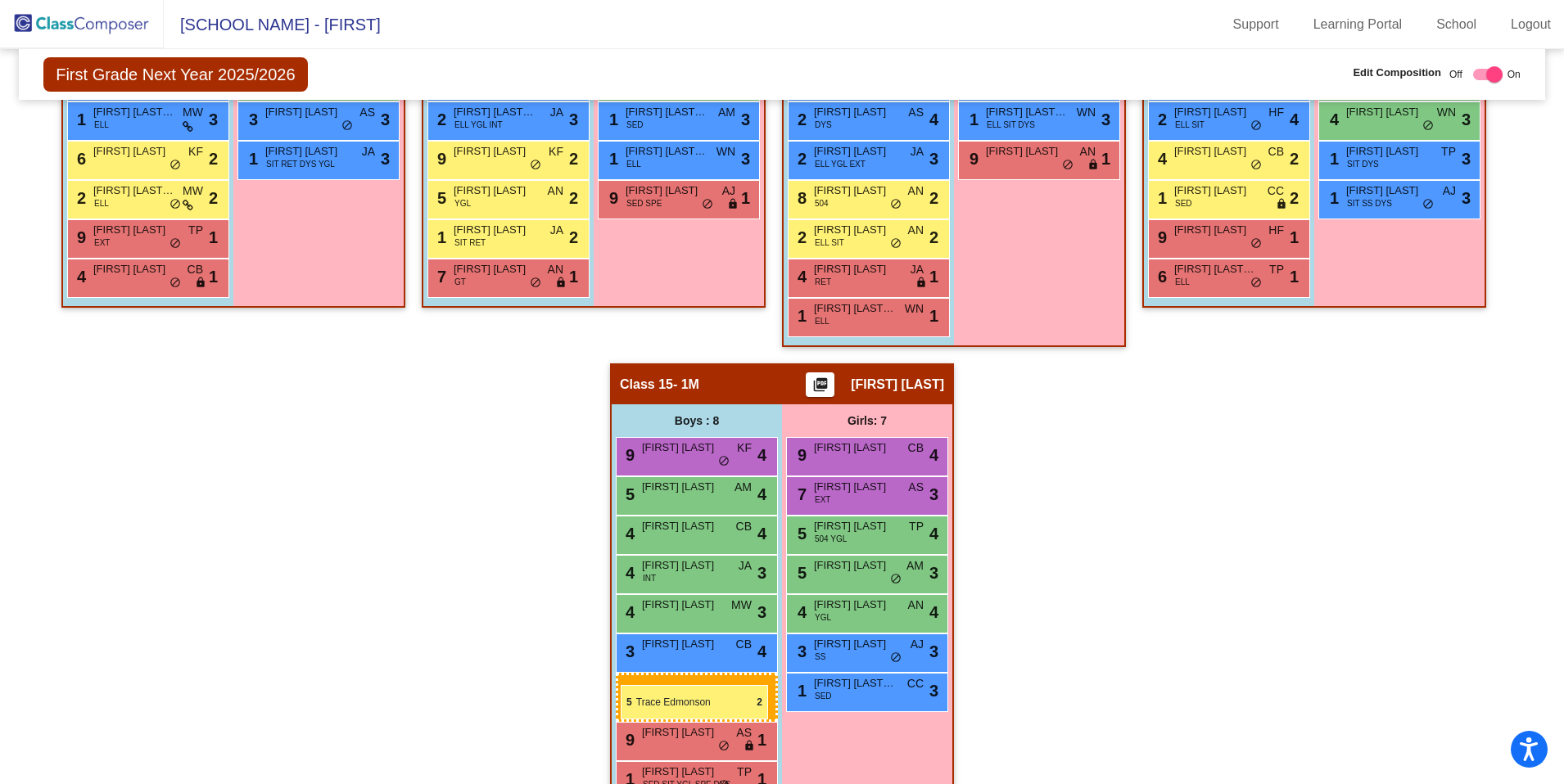 drag, startPoint x: 507, startPoint y: 253, endPoint x: 620, endPoint y: 685, distance: 446.5344 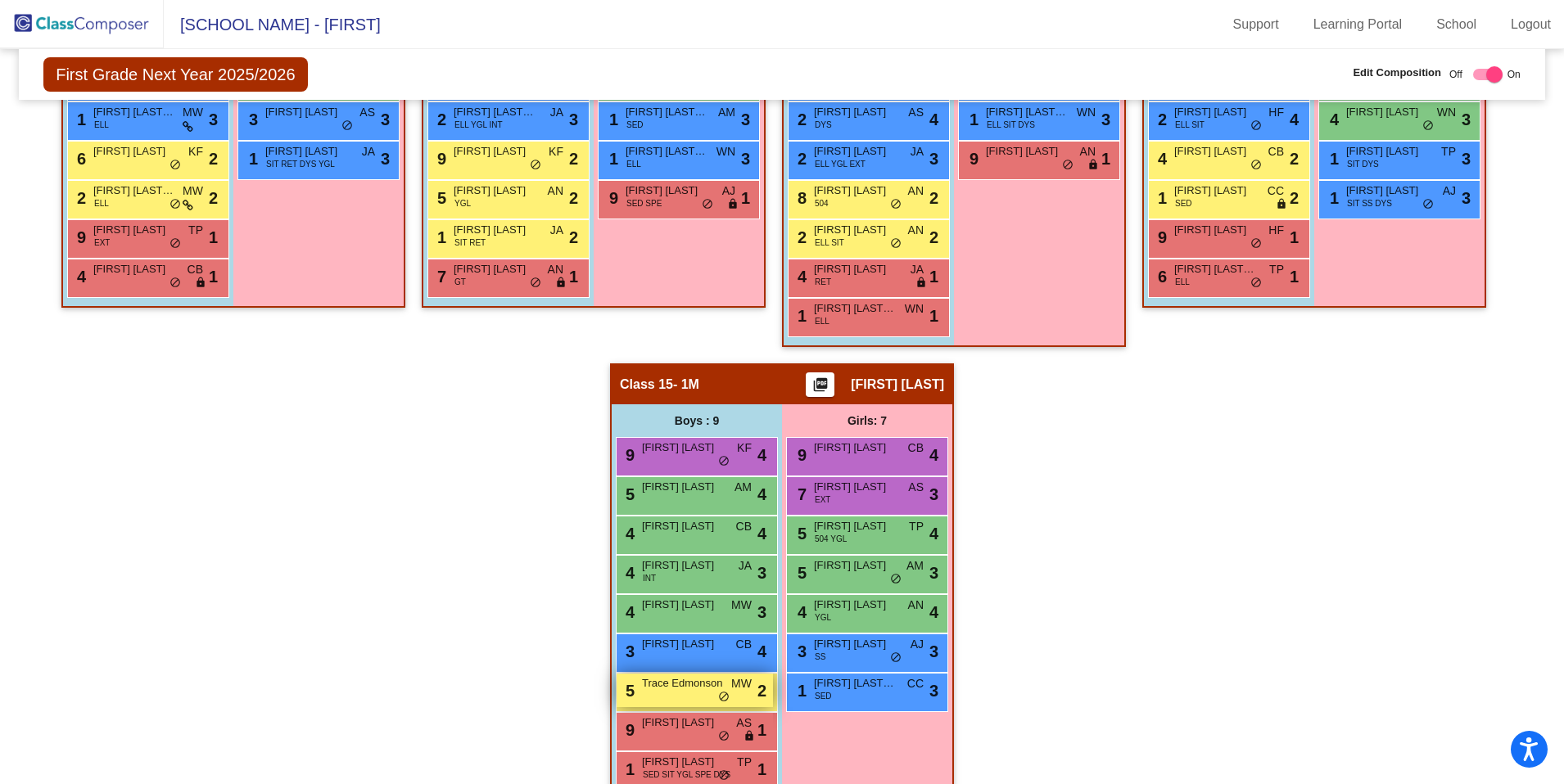 click on "5 Trace Edmonson MW lock do_not_disturb_alt 2" at bounding box center (694, 690) 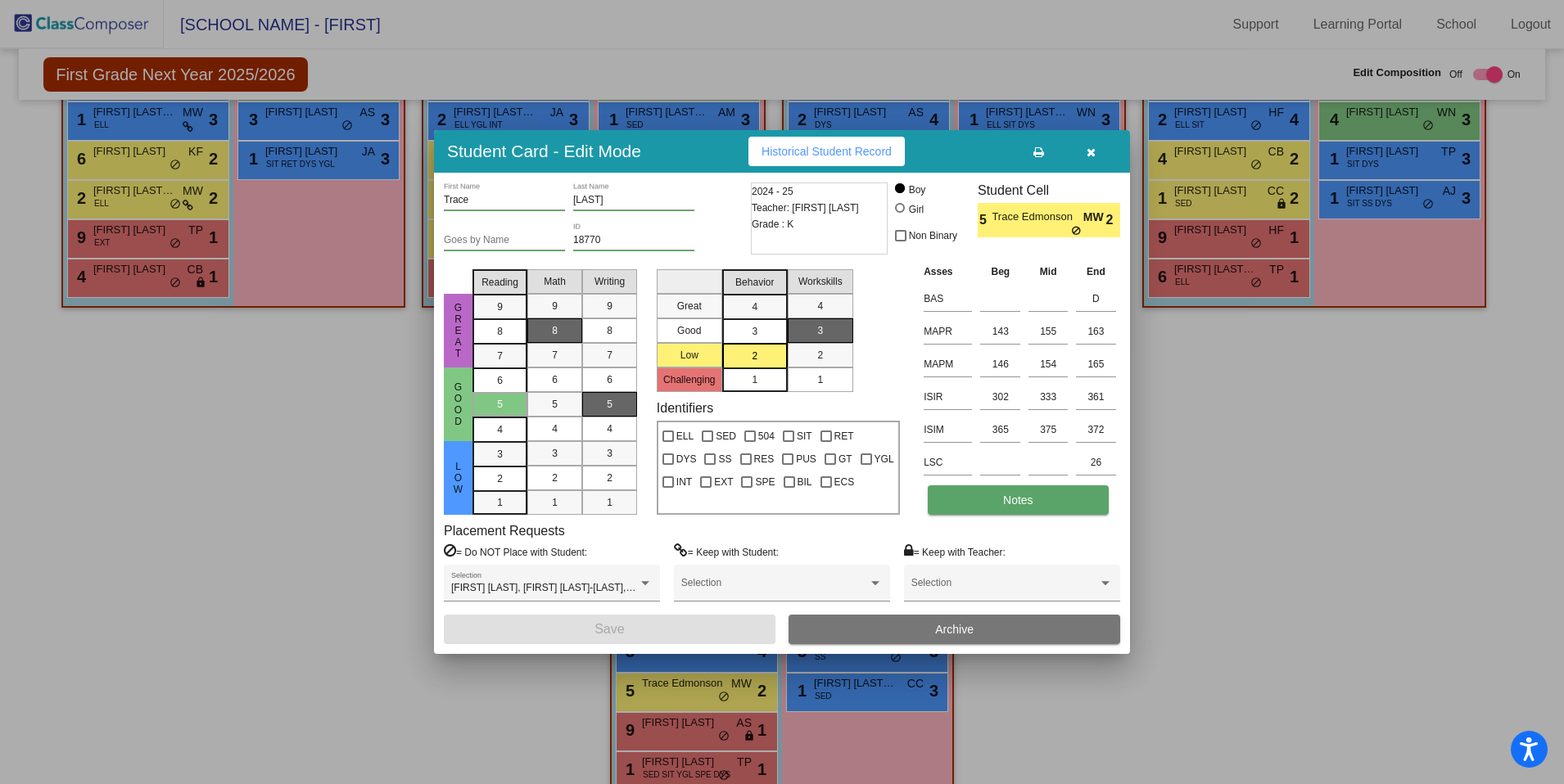 click on "Notes" at bounding box center (1018, 500) 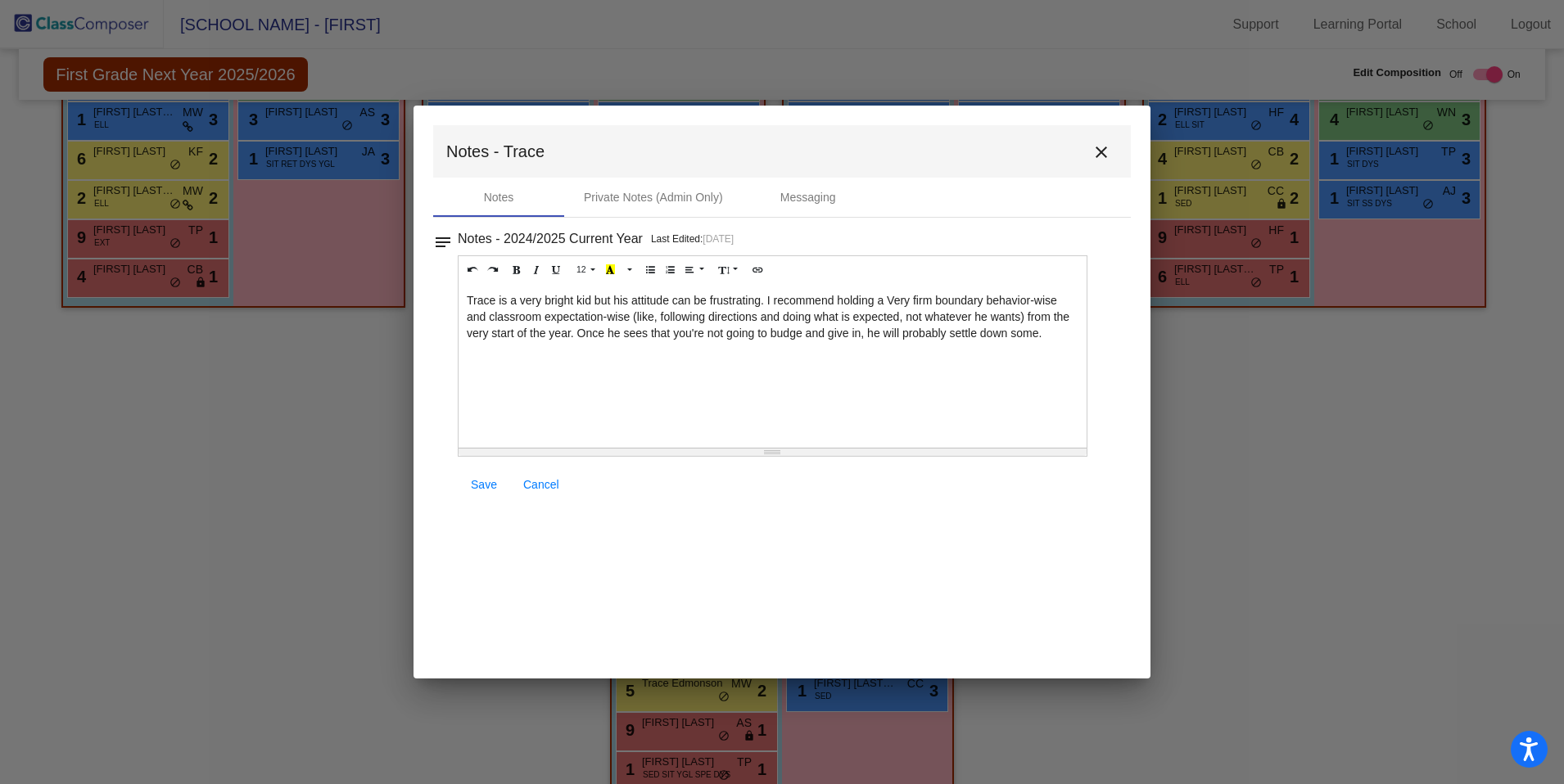 scroll, scrollTop: 0, scrollLeft: 0, axis: both 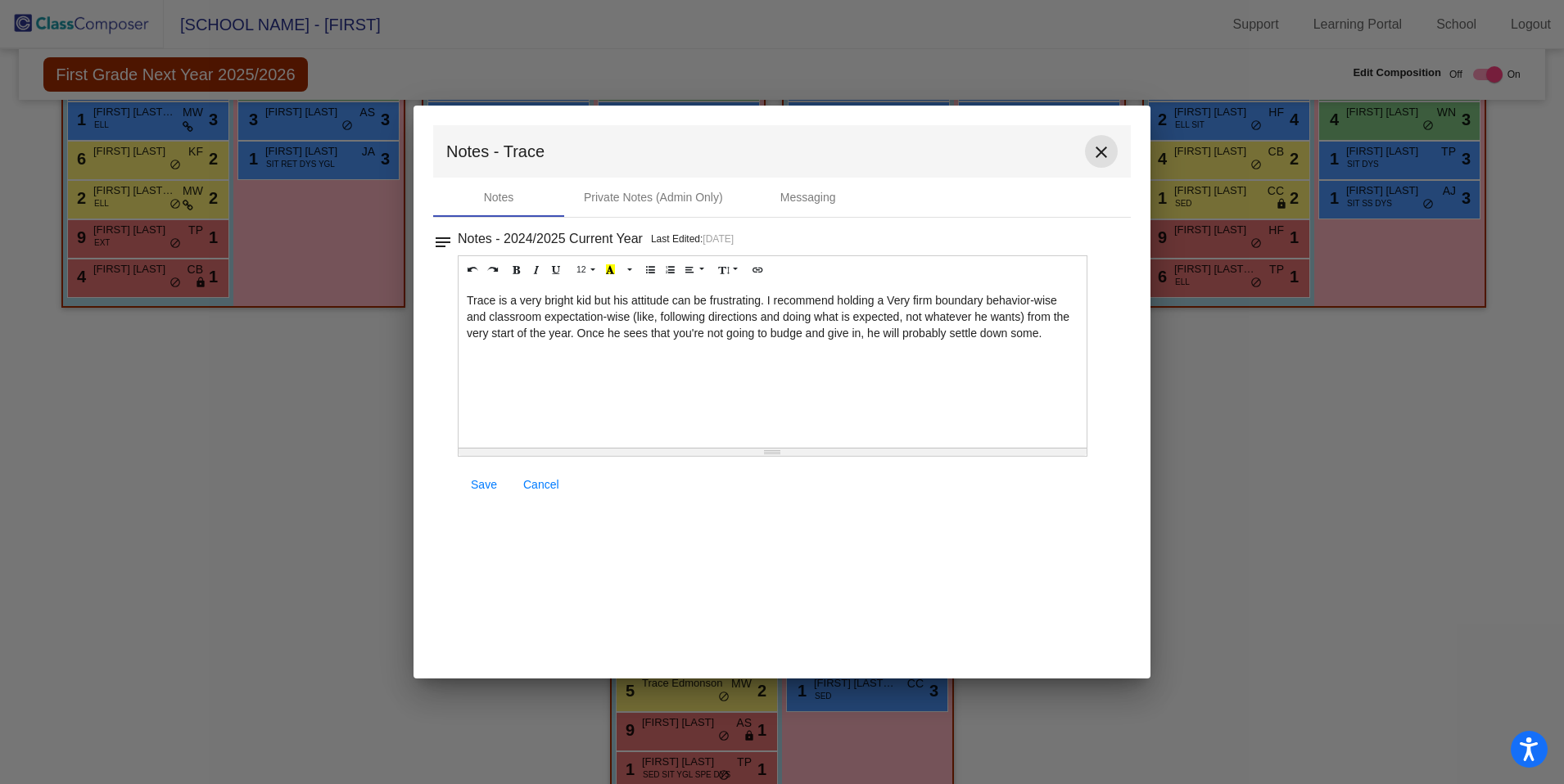 click on "close" at bounding box center (1101, 152) 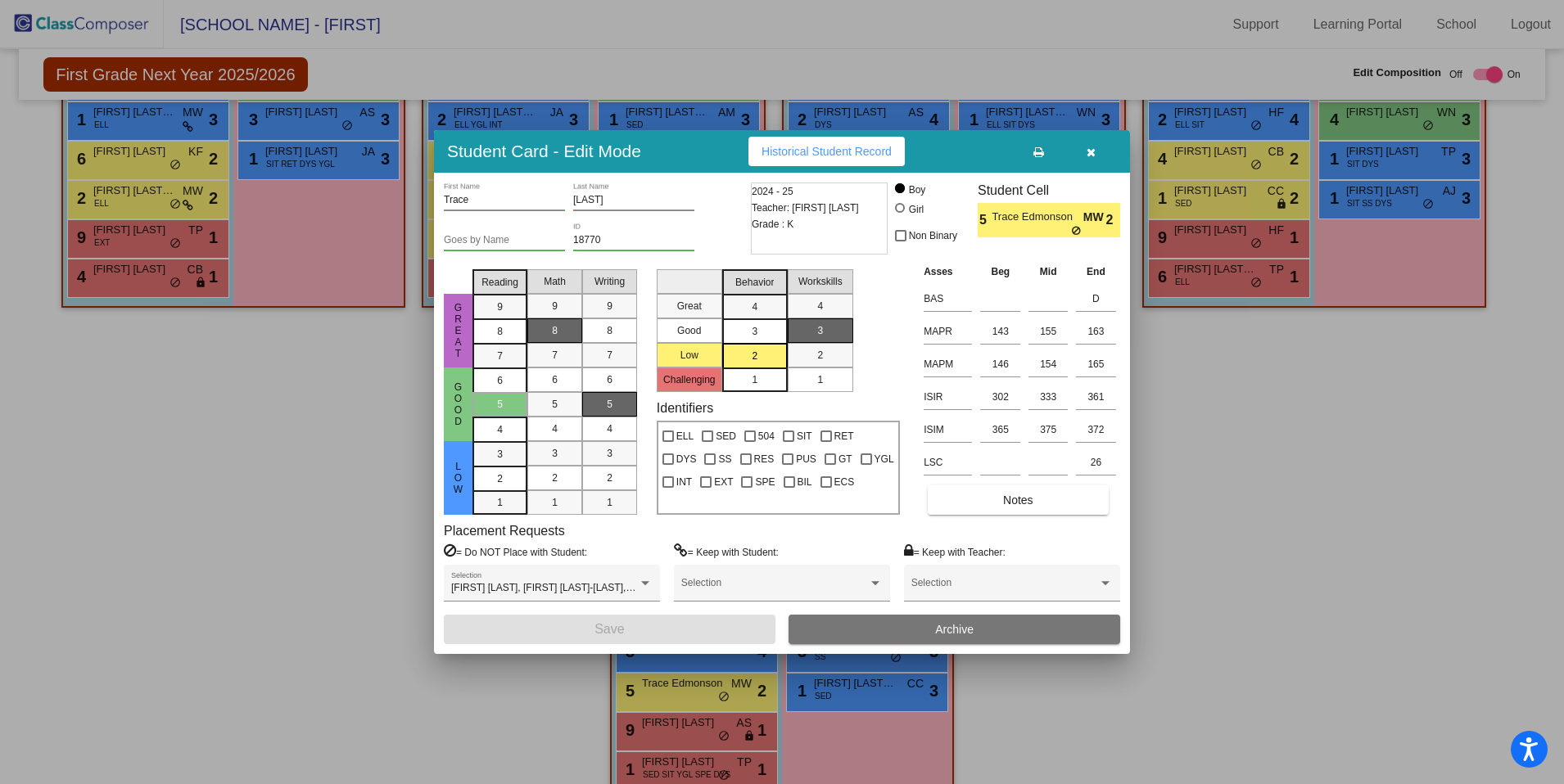 click at bounding box center (1091, 152) 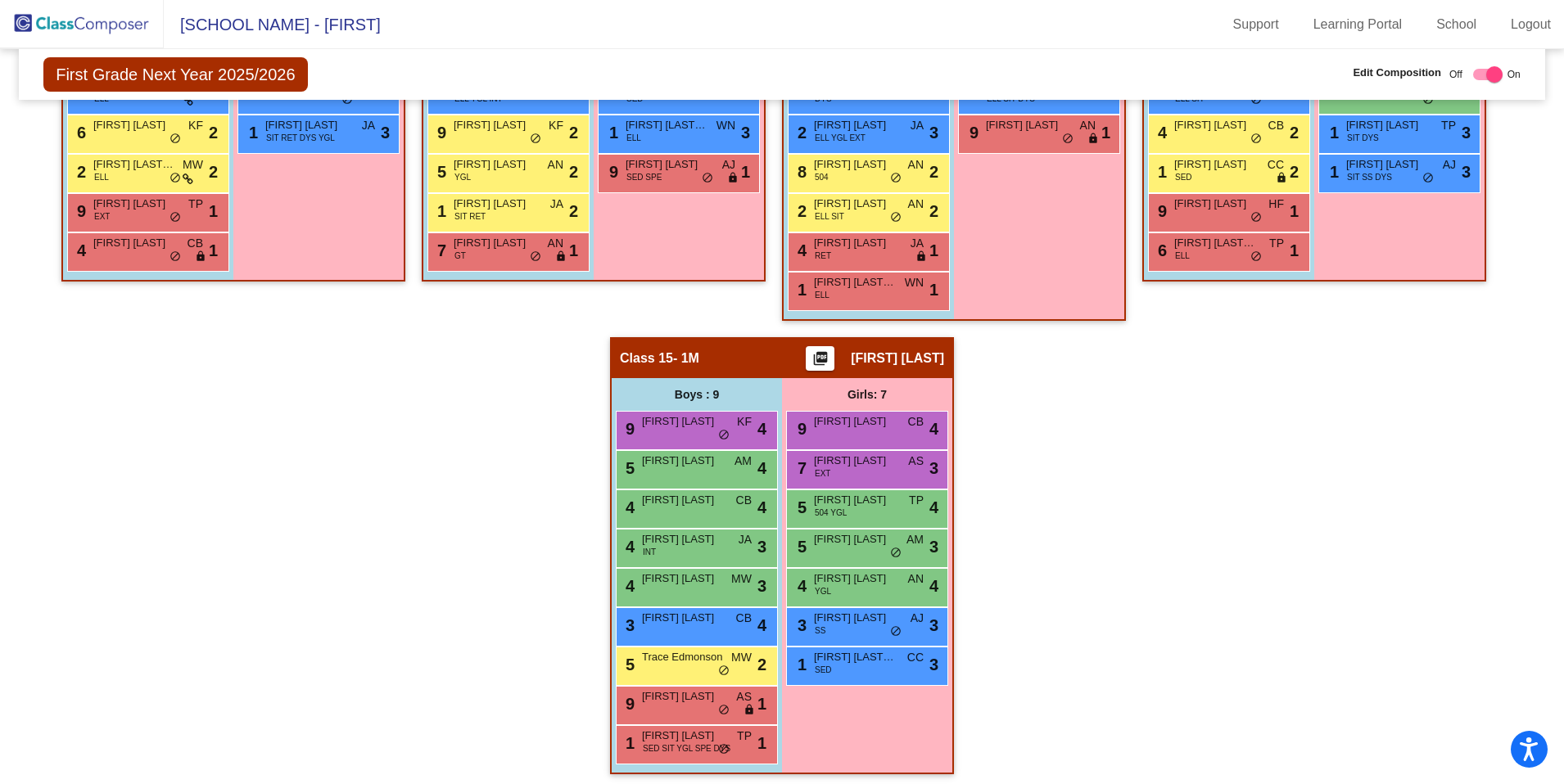 scroll, scrollTop: 2066, scrollLeft: 0, axis: vertical 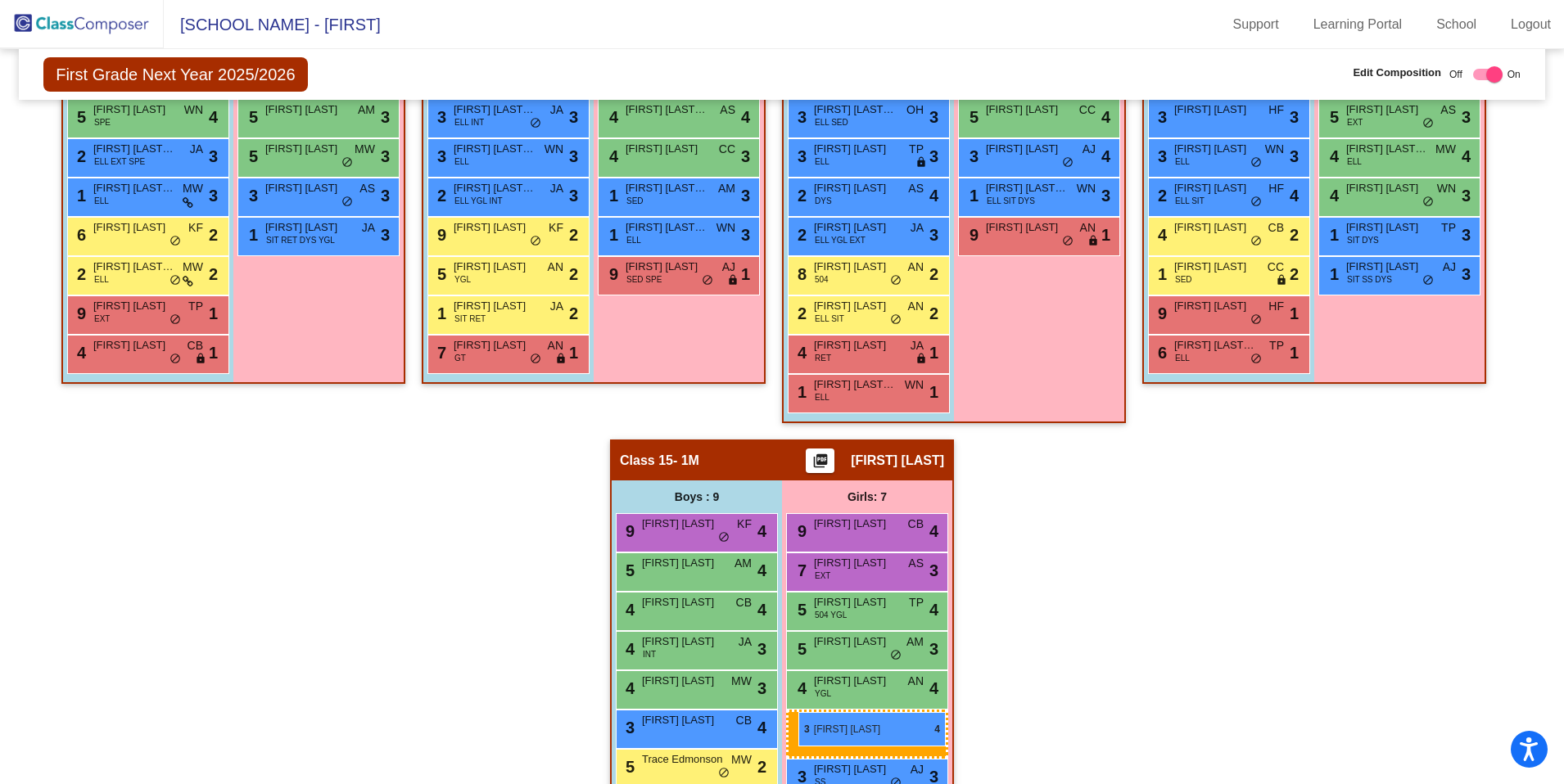 drag, startPoint x: 283, startPoint y: 124, endPoint x: 798, endPoint y: 712, distance: 781.64506 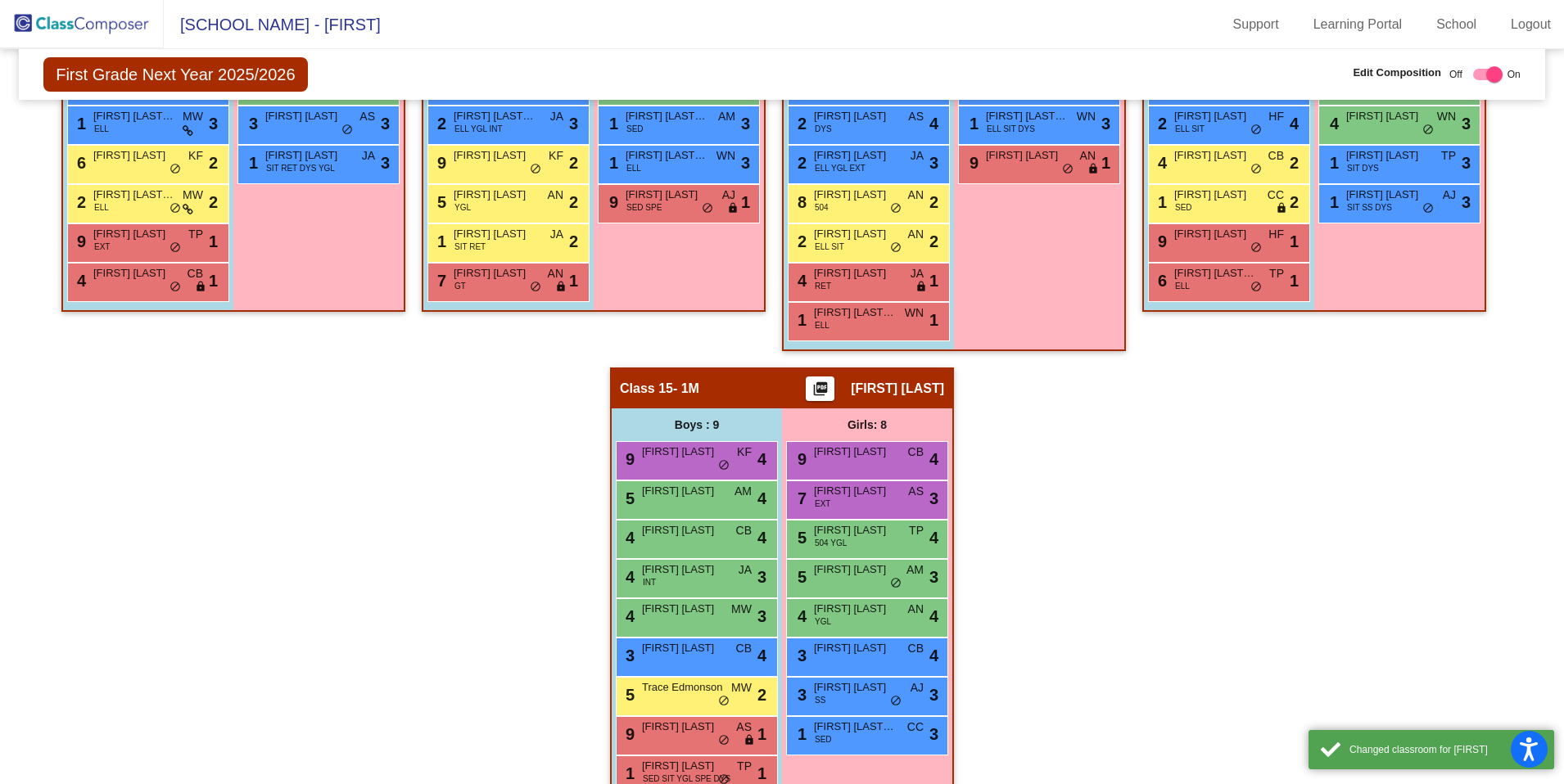 scroll, scrollTop: 2066, scrollLeft: 0, axis: vertical 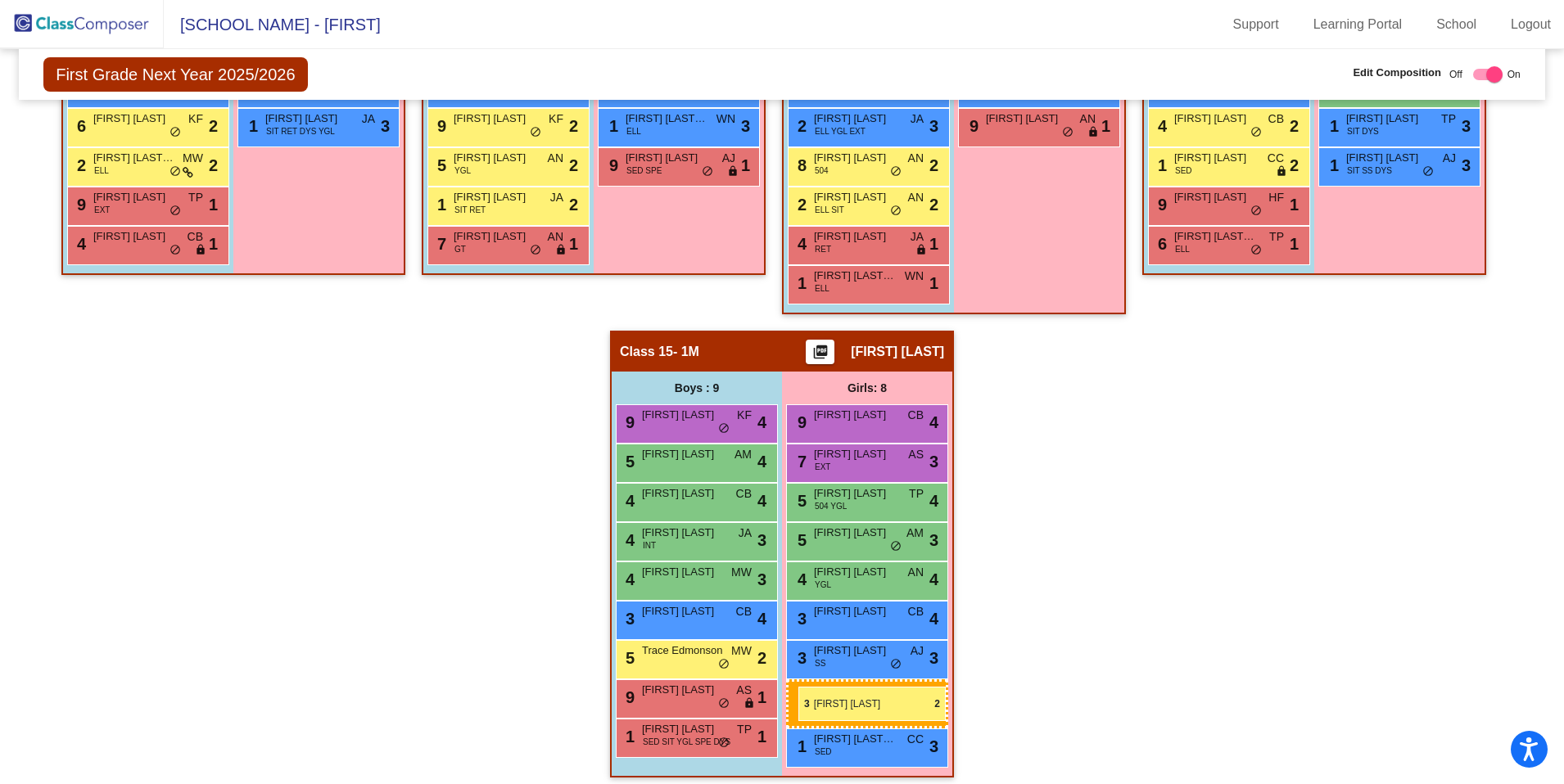 drag, startPoint x: 1404, startPoint y: 305, endPoint x: 798, endPoint y: 686, distance: 715.8191 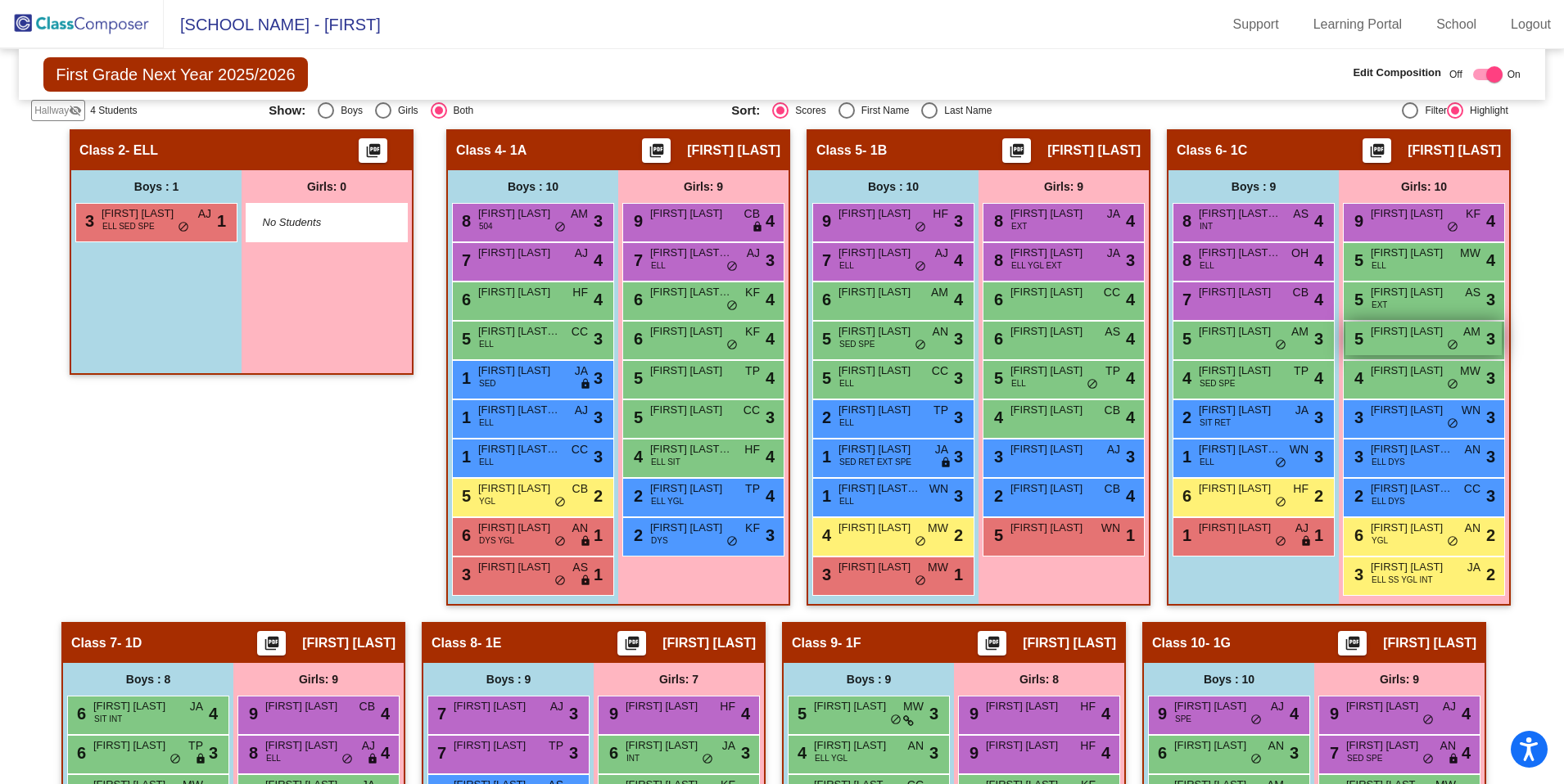 scroll, scrollTop: 722, scrollLeft: 0, axis: vertical 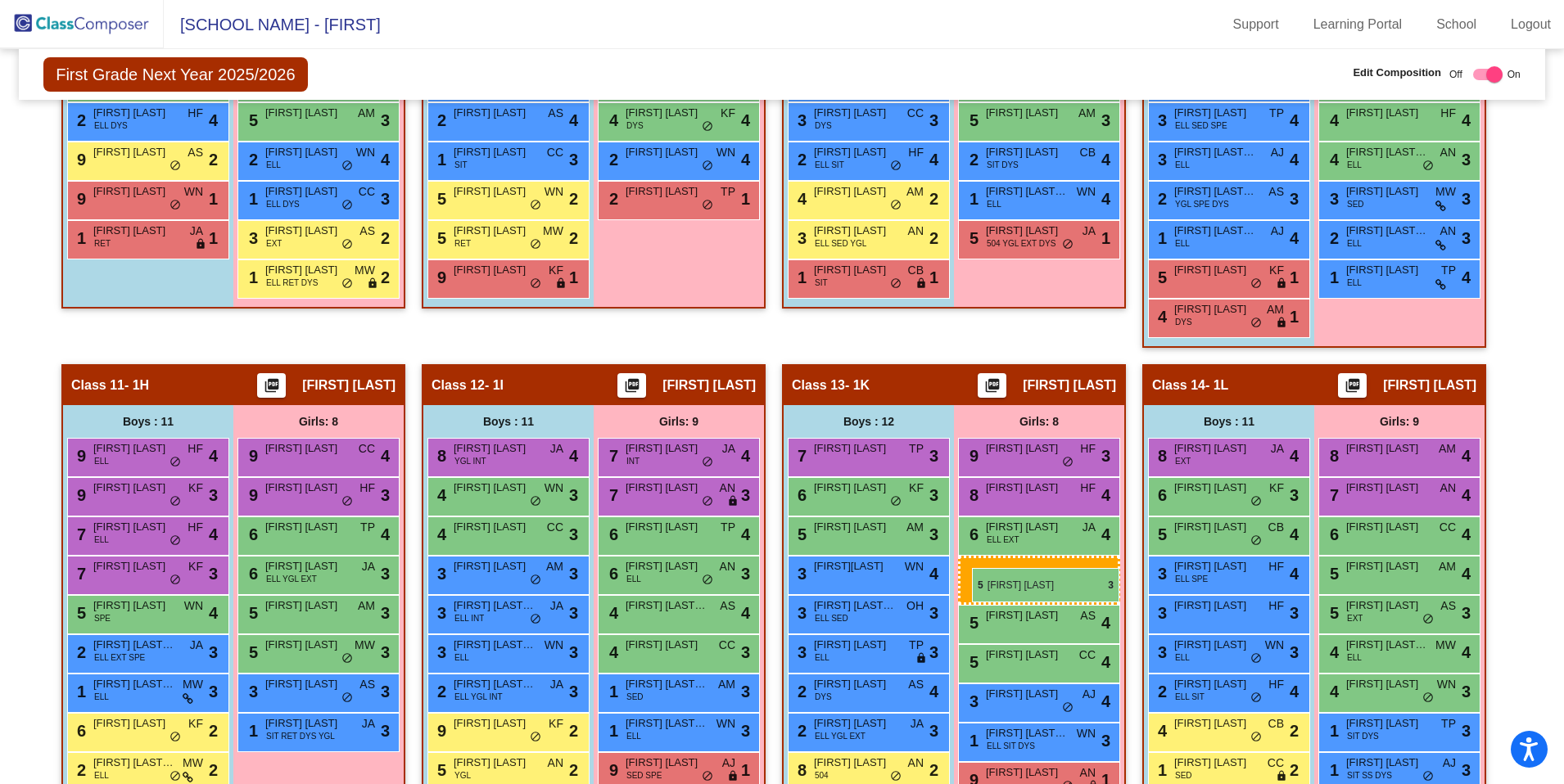 drag, startPoint x: 1427, startPoint y: 286, endPoint x: 972, endPoint y: 568, distance: 535.3027 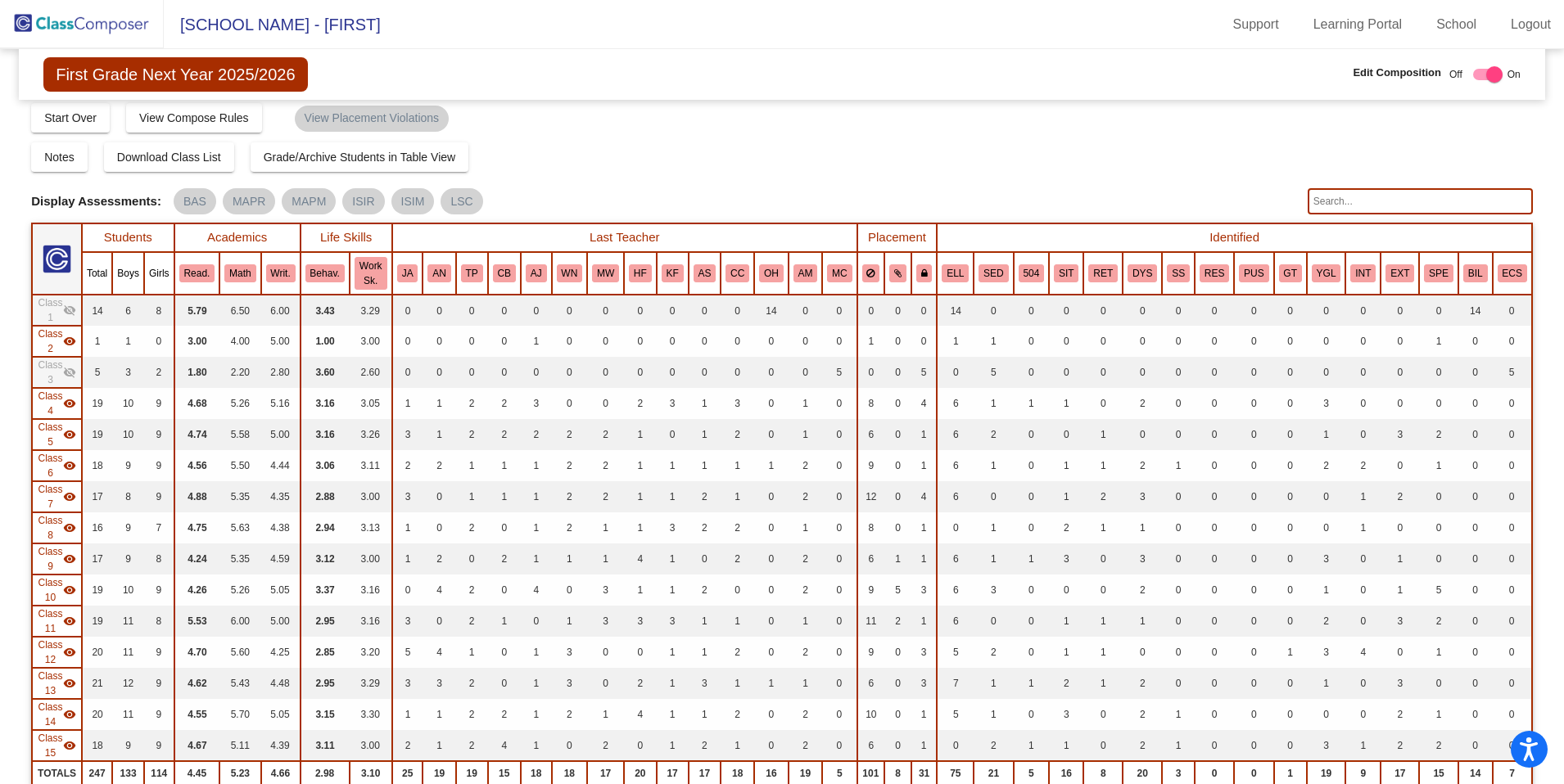 scroll, scrollTop: 0, scrollLeft: 0, axis: both 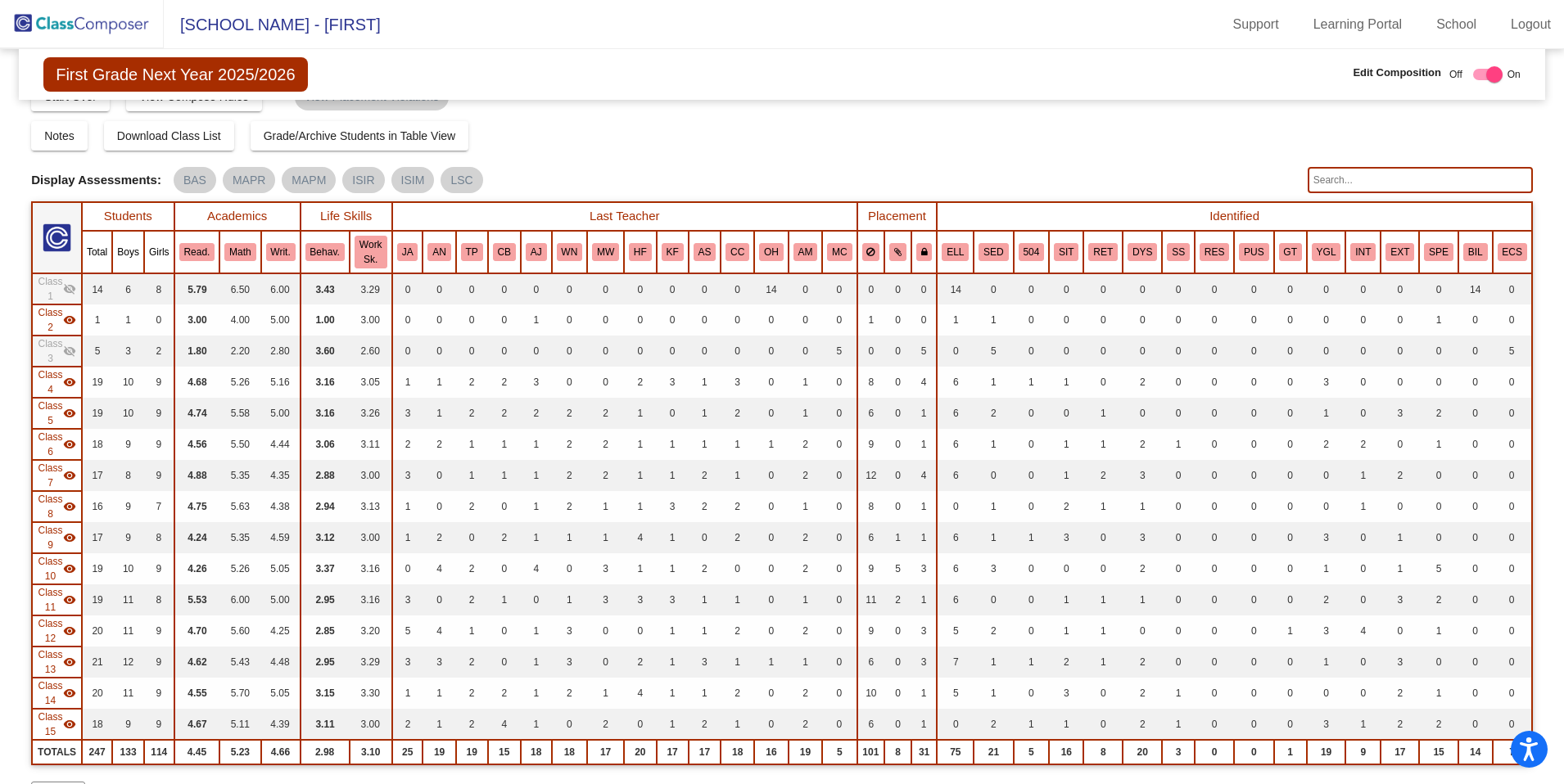 click on "DYS" 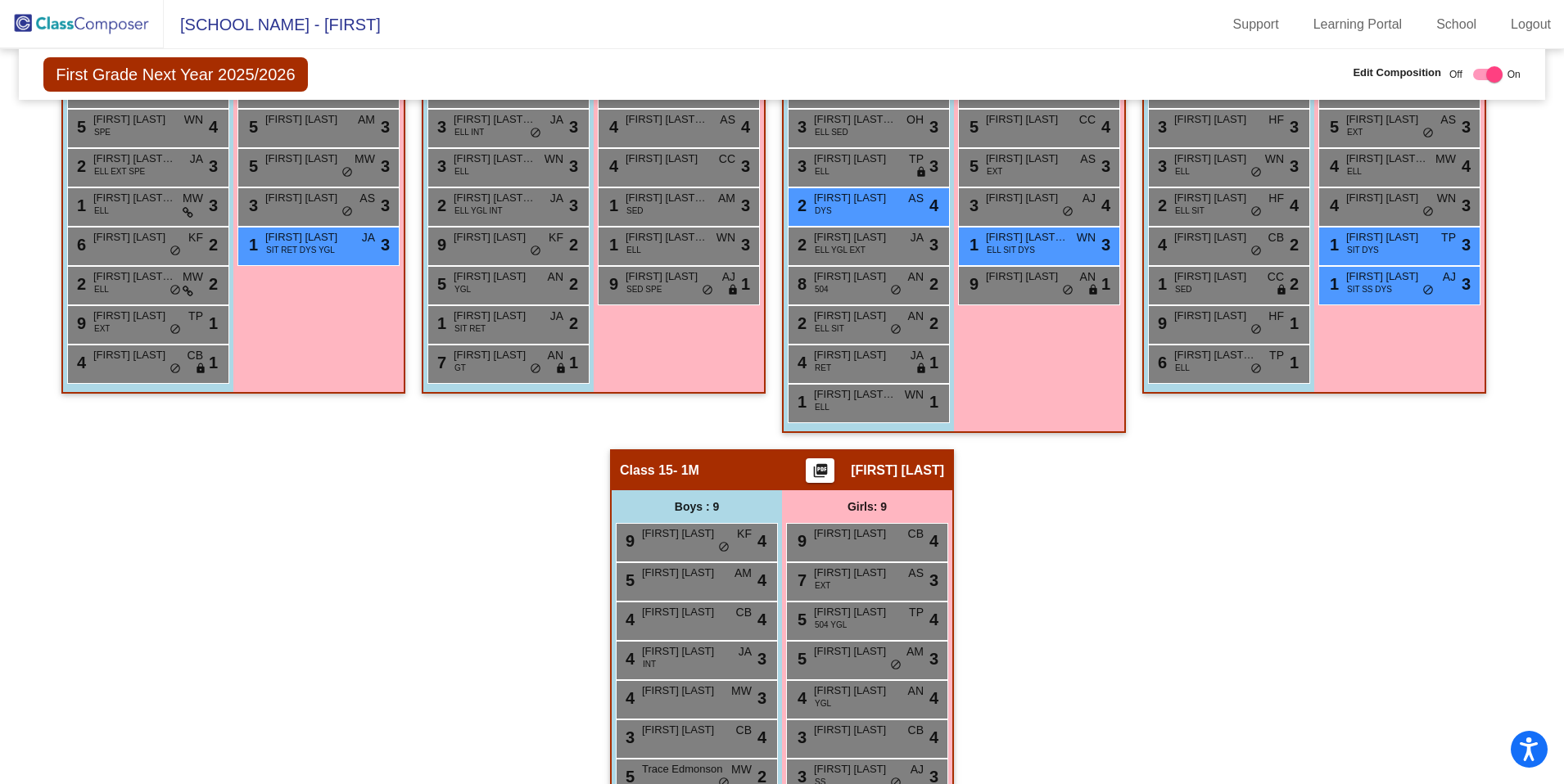 scroll, scrollTop: 2066, scrollLeft: 0, axis: vertical 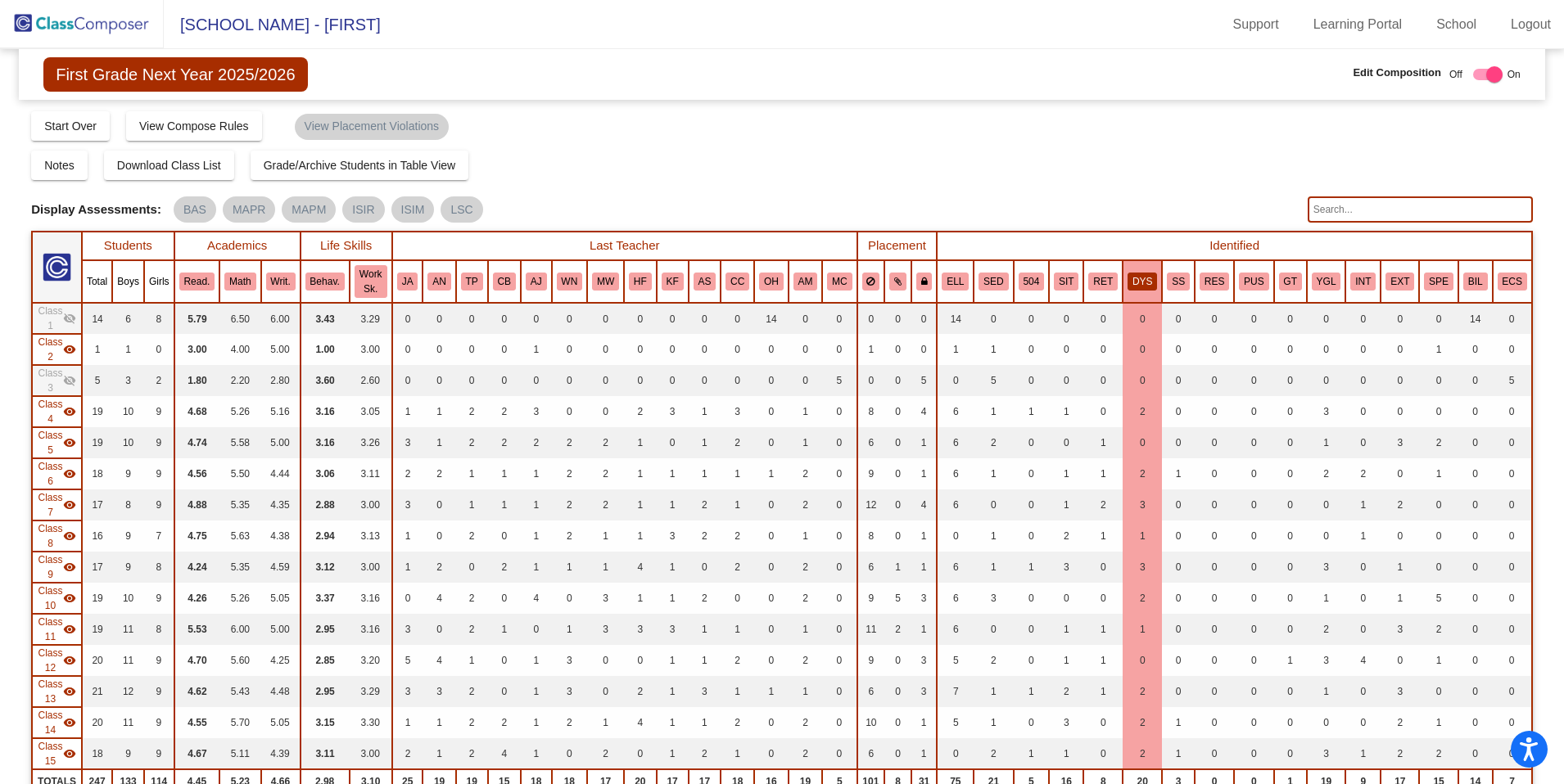 click on "DYS" 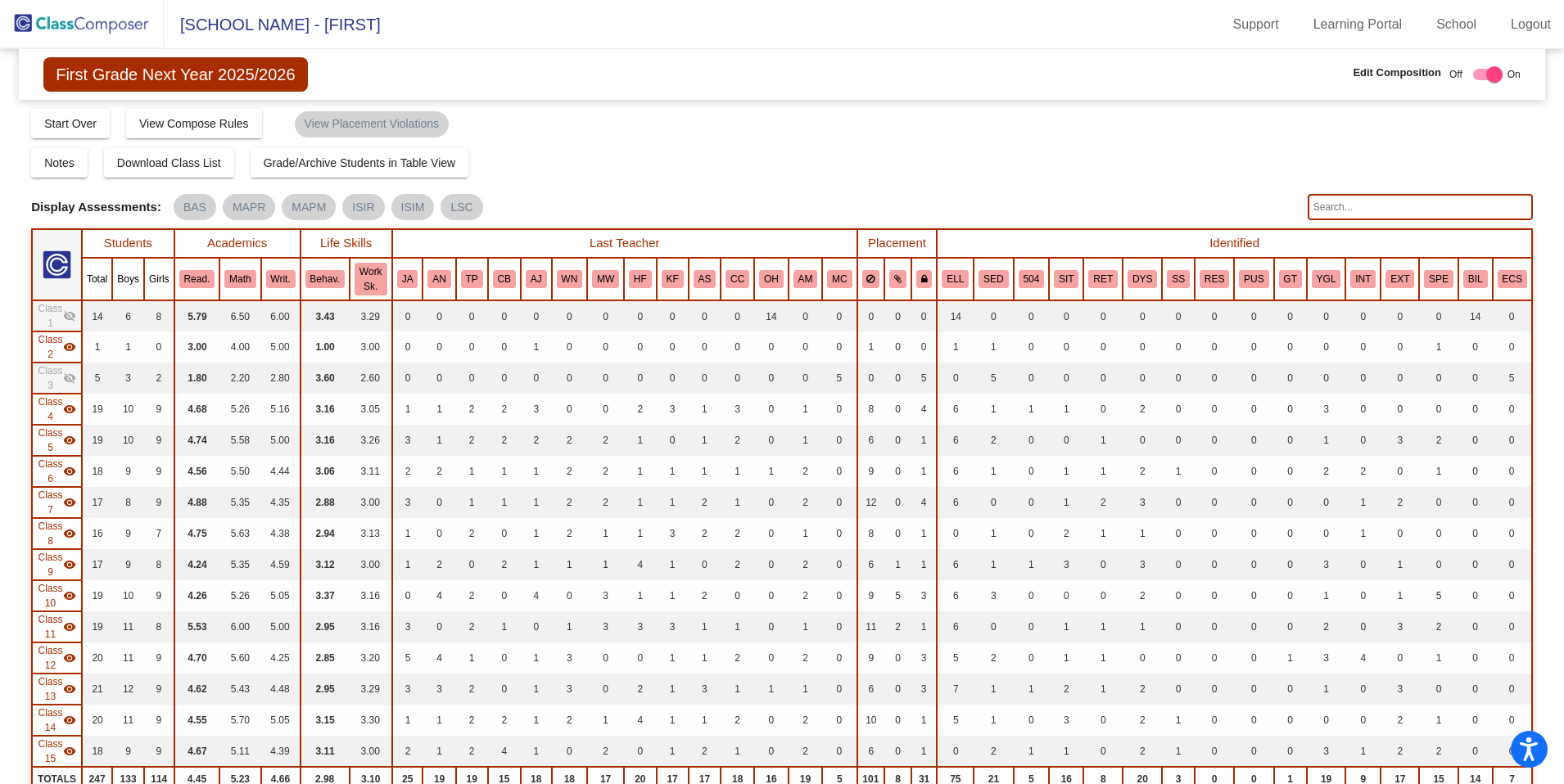 scroll, scrollTop: 3, scrollLeft: 0, axis: vertical 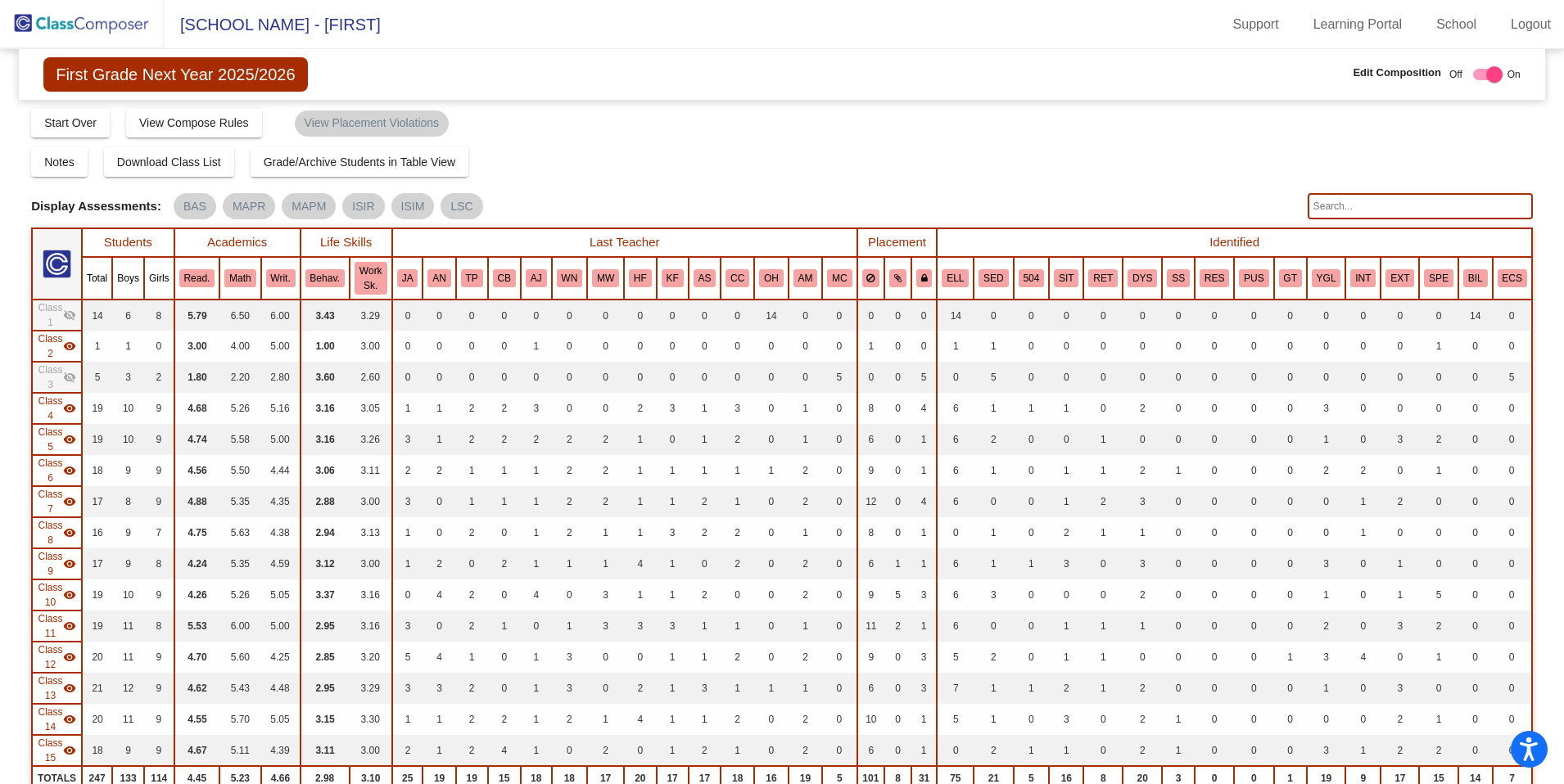 click 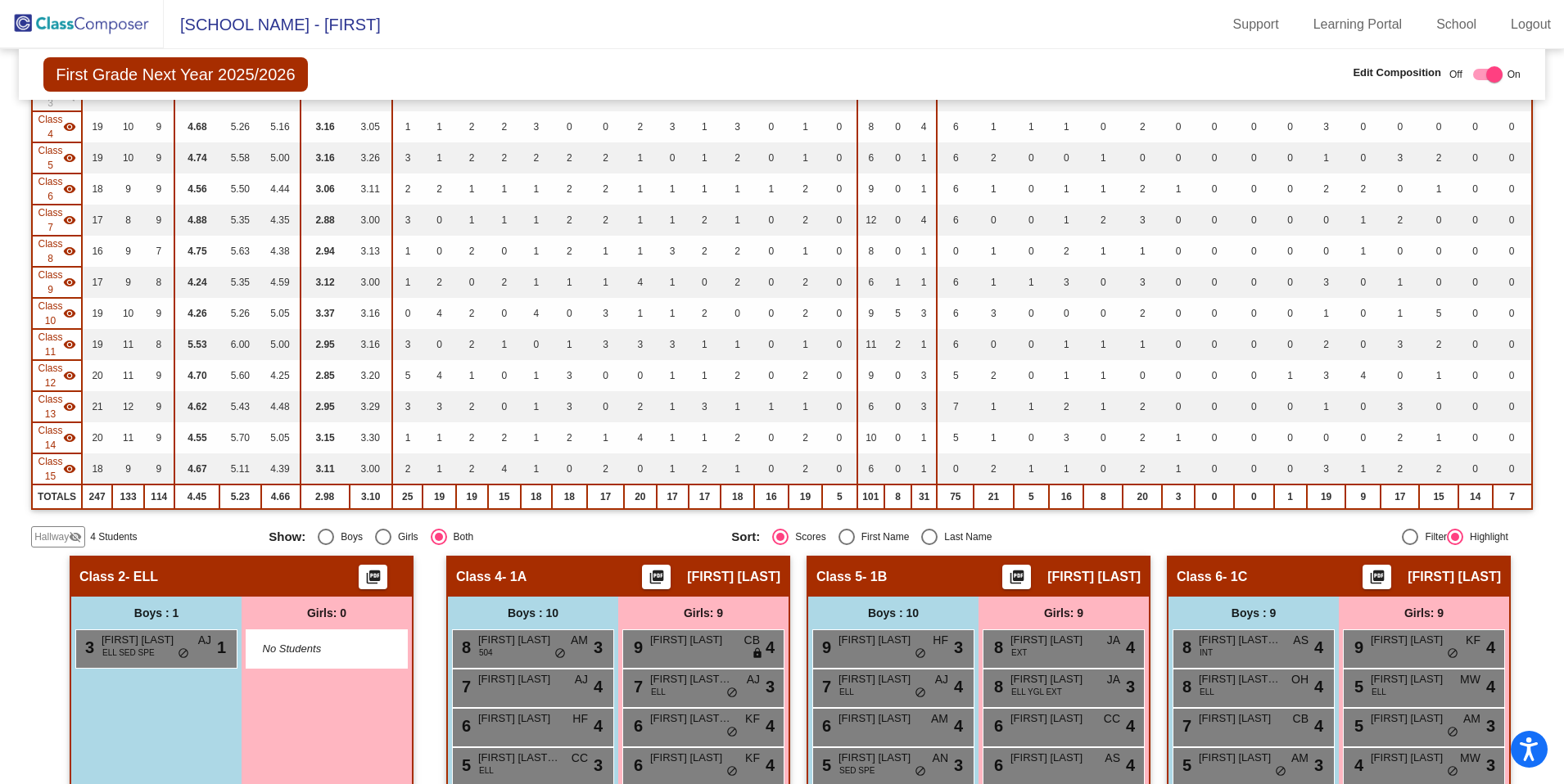 scroll, scrollTop: 0, scrollLeft: 0, axis: both 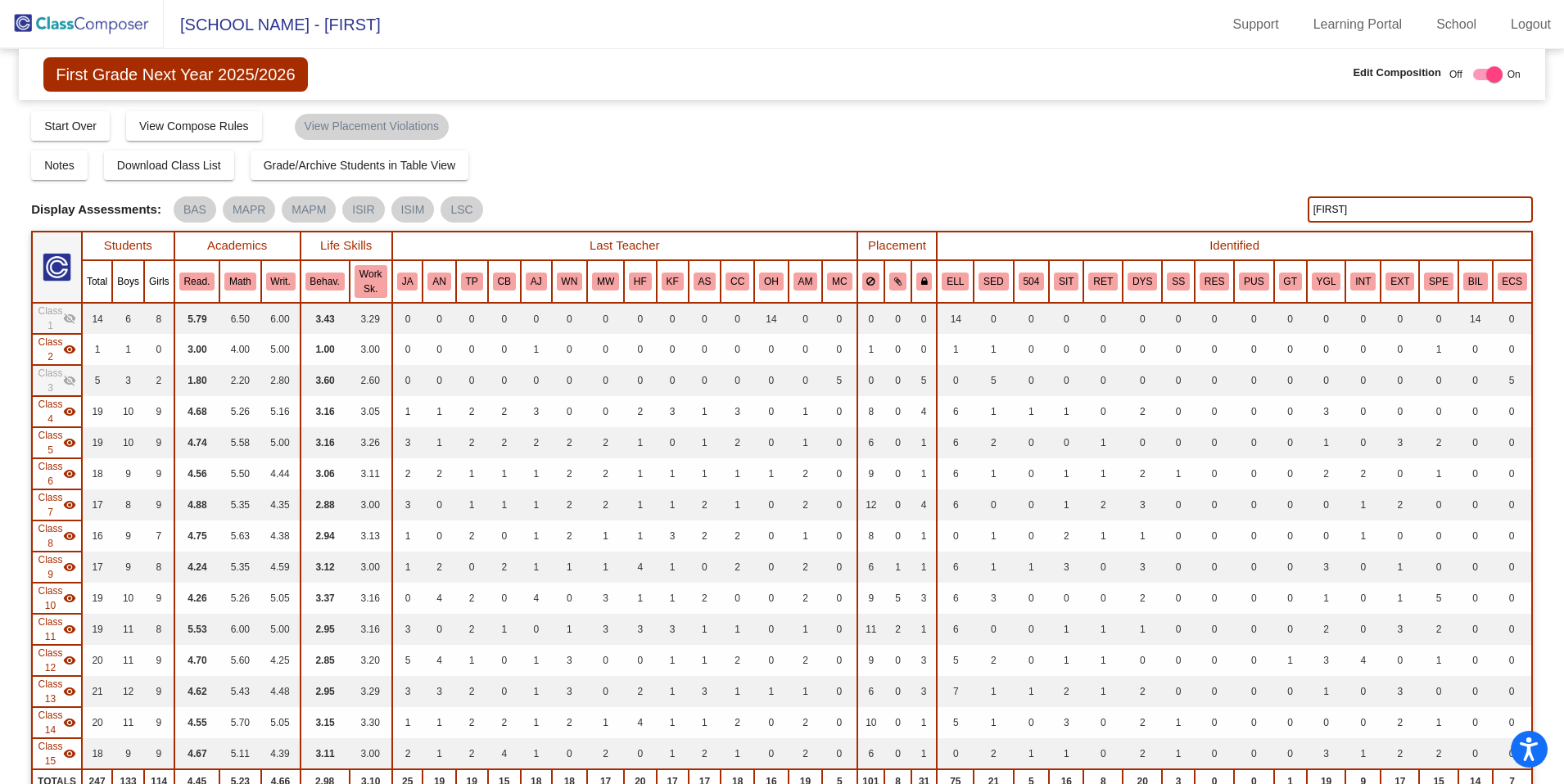 click on "[FIRST]" 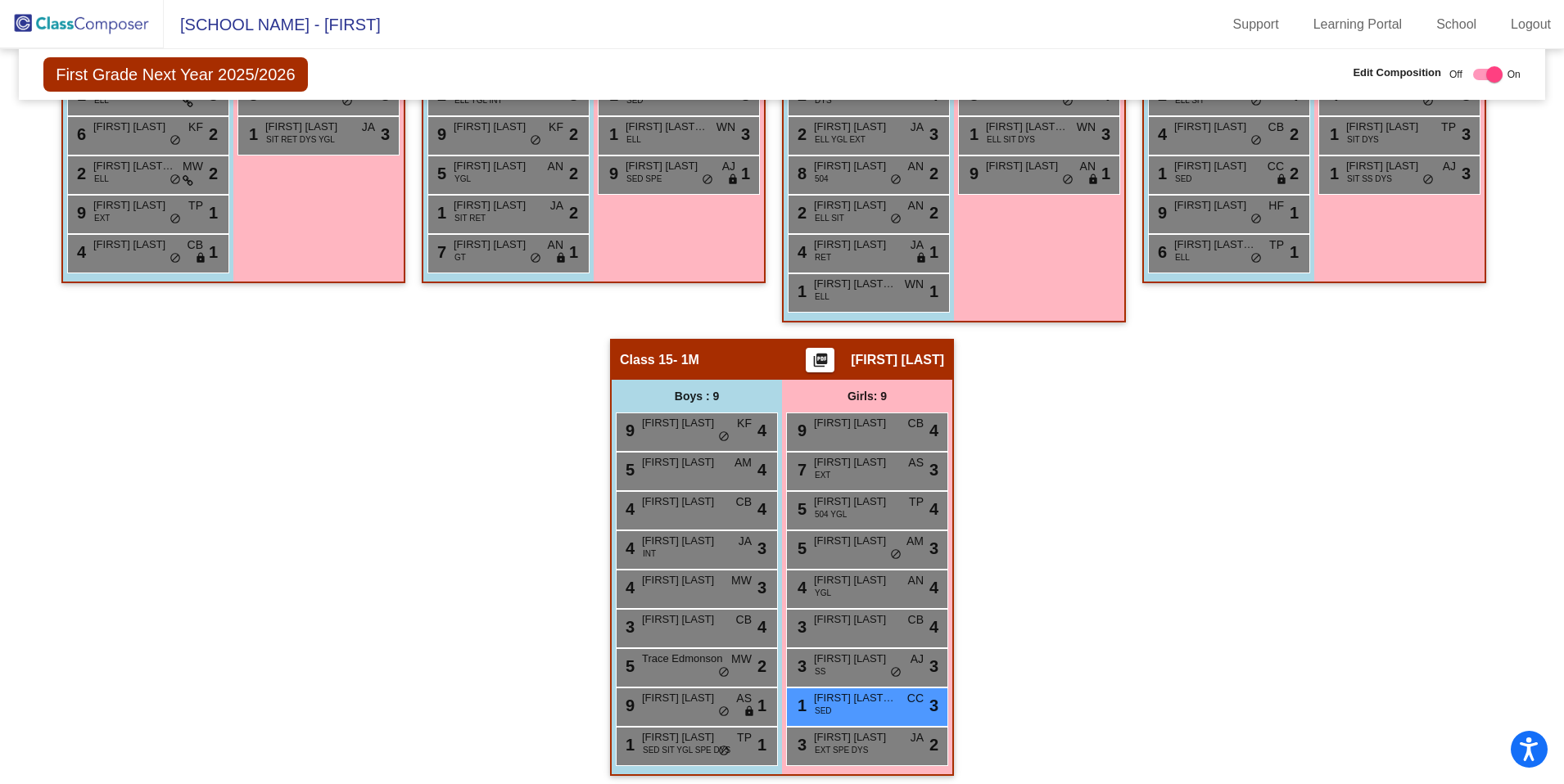 scroll, scrollTop: 2055, scrollLeft: 0, axis: vertical 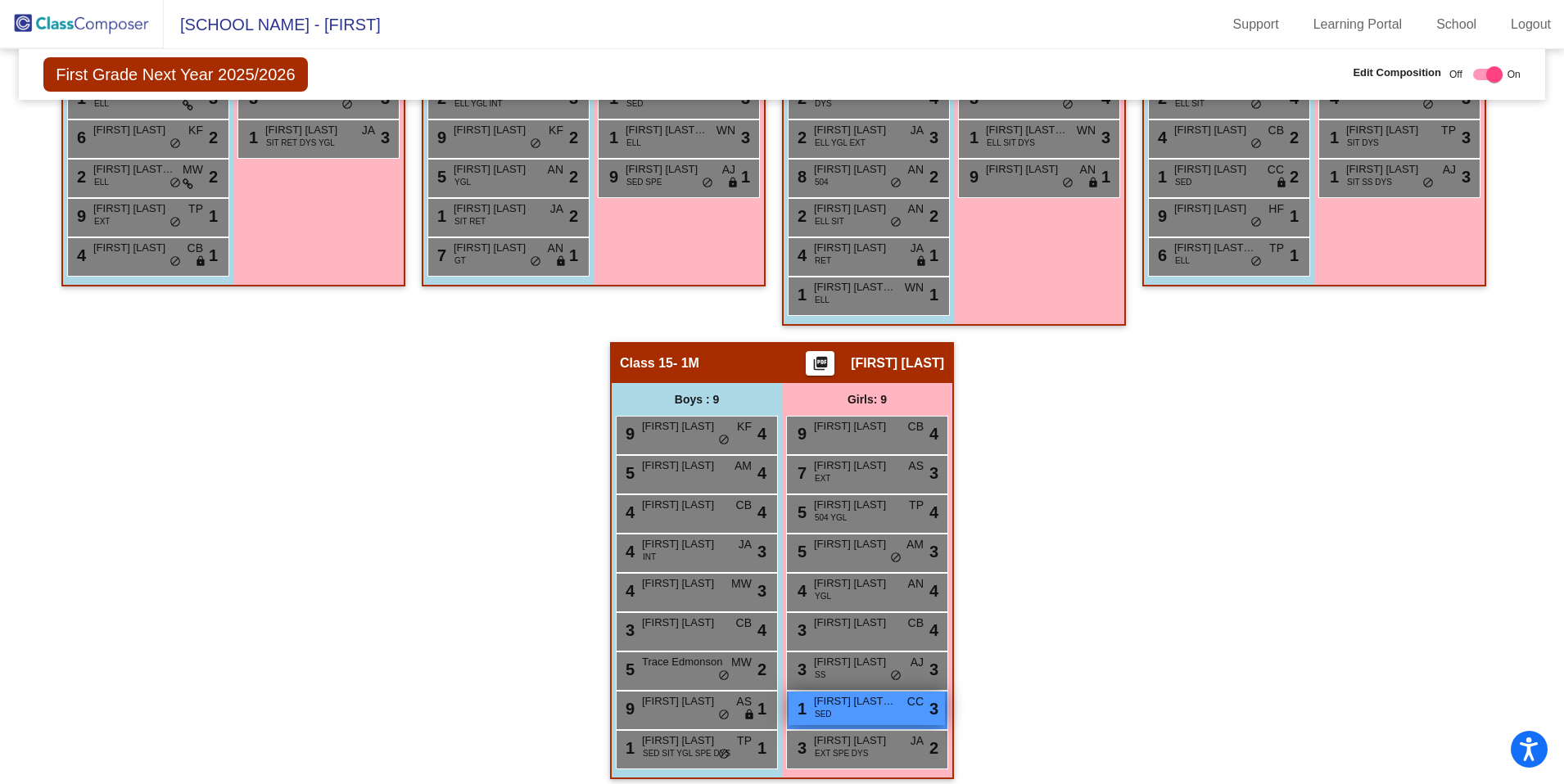 type on "[FIRST]" 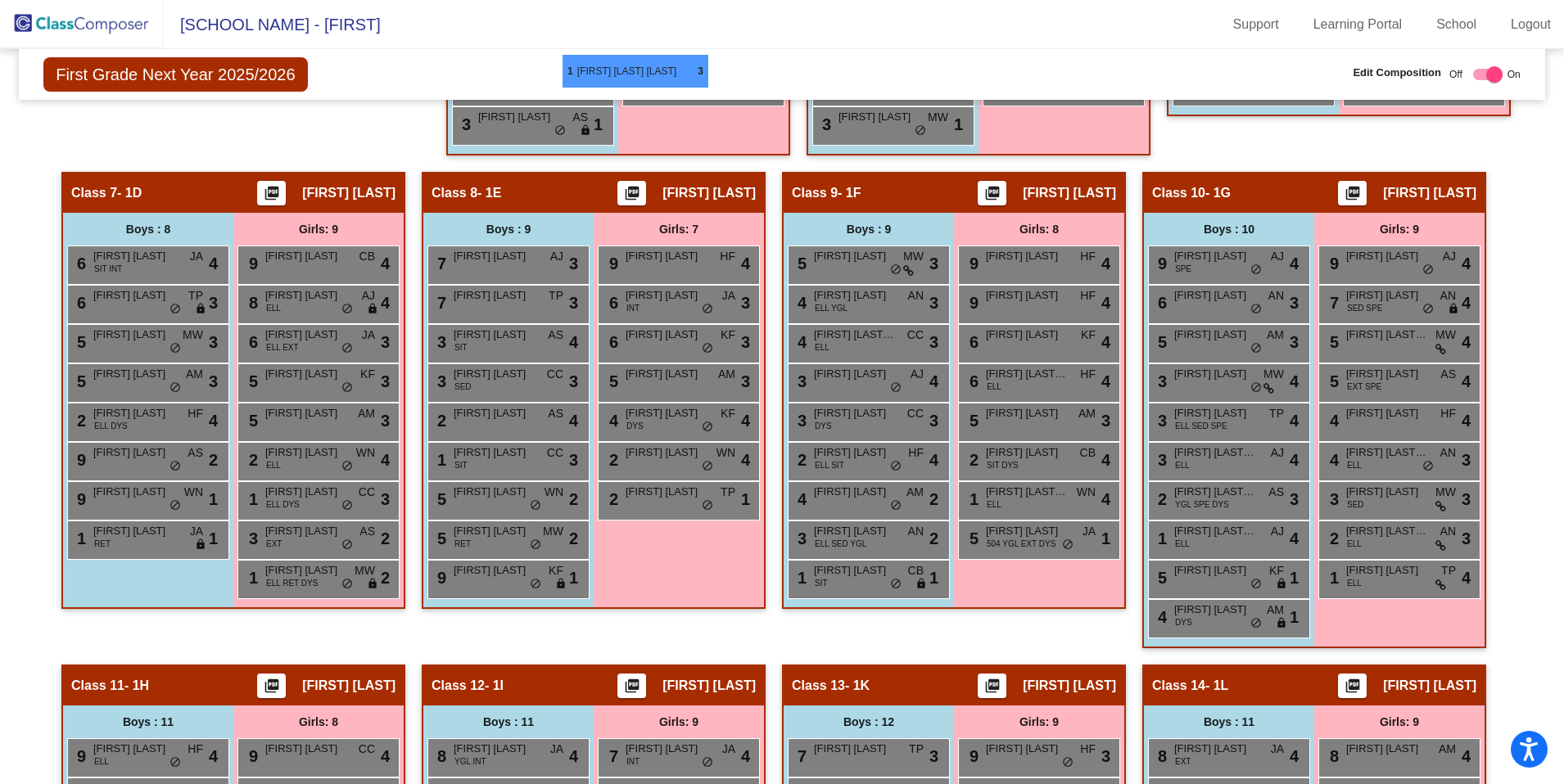 scroll, scrollTop: 1122, scrollLeft: 0, axis: vertical 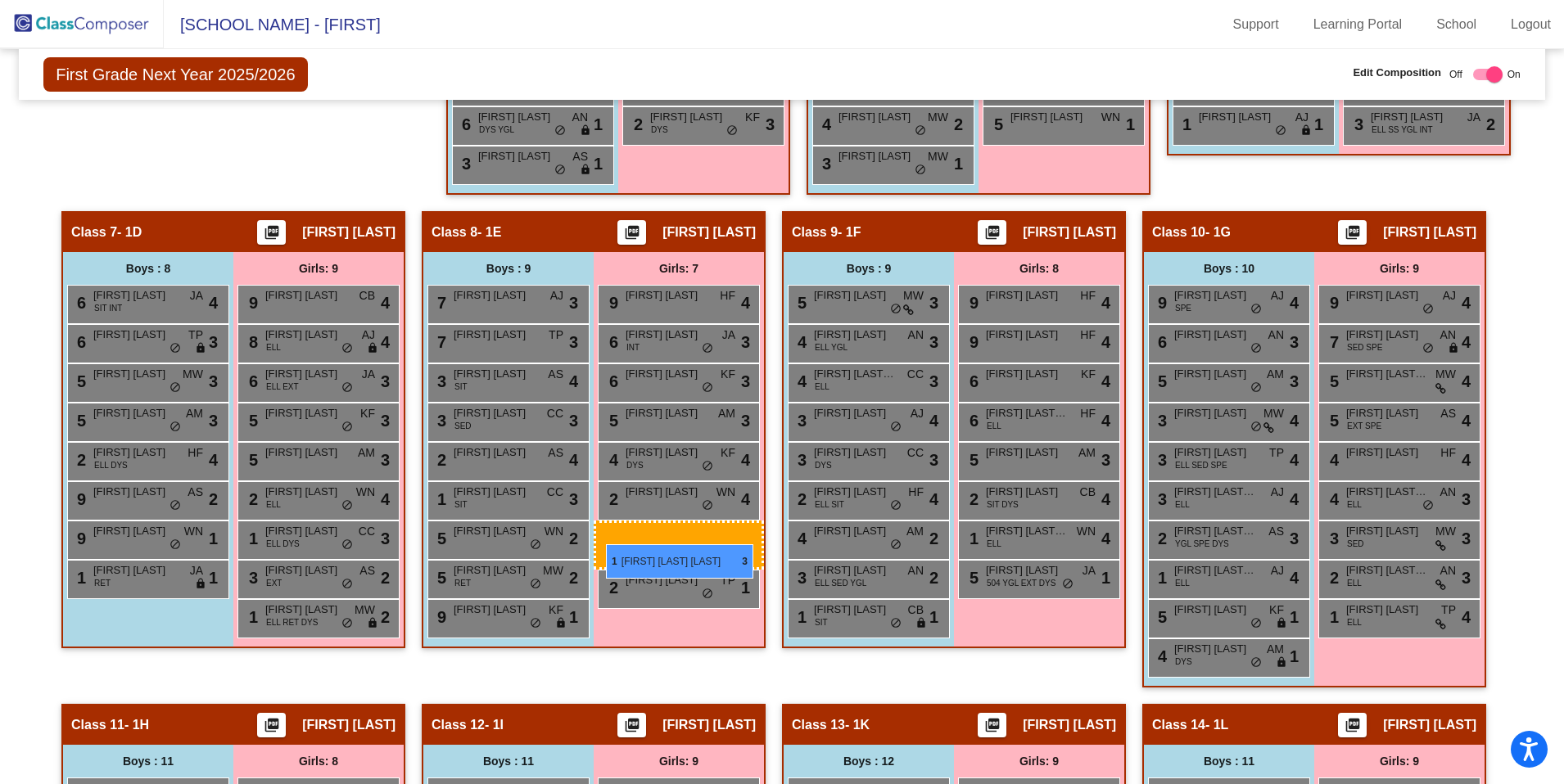 drag, startPoint x: 873, startPoint y: 708, endPoint x: 606, endPoint y: 544, distance: 313.34486 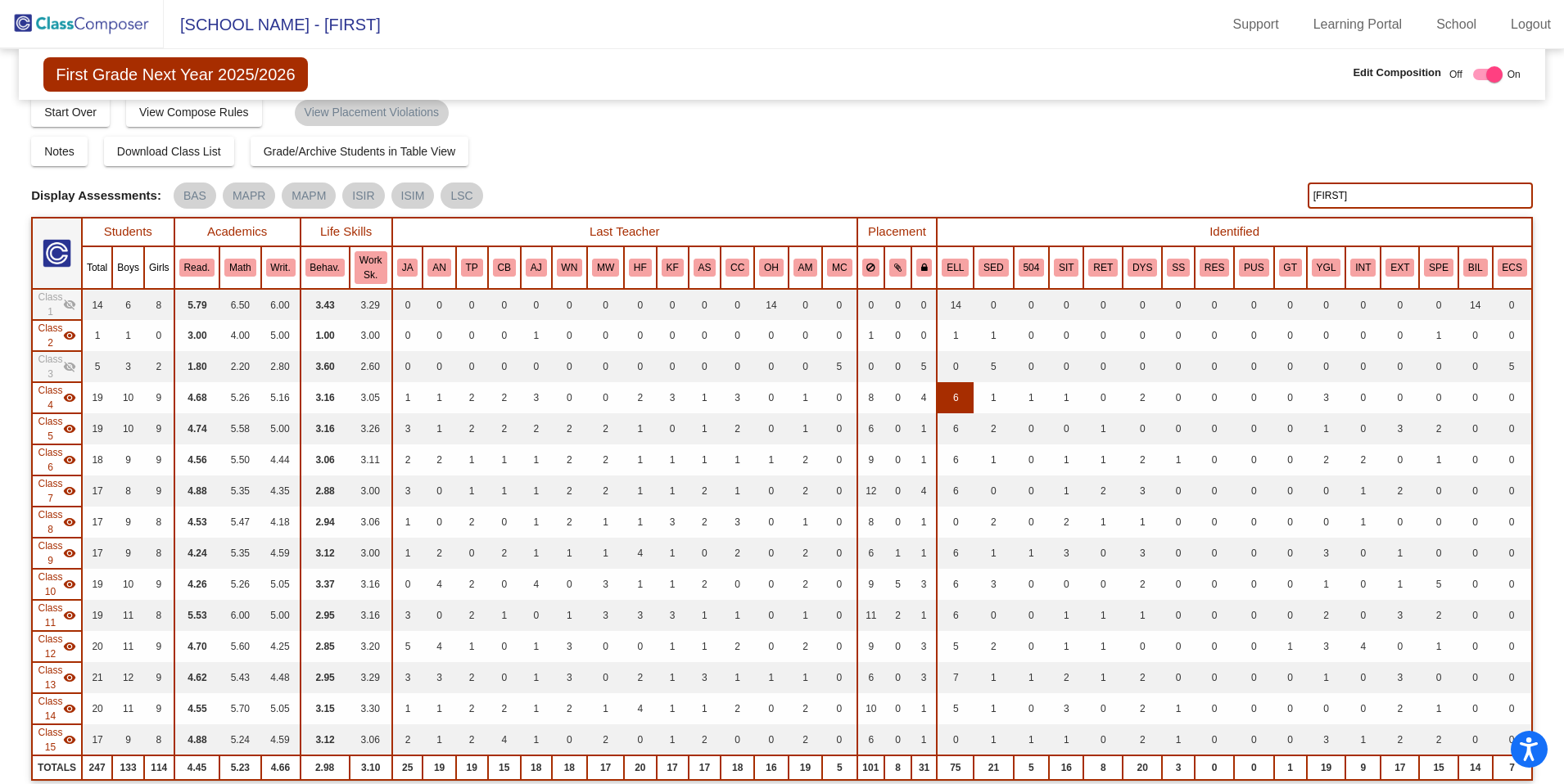 scroll, scrollTop: 0, scrollLeft: 0, axis: both 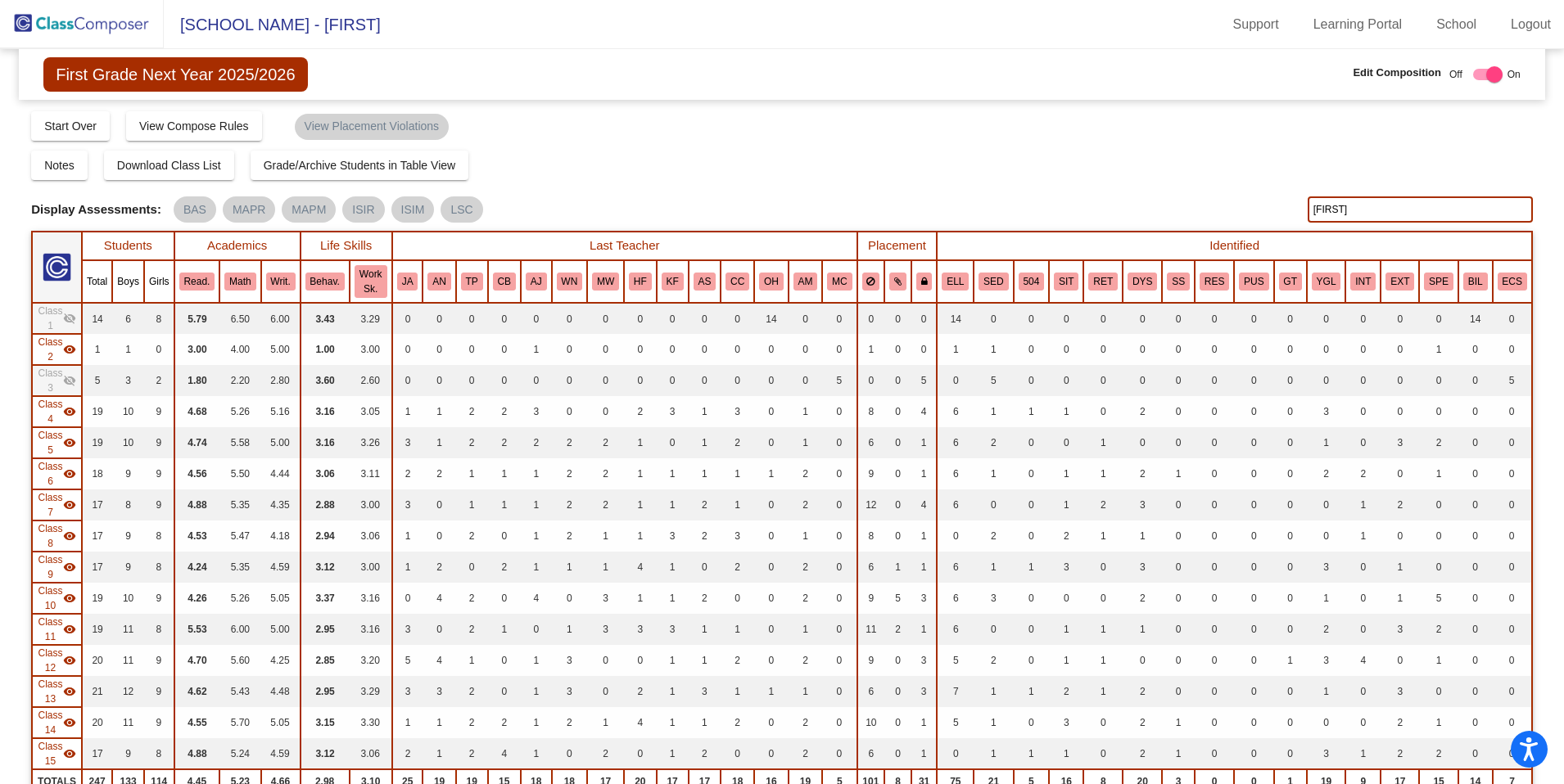 click on "[FIRST]" 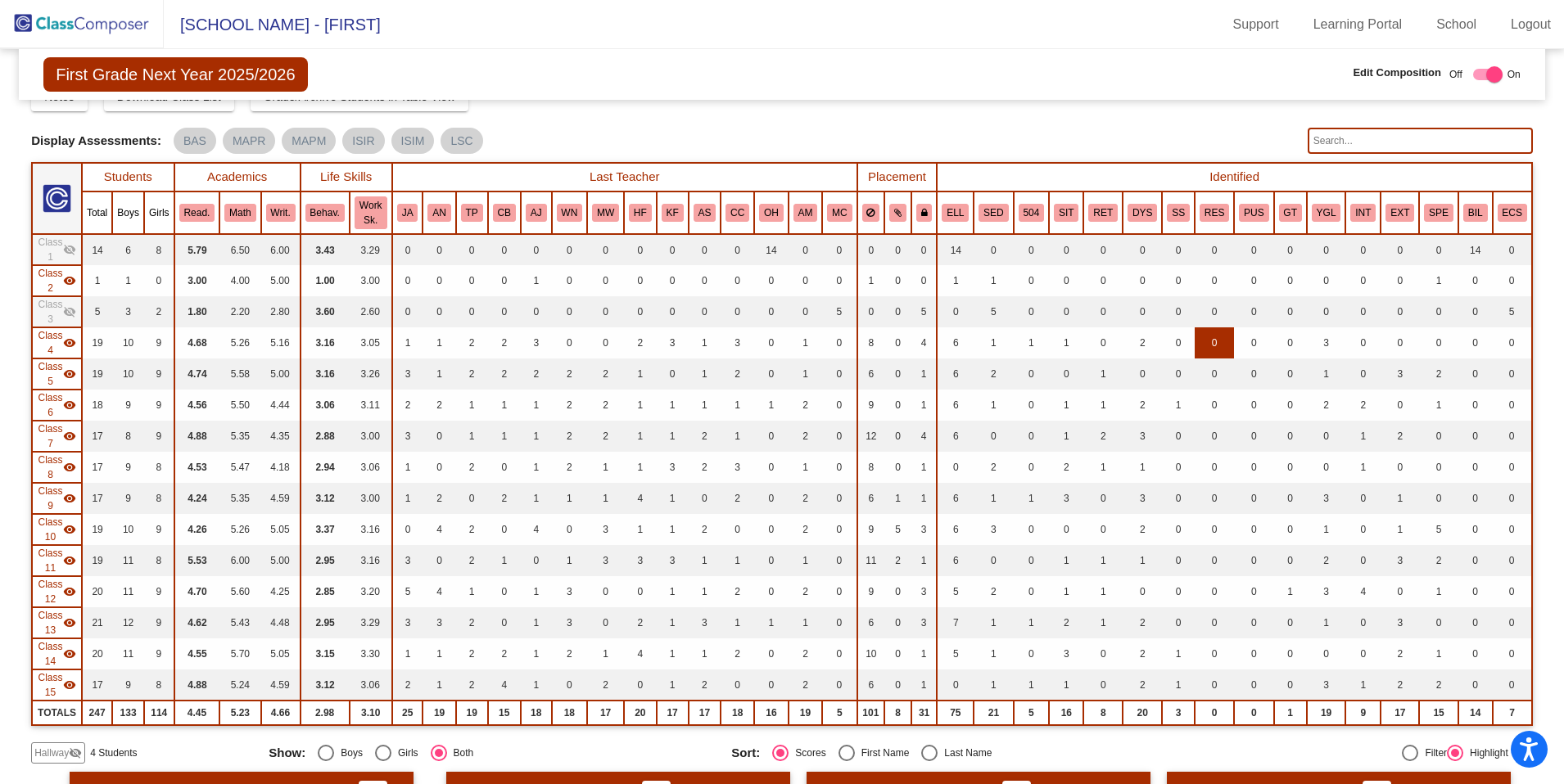 scroll, scrollTop: 81, scrollLeft: 0, axis: vertical 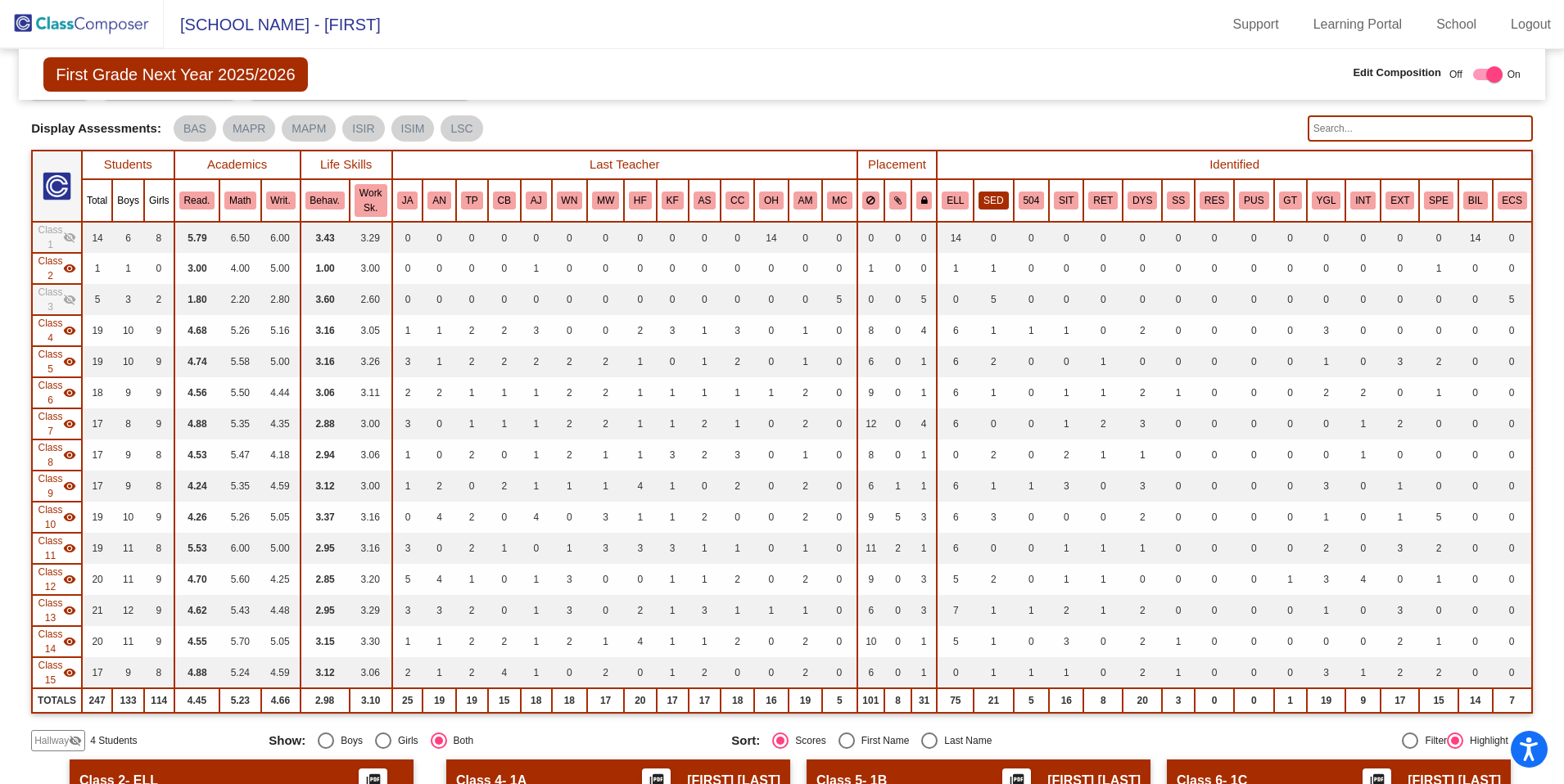 type 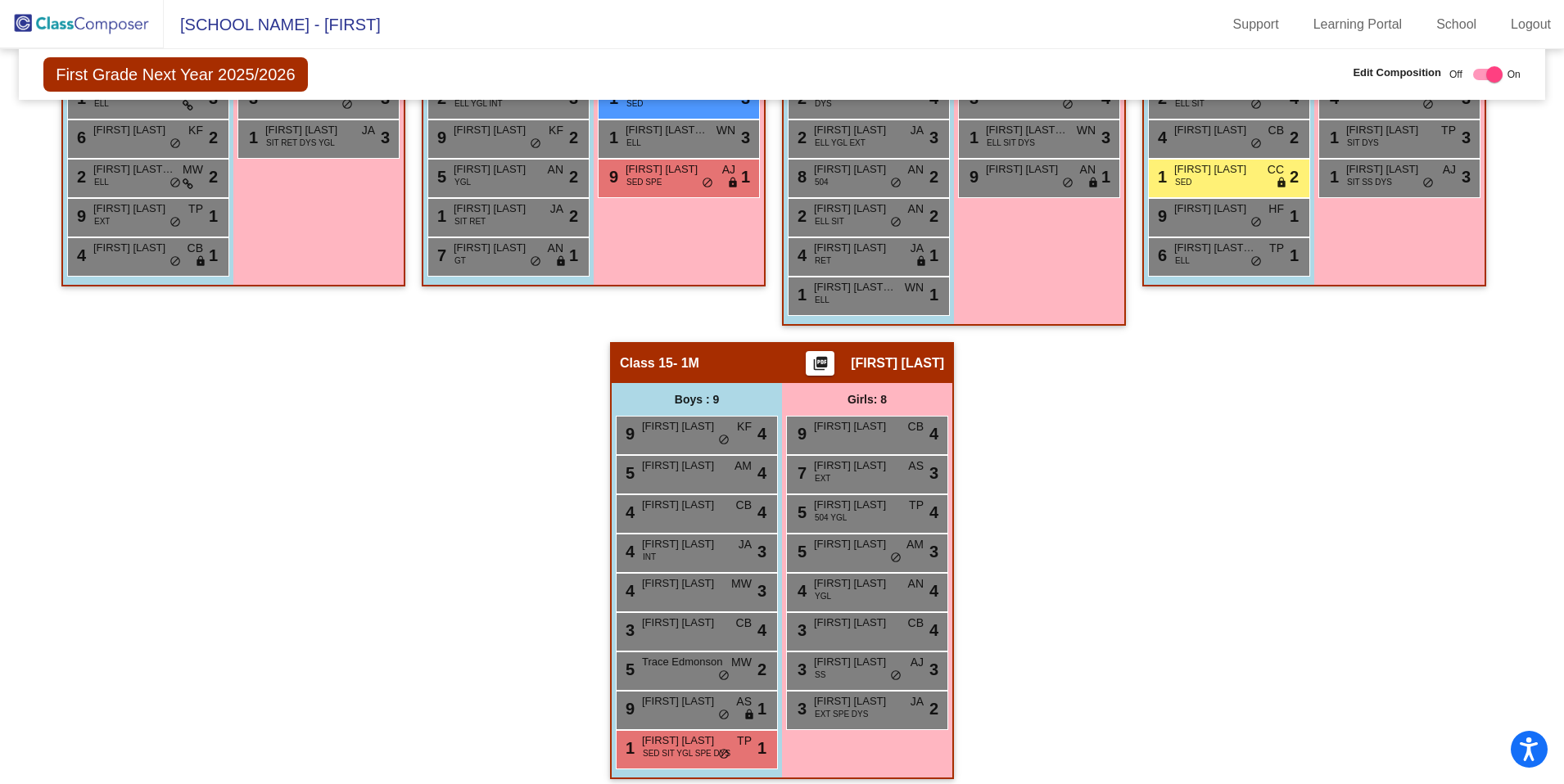 scroll, scrollTop: 2066, scrollLeft: 0, axis: vertical 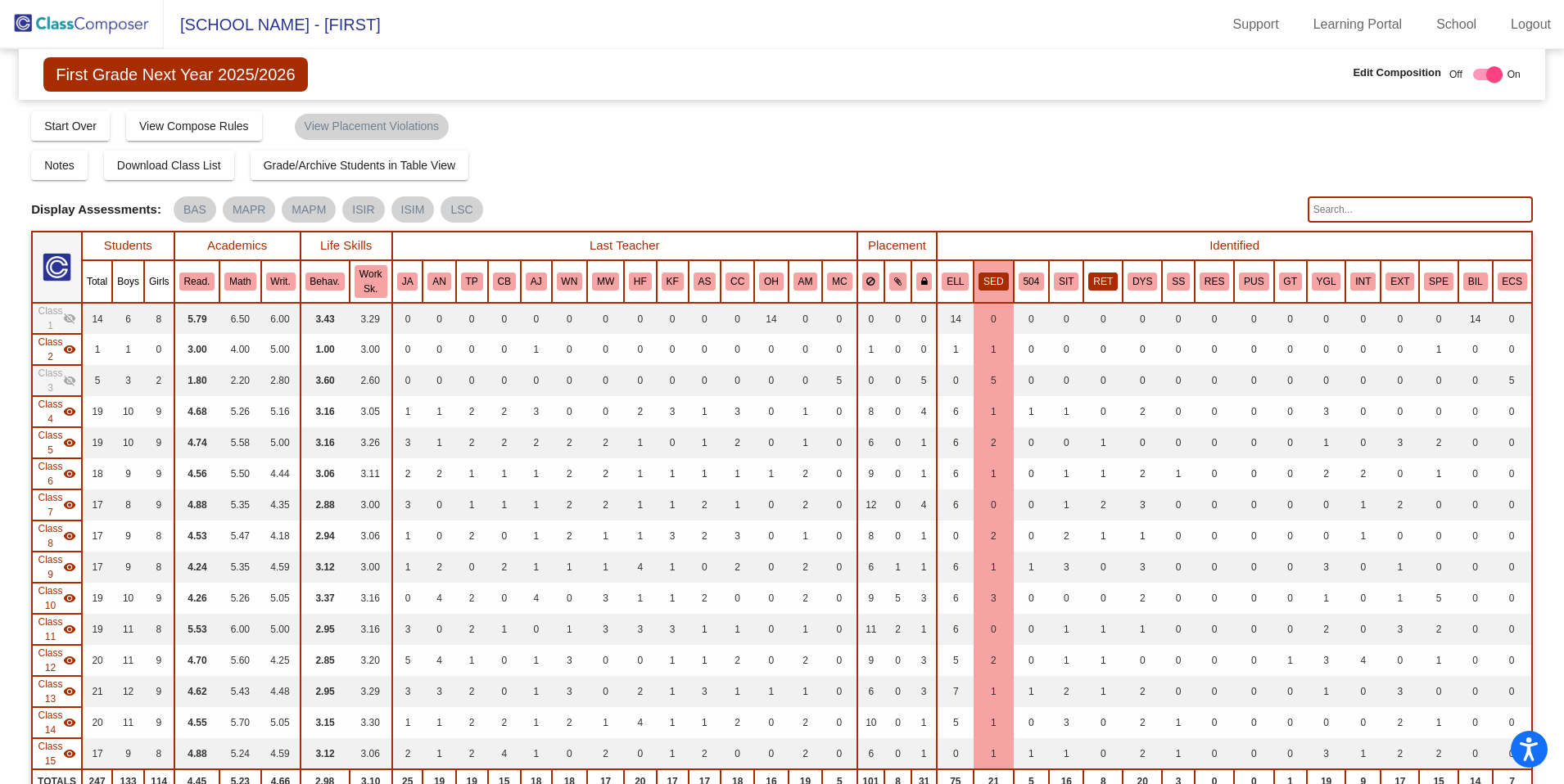 click on "RET" 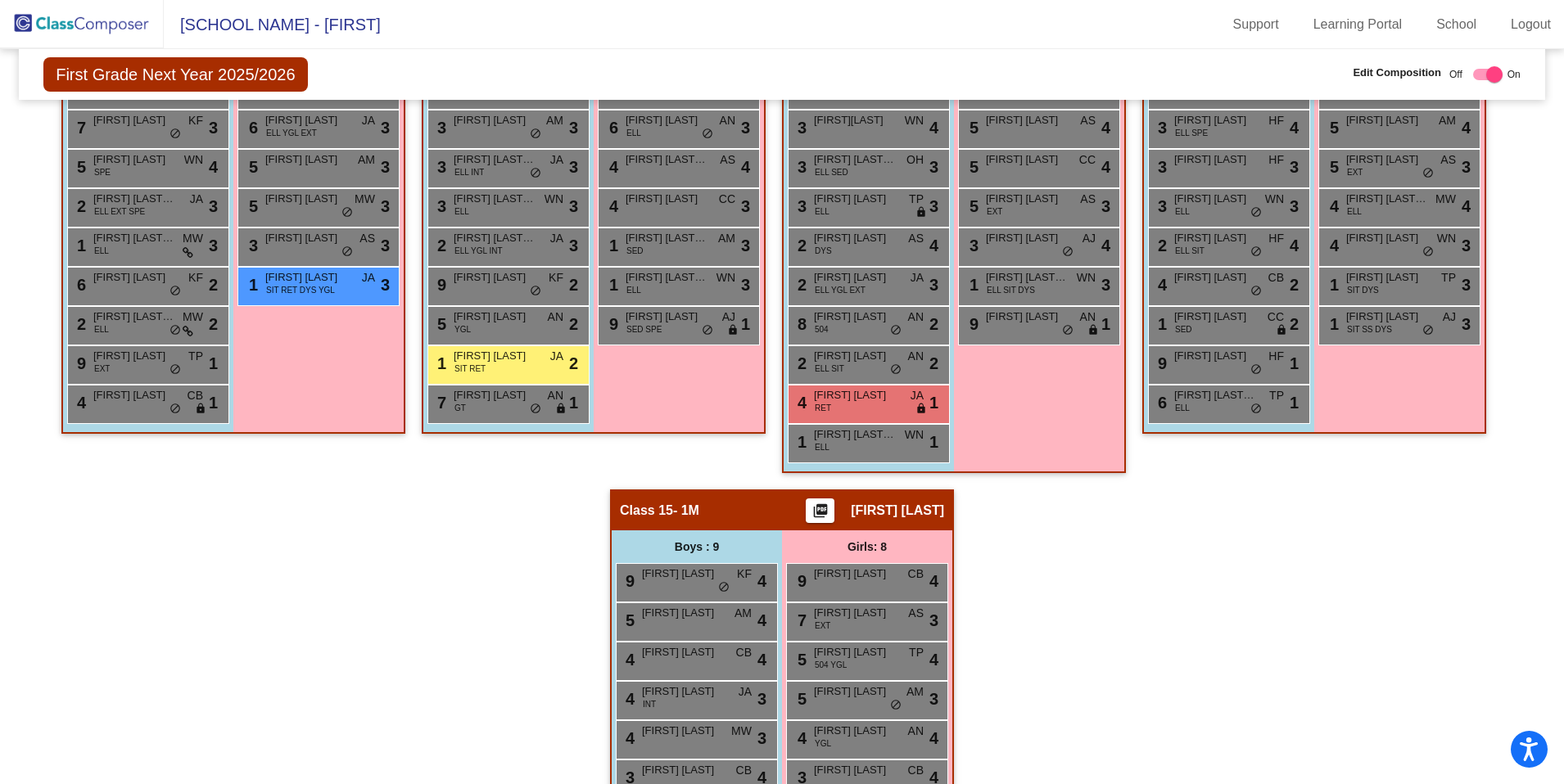 scroll, scrollTop: 1832, scrollLeft: 0, axis: vertical 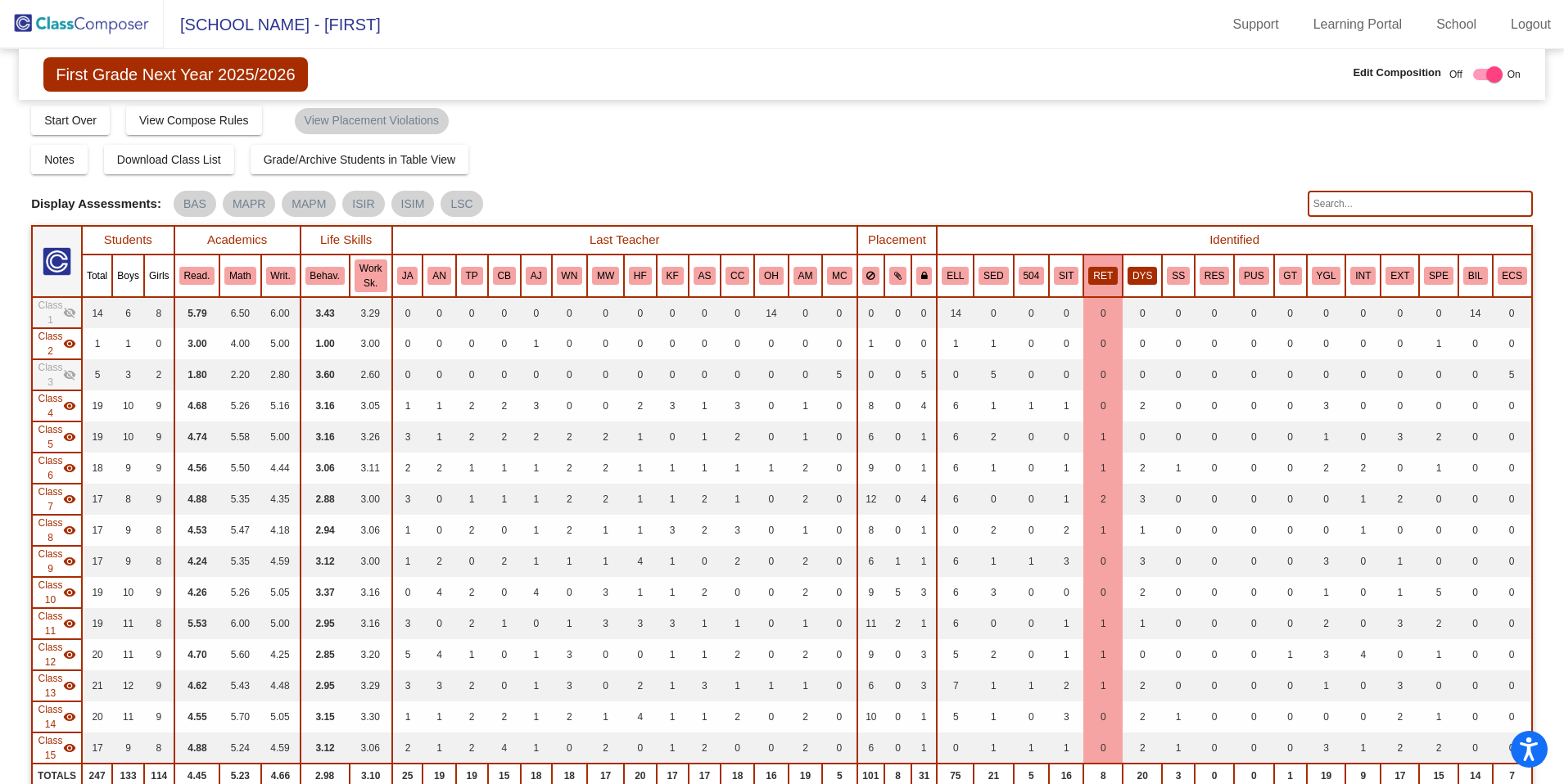 click on "DYS" 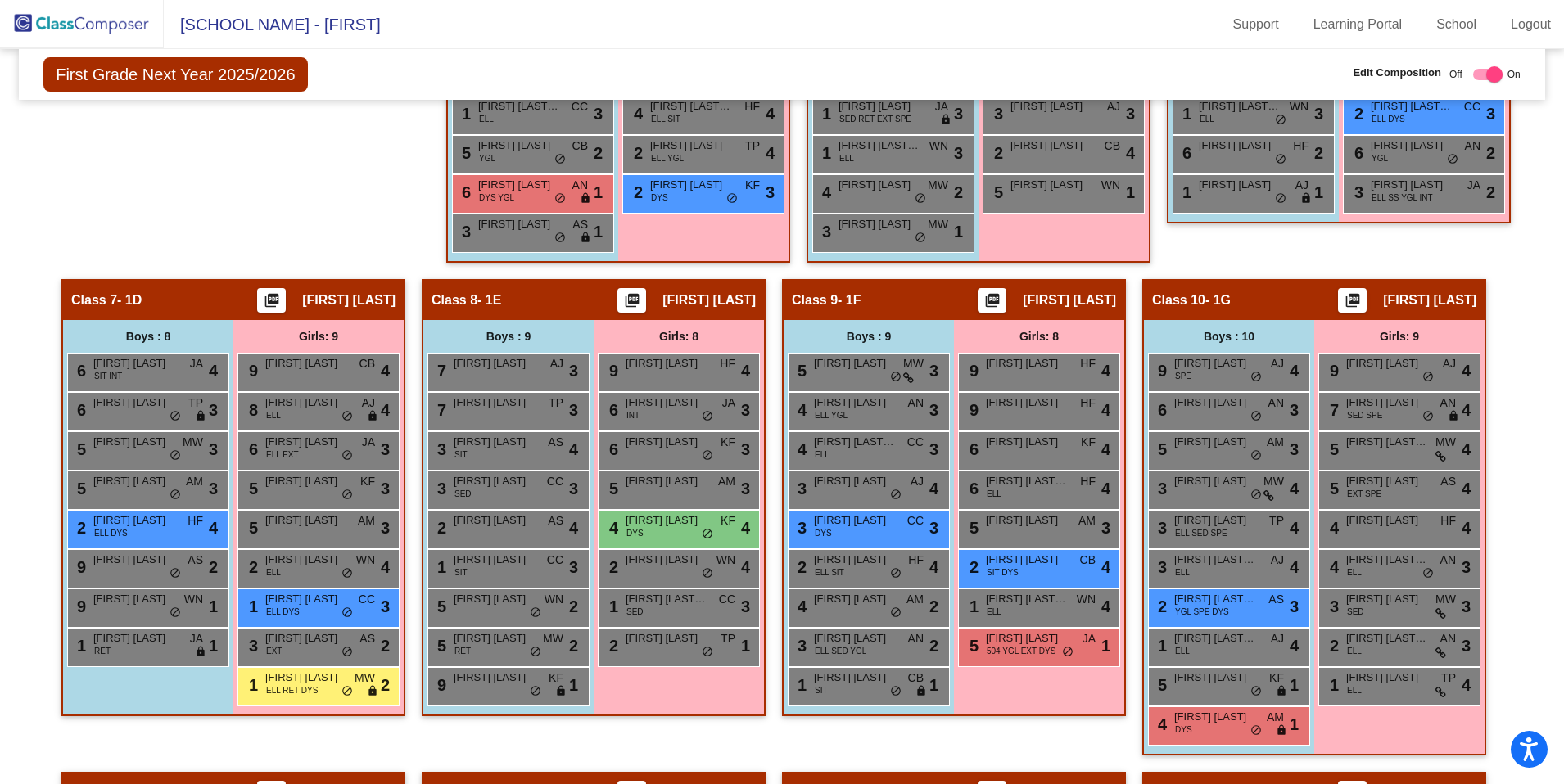 scroll, scrollTop: 1052, scrollLeft: 0, axis: vertical 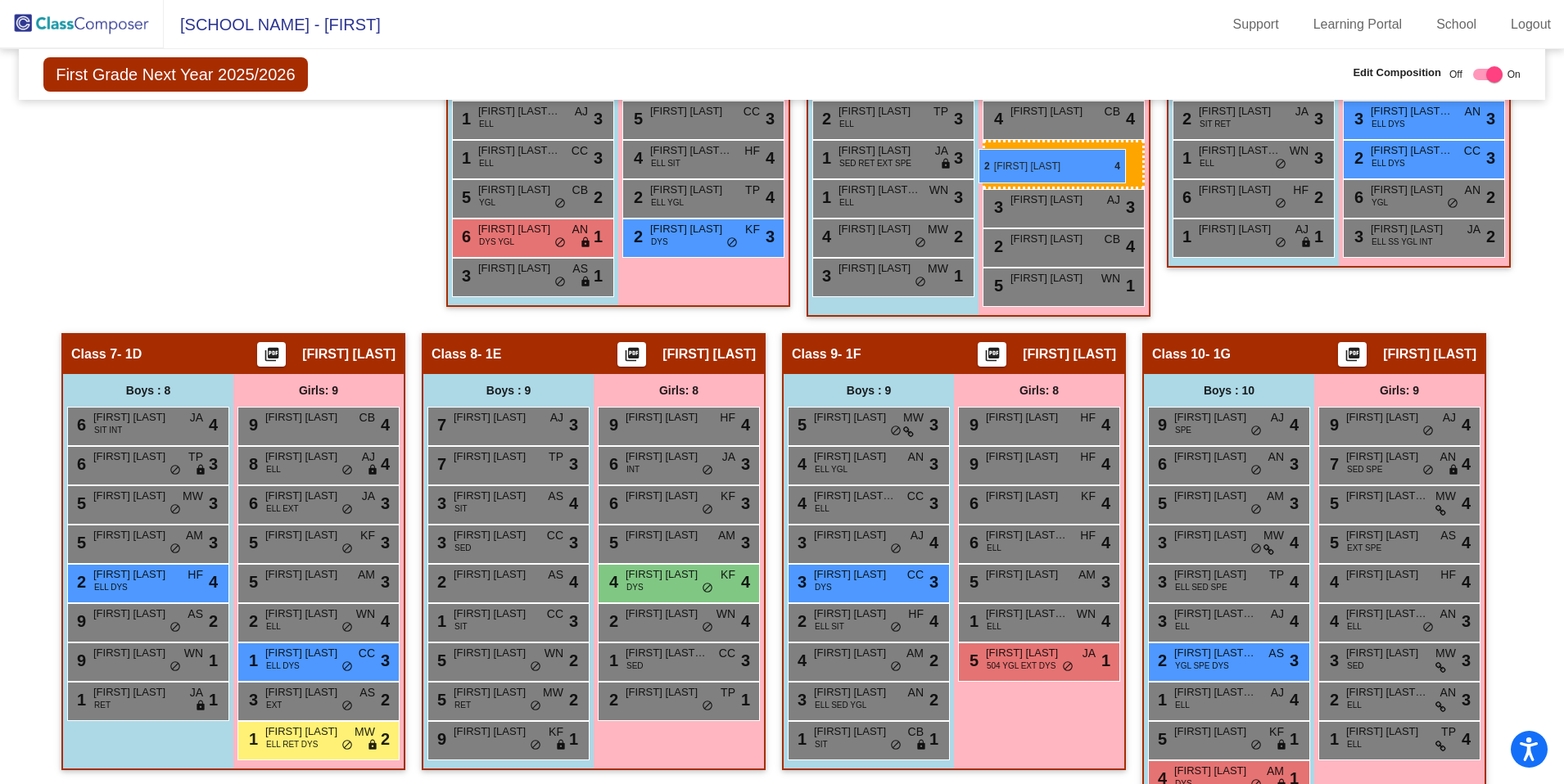 drag, startPoint x: 1047, startPoint y: 613, endPoint x: 979, endPoint y: 149, distance: 468.9563 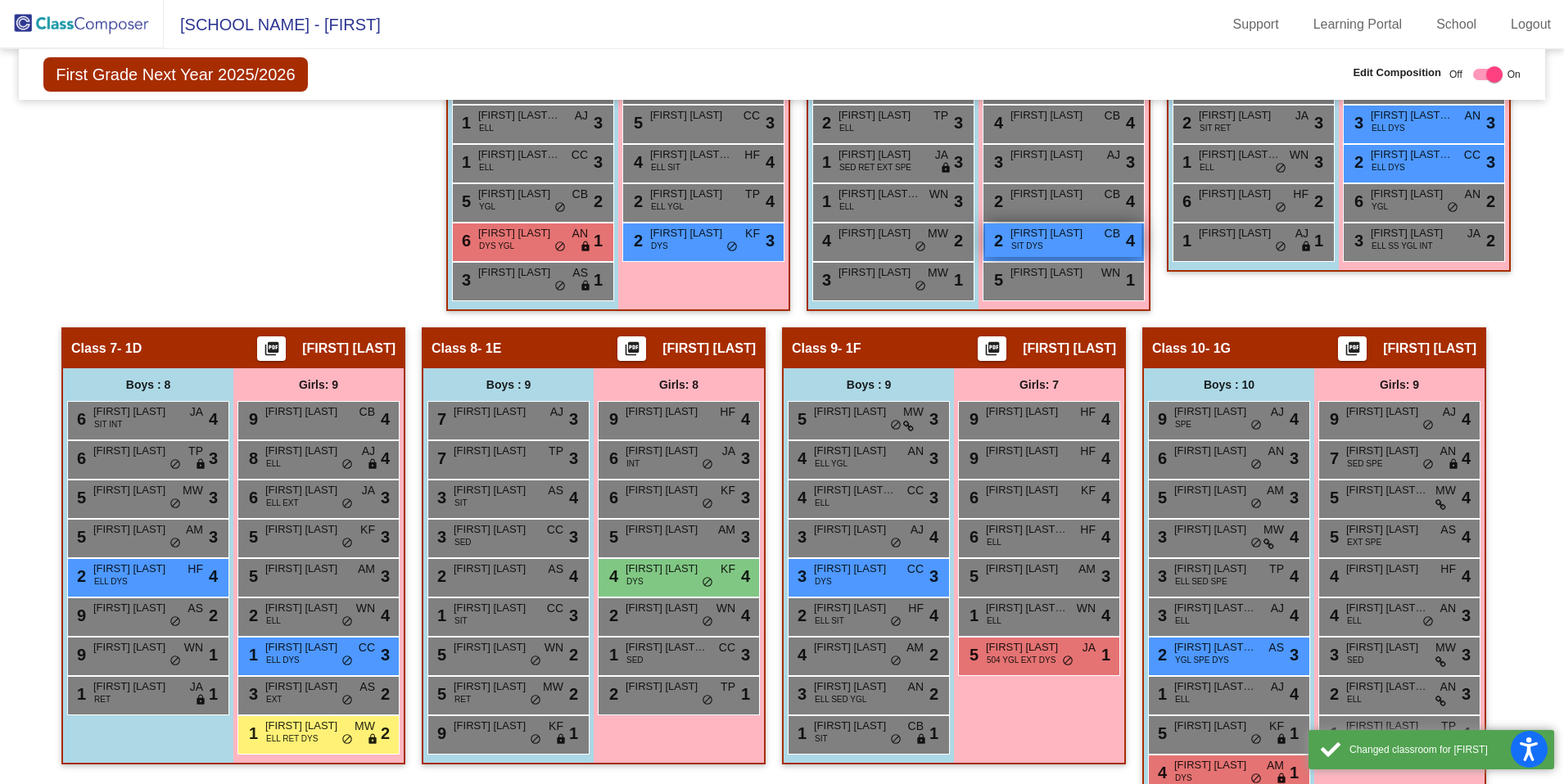 scroll, scrollTop: 1007, scrollLeft: 0, axis: vertical 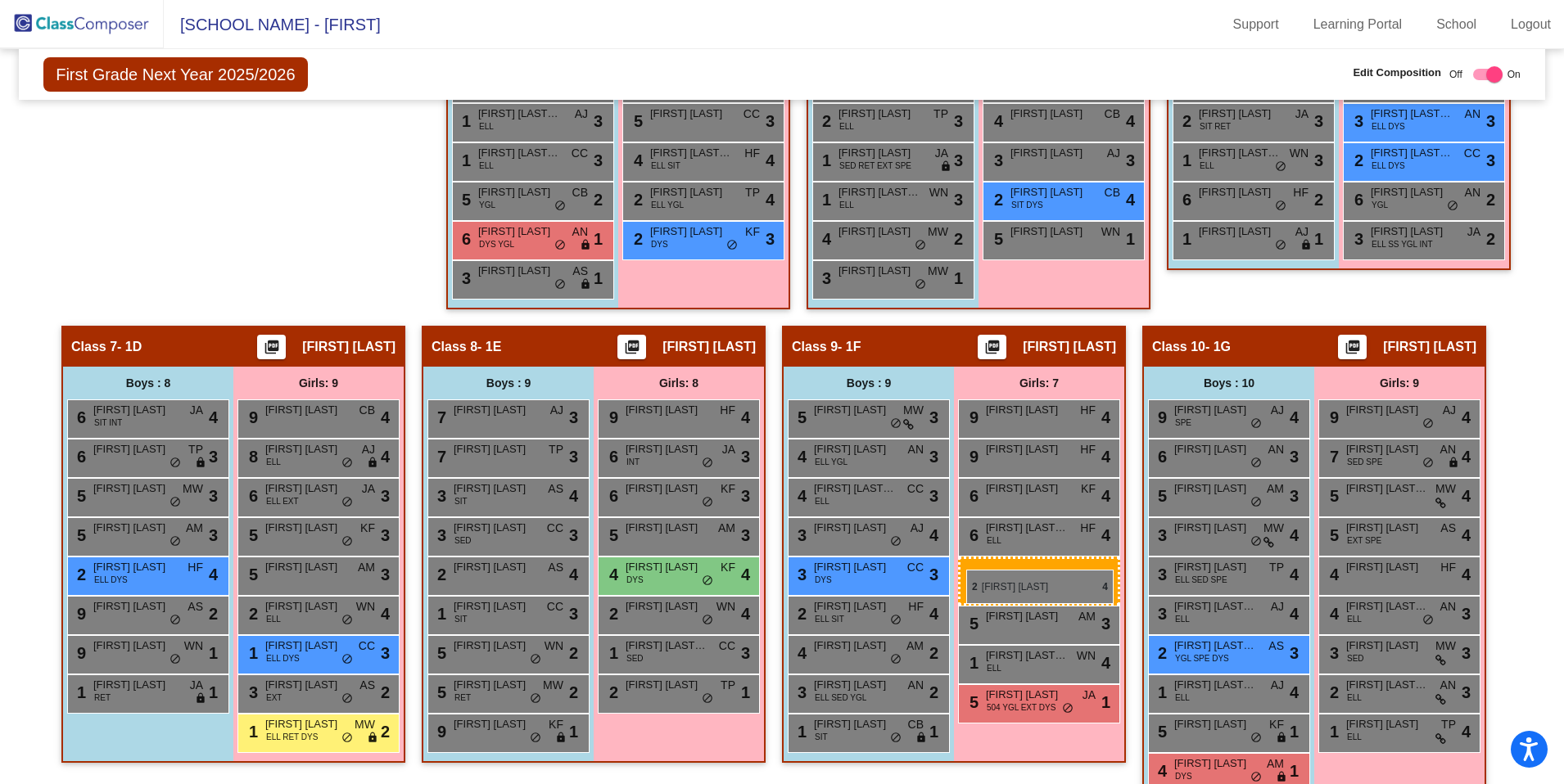 drag, startPoint x: 1040, startPoint y: 198, endPoint x: 966, endPoint y: 570, distance: 379.28881 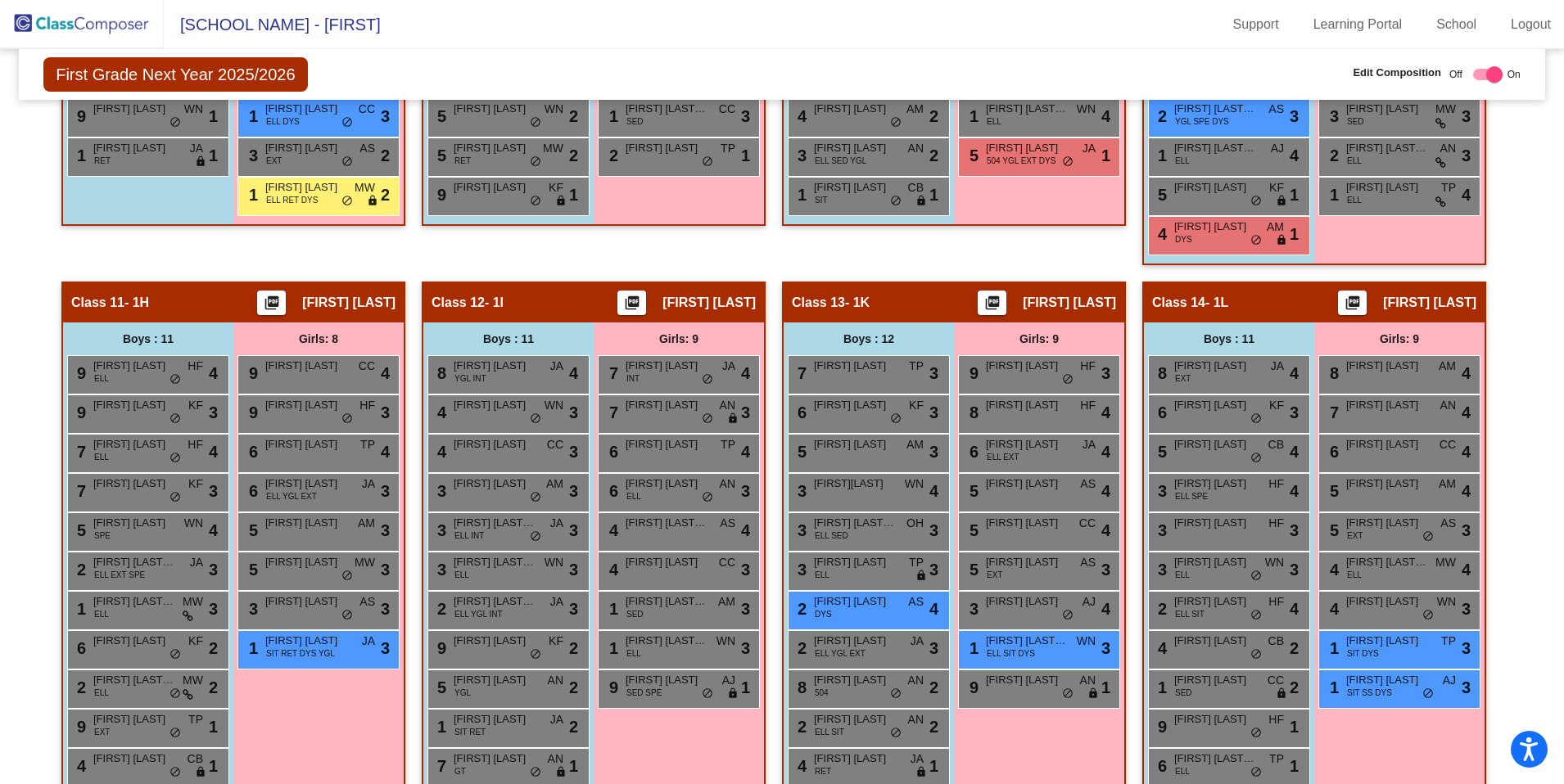 scroll, scrollTop: 1516, scrollLeft: 0, axis: vertical 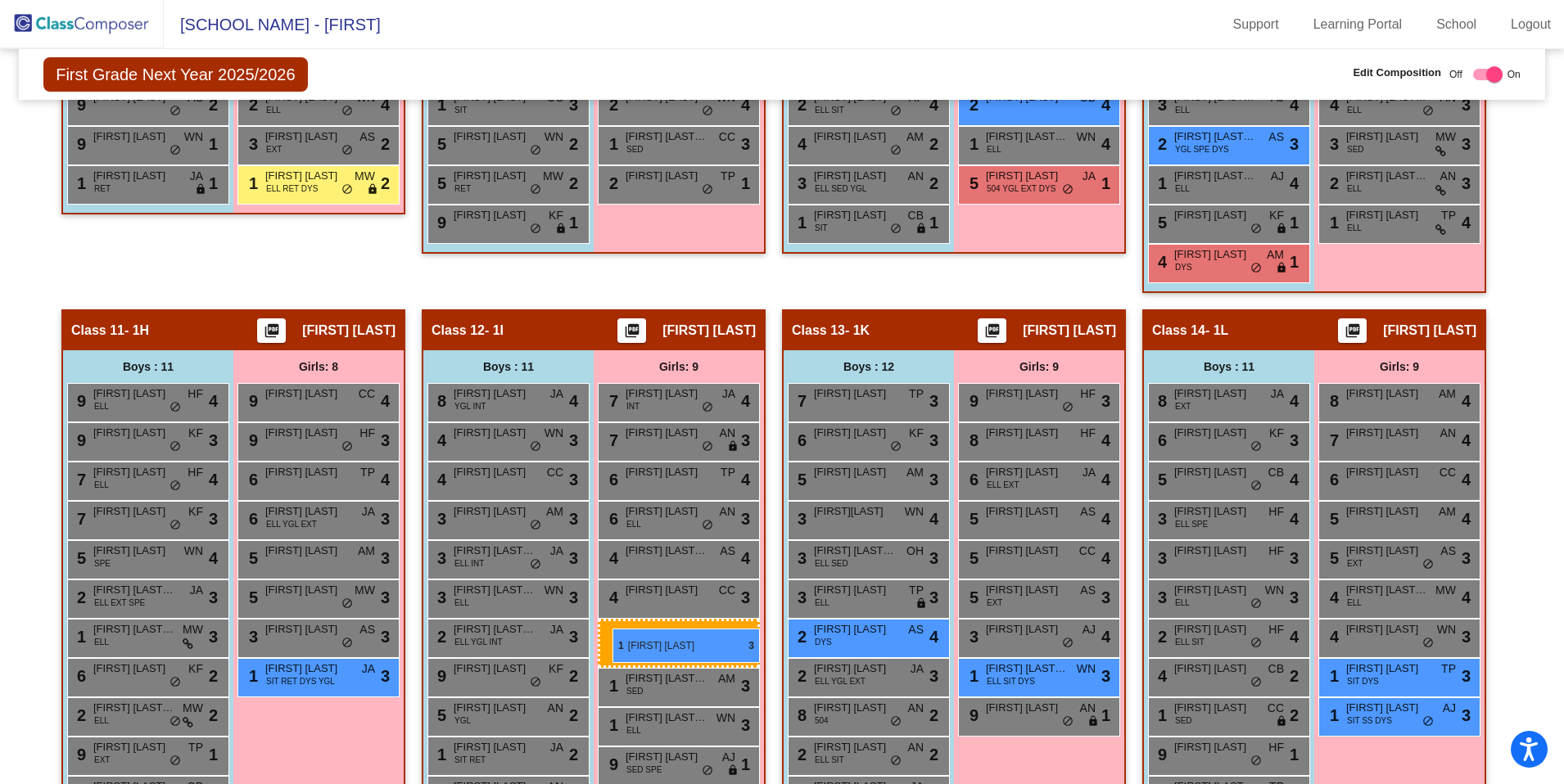 drag, startPoint x: 294, startPoint y: 144, endPoint x: 612, endPoint y: 629, distance: 579.95603 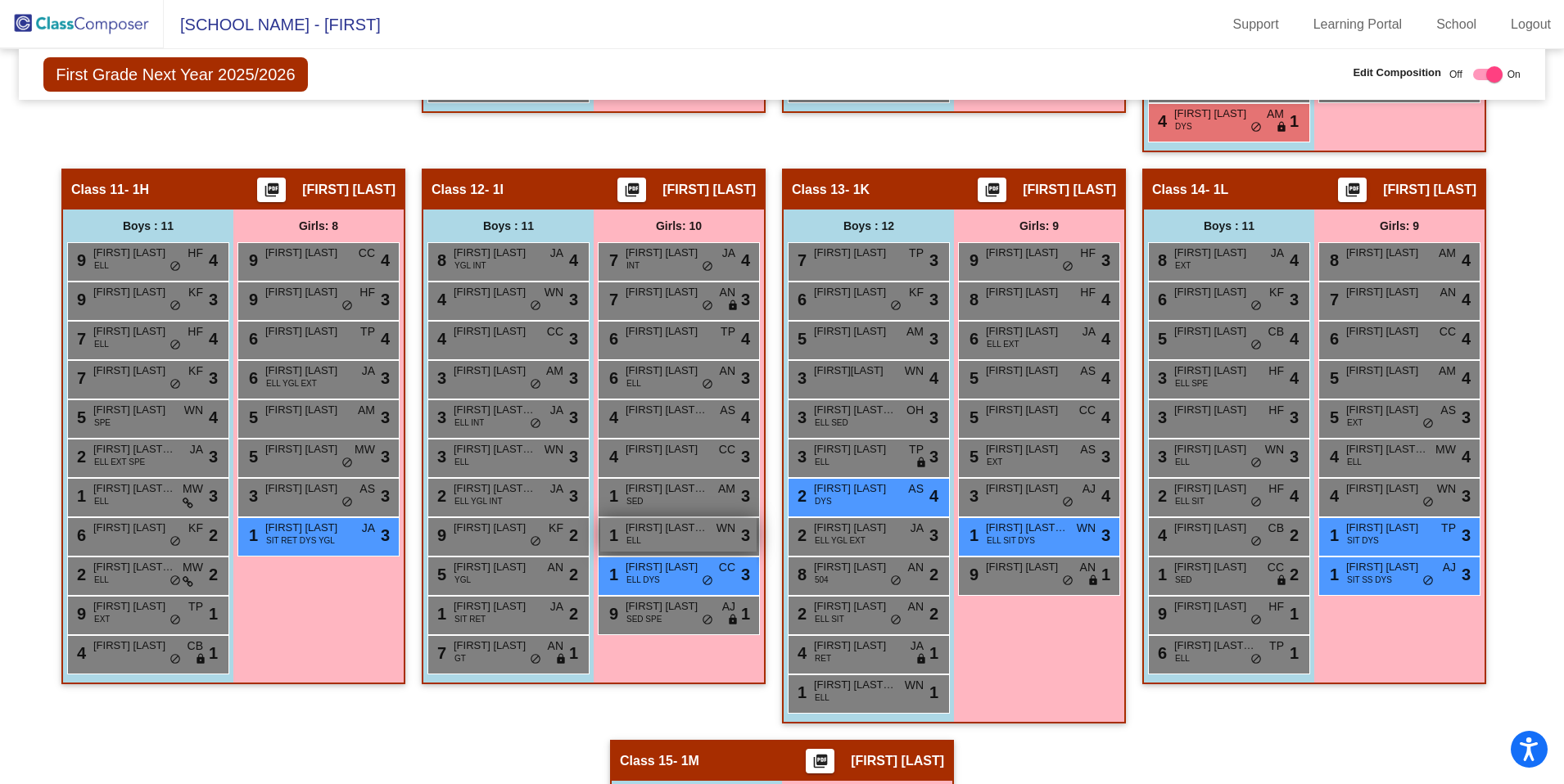 scroll, scrollTop: 1665, scrollLeft: 0, axis: vertical 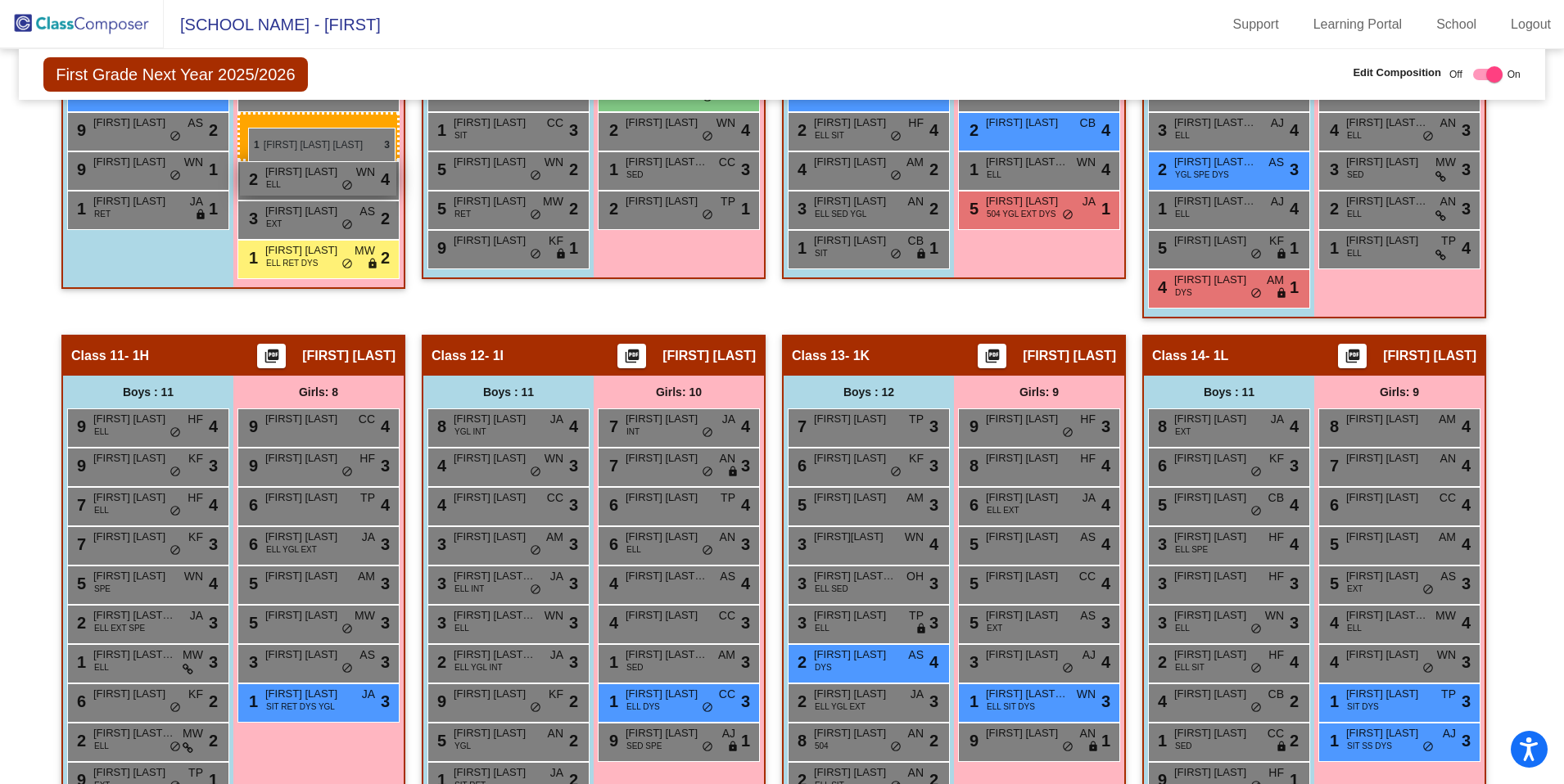 drag, startPoint x: 686, startPoint y: 525, endPoint x: 248, endPoint y: 128, distance: 591.145 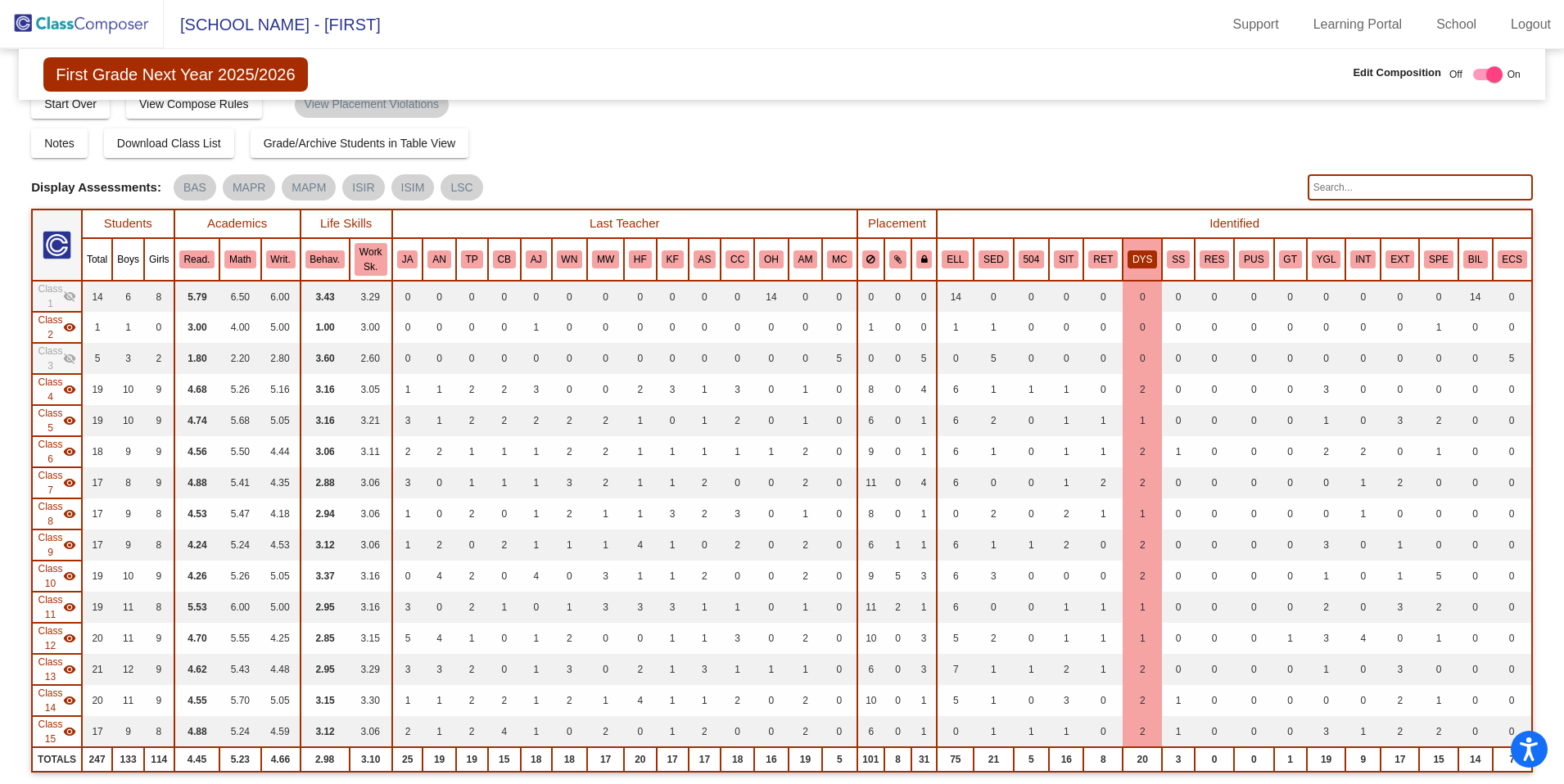scroll, scrollTop: 13, scrollLeft: 0, axis: vertical 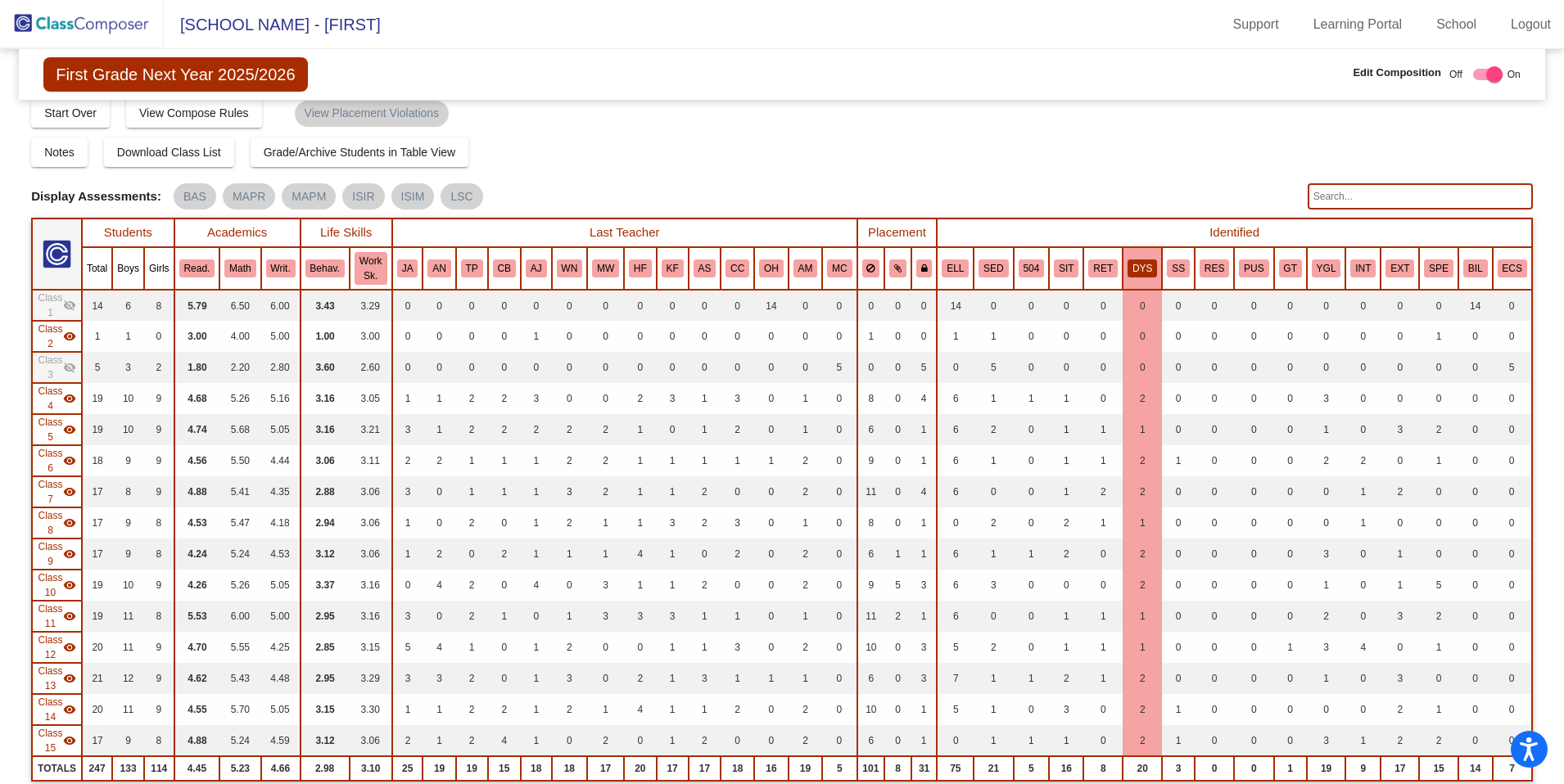 click on "DYS" 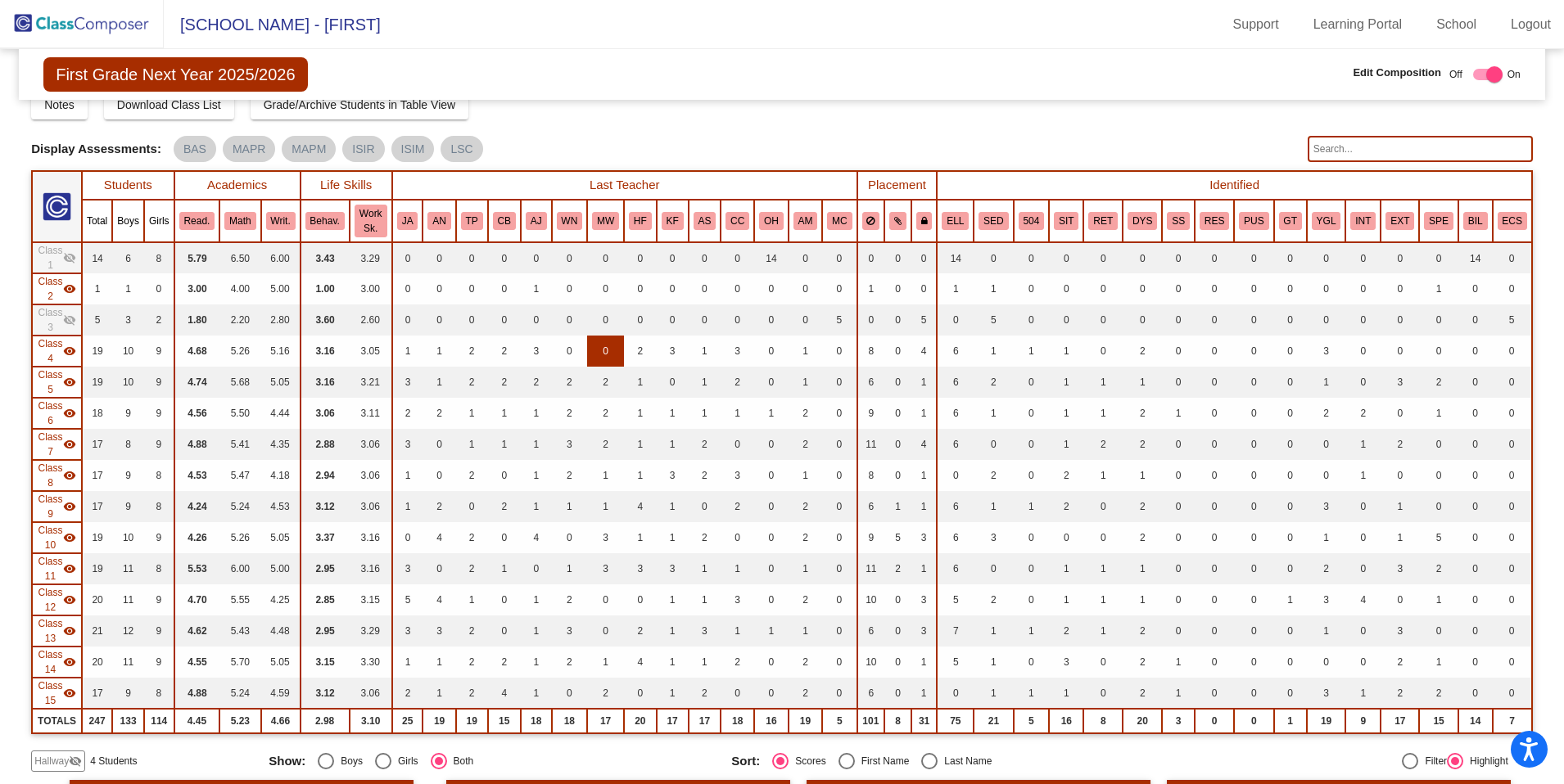 scroll, scrollTop: 0, scrollLeft: 0, axis: both 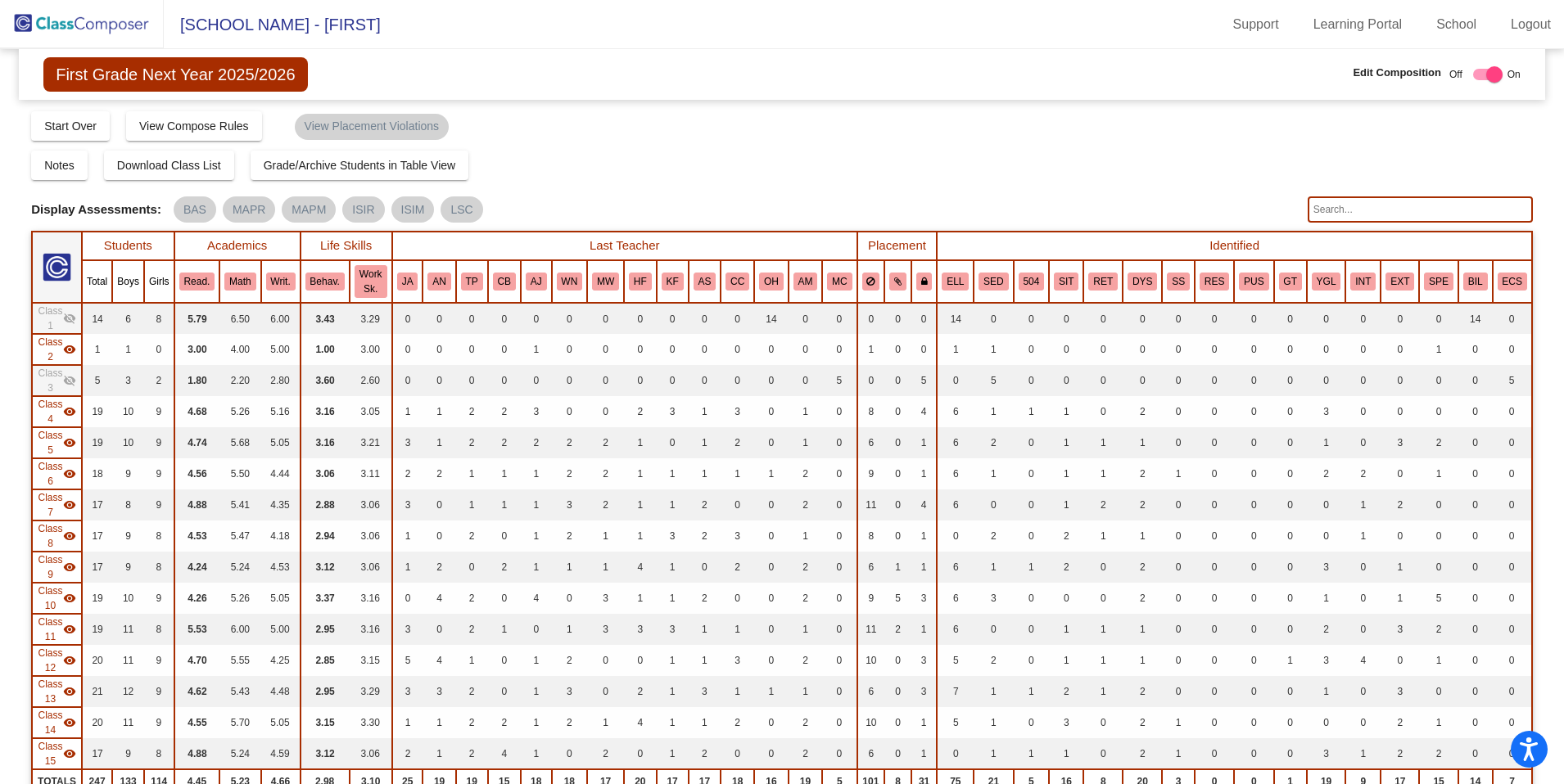 click 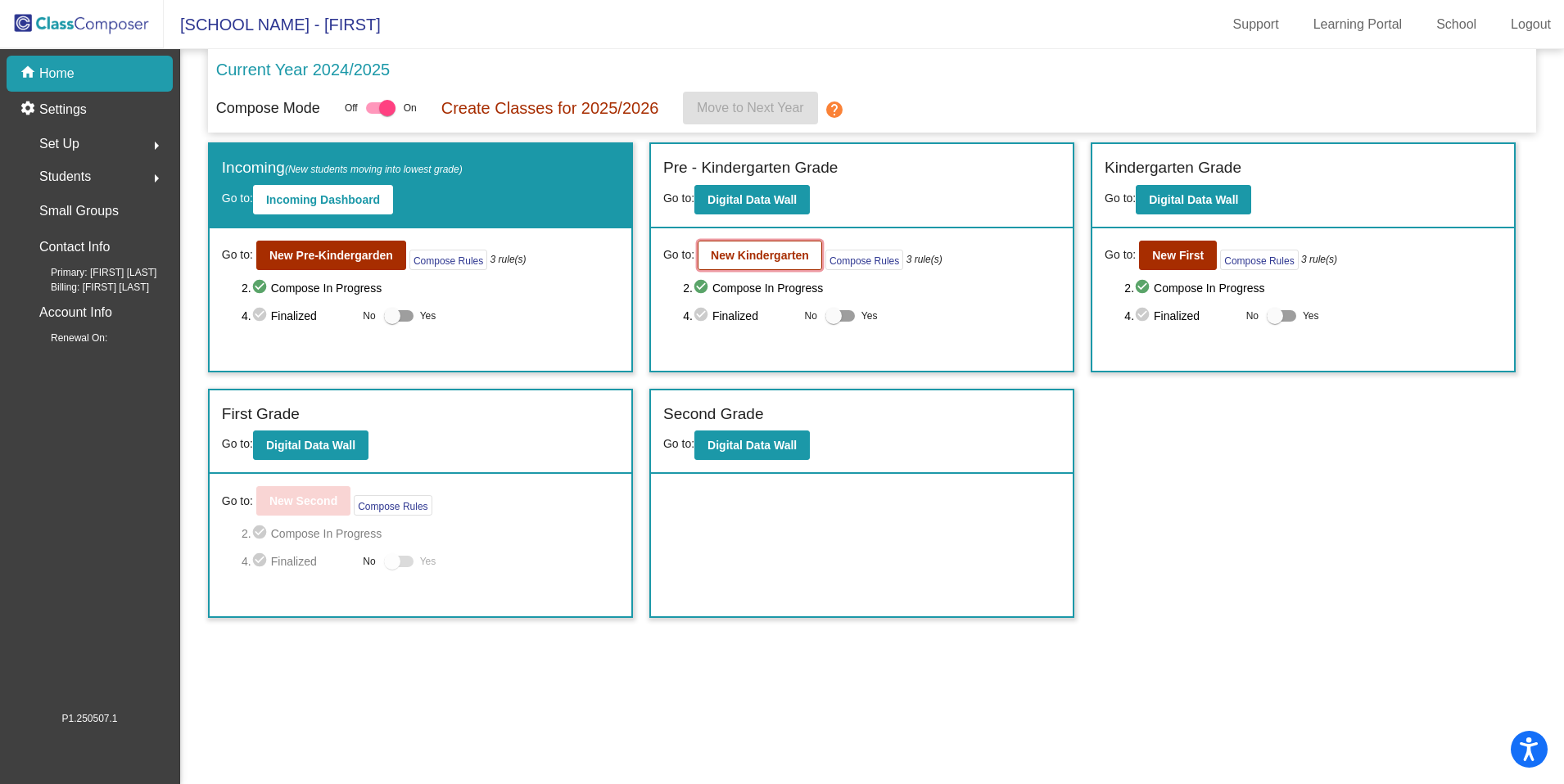 click on "New Kindergarten" 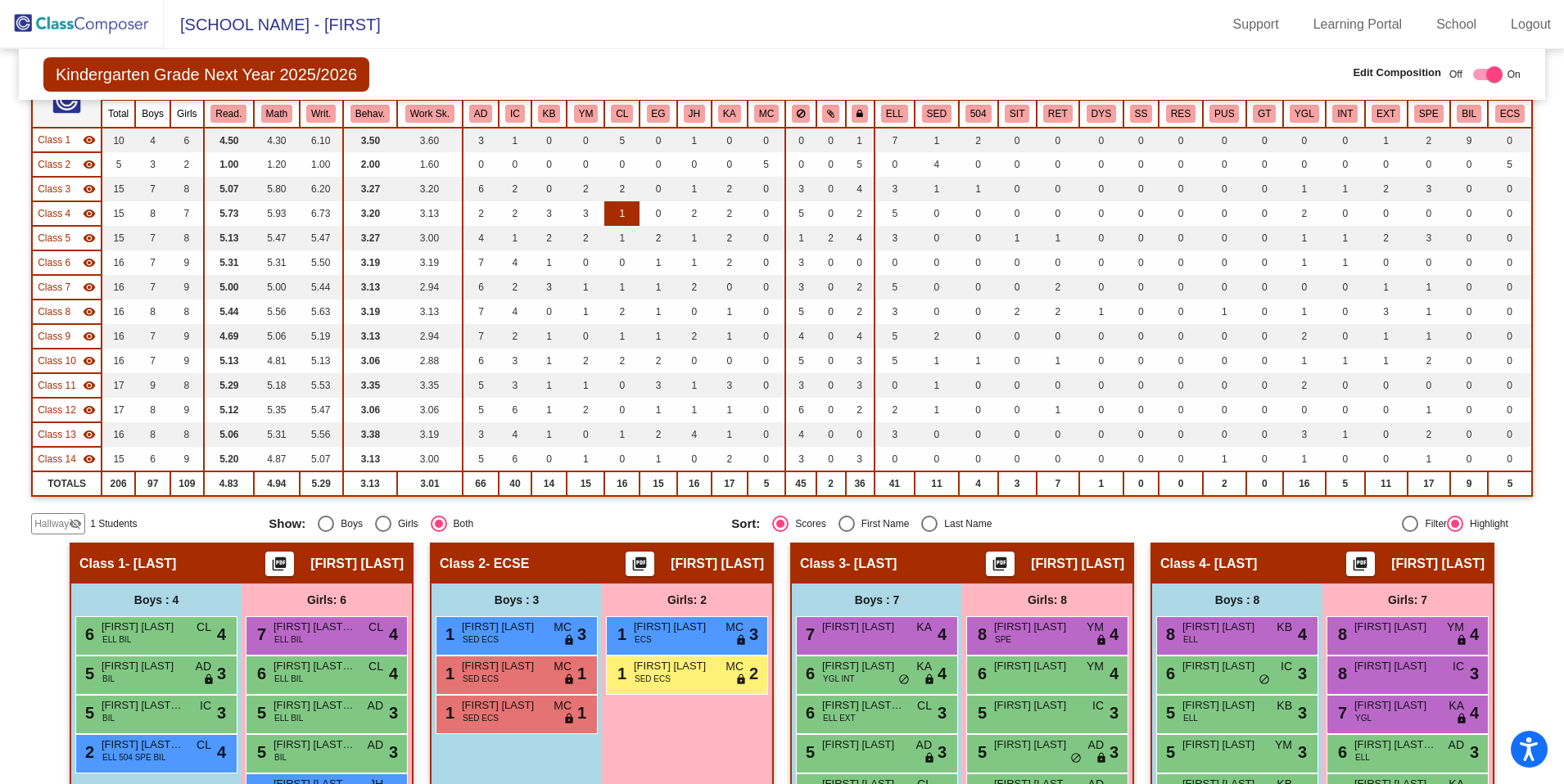 scroll, scrollTop: 0, scrollLeft: 0, axis: both 